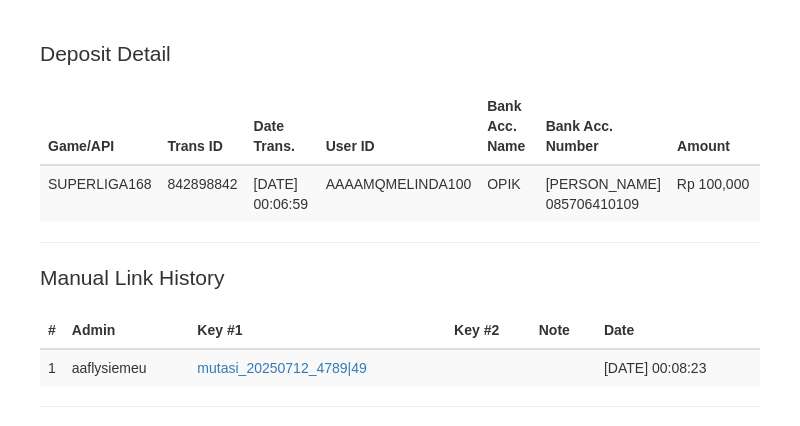 scroll, scrollTop: 520, scrollLeft: 0, axis: vertical 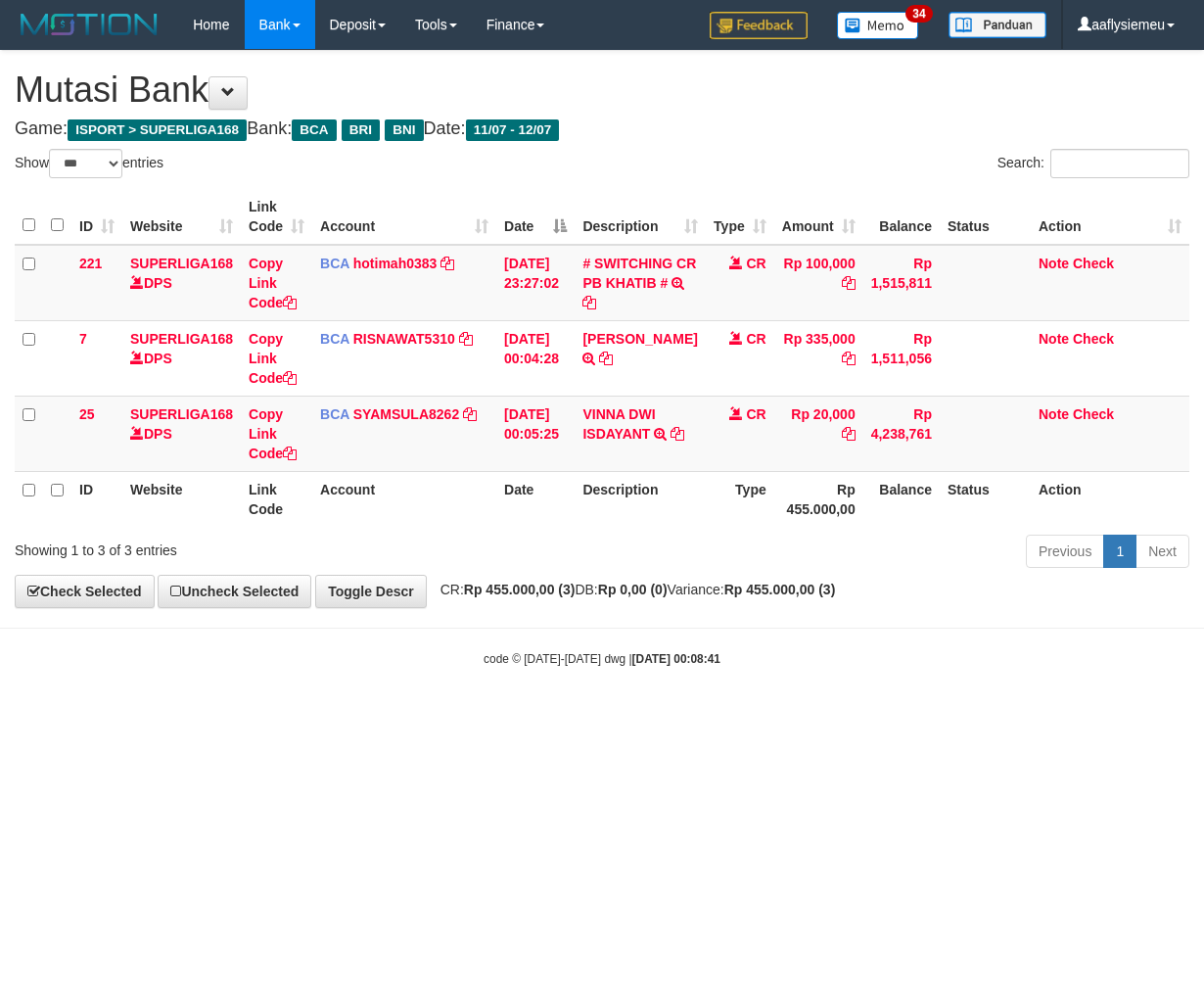 select on "***" 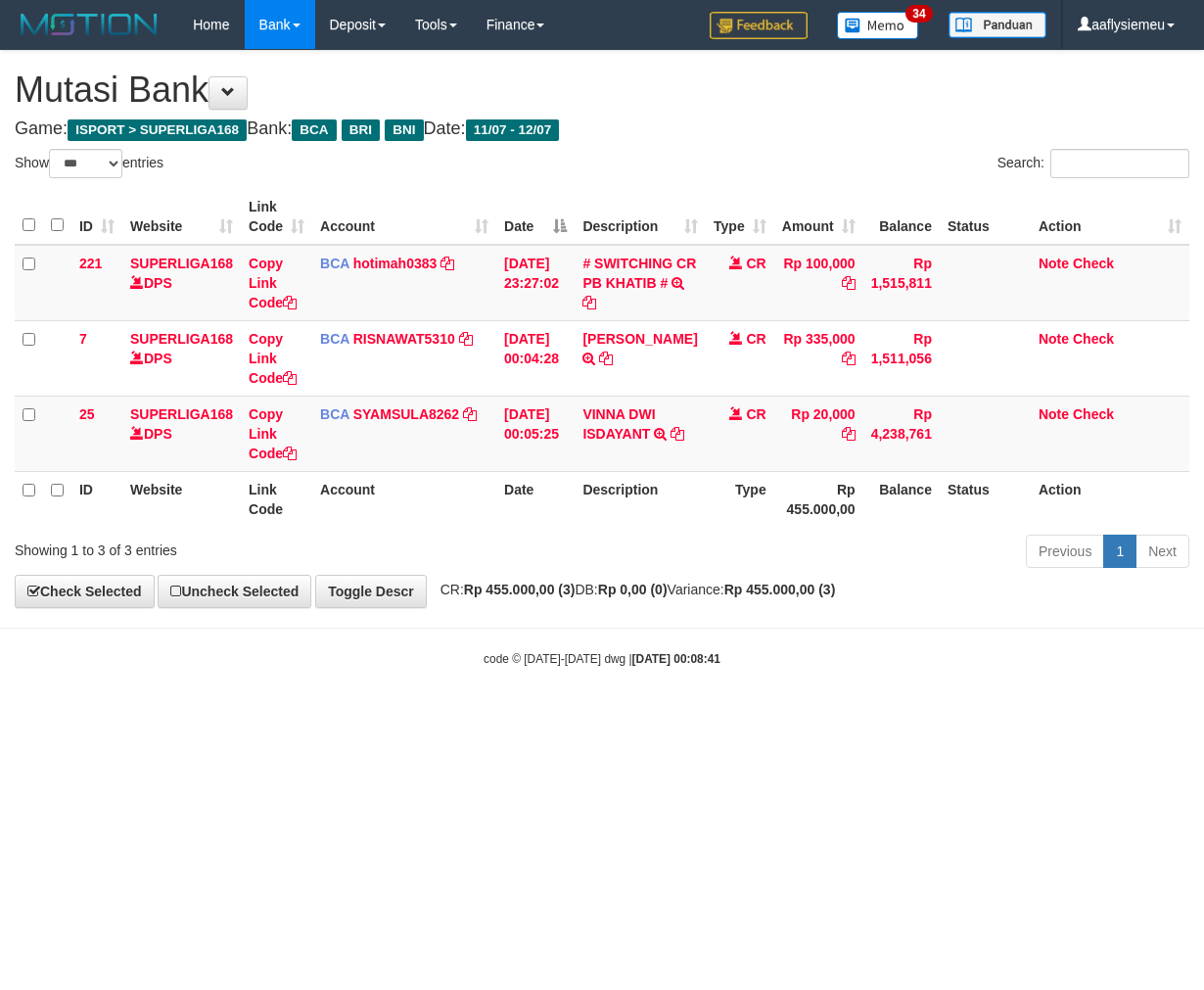 scroll, scrollTop: 0, scrollLeft: 0, axis: both 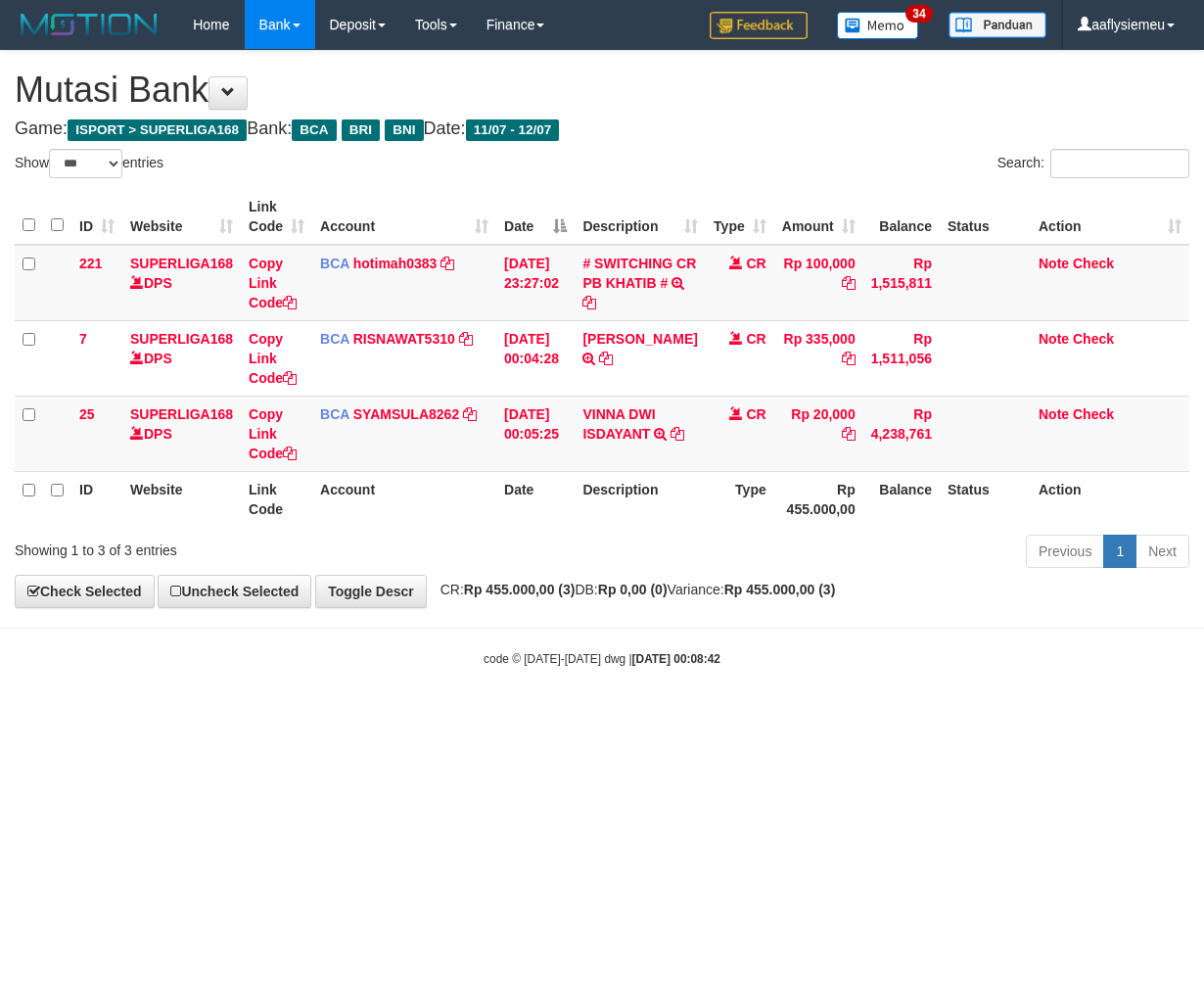 select on "***" 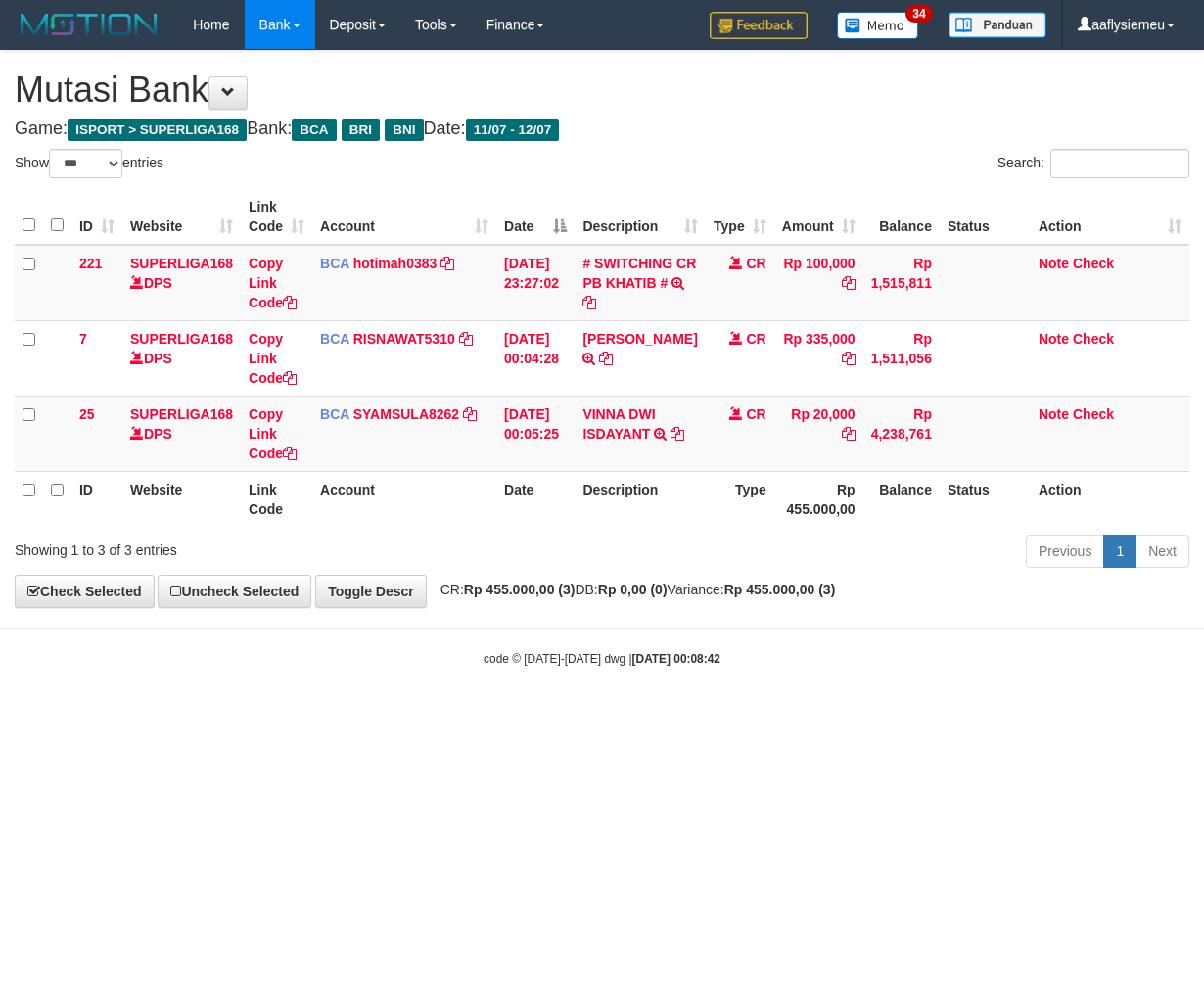 scroll, scrollTop: 0, scrollLeft: 0, axis: both 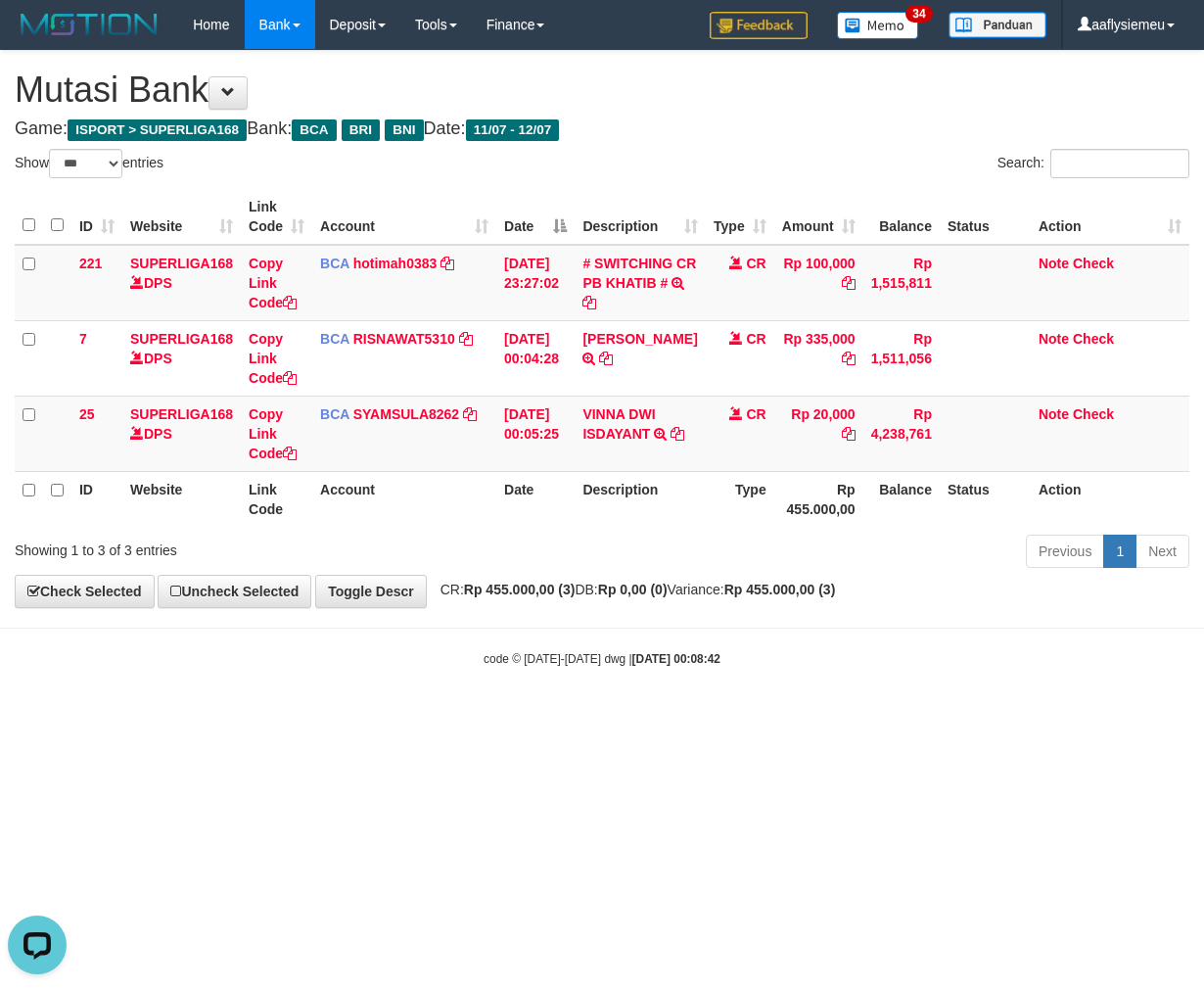 click on "Toggle navigation
Home
Bank
Account List
Load
By Website
Group
[ISPORT]													SUPERLIGA168
By Load Group (DPS)
34" at bounding box center (602, 358) 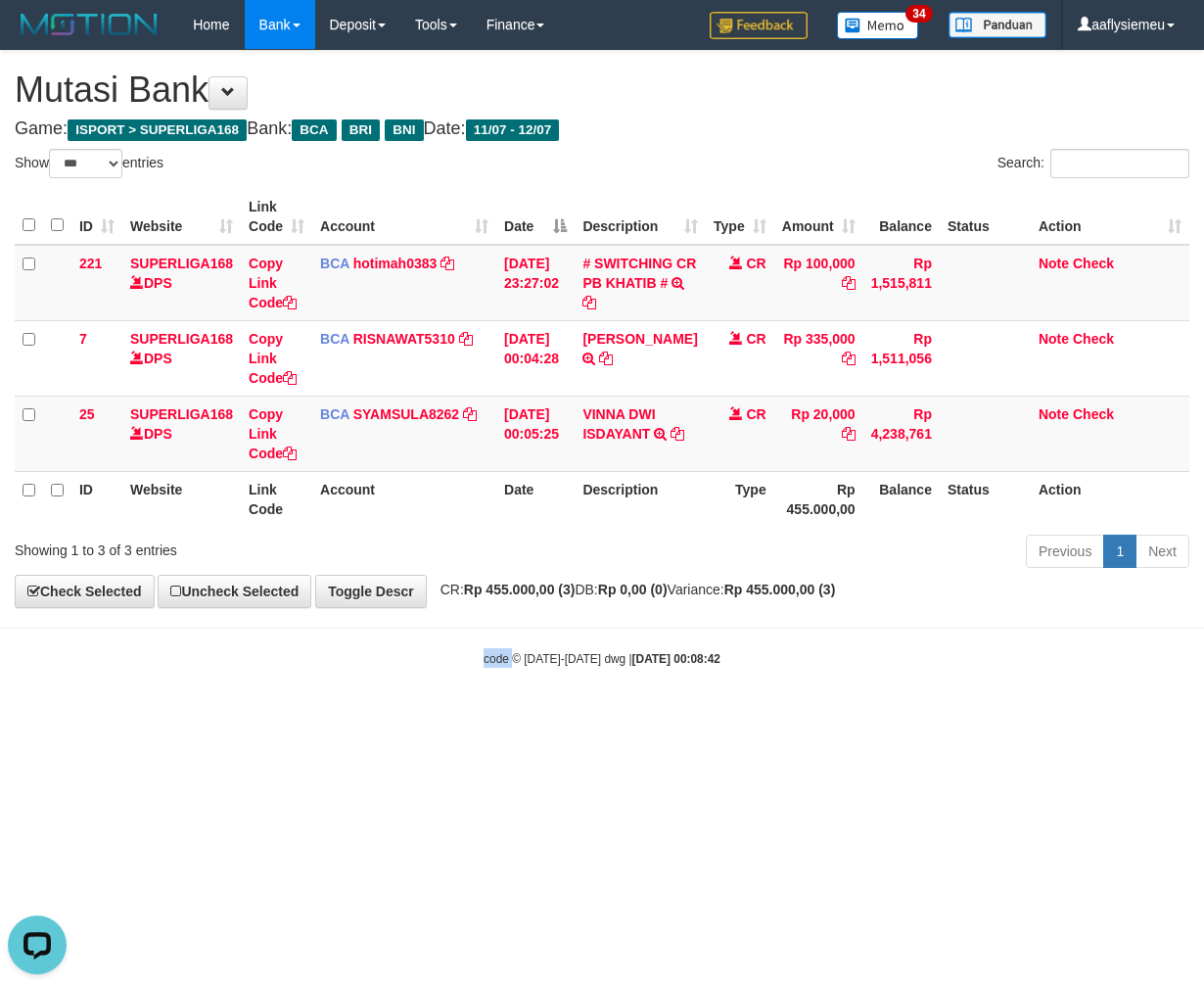 drag, startPoint x: 343, startPoint y: 700, endPoint x: 627, endPoint y: 634, distance: 291.56817 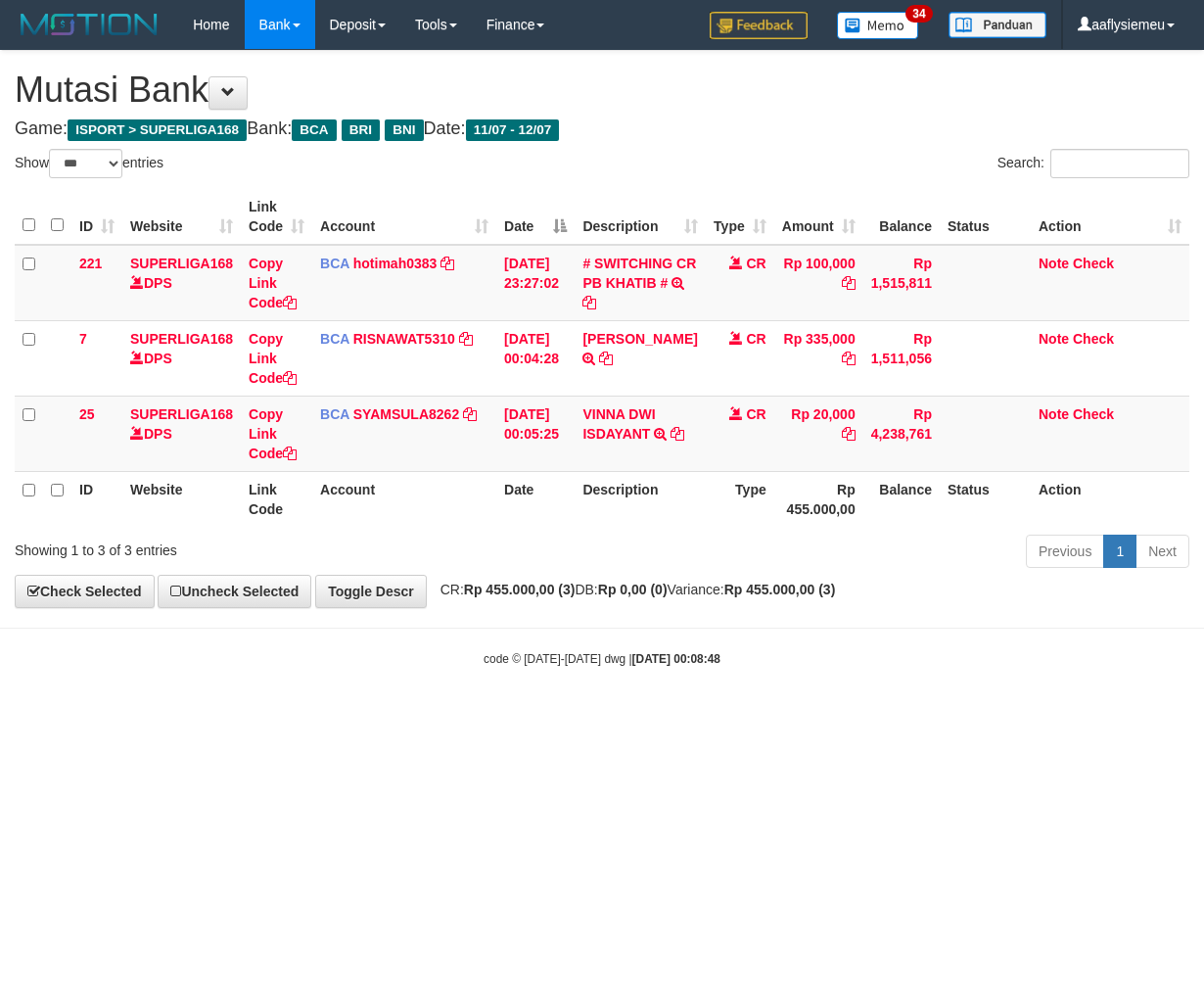 select on "***" 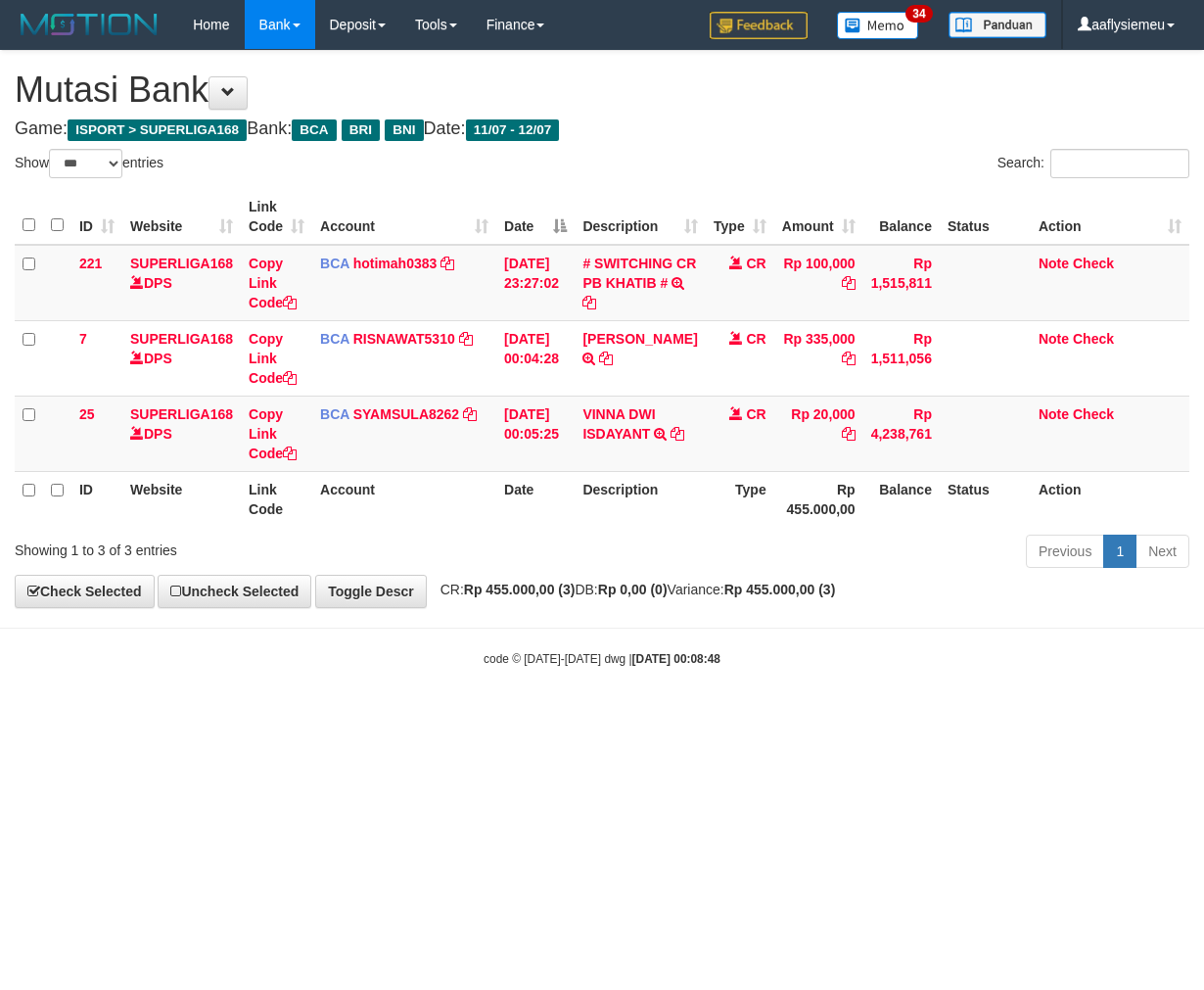 scroll, scrollTop: 0, scrollLeft: 0, axis: both 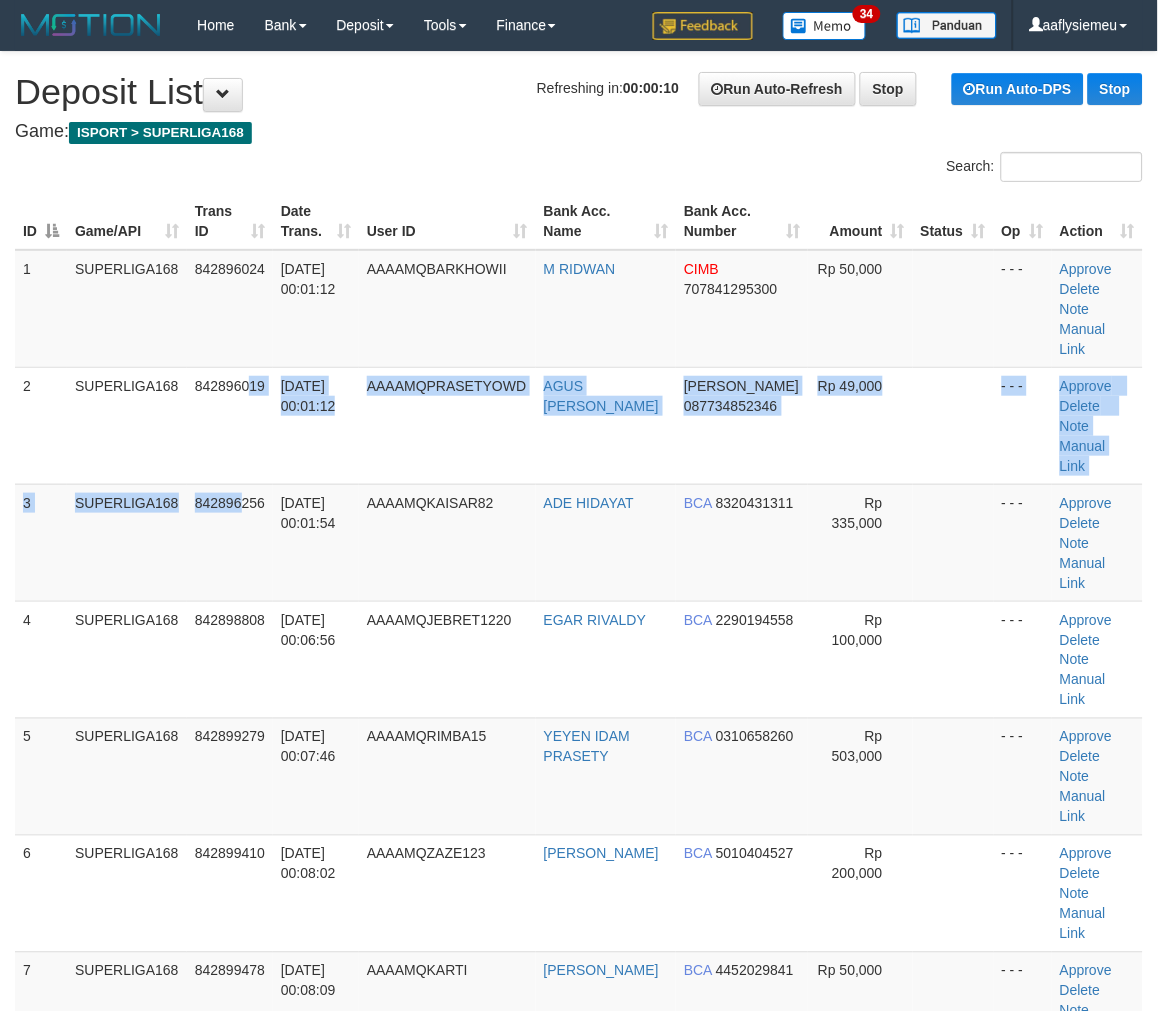 drag, startPoint x: 243, startPoint y: 453, endPoint x: 8, endPoint y: 520, distance: 244.36449 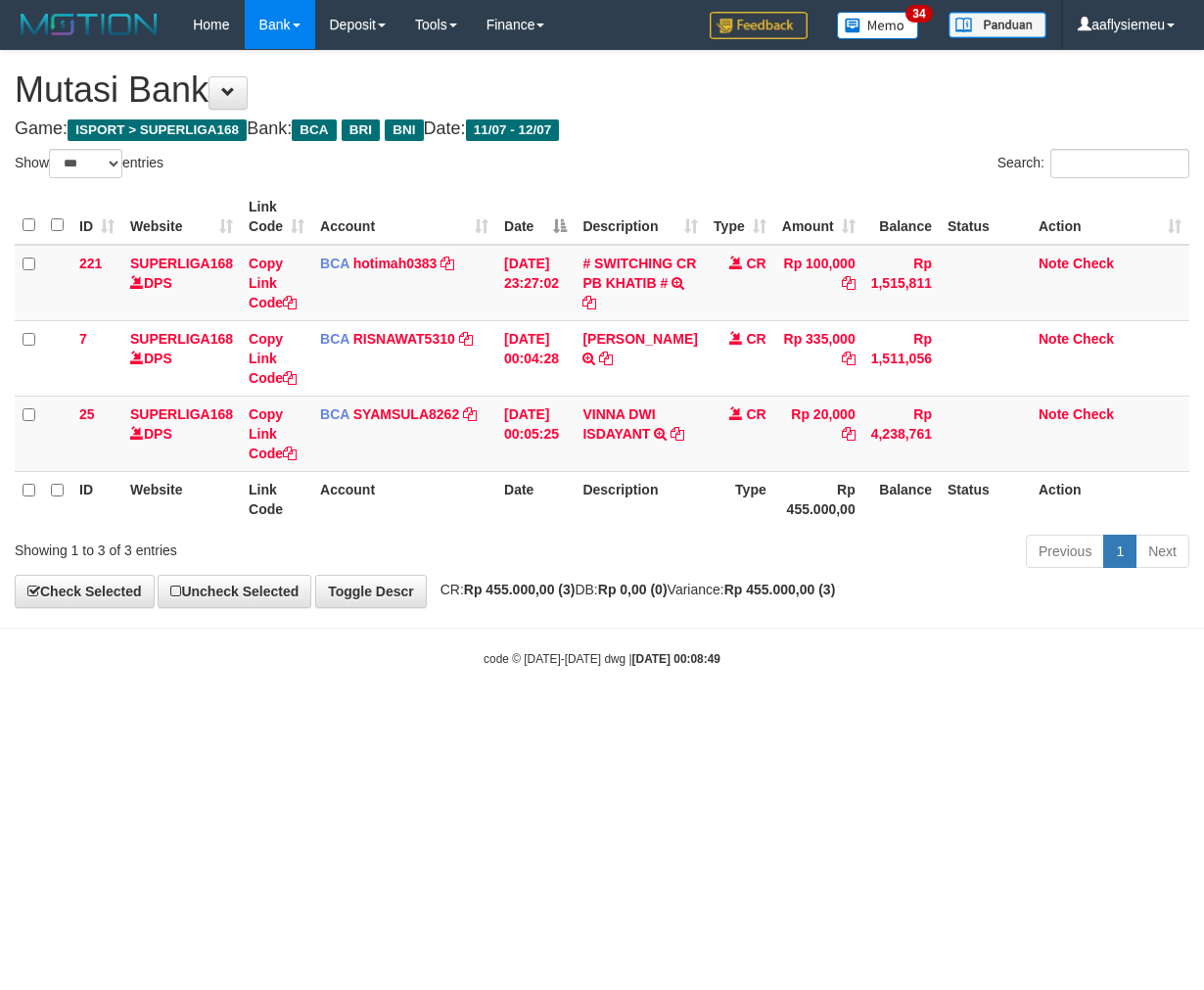 select on "***" 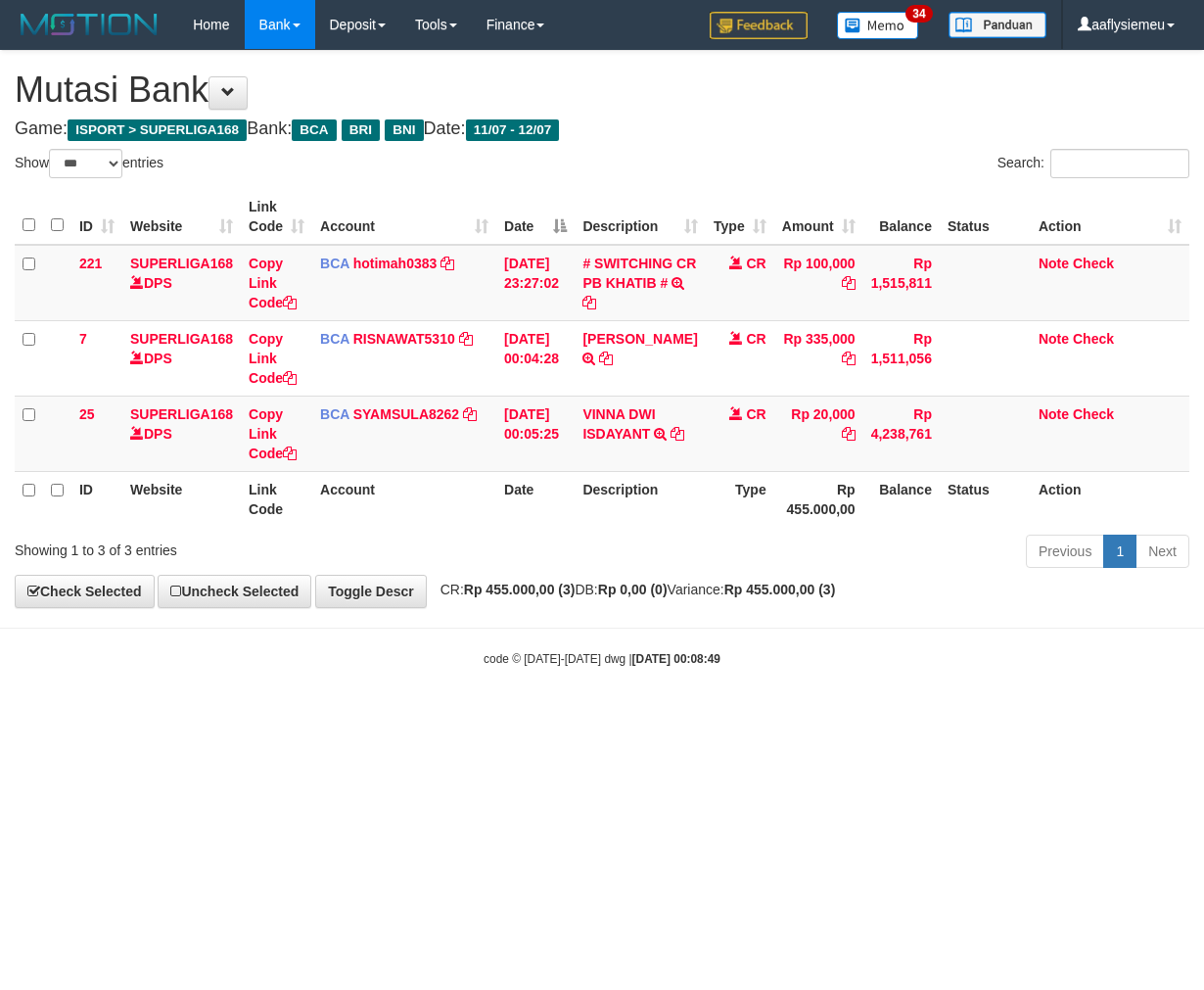 scroll, scrollTop: 0, scrollLeft: 0, axis: both 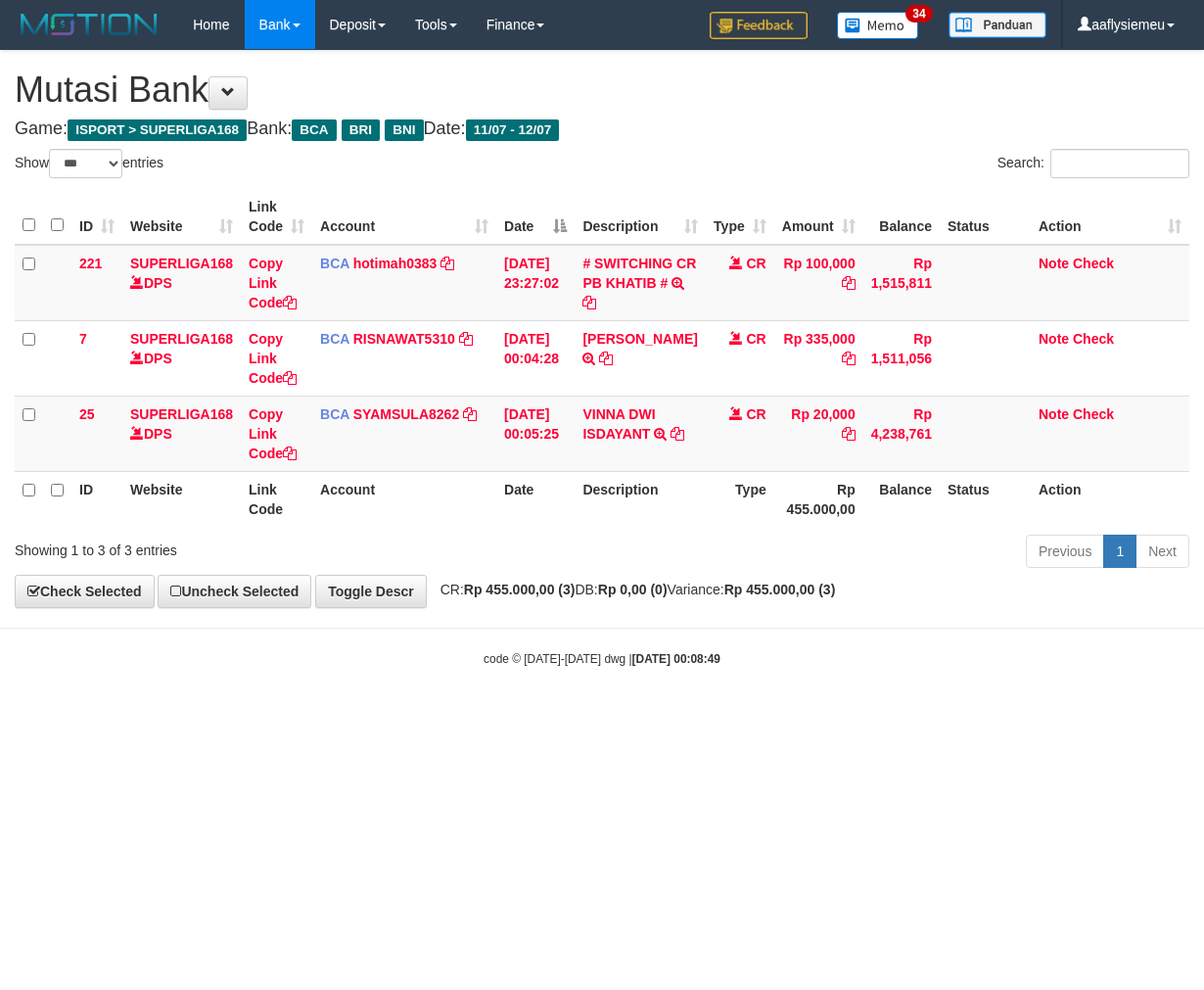 select on "***" 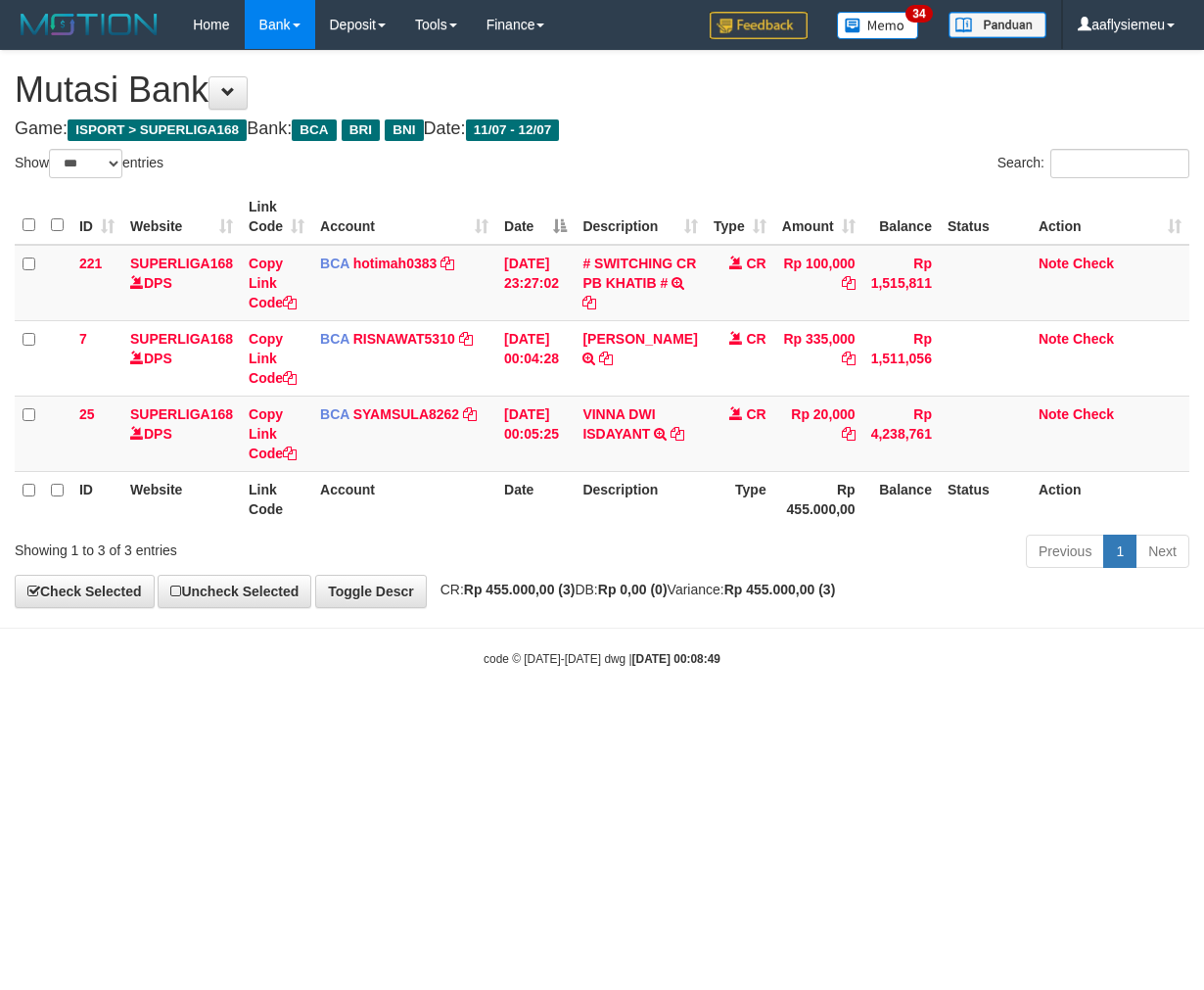 scroll, scrollTop: 0, scrollLeft: 0, axis: both 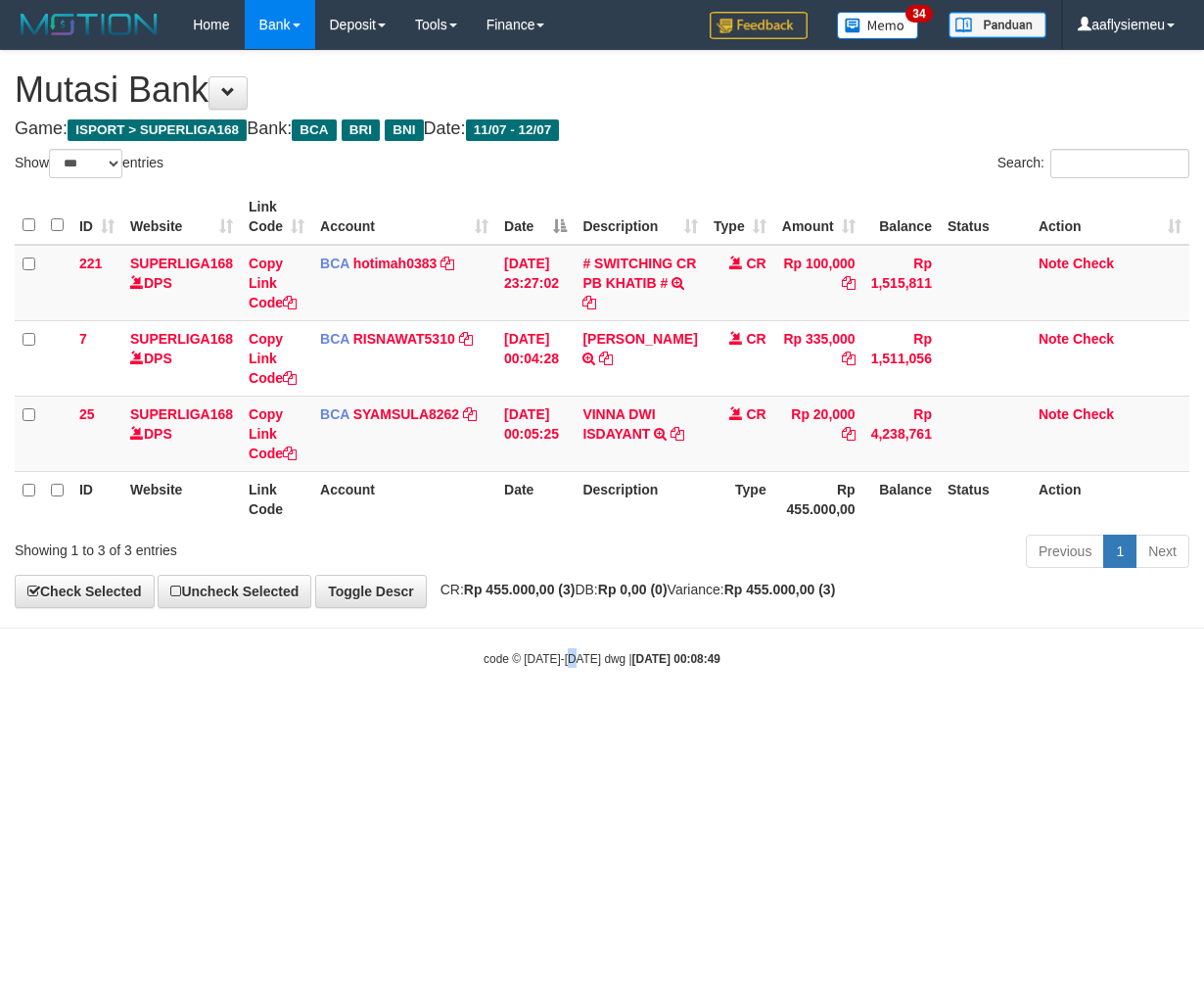 click on "Toggle navigation
Home
Bank
Account List
Load
By Website
Group
[ISPORT]													SUPERLIGA168
By Load Group (DPS)" at bounding box center [602, 358] 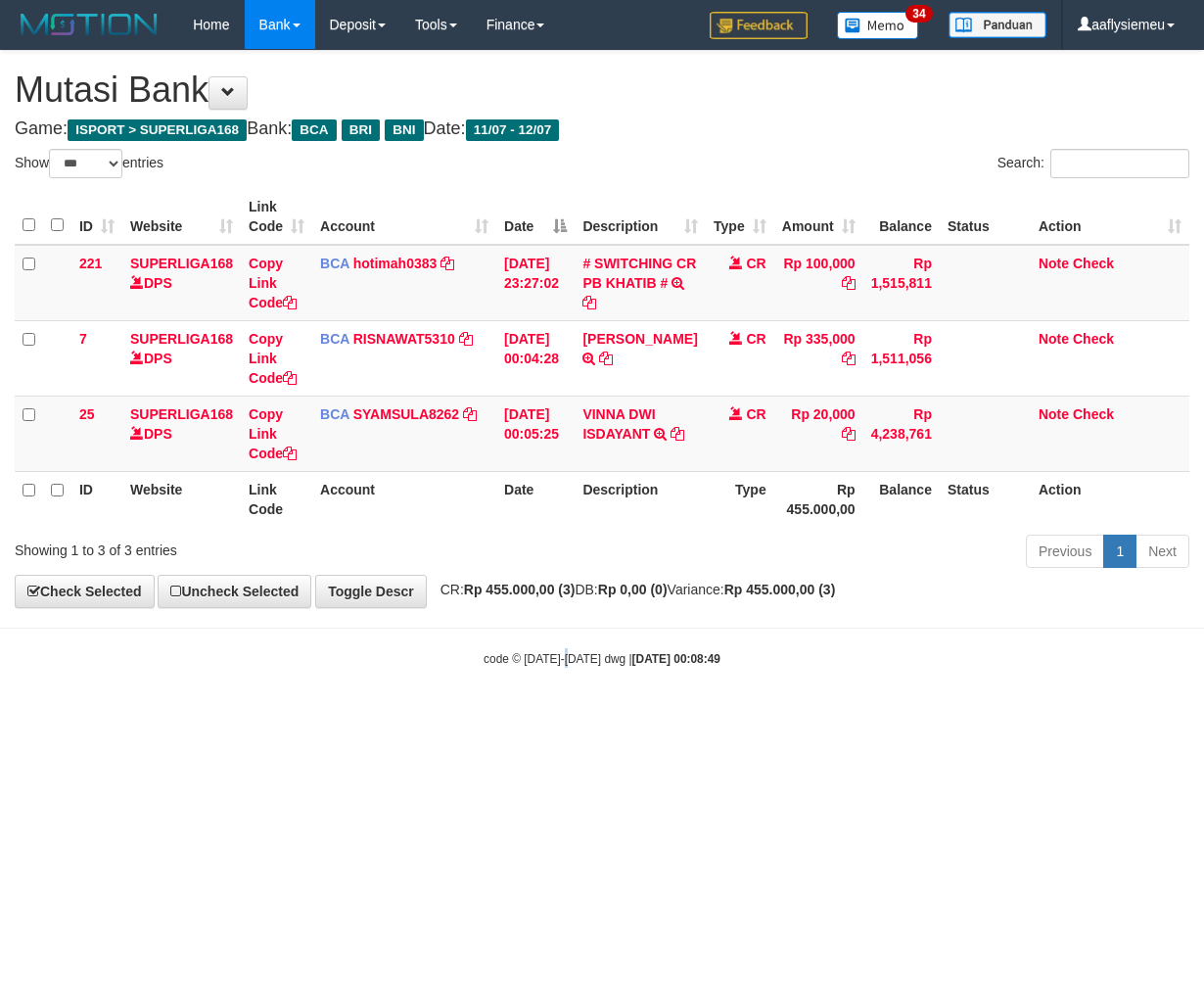drag, startPoint x: 574, startPoint y: 764, endPoint x: 384, endPoint y: 754, distance: 190.26298 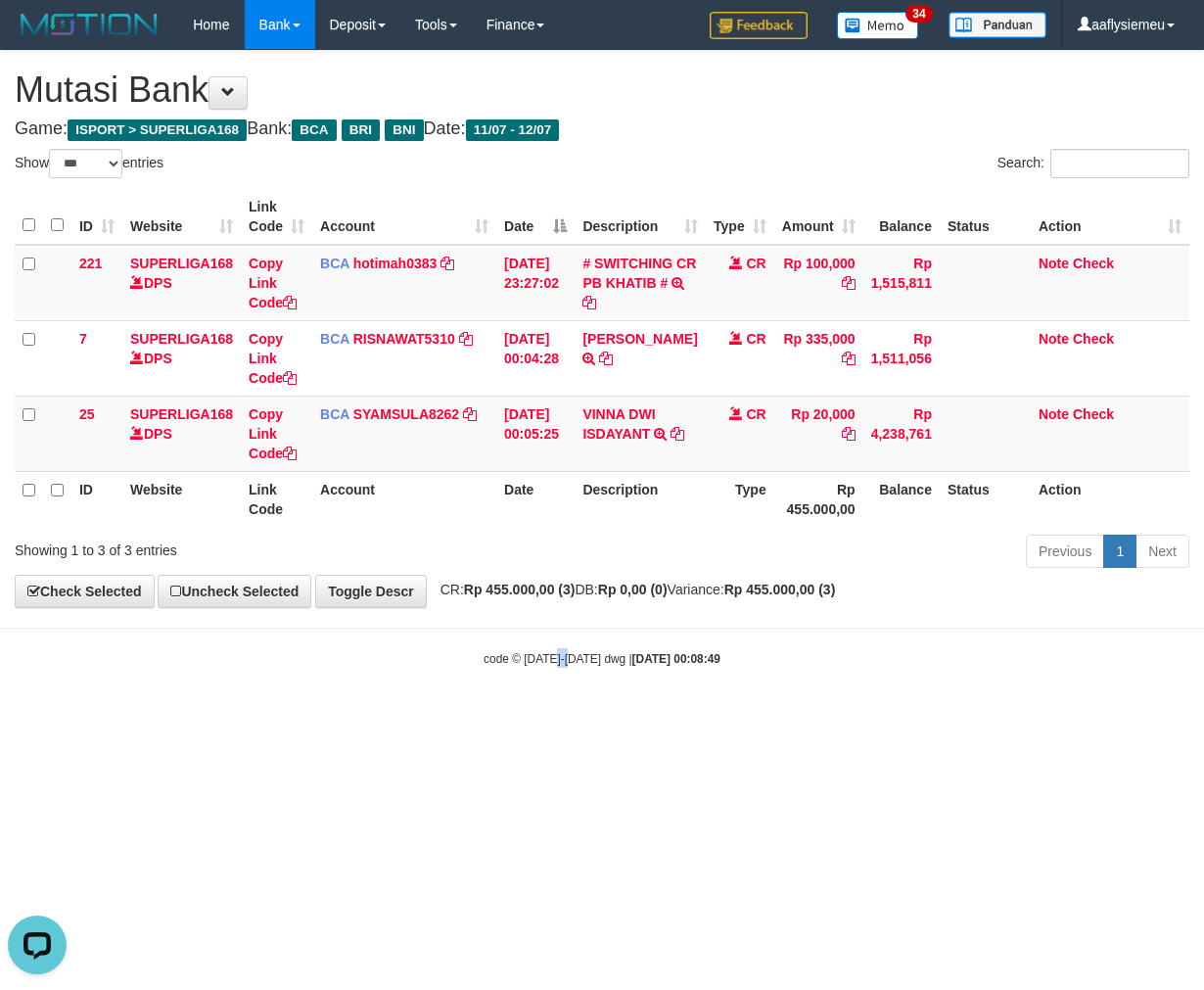 scroll, scrollTop: 0, scrollLeft: 0, axis: both 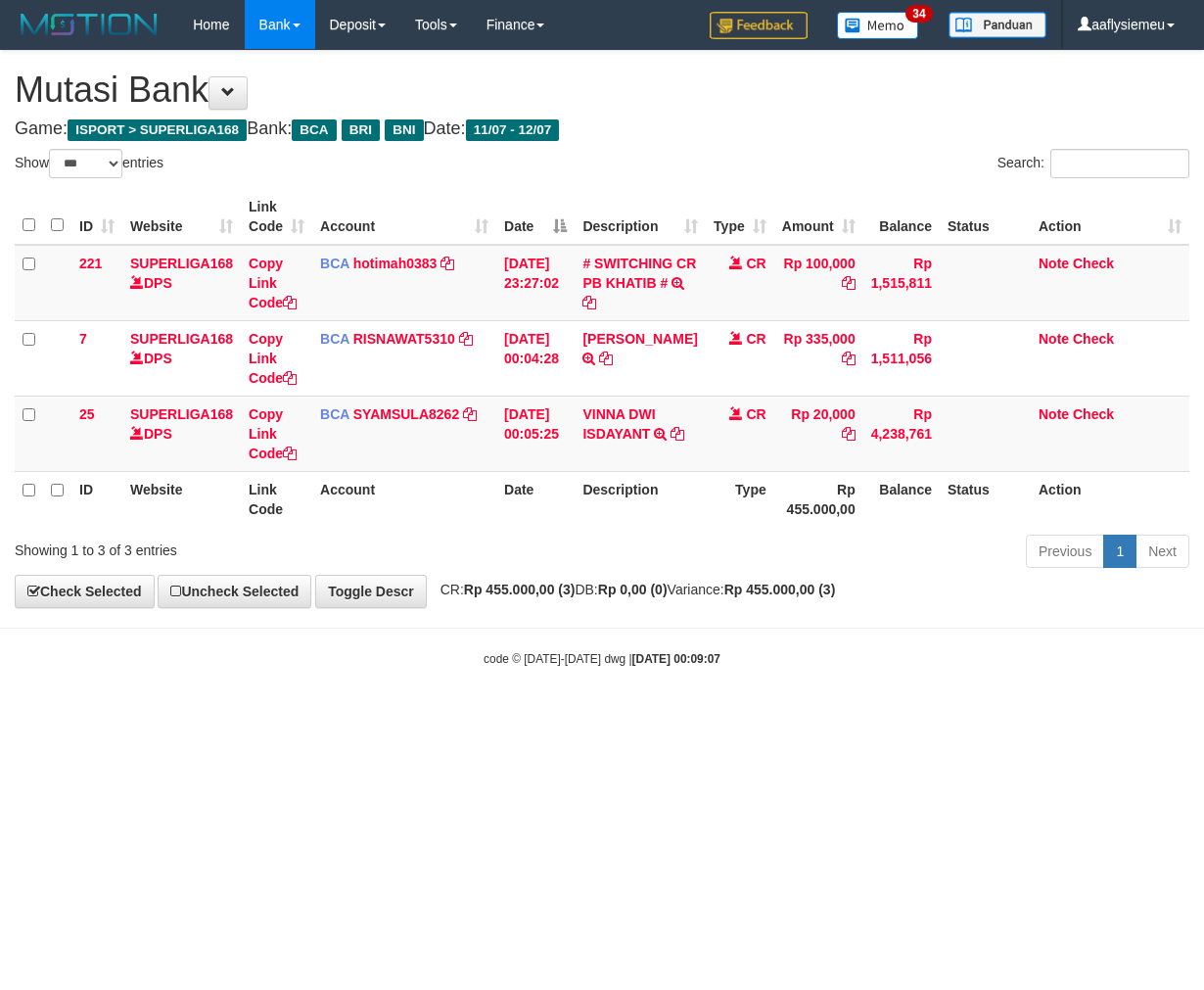 select on "***" 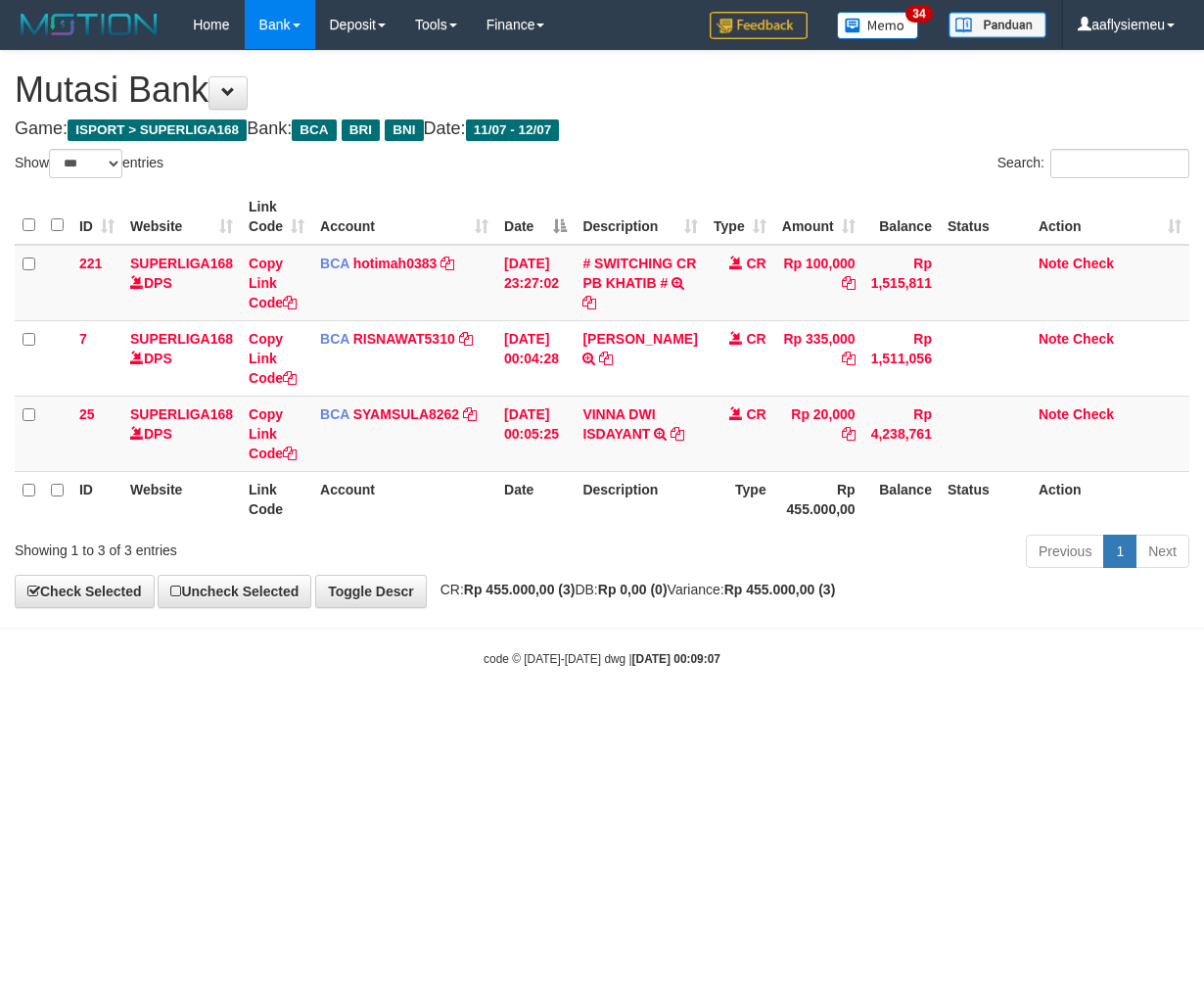 scroll, scrollTop: 0, scrollLeft: 0, axis: both 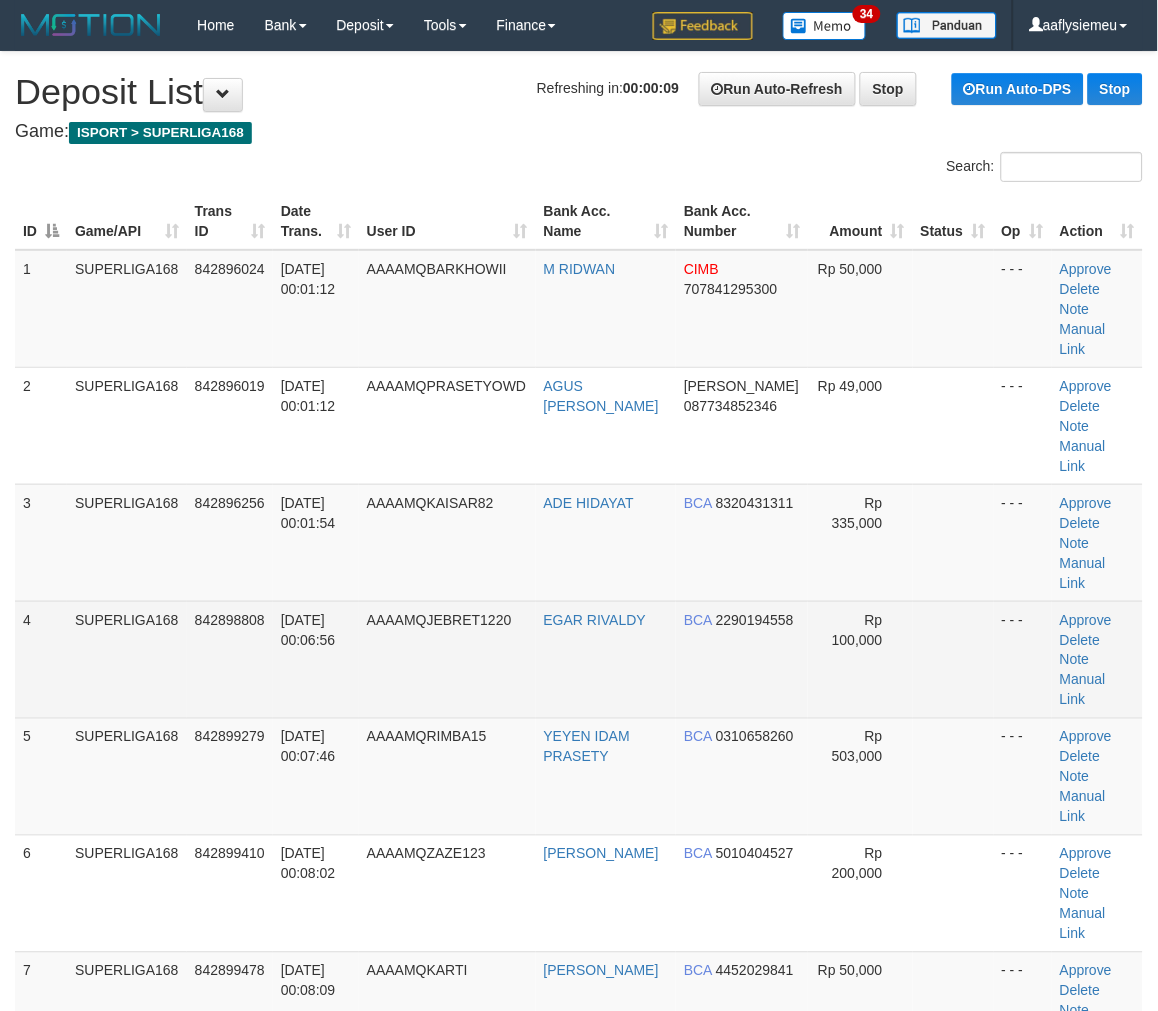 click on "SUPERLIGA168" at bounding box center [127, 542] 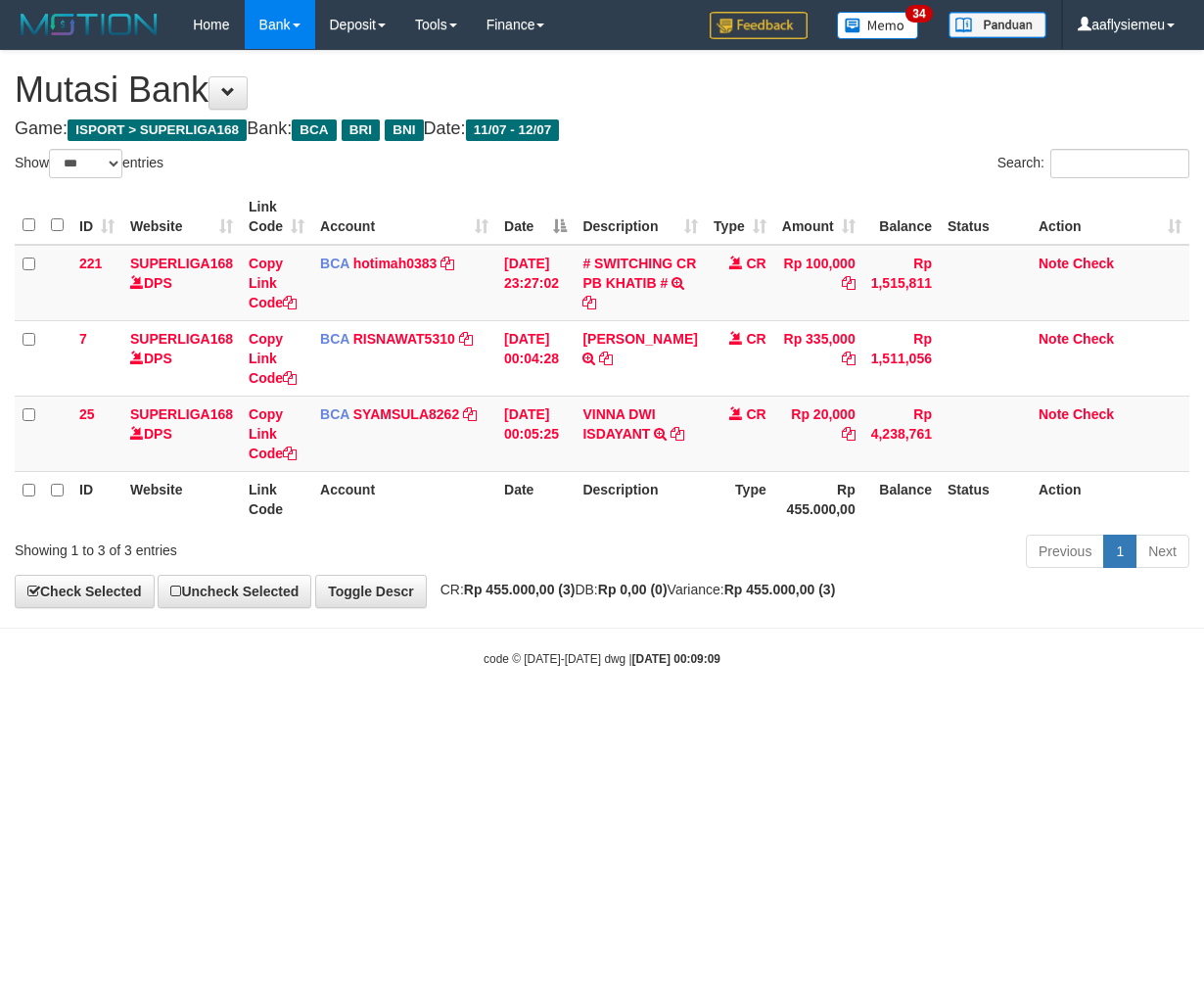 select on "***" 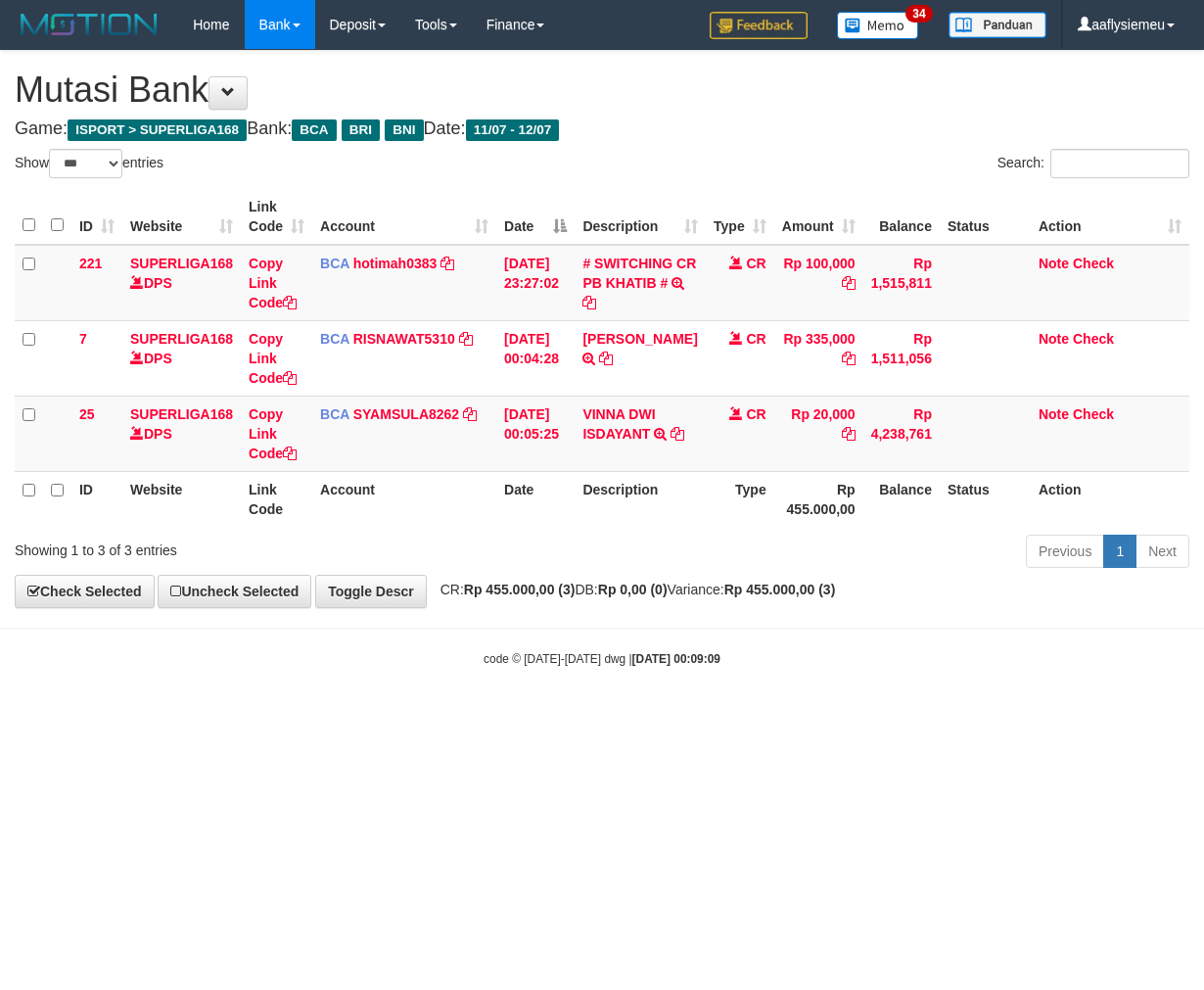 scroll, scrollTop: 0, scrollLeft: 0, axis: both 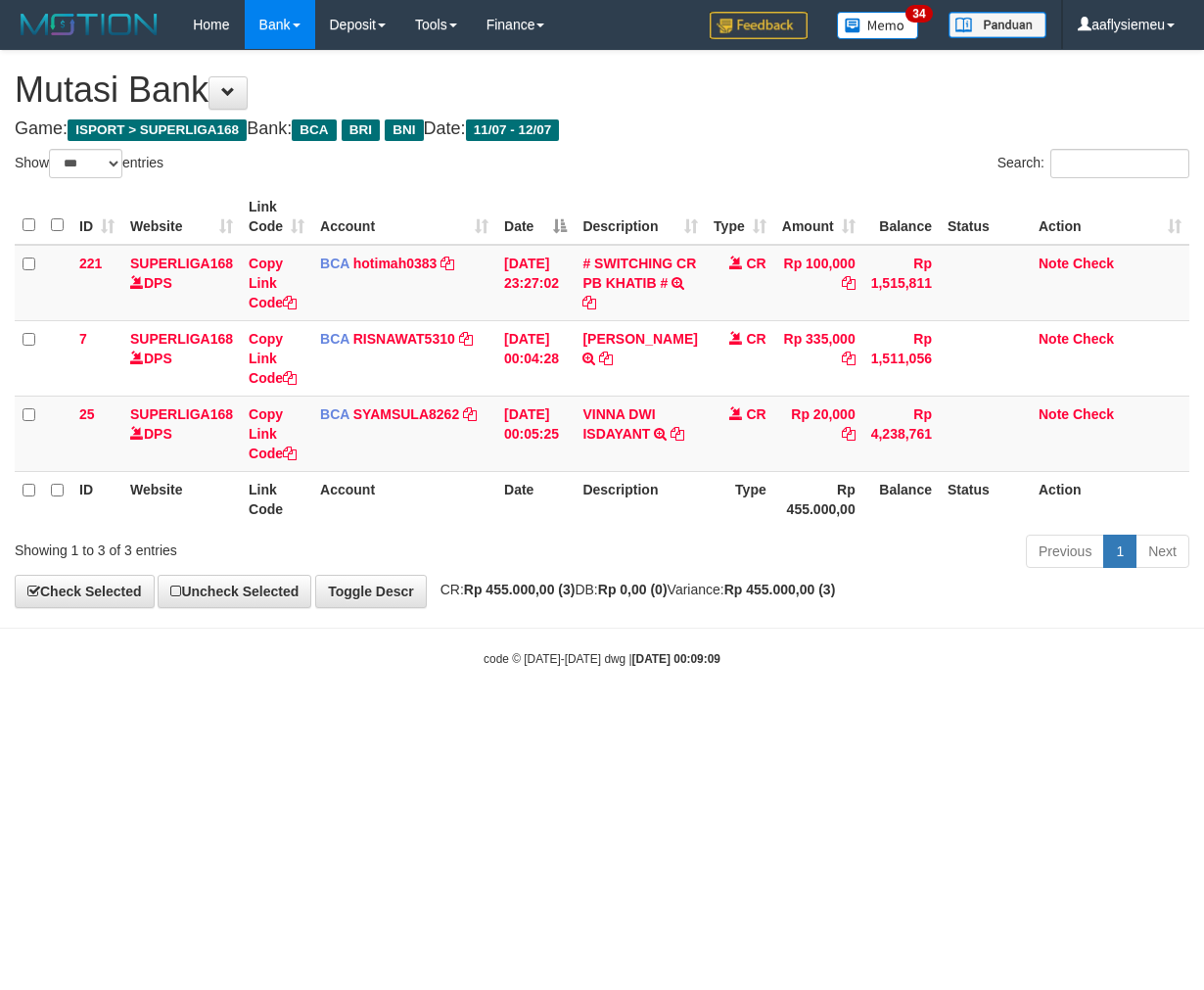 select on "***" 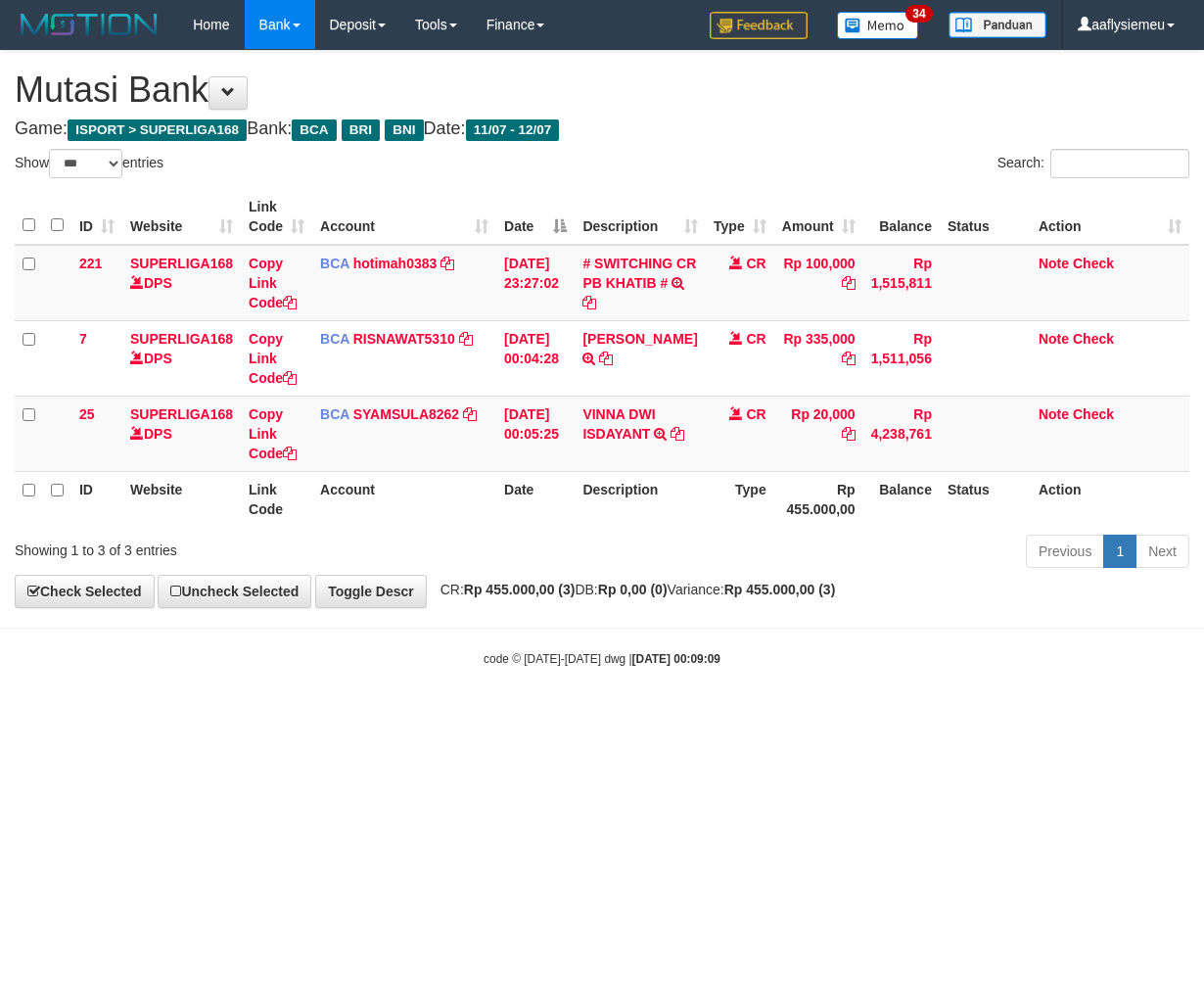 scroll, scrollTop: 0, scrollLeft: 0, axis: both 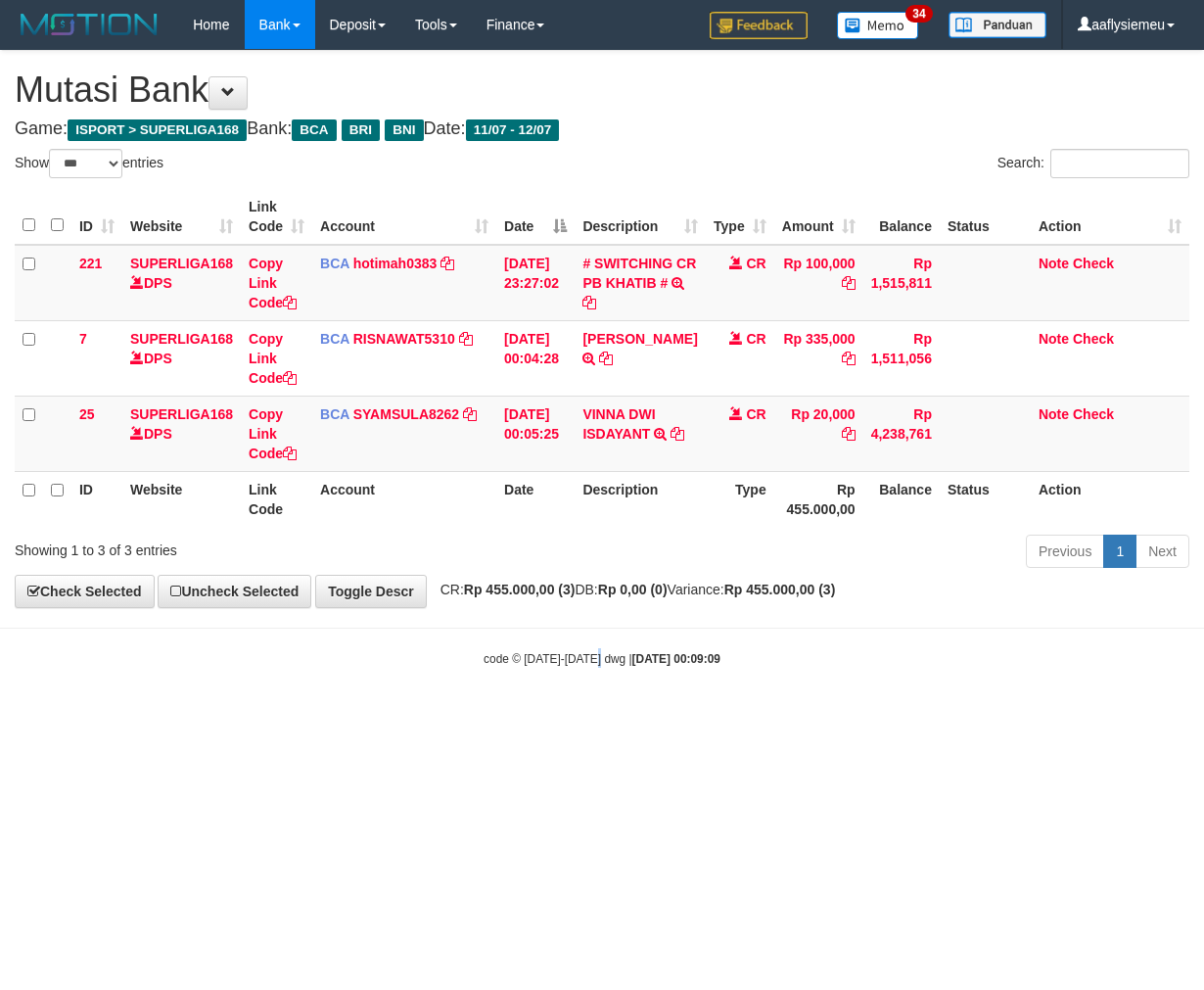 click on "Toggle navigation
Home
Bank
Account List
Load
By Website
Group
[ISPORT]													SUPERLIGA168
By Load Group (DPS)
34" at bounding box center [602, 358] 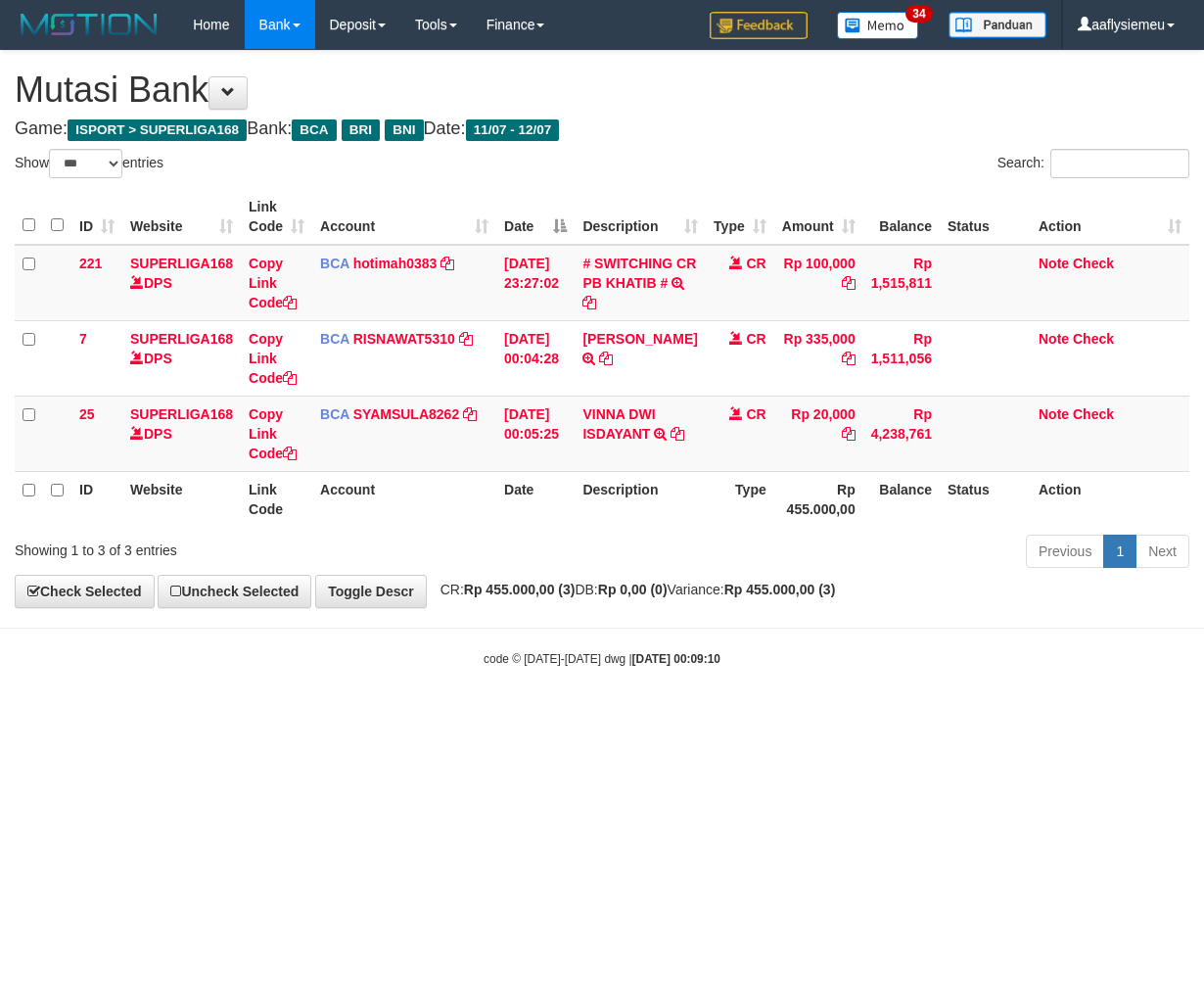 select on "***" 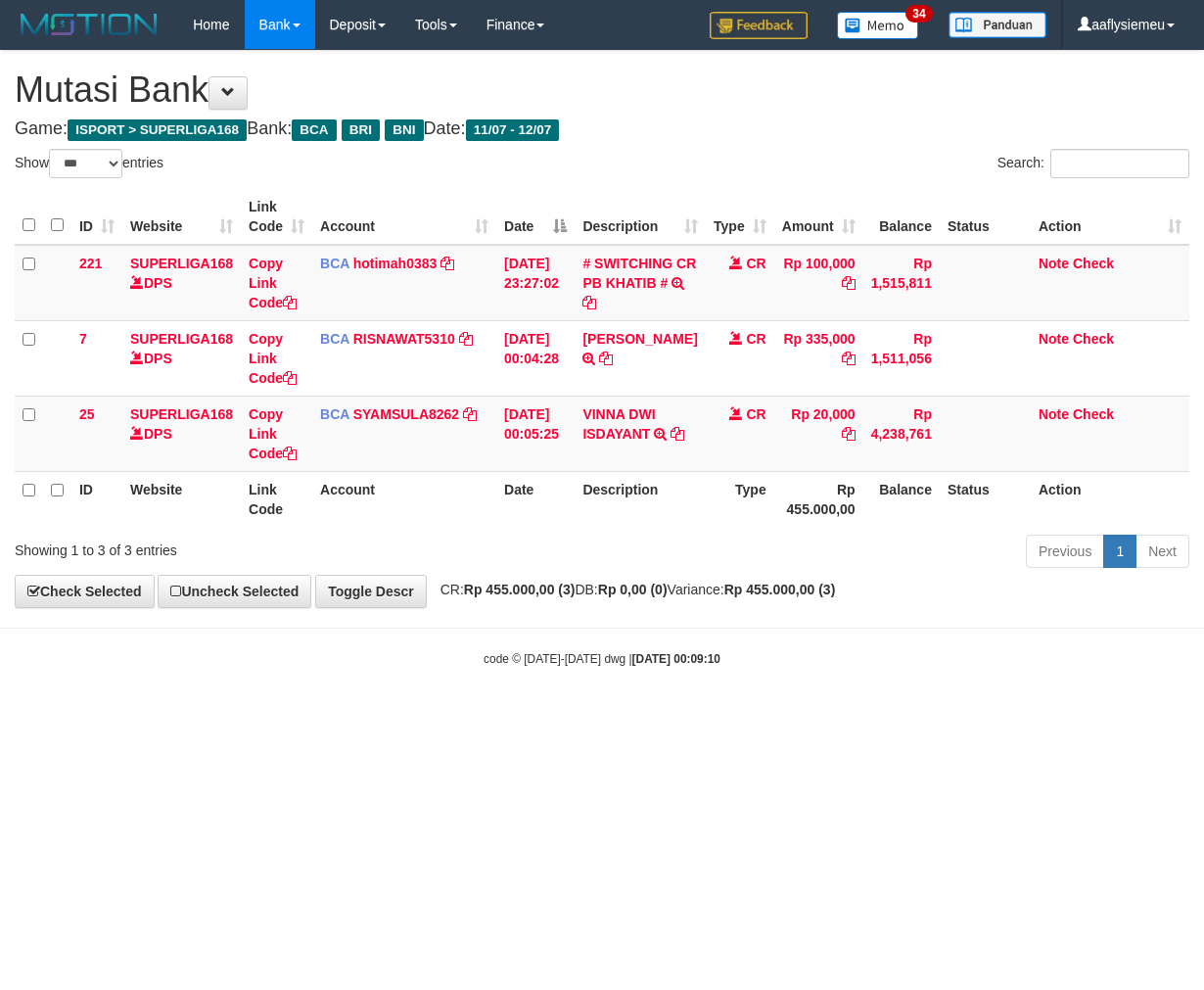 scroll, scrollTop: 0, scrollLeft: 0, axis: both 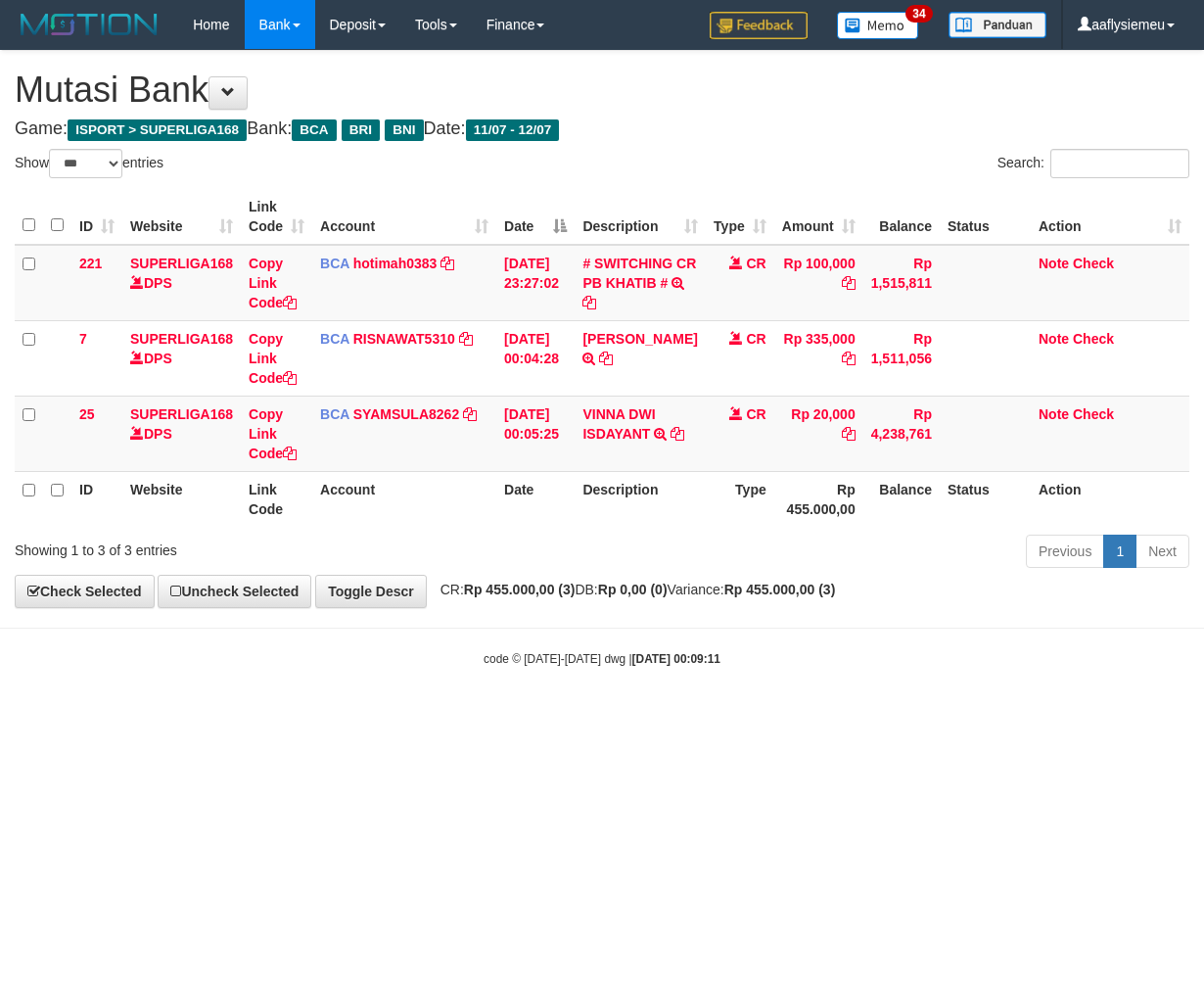 select on "***" 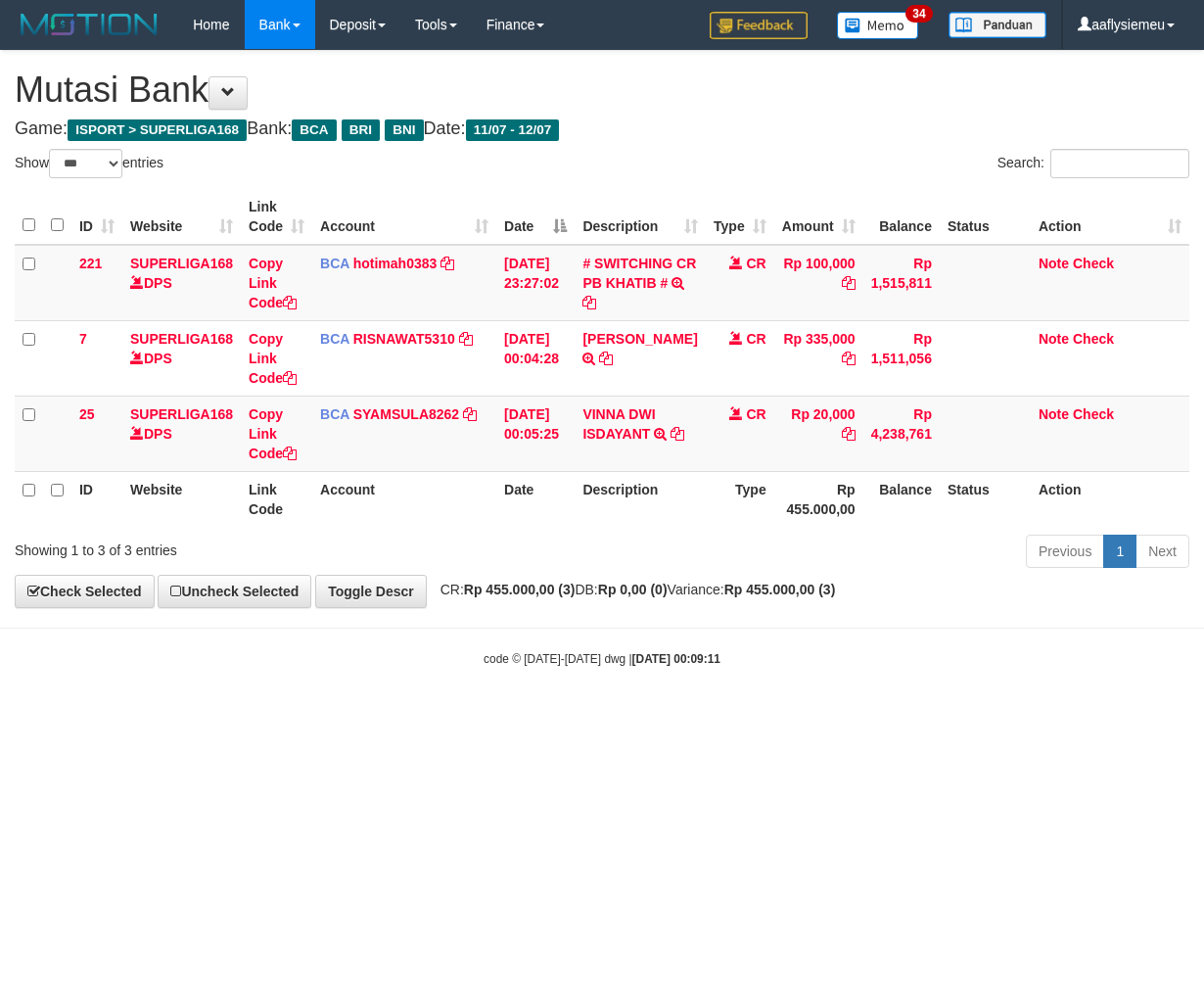 scroll, scrollTop: 0, scrollLeft: 0, axis: both 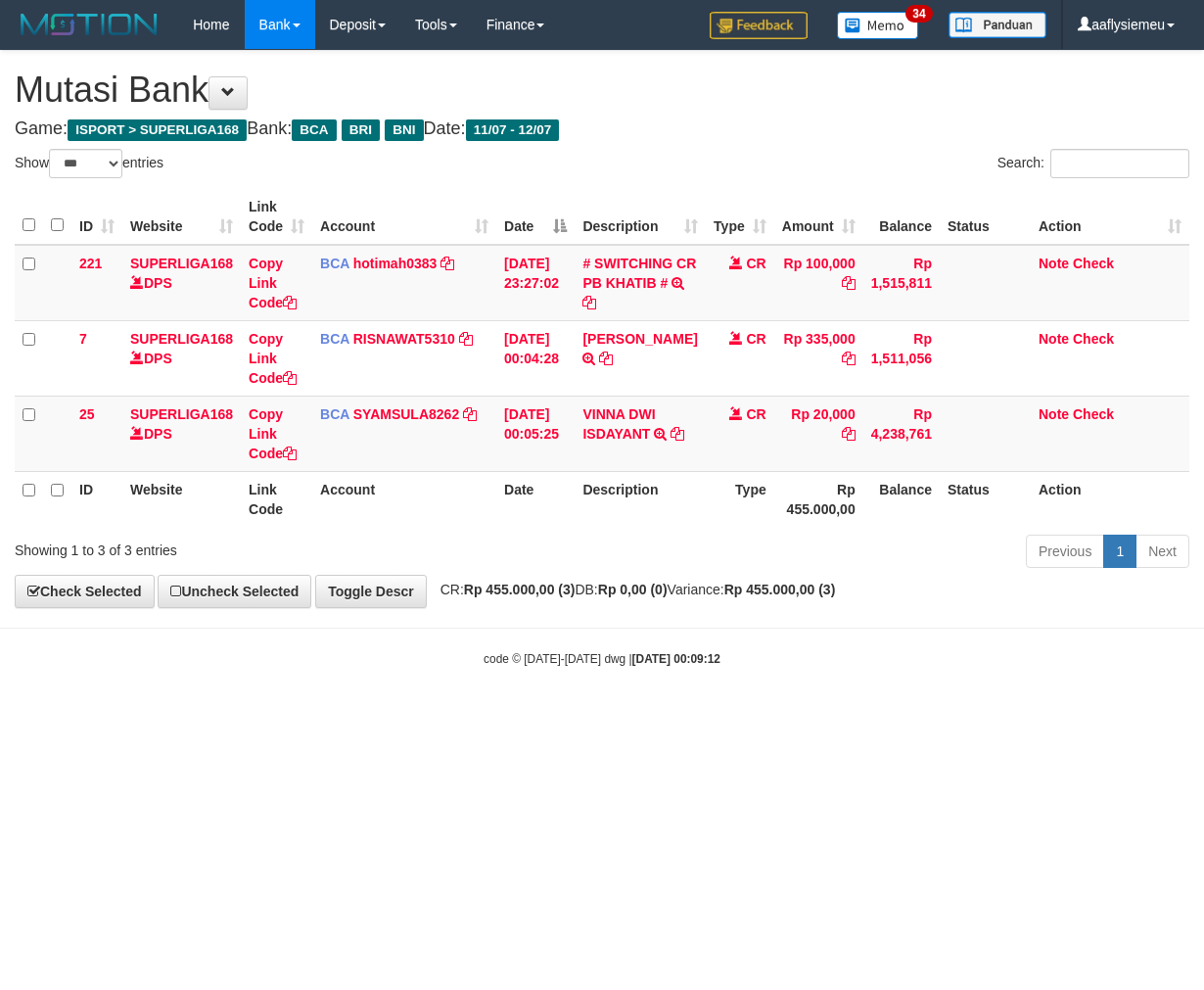 select on "***" 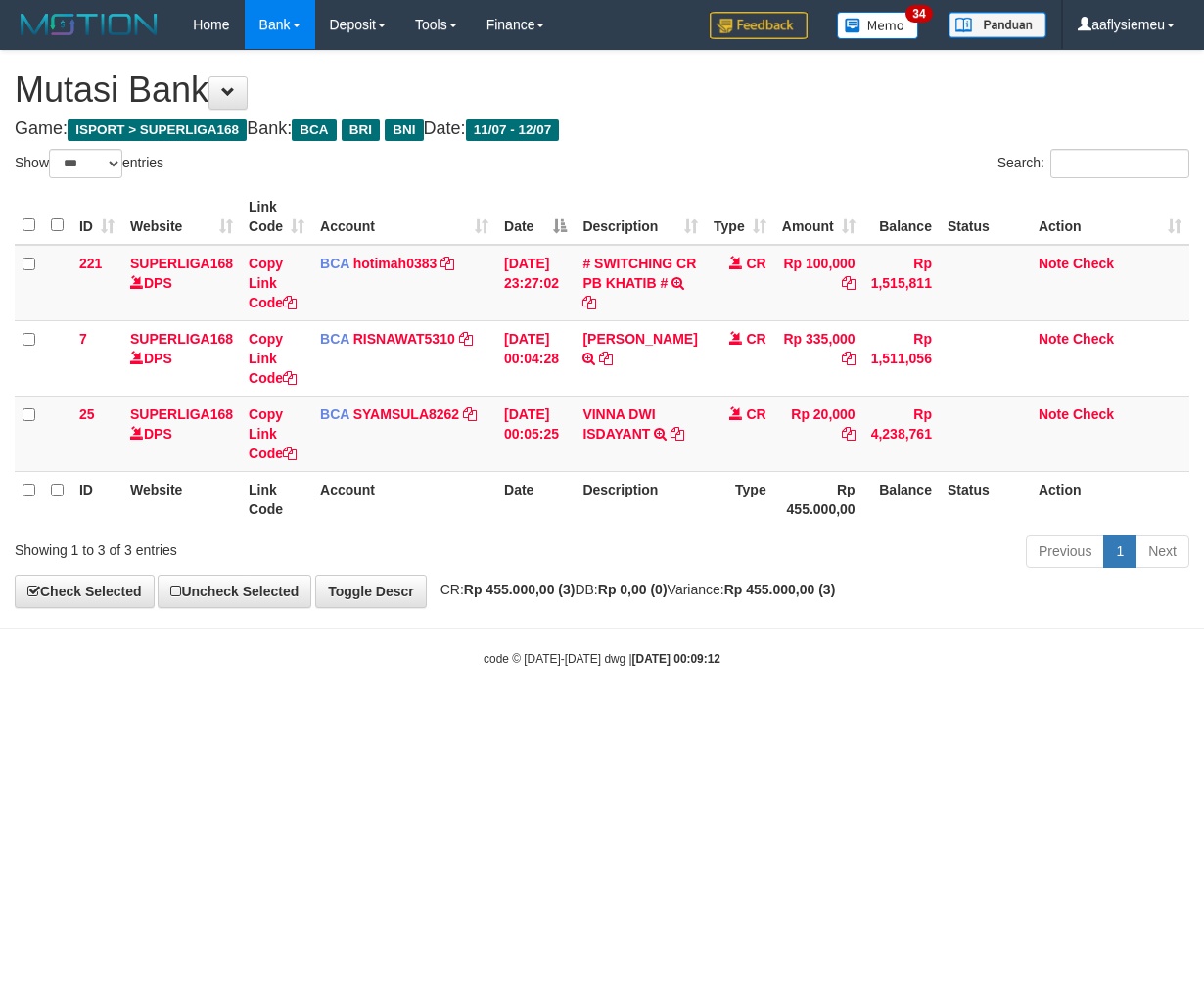 scroll, scrollTop: 0, scrollLeft: 0, axis: both 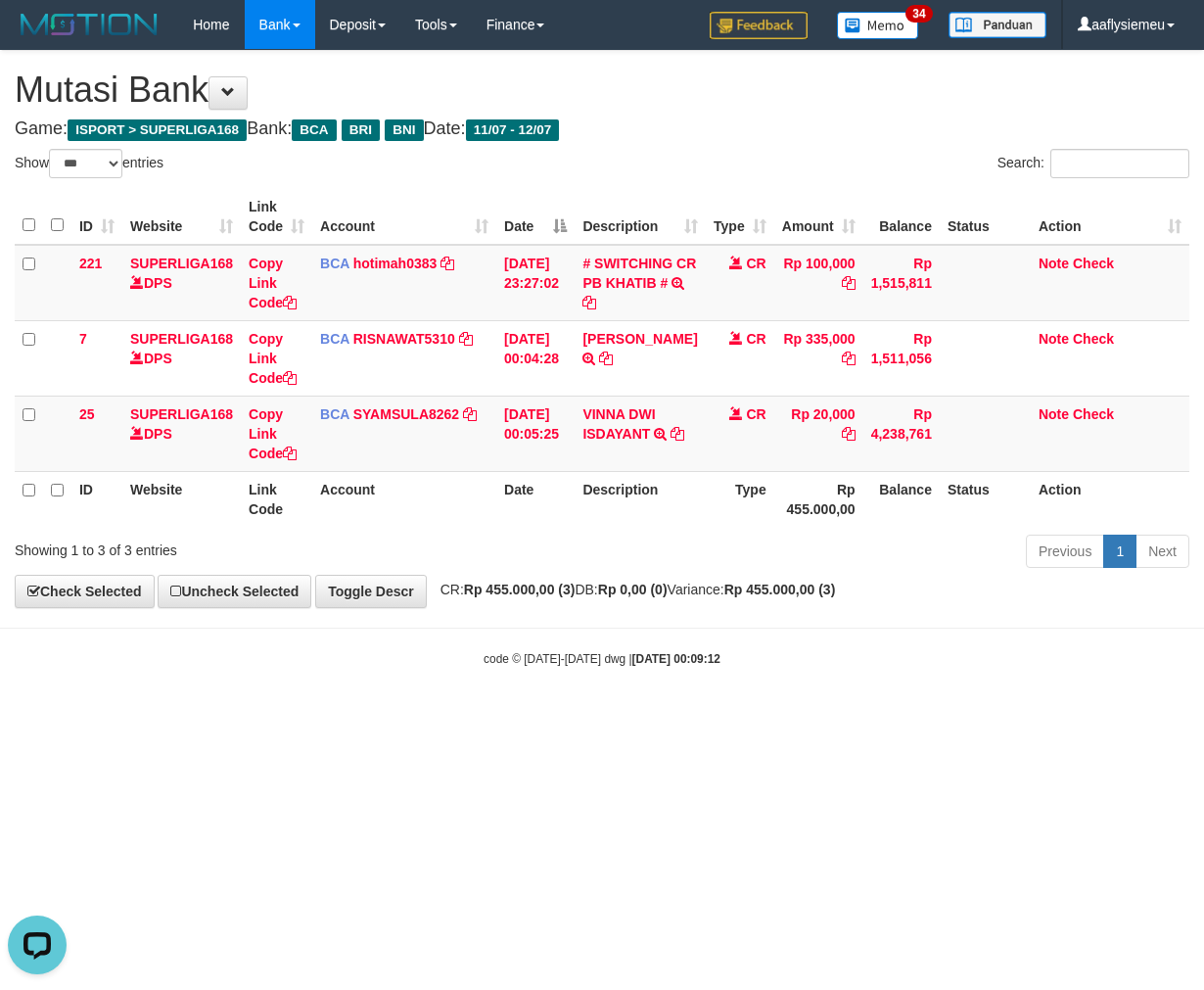click on "Toggle navigation
Home
Bank
Account List
Load
By Website
Group
[ISPORT]													SUPERLIGA168
By Load Group (DPS)
34" at bounding box center [602, 358] 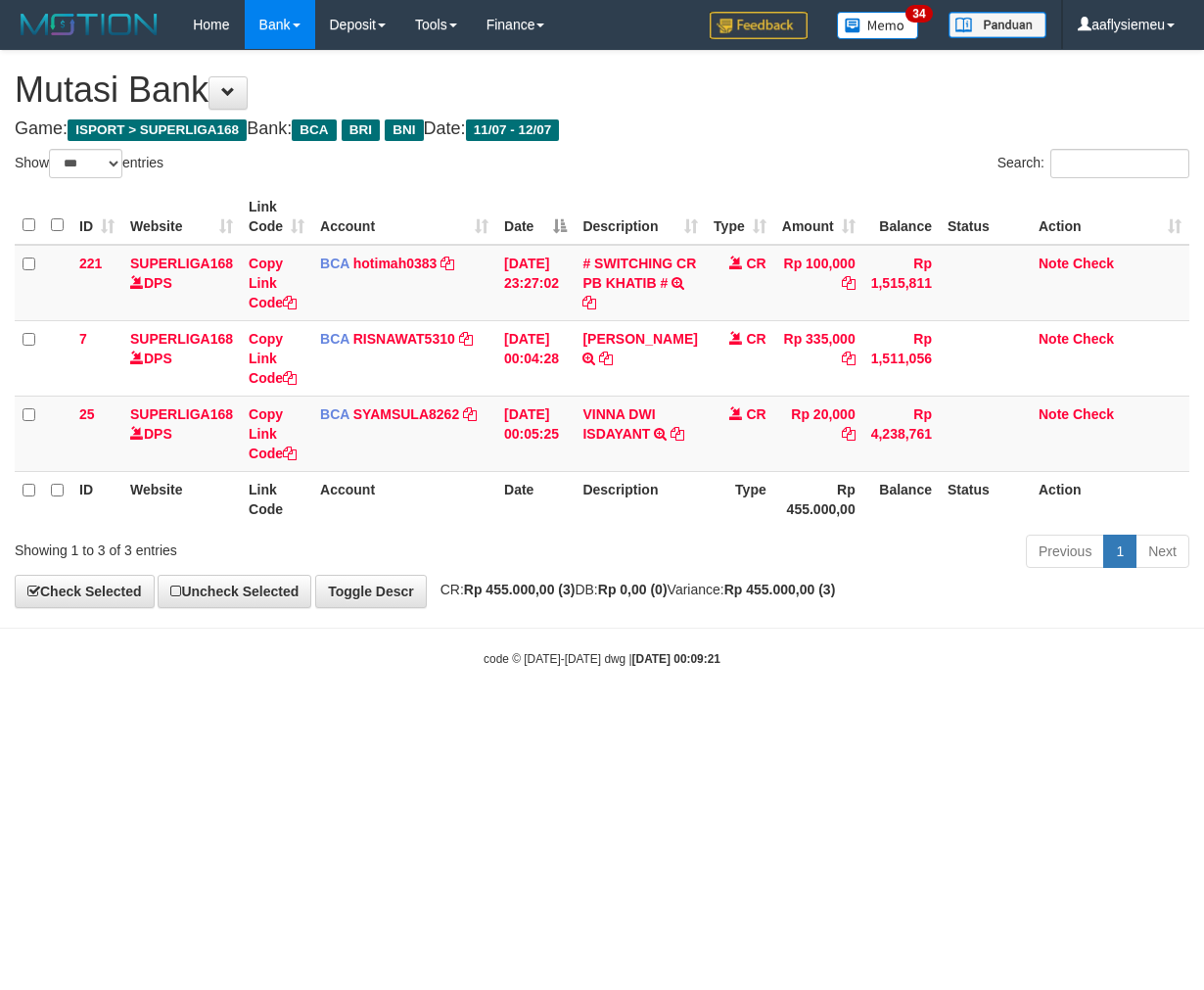 select on "***" 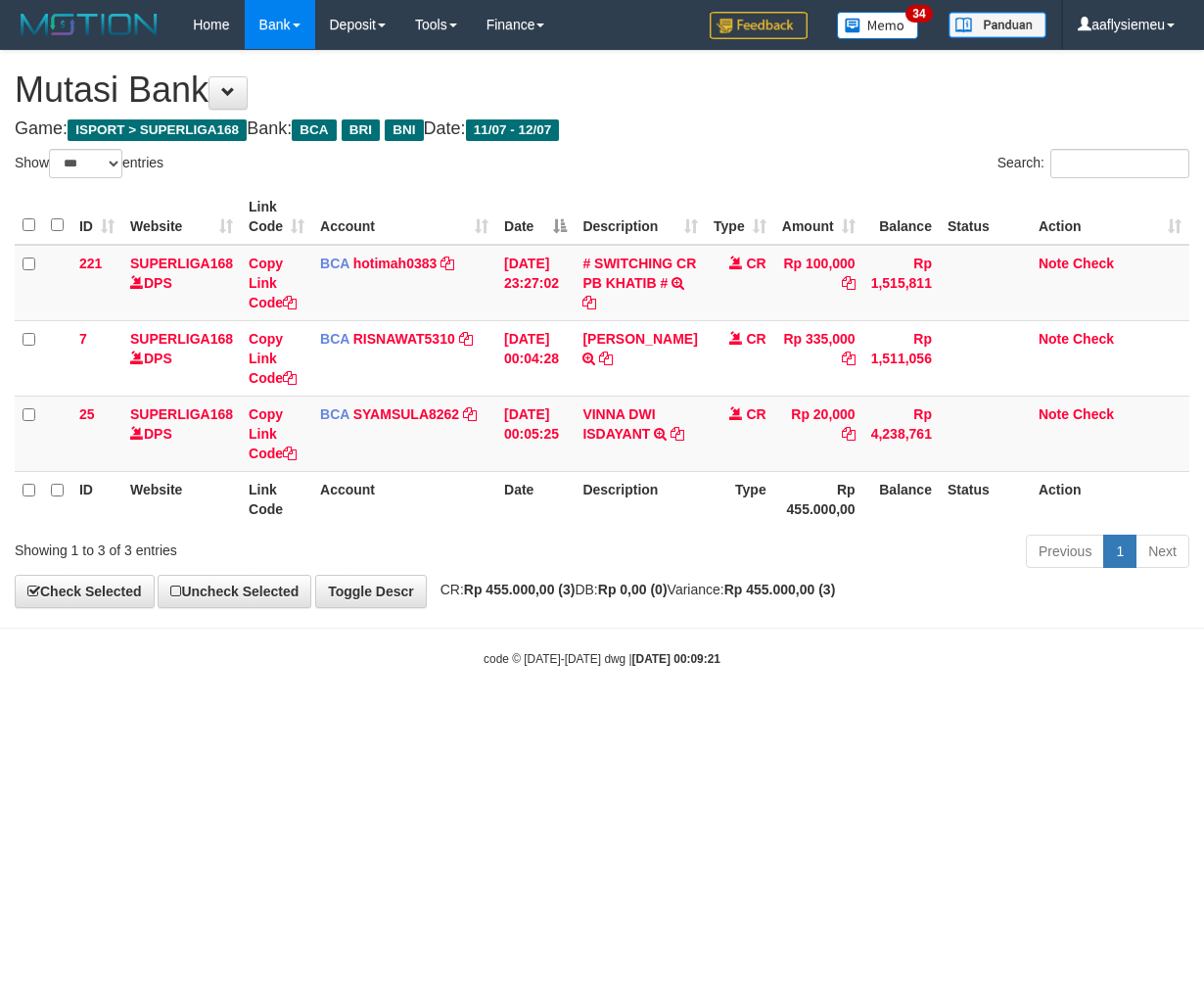 scroll, scrollTop: 0, scrollLeft: 0, axis: both 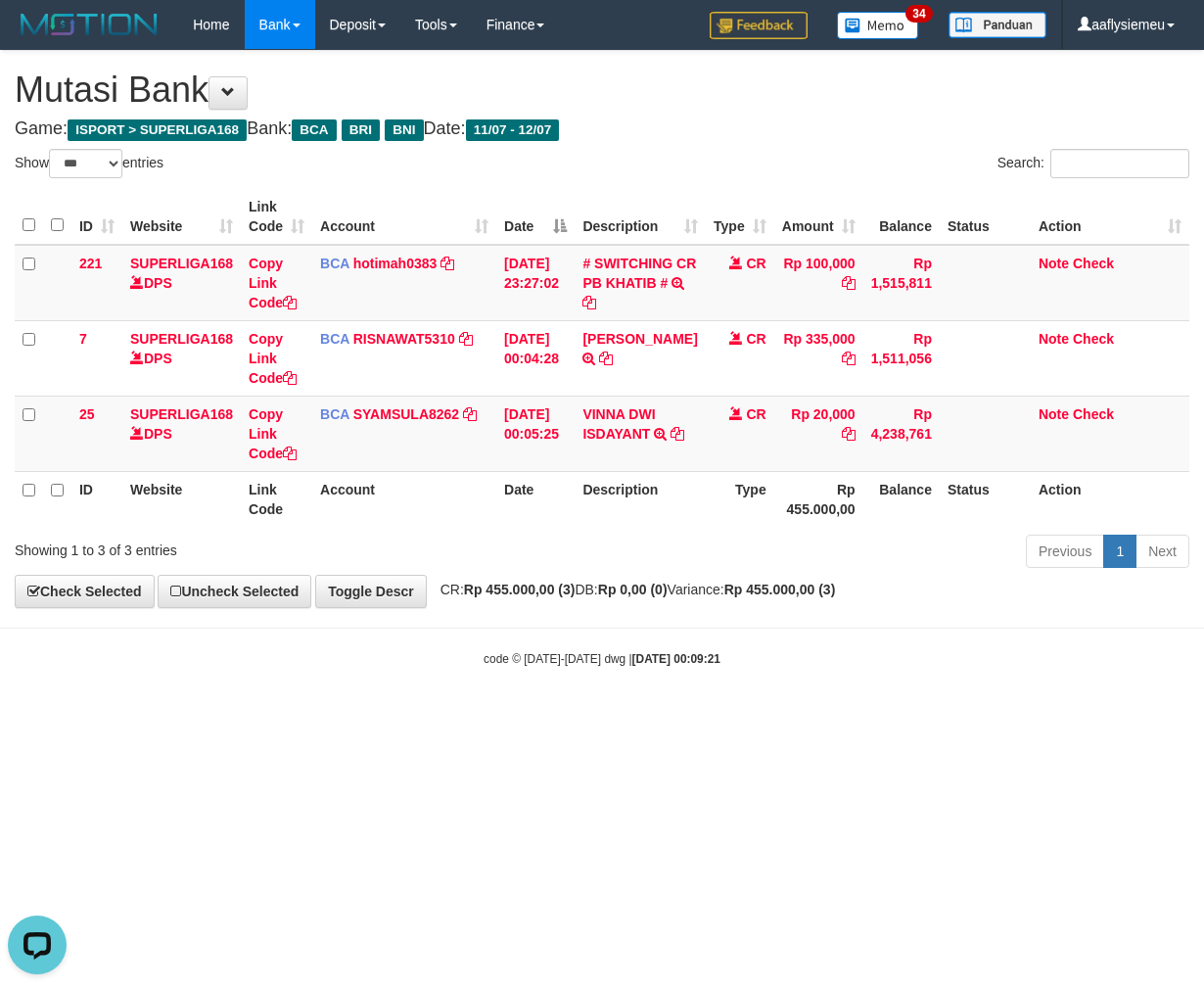 click on "Toggle navigation
Home
Bank
Account List
Load
By Website
Group
[ISPORT]													SUPERLIGA168
By Load Group (DPS)
34" at bounding box center (602, 358) 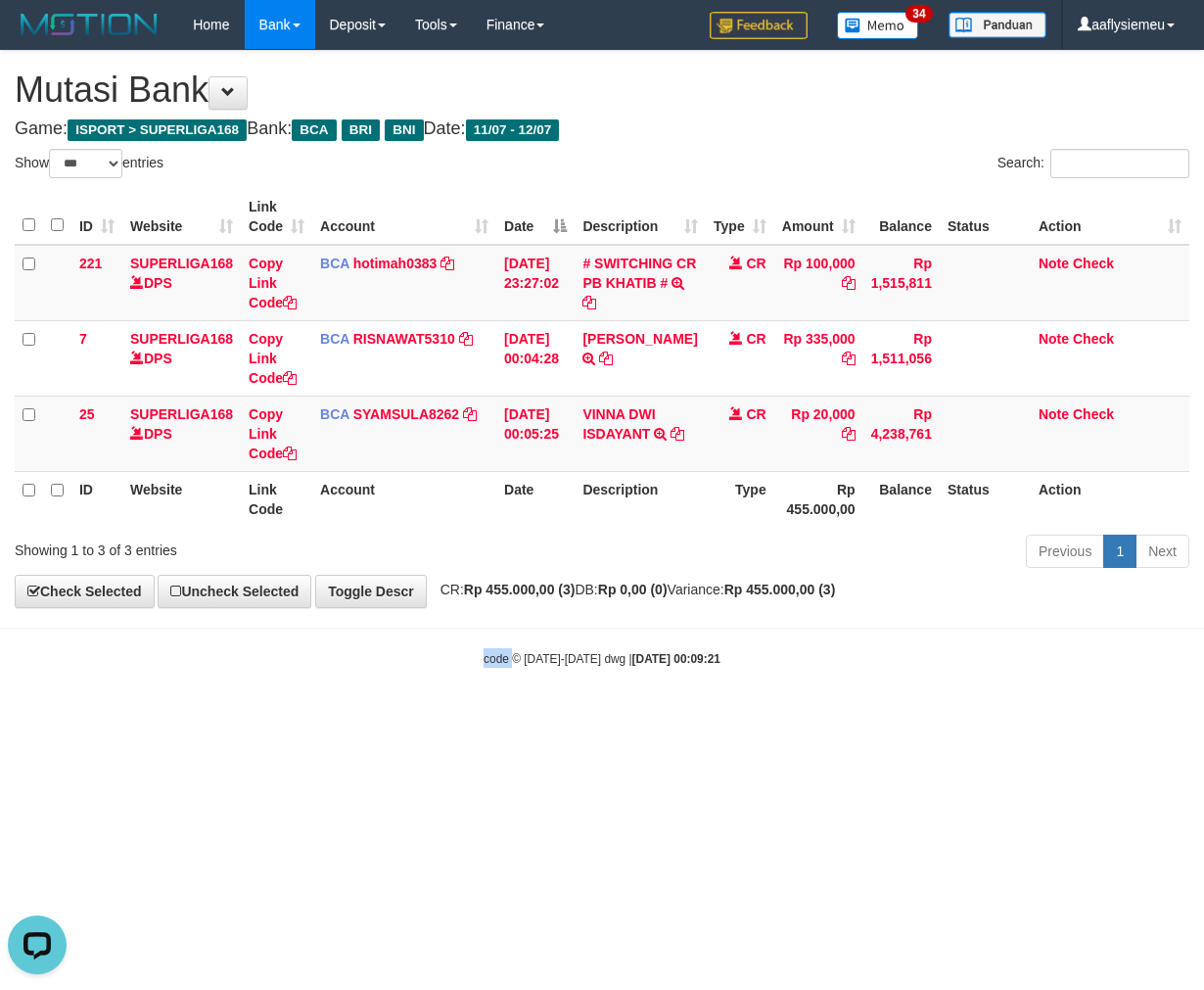 click on "Toggle navigation
Home
Bank
Account List
Load
By Website
Group
[ISPORT]													SUPERLIGA168
By Load Group (DPS)
34" at bounding box center [602, 358] 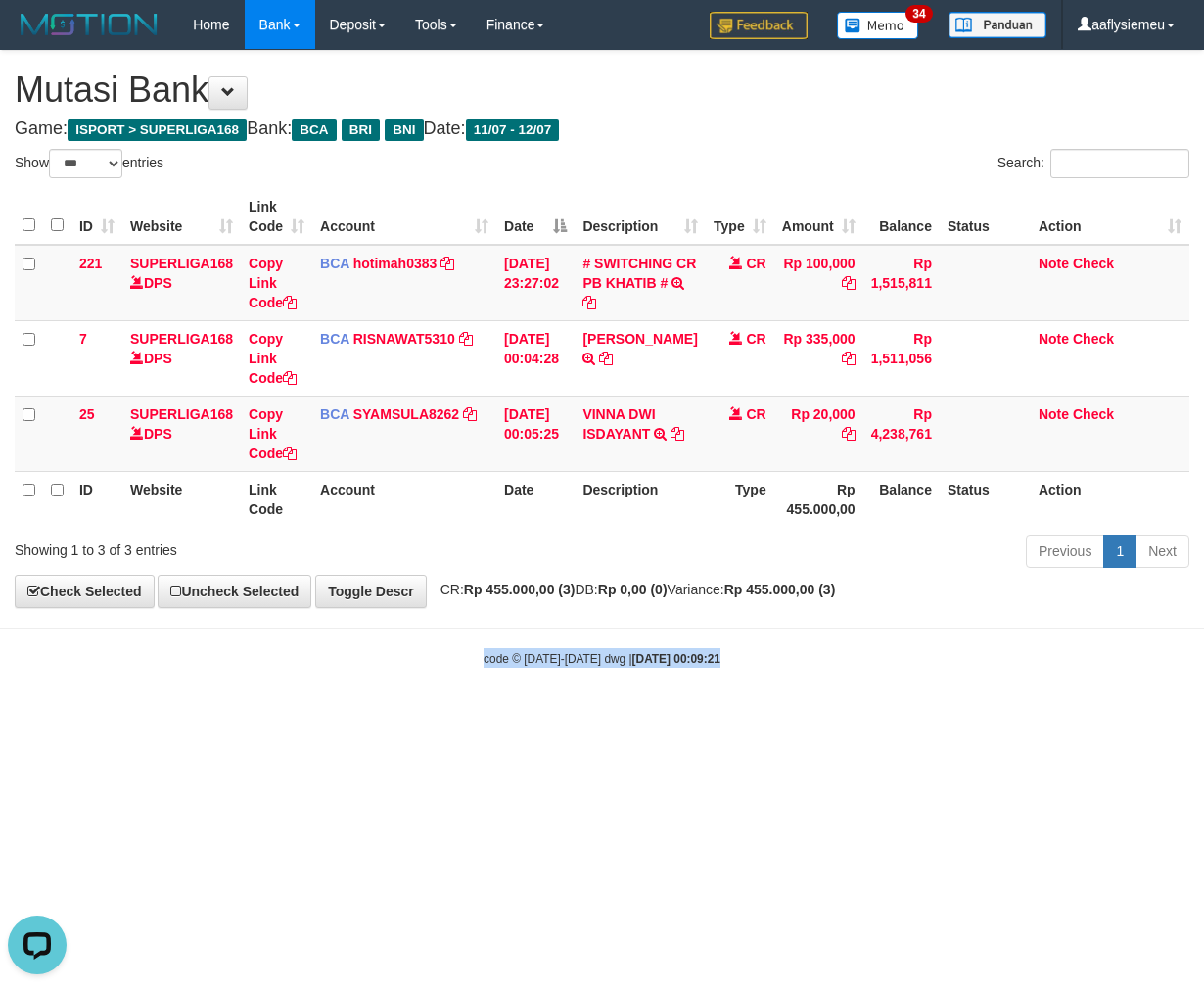 click on "Toggle navigation
Home
Bank
Account List
Load
By Website
Group
[ISPORT]													SUPERLIGA168
By Load Group (DPS)
34" at bounding box center [602, 358] 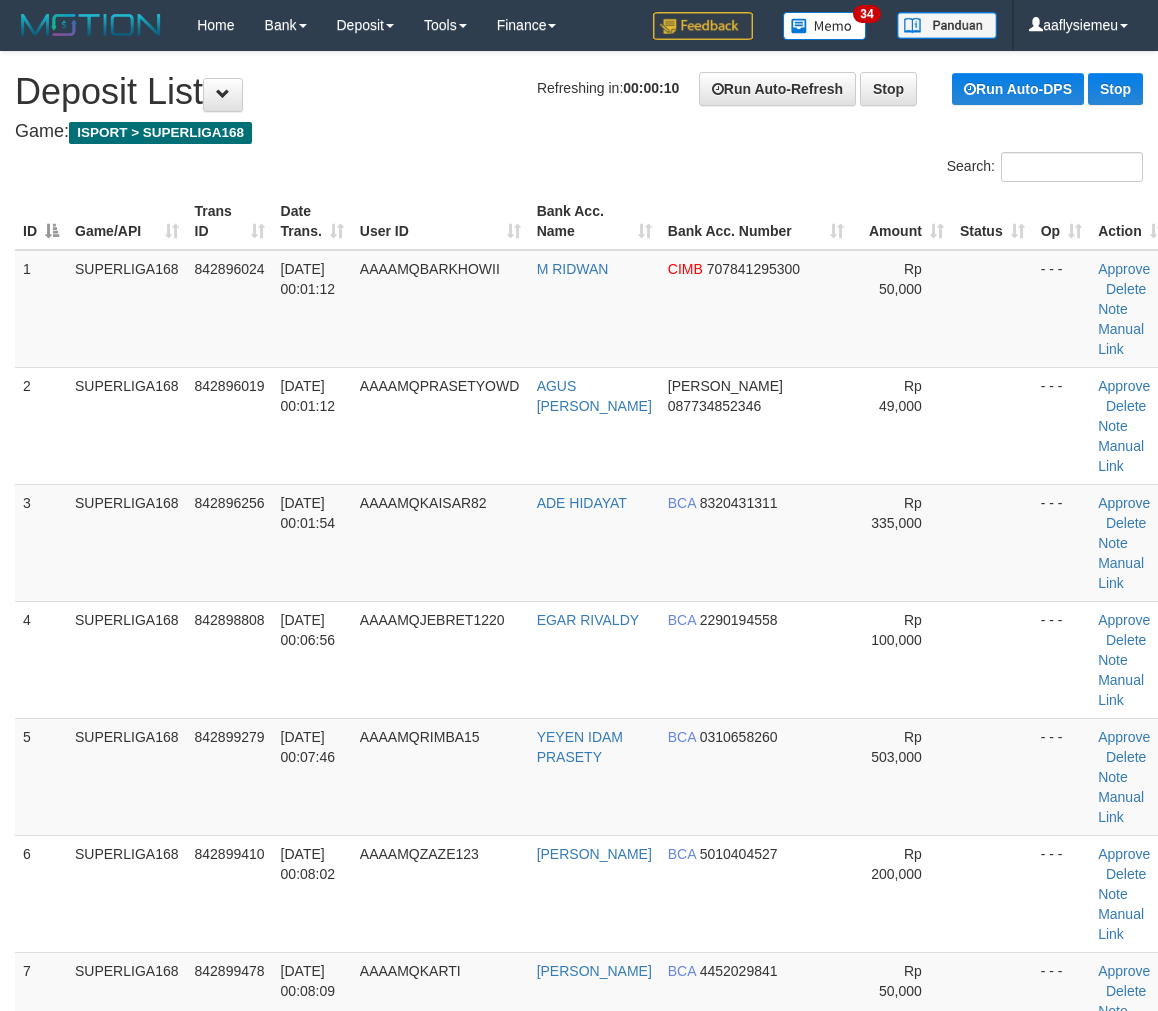 scroll, scrollTop: 0, scrollLeft: 0, axis: both 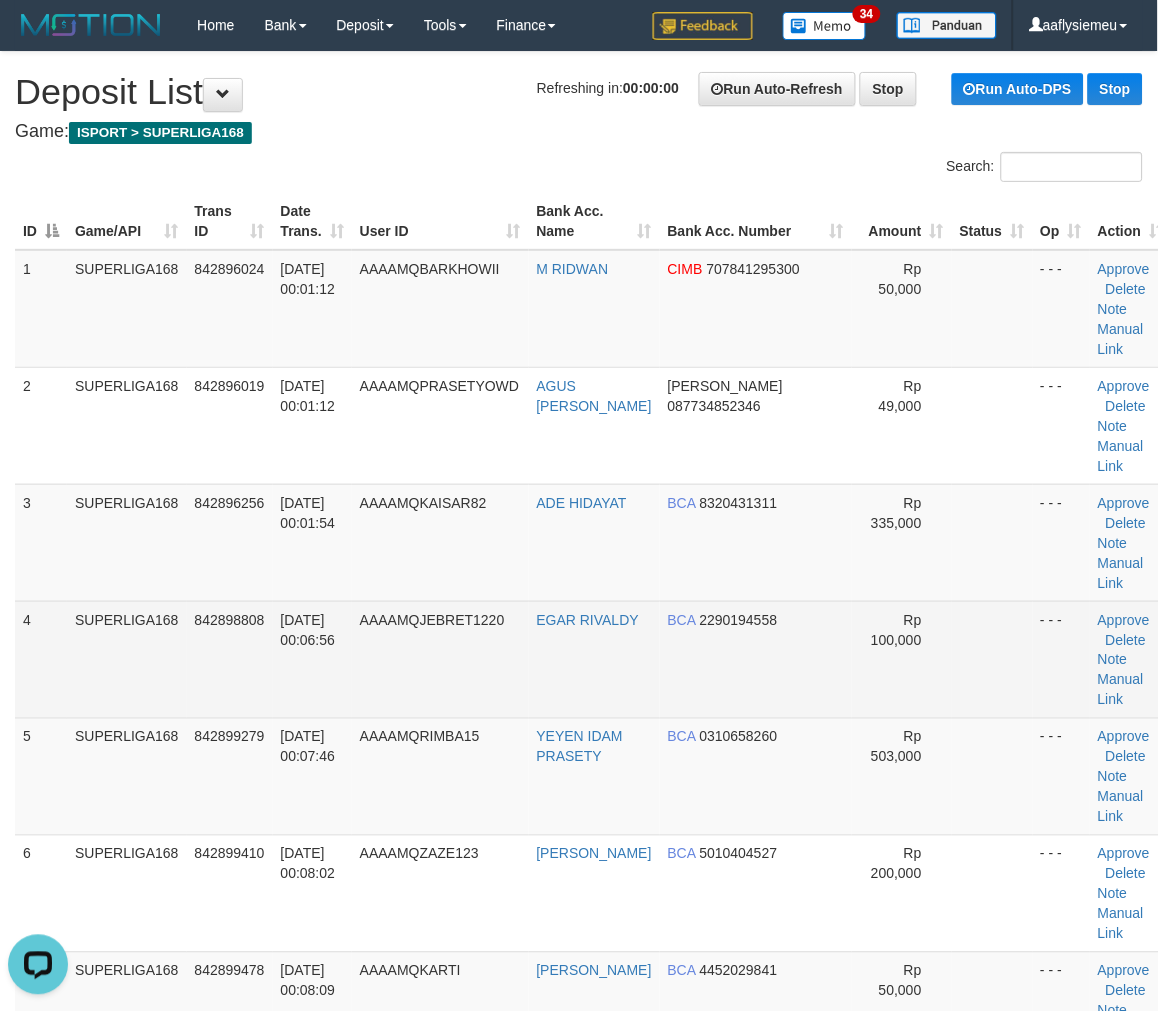 drag, startPoint x: 64, startPoint y: 536, endPoint x: 23, endPoint y: 551, distance: 43.65776 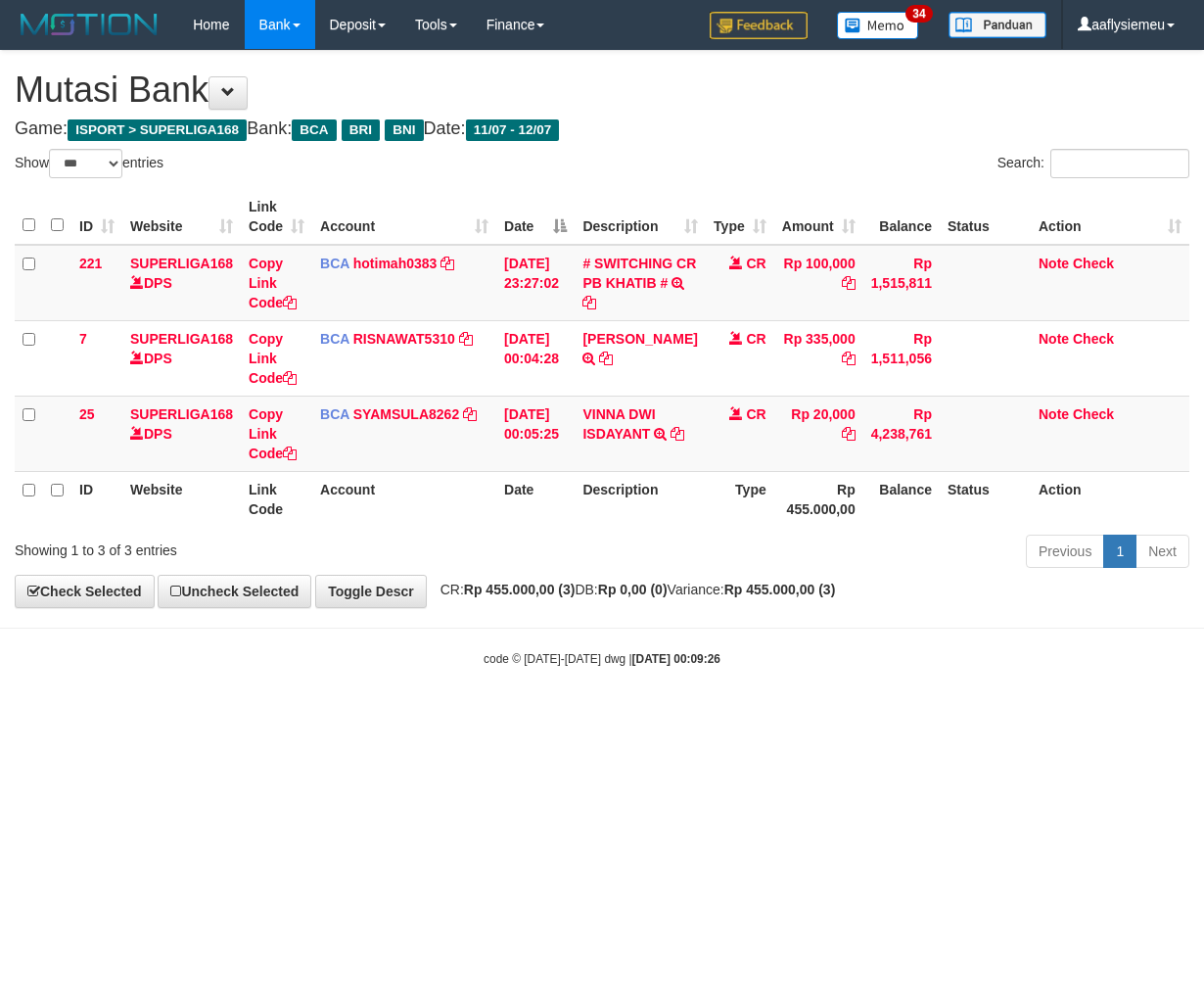 select on "***" 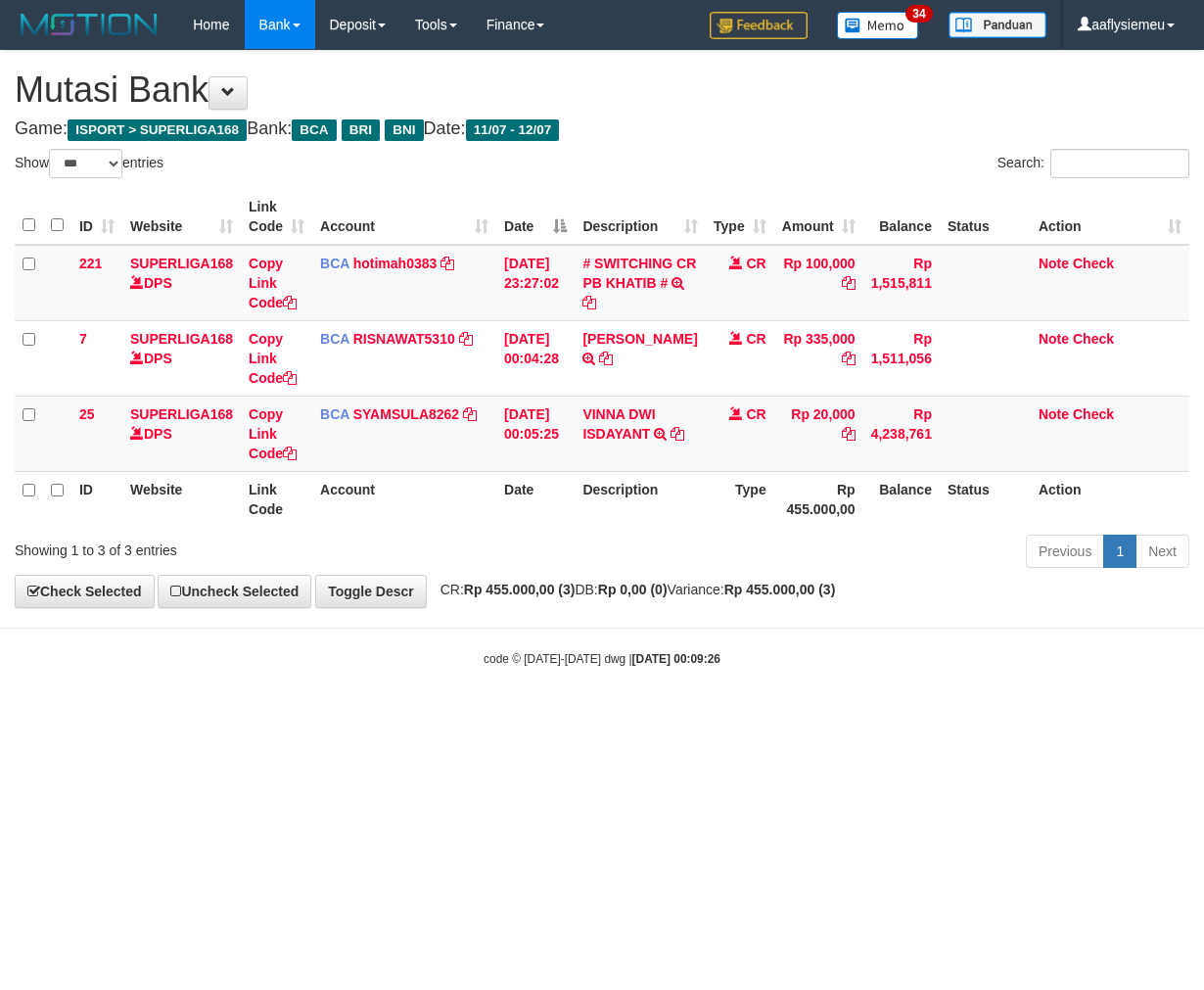 scroll, scrollTop: 0, scrollLeft: 0, axis: both 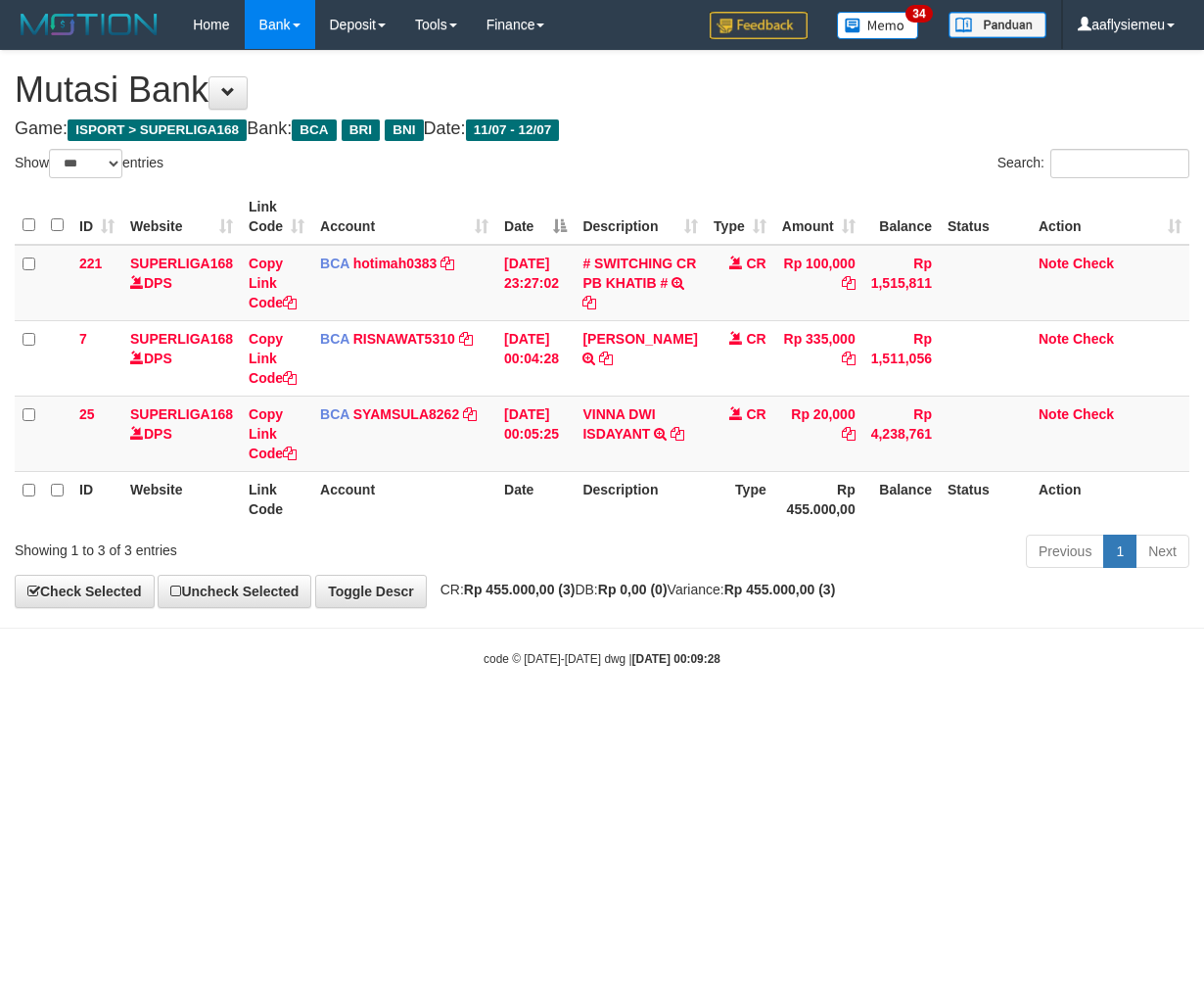 select on "***" 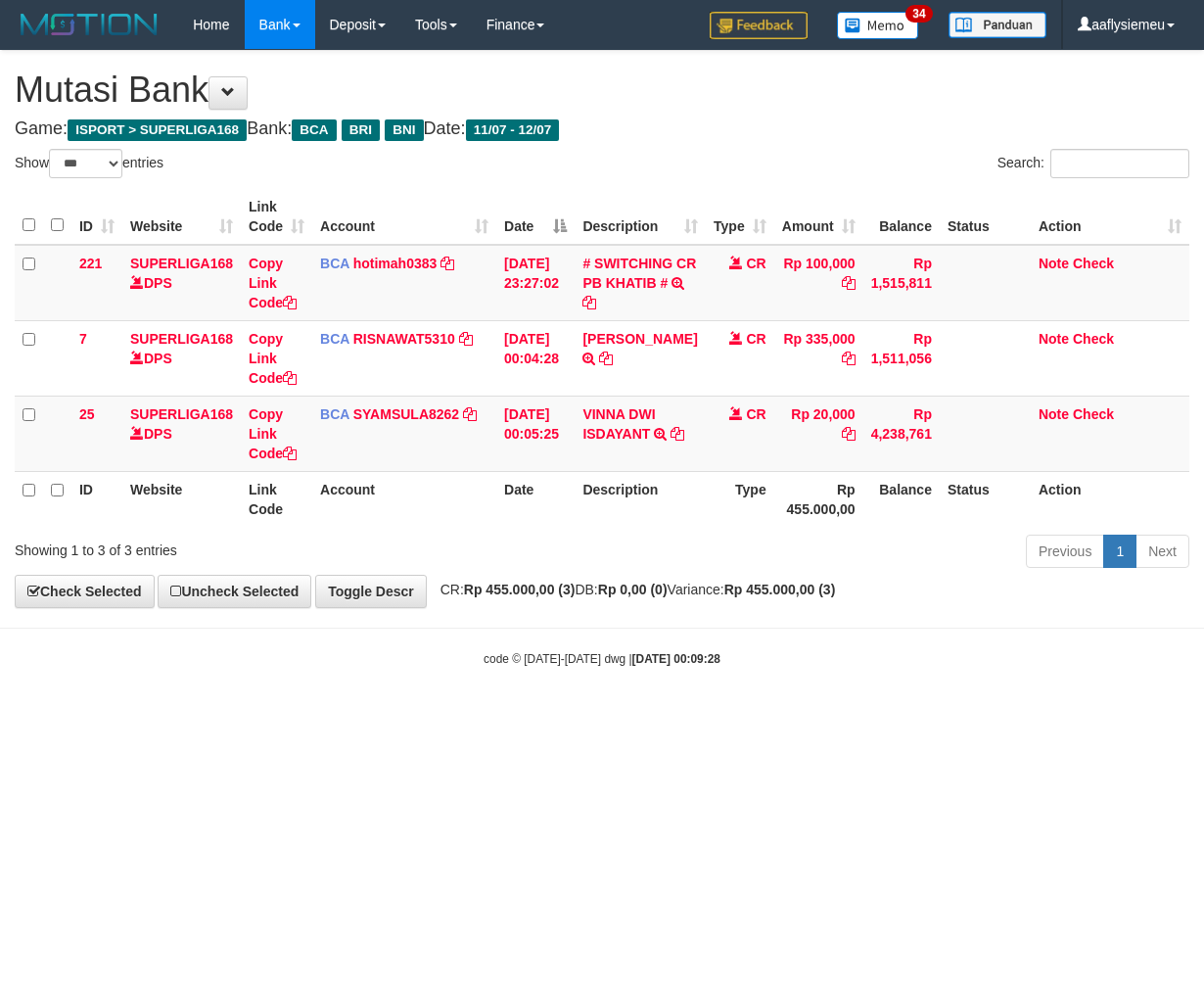 scroll, scrollTop: 0, scrollLeft: 0, axis: both 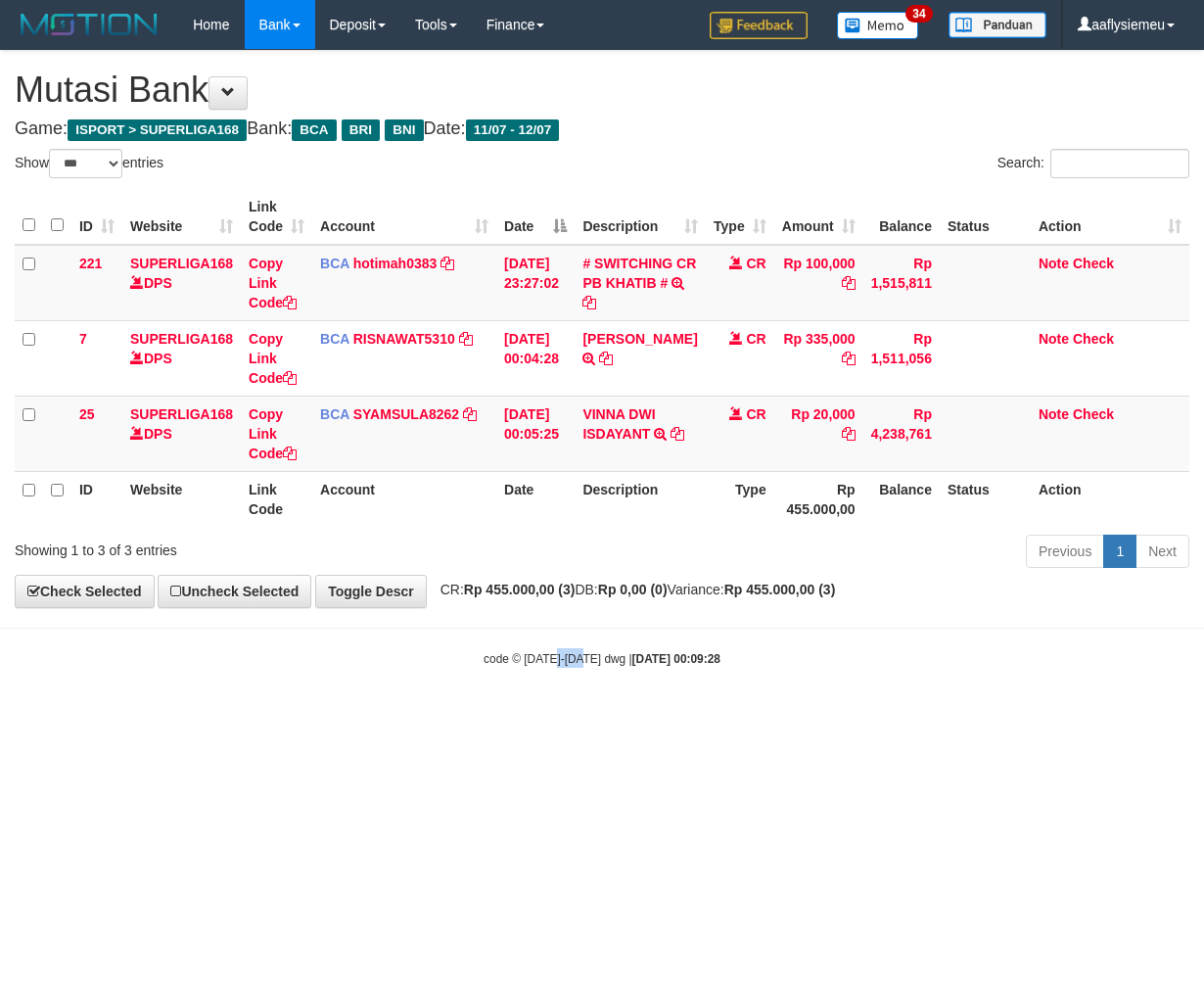 drag, startPoint x: 559, startPoint y: 719, endPoint x: 574, endPoint y: 720, distance: 15.033296 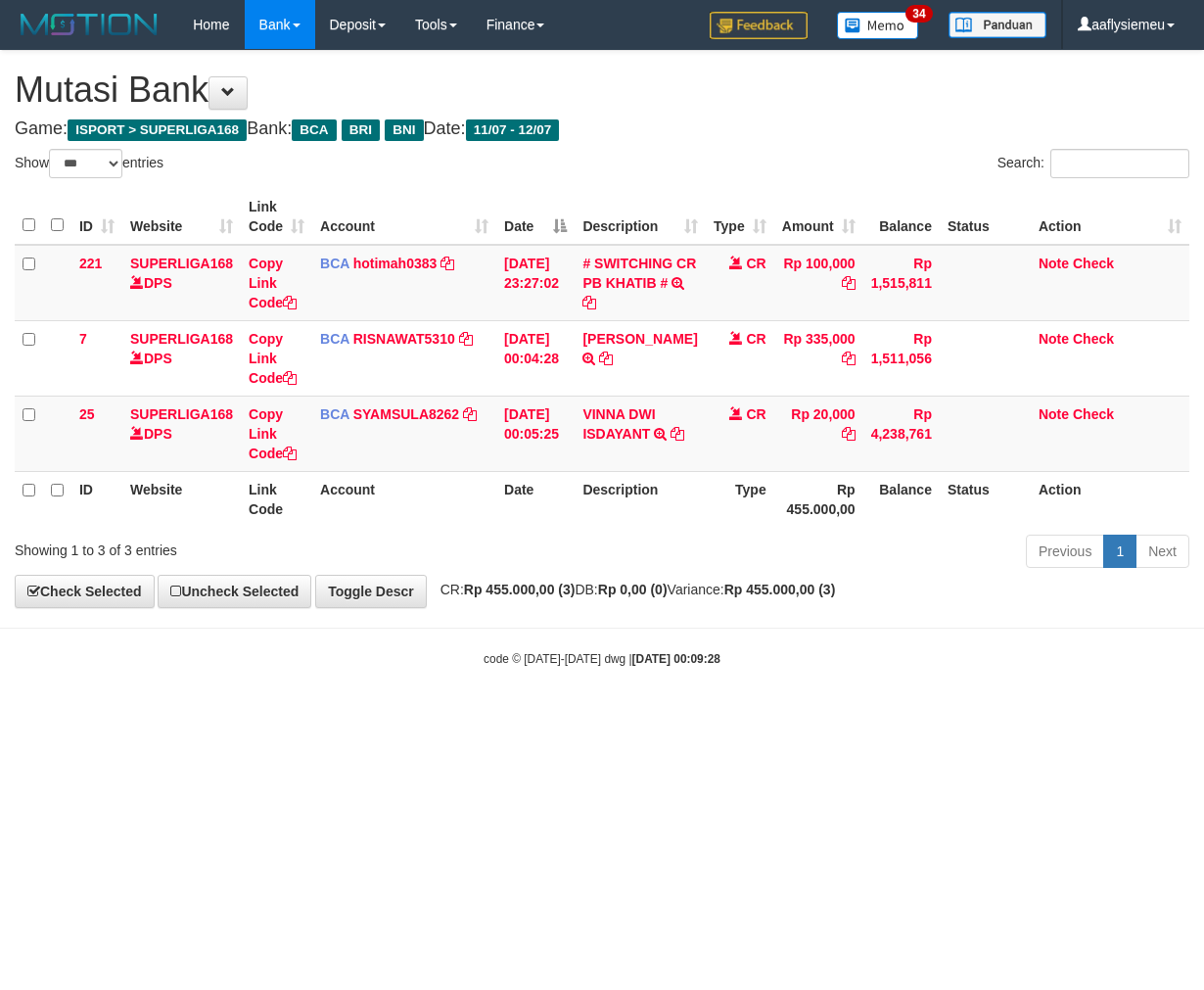 click on "Toggle navigation
Home
Bank
Account List
Load
By Website
Group
[ISPORT]													SUPERLIGA168
By Load Group (DPS)" at bounding box center (602, 358) 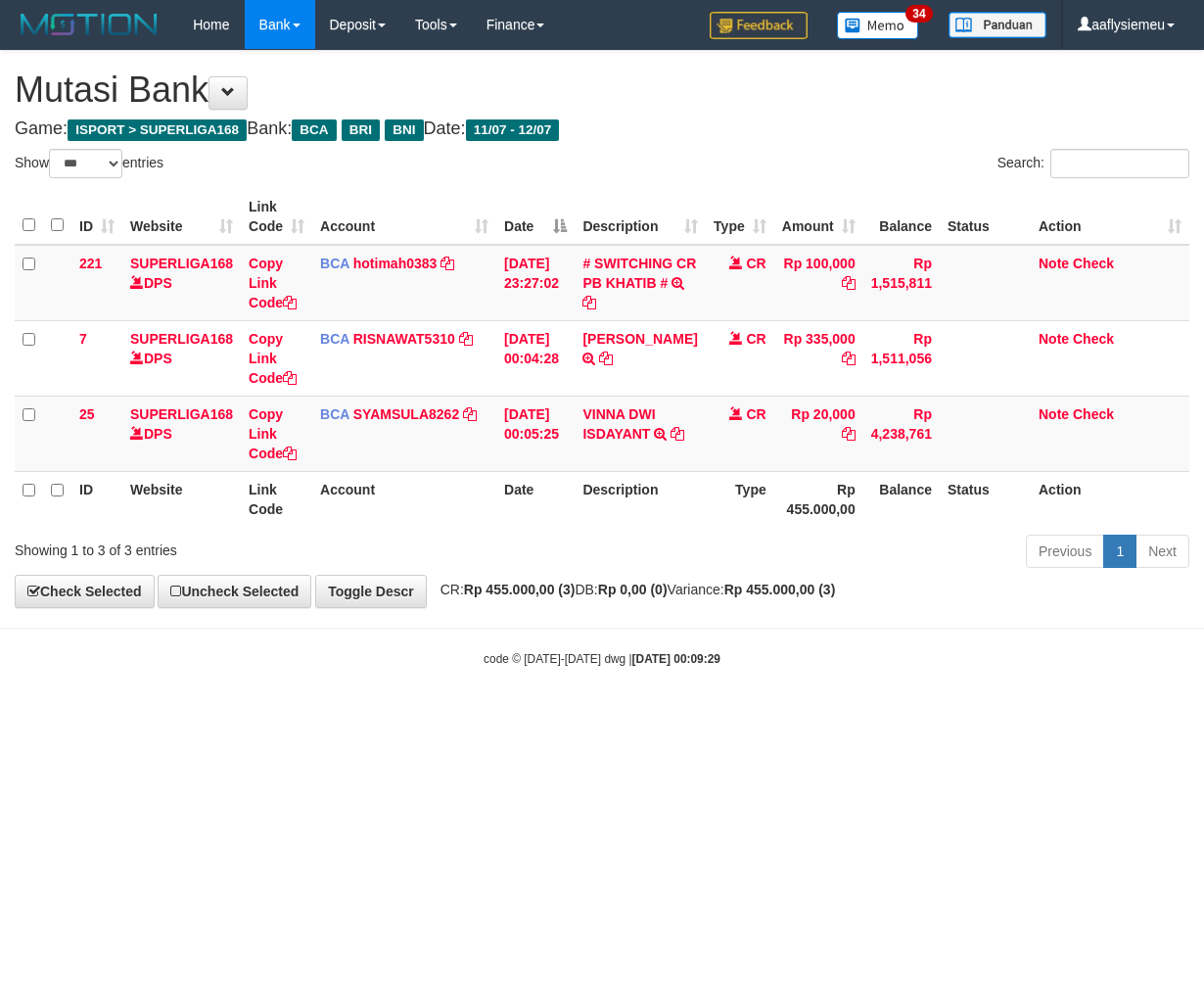 select on "***" 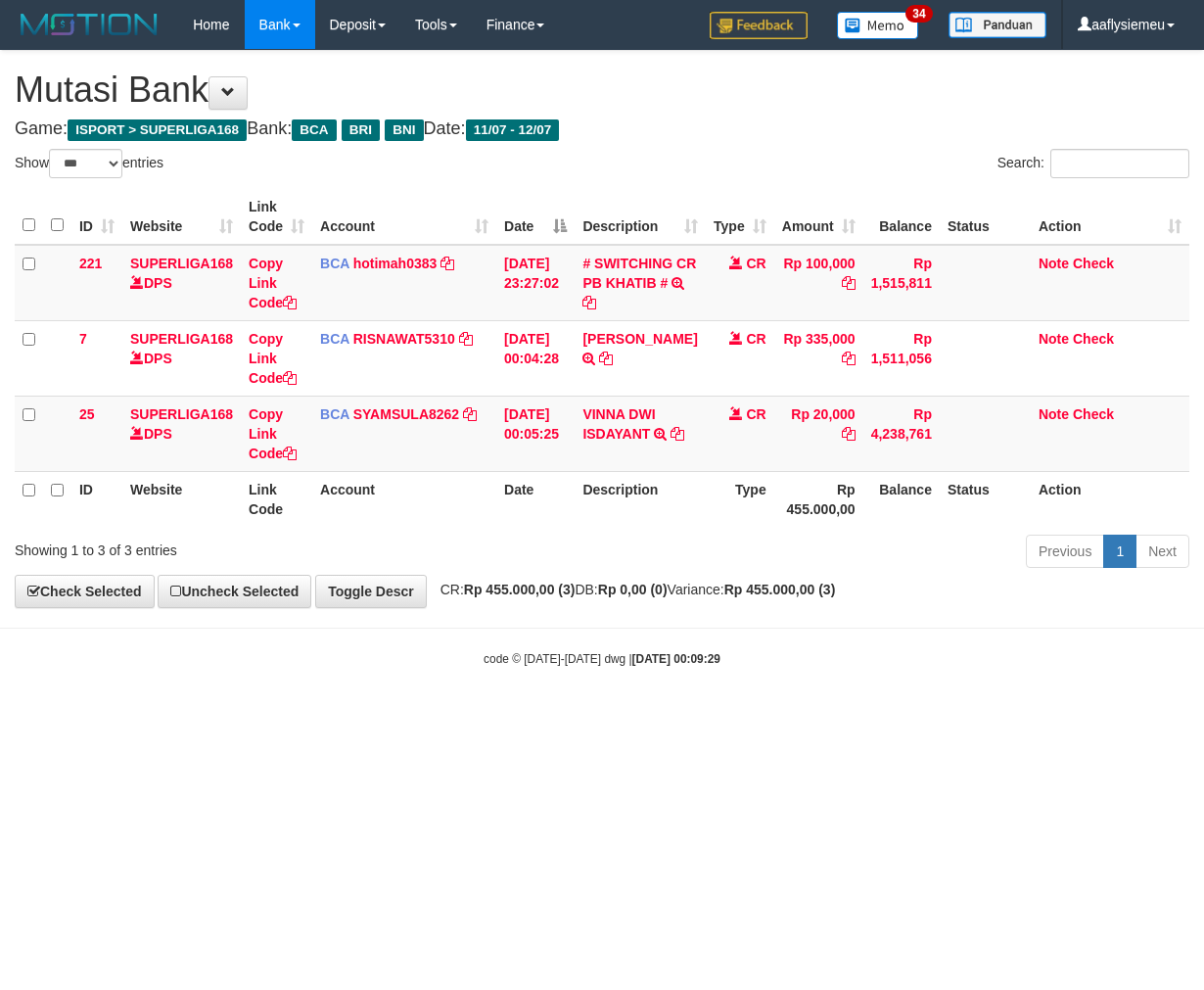 scroll, scrollTop: 0, scrollLeft: 0, axis: both 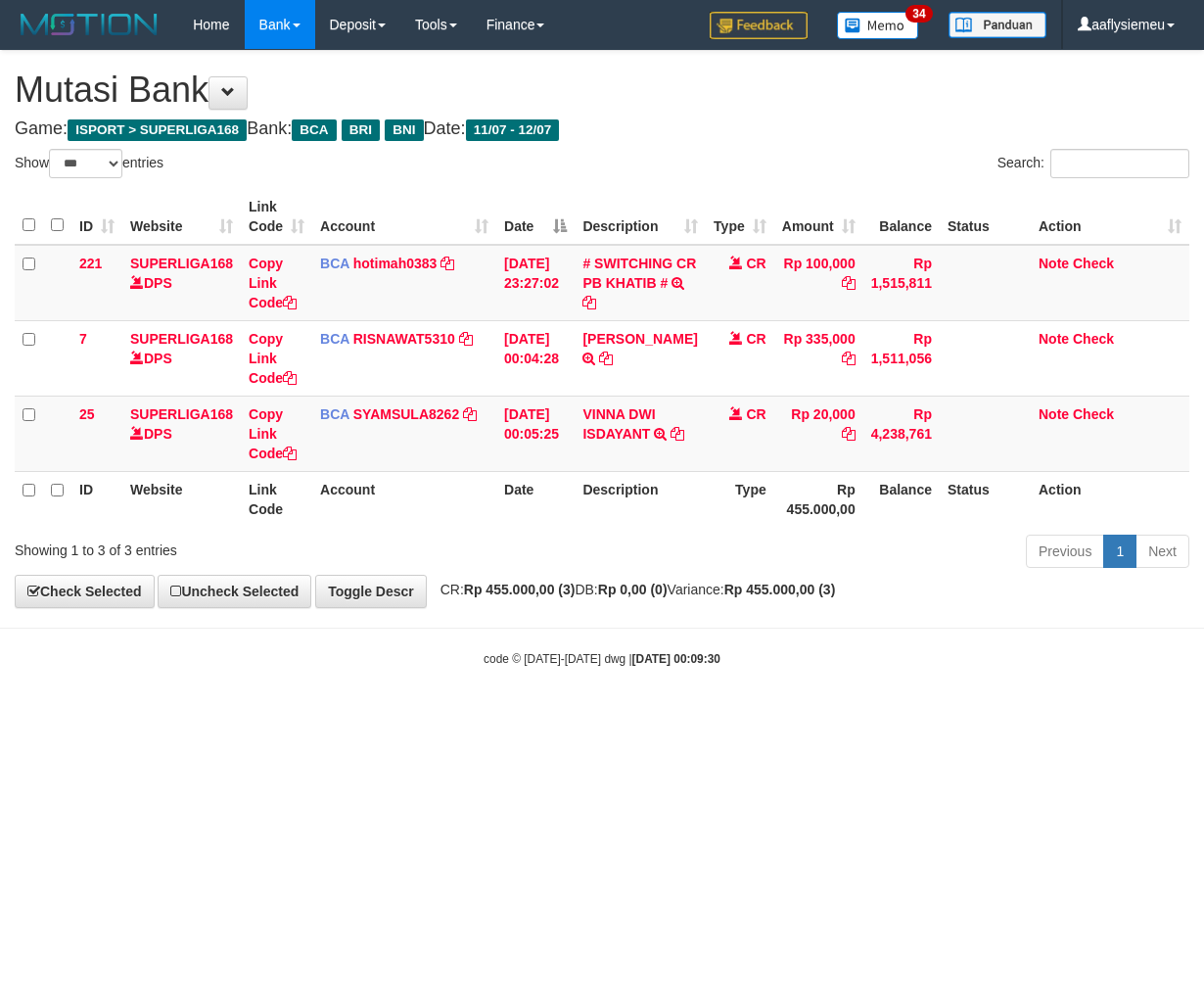 select on "***" 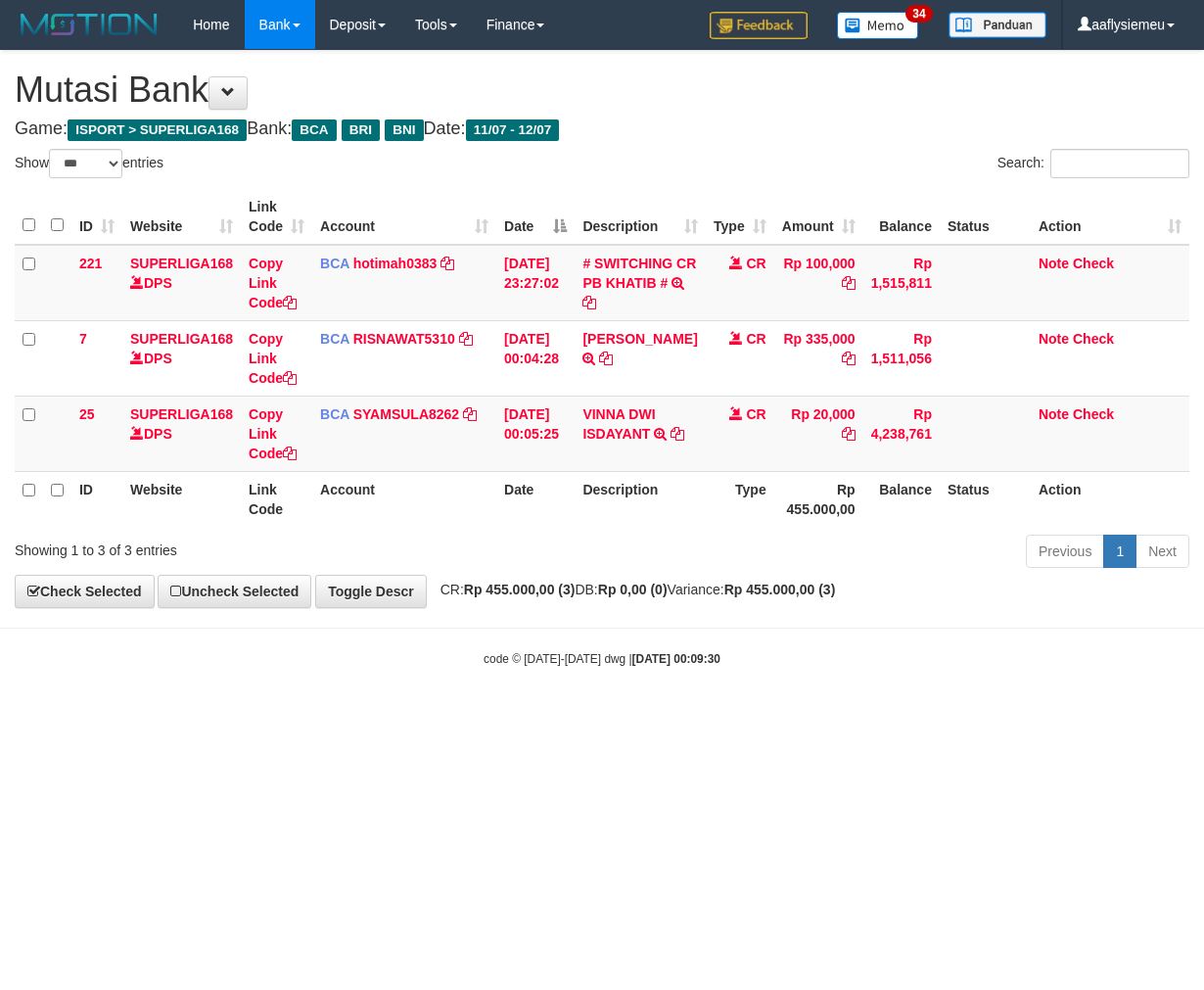 scroll, scrollTop: 0, scrollLeft: 0, axis: both 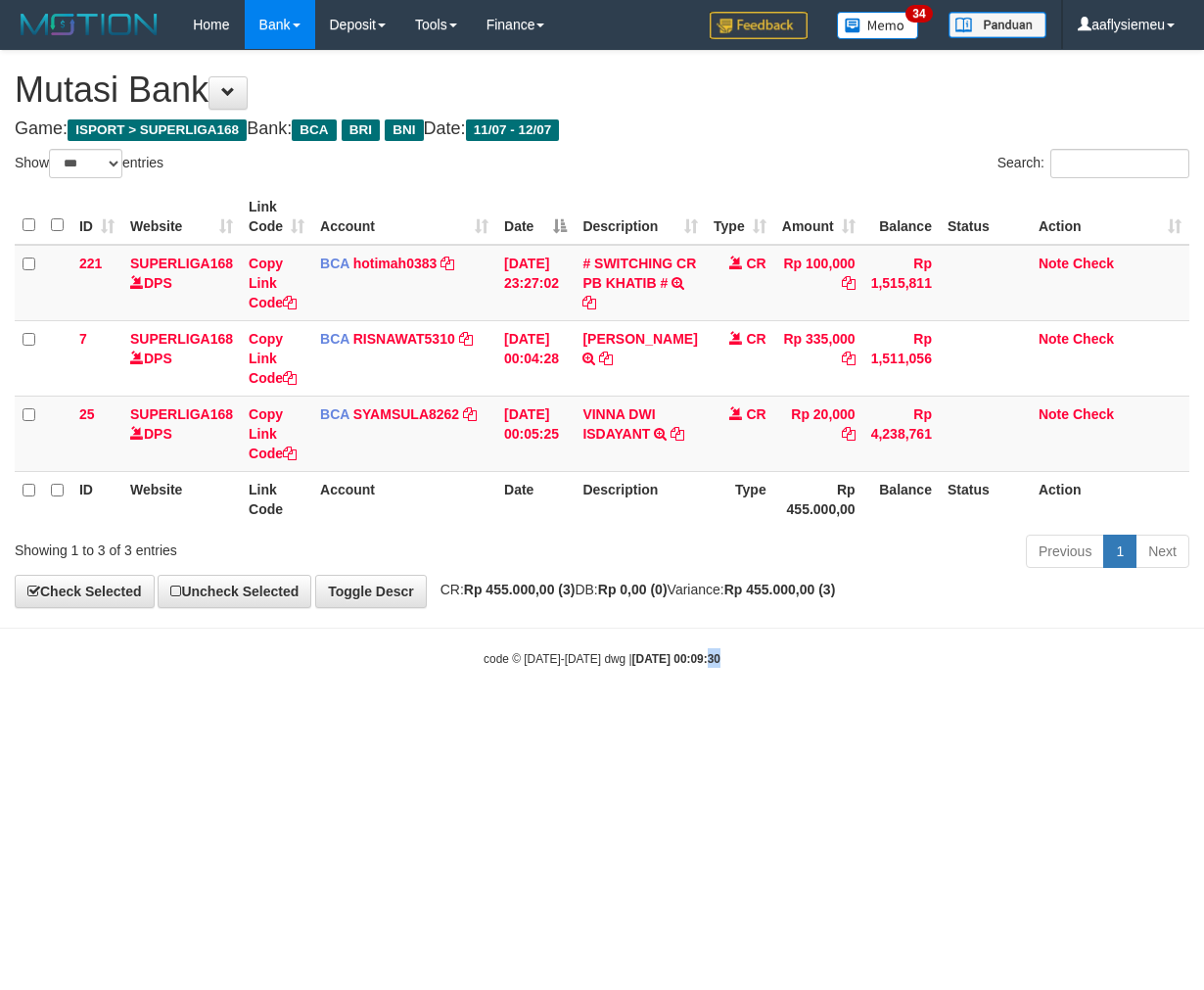 click on "Toggle navigation
Home
Bank
Account List
Load
By Website
Group
[ISPORT]													SUPERLIGA168
By Load Group (DPS)" at bounding box center [602, 358] 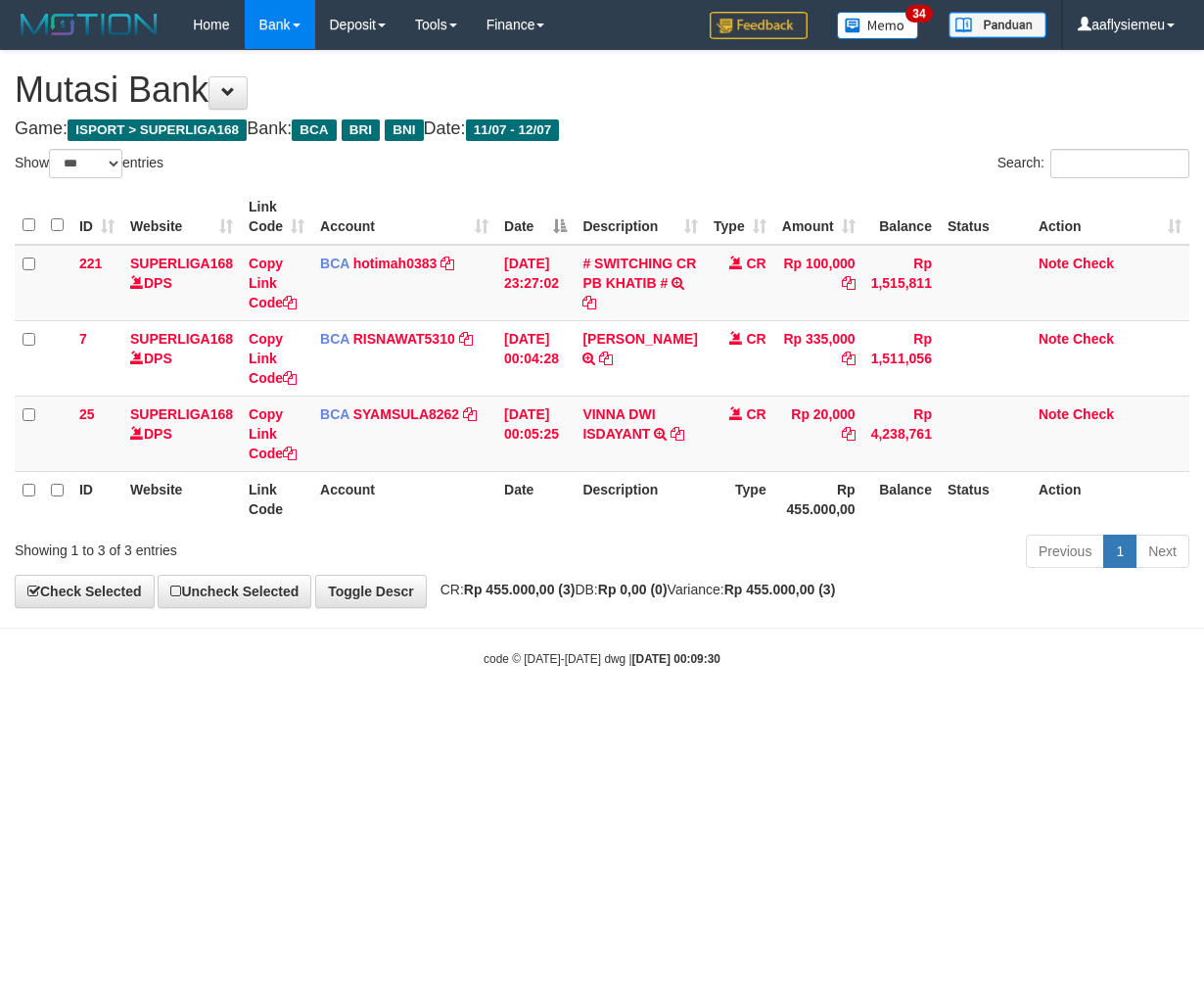 click on "Toggle navigation
Home
Bank
Account List
Load
By Website
Group
[ISPORT]													SUPERLIGA168
By Load Group (DPS)" at bounding box center (602, 358) 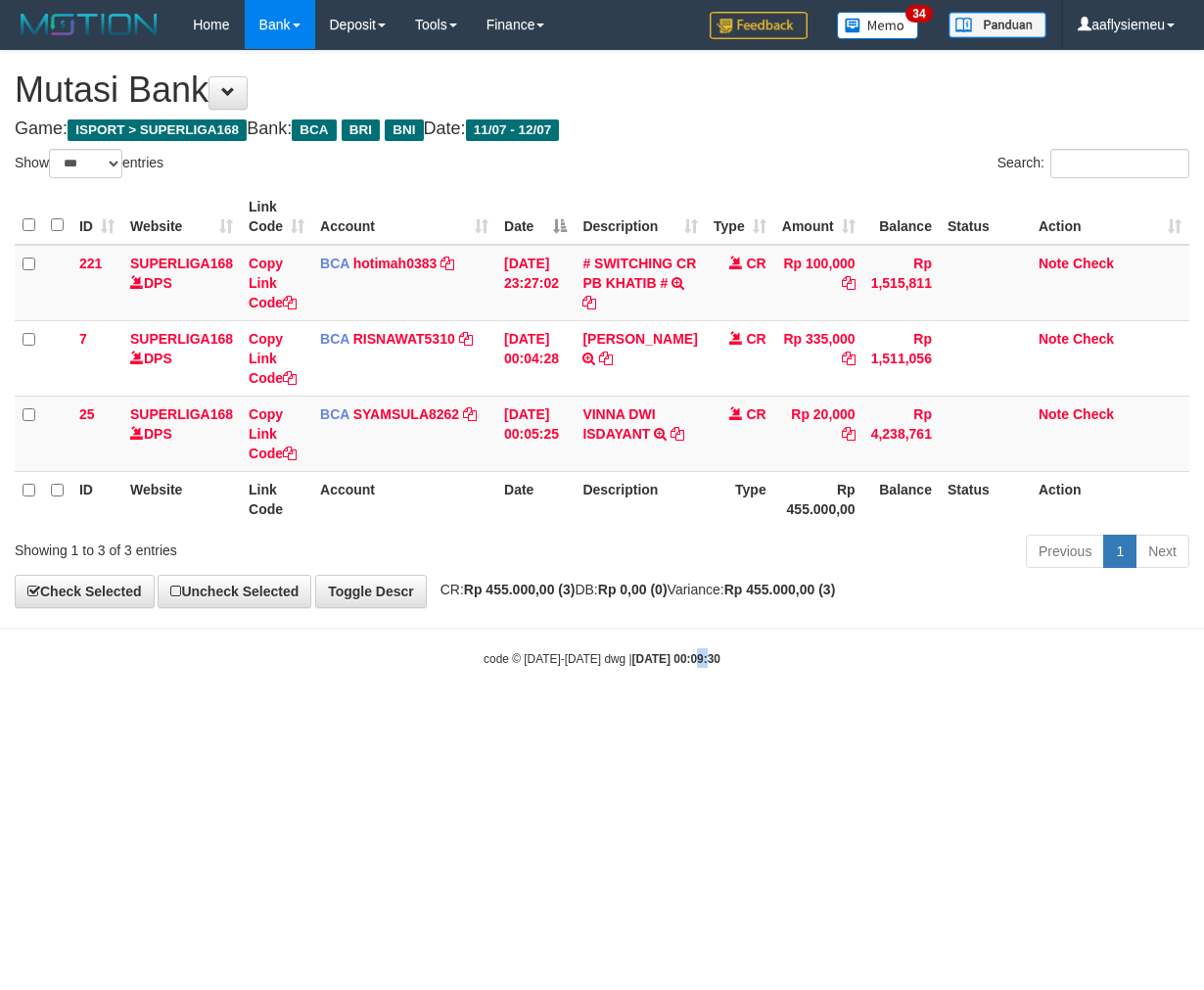 click on "Toggle navigation
Home
Bank
Account List
Load
By Website
Group
[ISPORT]													SUPERLIGA168
By Load Group (DPS)" at bounding box center (602, 358) 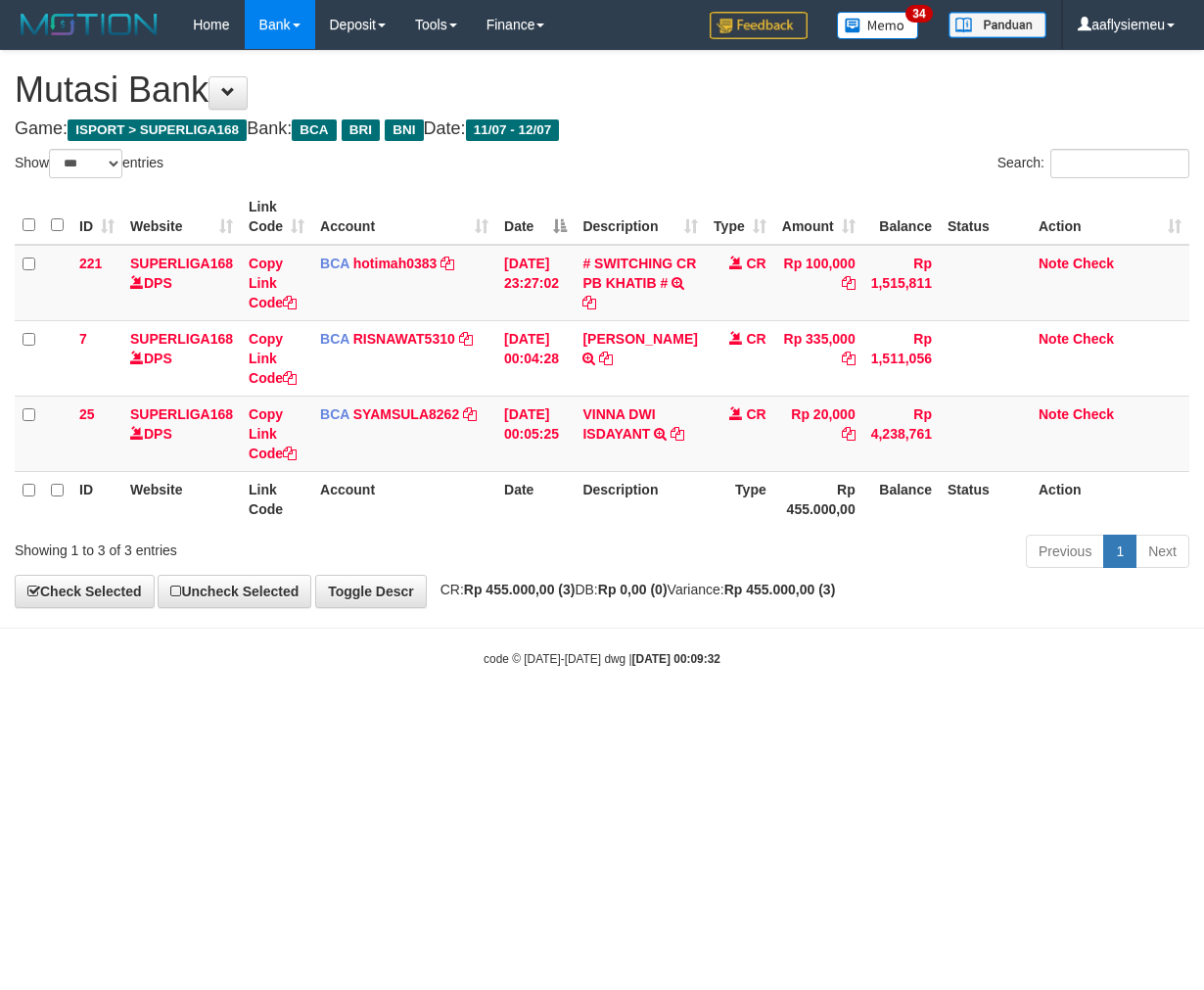 select on "***" 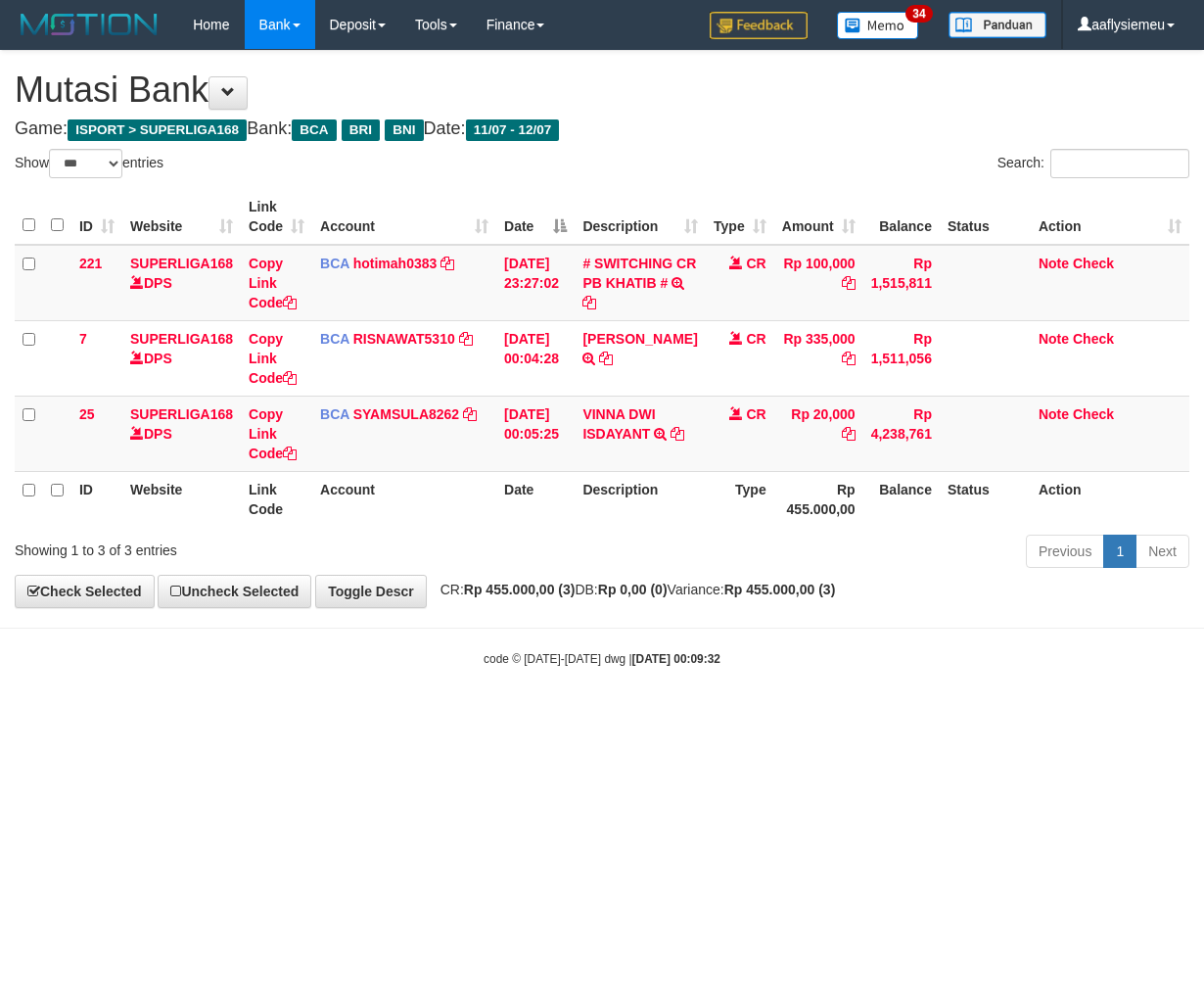 scroll, scrollTop: 0, scrollLeft: 0, axis: both 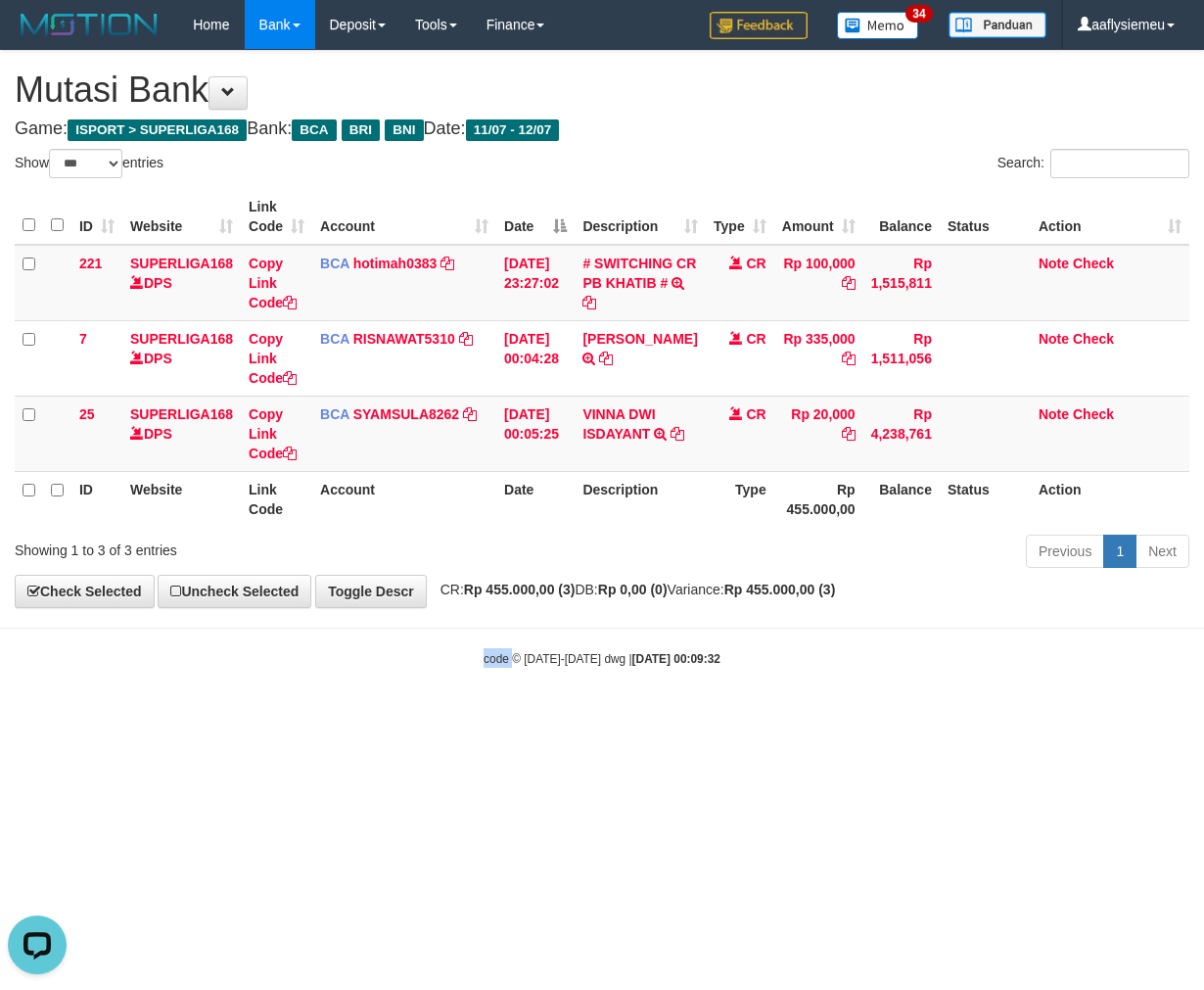drag, startPoint x: 495, startPoint y: 738, endPoint x: 462, endPoint y: 727, distance: 34.78505 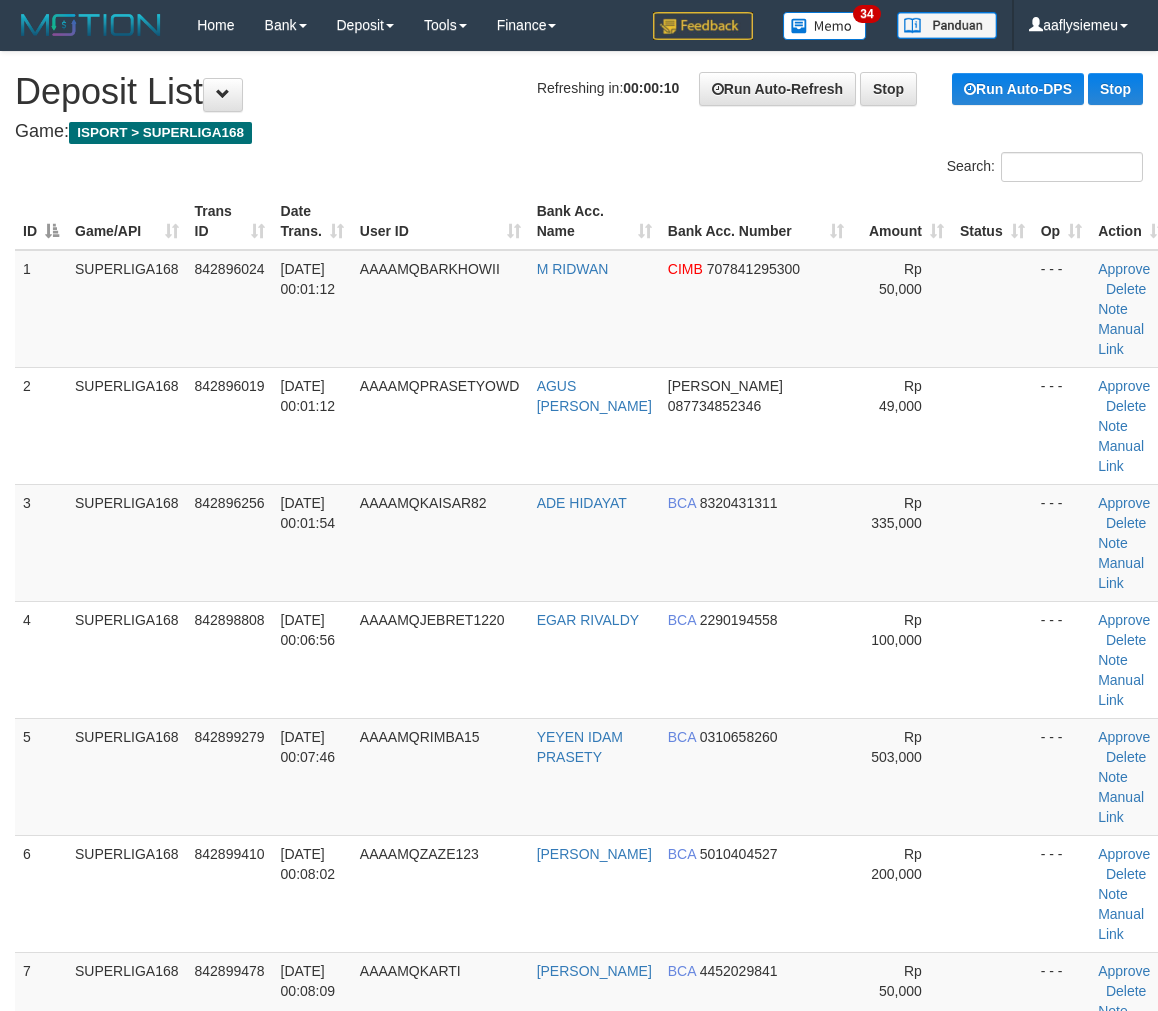 scroll, scrollTop: 0, scrollLeft: 0, axis: both 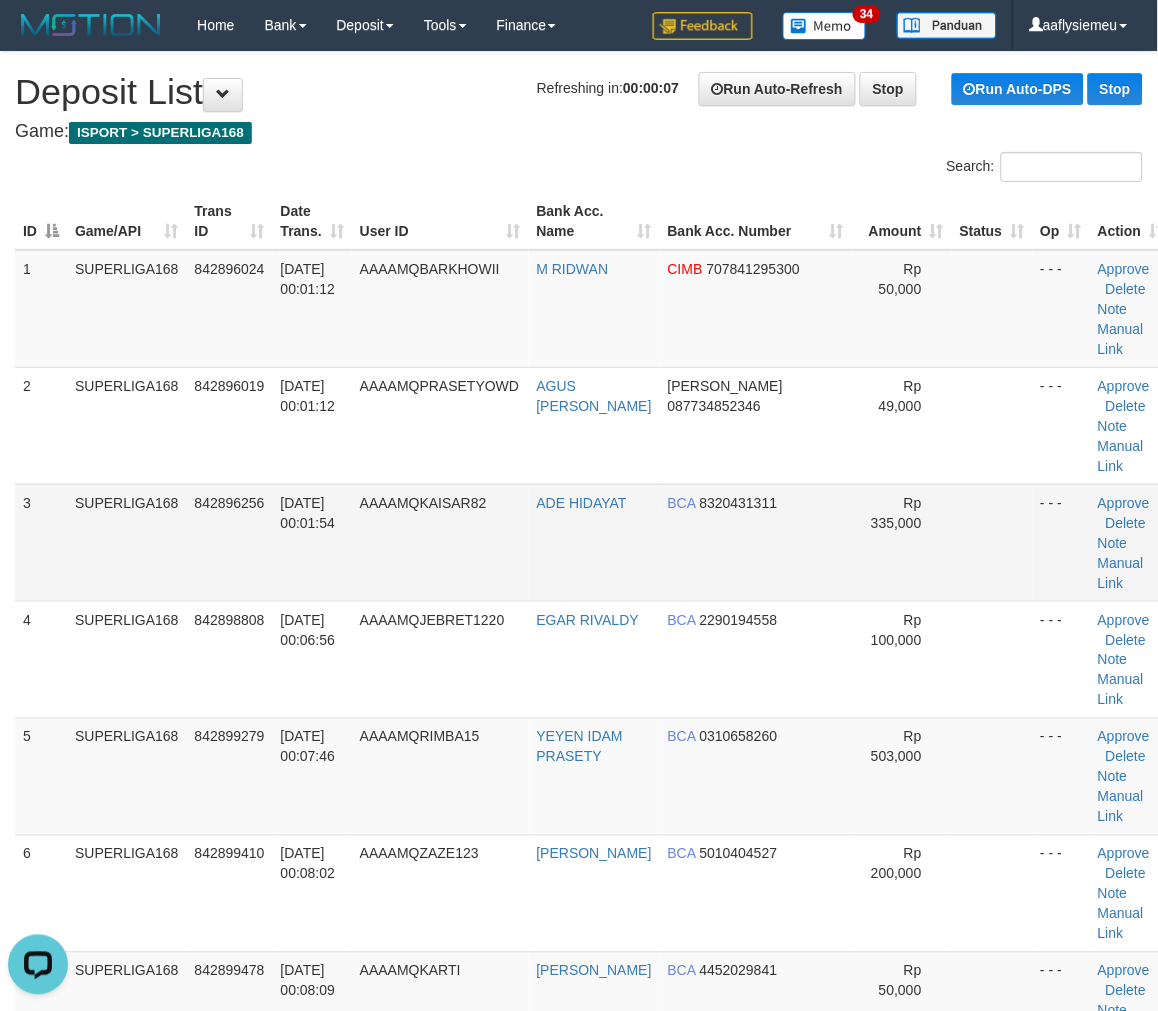 click on "SUPERLIGA168" at bounding box center (127, 542) 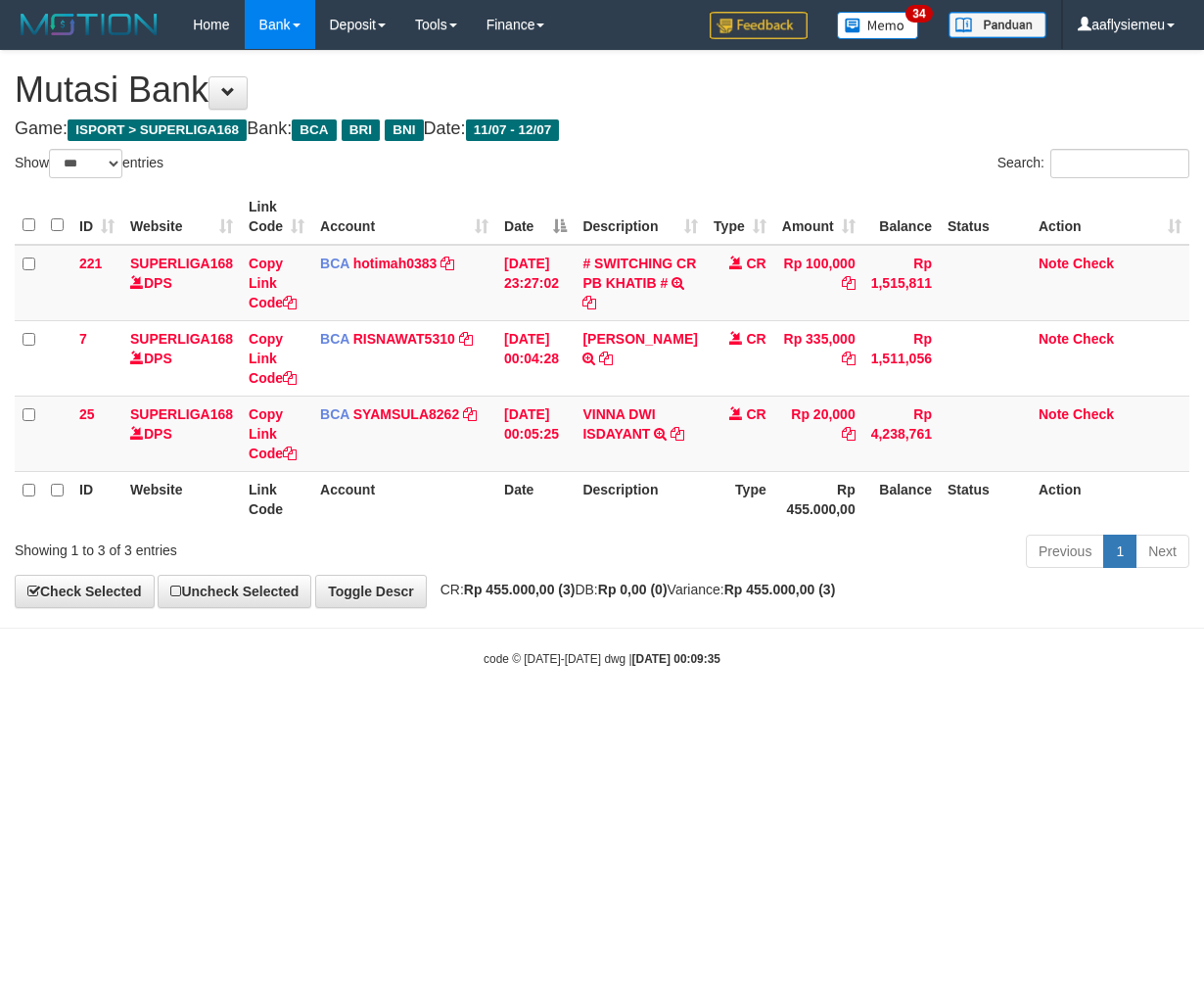 select on "***" 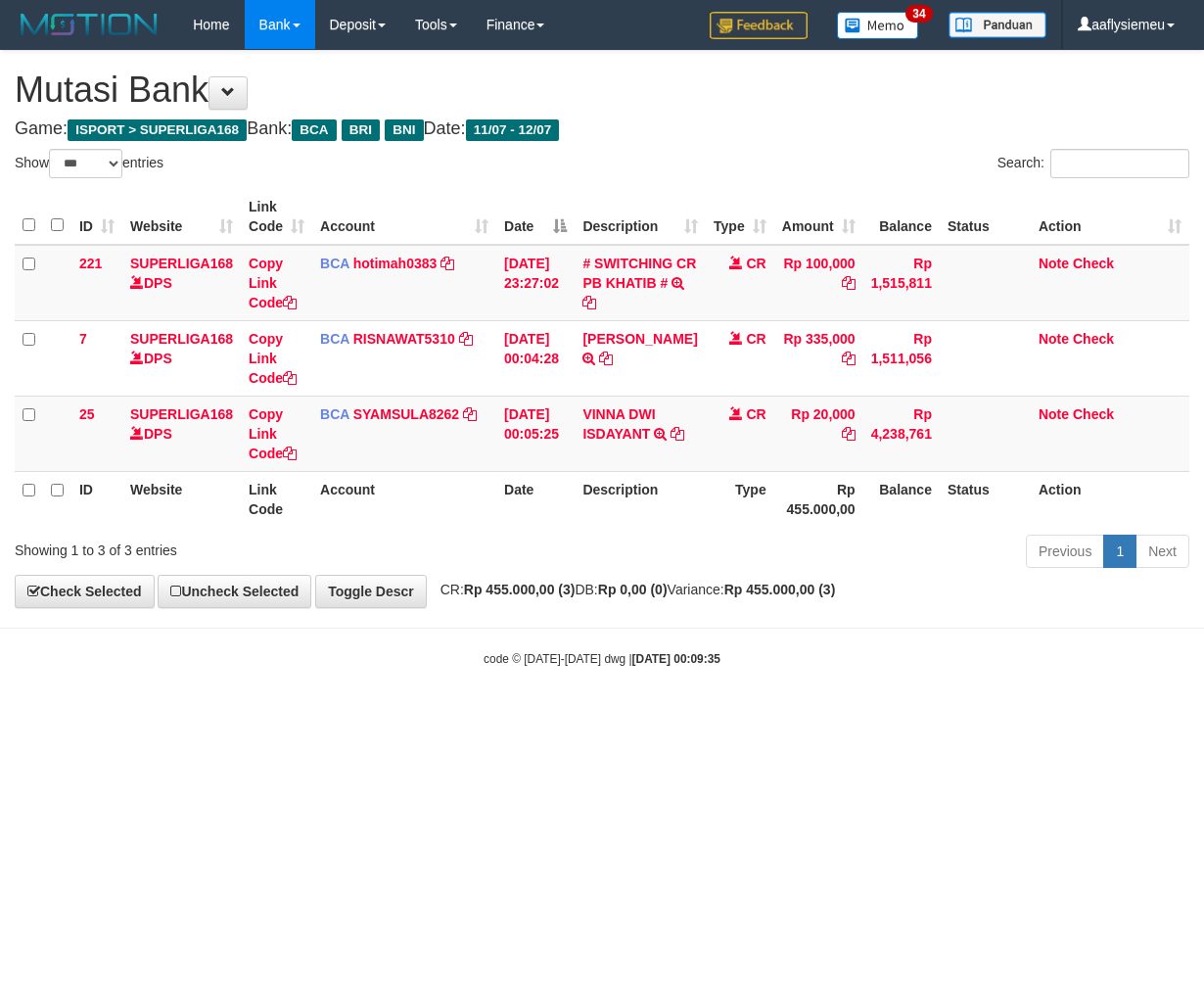 scroll, scrollTop: 0, scrollLeft: 0, axis: both 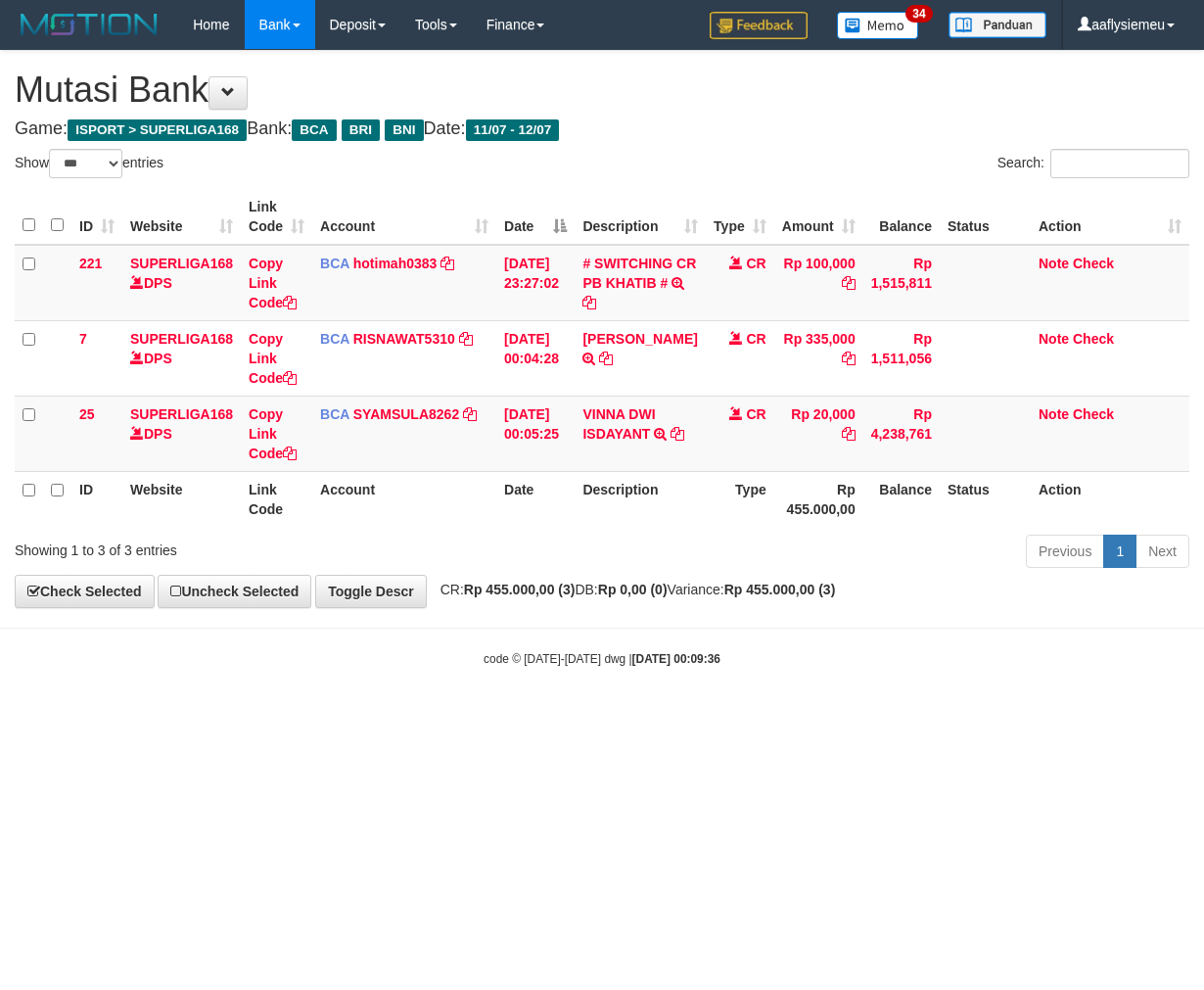 select on "***" 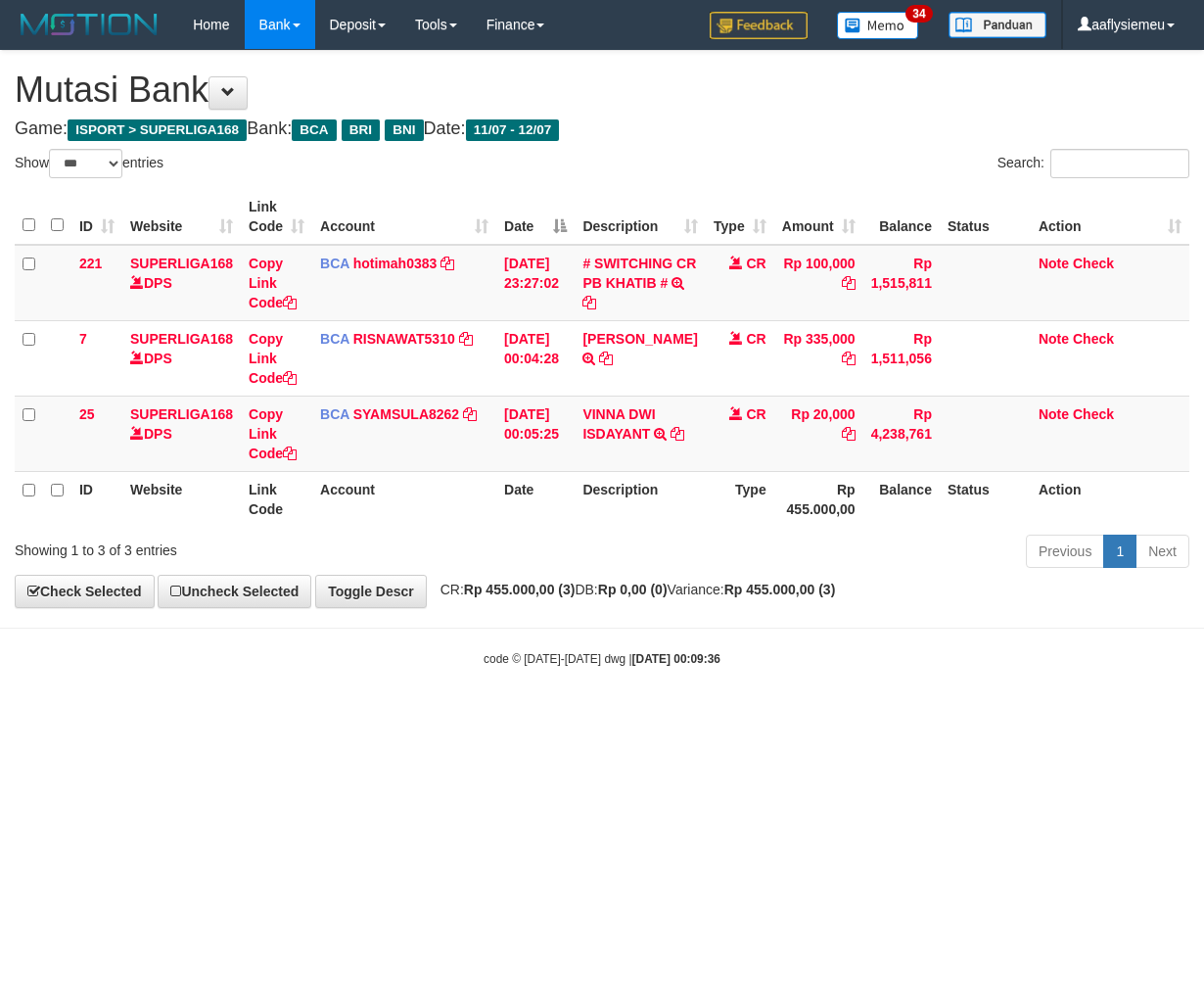 scroll, scrollTop: 0, scrollLeft: 0, axis: both 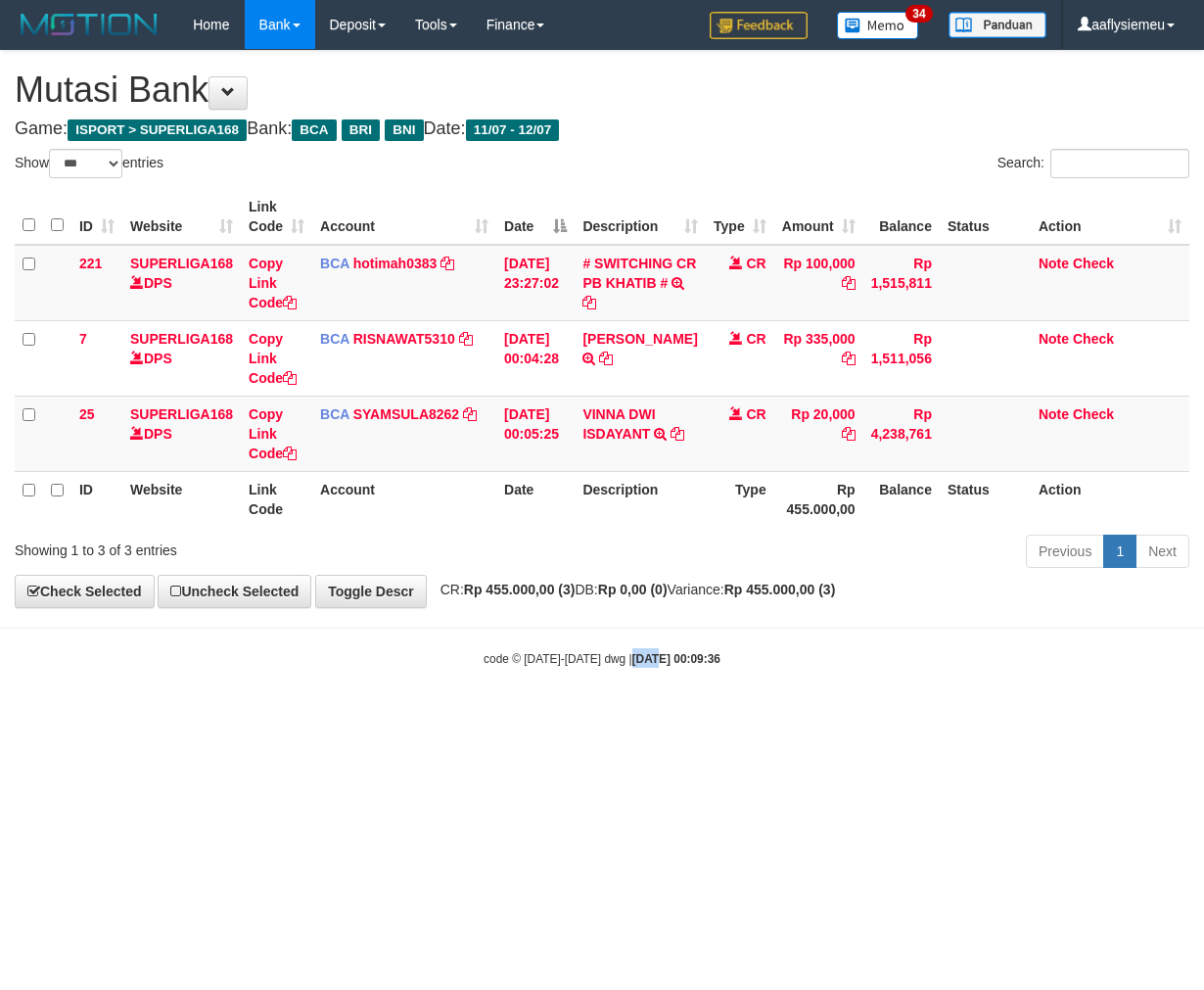 click on "Toggle navigation
Home
Bank
Account List
Load
By Website
Group
[ISPORT]													SUPERLIGA168
By Load Group (DPS)
34" at bounding box center [602, 358] 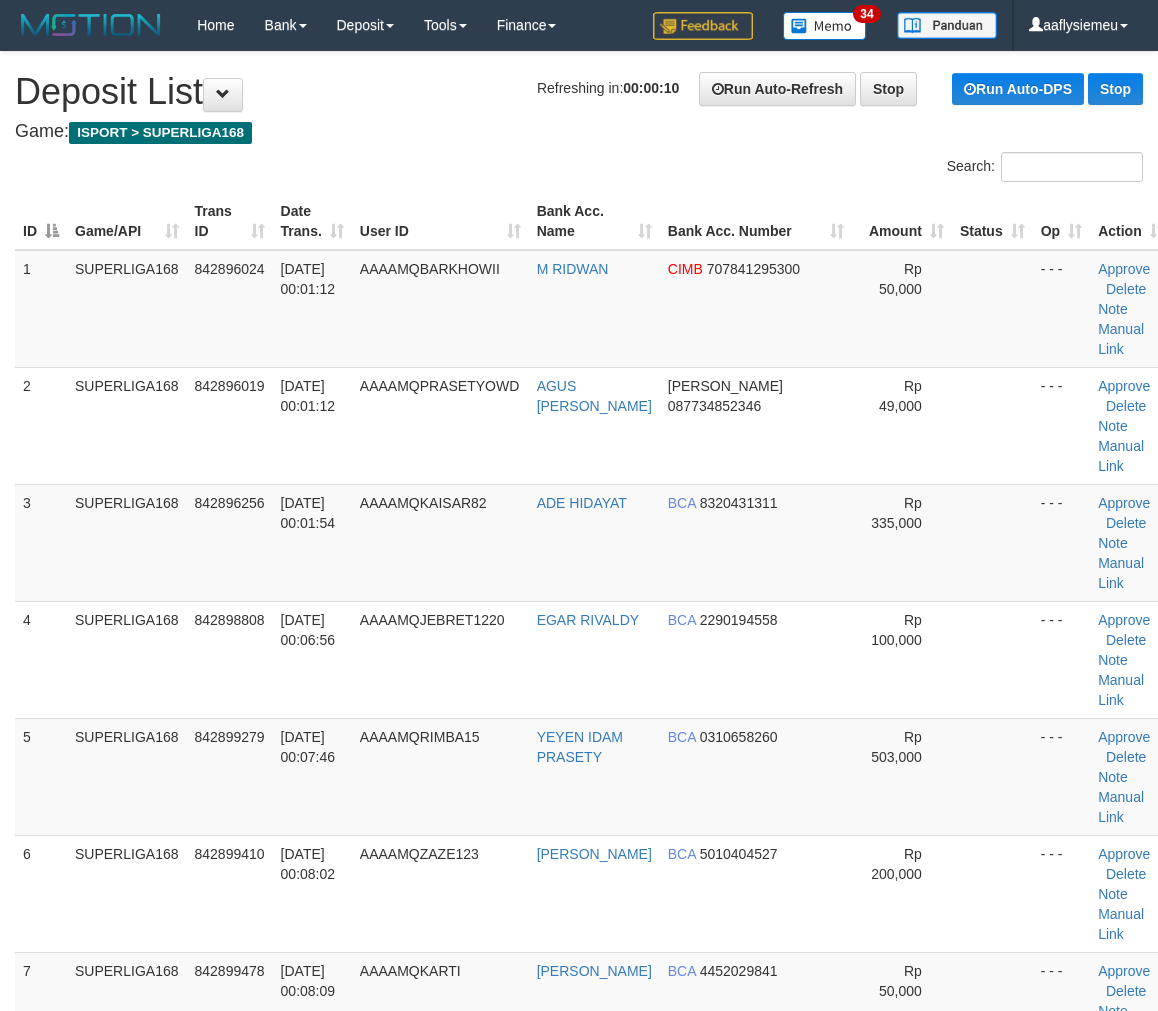 scroll, scrollTop: 0, scrollLeft: 0, axis: both 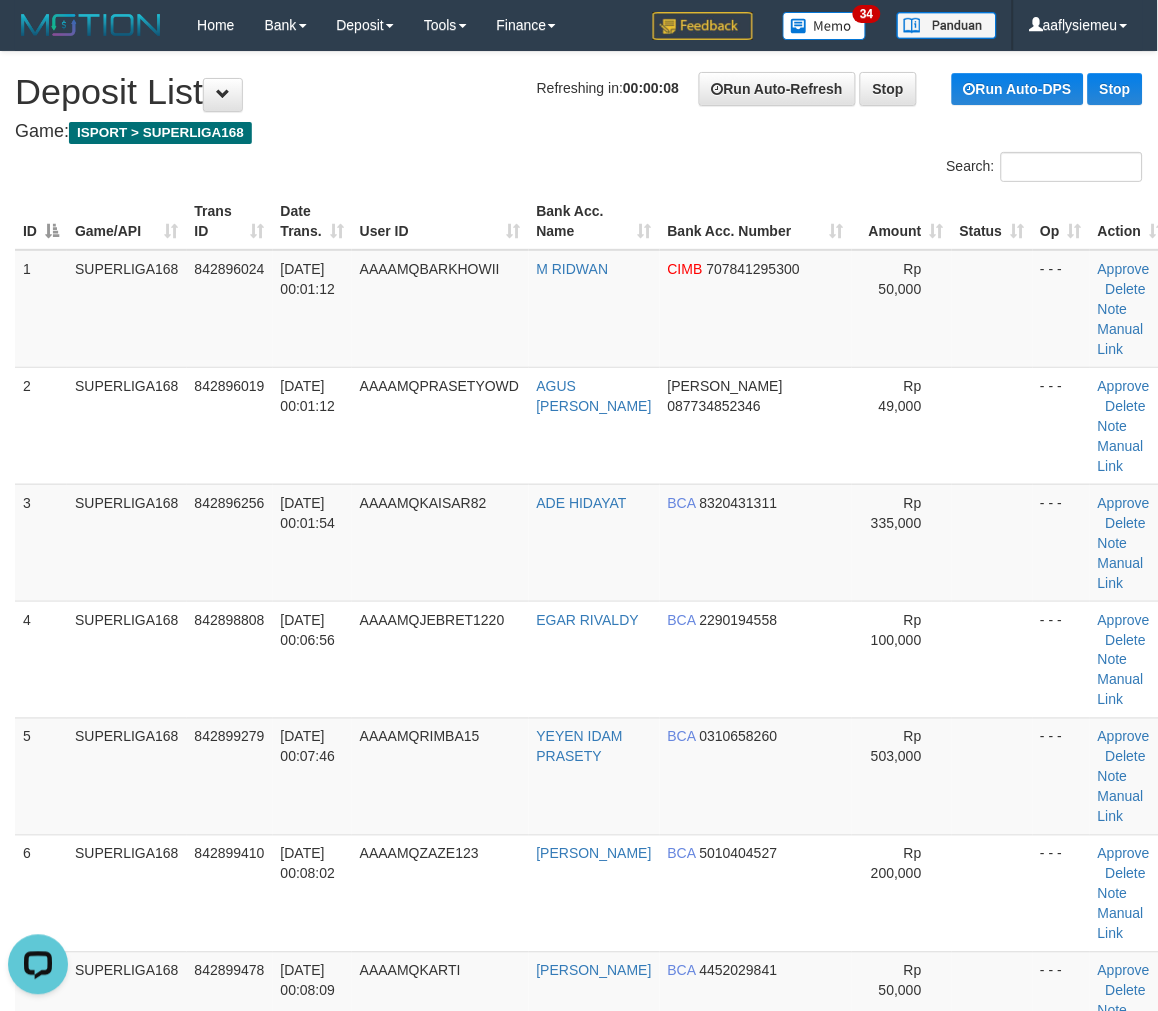 drag, startPoint x: 107, startPoint y: 457, endPoint x: 3, endPoint y: 492, distance: 109.73149 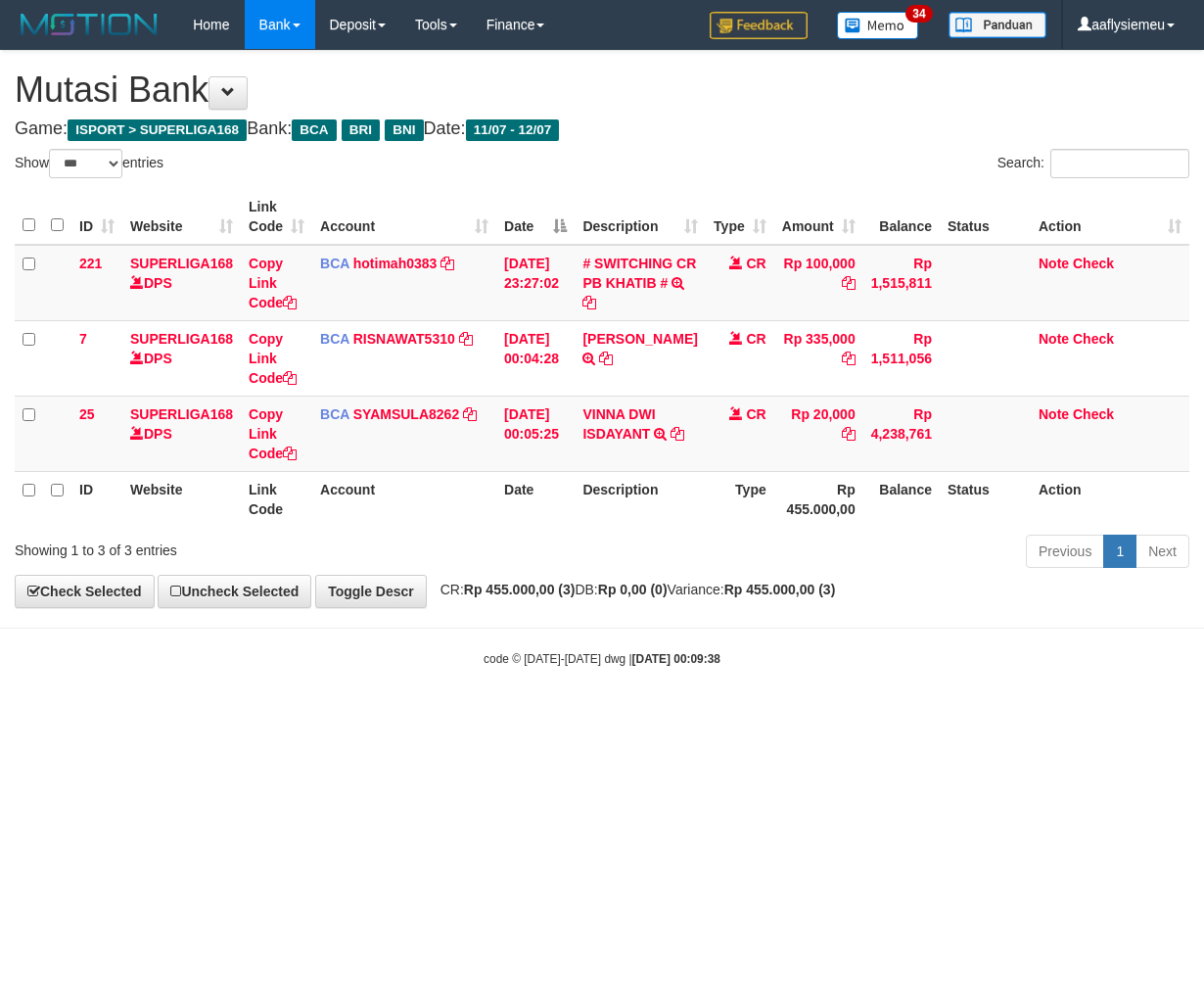 select on "***" 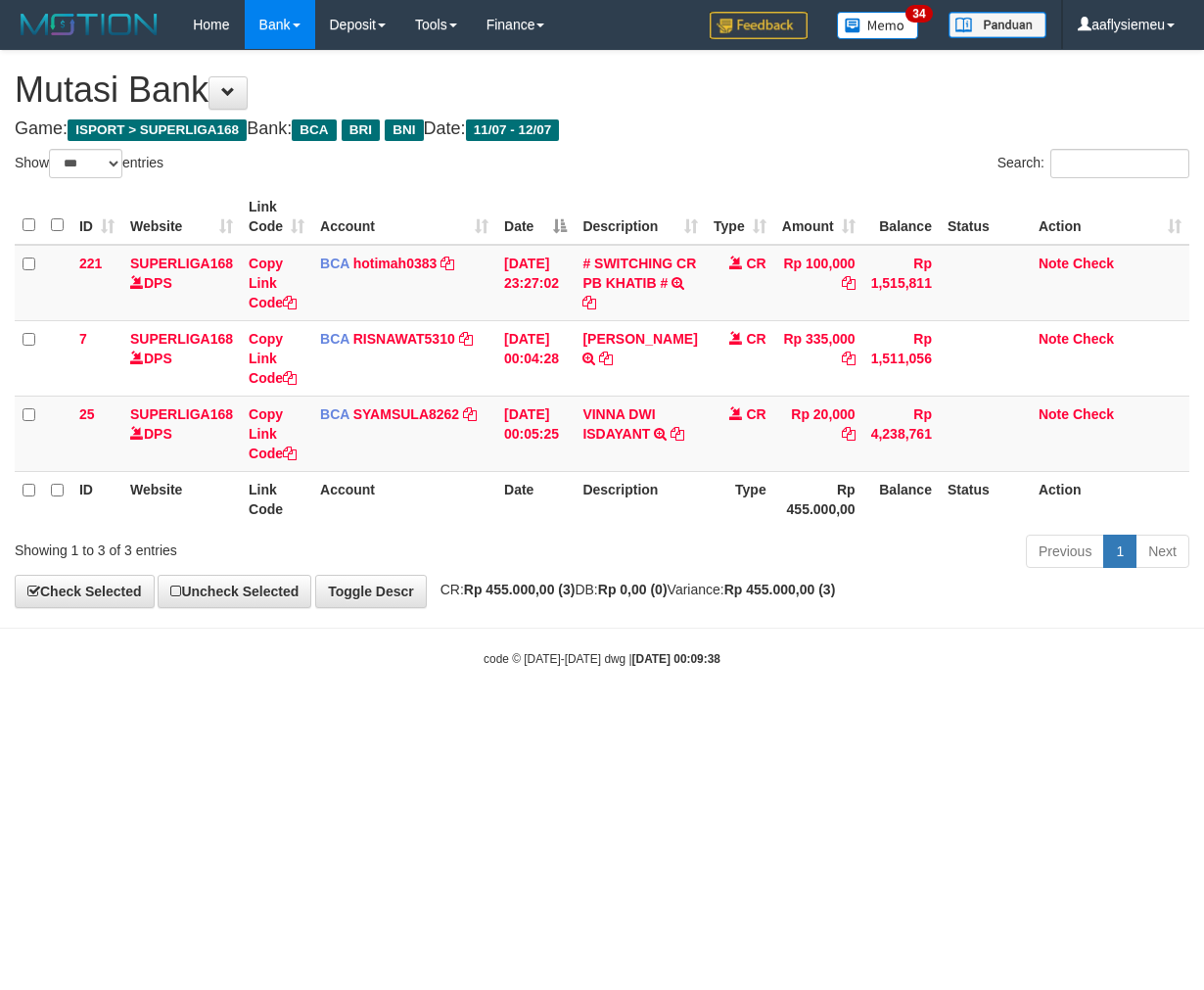scroll, scrollTop: 0, scrollLeft: 0, axis: both 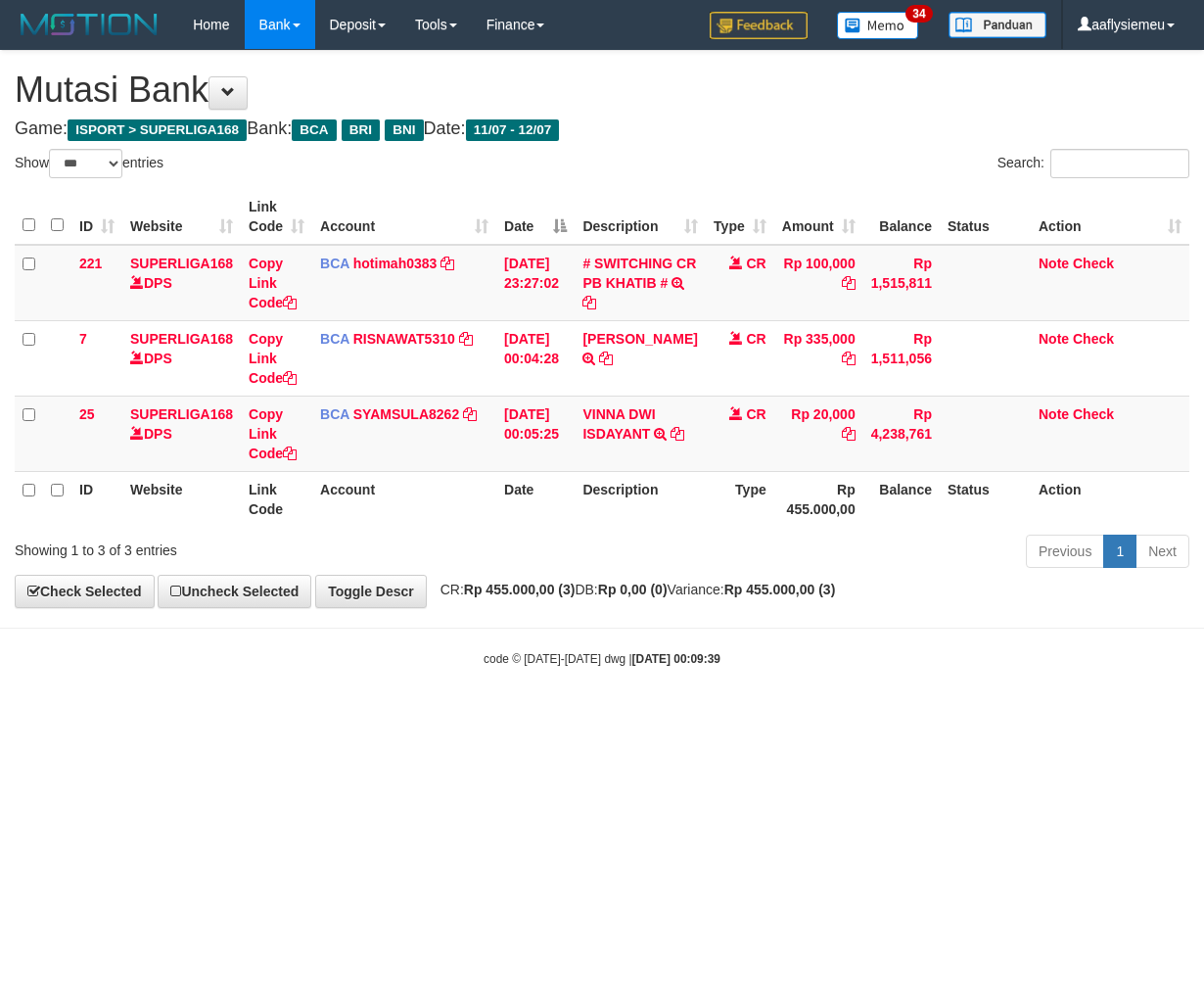 select on "***" 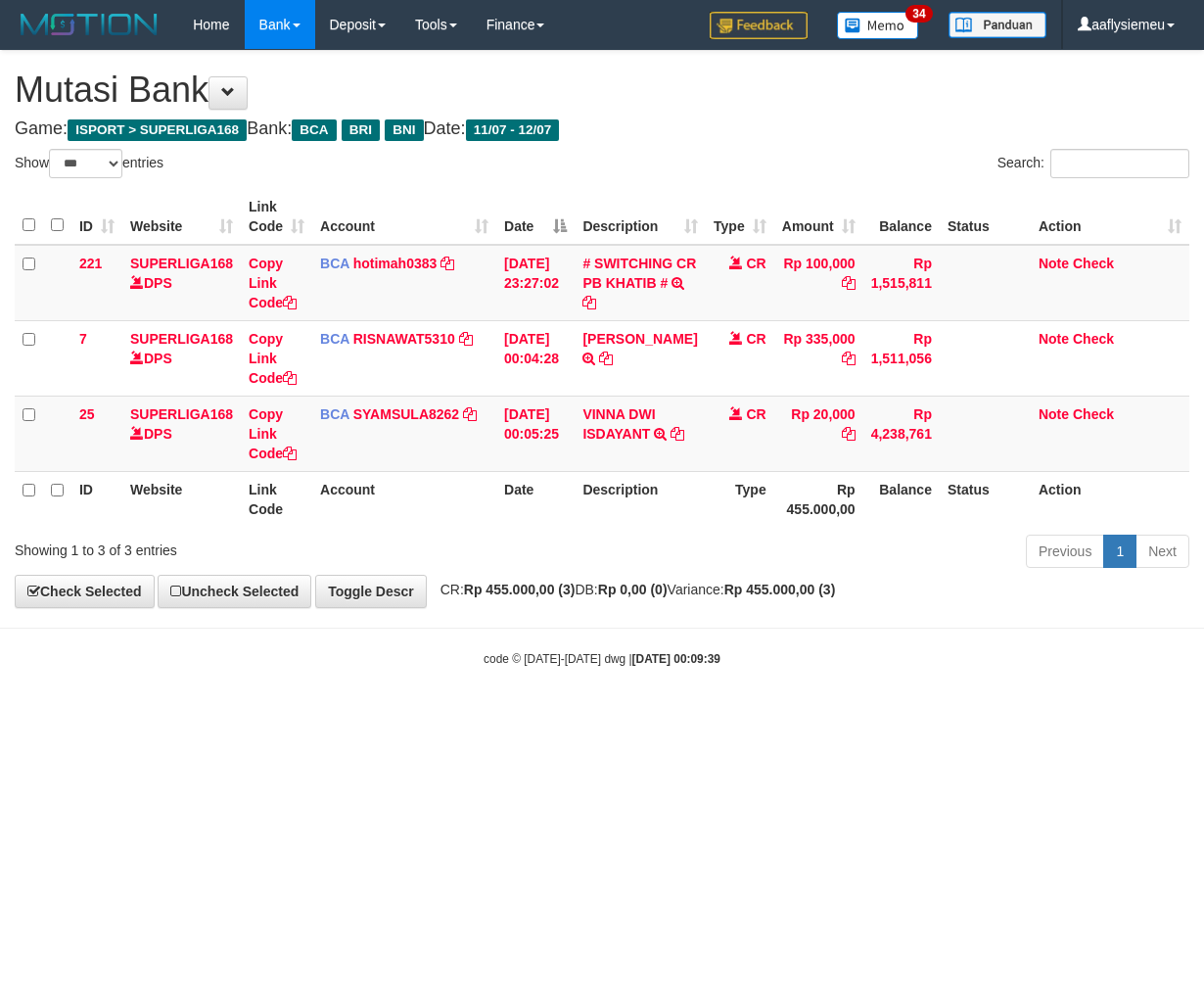 scroll, scrollTop: 0, scrollLeft: 0, axis: both 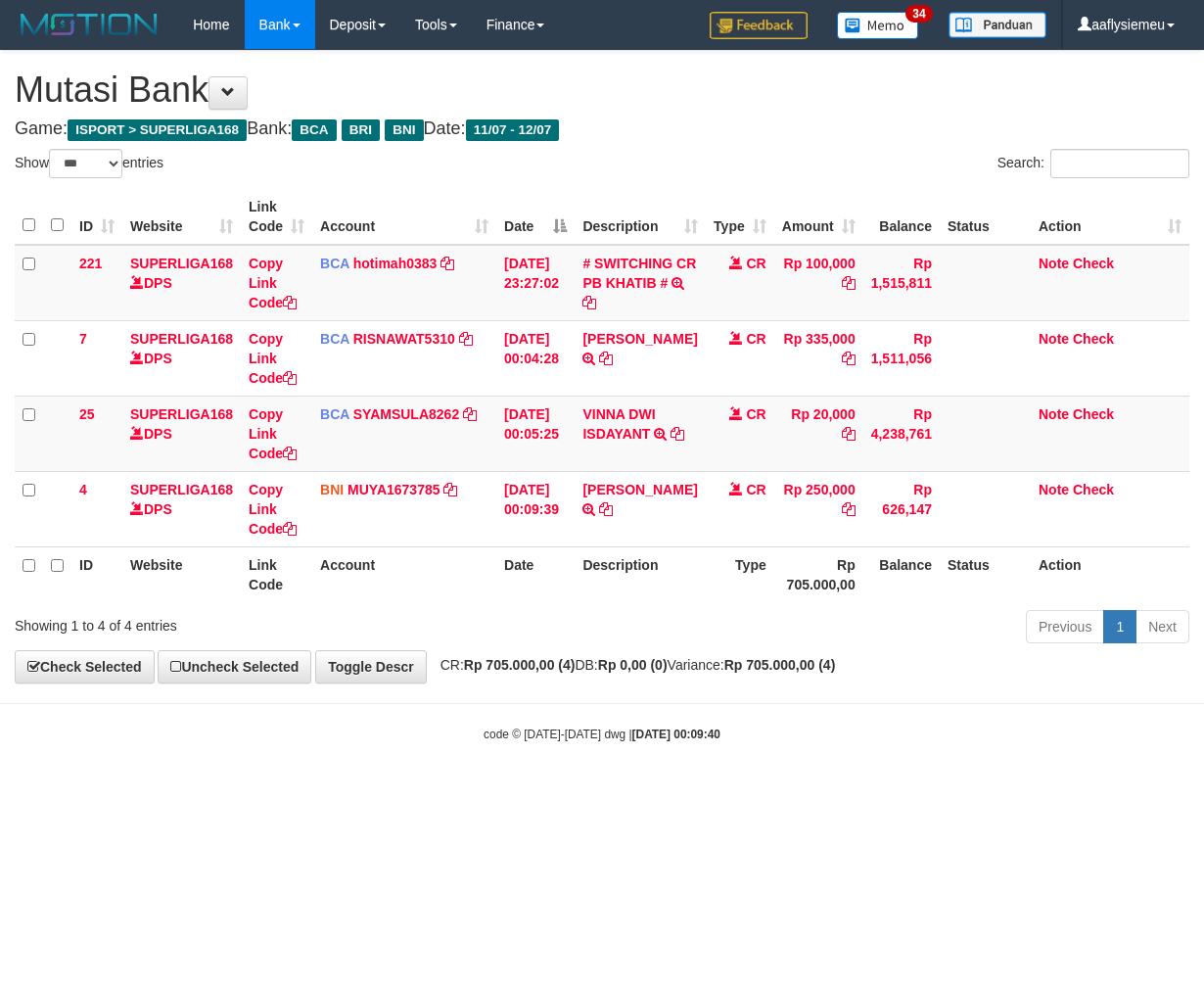 select on "***" 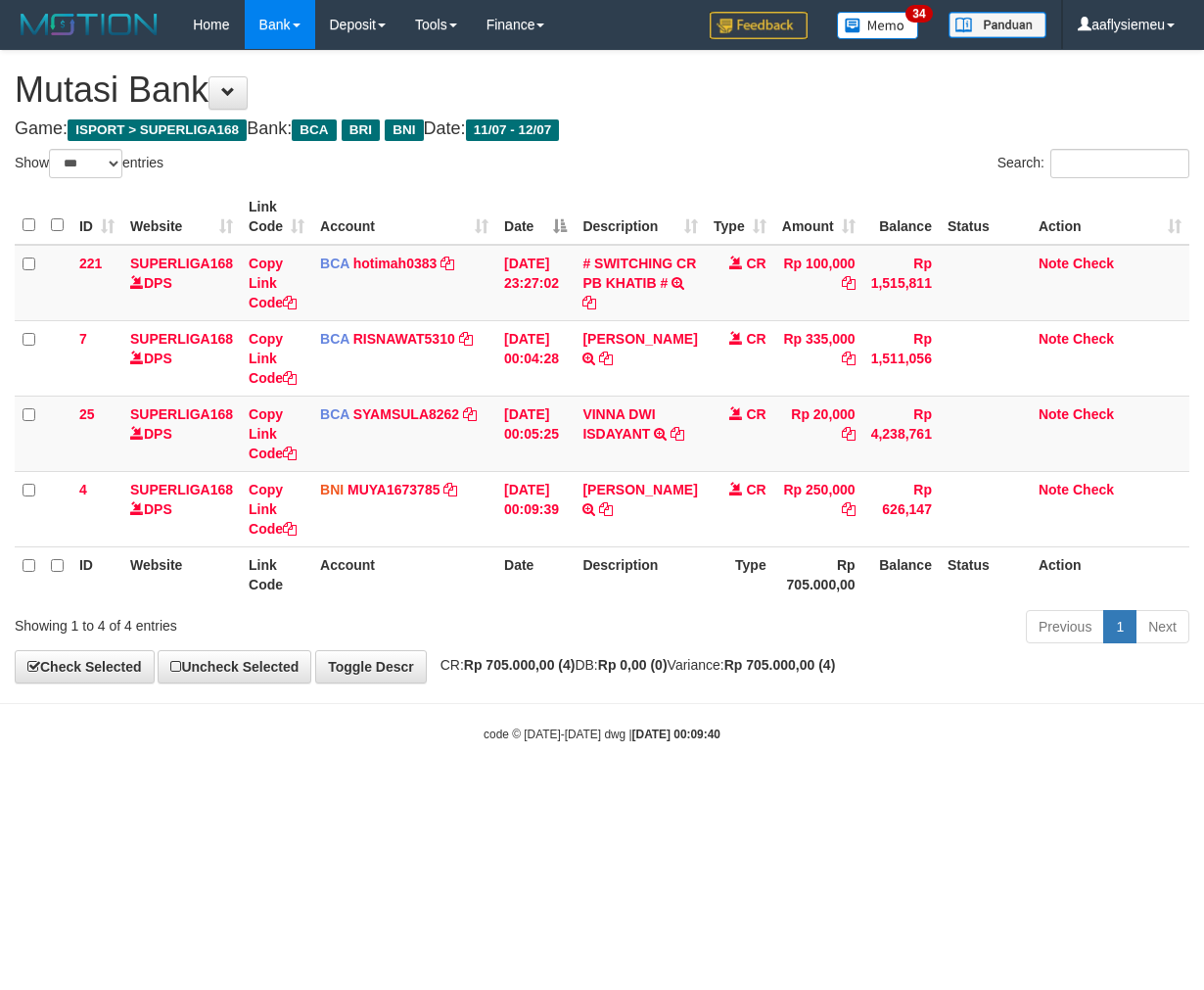 scroll, scrollTop: 0, scrollLeft: 0, axis: both 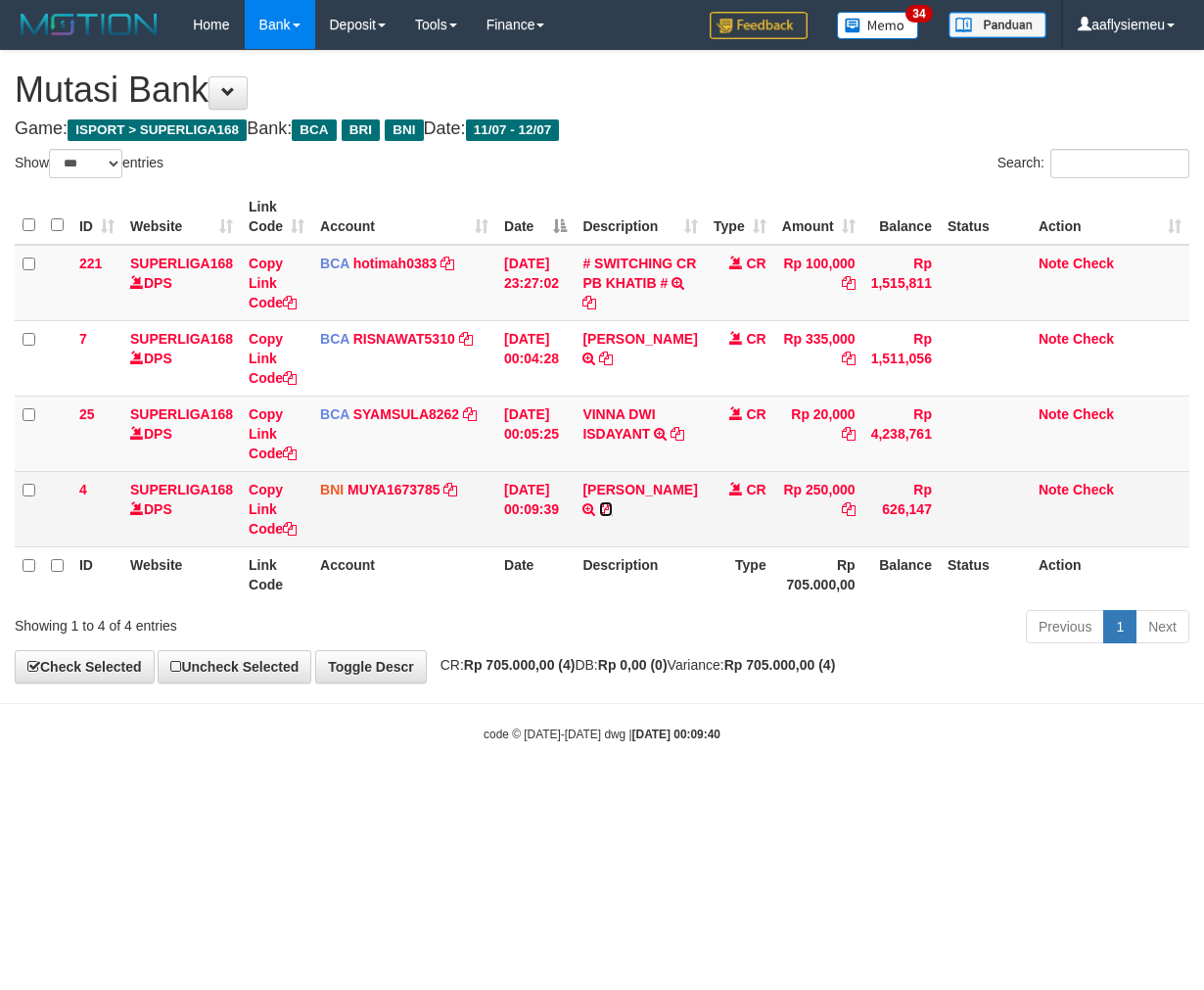 click at bounding box center (606, 509) 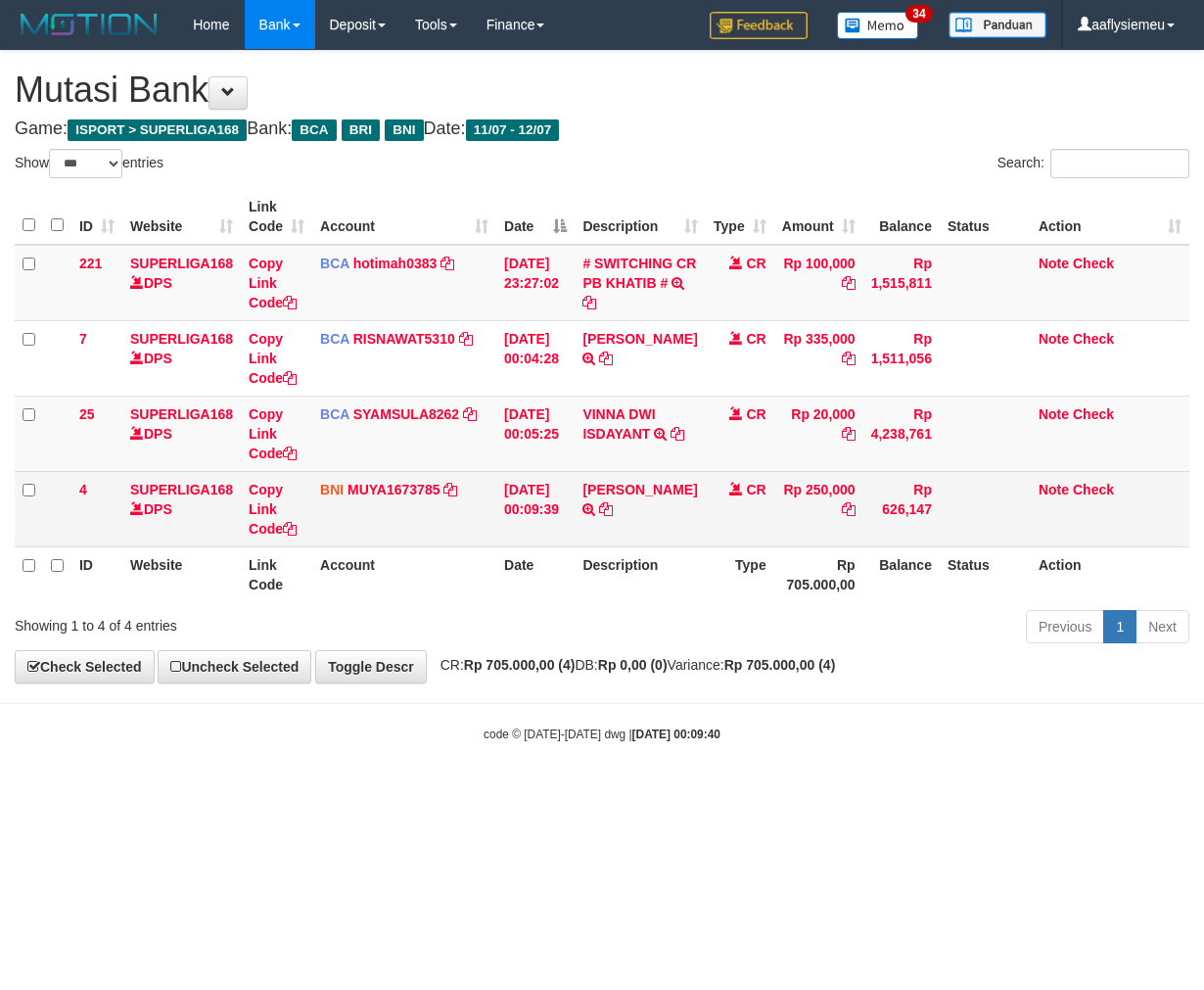 copy on "Variance" 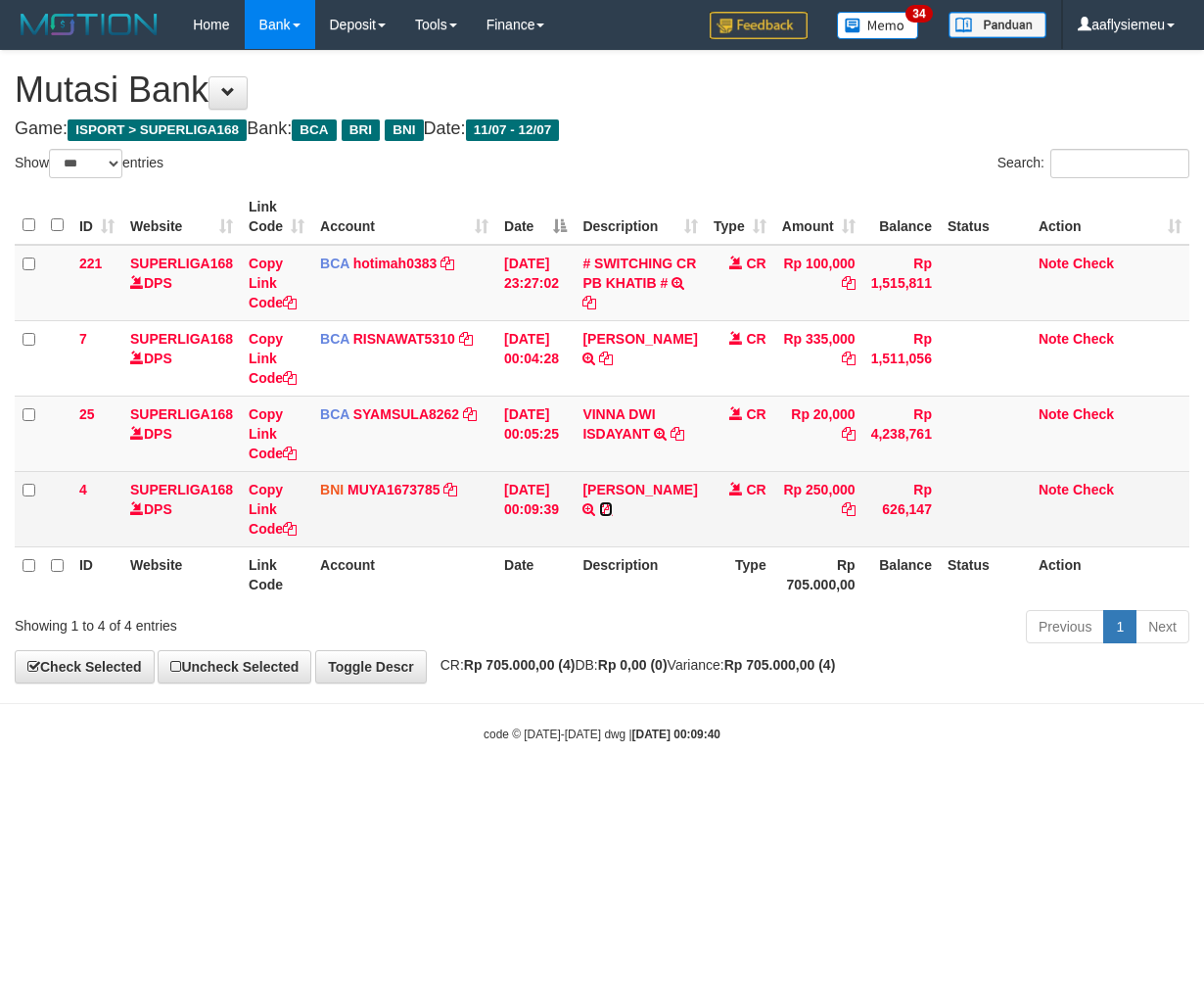 drag, startPoint x: 597, startPoint y: 523, endPoint x: 878, endPoint y: 485, distance: 283.5578 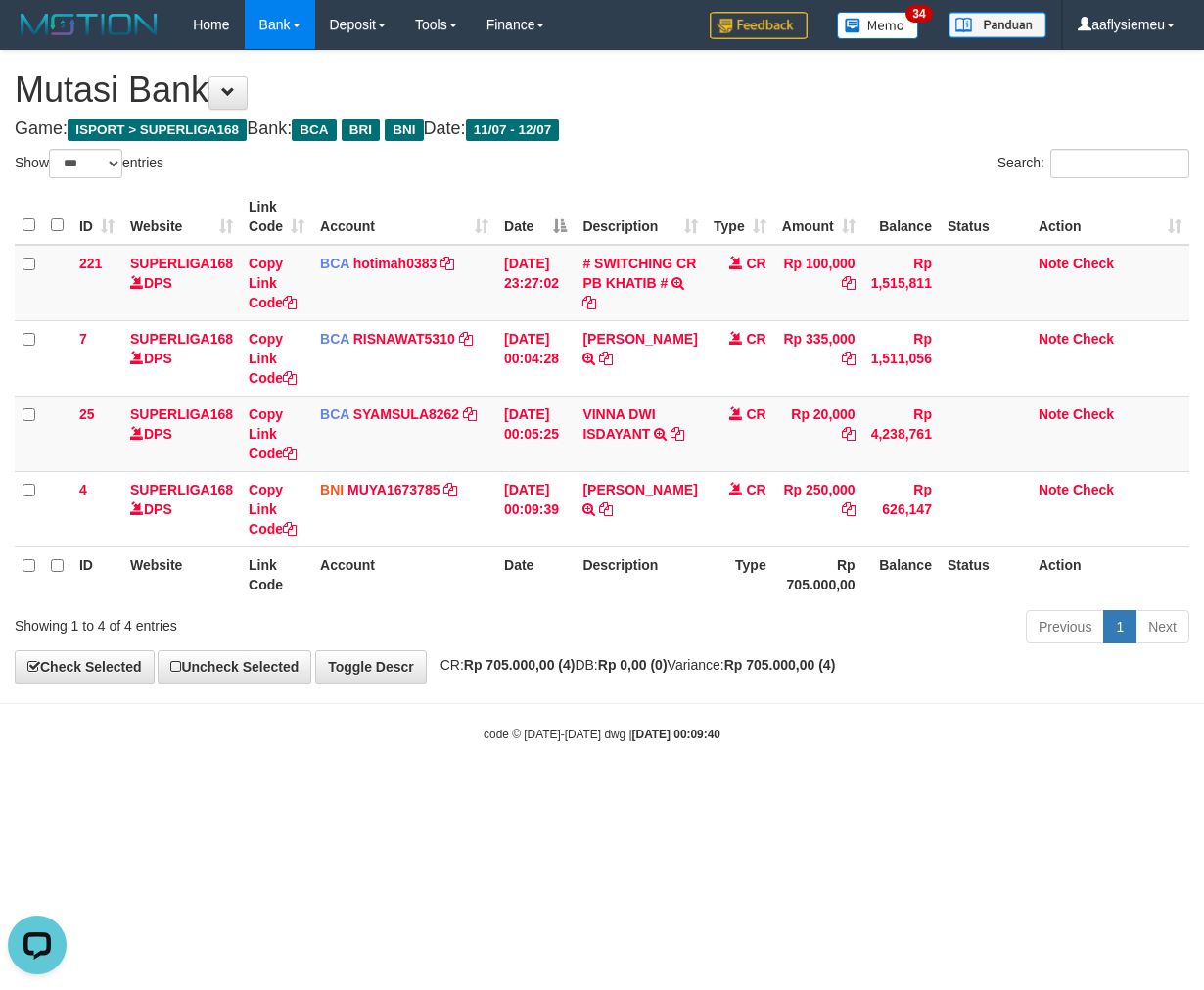 scroll, scrollTop: 0, scrollLeft: 0, axis: both 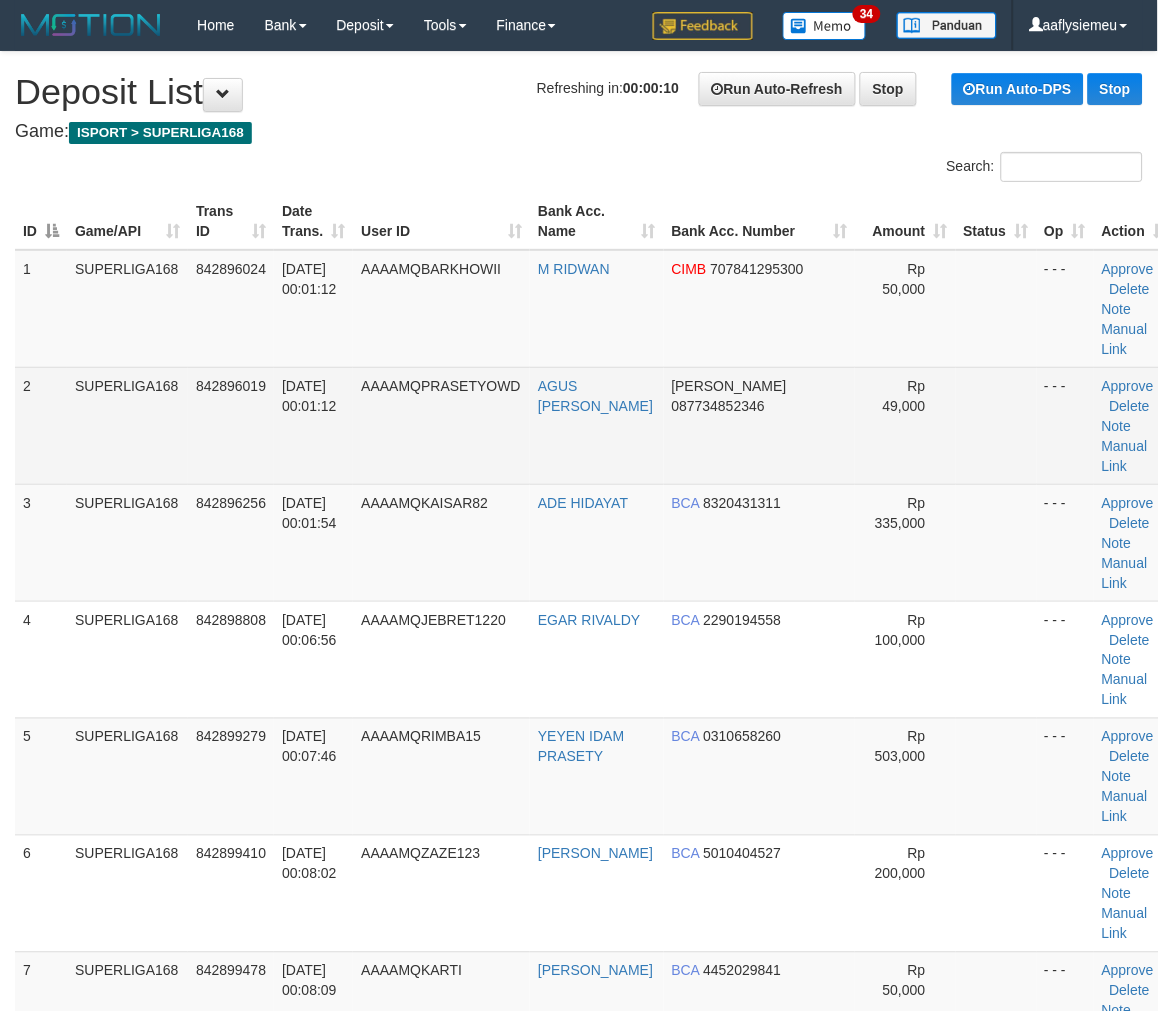 click on "842896019" at bounding box center (231, 425) 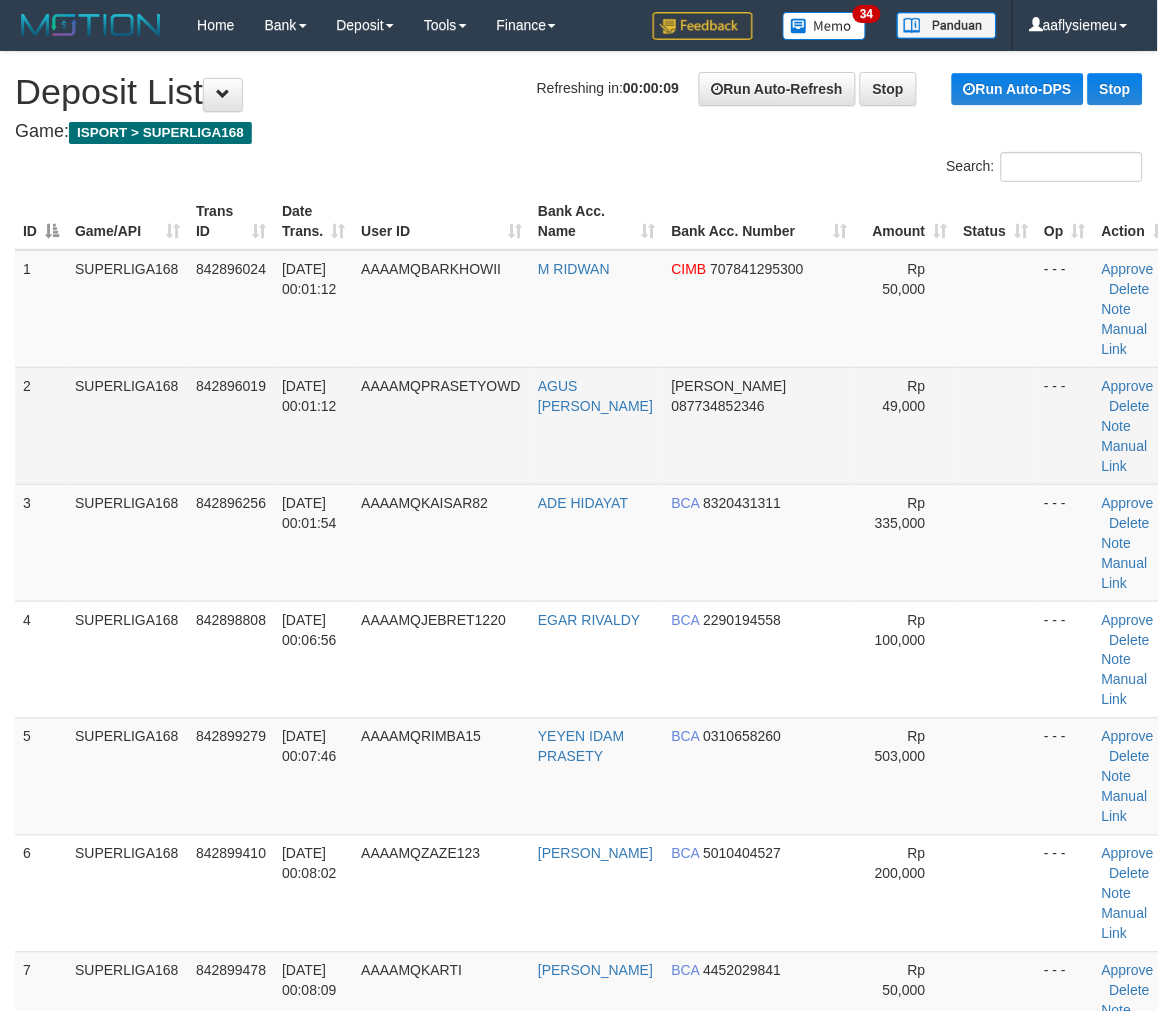 scroll, scrollTop: 935, scrollLeft: 0, axis: vertical 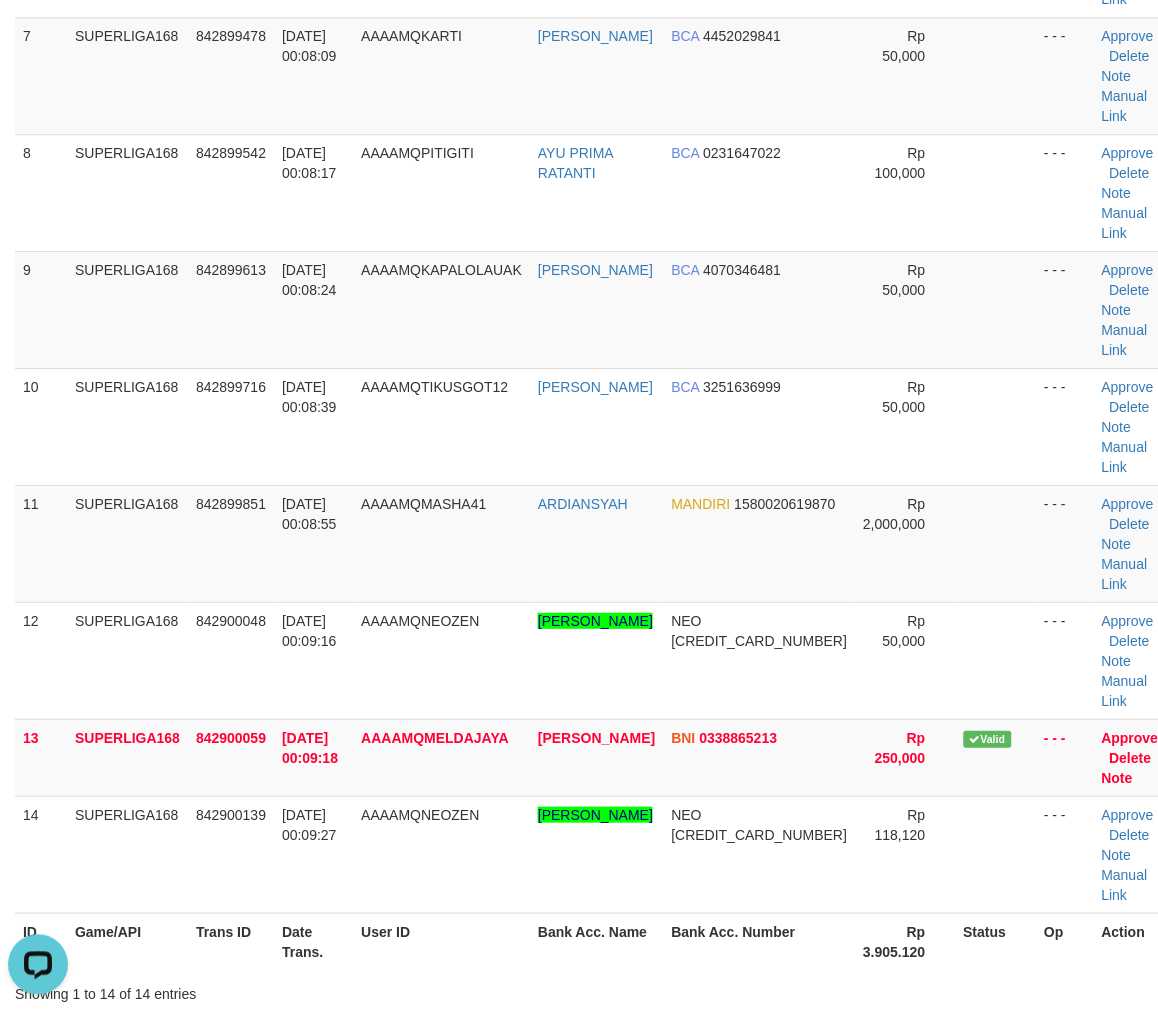 drag, startPoint x: 178, startPoint y: 527, endPoint x: 5, endPoint y: 612, distance: 192.75372 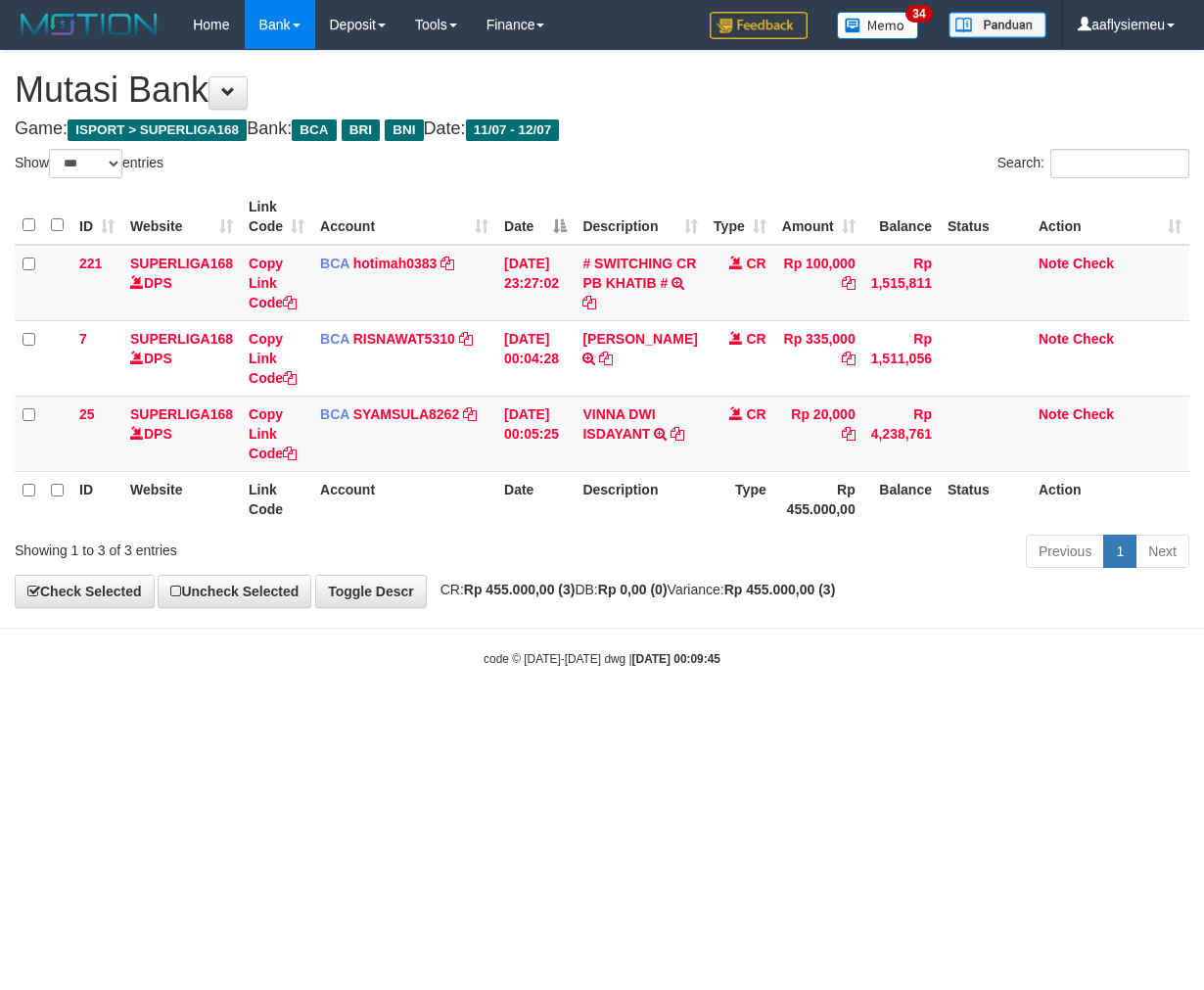 select on "***" 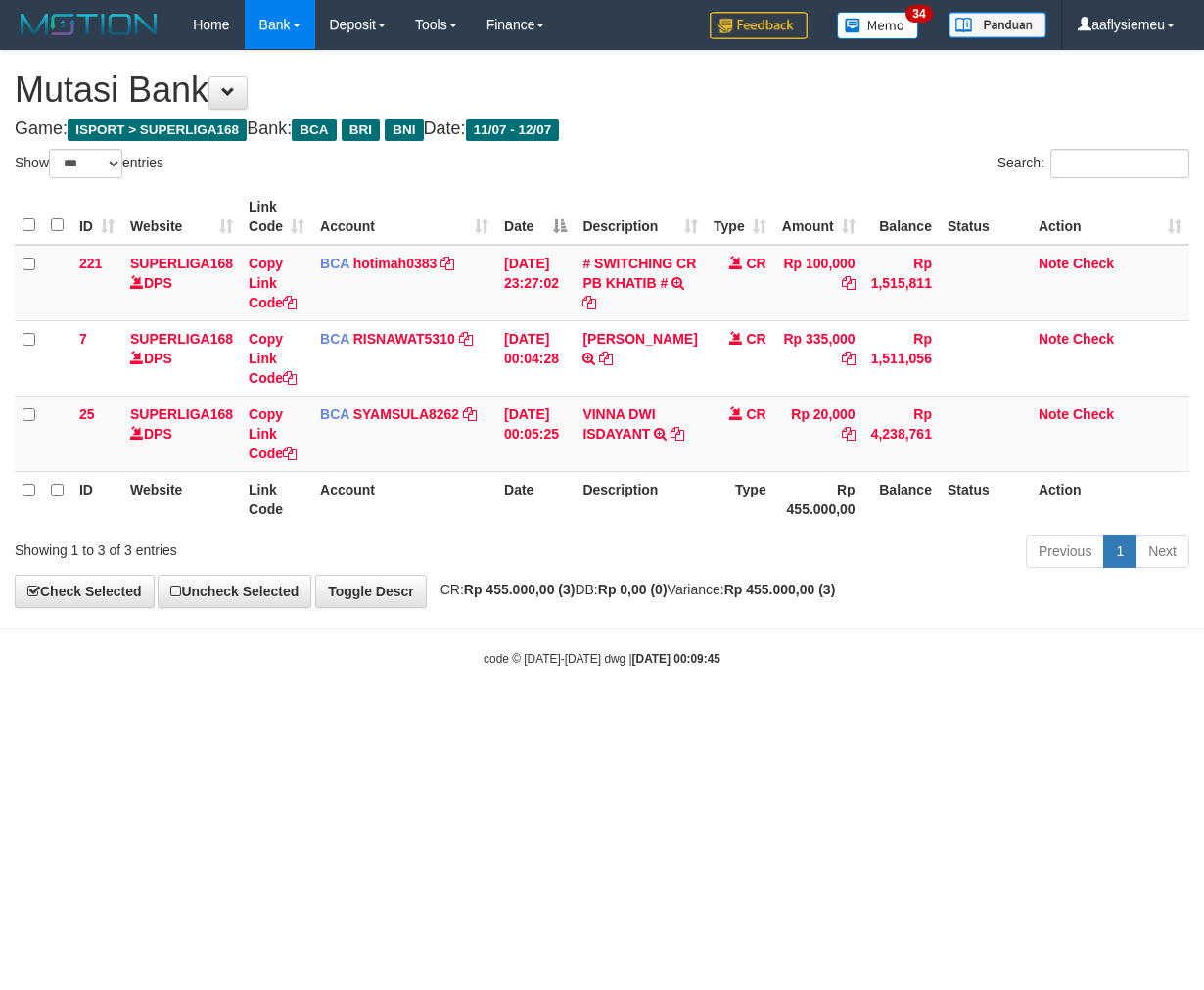 scroll, scrollTop: 0, scrollLeft: 0, axis: both 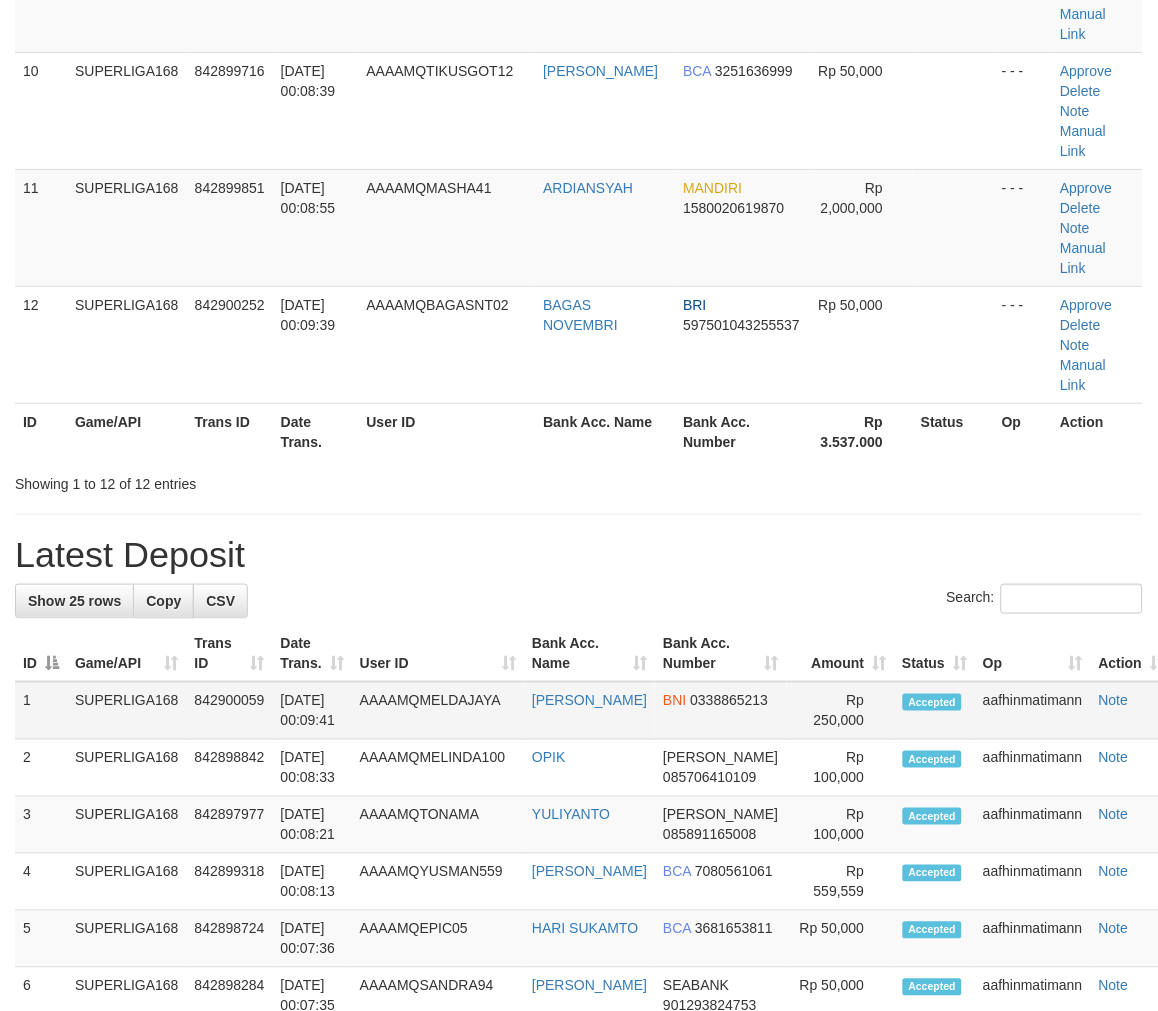 click on "SUPERLIGA168" at bounding box center [127, 711] 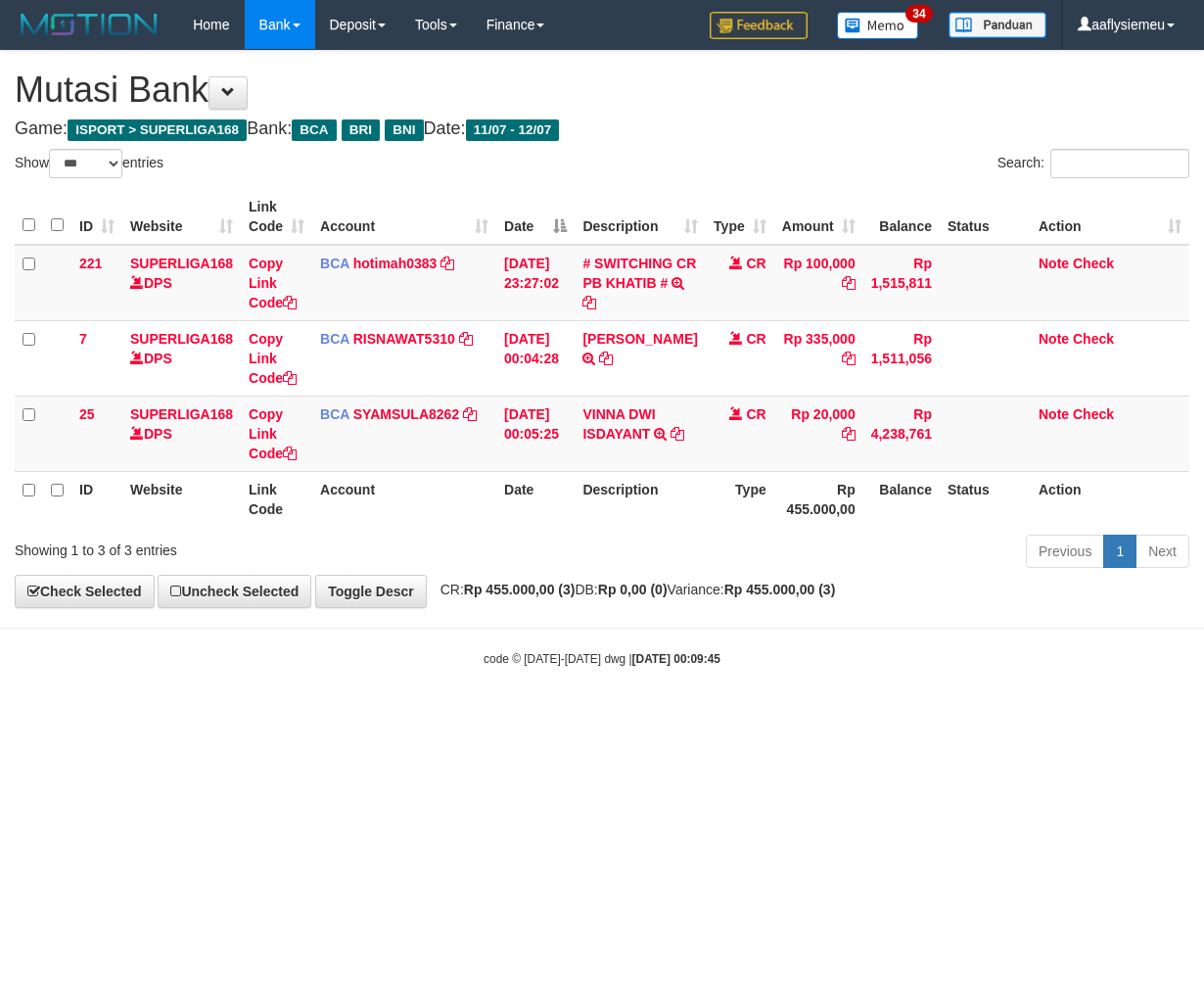 select on "***" 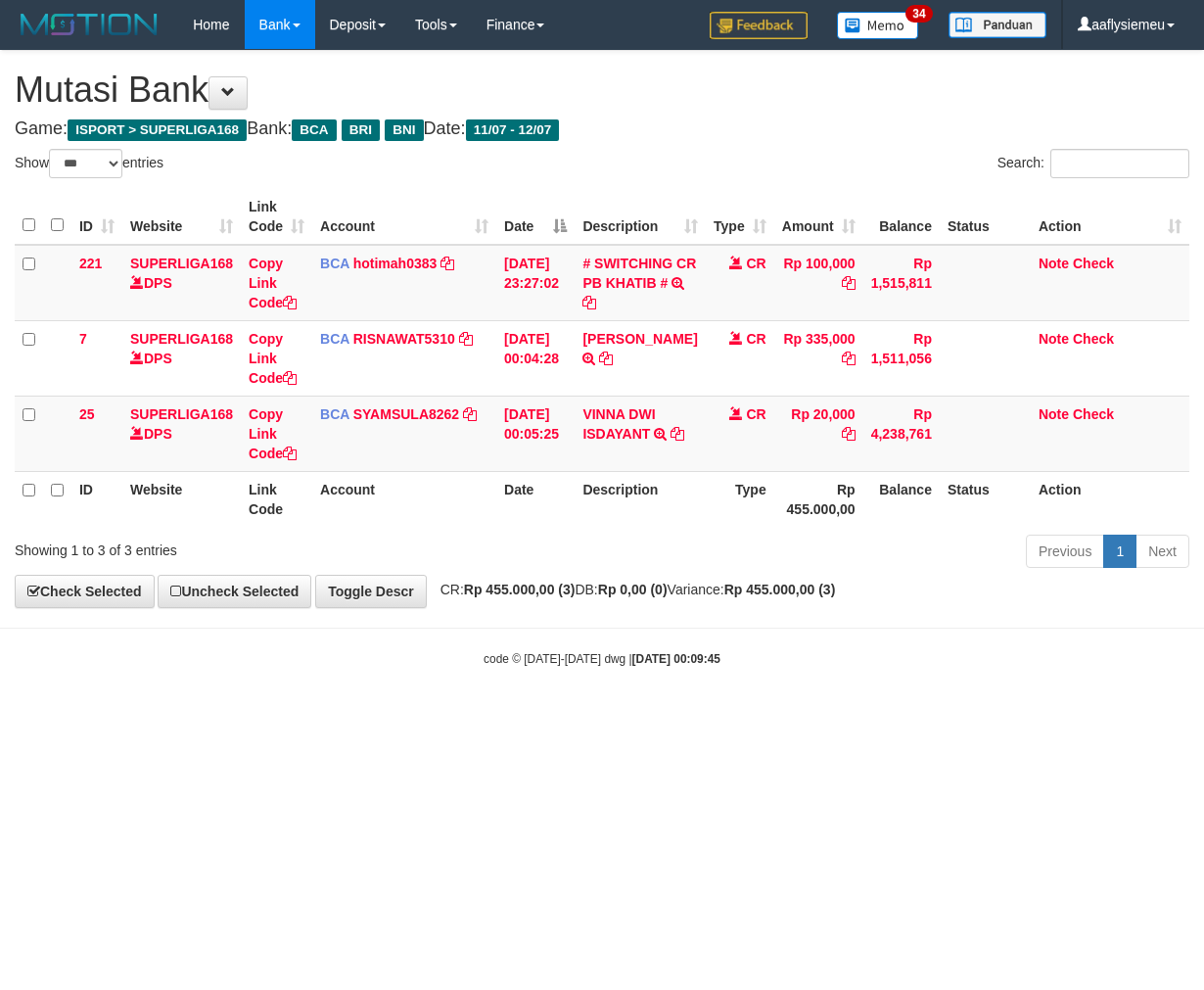 scroll, scrollTop: 0, scrollLeft: 0, axis: both 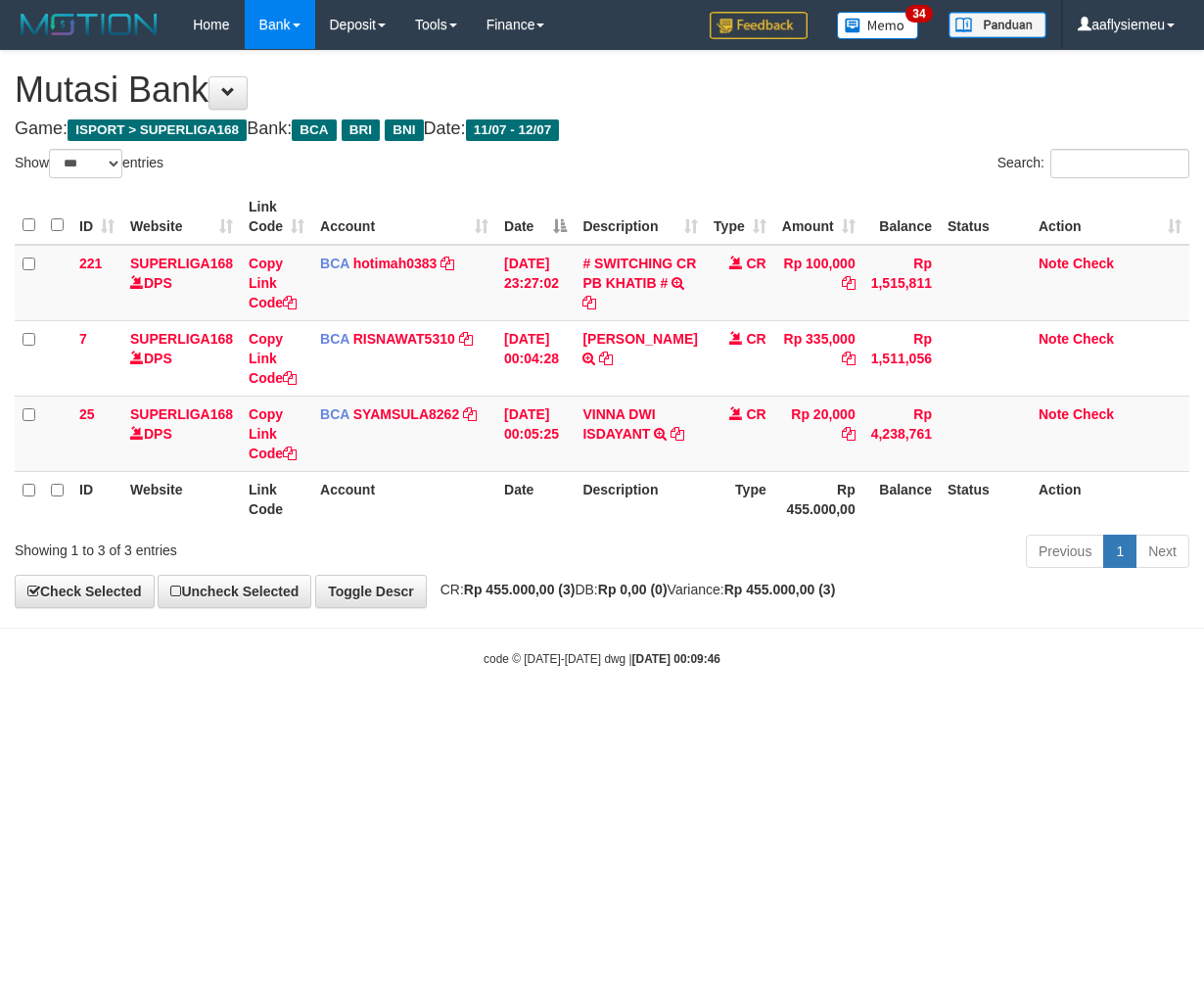 select on "***" 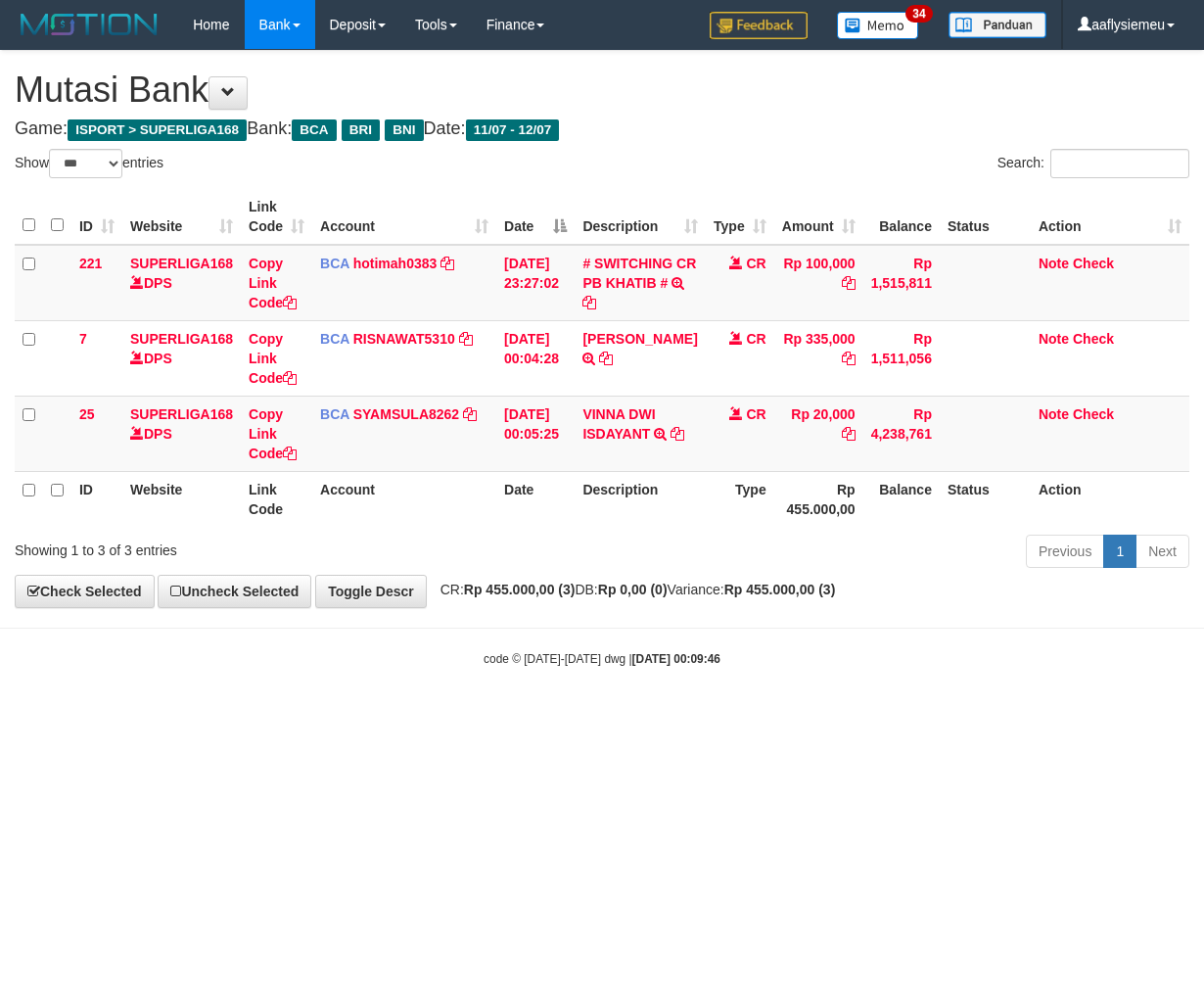 scroll, scrollTop: 0, scrollLeft: 0, axis: both 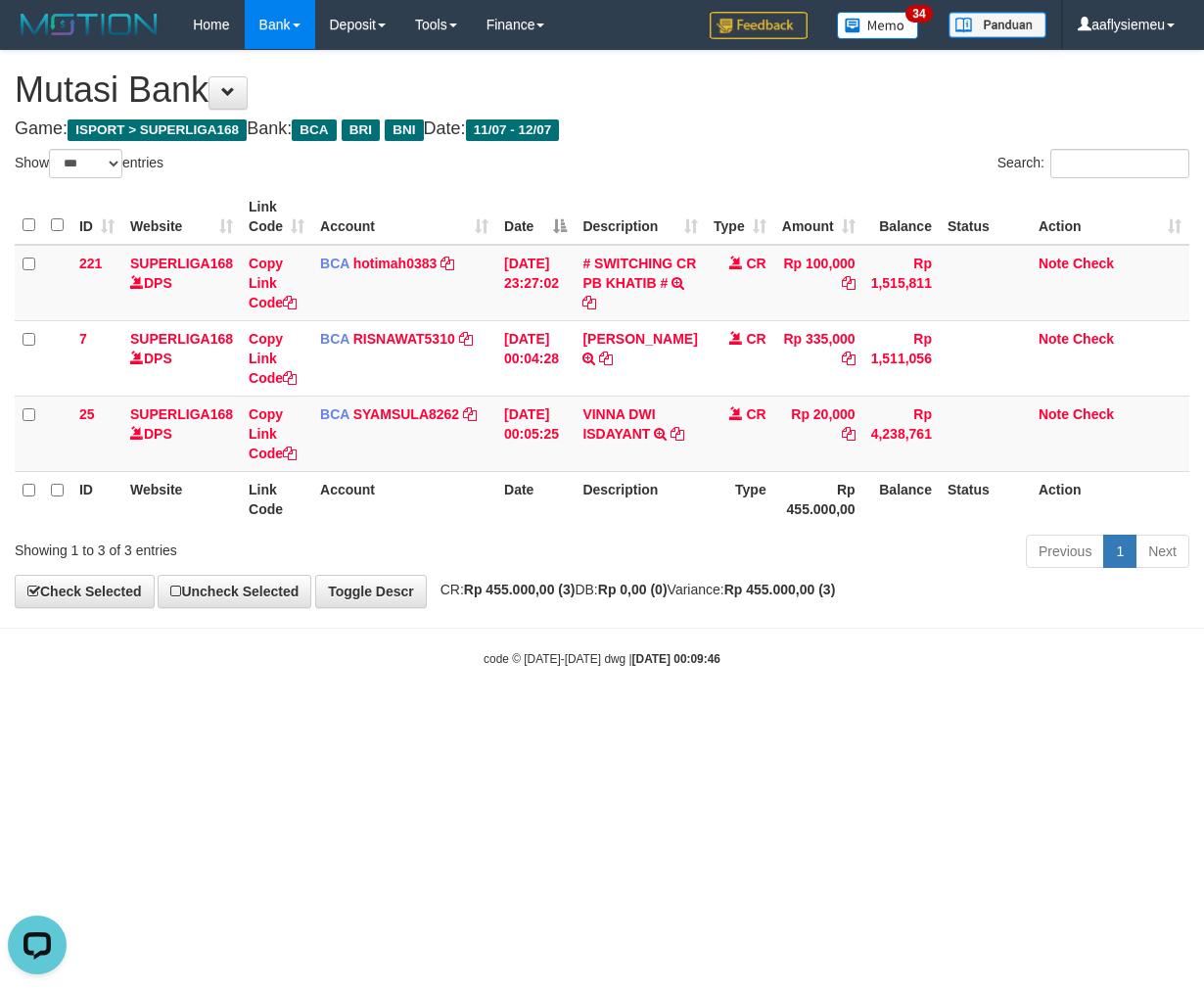 drag, startPoint x: 764, startPoint y: 666, endPoint x: 688, endPoint y: 549, distance: 139.517 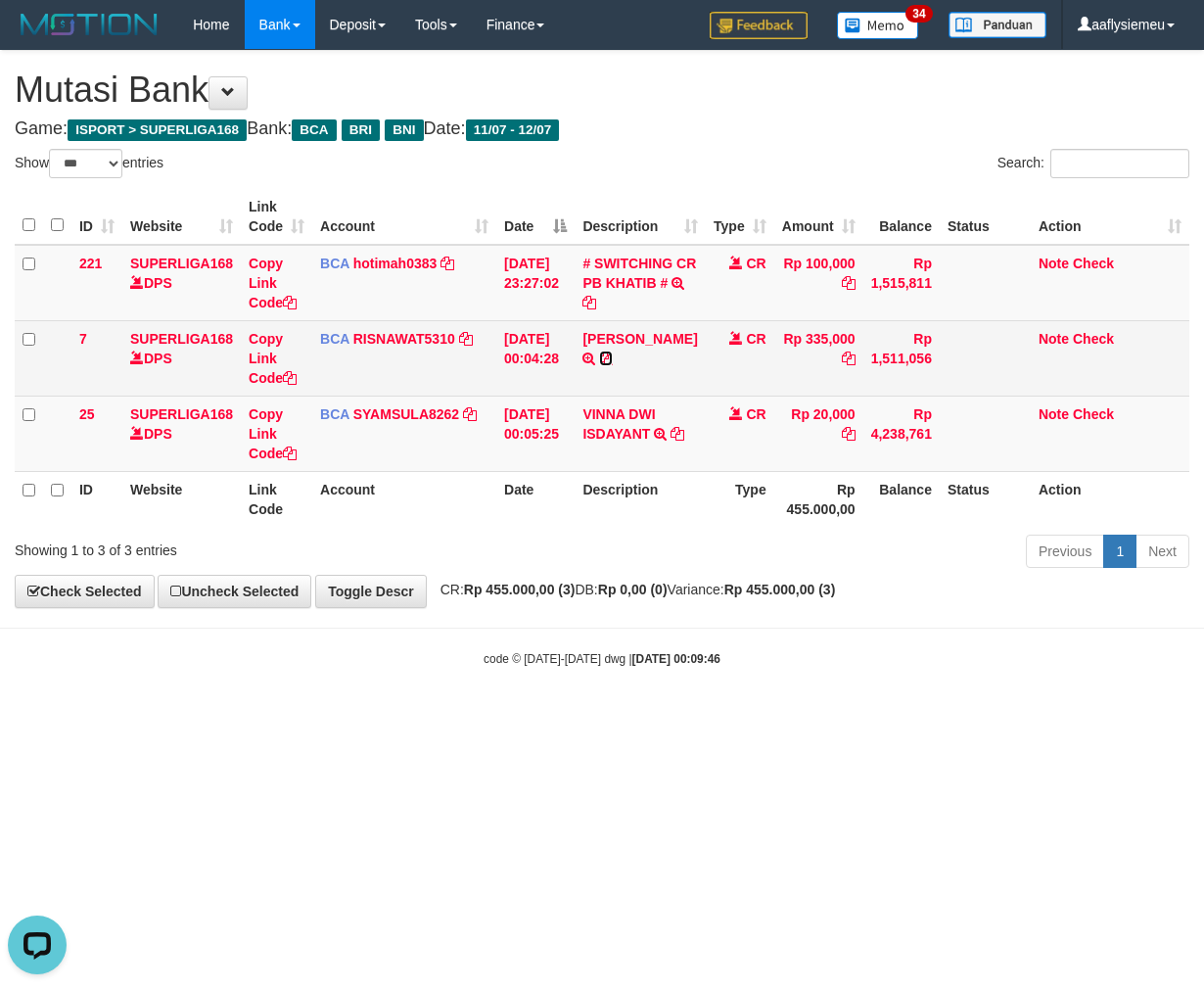 click at bounding box center (606, 358) 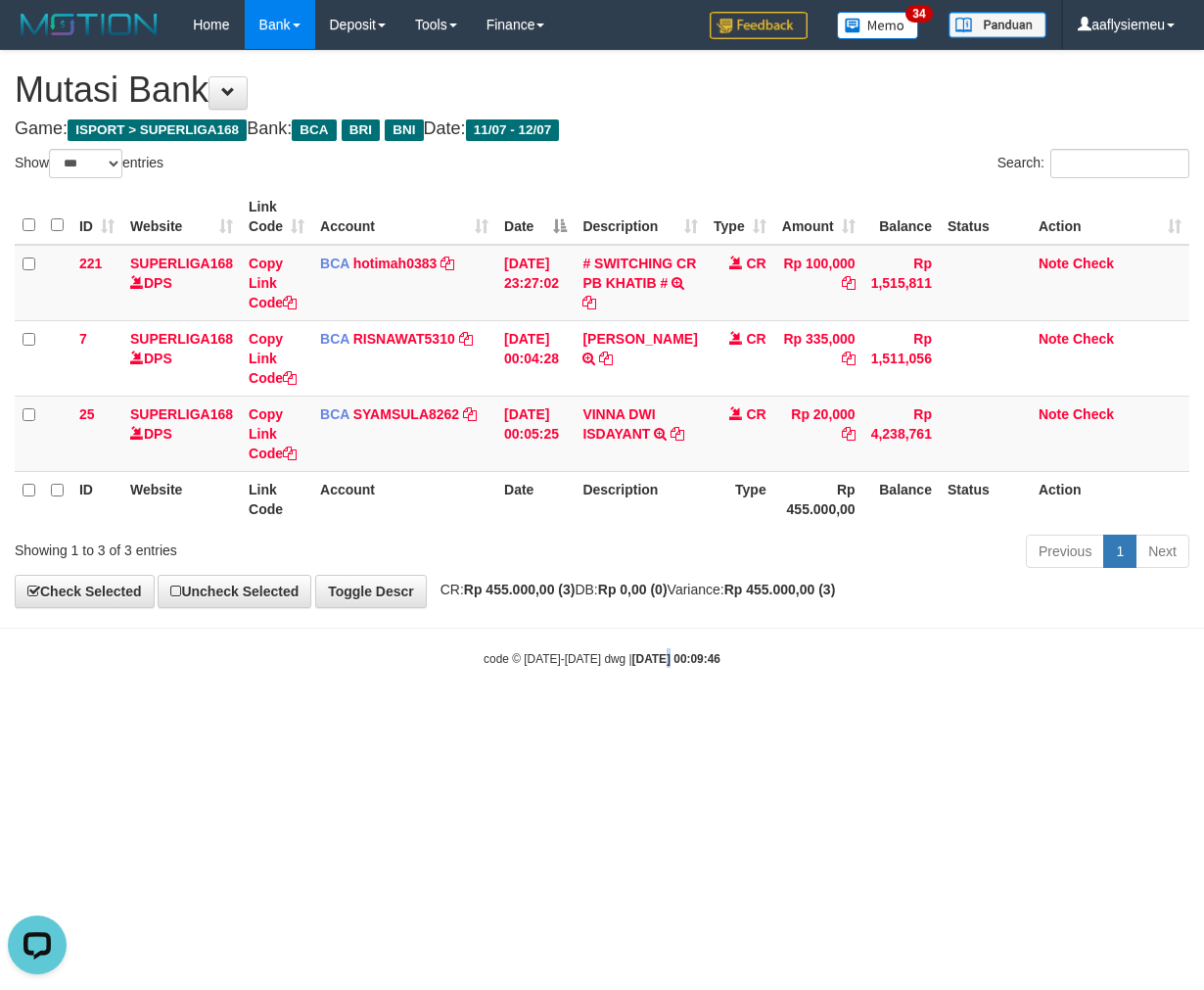 click on "2025/07/12 00:09:46" at bounding box center [676, 659] 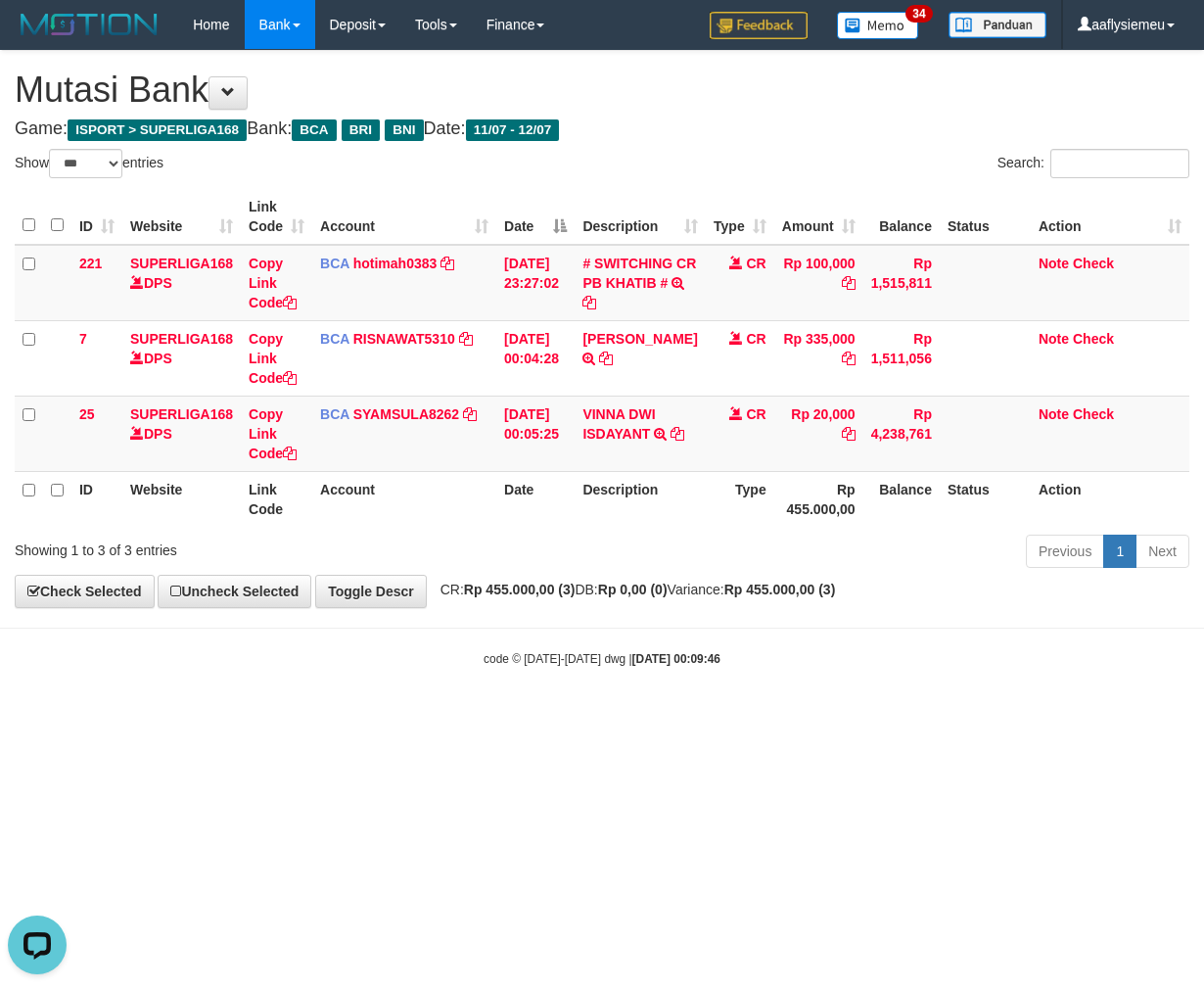 click on "Toggle navigation
Home
Bank
Account List
Load
By Website
Group
[ISPORT]													SUPERLIGA168
By Load Group (DPS)" at bounding box center [602, 358] 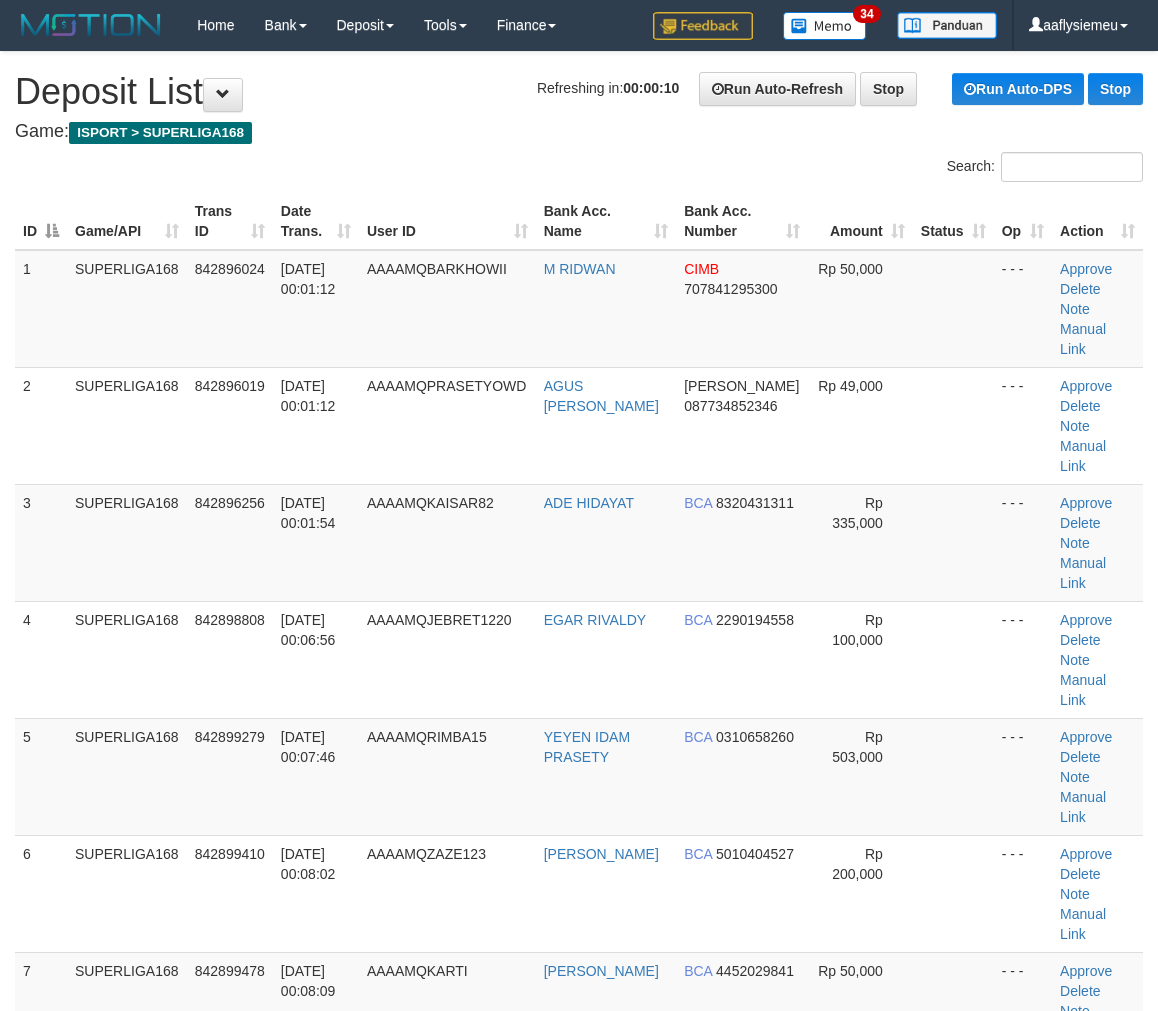 scroll, scrollTop: 674, scrollLeft: 0, axis: vertical 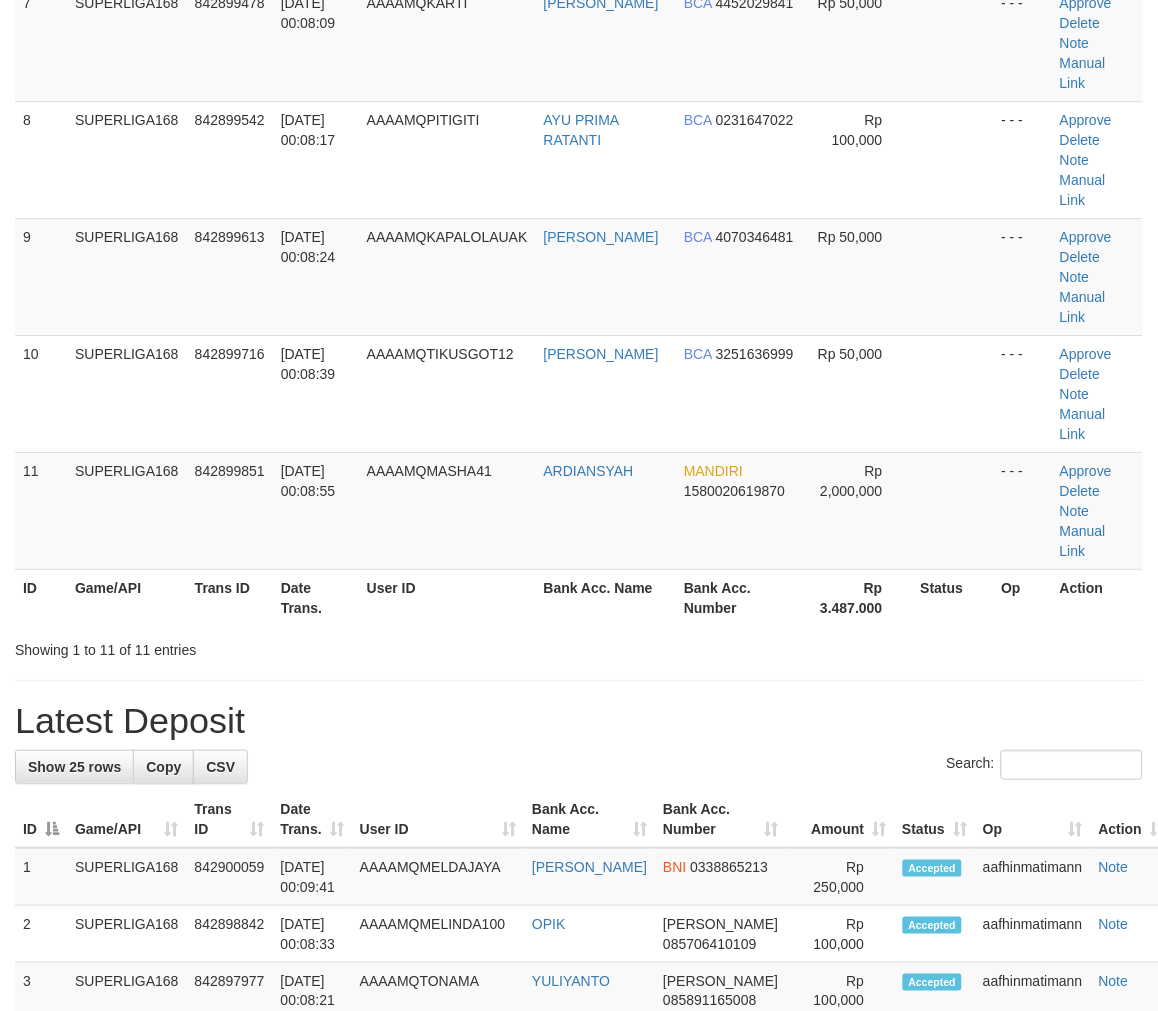 click on "Trans ID" at bounding box center (230, 597) 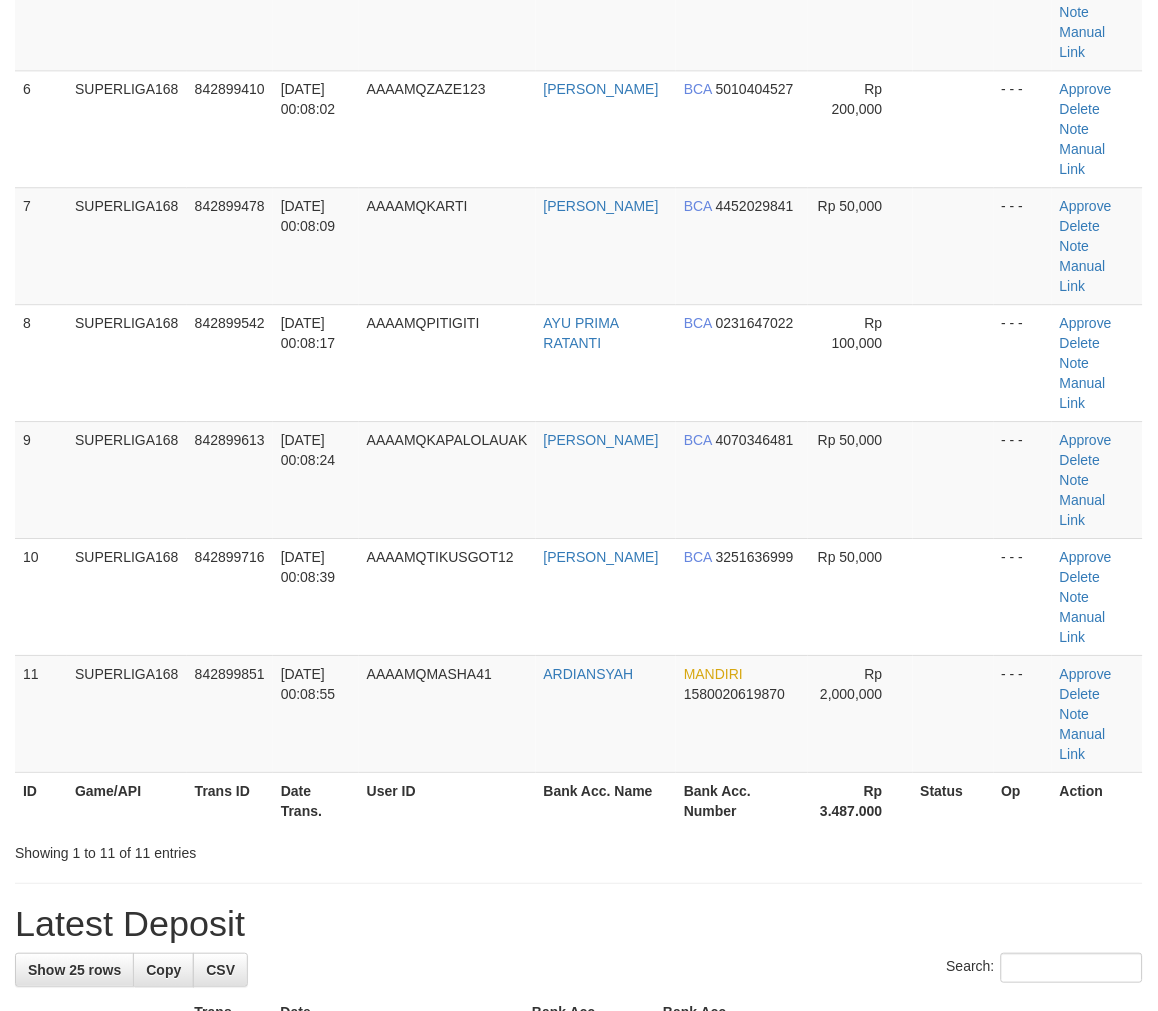 scroll, scrollTop: 524, scrollLeft: 0, axis: vertical 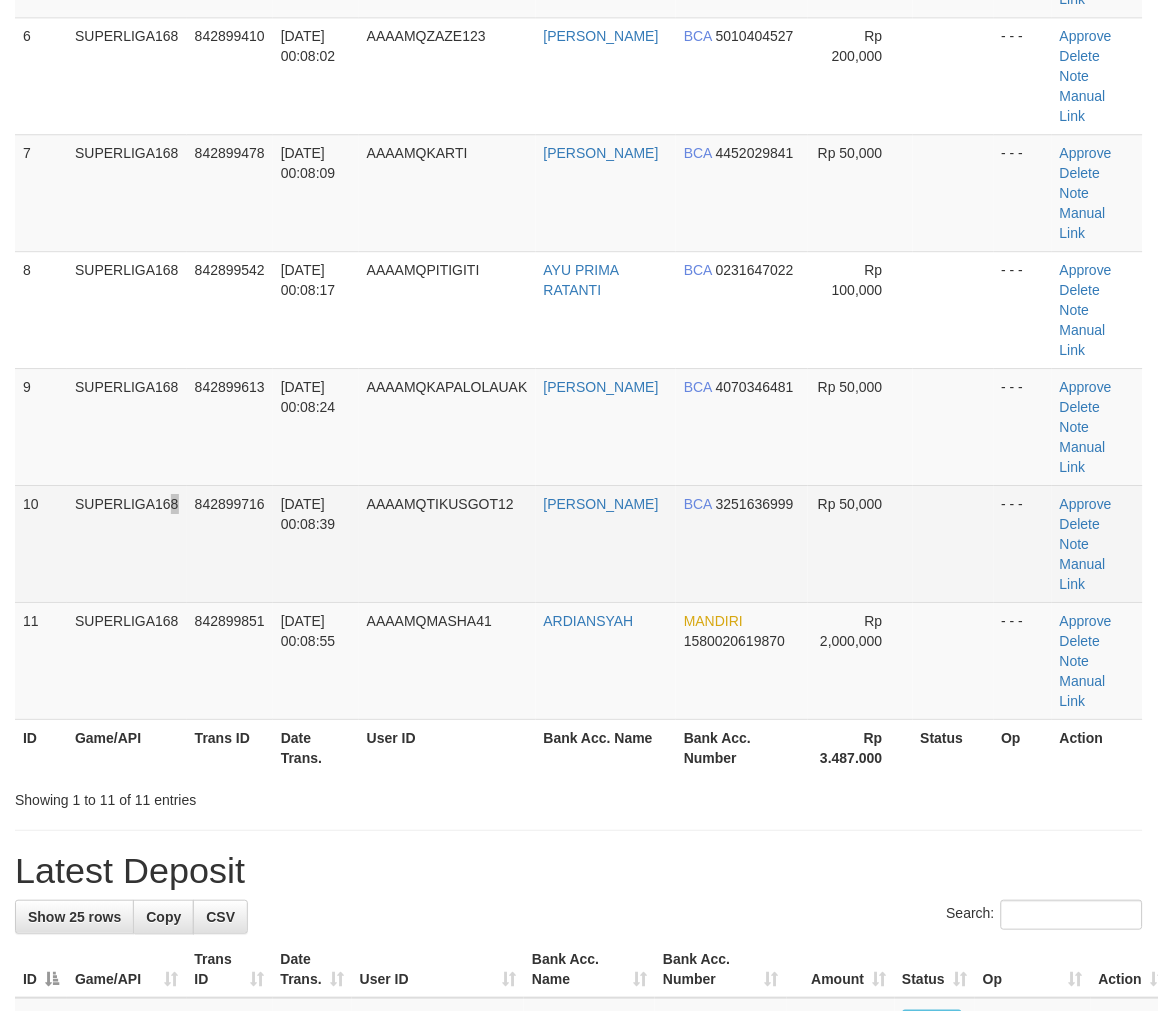 click on "SUPERLIGA168" at bounding box center [127, 543] 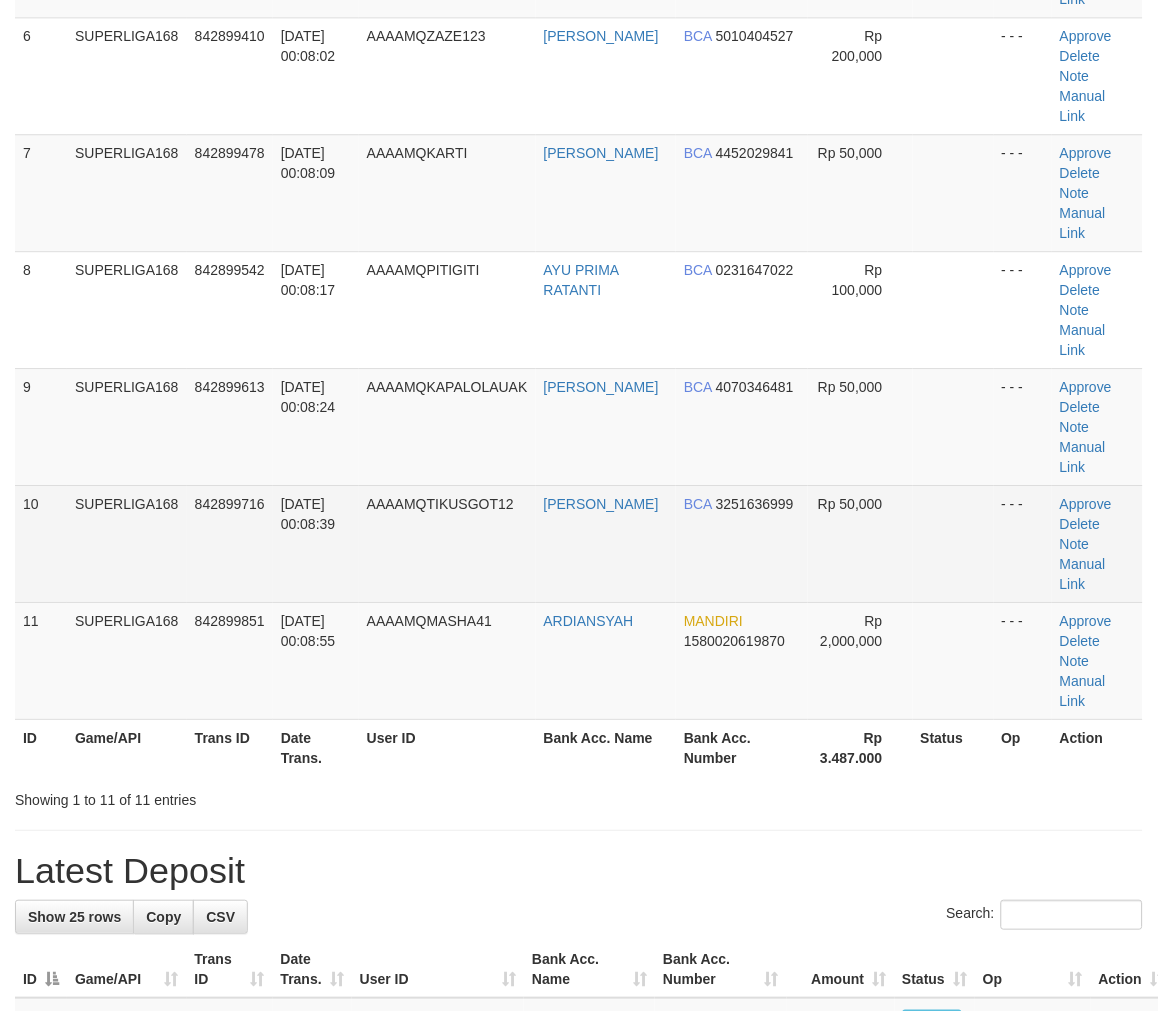scroll, scrollTop: 524, scrollLeft: 0, axis: vertical 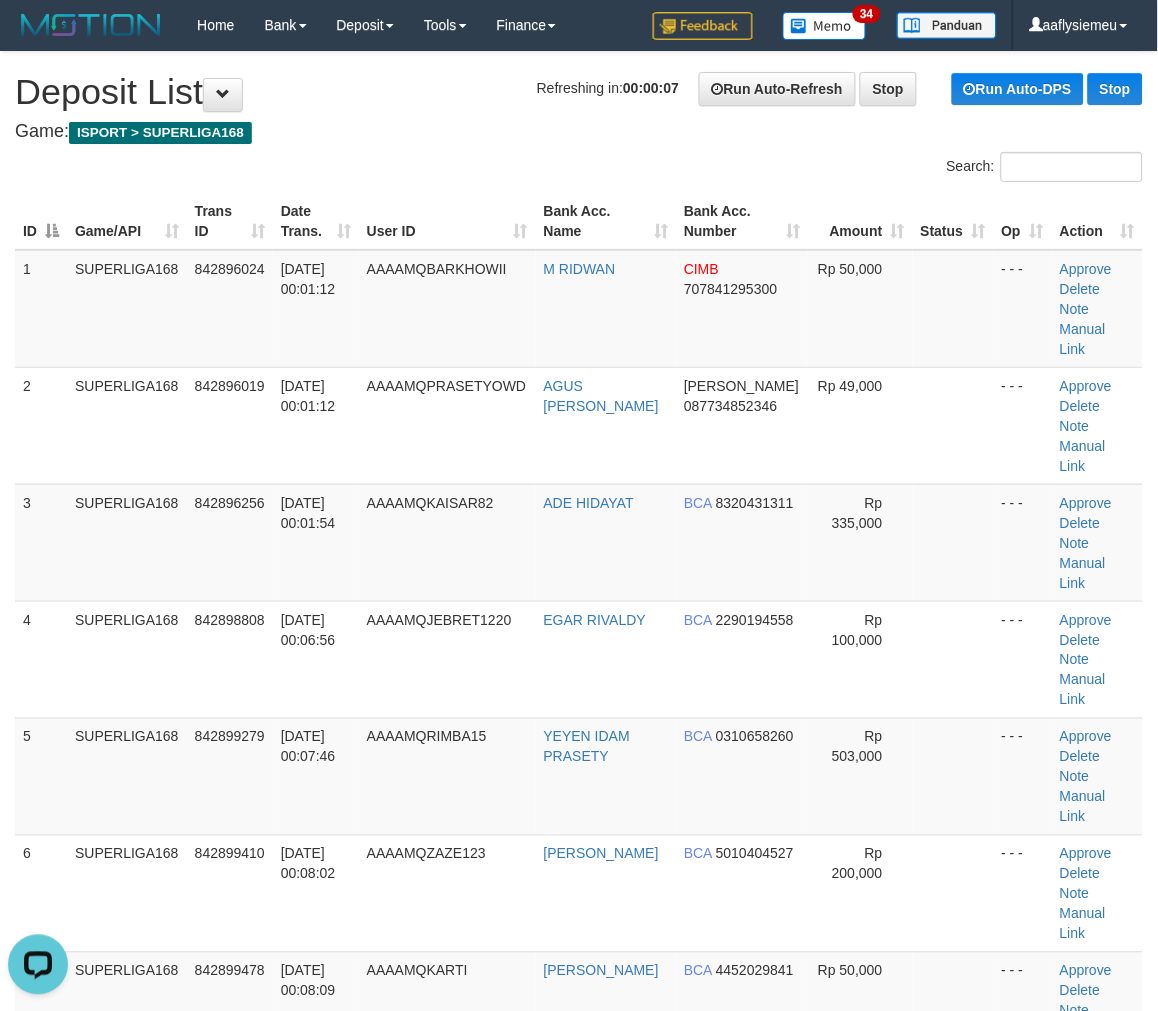 drag, startPoint x: 58, startPoint y: 421, endPoint x: 2, endPoint y: 464, distance: 70.60453 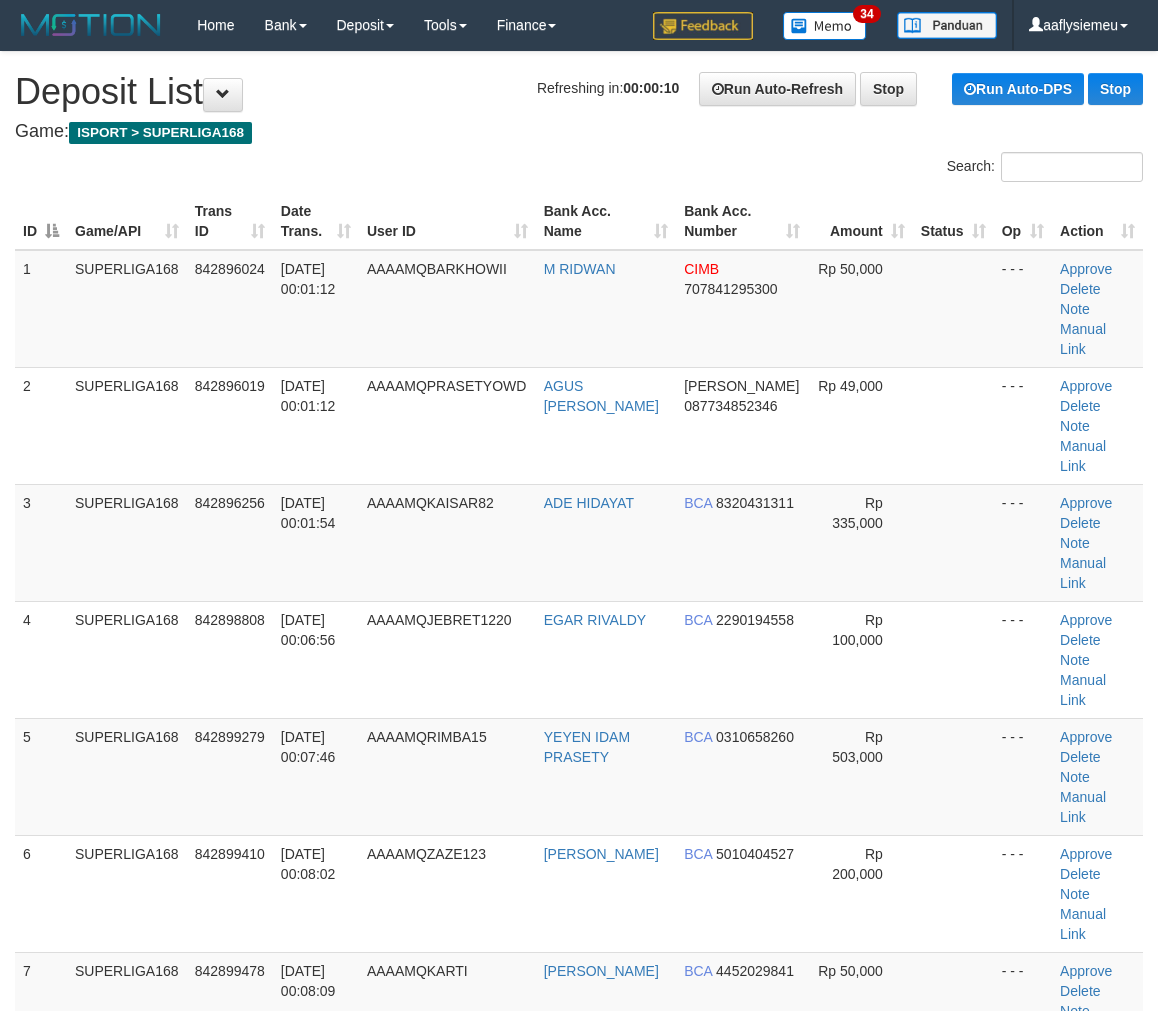 scroll, scrollTop: 0, scrollLeft: 0, axis: both 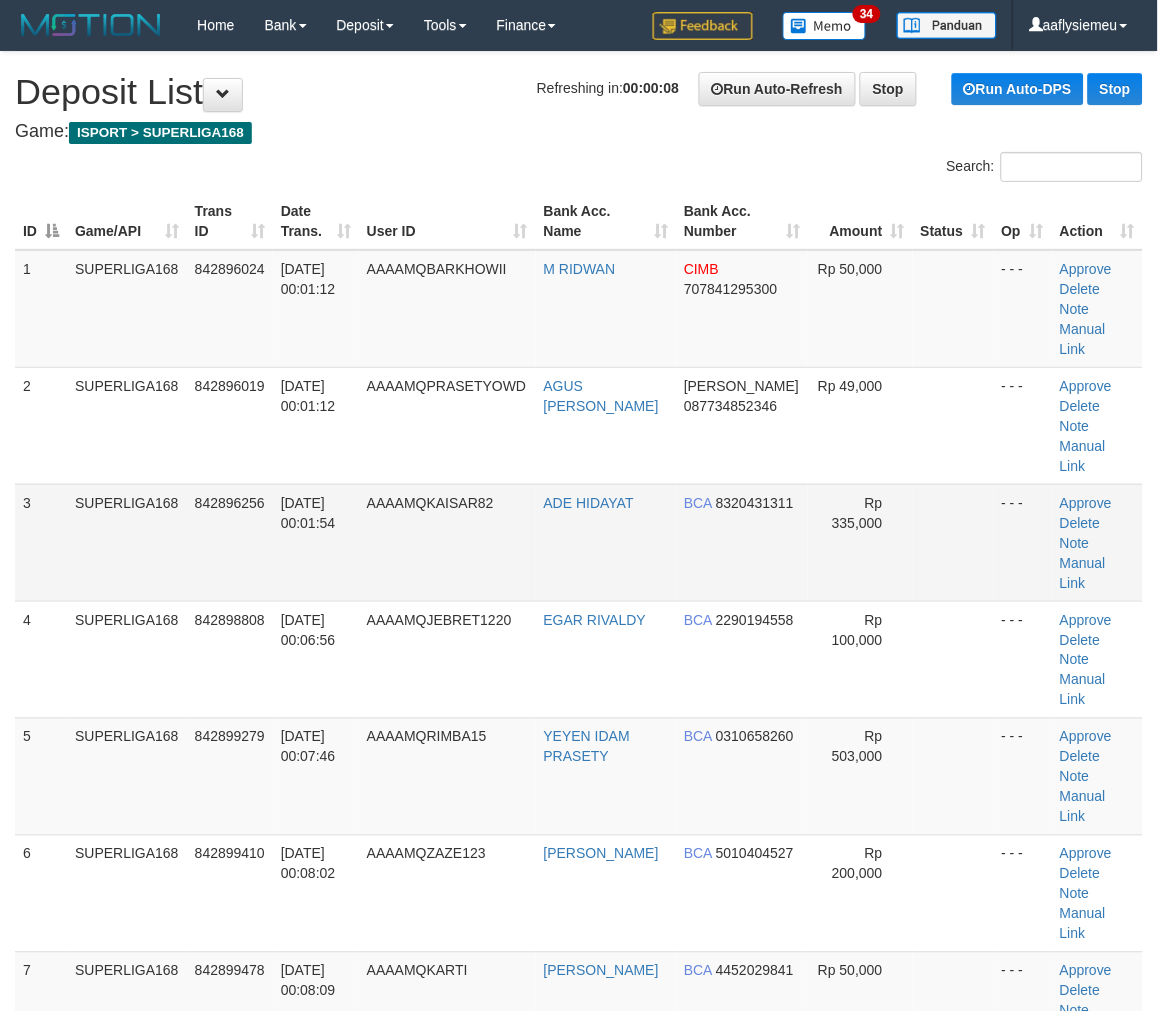 click on "3
SUPERLIGA168
842896256
12/07/2025 00:01:54
AAAAMQKAISAR82
ADE HIDAYAT
BCA
8320431311
Rp 335,000
- - -
Approve
Delete
Note
Manual Link" at bounding box center (579, 542) 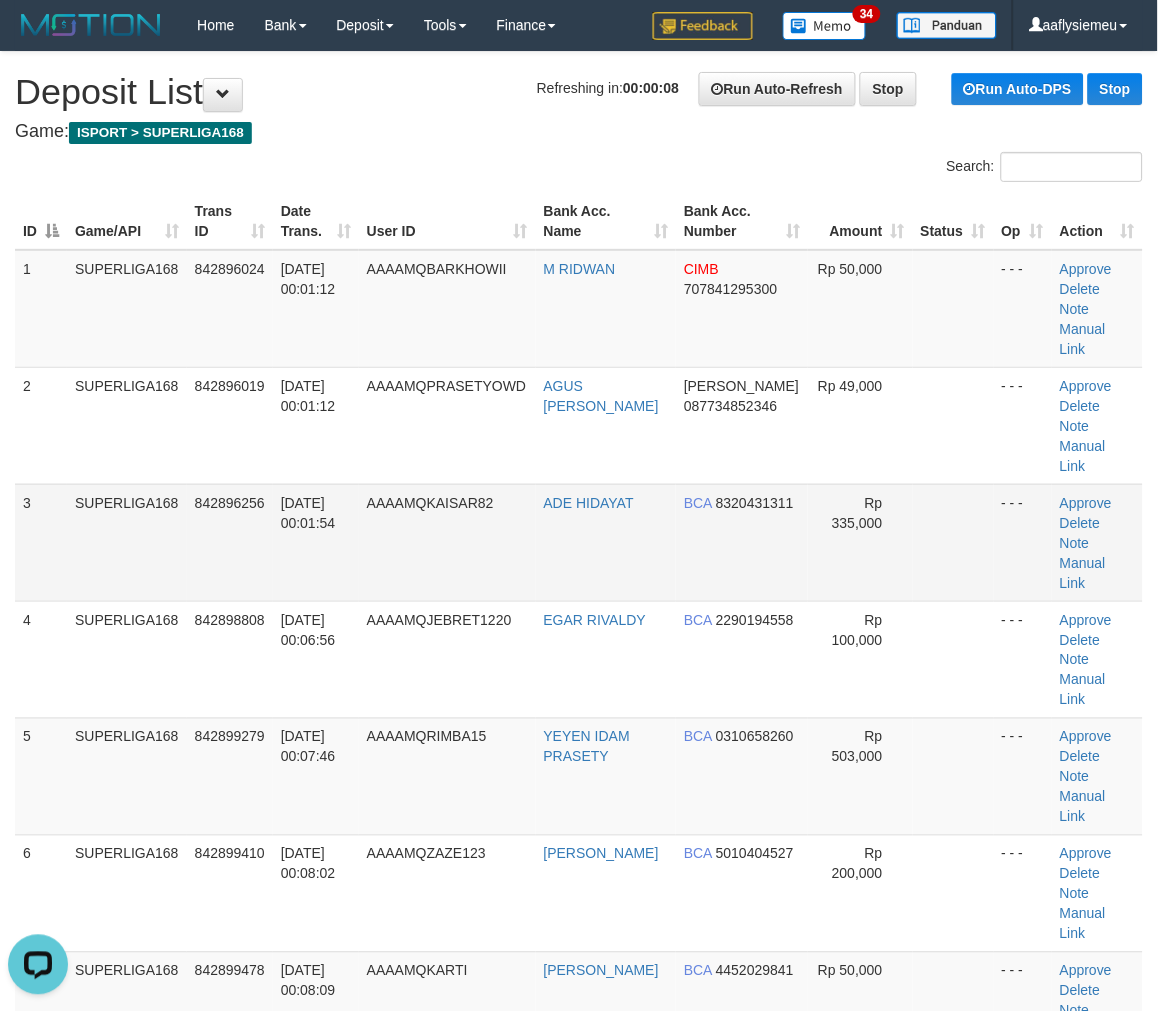 scroll, scrollTop: 0, scrollLeft: 0, axis: both 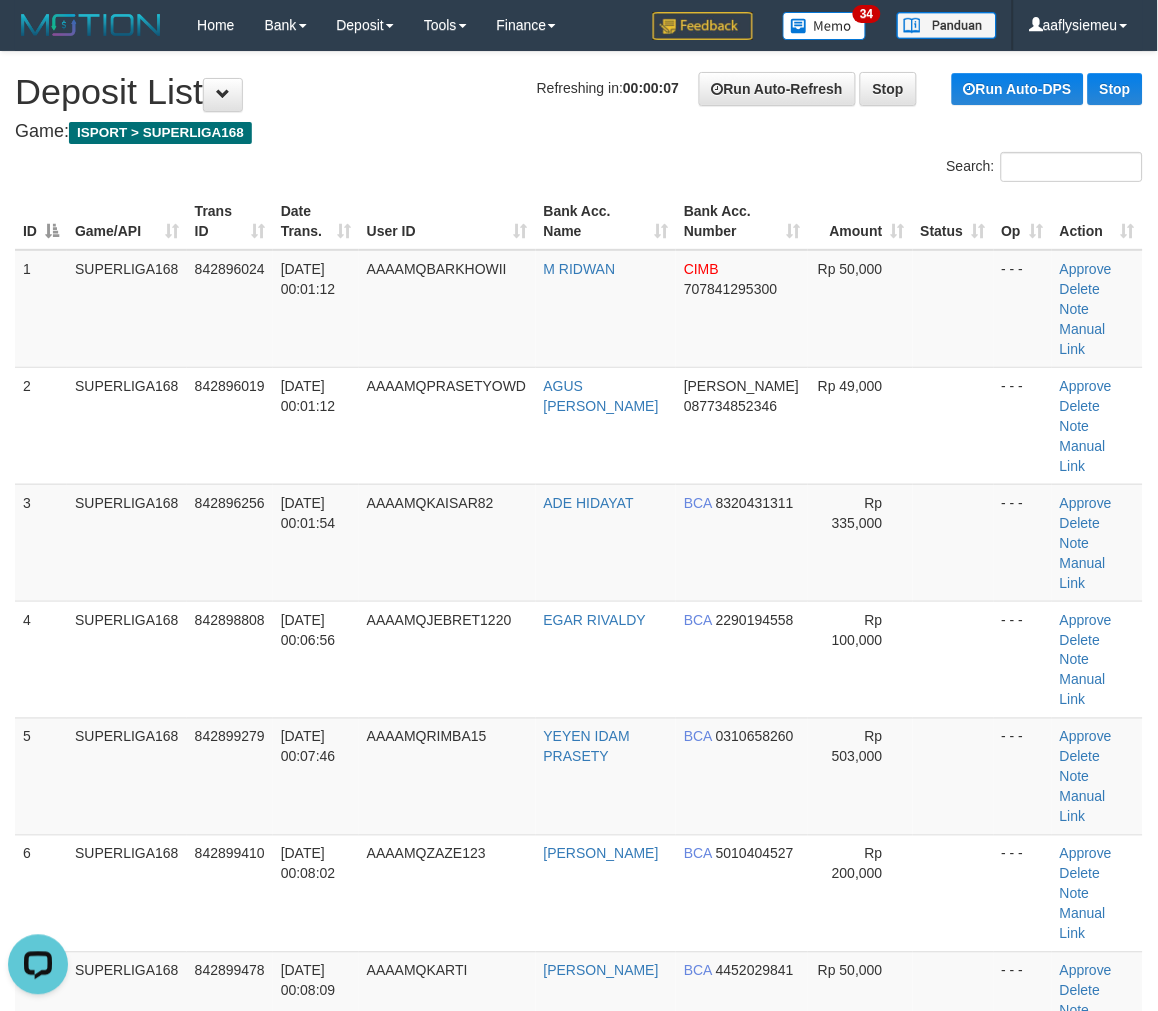drag, startPoint x: 112, startPoint y: 618, endPoint x: 3, endPoint y: 666, distance: 119.1008 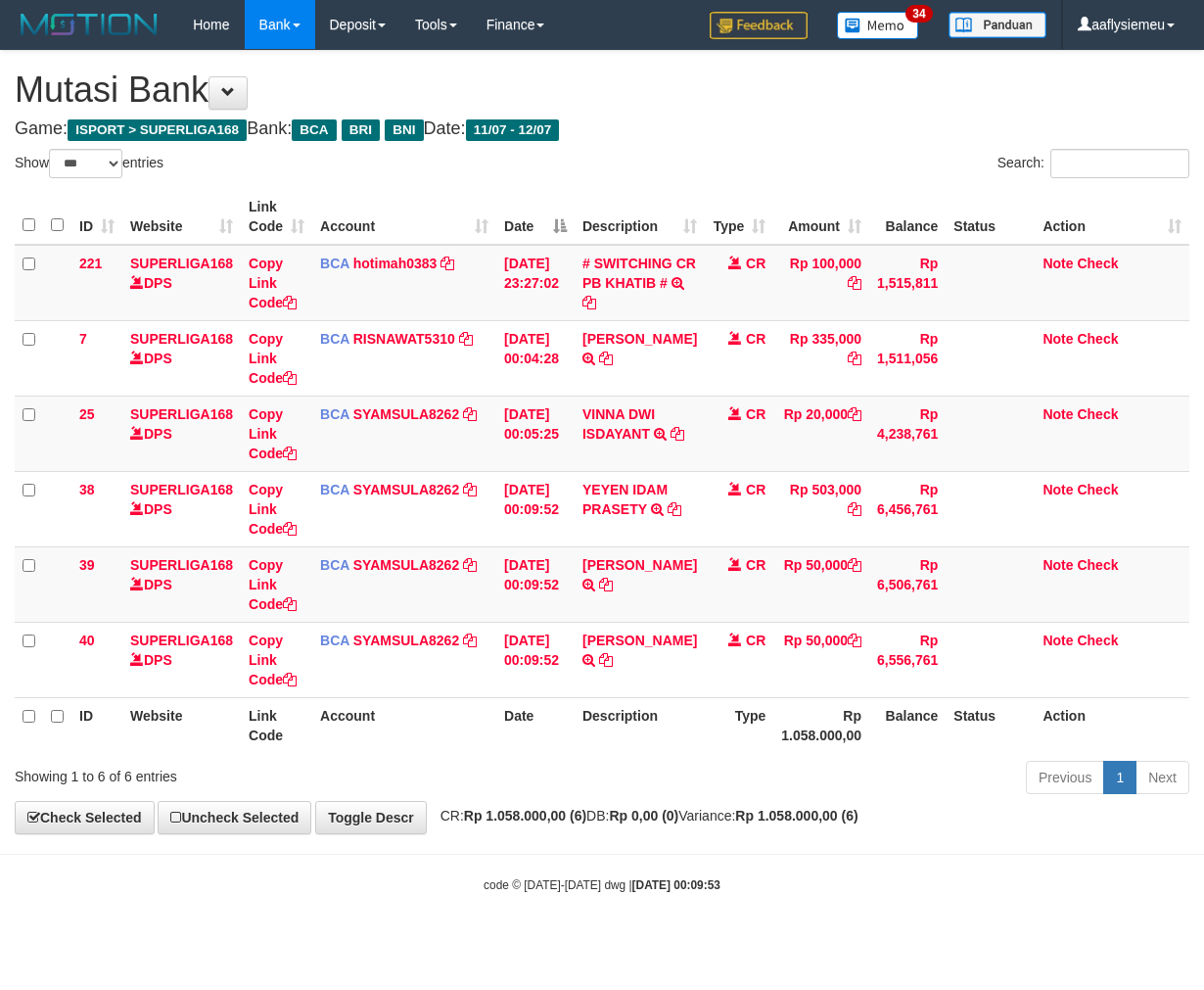 select on "***" 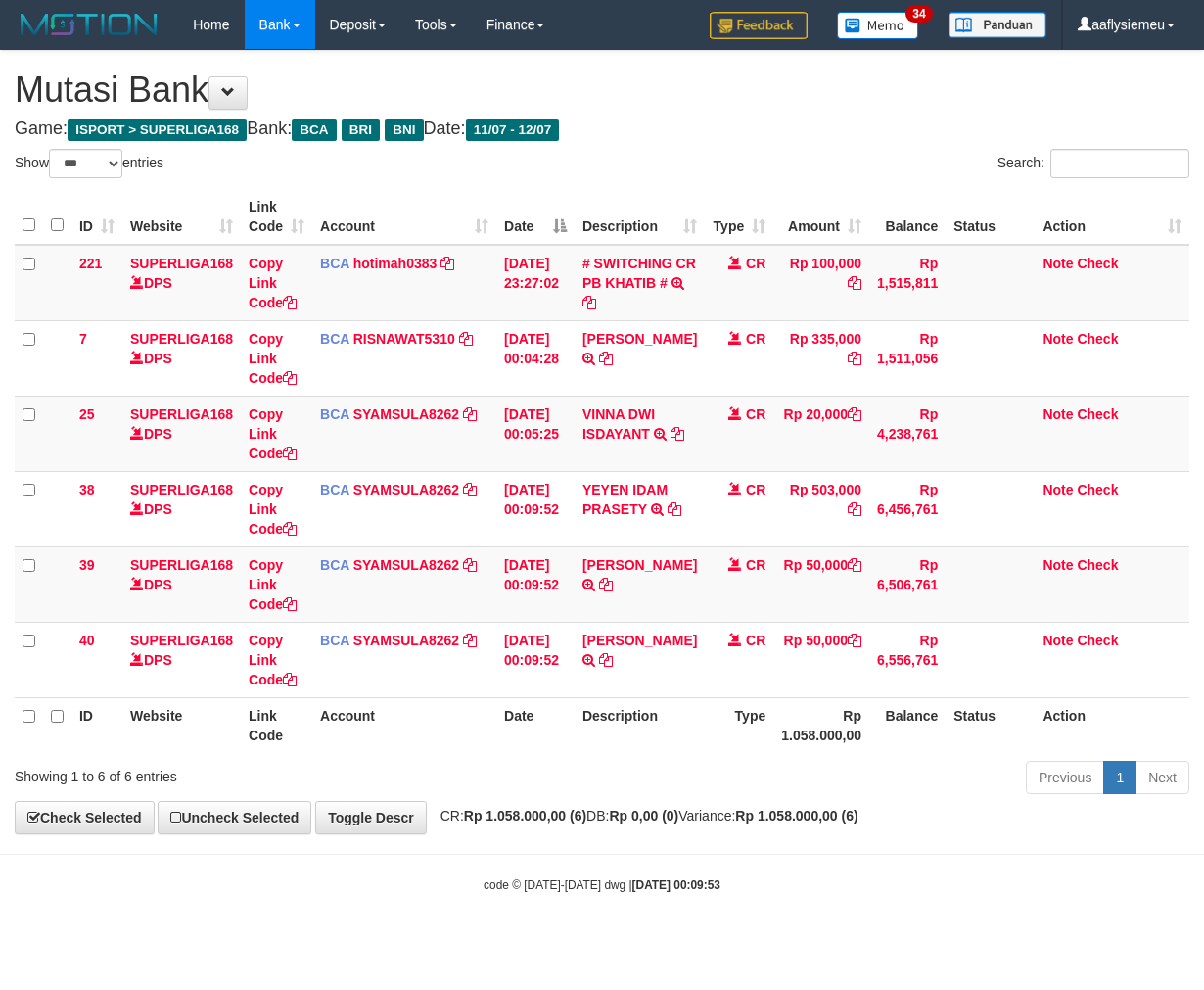 scroll, scrollTop: 0, scrollLeft: 0, axis: both 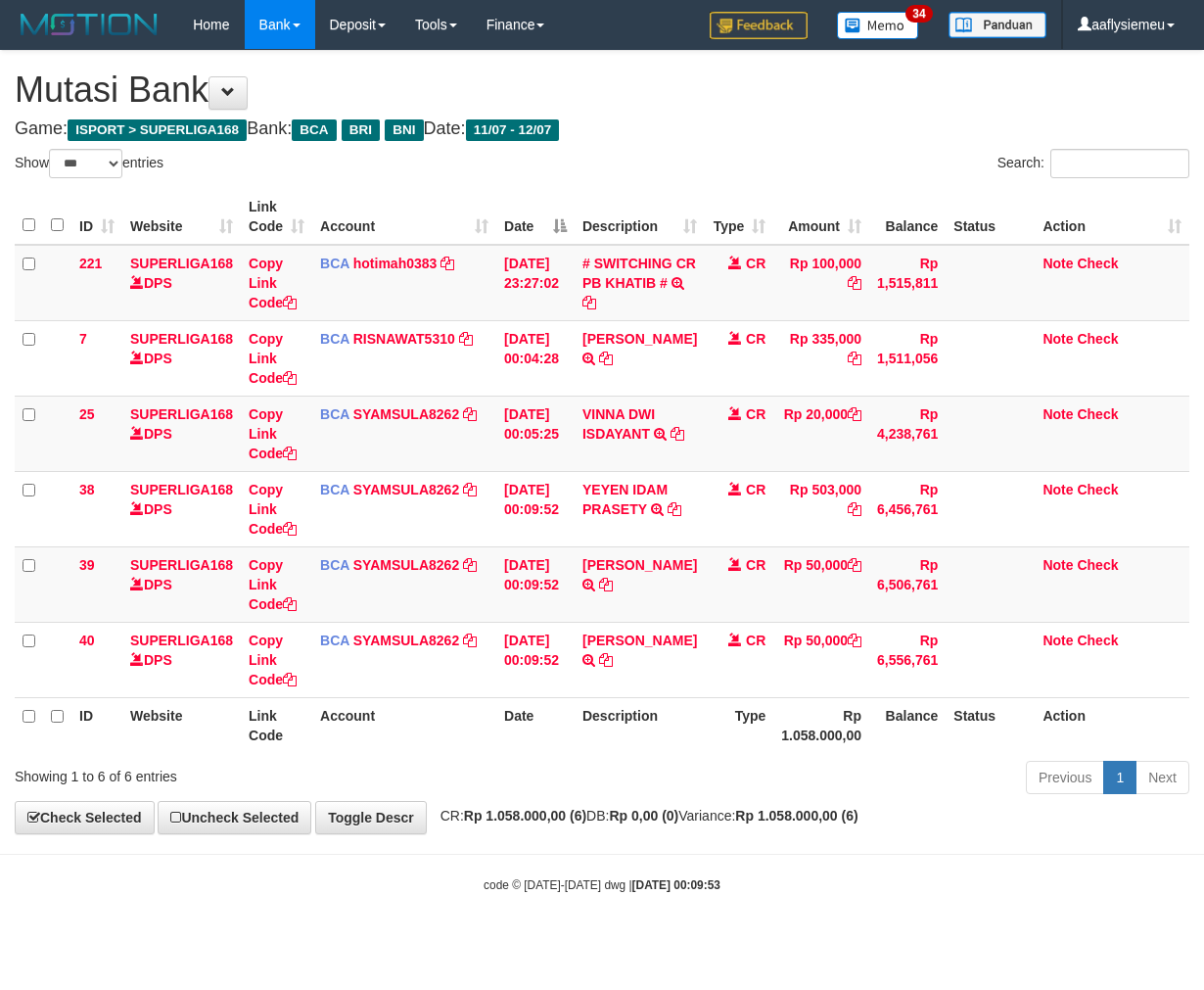 select on "***" 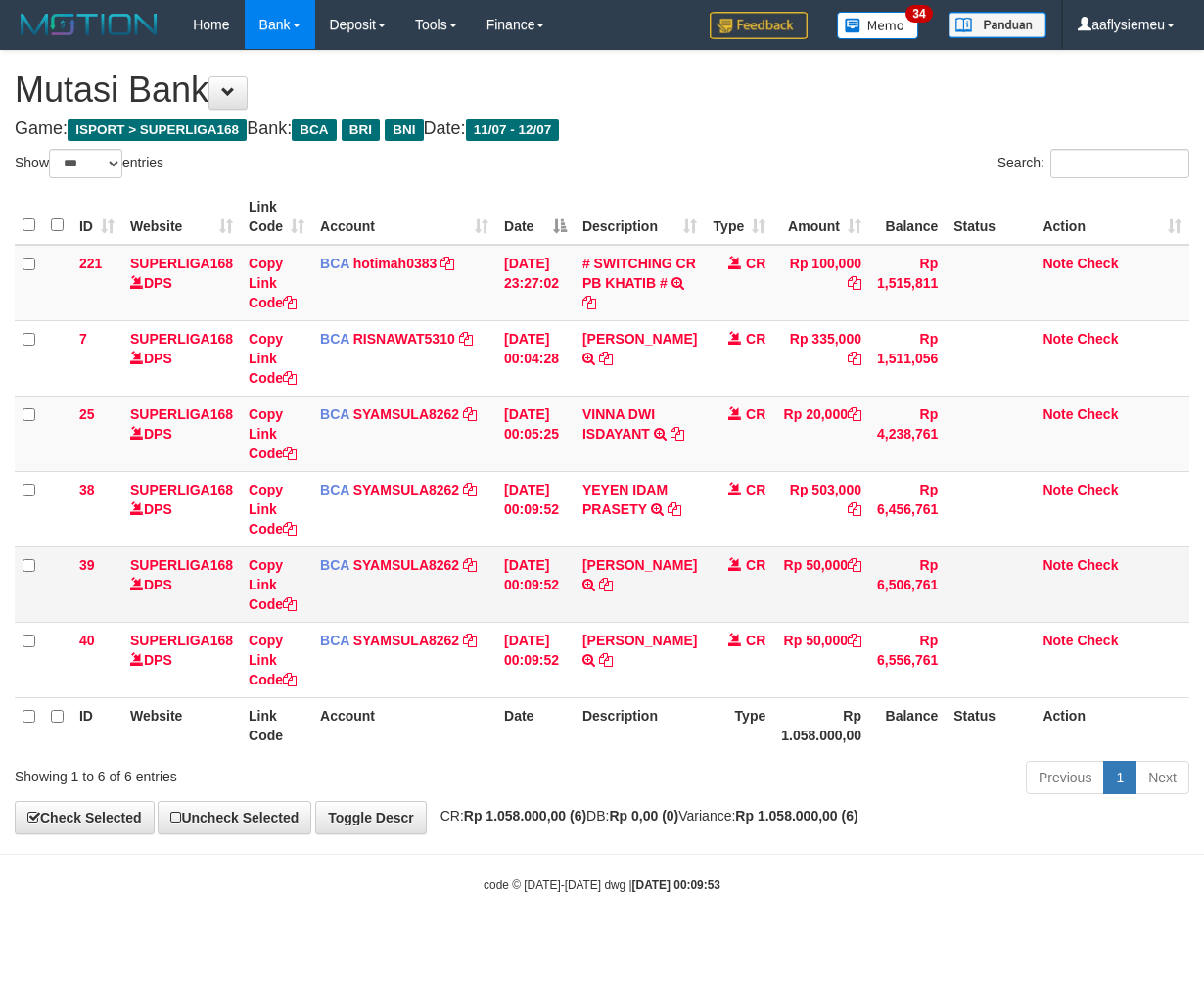 scroll, scrollTop: 0, scrollLeft: 0, axis: both 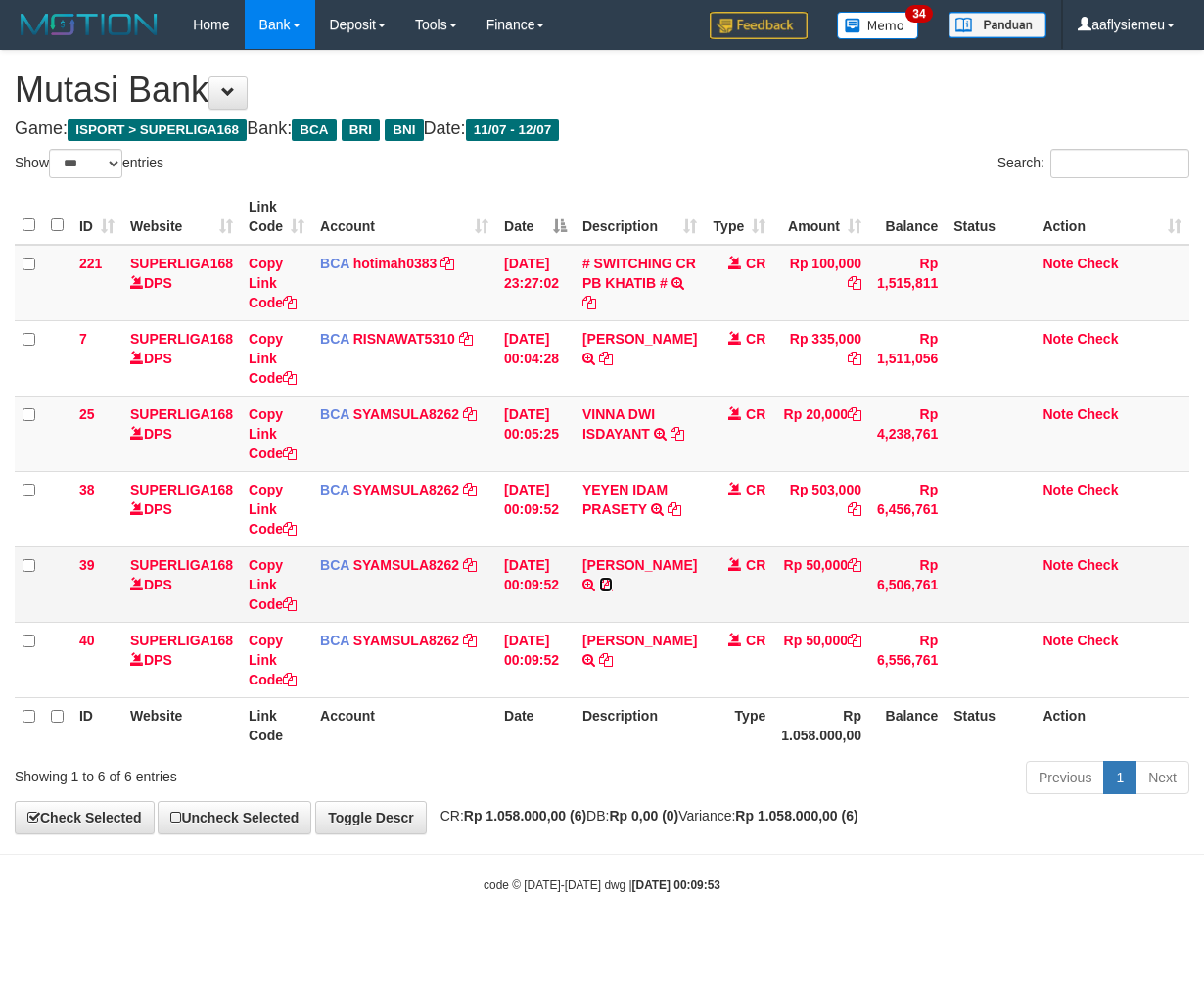 click at bounding box center (606, 585) 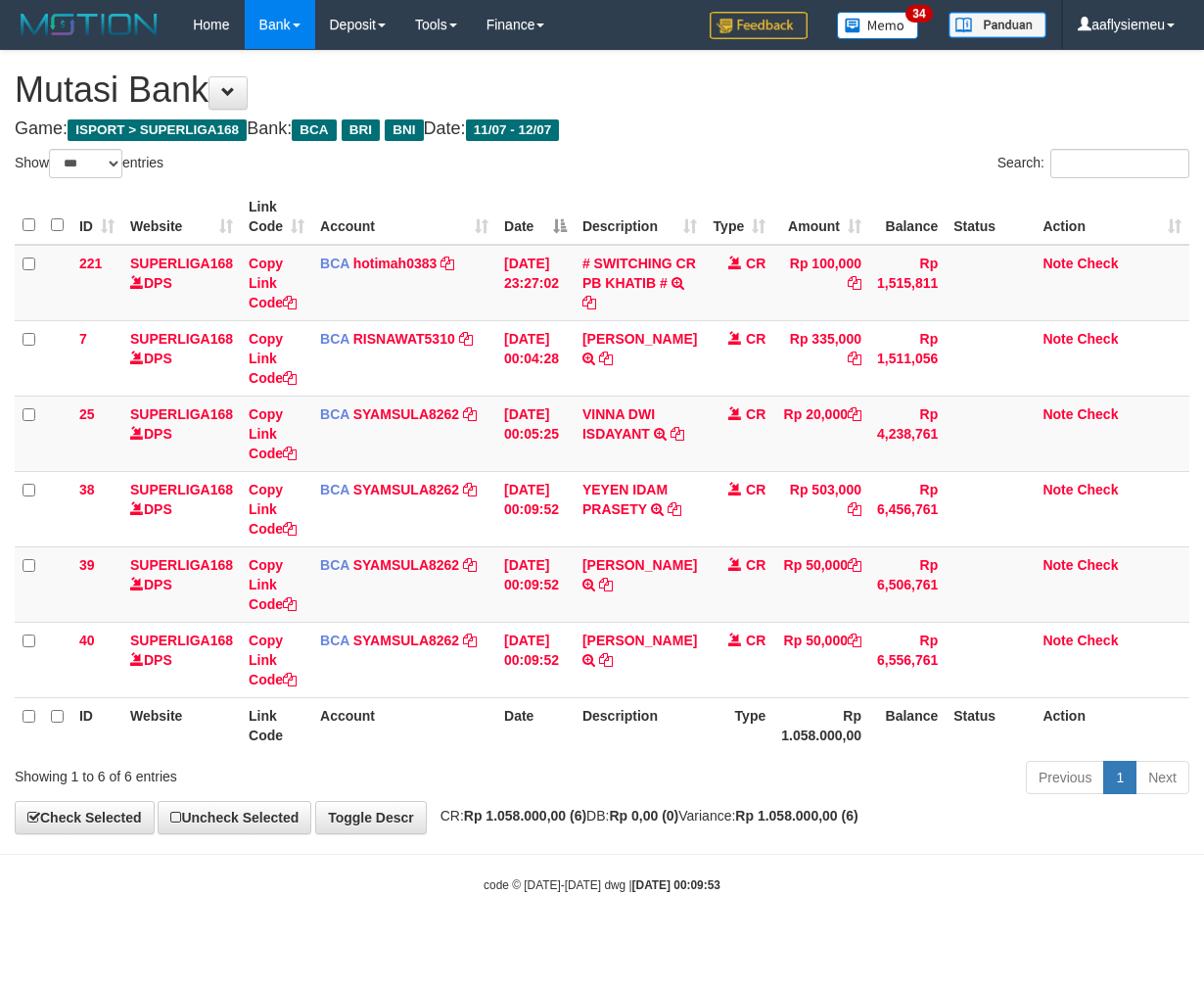 click on "Previous 1 Next" at bounding box center [854, 779] 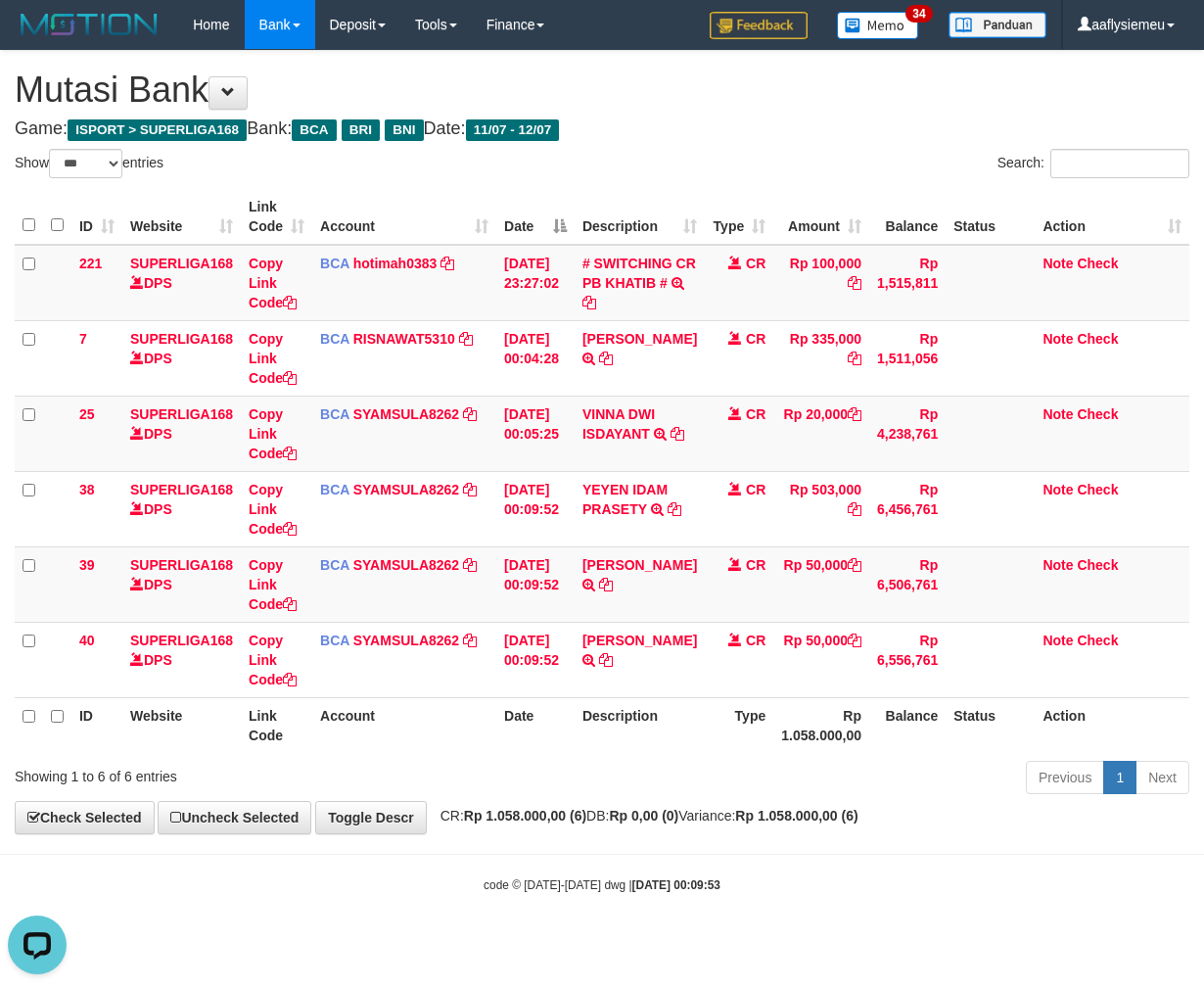scroll, scrollTop: 0, scrollLeft: 0, axis: both 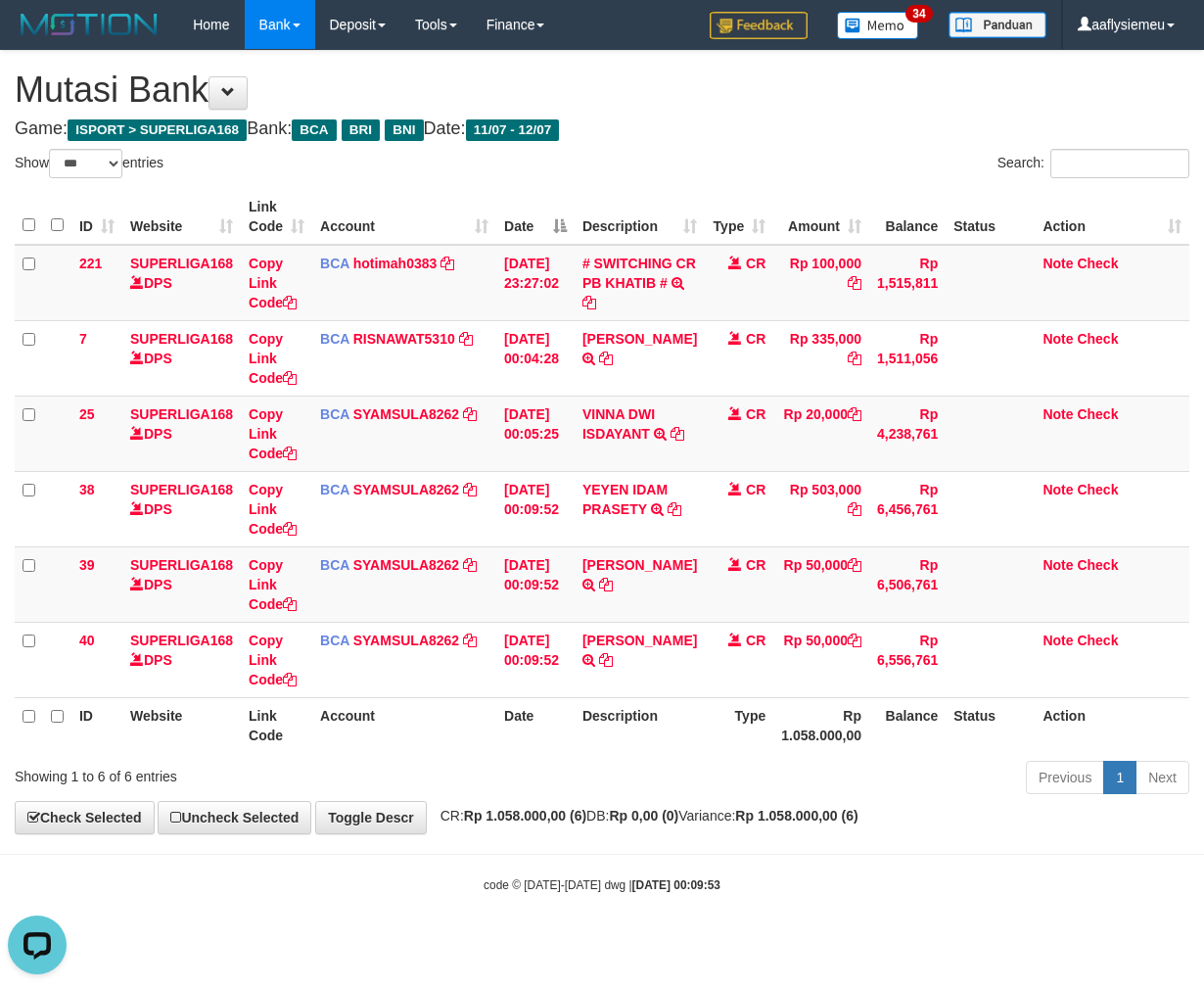 click on "**********" at bounding box center (602, 442) 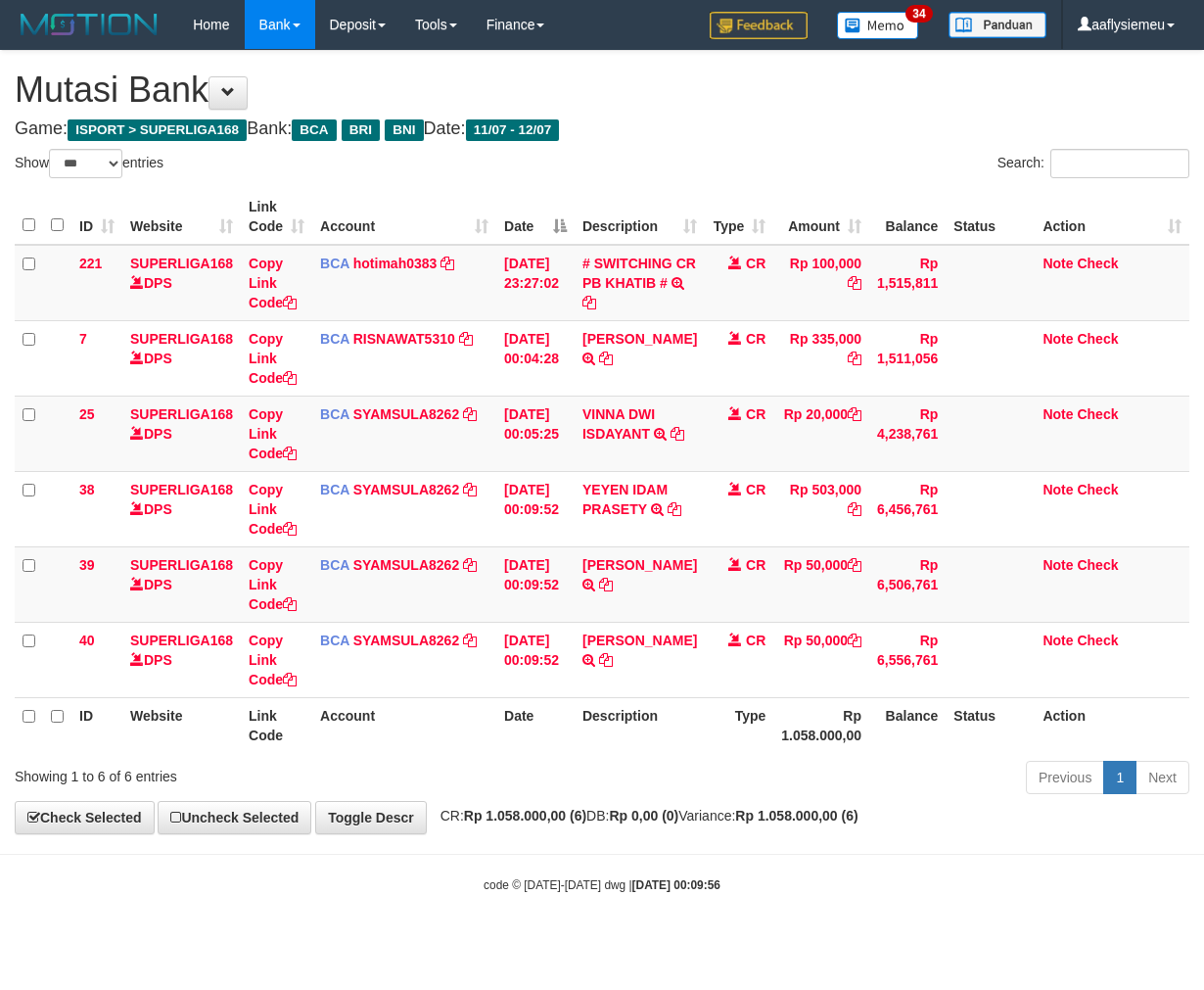 select on "***" 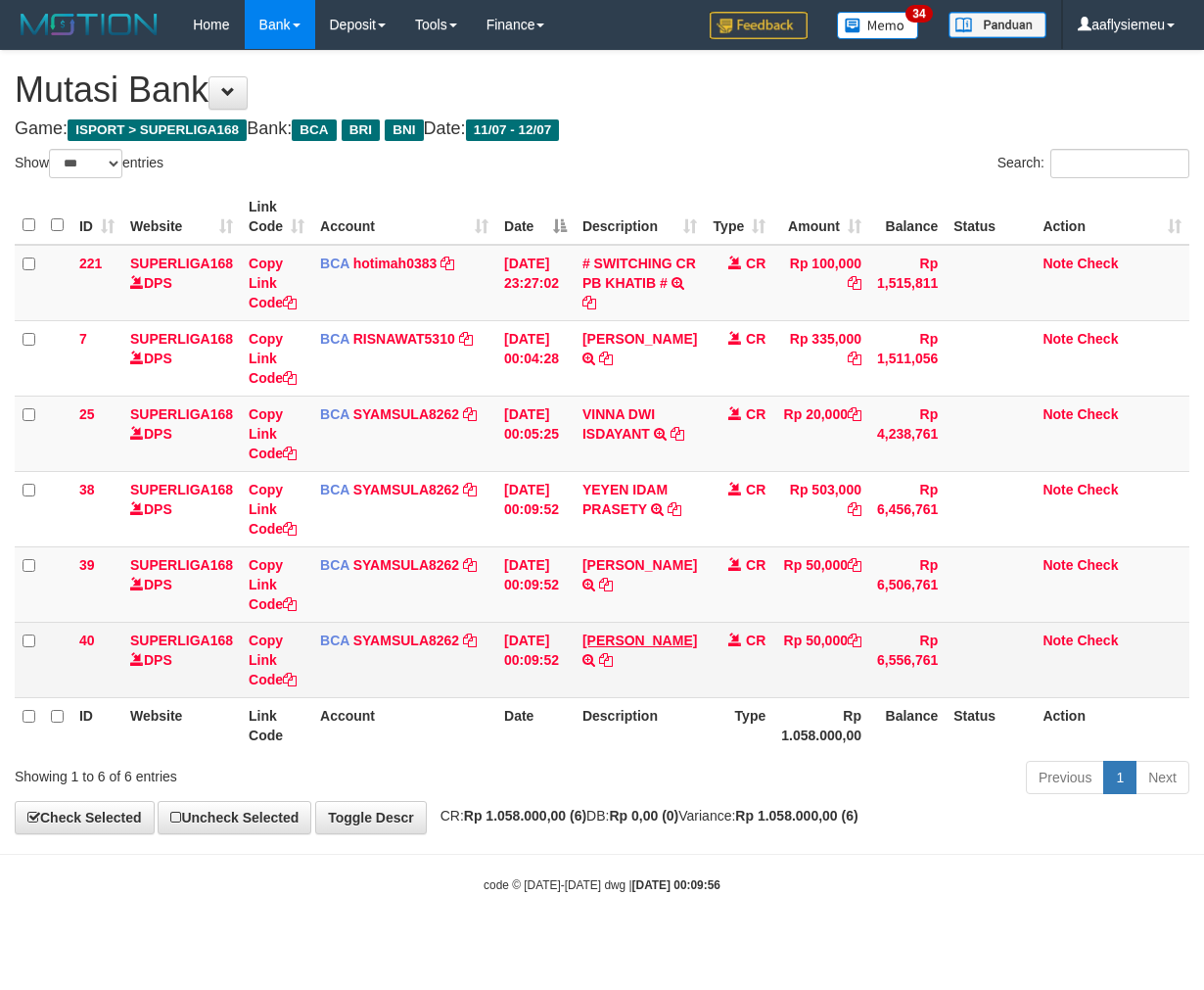 scroll, scrollTop: 0, scrollLeft: 0, axis: both 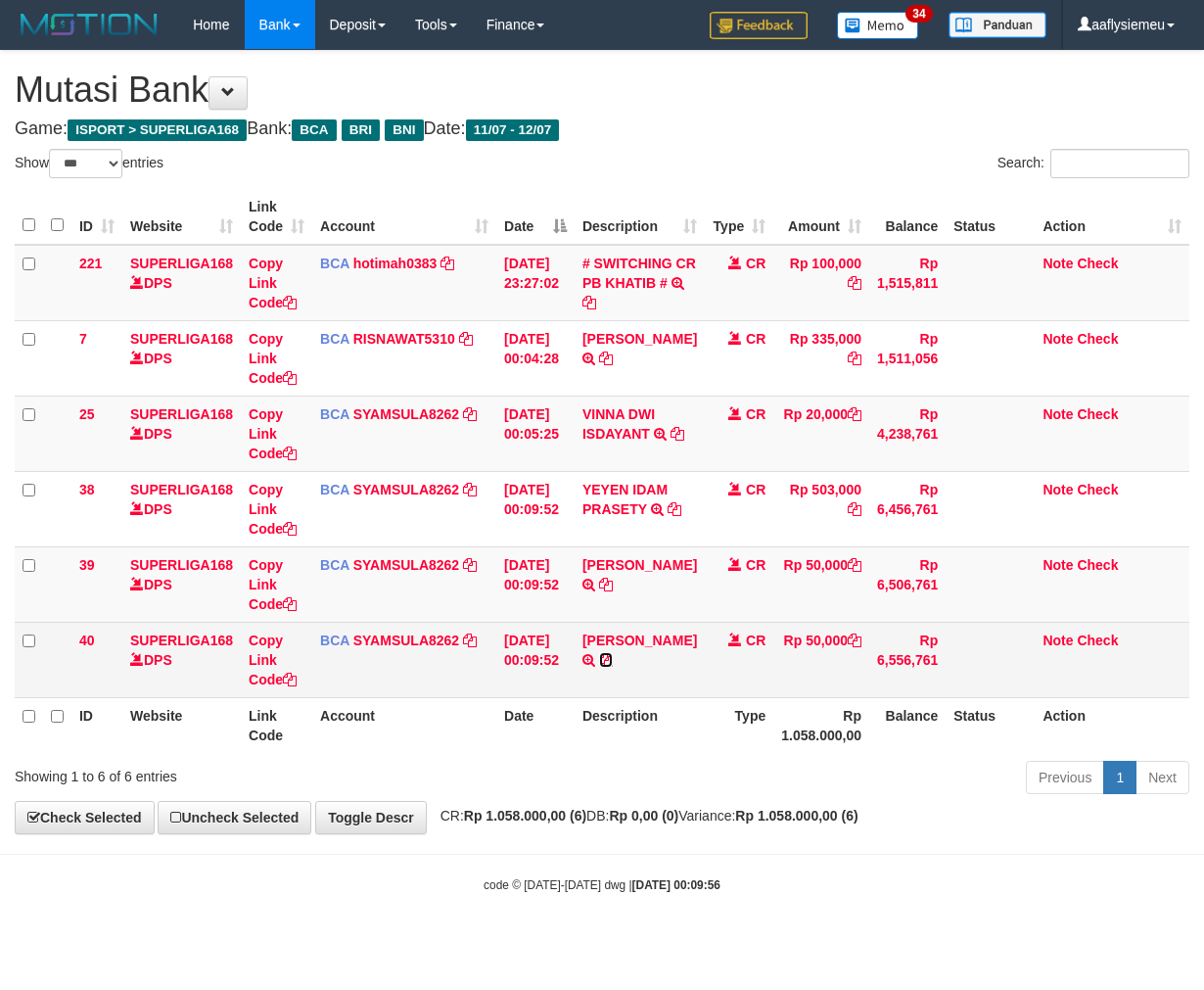 click at bounding box center (606, 660) 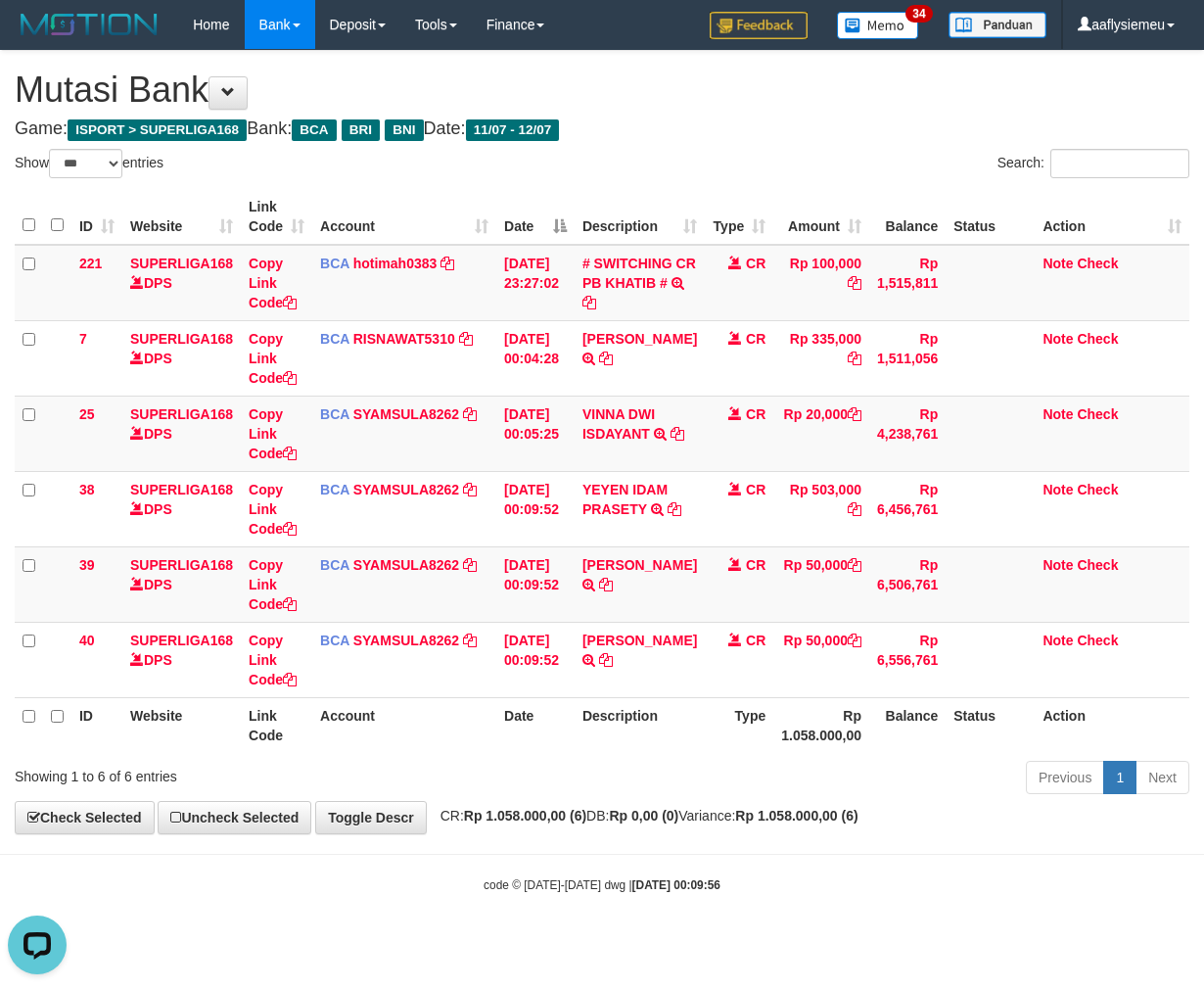 scroll, scrollTop: 0, scrollLeft: 0, axis: both 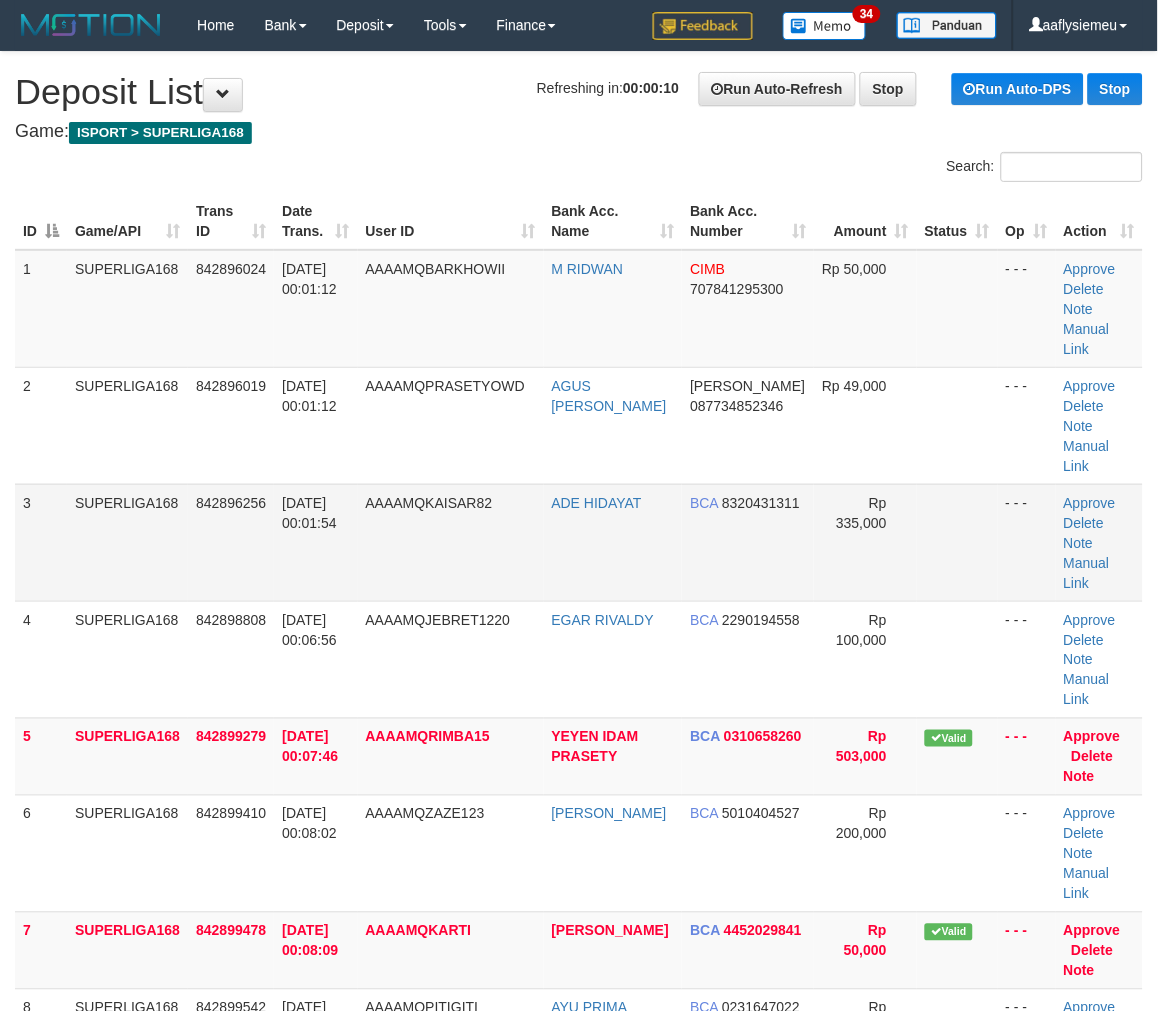 click on "SUPERLIGA168" at bounding box center (127, 542) 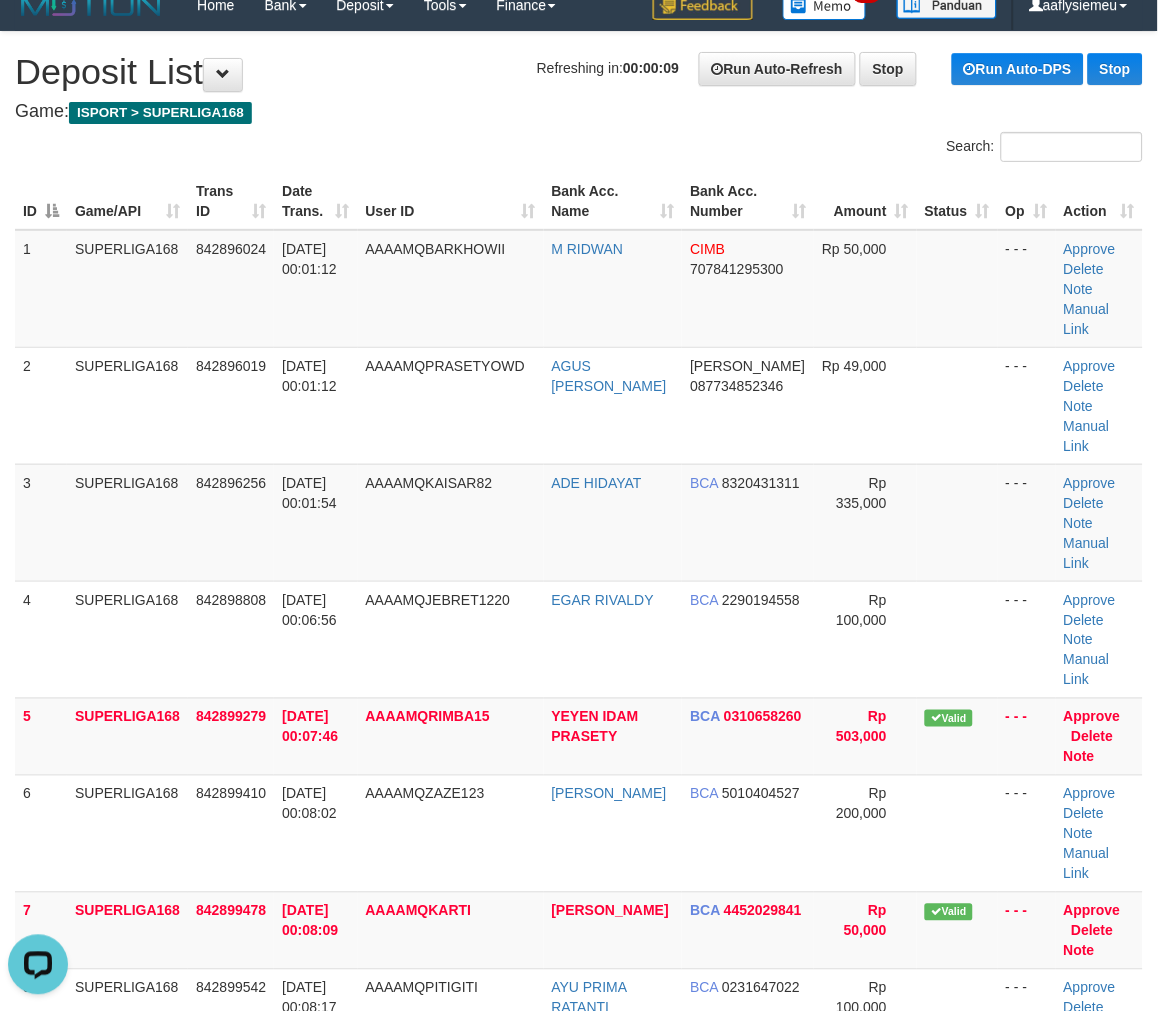 scroll, scrollTop: 0, scrollLeft: 0, axis: both 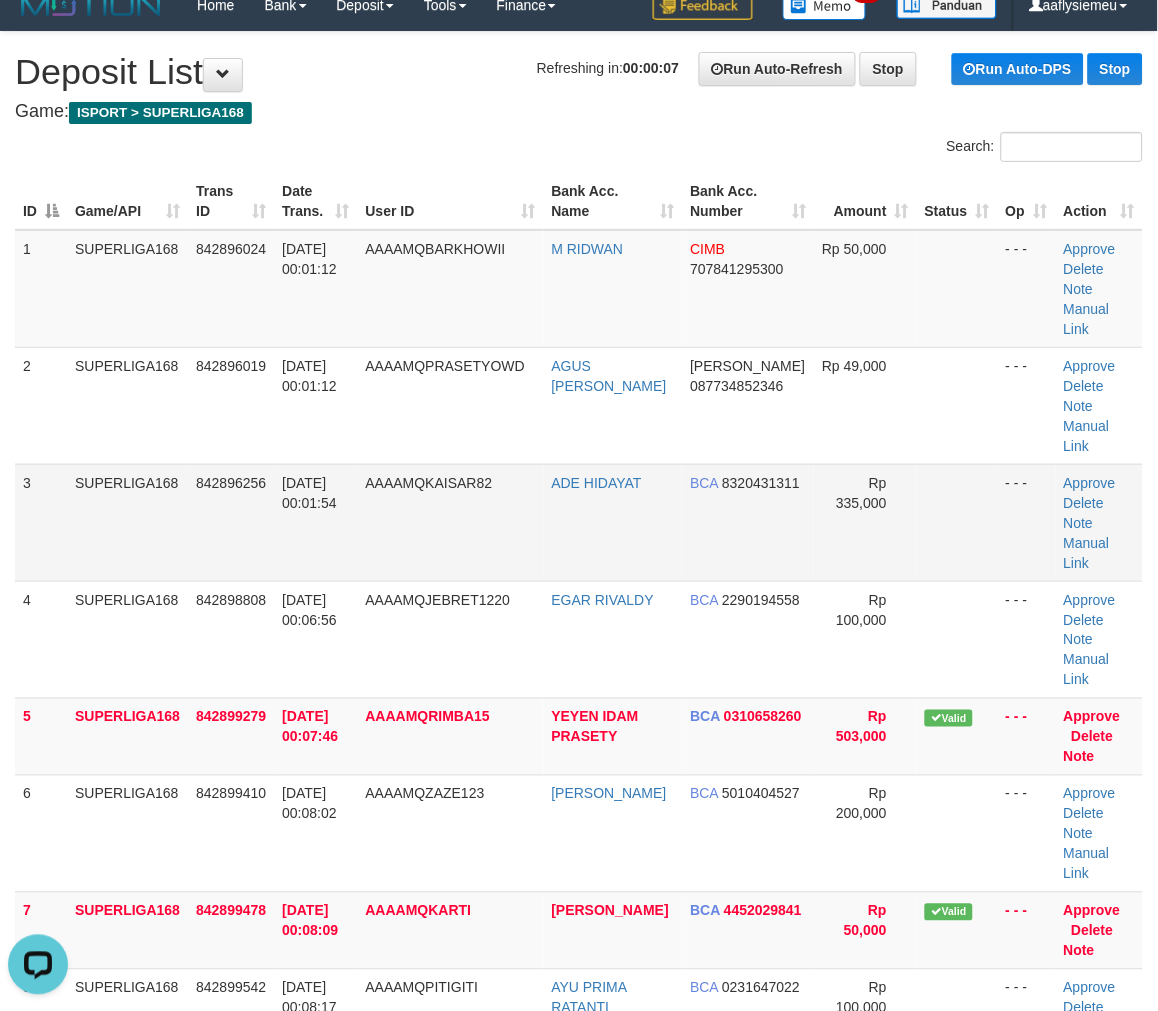 click on "SUPERLIGA168" at bounding box center (127, 522) 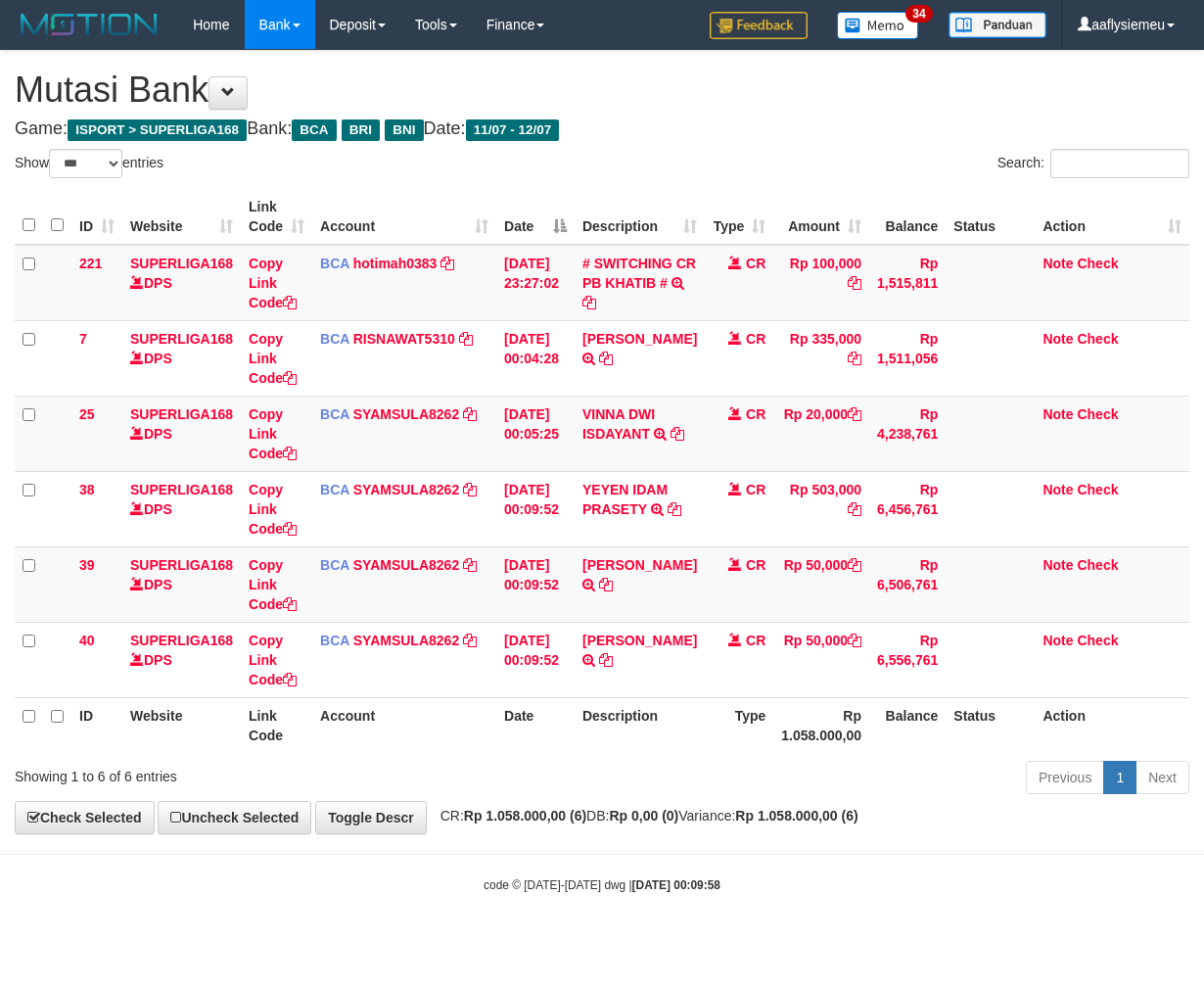 select on "***" 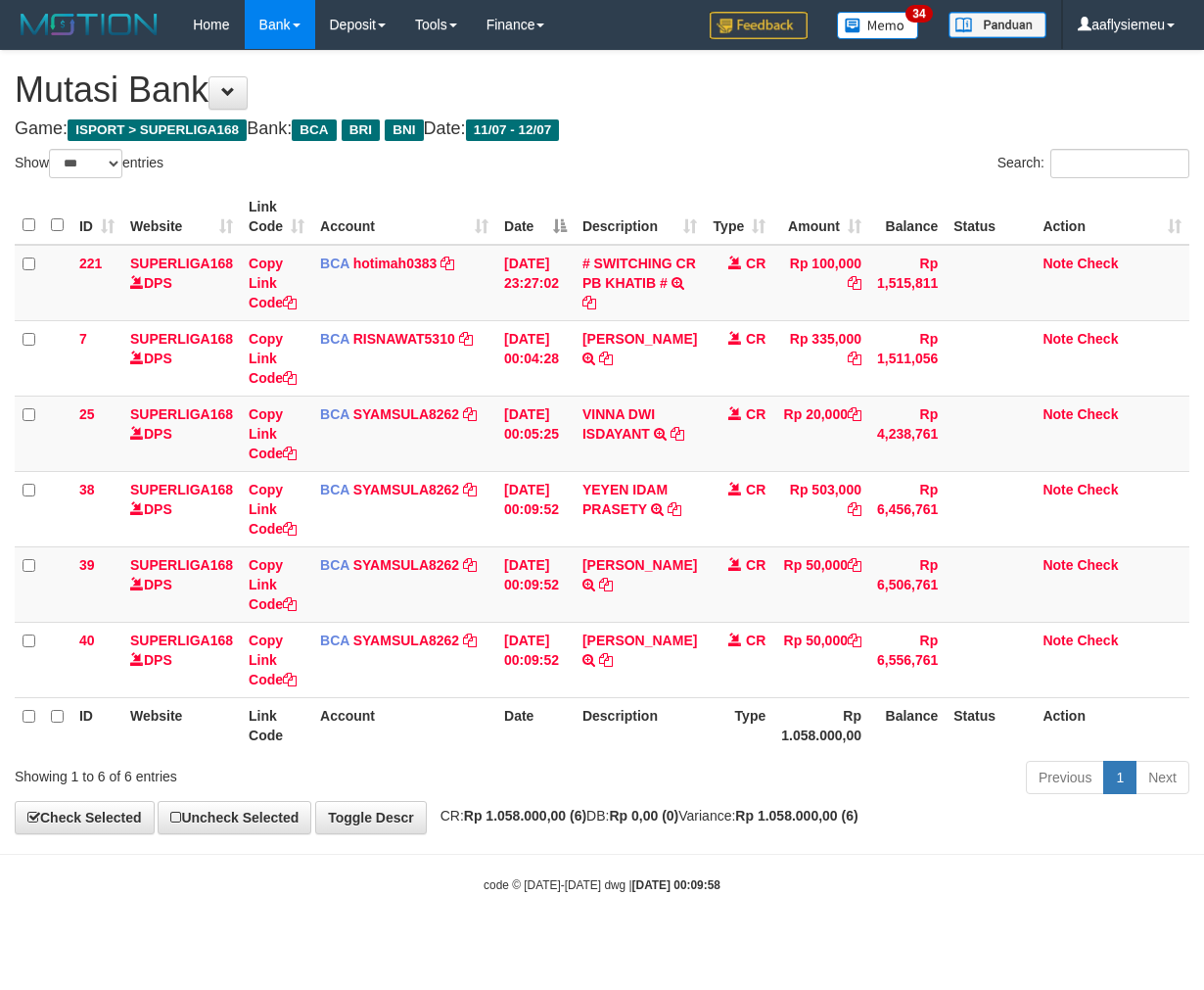scroll, scrollTop: 0, scrollLeft: 0, axis: both 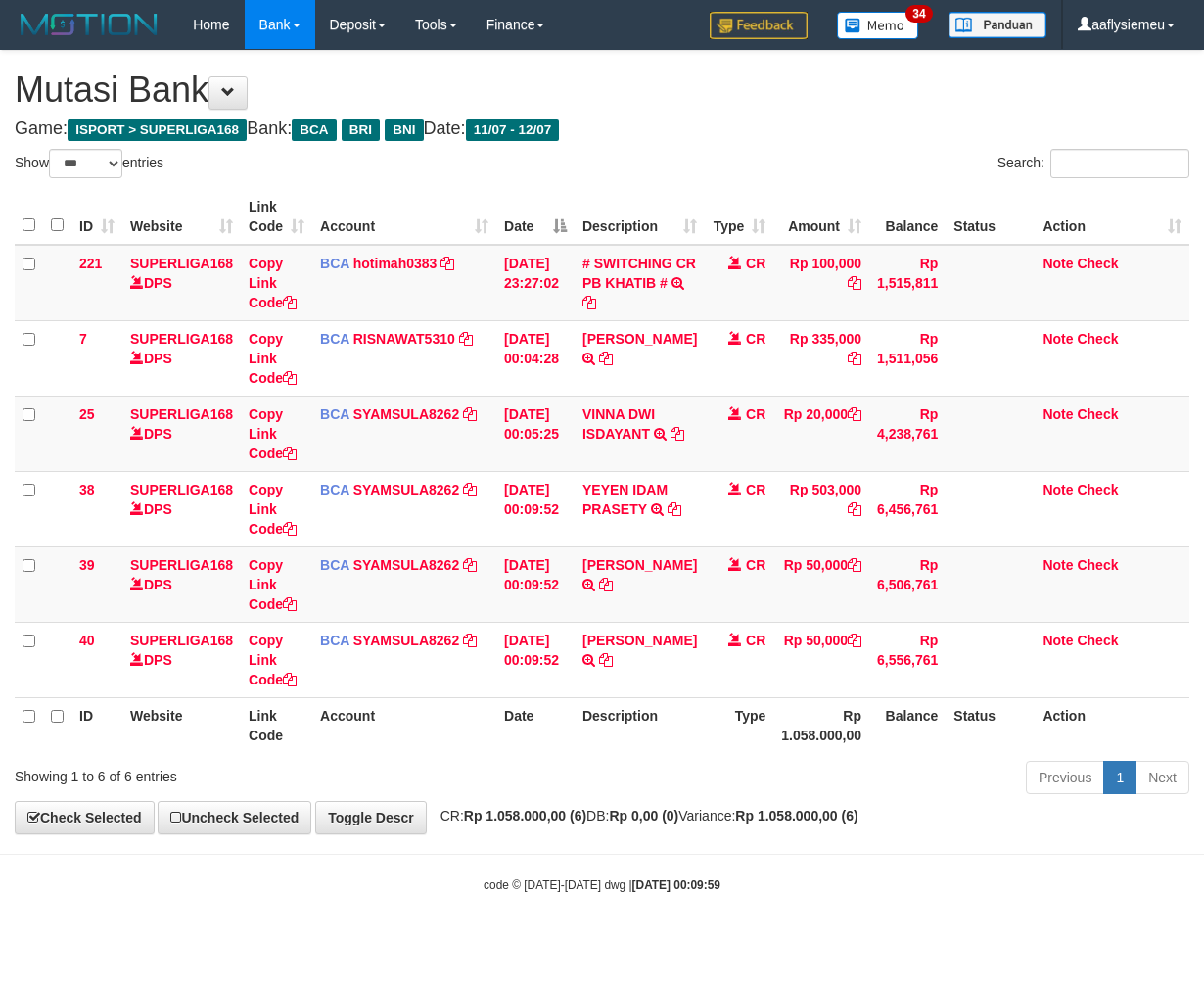 select on "***" 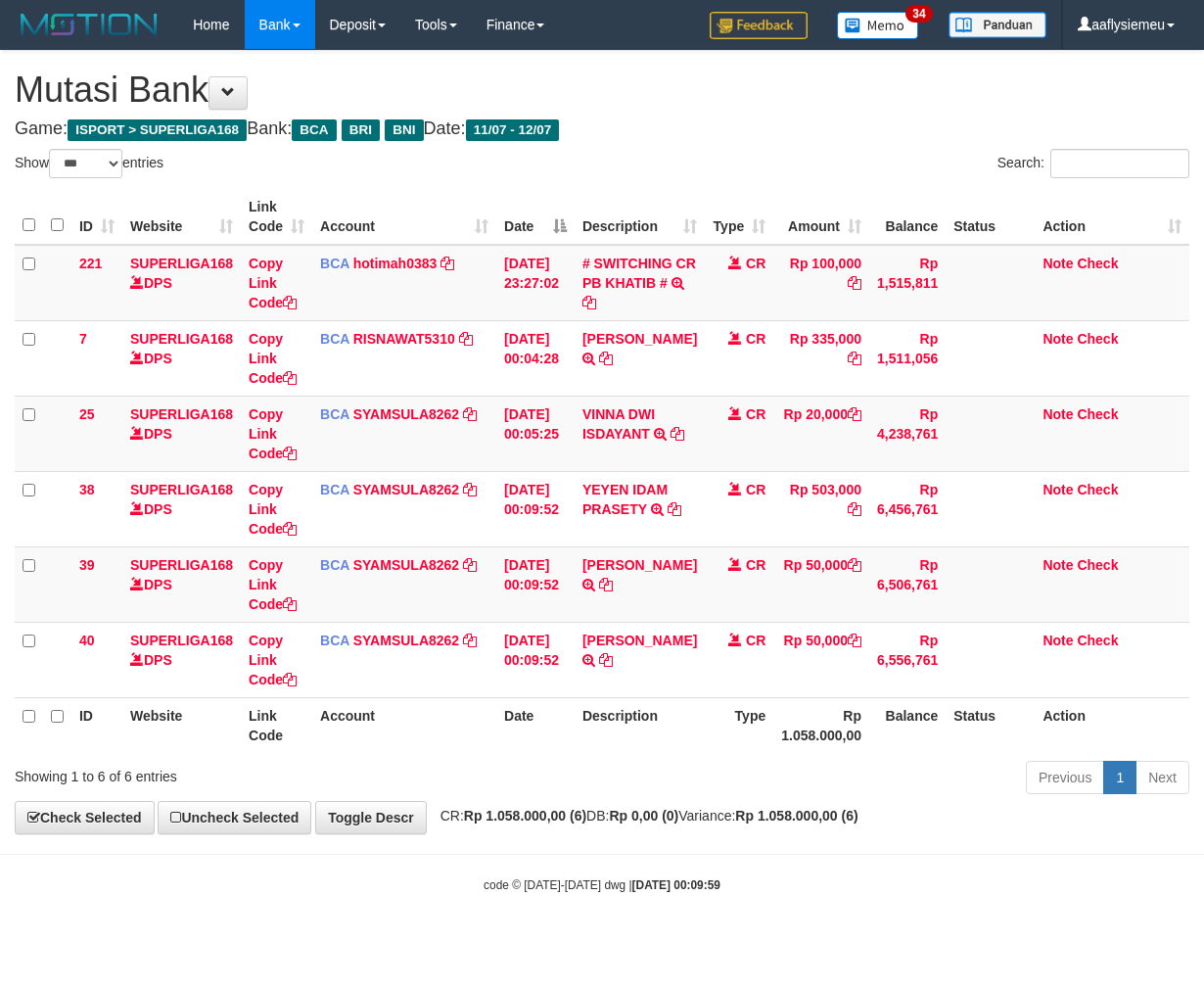 click on "**********" at bounding box center [602, 442] 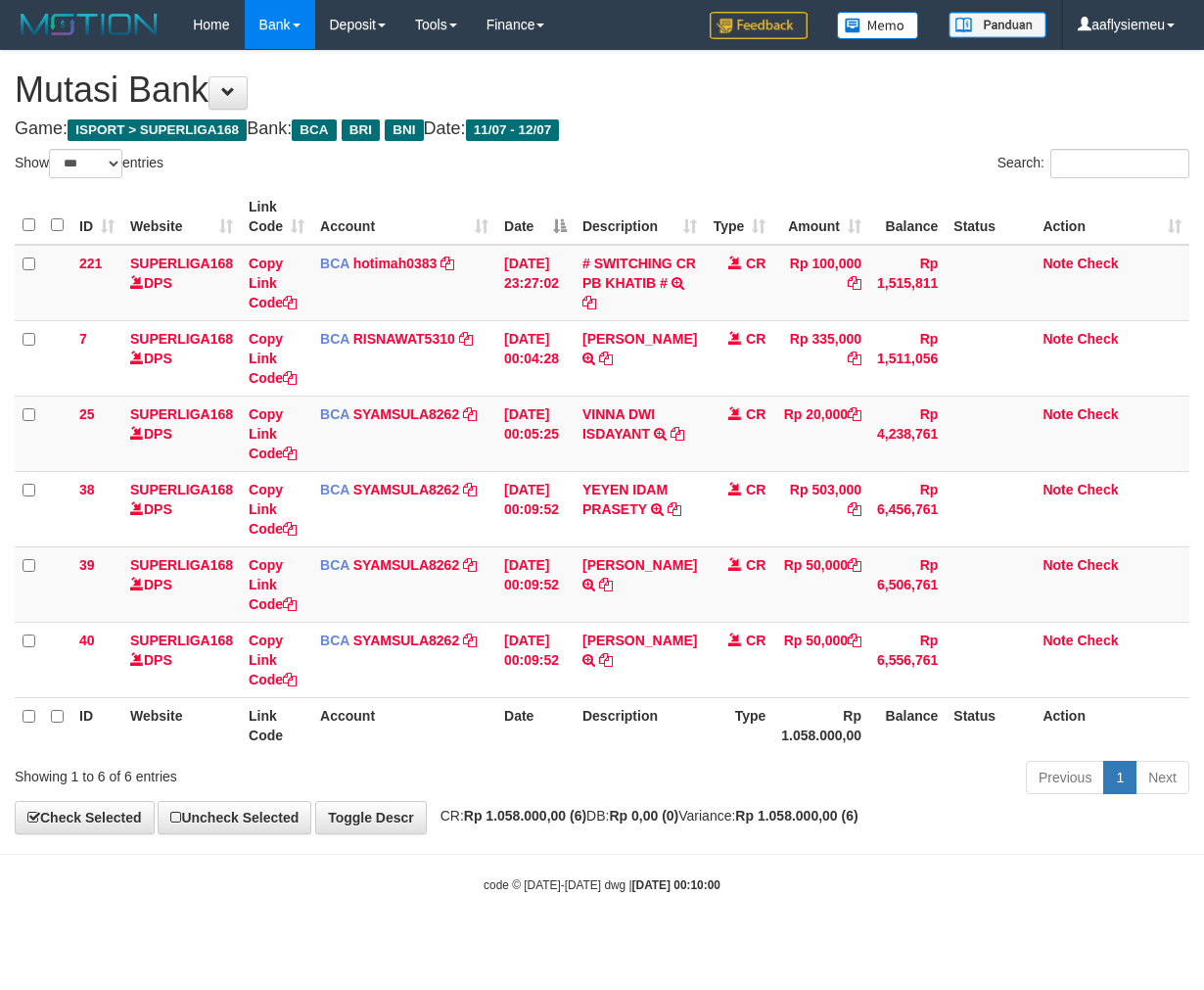 select on "***" 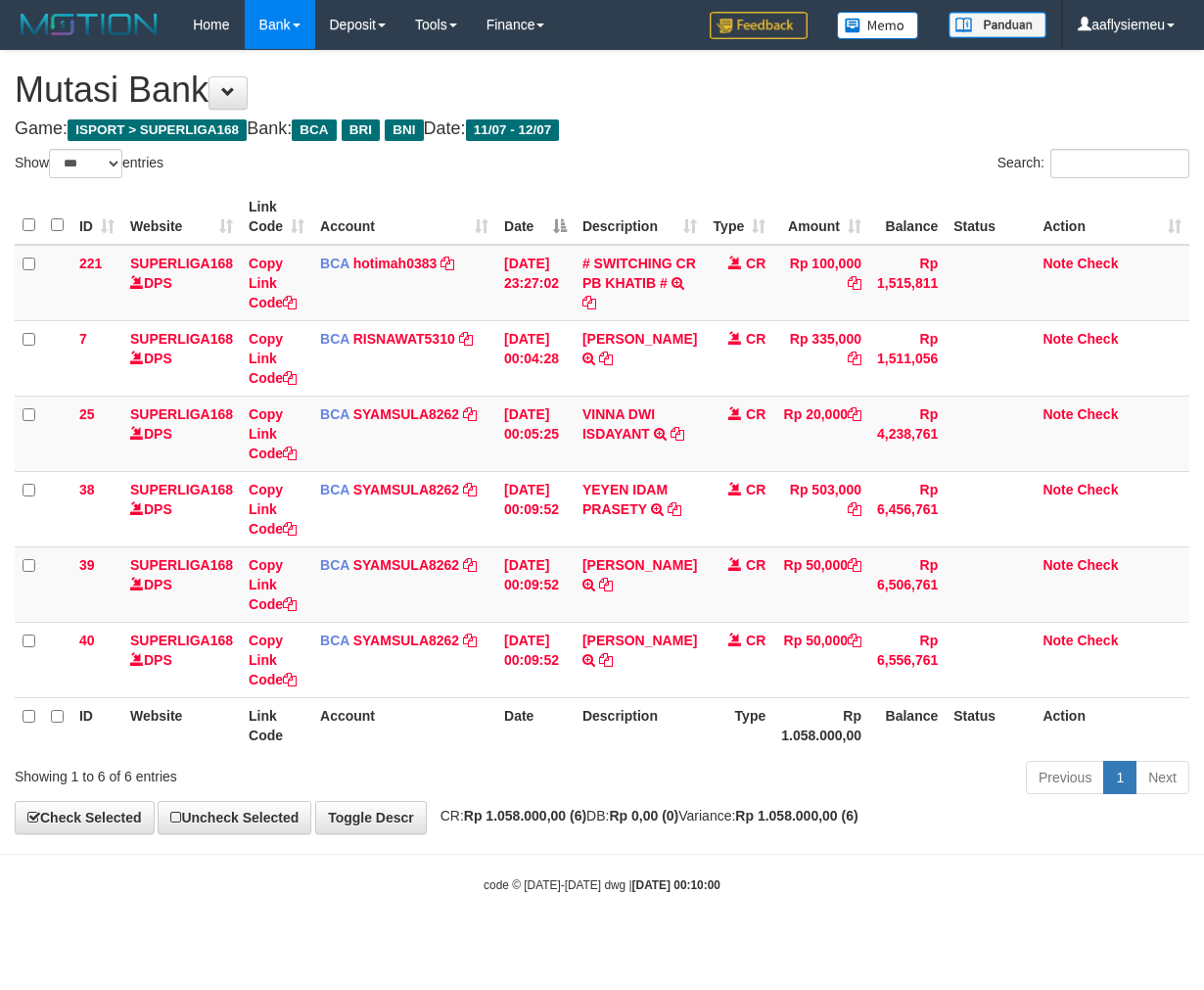 scroll, scrollTop: 0, scrollLeft: 0, axis: both 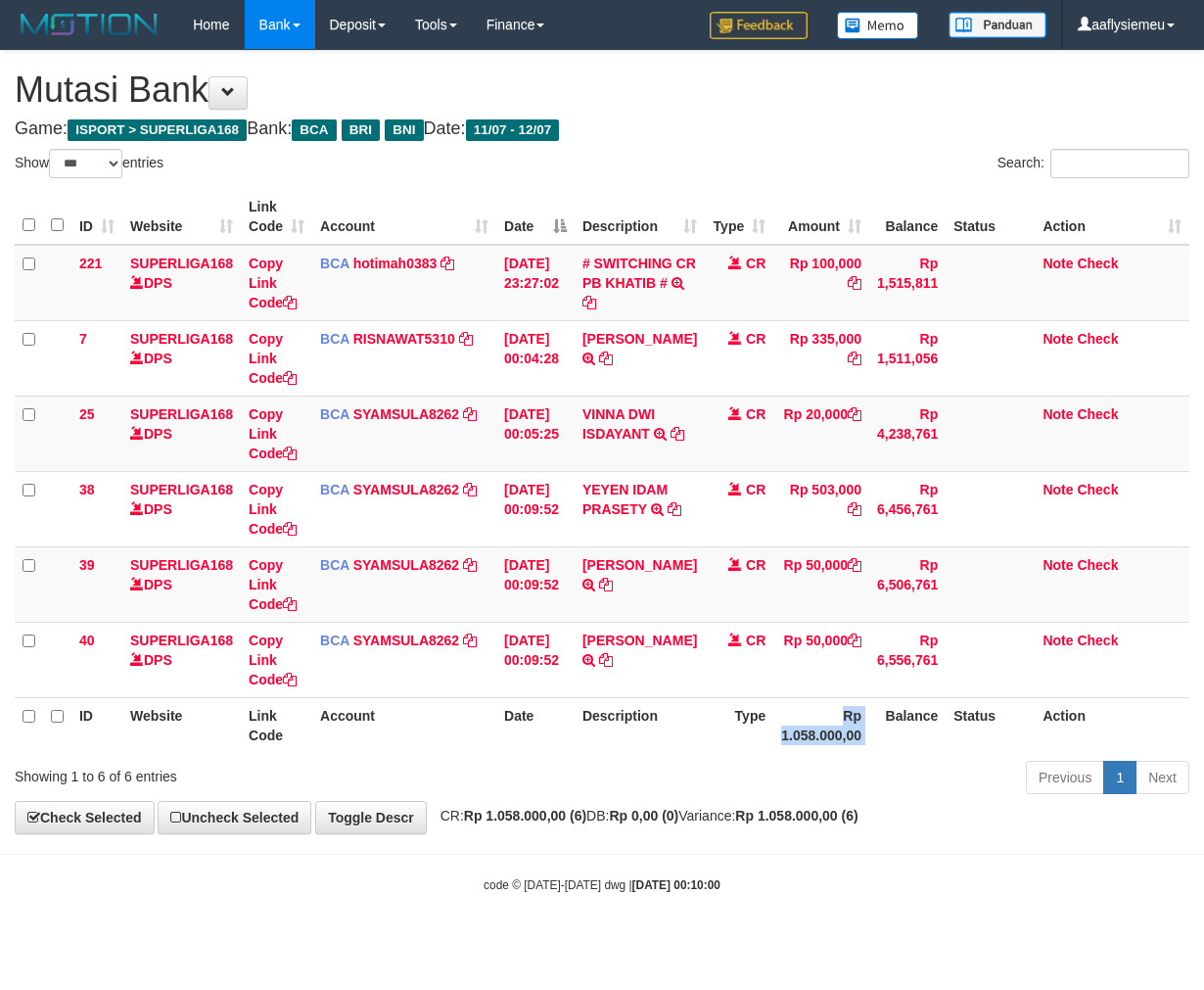 click on "Rp 1.058.000,00" at bounding box center [821, 725] 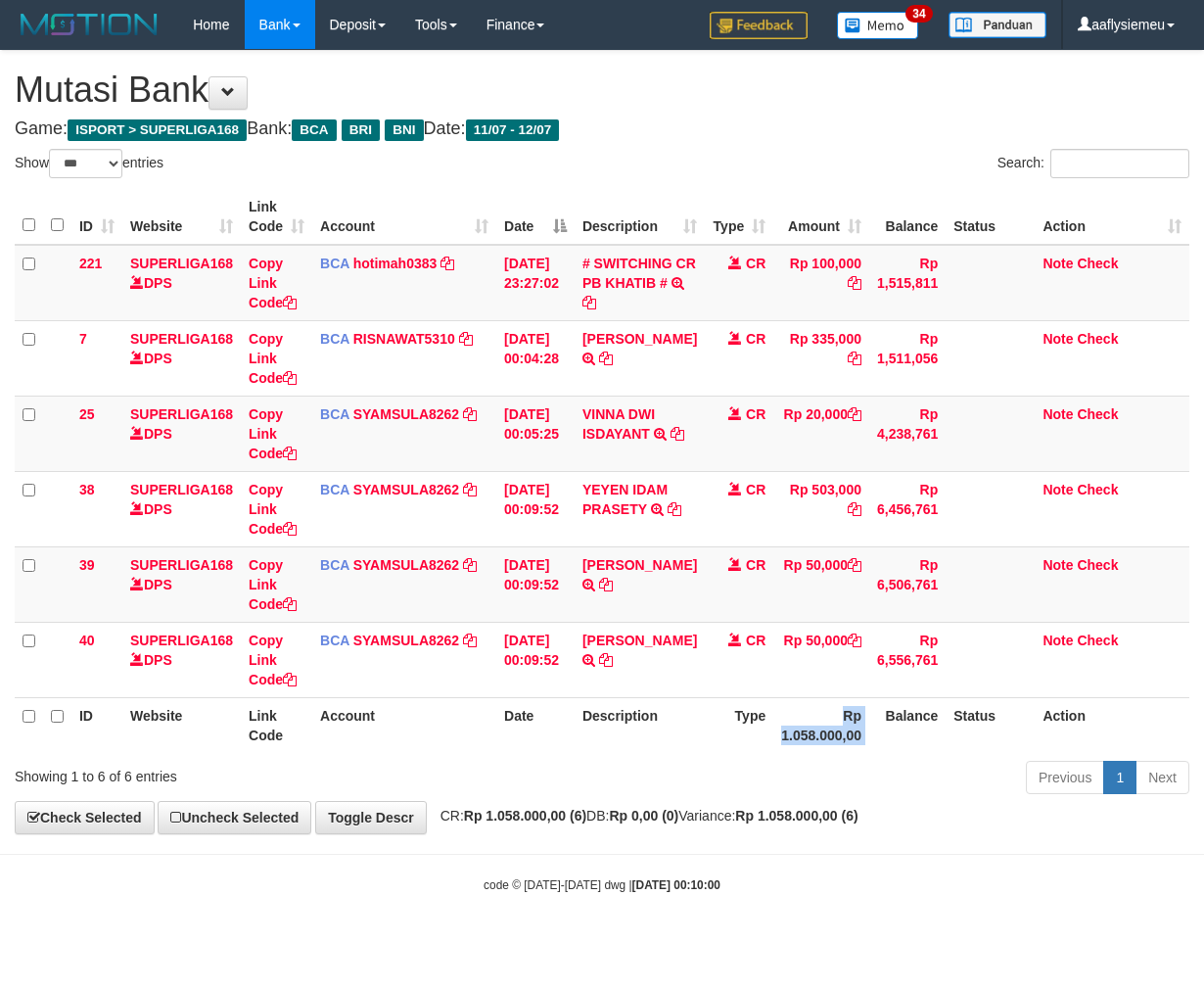 drag, startPoint x: 815, startPoint y: 738, endPoint x: 838, endPoint y: 726, distance: 25.94224 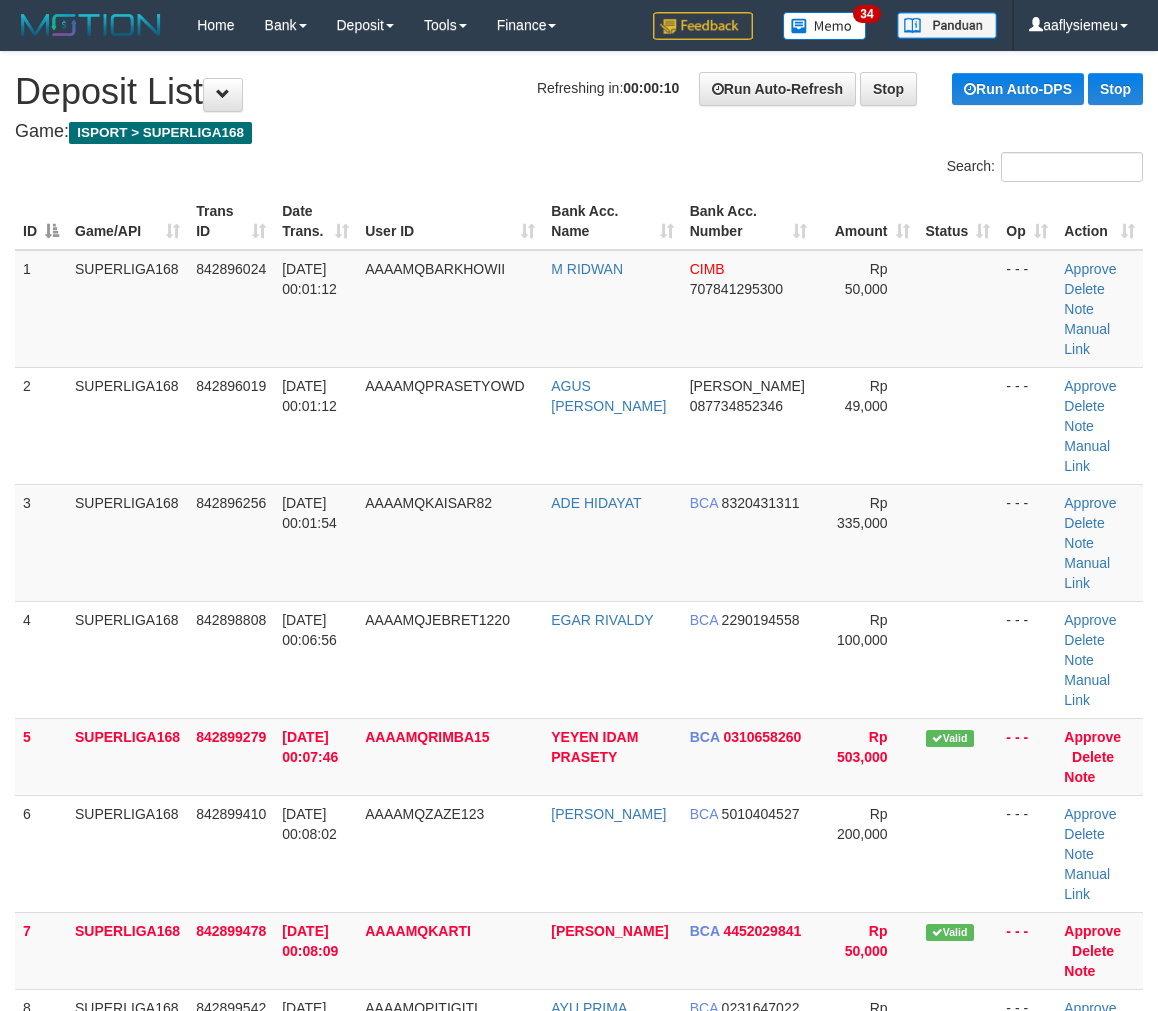 scroll, scrollTop: 20, scrollLeft: 0, axis: vertical 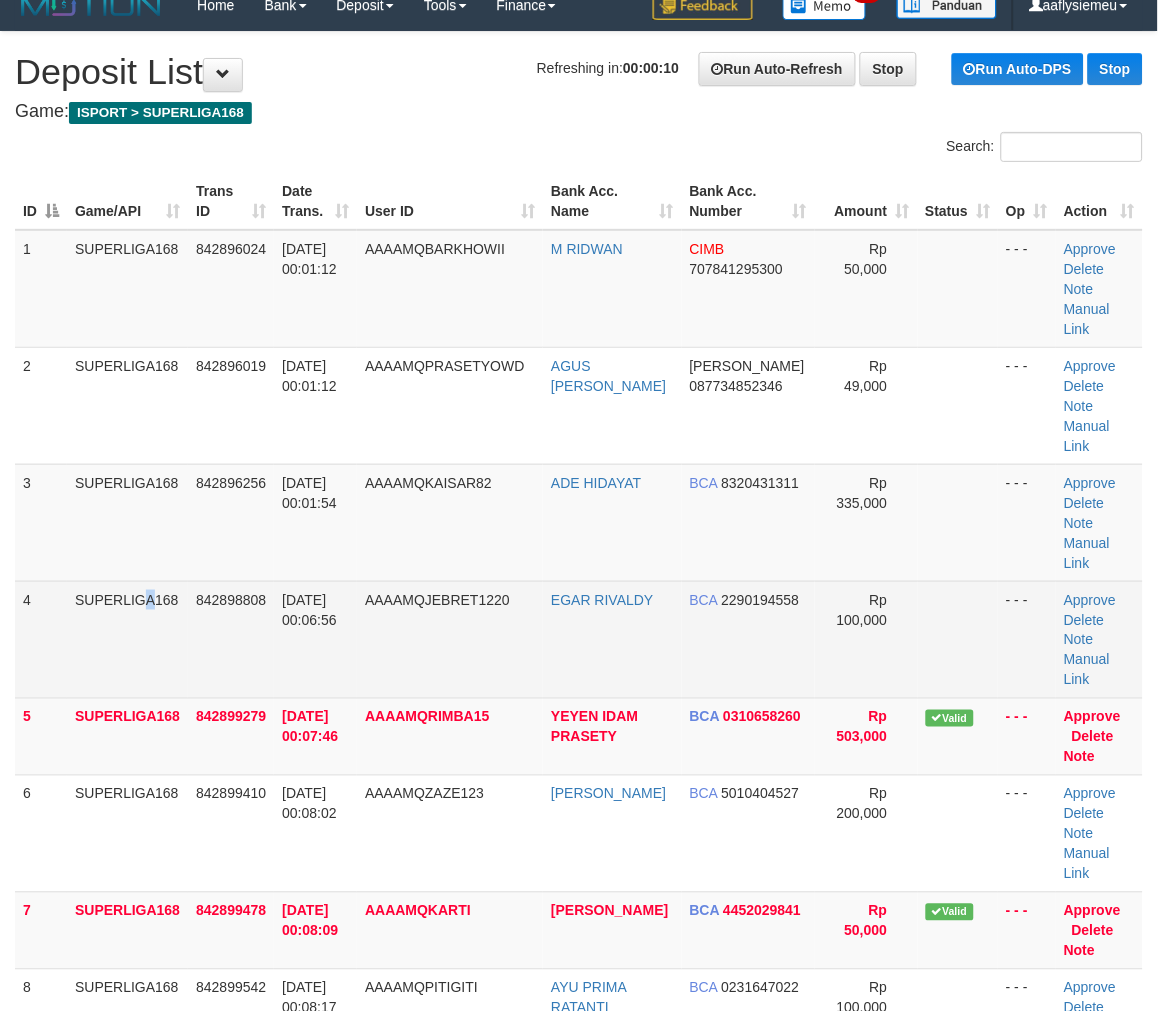 drag, startPoint x: 104, startPoint y: 551, endPoint x: 71, endPoint y: 593, distance: 53.413483 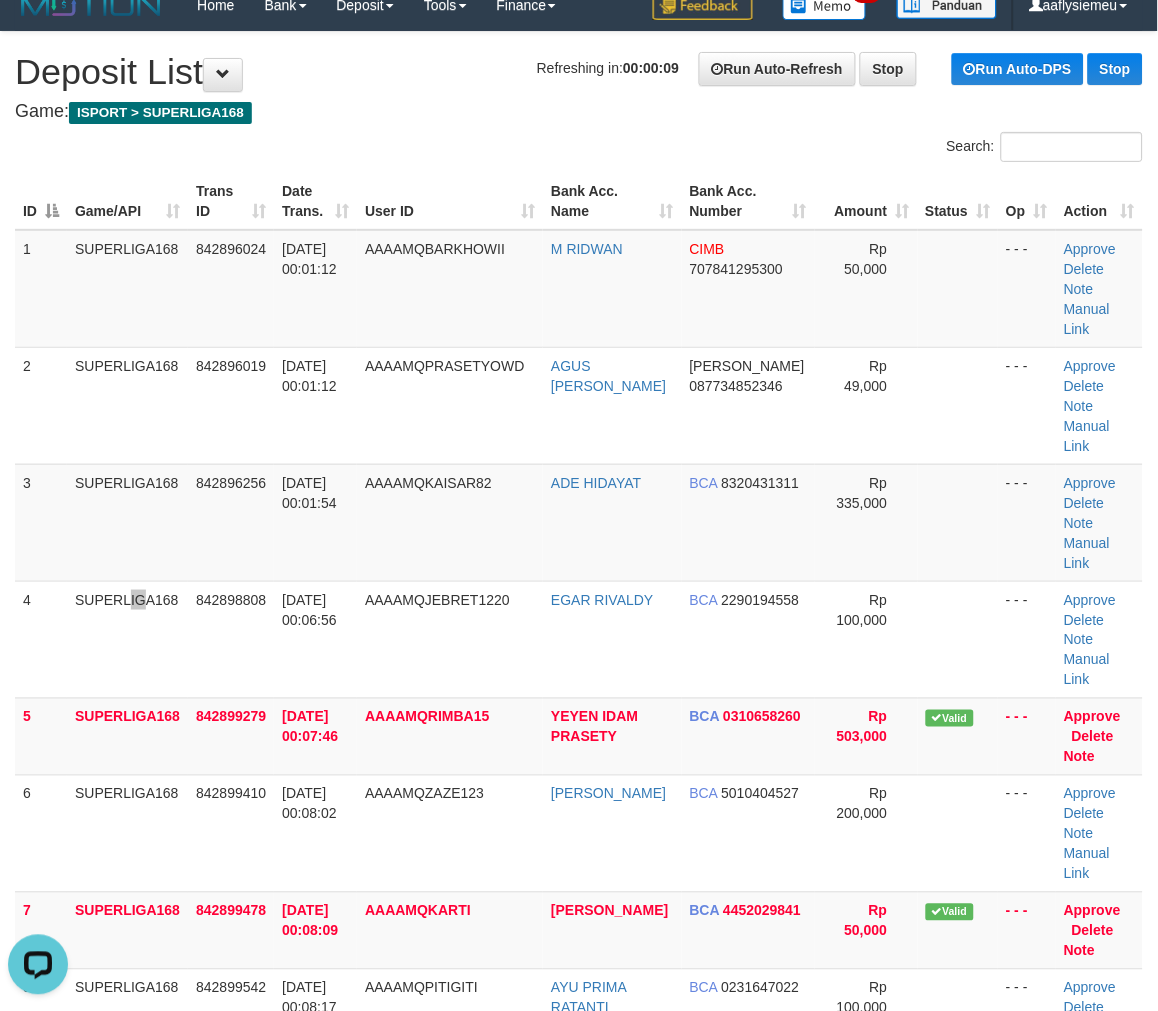 scroll, scrollTop: 0, scrollLeft: 0, axis: both 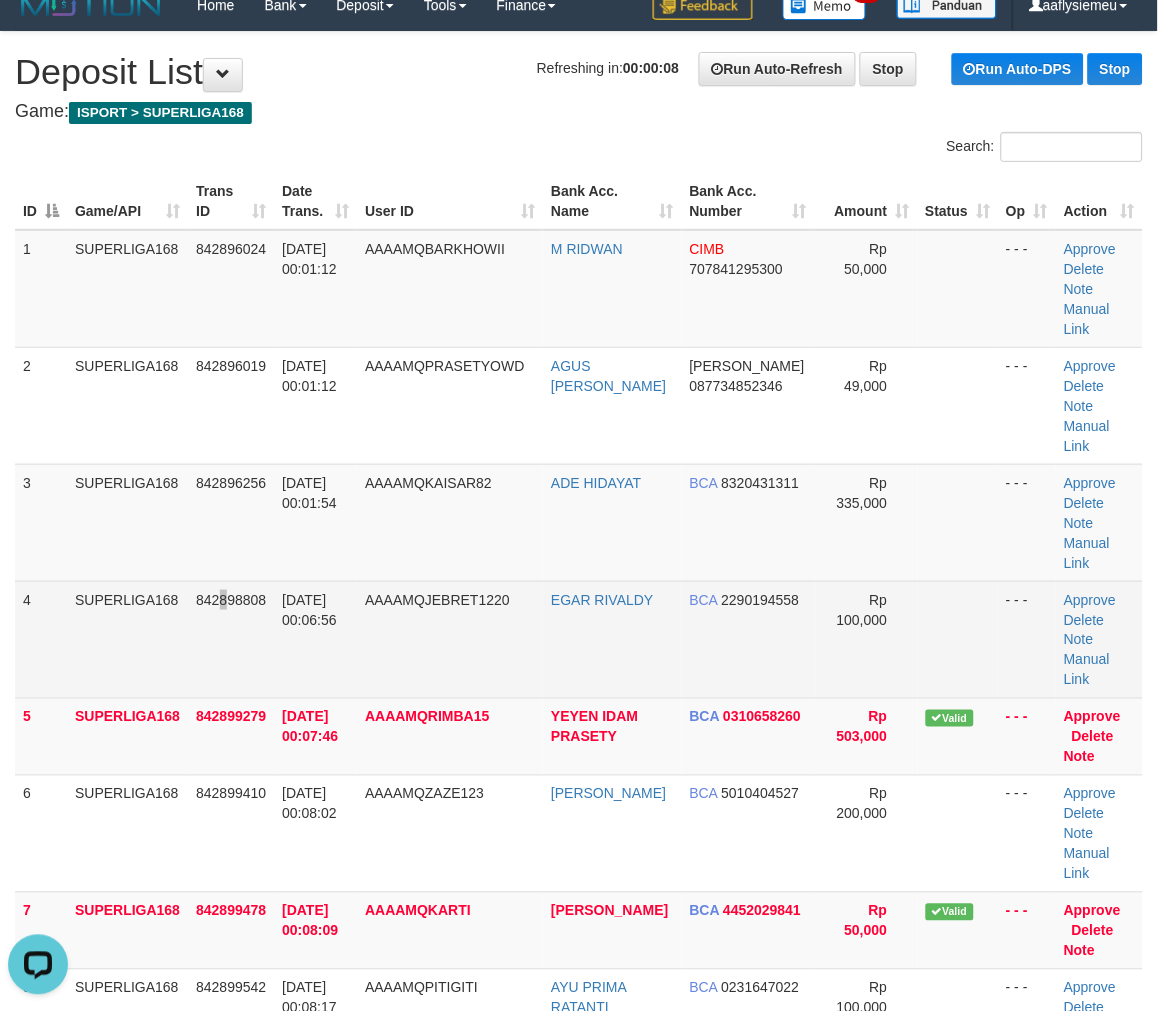 click on "842898808" at bounding box center [231, 639] 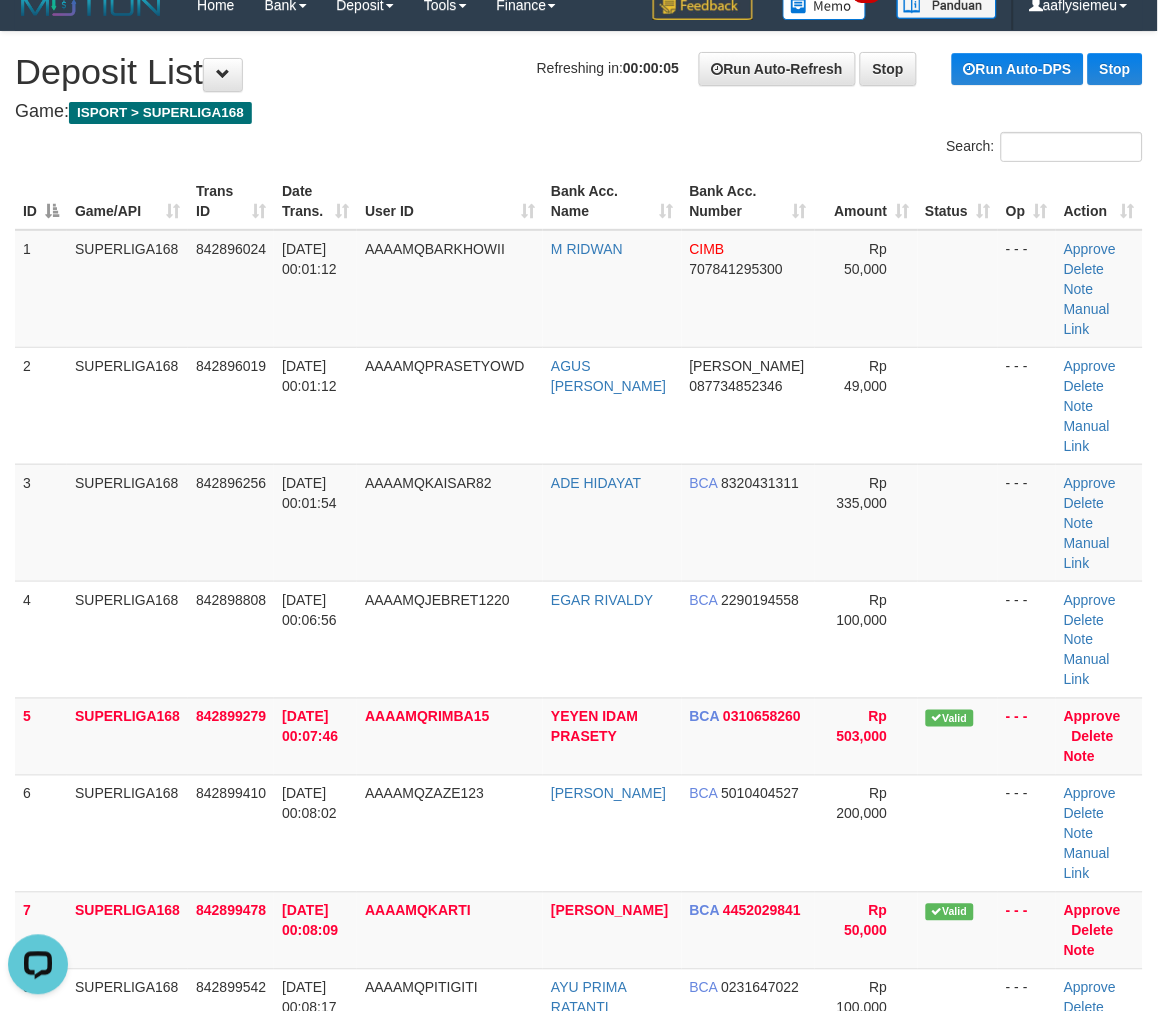 drag, startPoint x: 184, startPoint y: 526, endPoint x: 3, endPoint y: 606, distance: 197.89139 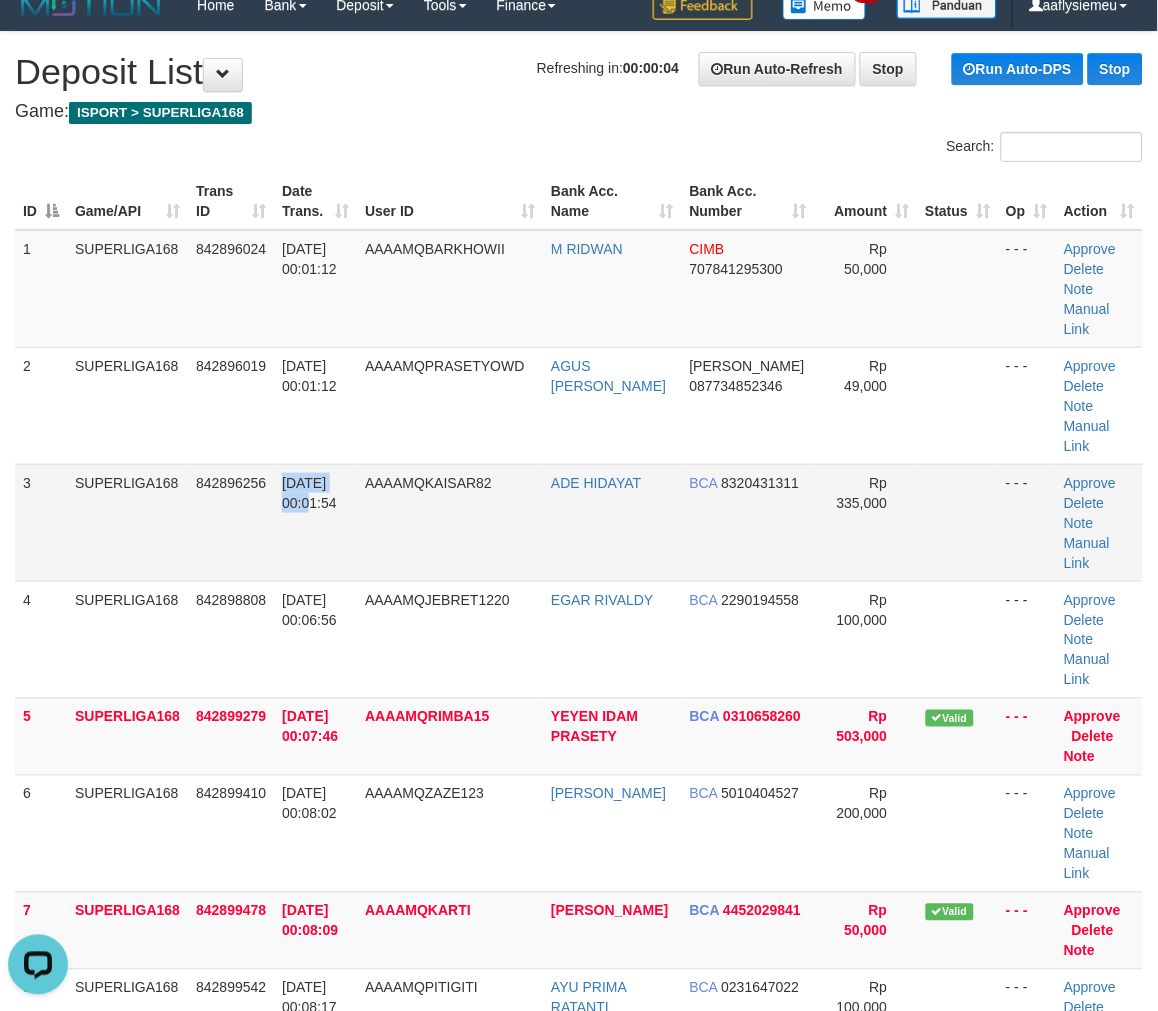click on "3
SUPERLIGA168
842896256
12/07/2025 00:01:54
AAAAMQKAISAR82
ADE HIDAYAT
BCA
8320431311
Rp 335,000
- - -
Approve
Delete
Note
Manual Link" at bounding box center [579, 522] 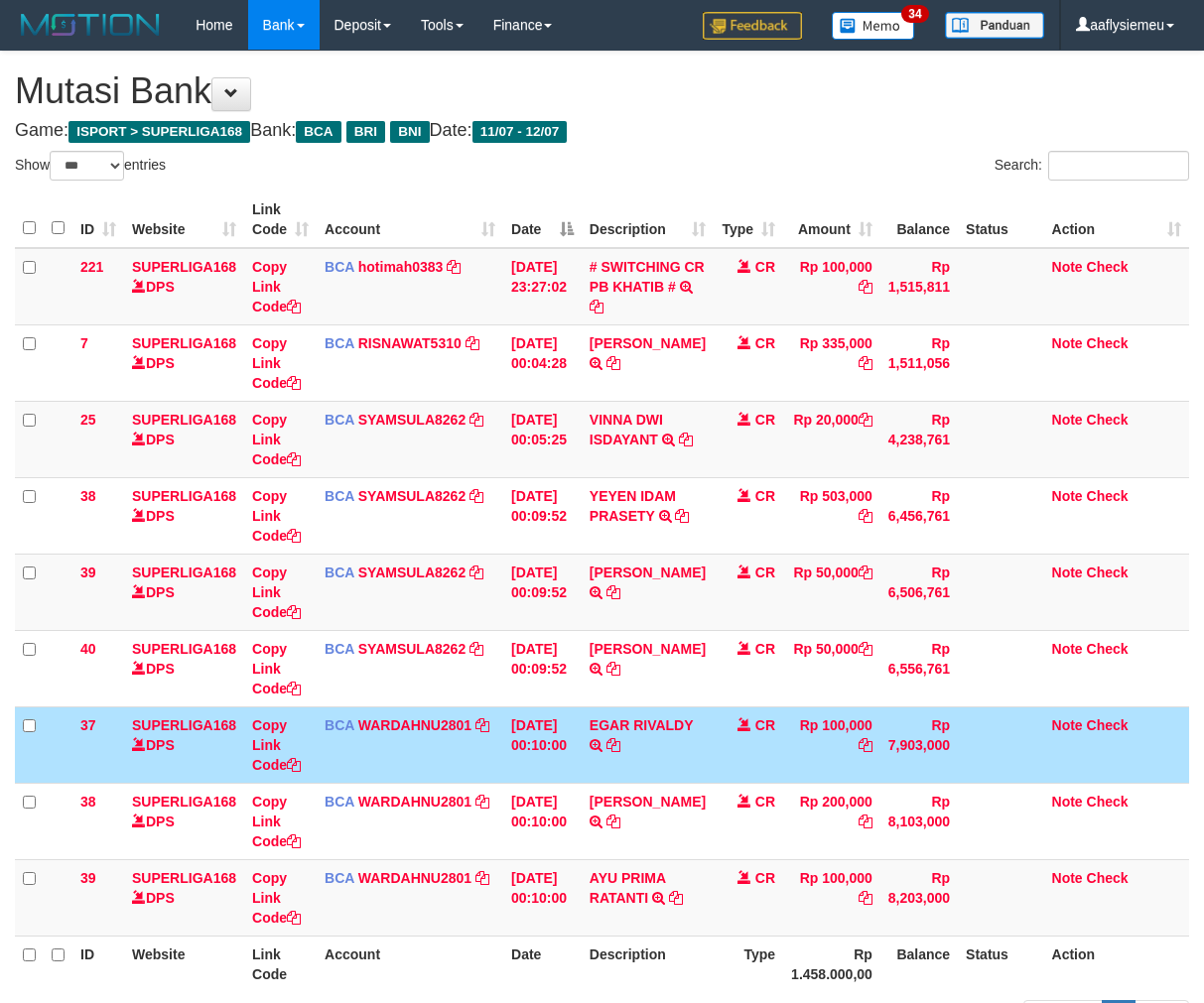 select on "***" 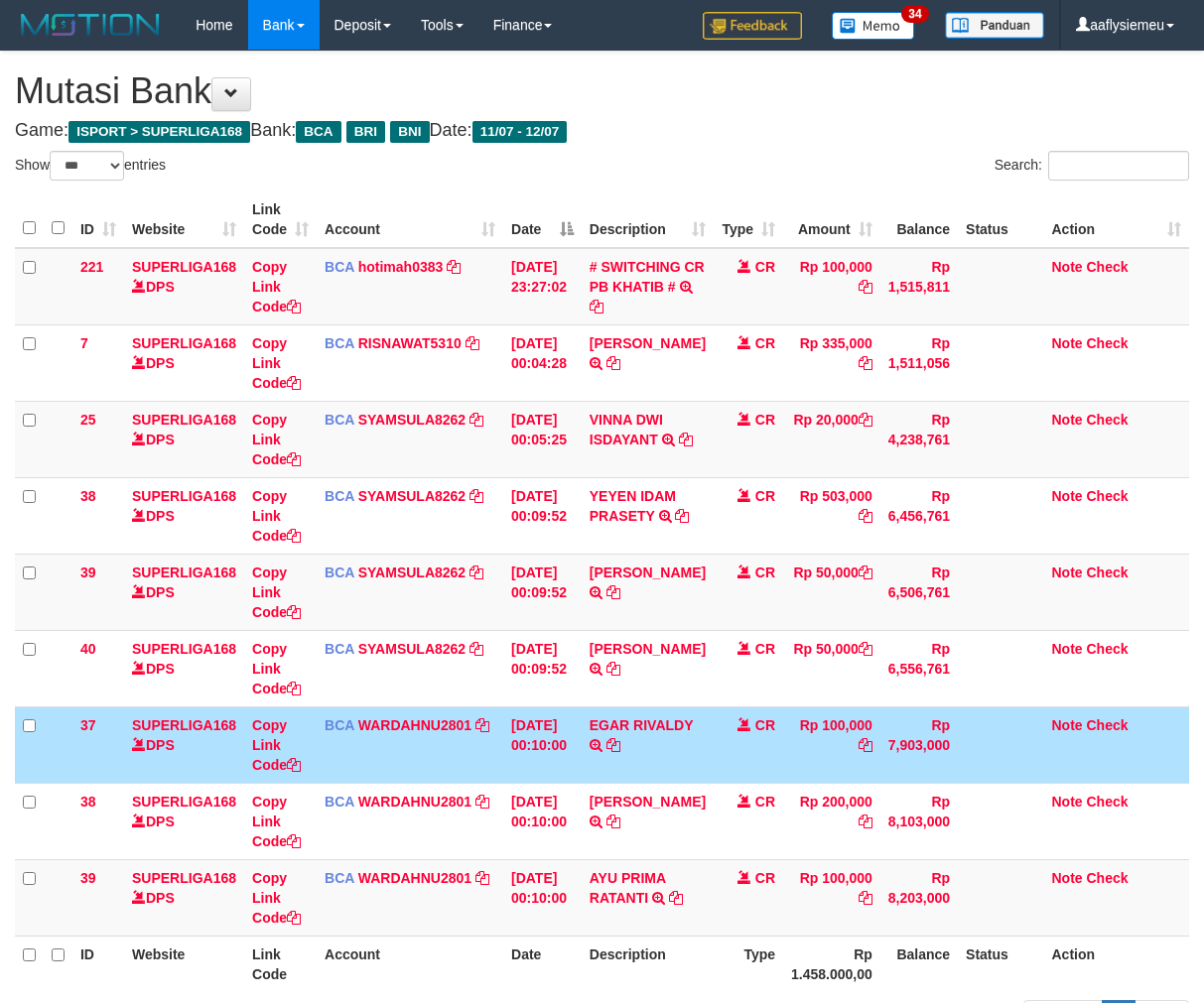 scroll, scrollTop: 0, scrollLeft: 0, axis: both 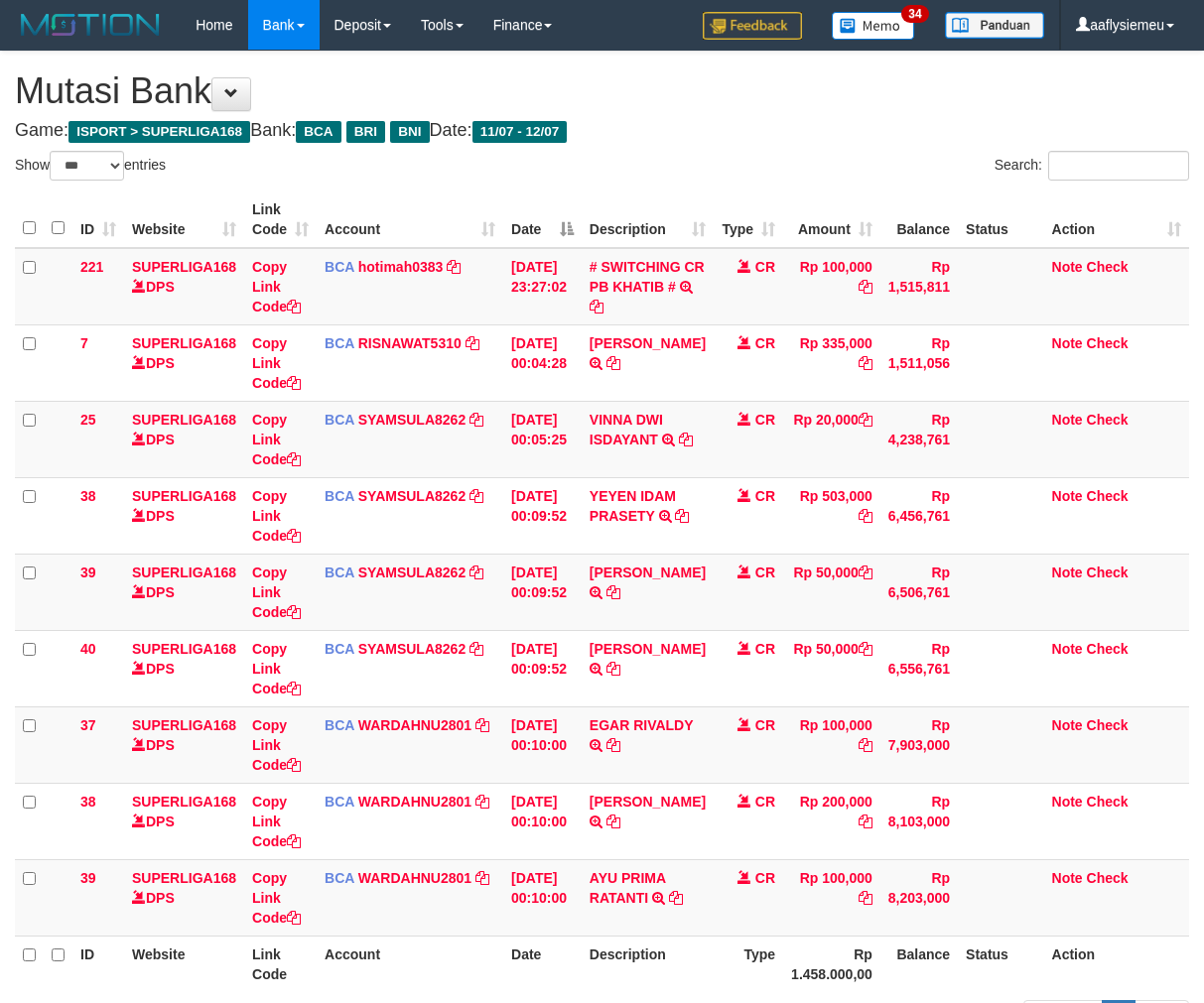 select on "***" 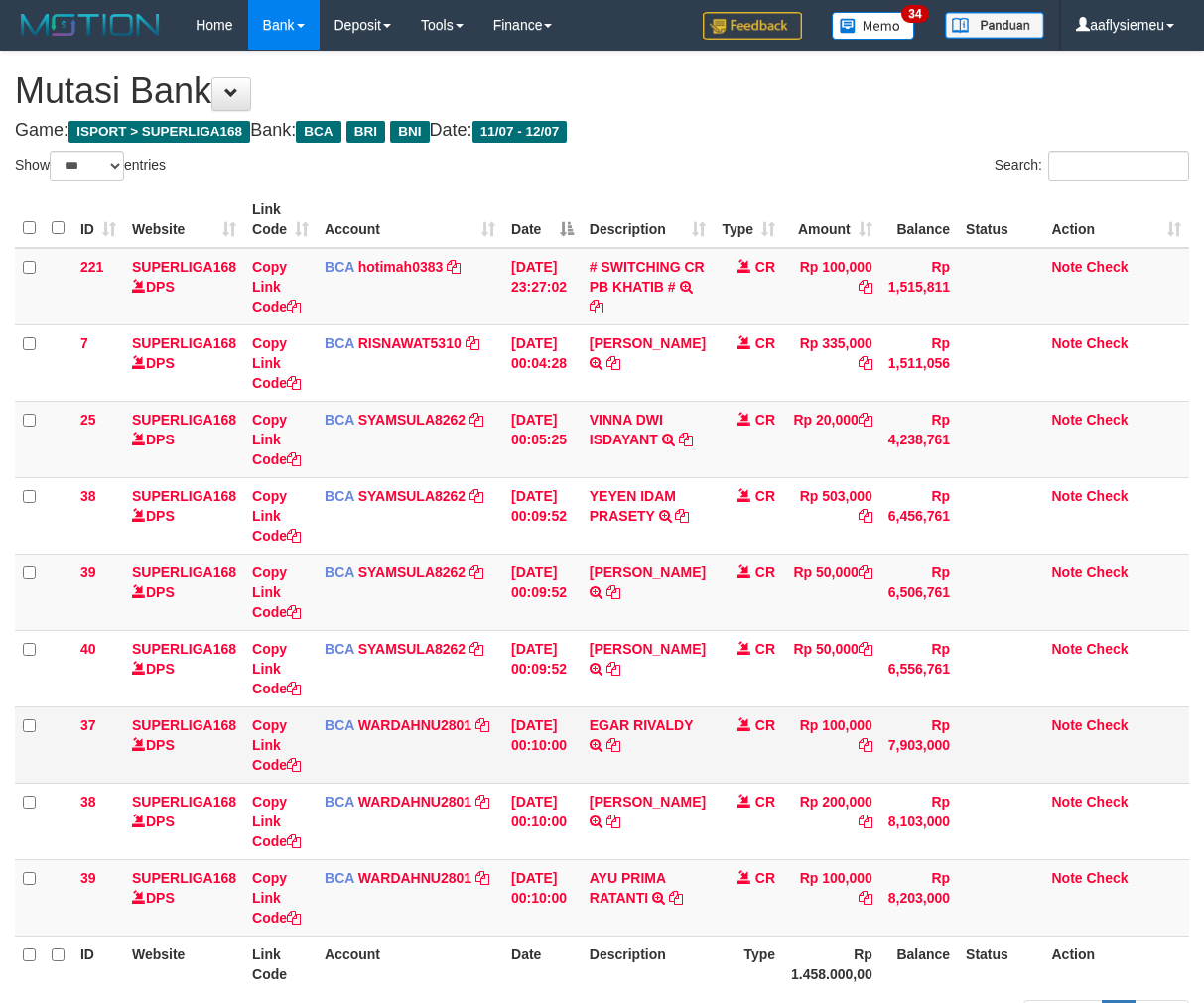 scroll, scrollTop: 0, scrollLeft: 0, axis: both 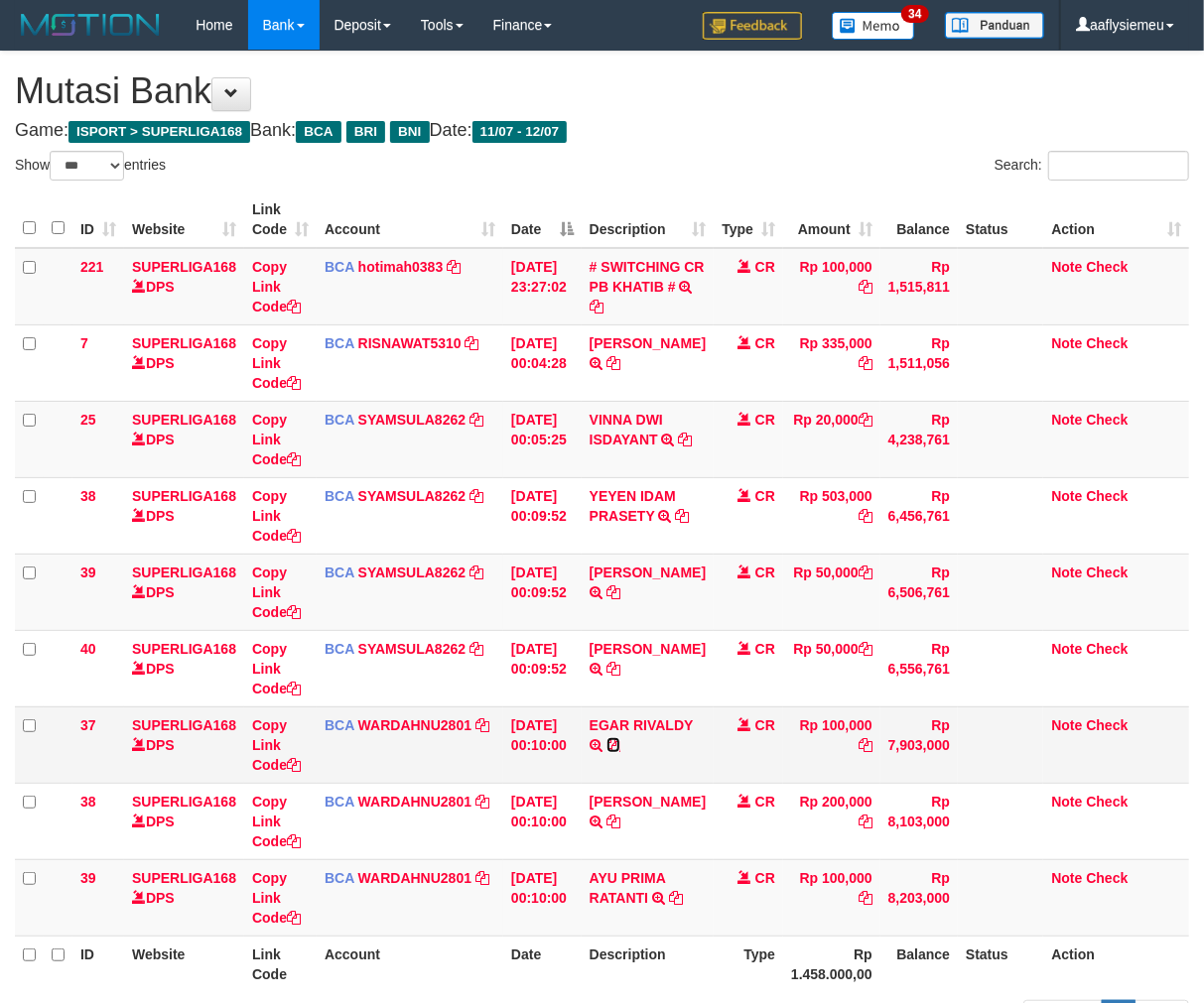 click at bounding box center [613, 745] 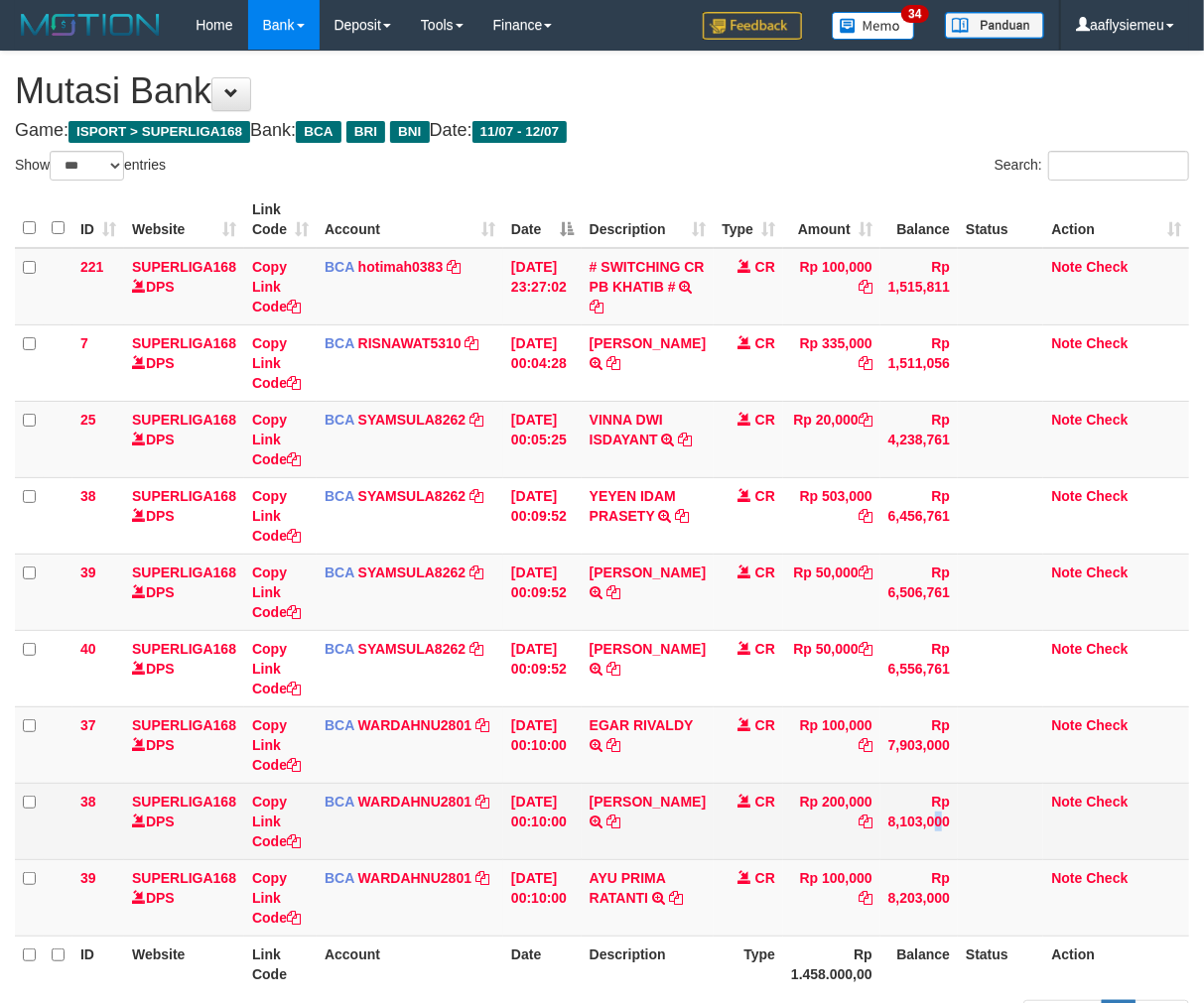 click on "Rp 8,103,000" at bounding box center (919, 820) 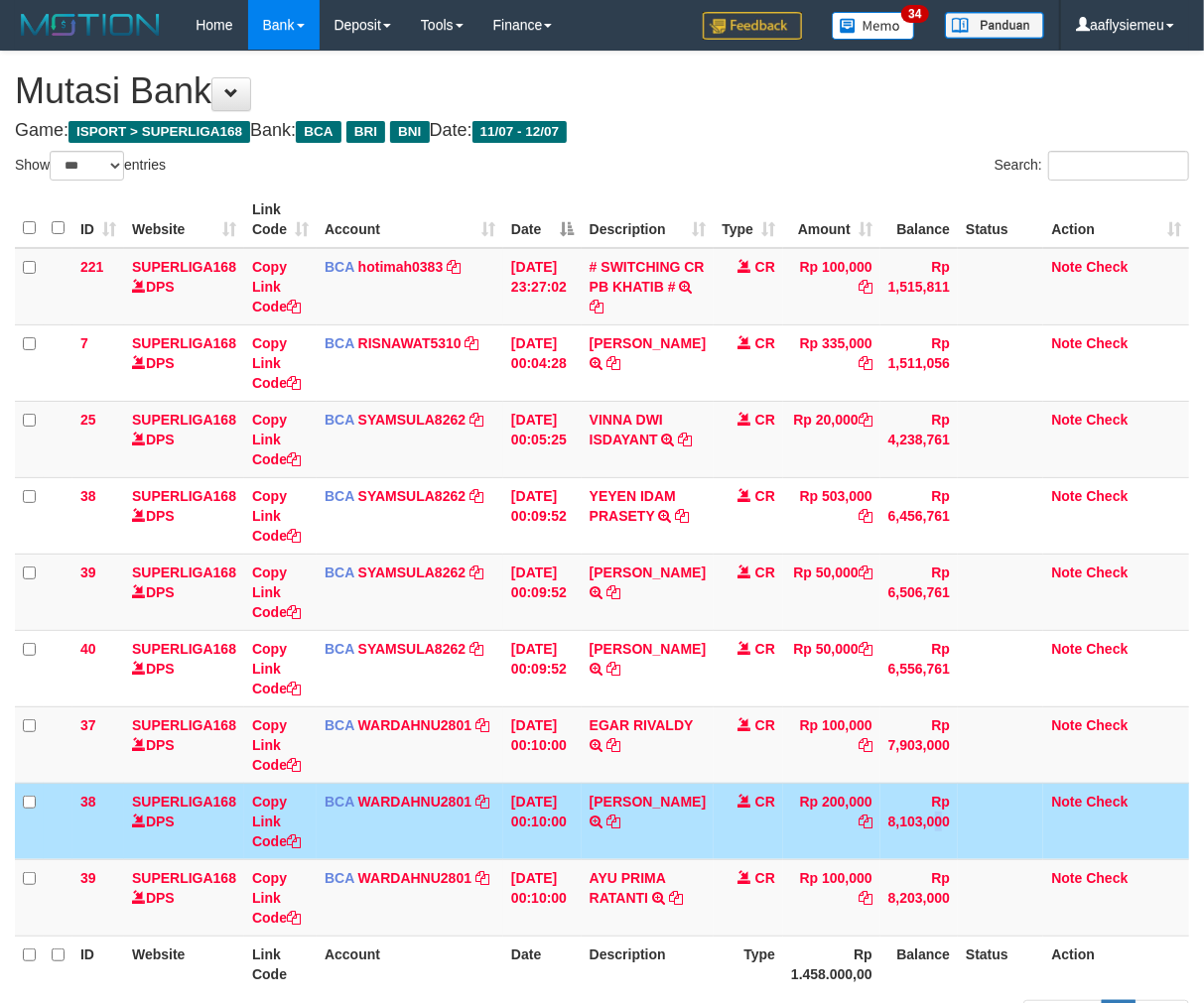 click on "Rp 8,103,000" at bounding box center [919, 820] 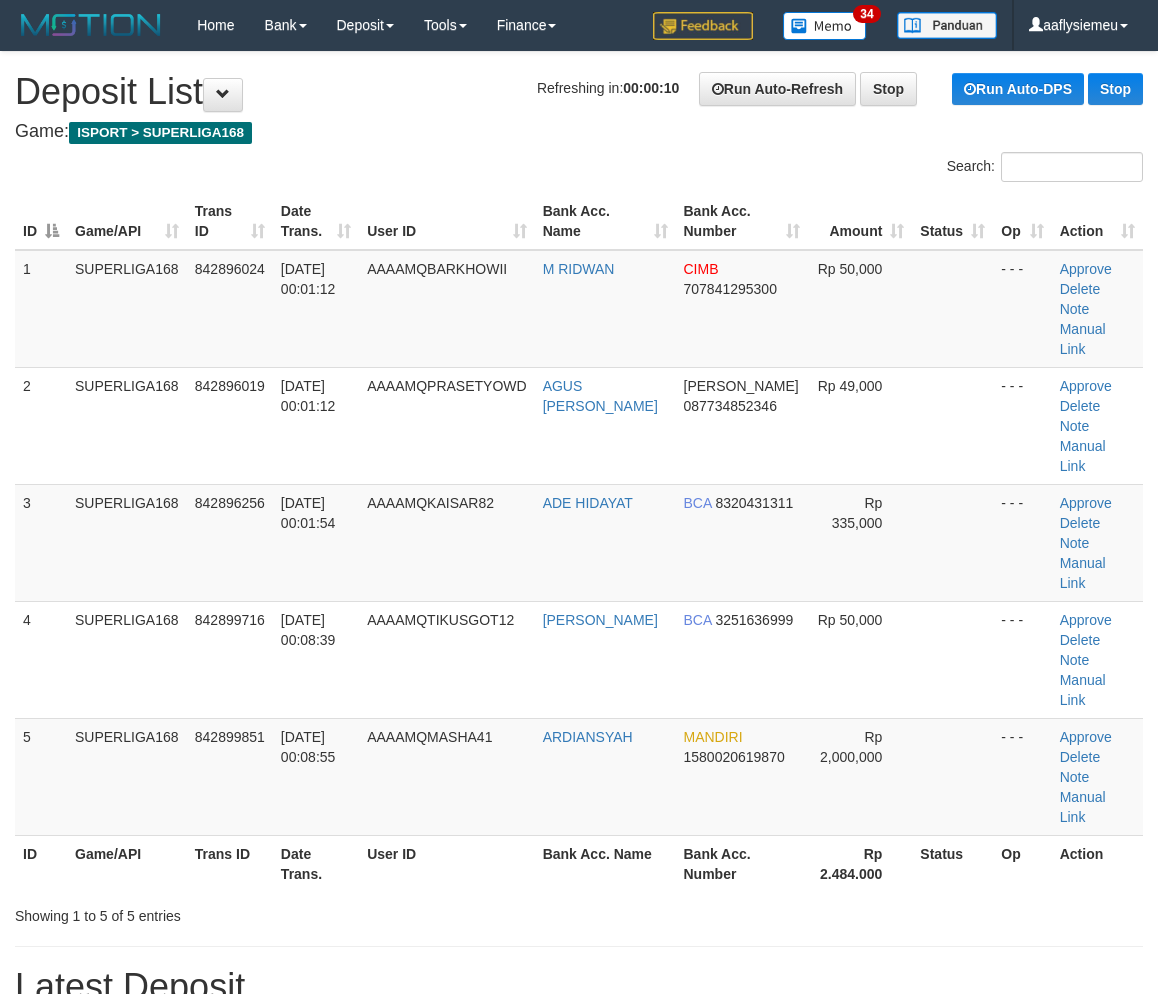 scroll, scrollTop: 20, scrollLeft: 0, axis: vertical 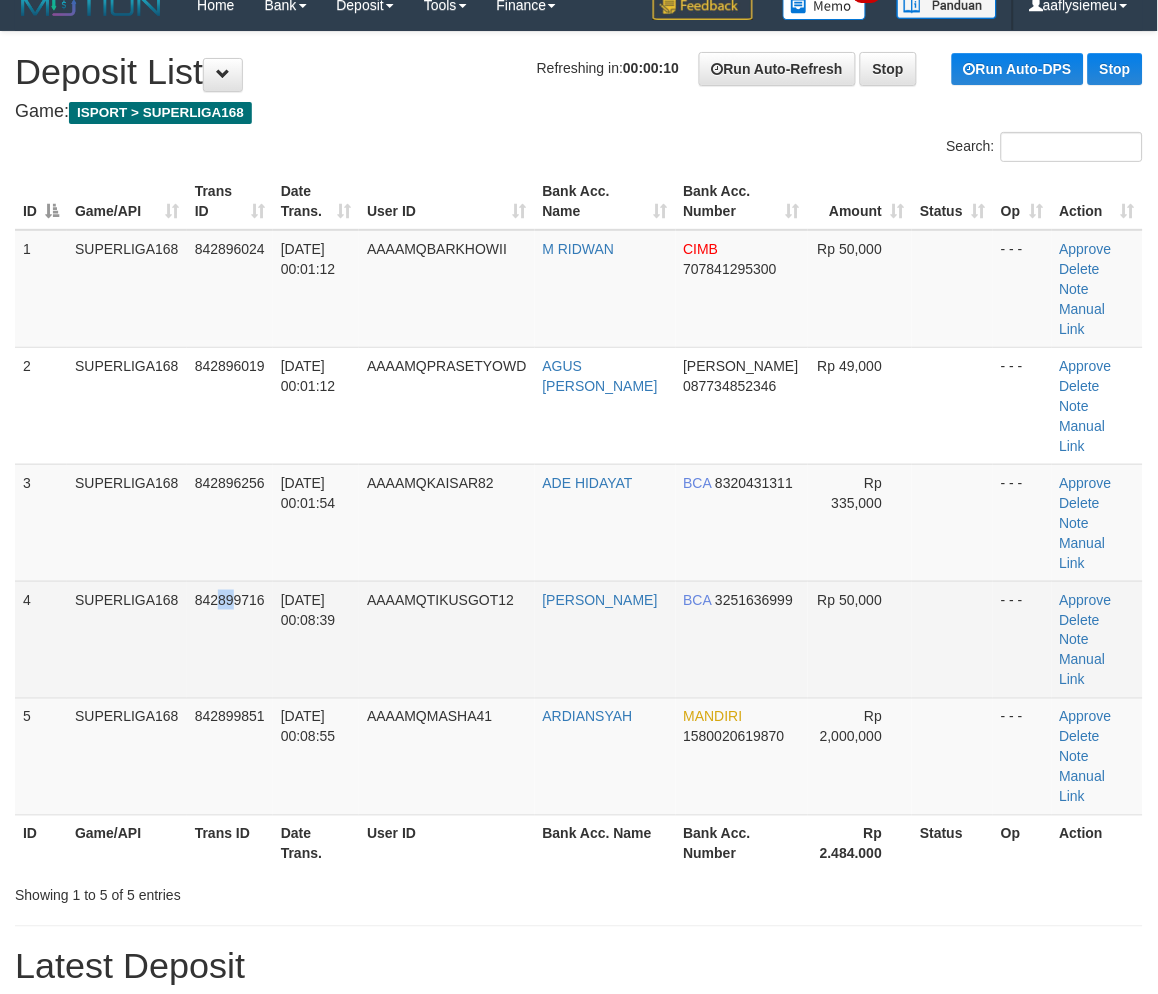 click on "842899716" at bounding box center [230, 639] 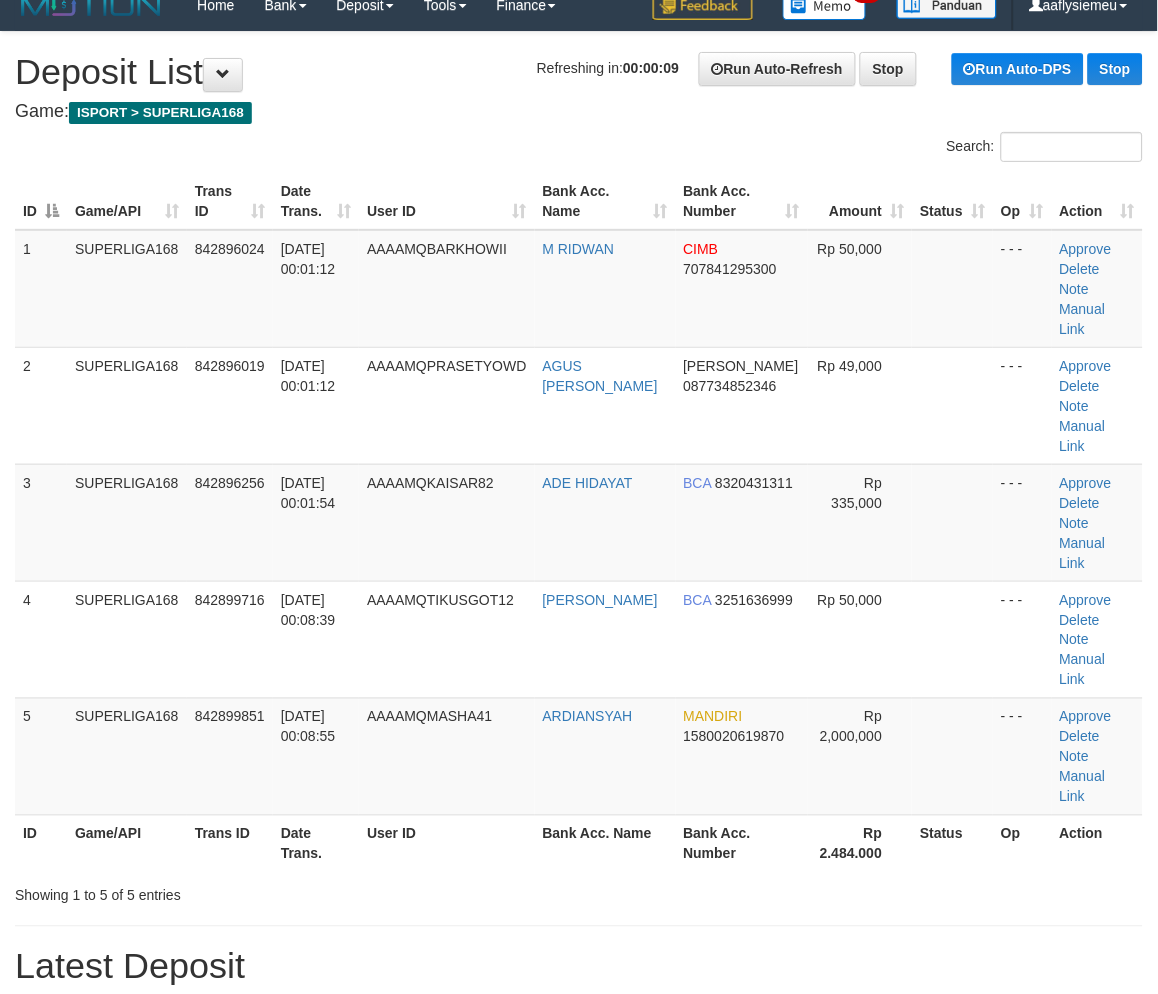 drag, startPoint x: 228, startPoint y: 500, endPoint x: 6, endPoint y: 580, distance: 235.97458 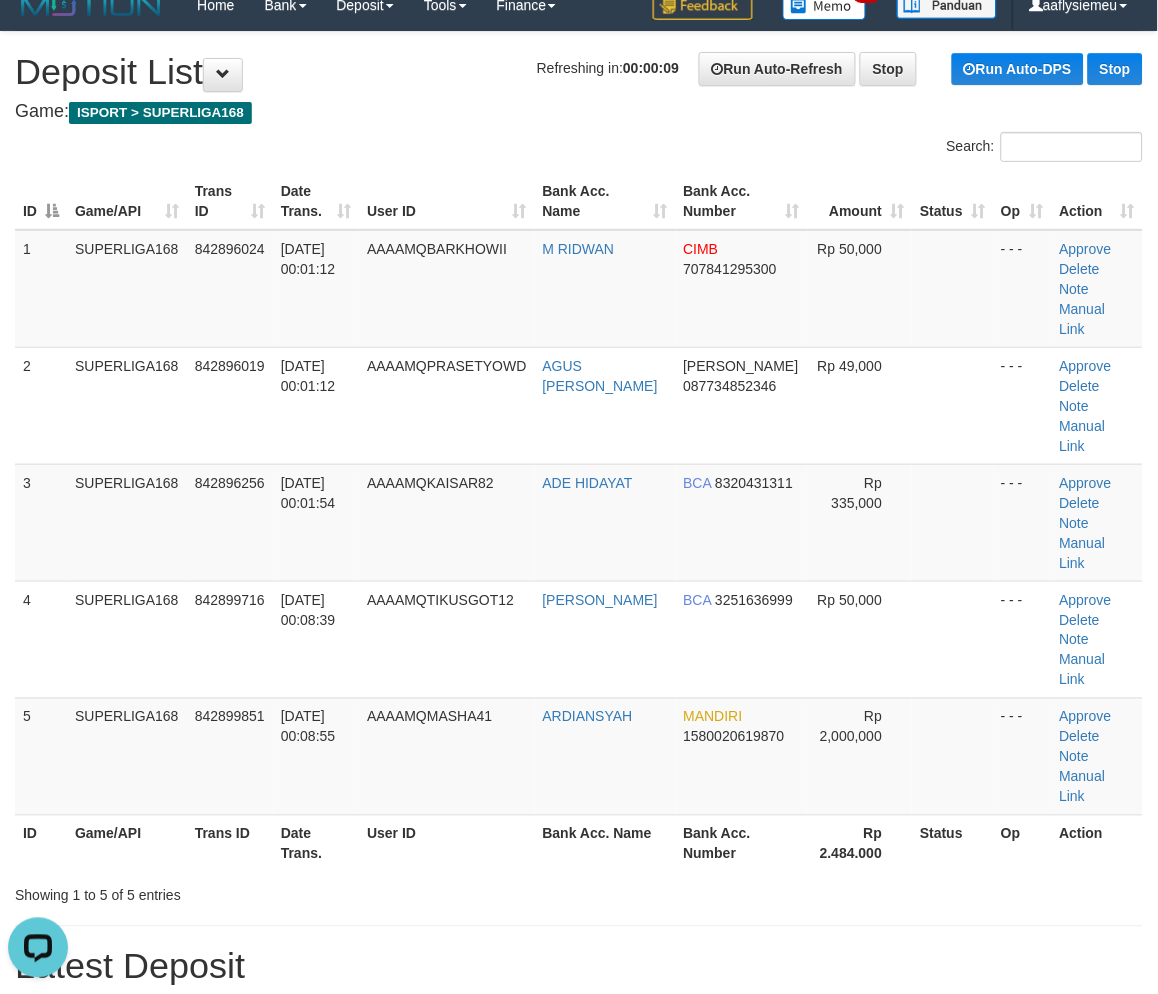 scroll, scrollTop: 0, scrollLeft: 0, axis: both 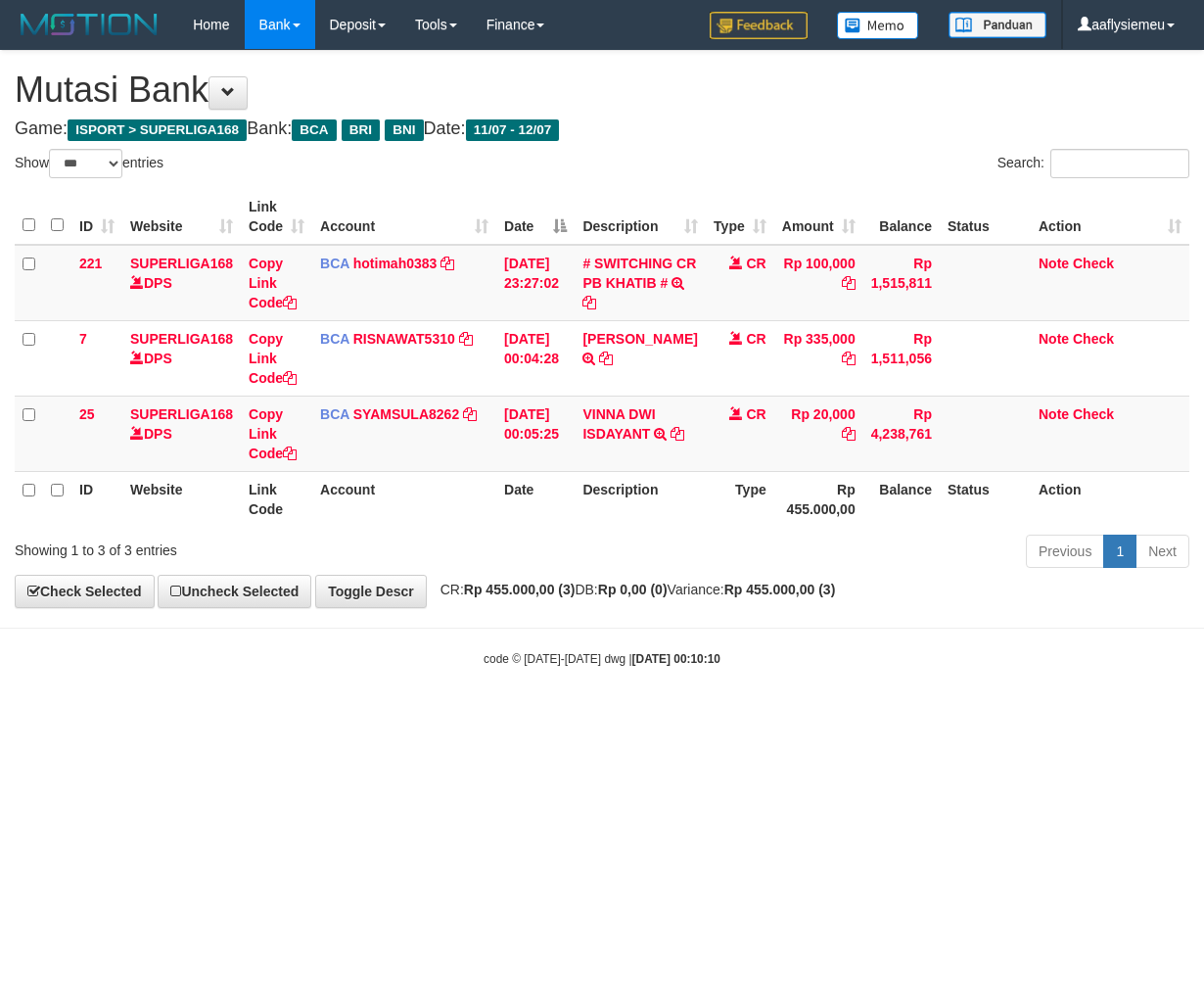 select on "***" 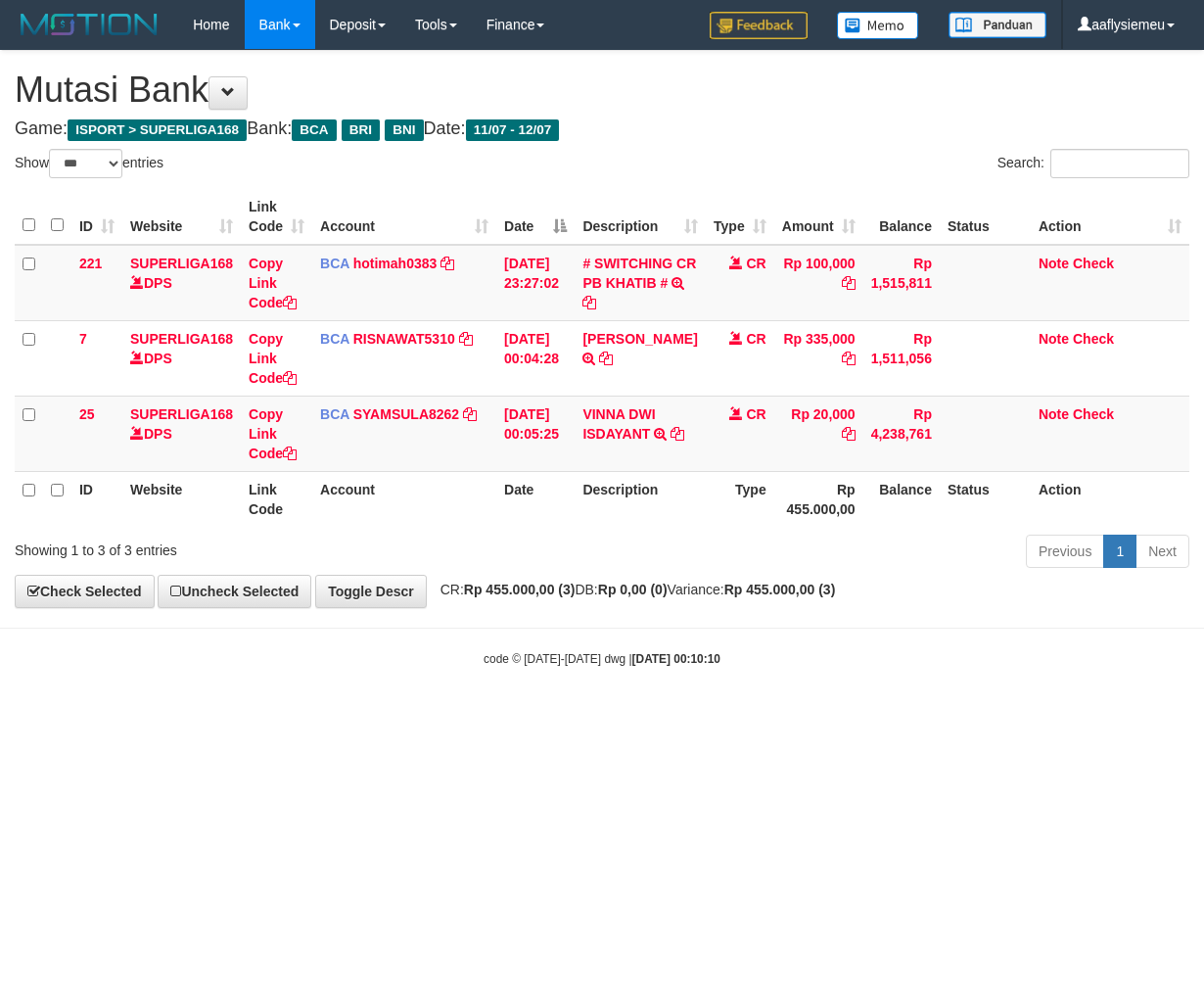 scroll, scrollTop: 0, scrollLeft: 0, axis: both 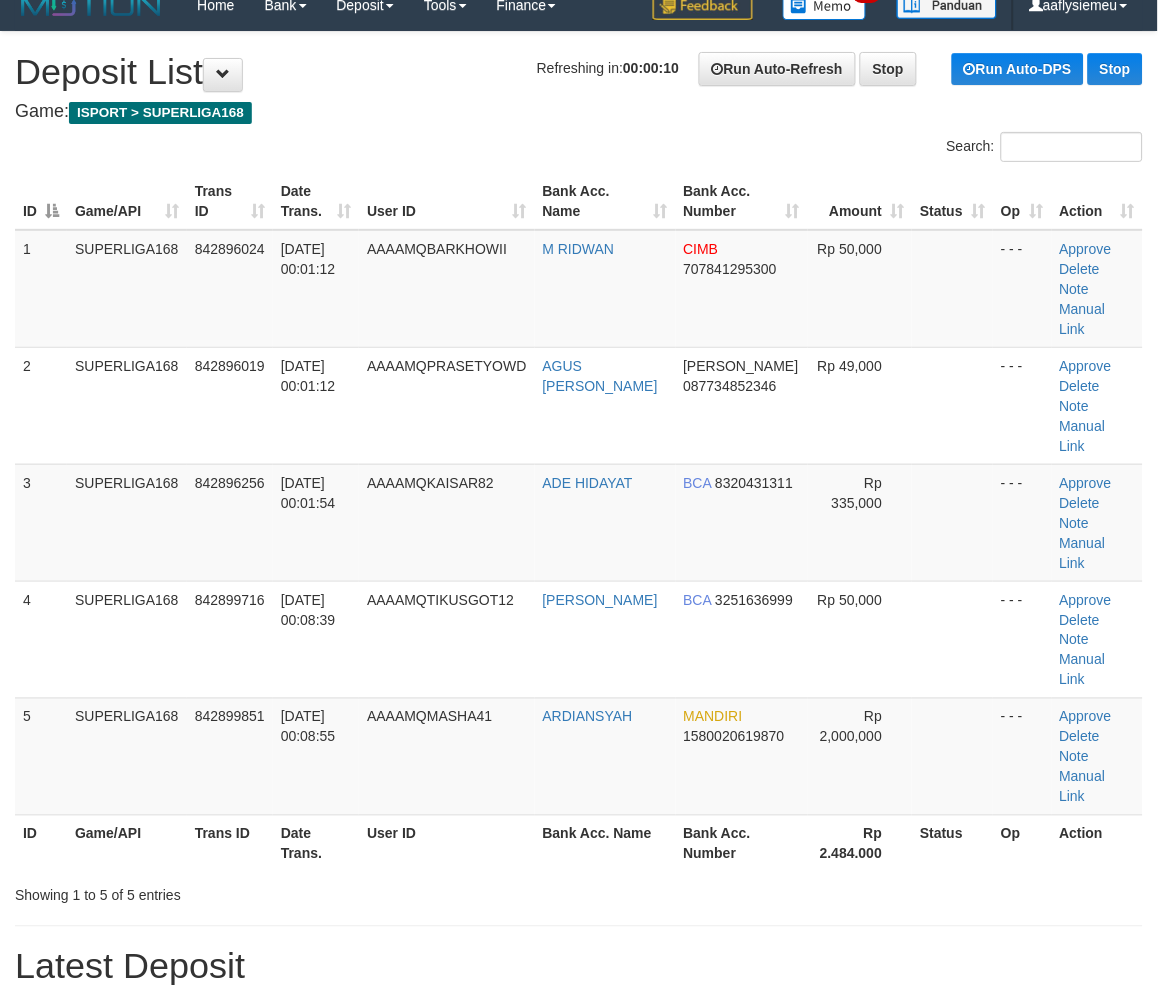 drag, startPoint x: 191, startPoint y: 494, endPoint x: 3, endPoint y: 577, distance: 205.50668 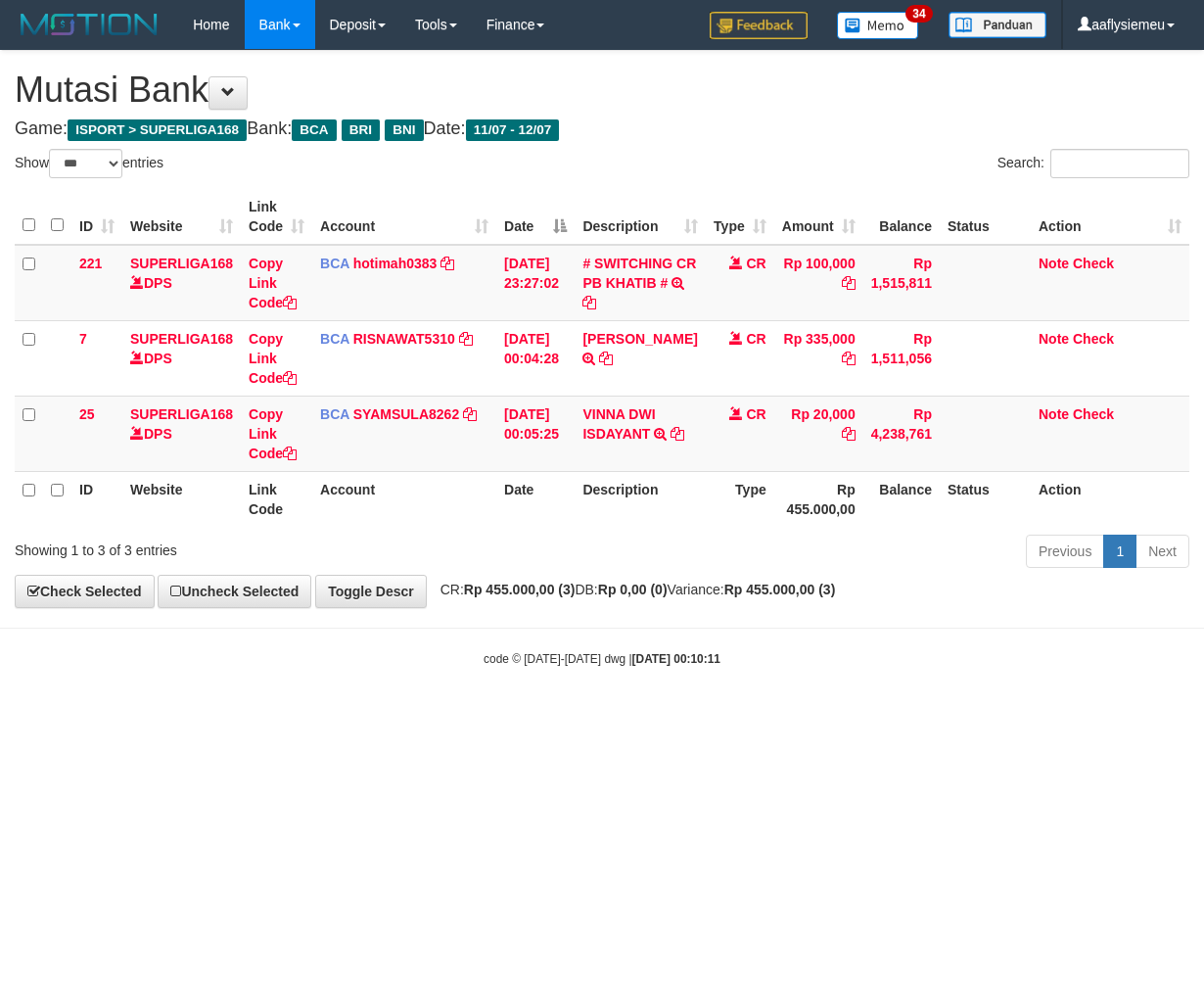 select on "***" 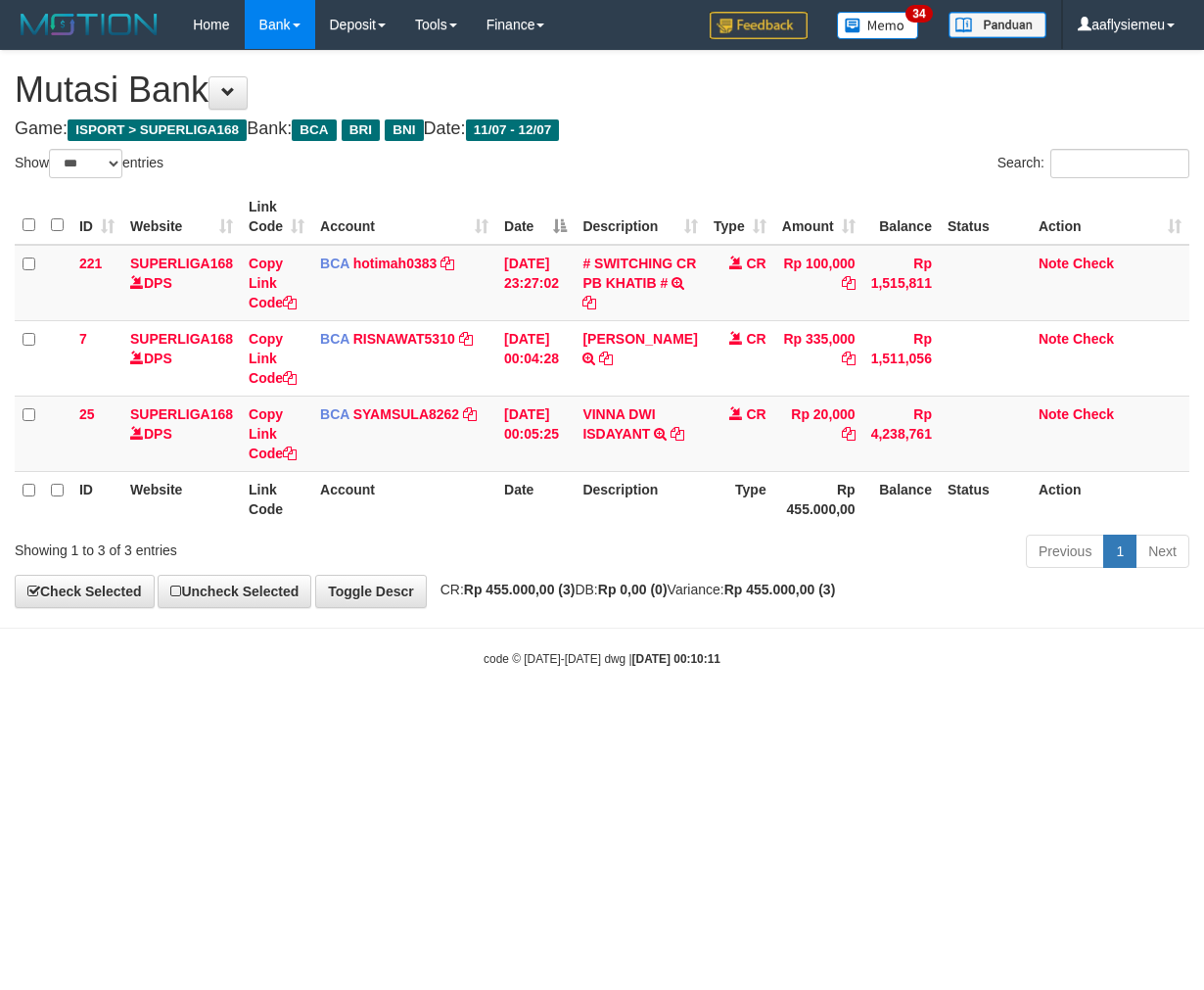 scroll, scrollTop: 0, scrollLeft: 0, axis: both 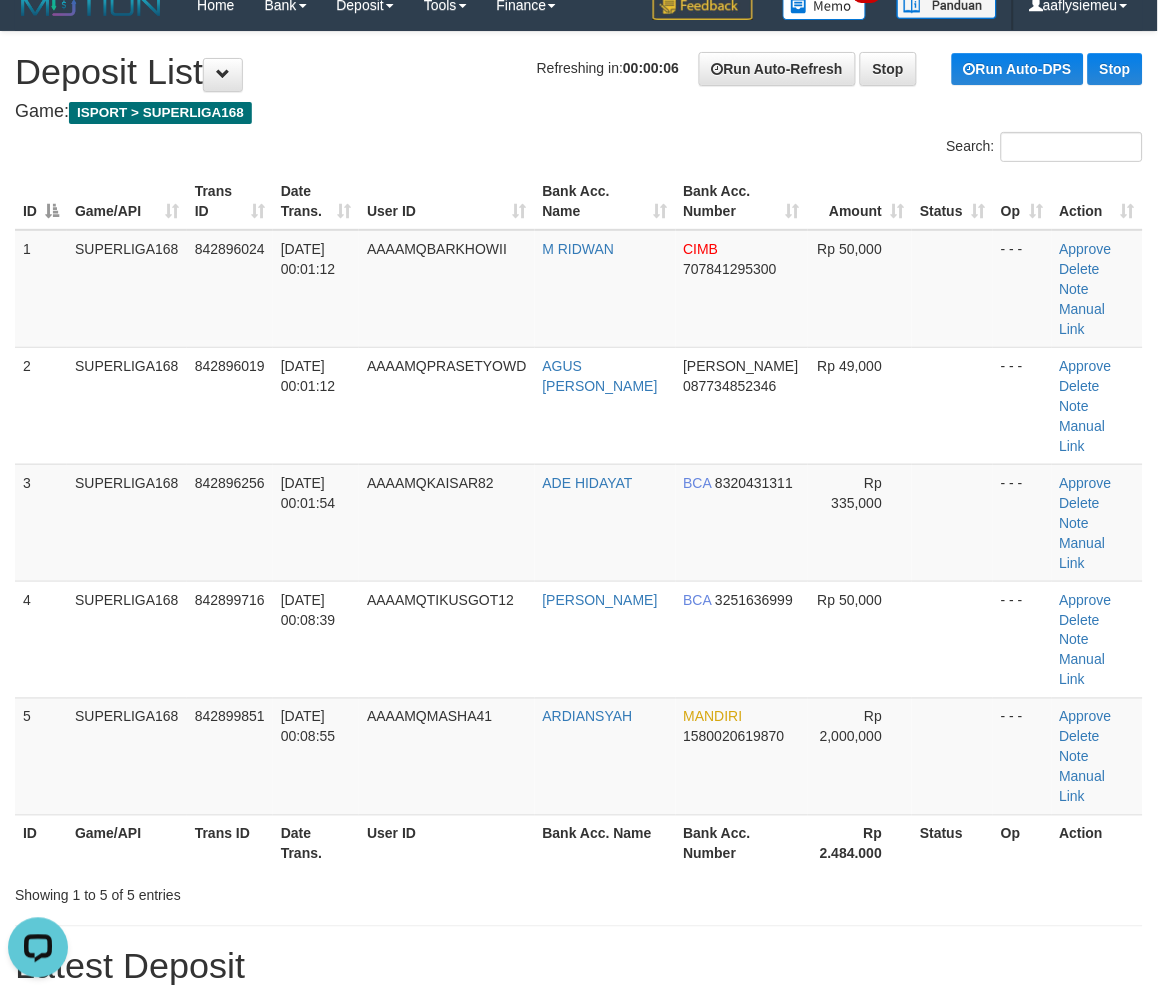 drag, startPoint x: 18, startPoint y: 352, endPoint x: 0, endPoint y: 364, distance: 21.633308 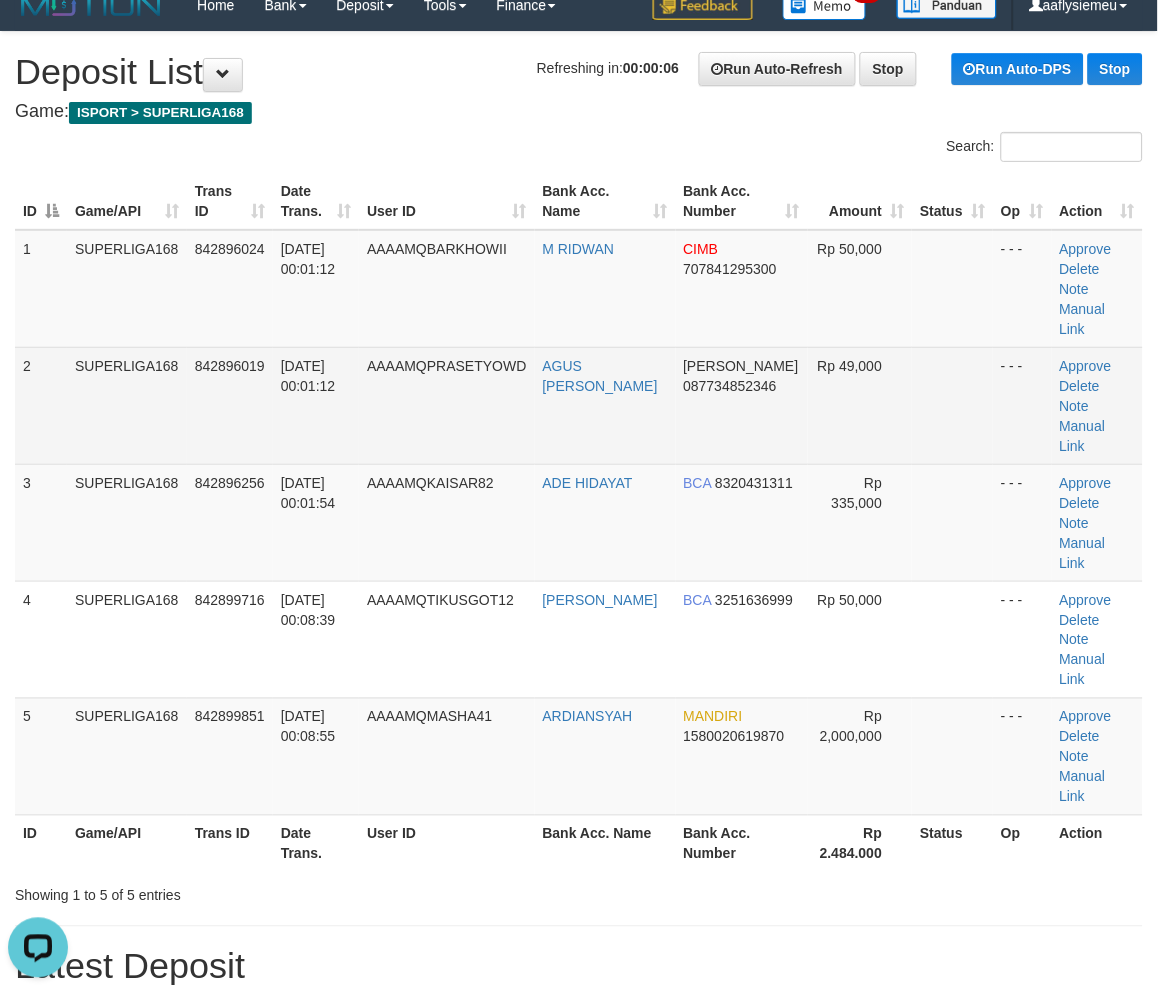 click on "SUPERLIGA168" at bounding box center [127, 405] 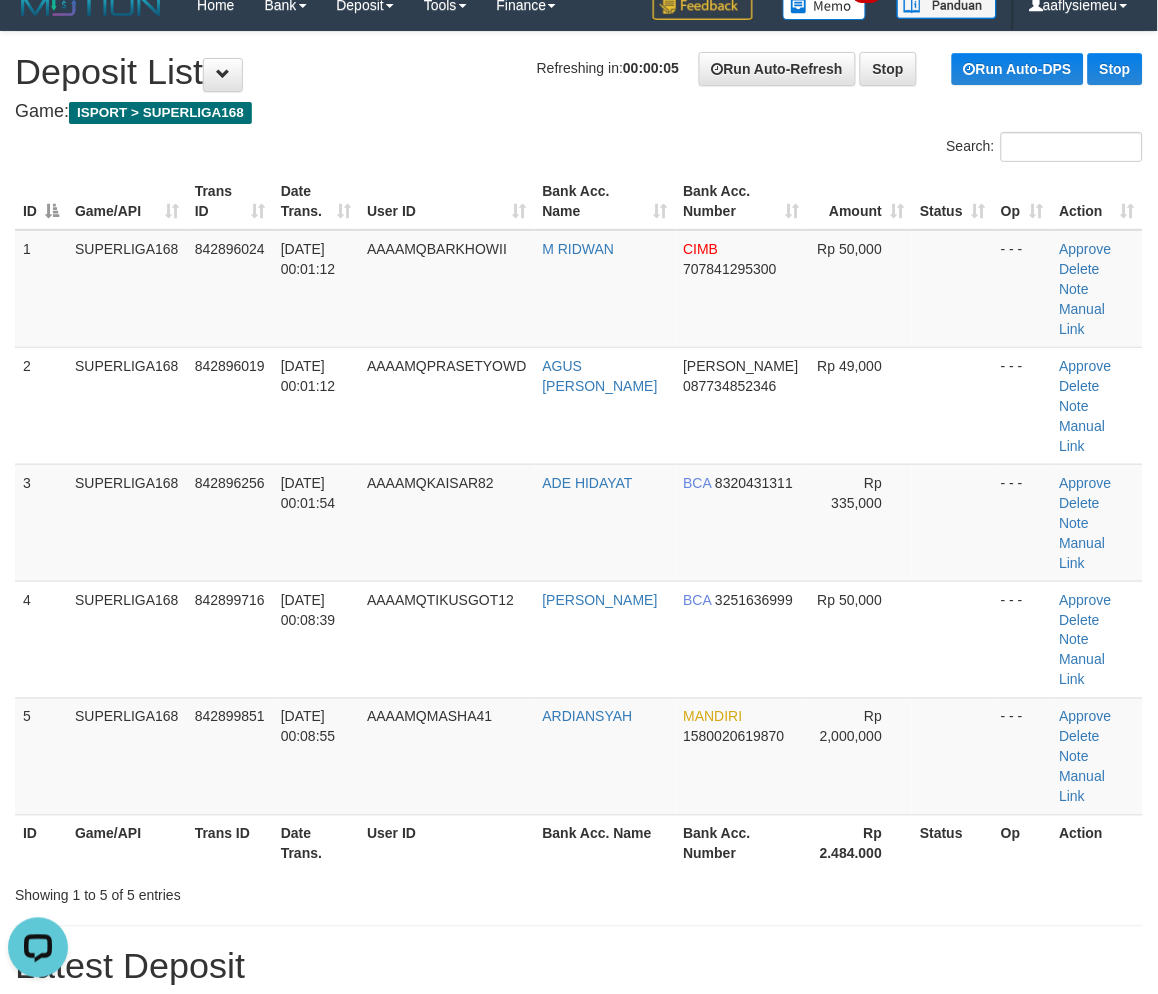 drag, startPoint x: 143, startPoint y: 497, endPoint x: 0, endPoint y: 561, distance: 156.66844 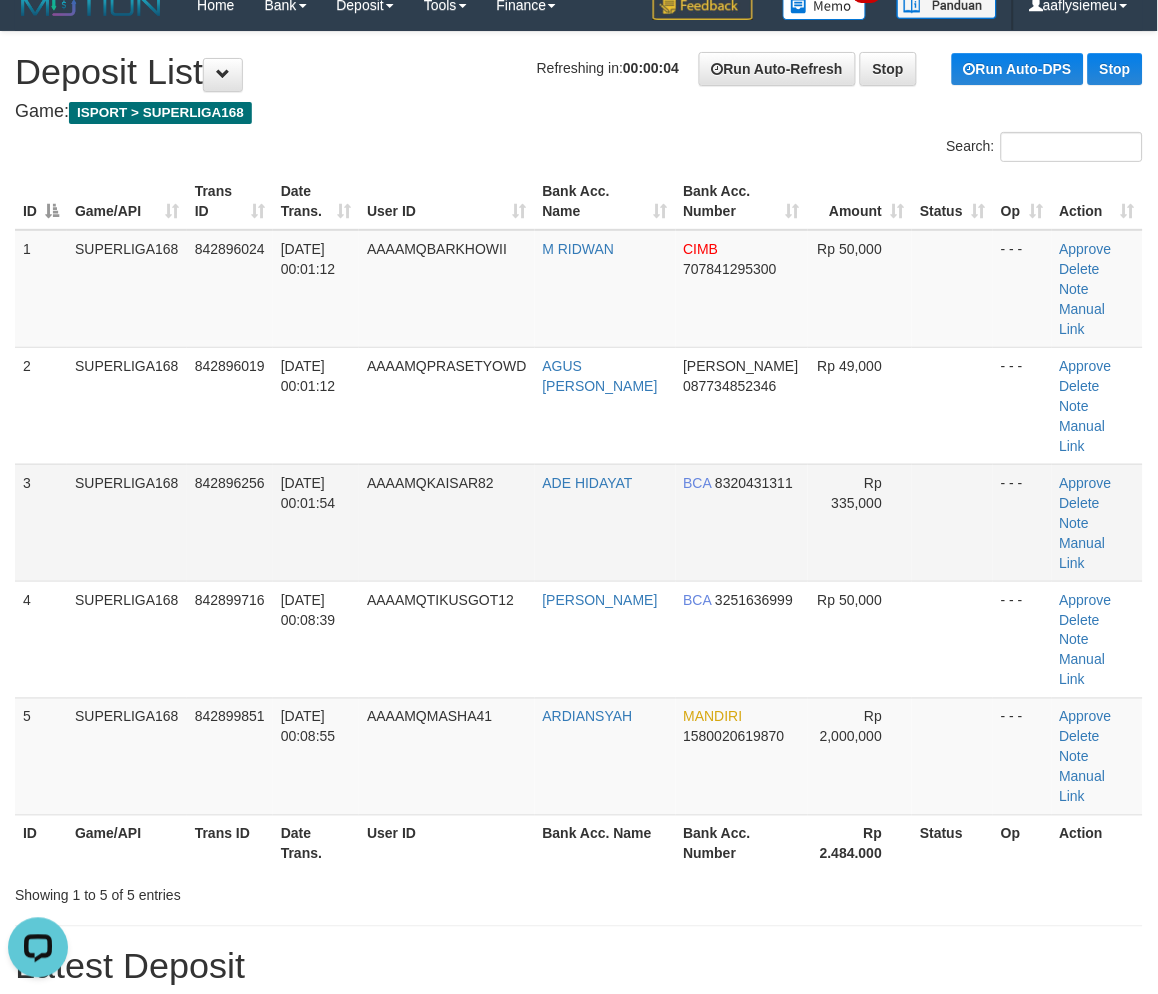 click on "12/07/2025 00:01:54" at bounding box center (308, 493) 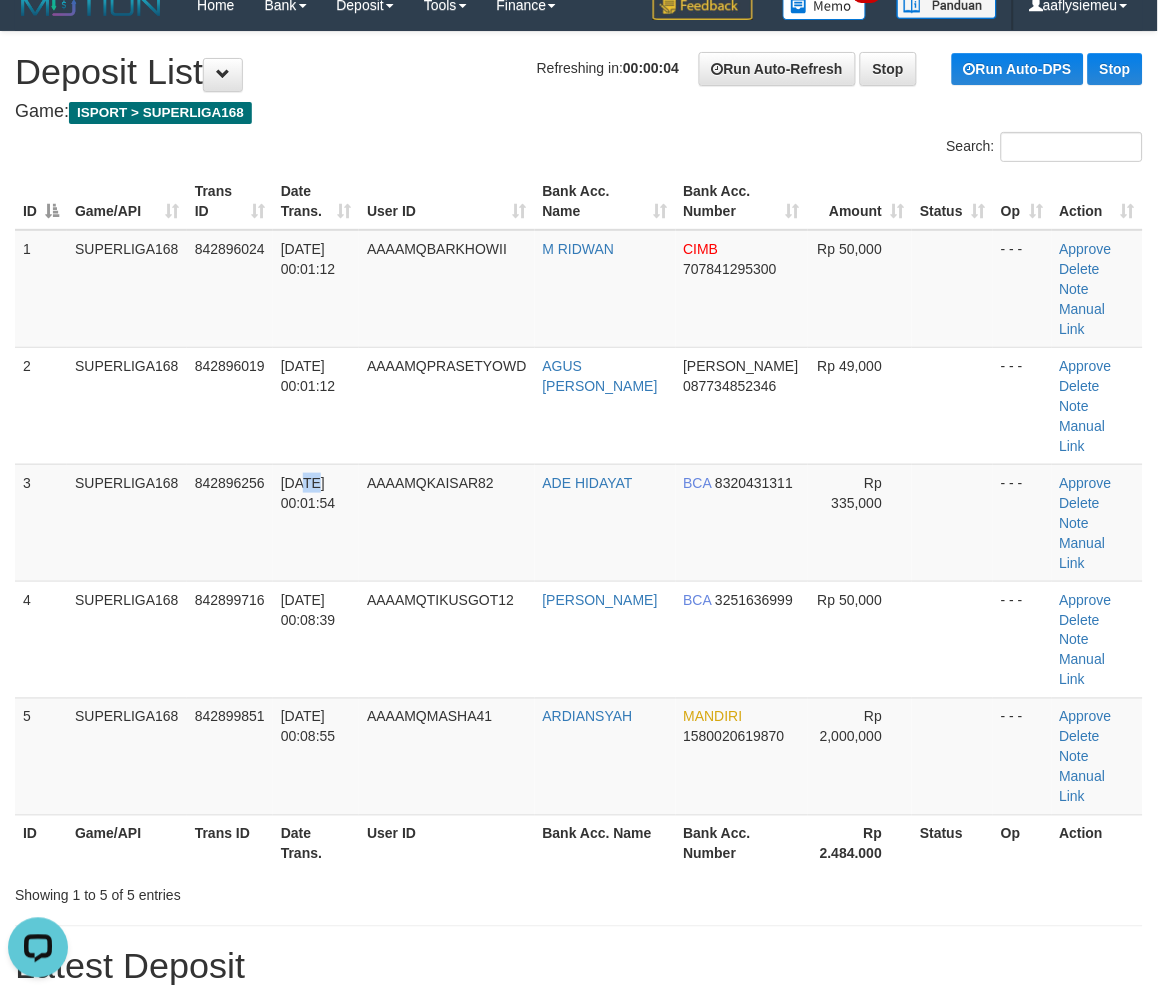 drag, startPoint x: 306, startPoint y: 437, endPoint x: 2, endPoint y: 553, distance: 325.3798 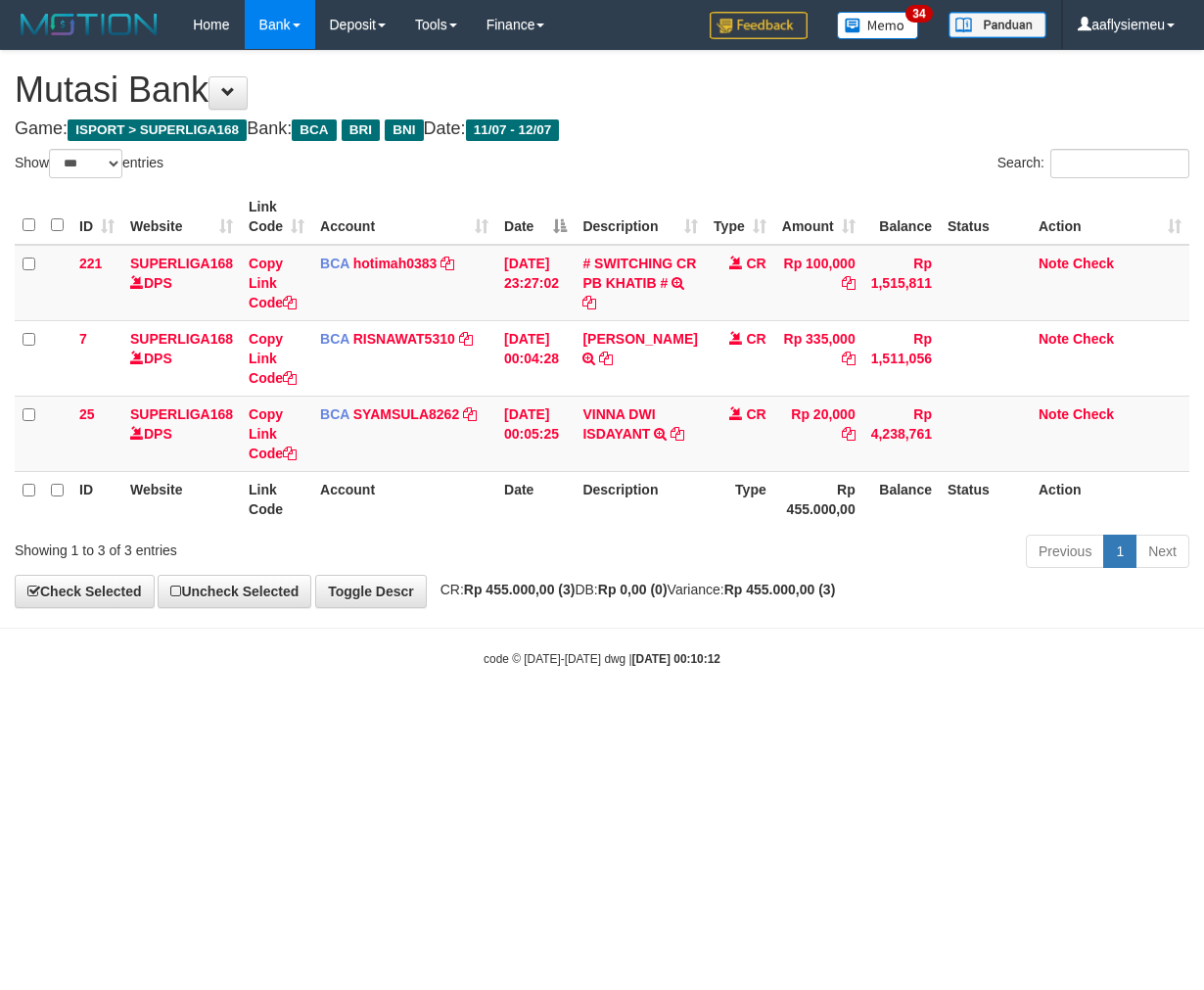 select on "***" 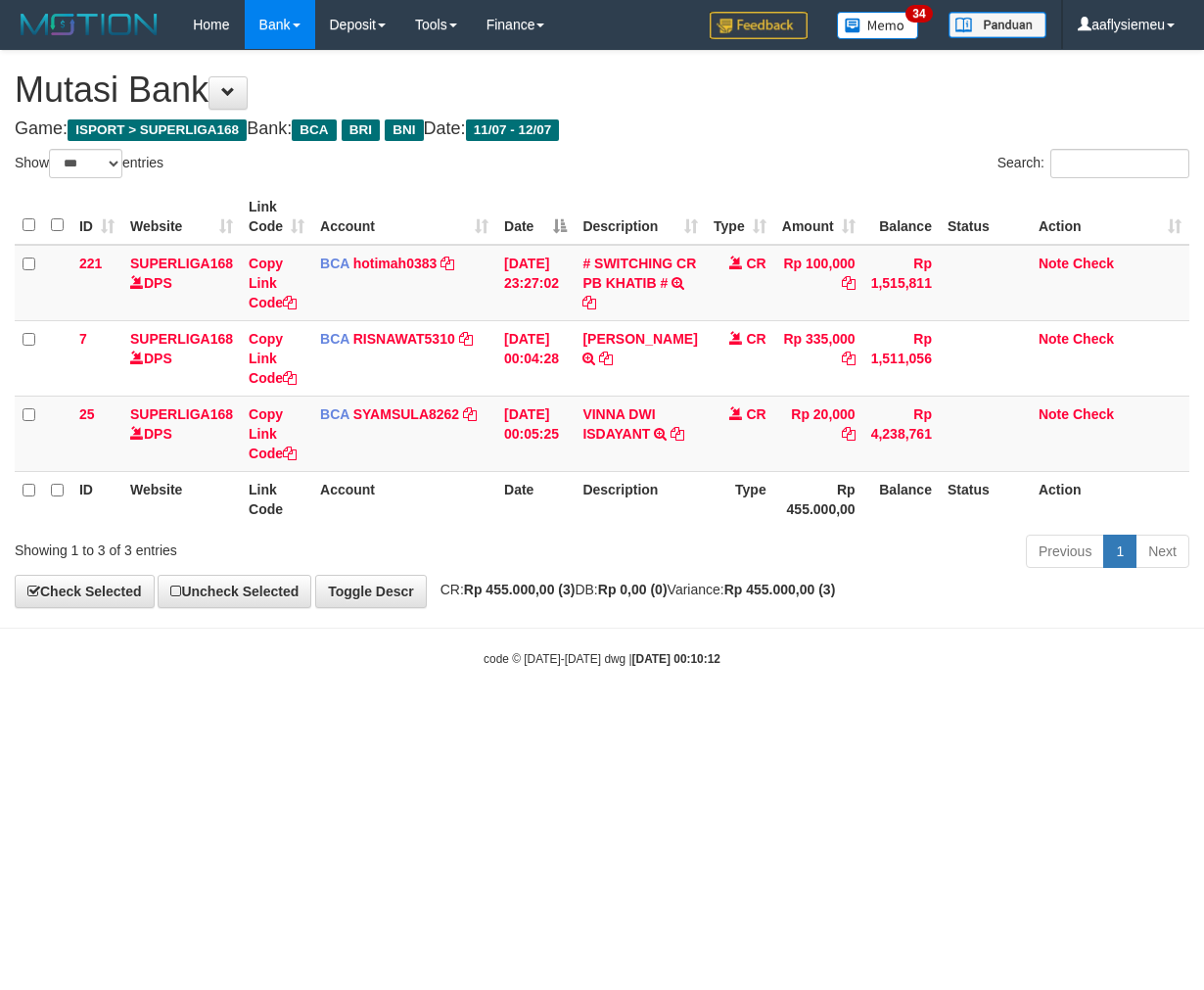 scroll, scrollTop: 0, scrollLeft: 0, axis: both 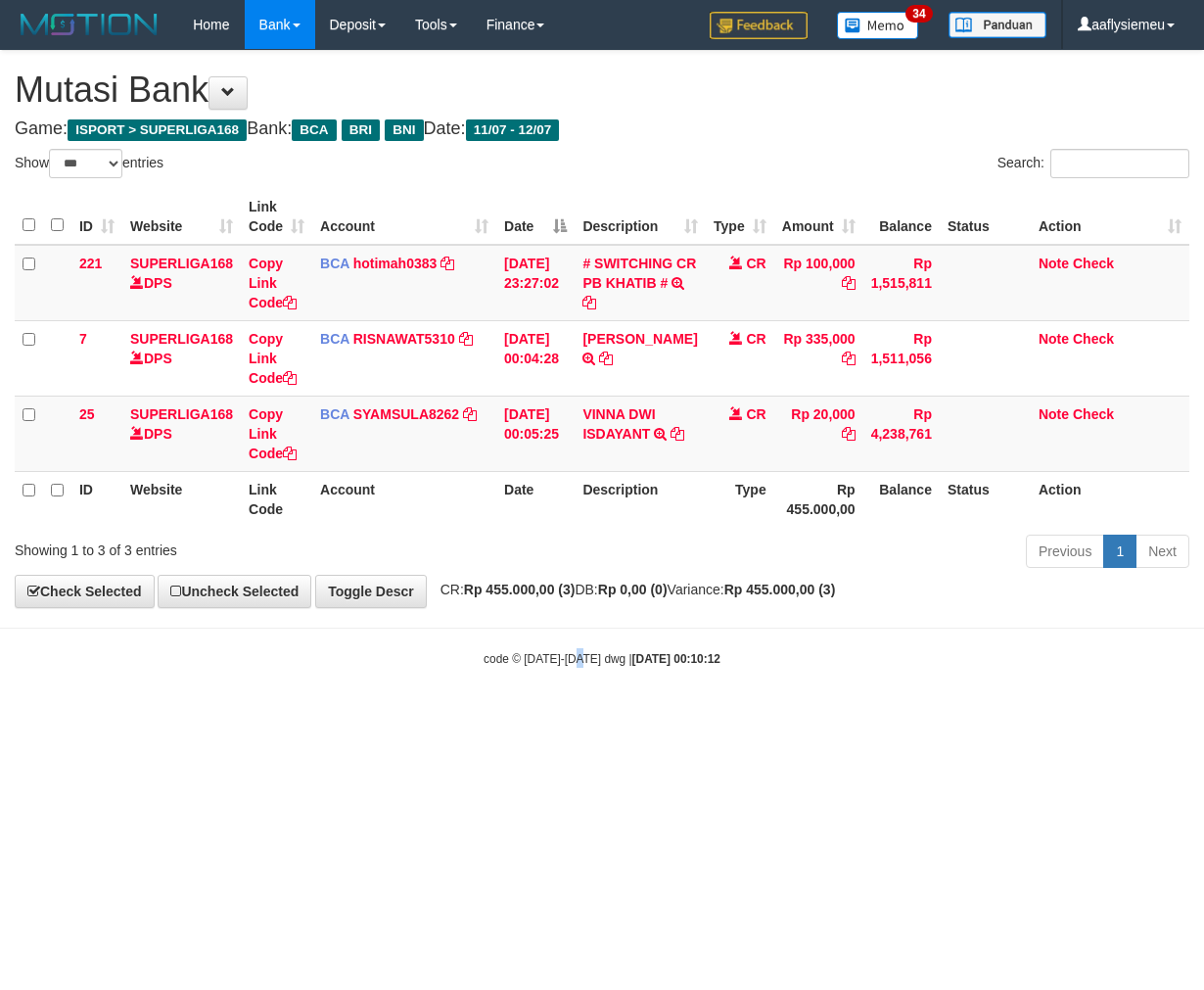 click on "code © [DATE]-[DATE] dwg |  [DATE] 00:10:12" at bounding box center [602, 659] 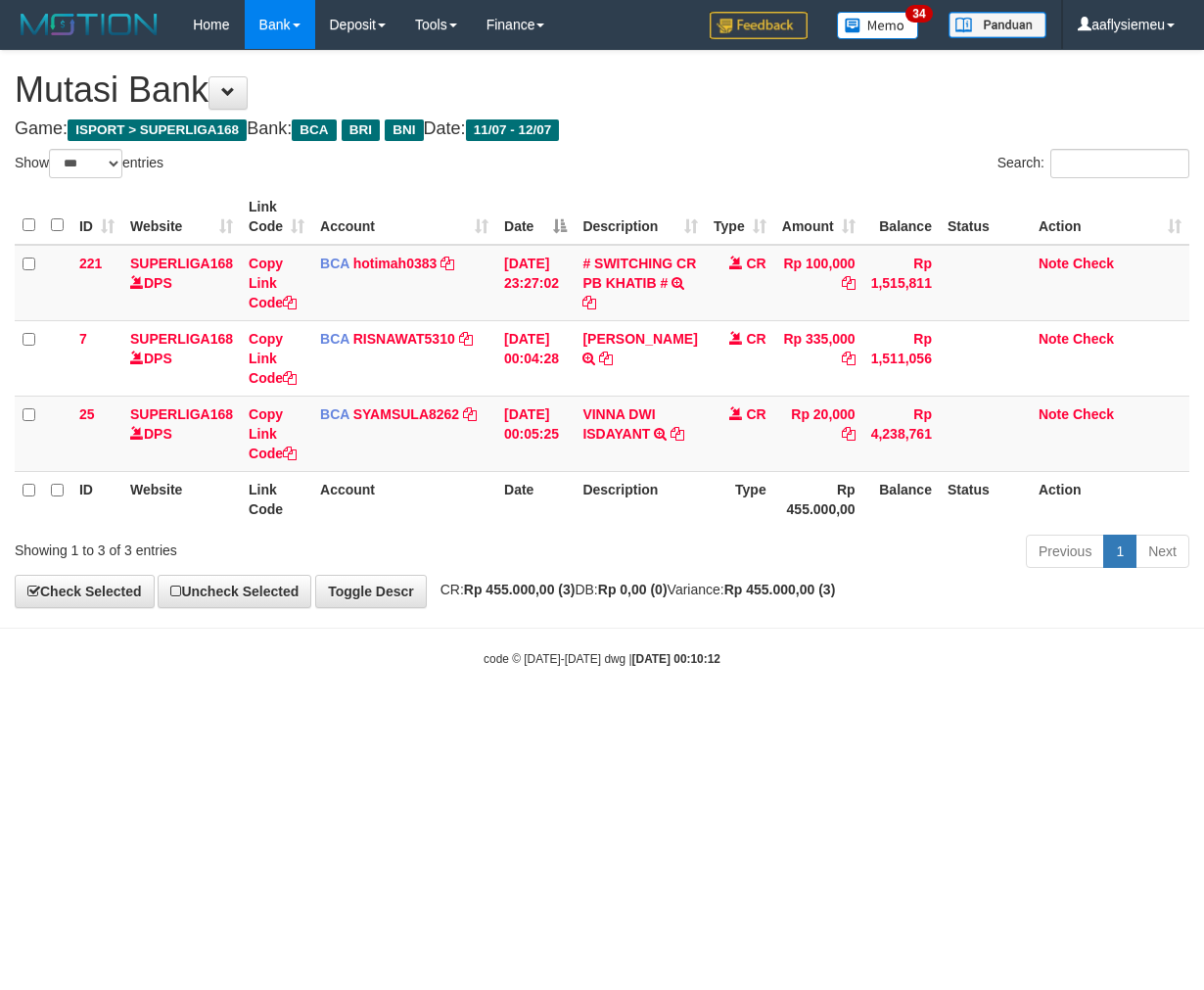 click on "code © [DATE]-[DATE] dwg |  [DATE] 00:10:12" at bounding box center (602, 659) 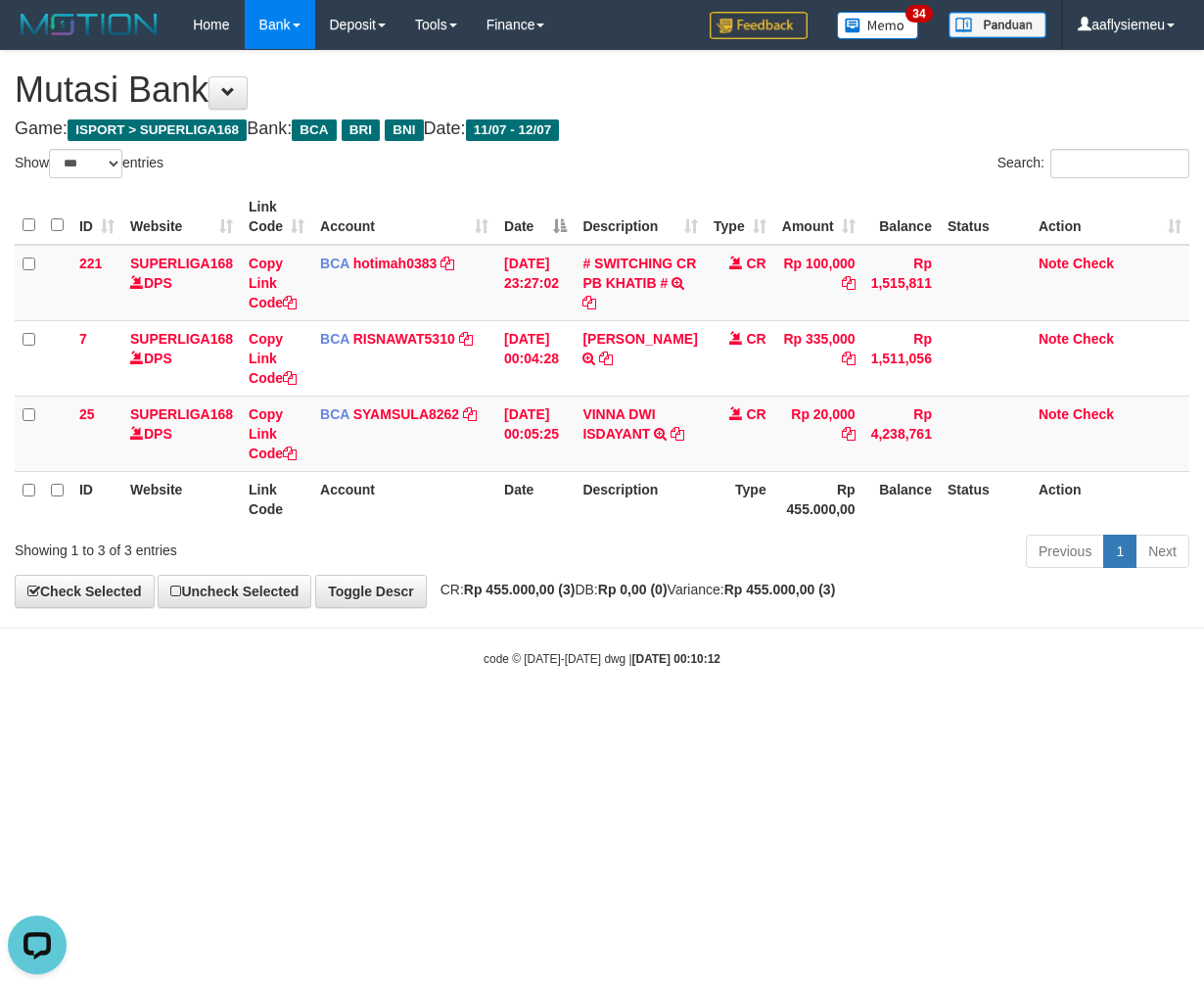 scroll, scrollTop: 0, scrollLeft: 0, axis: both 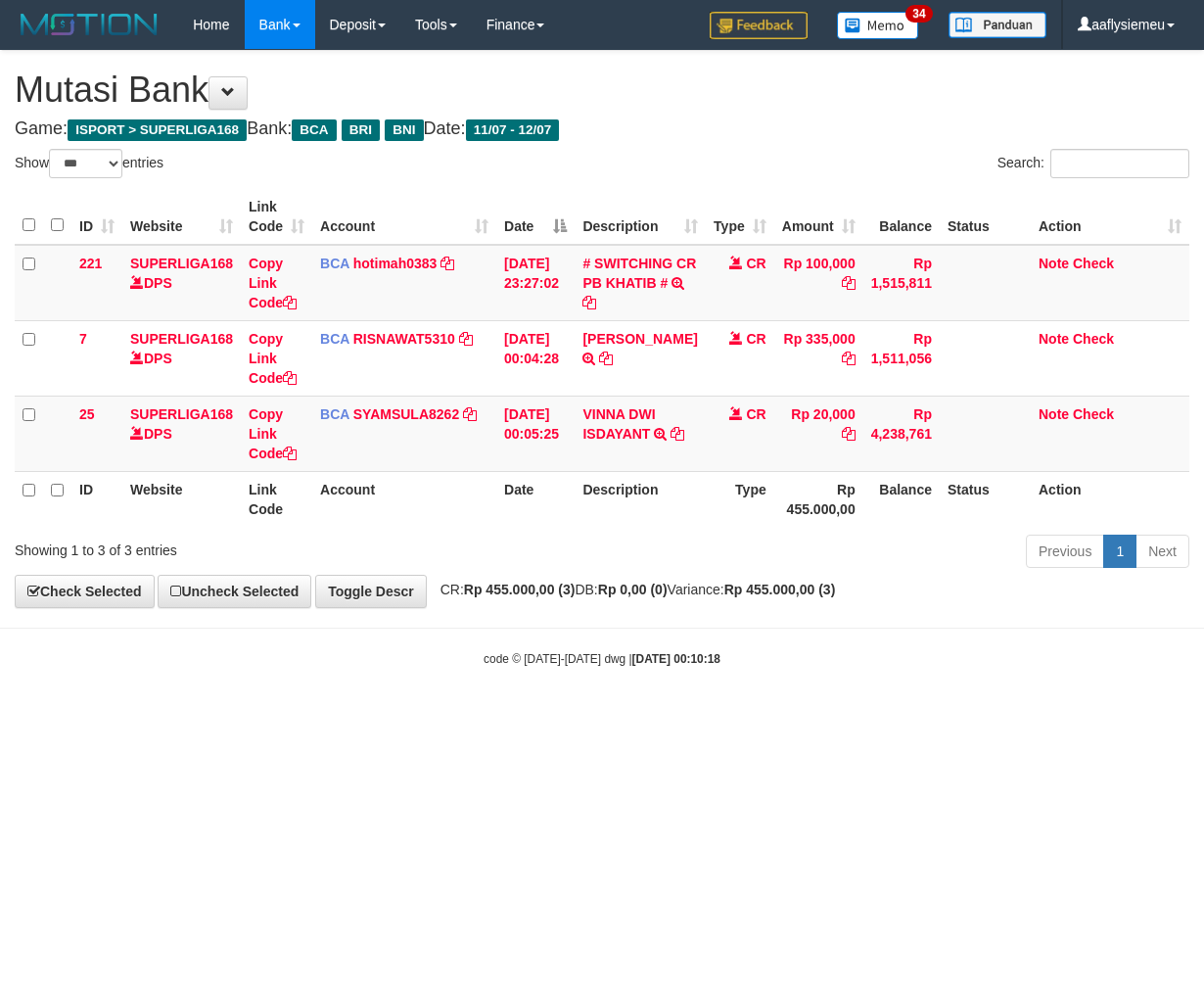 select on "***" 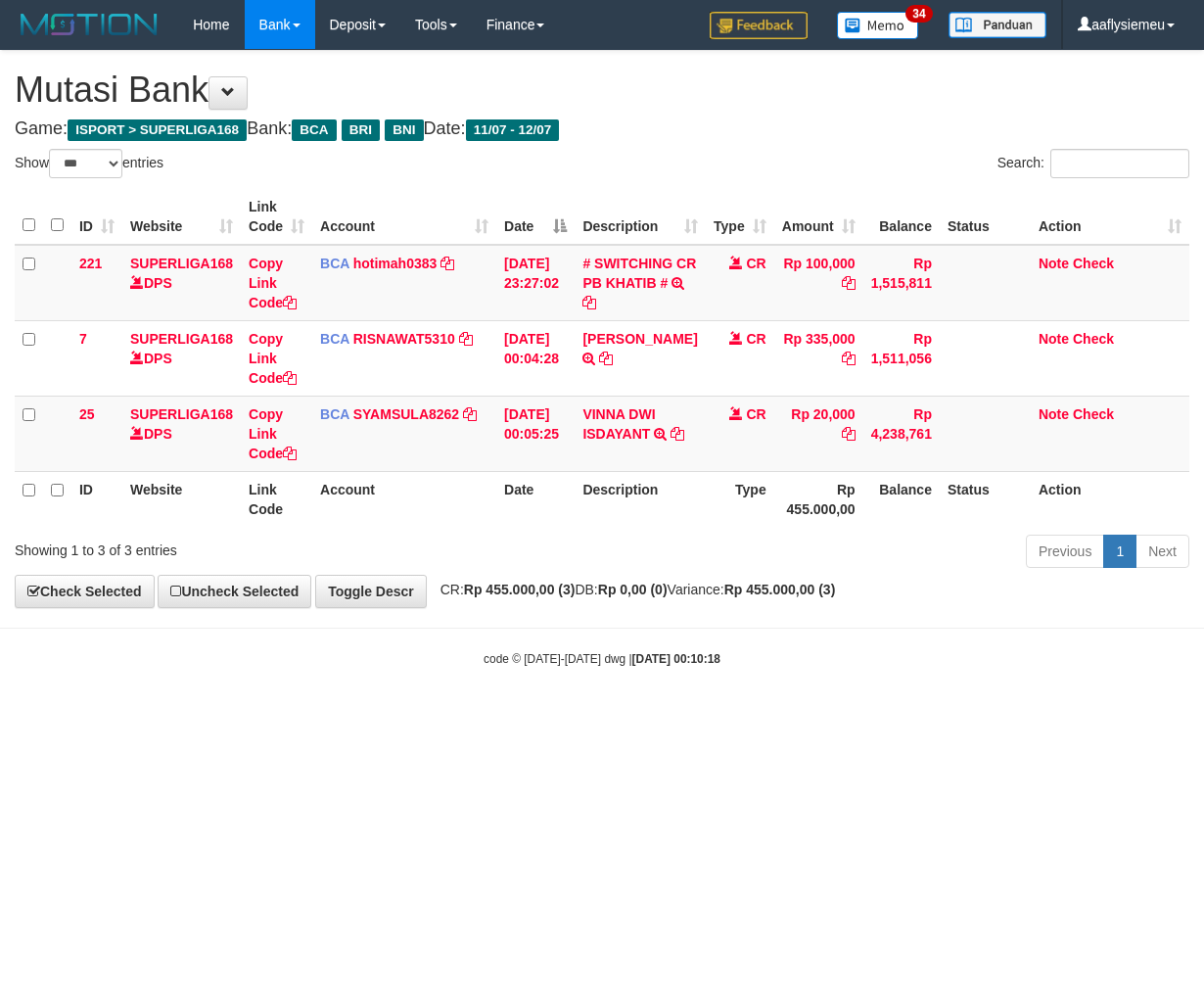 scroll, scrollTop: 0, scrollLeft: 0, axis: both 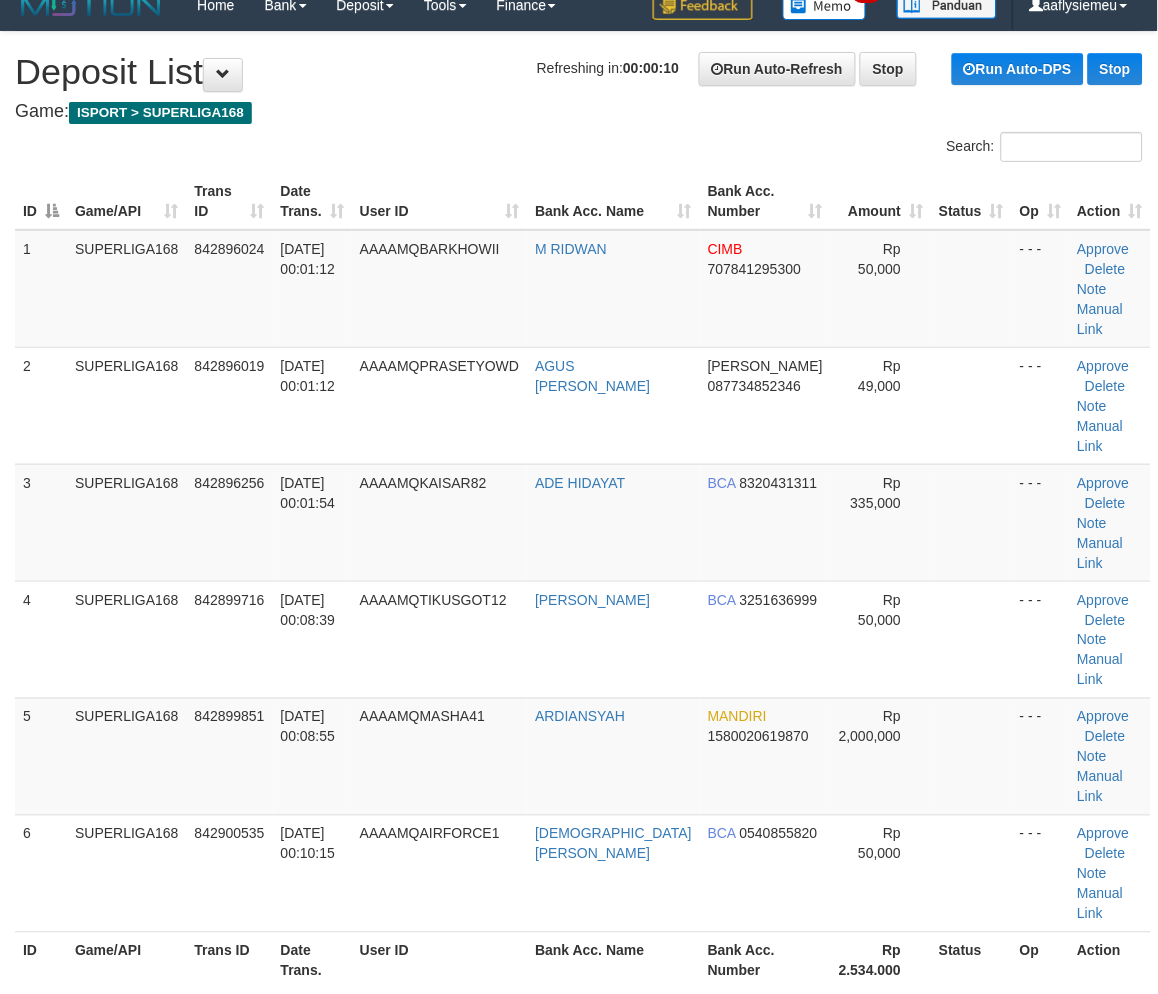 drag, startPoint x: 124, startPoint y: 507, endPoint x: 5, endPoint y: 543, distance: 124.32619 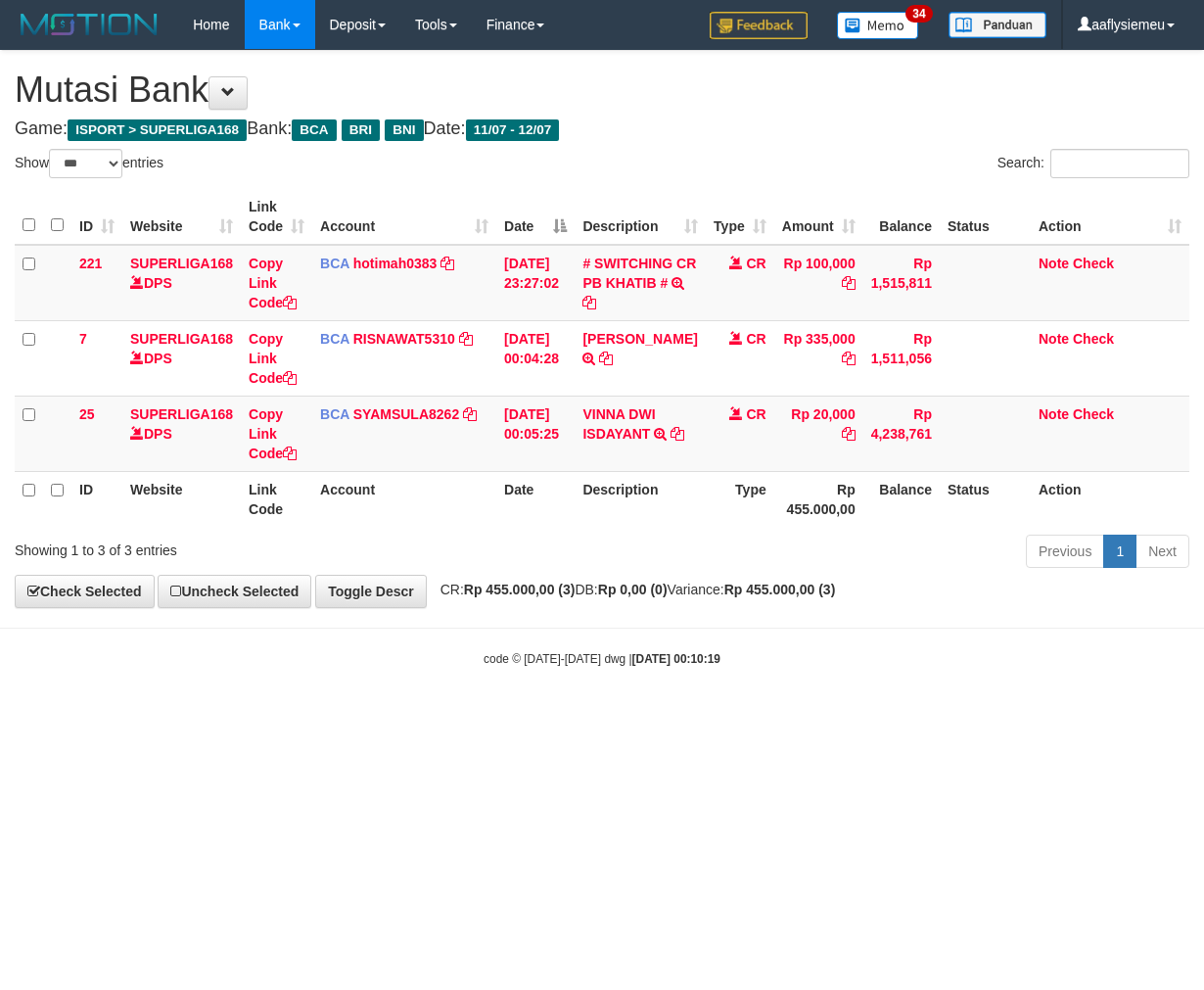 select on "***" 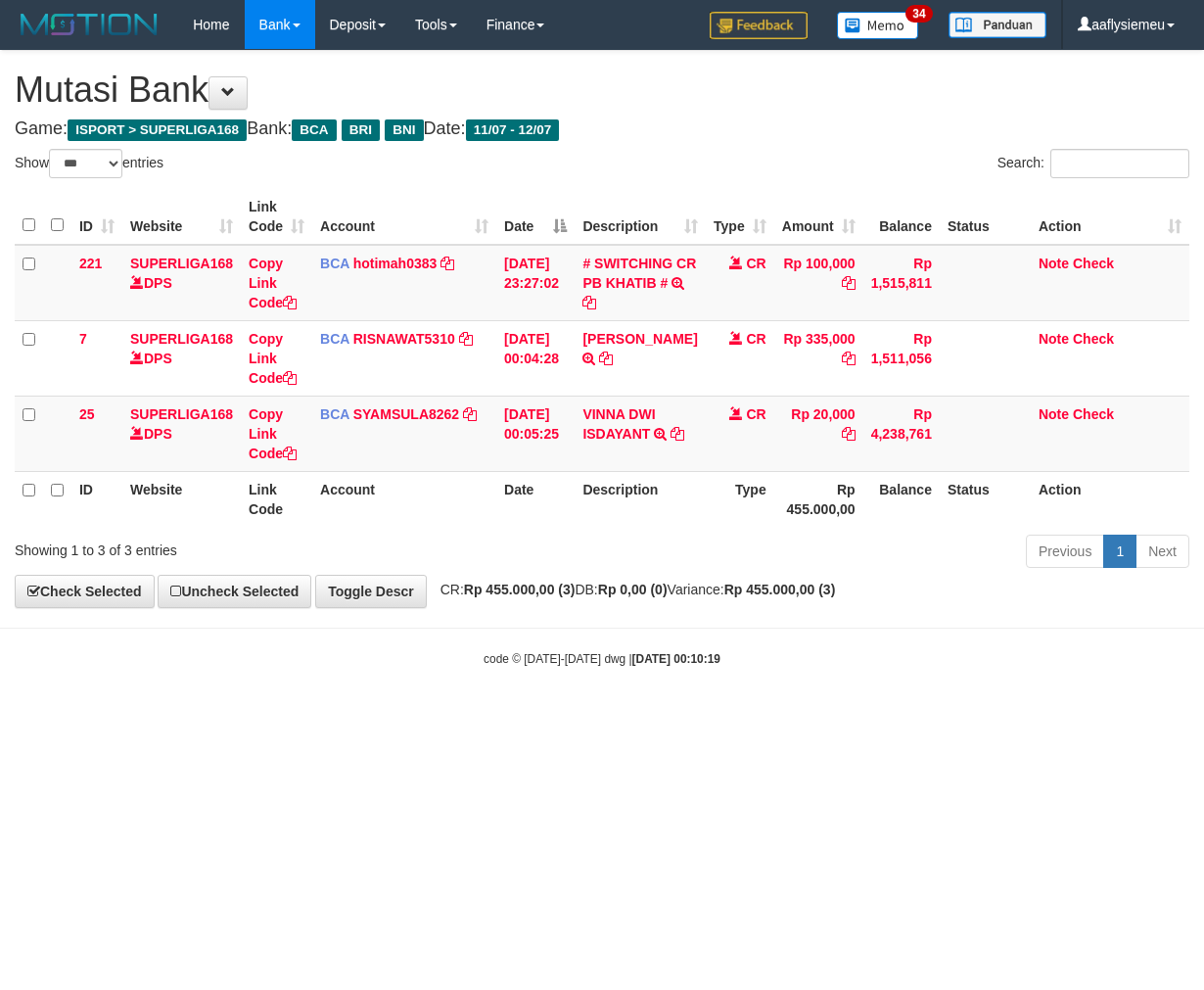 scroll, scrollTop: 0, scrollLeft: 0, axis: both 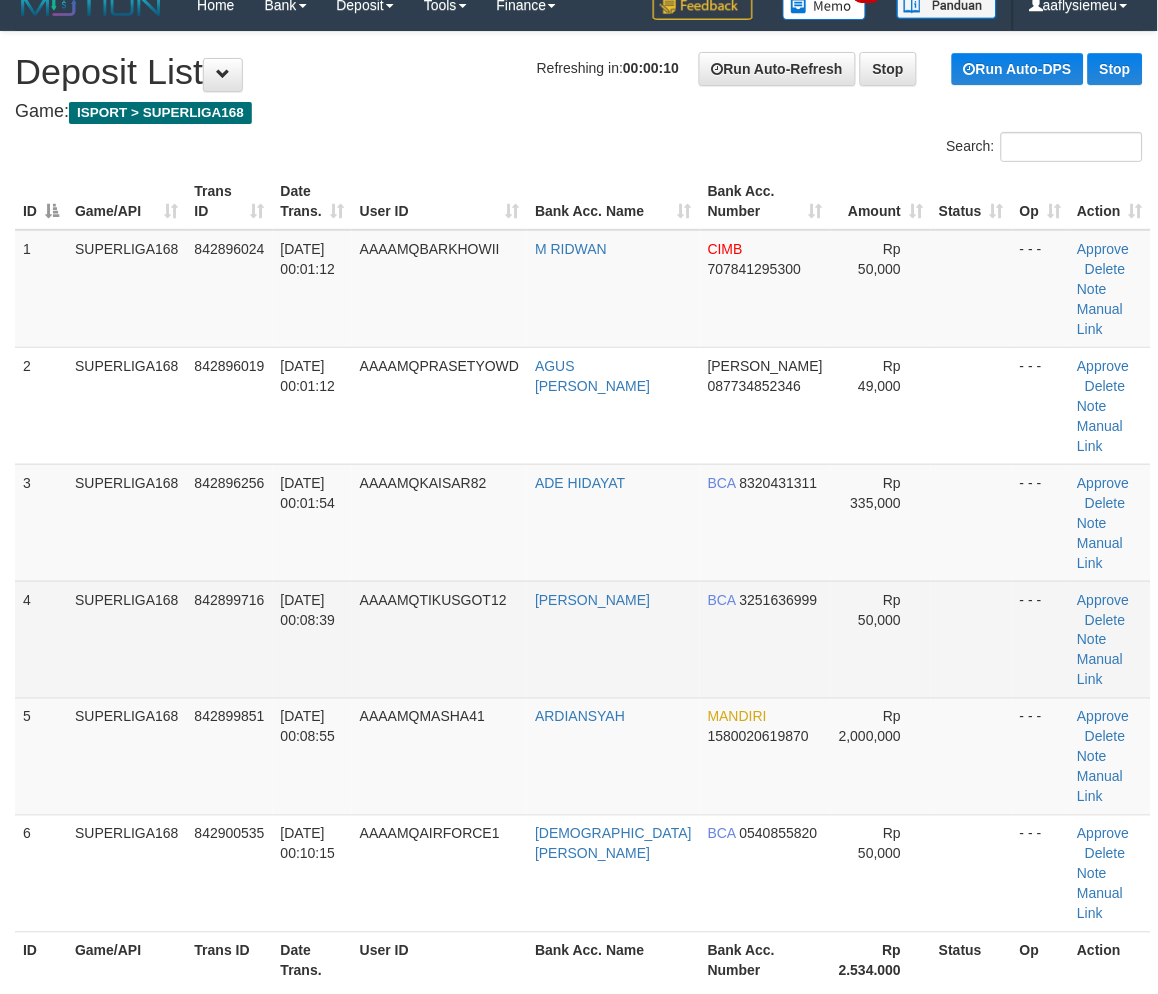 click on "SUPERLIGA168" at bounding box center (127, 639) 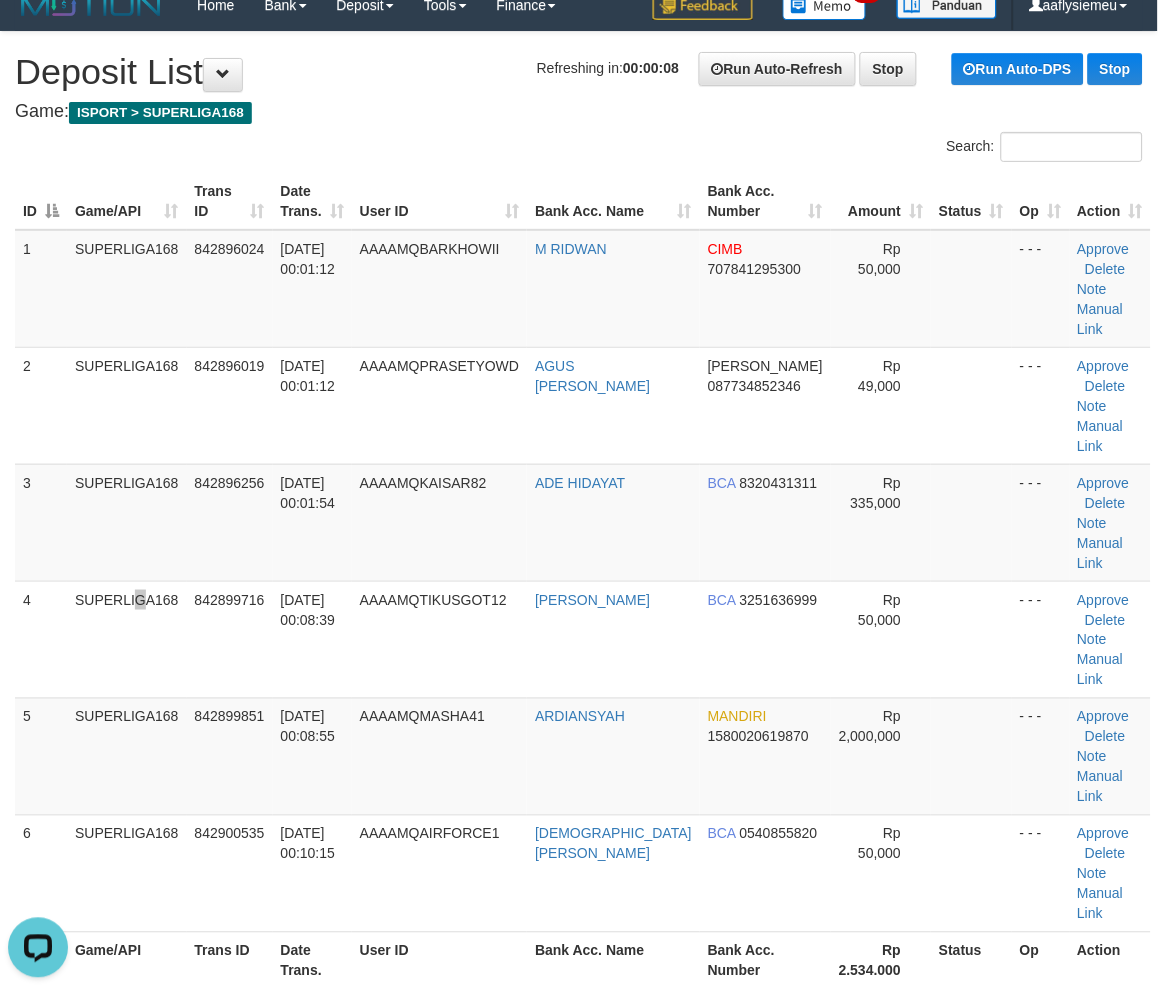 scroll, scrollTop: 0, scrollLeft: 0, axis: both 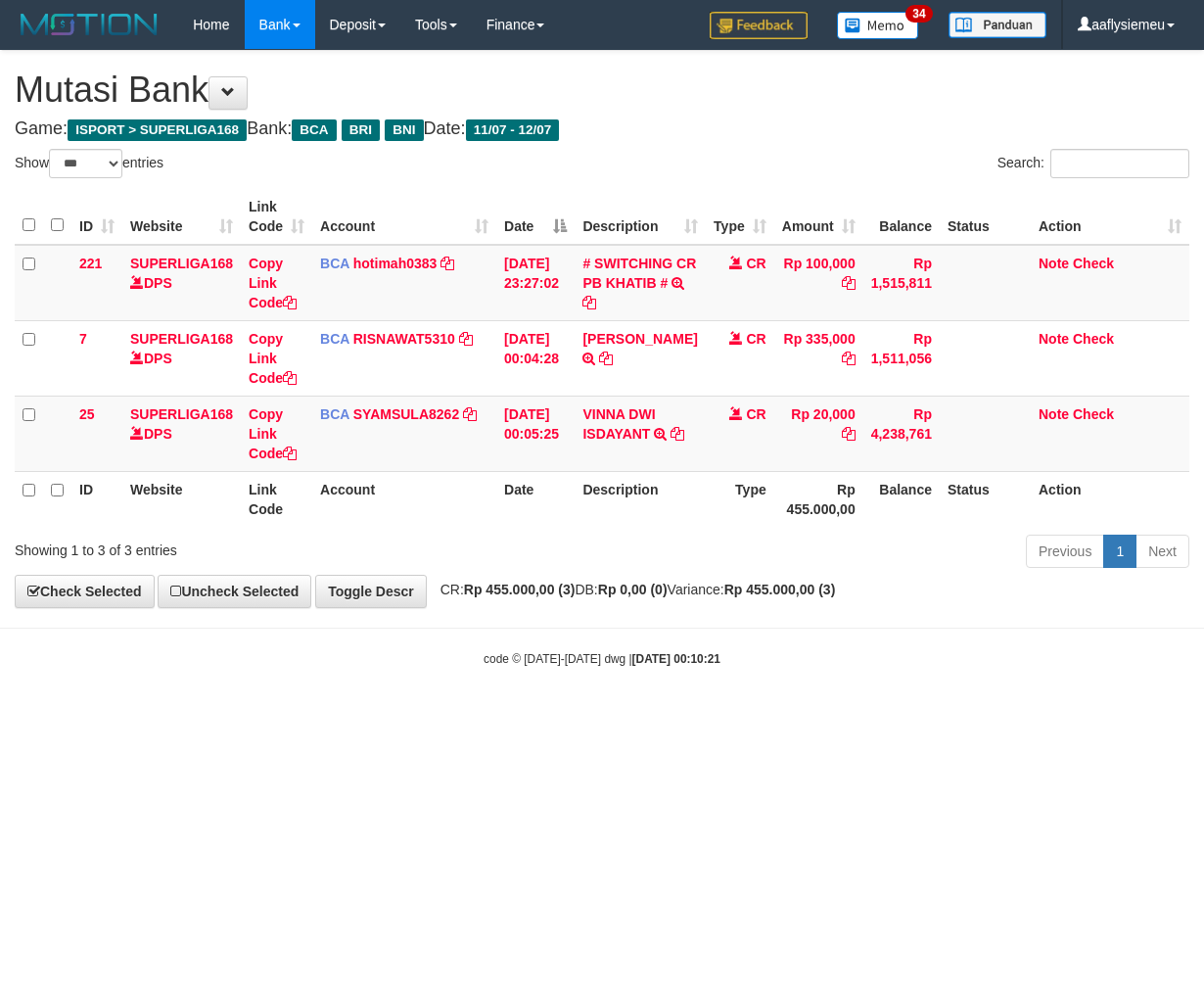 select on "***" 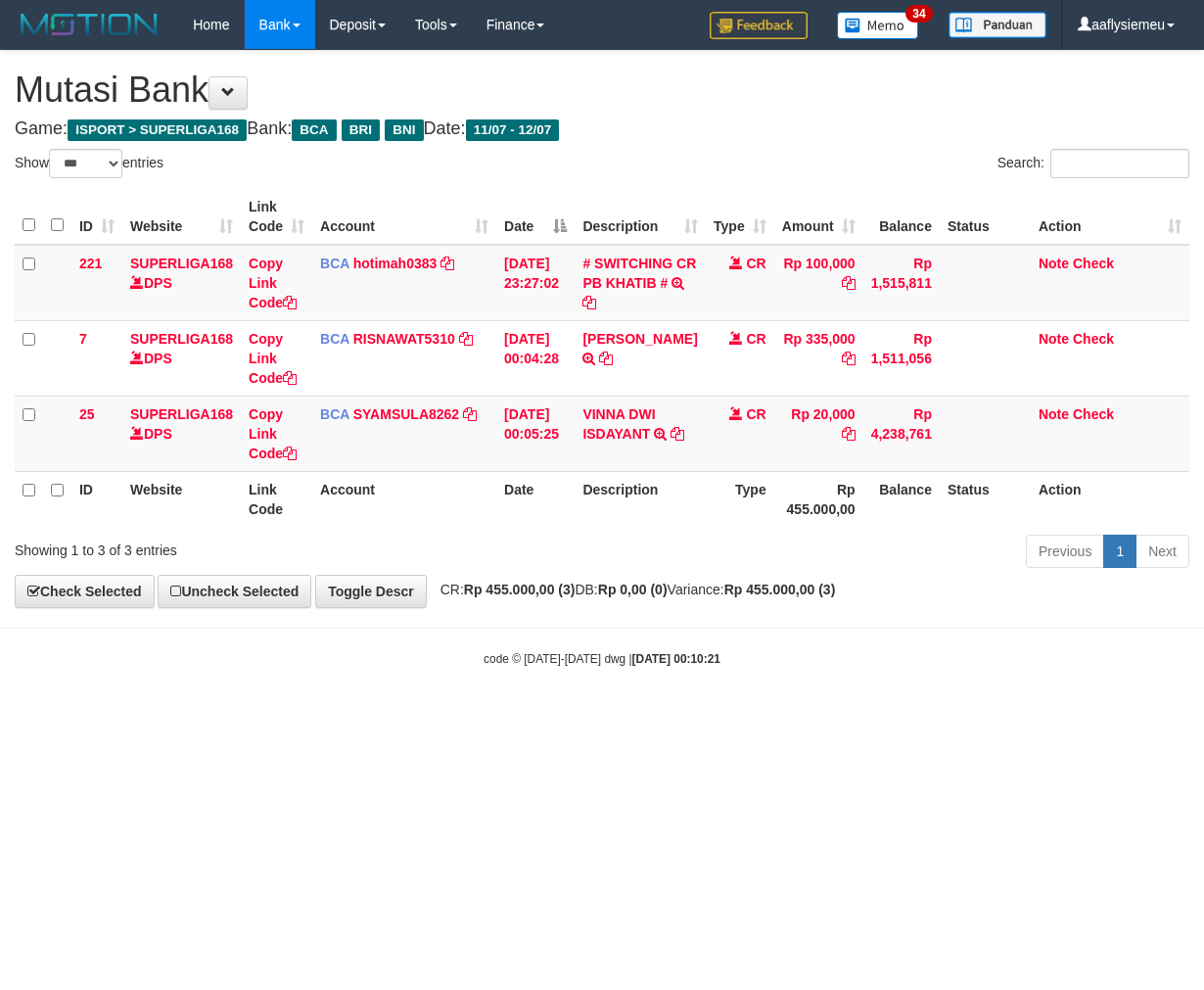 scroll, scrollTop: 0, scrollLeft: 0, axis: both 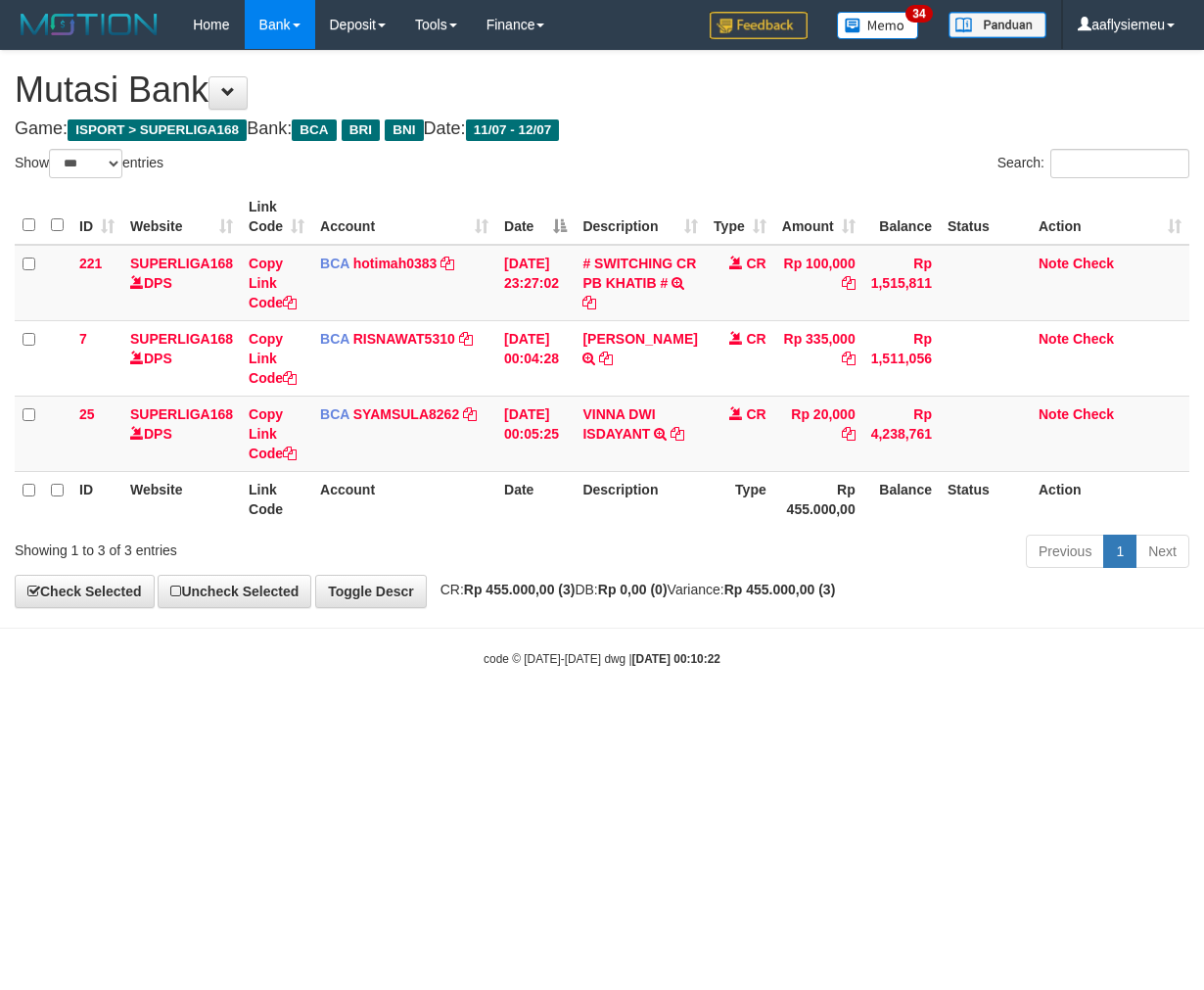 select on "***" 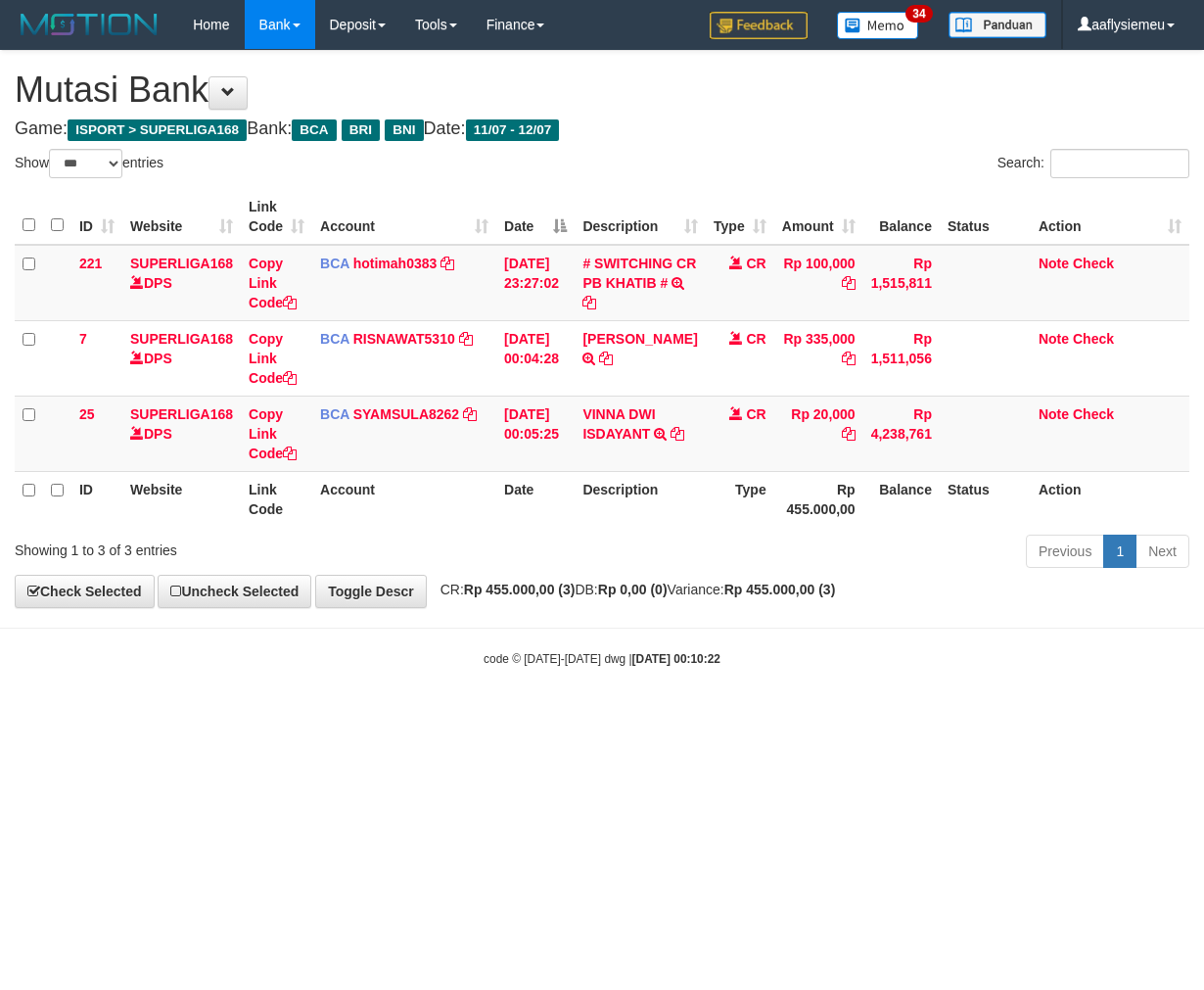 scroll, scrollTop: 0, scrollLeft: 0, axis: both 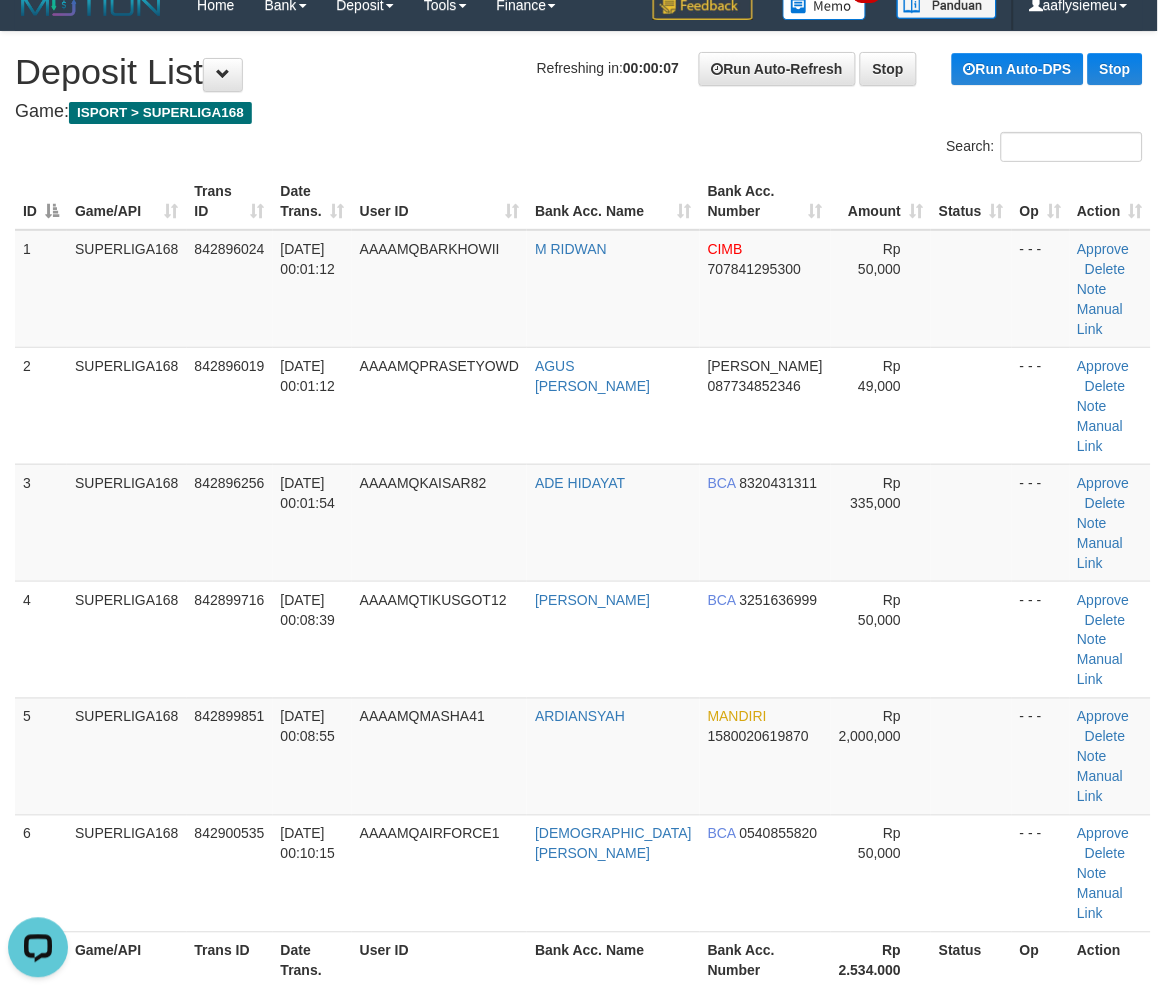 drag, startPoint x: 62, startPoint y: 532, endPoint x: 4, endPoint y: 560, distance: 64.40497 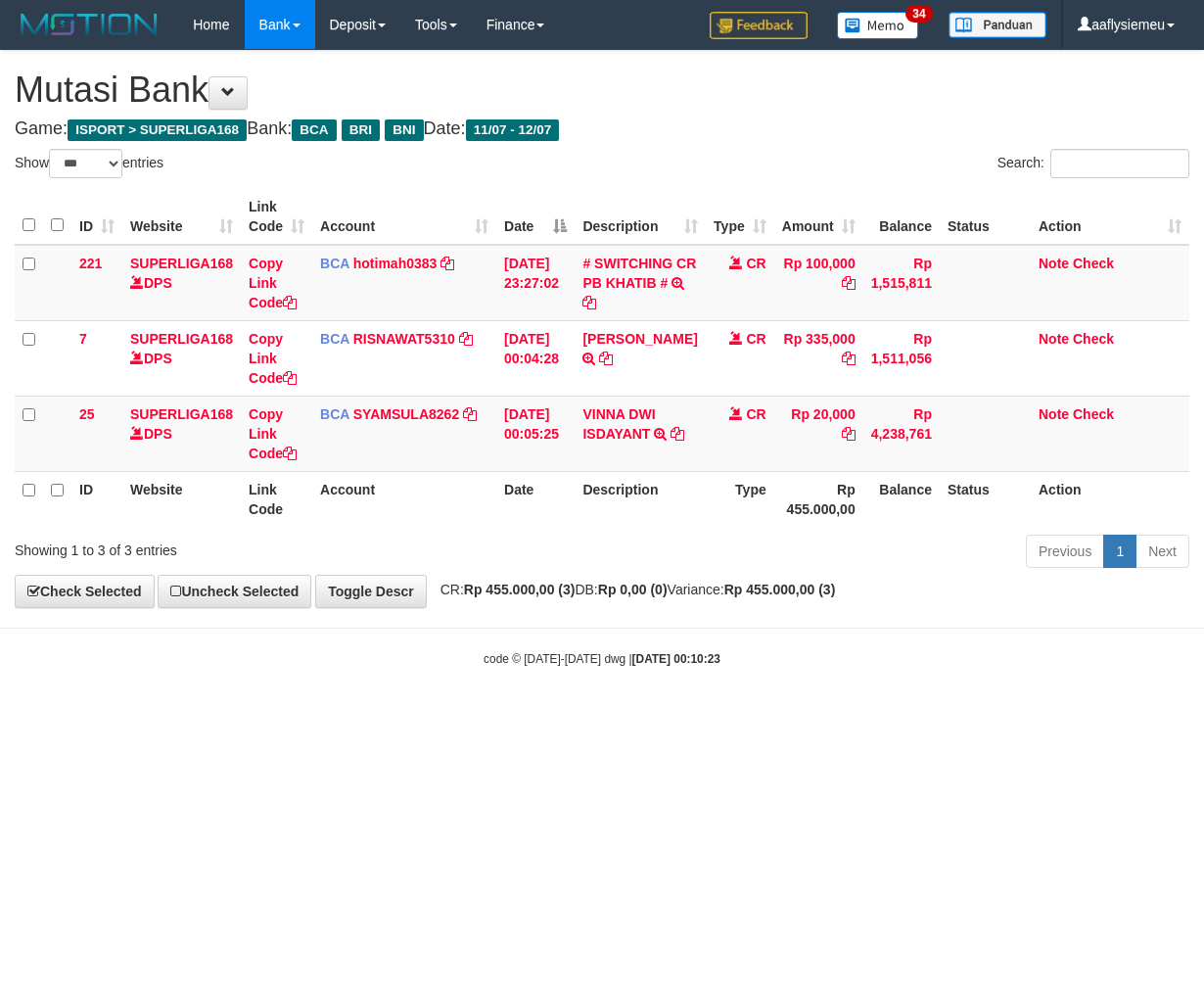 select on "***" 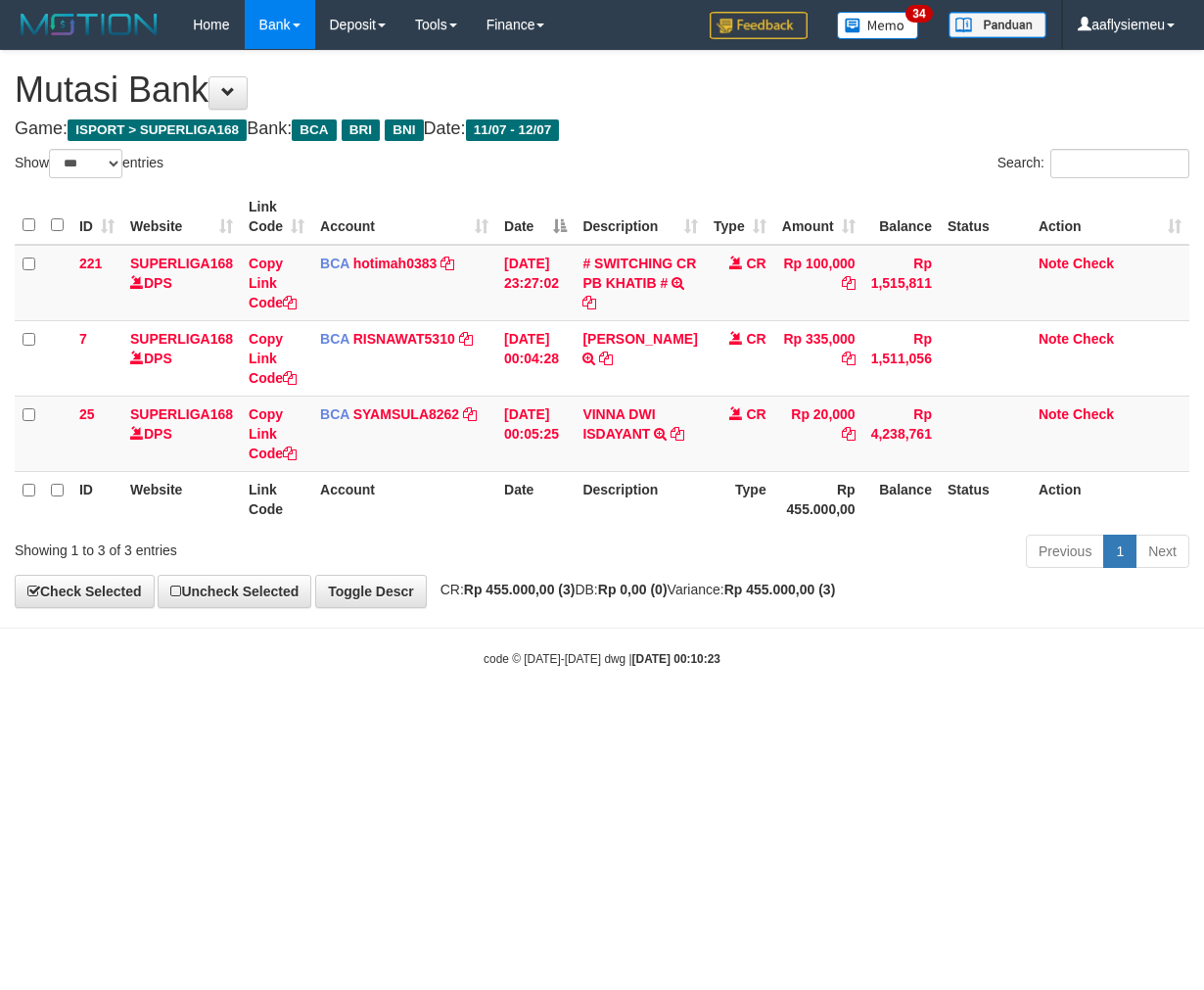 scroll, scrollTop: 0, scrollLeft: 0, axis: both 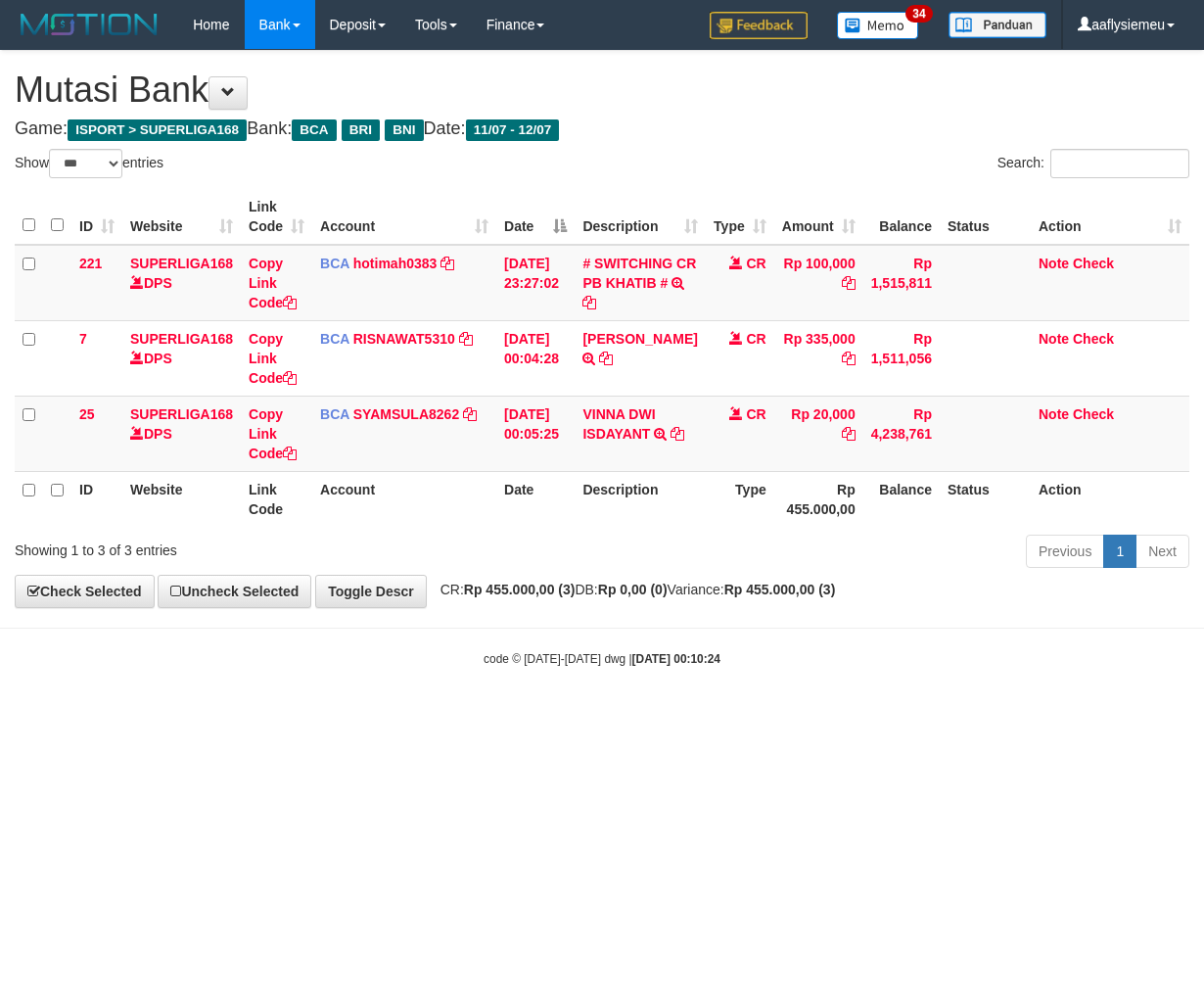 select on "***" 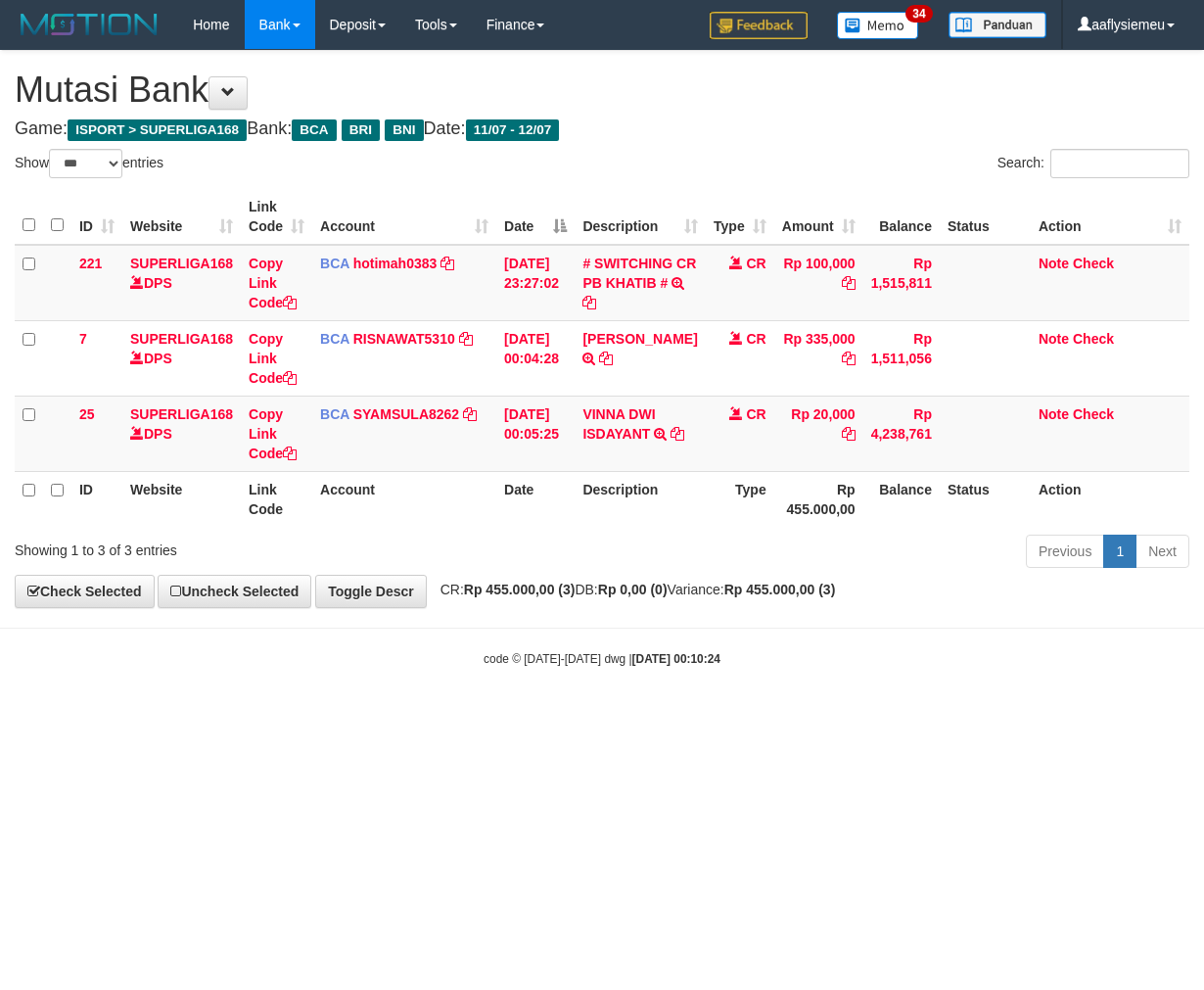 scroll, scrollTop: 0, scrollLeft: 0, axis: both 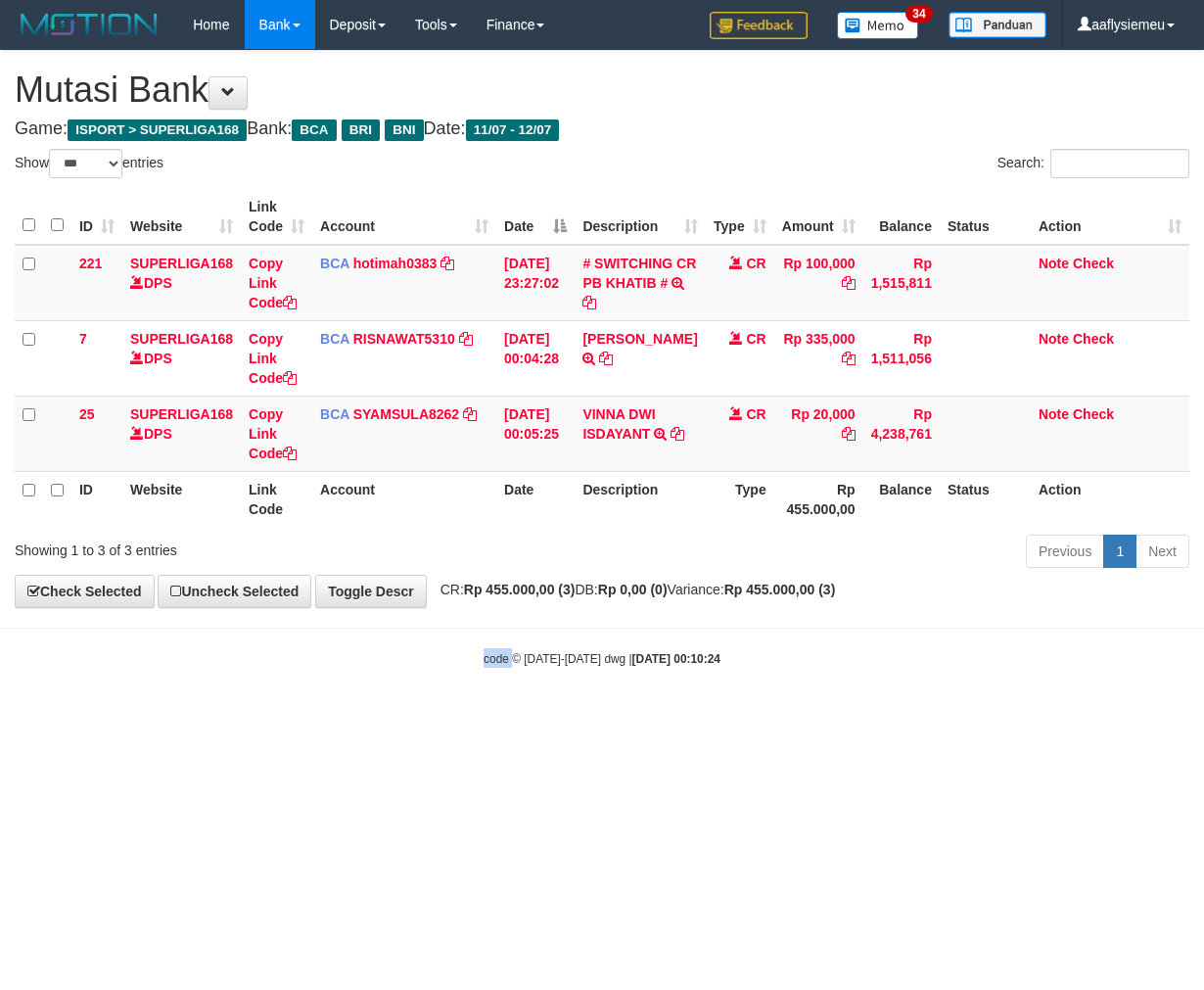 drag, startPoint x: 452, startPoint y: 689, endPoint x: 462, endPoint y: 687, distance: 10.198039 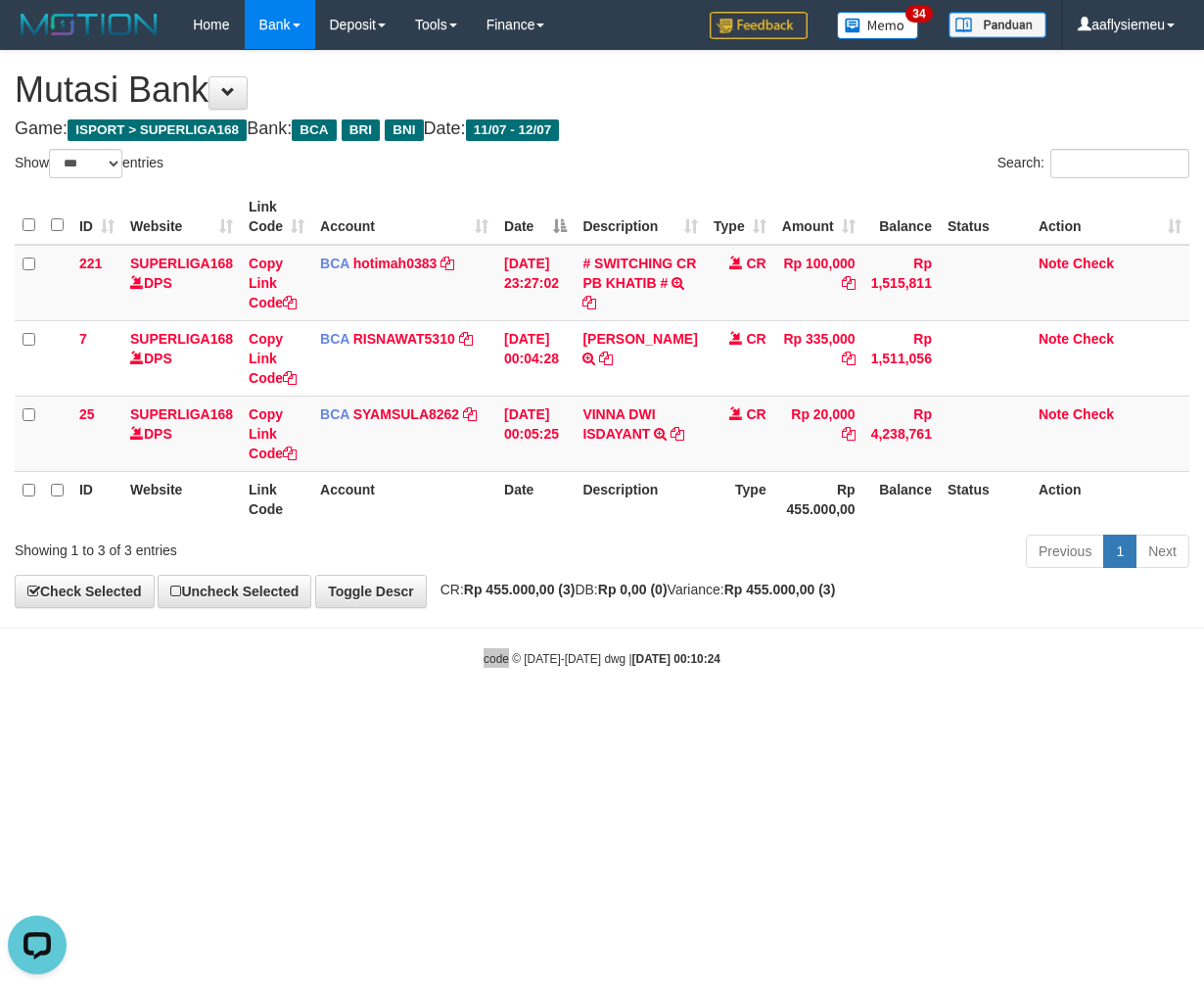 scroll, scrollTop: 0, scrollLeft: 0, axis: both 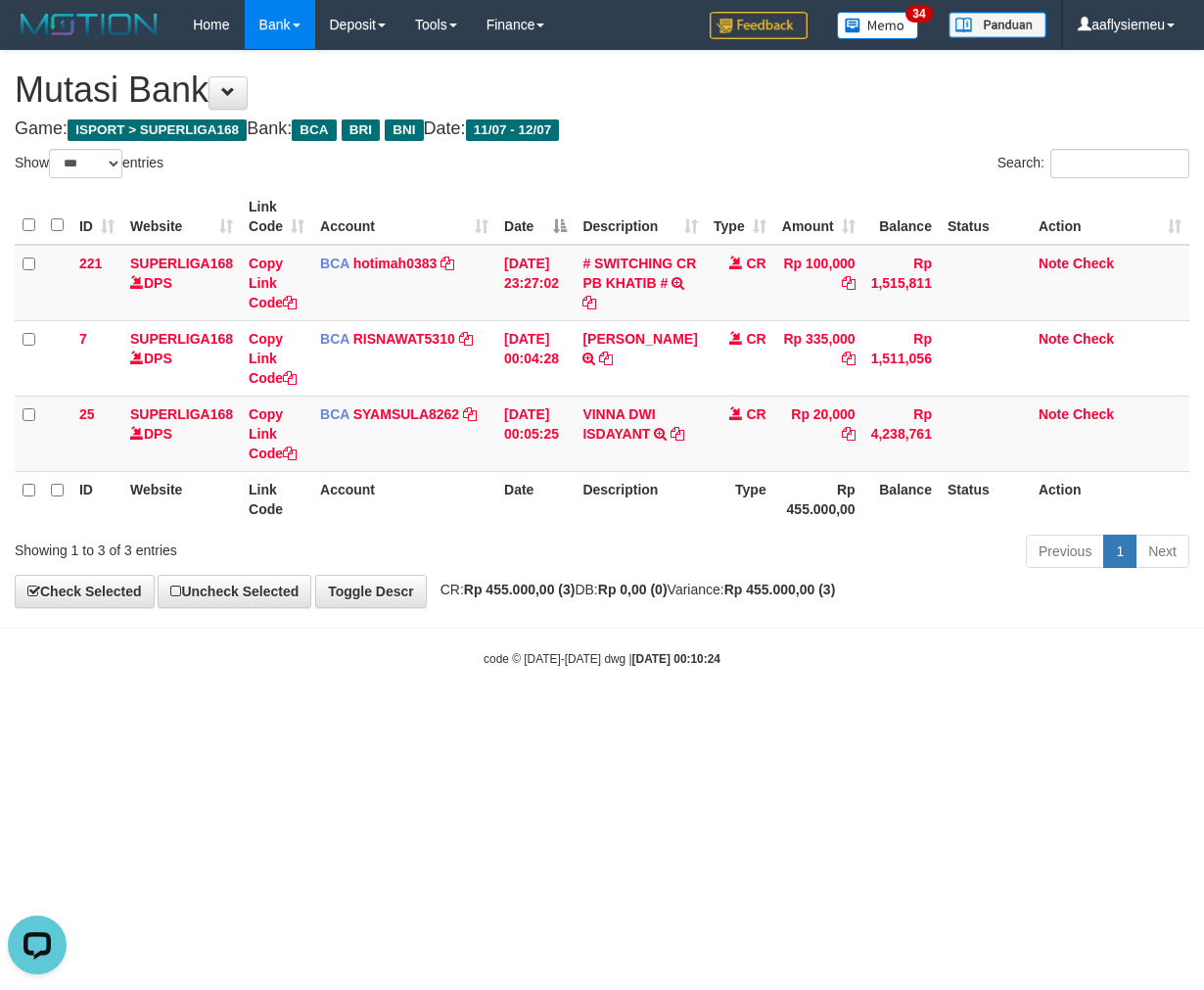 drag, startPoint x: 727, startPoint y: 690, endPoint x: 775, endPoint y: 715, distance: 54.12024 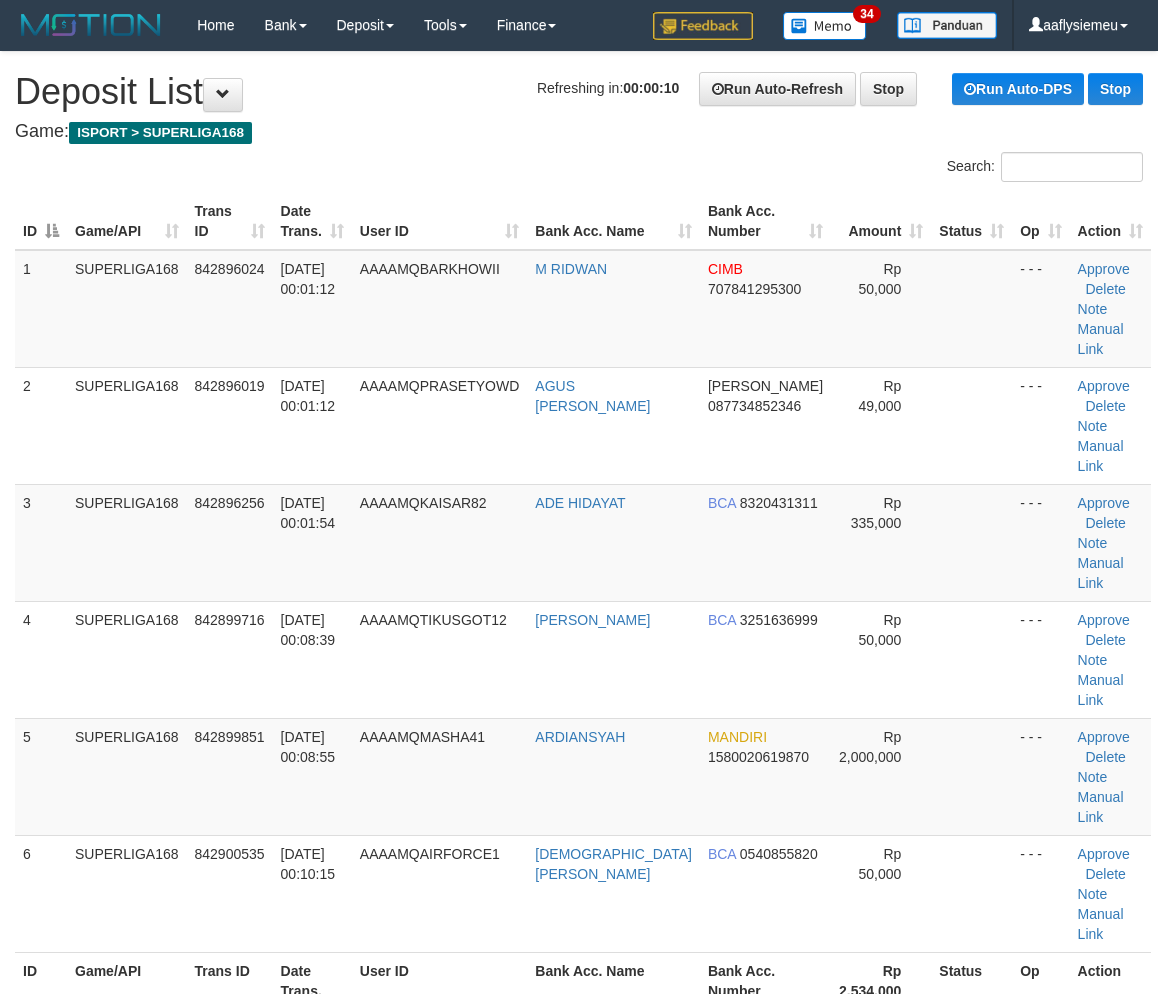 scroll, scrollTop: 20, scrollLeft: 0, axis: vertical 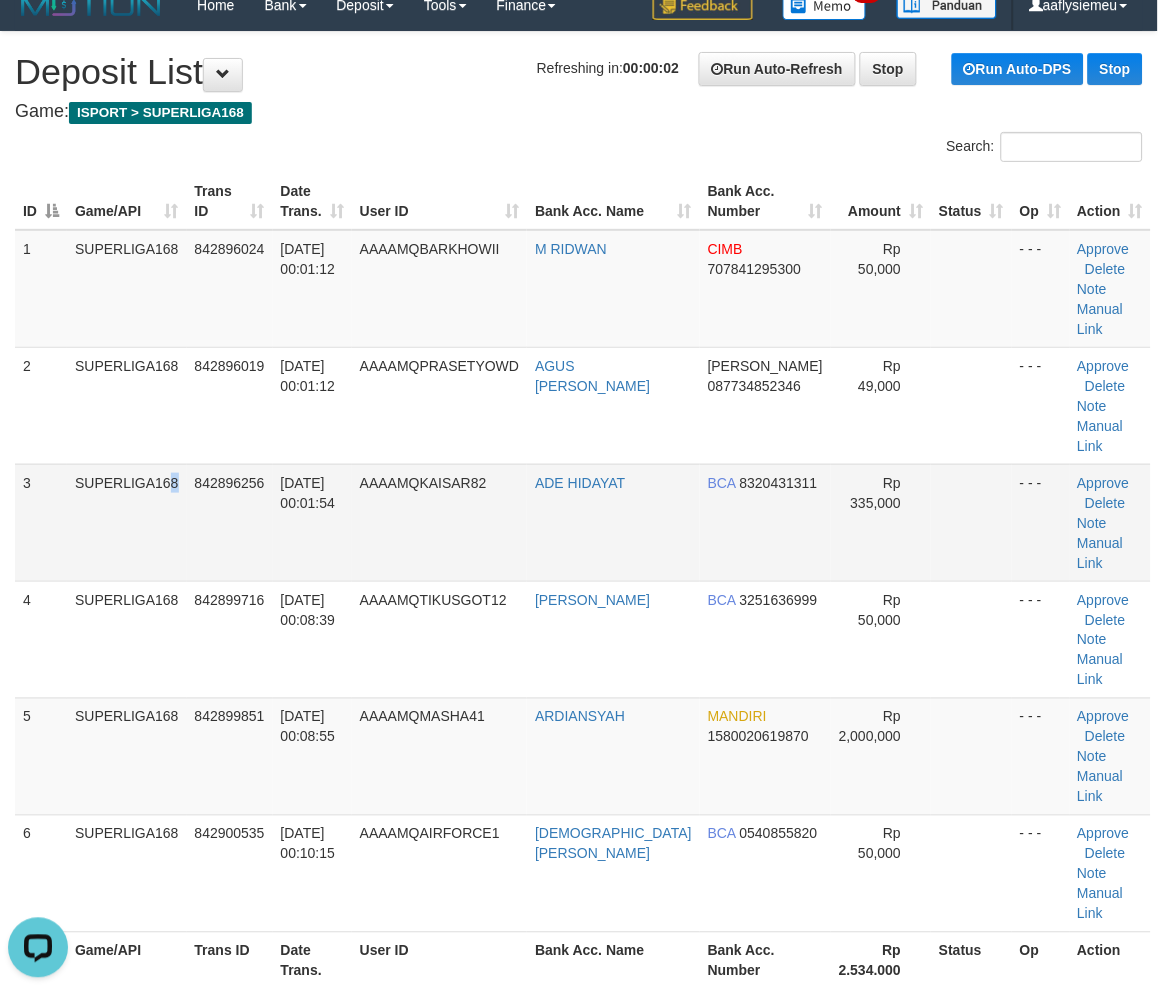 drag, startPoint x: 128, startPoint y: 446, endPoint x: 124, endPoint y: 458, distance: 12.649111 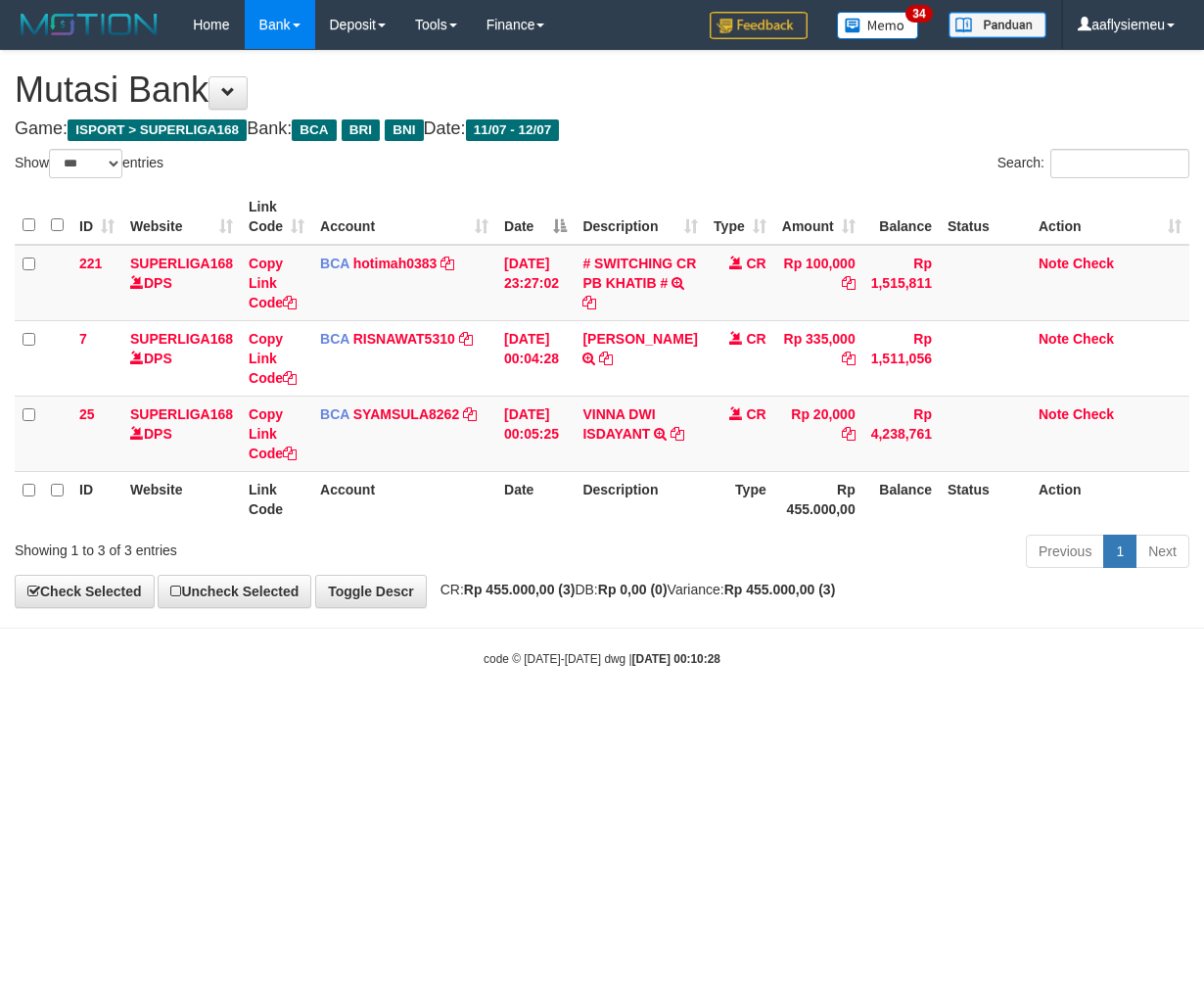 select on "***" 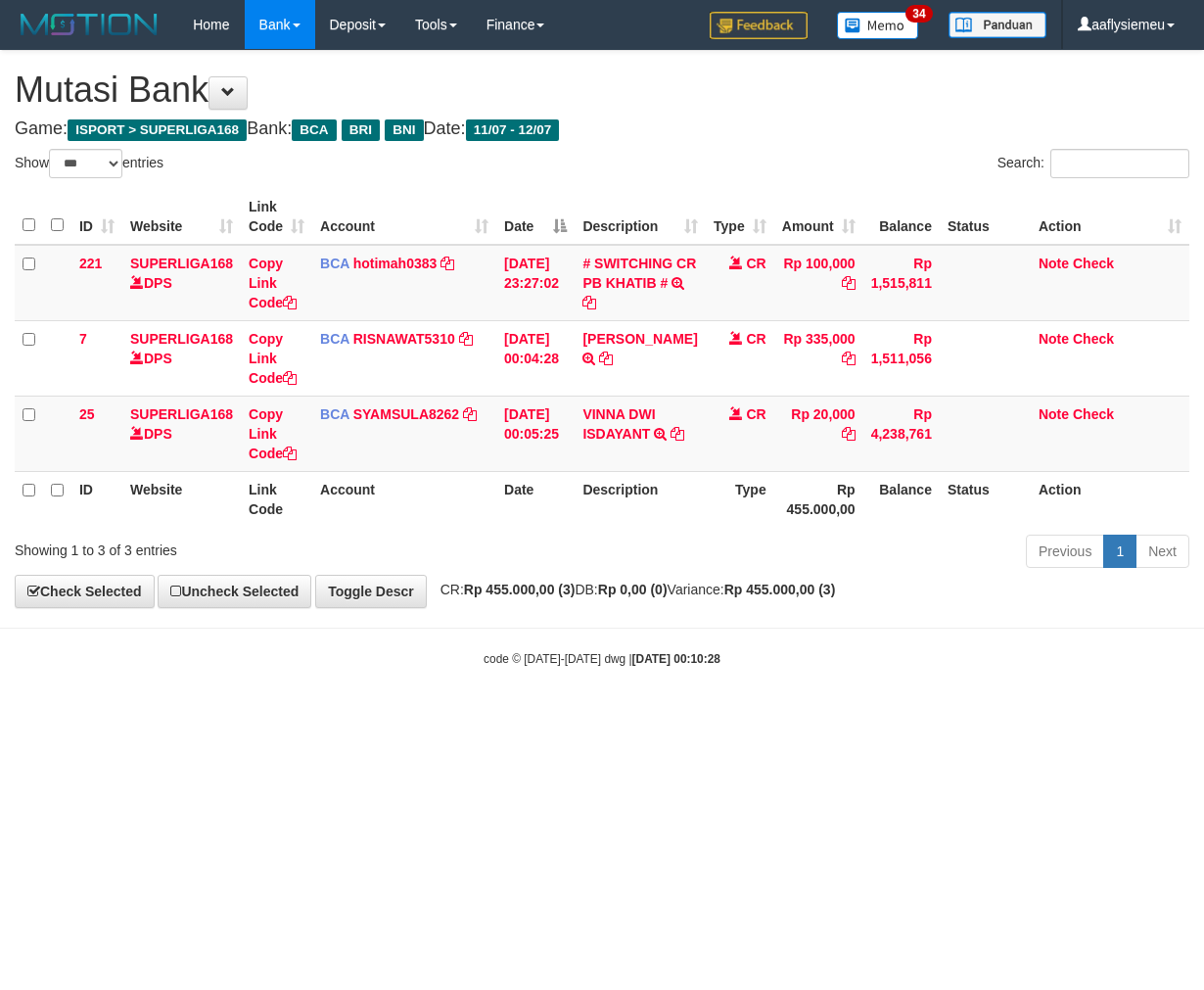scroll, scrollTop: 0, scrollLeft: 0, axis: both 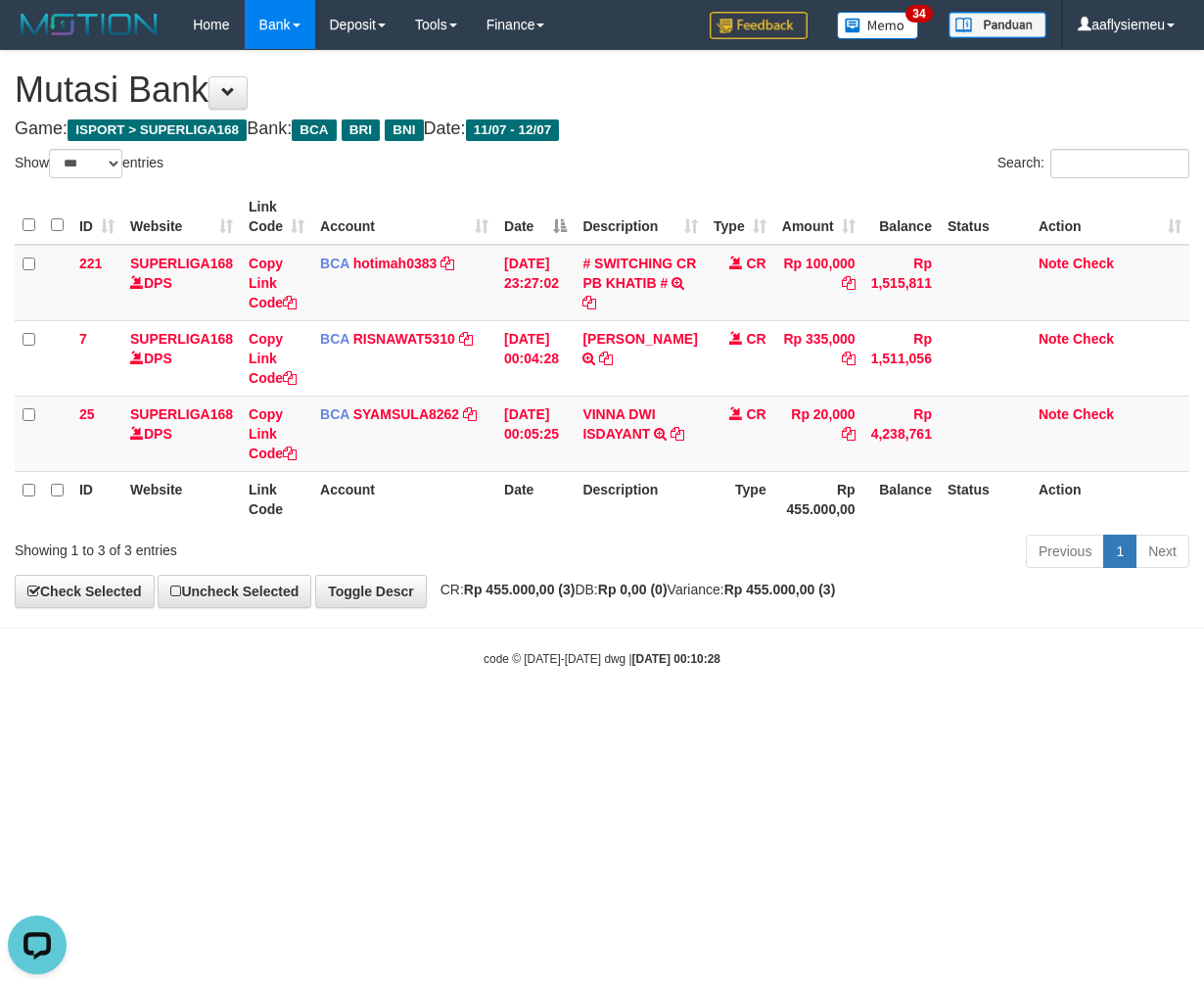 click on "Toggle navigation
Home
Bank
Account List
Load
By Website
Group
[ISPORT]													SUPERLIGA168
By Load Group (DPS)
34" at bounding box center (602, 358) 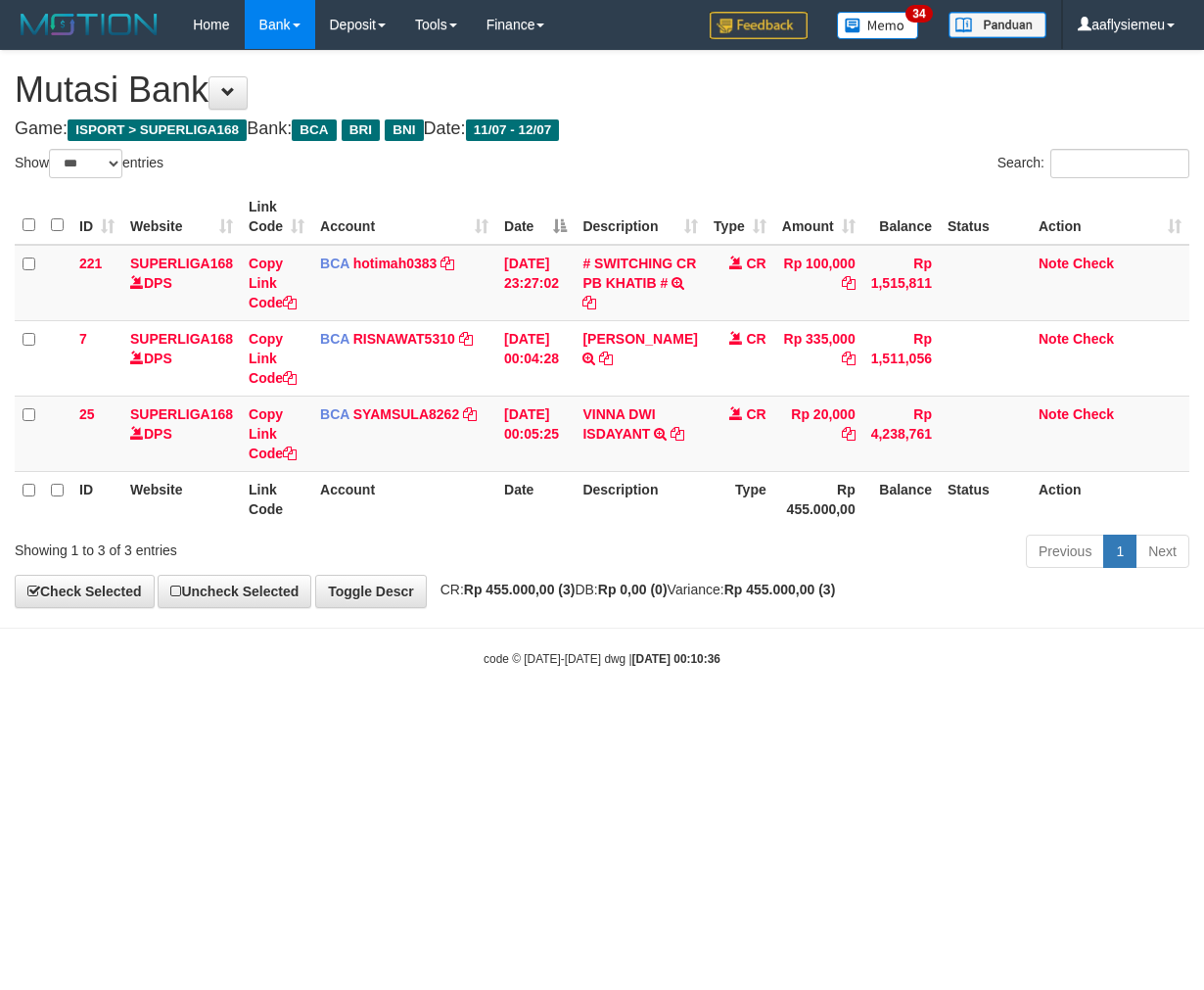 select on "***" 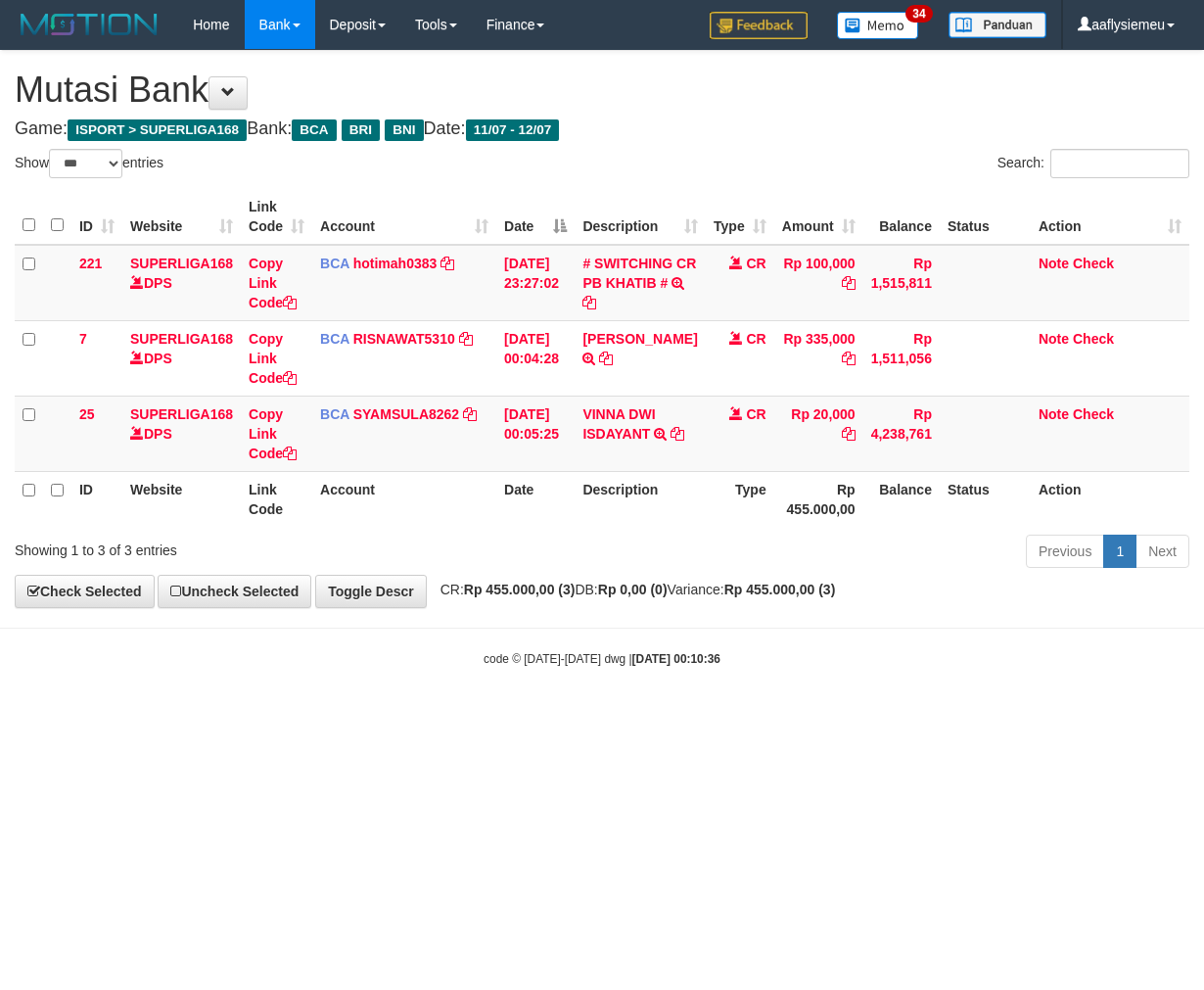 scroll, scrollTop: 0, scrollLeft: 0, axis: both 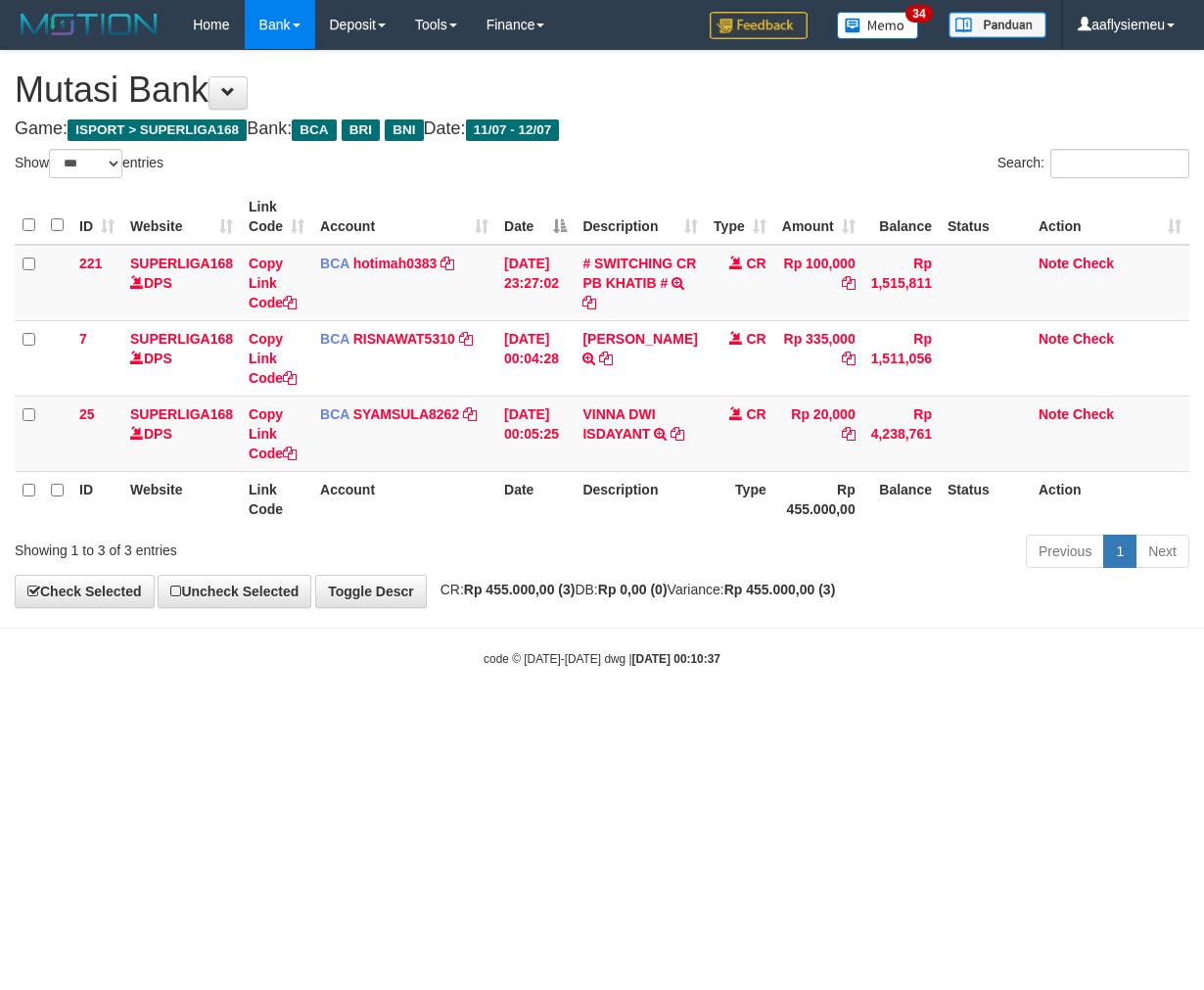 select on "***" 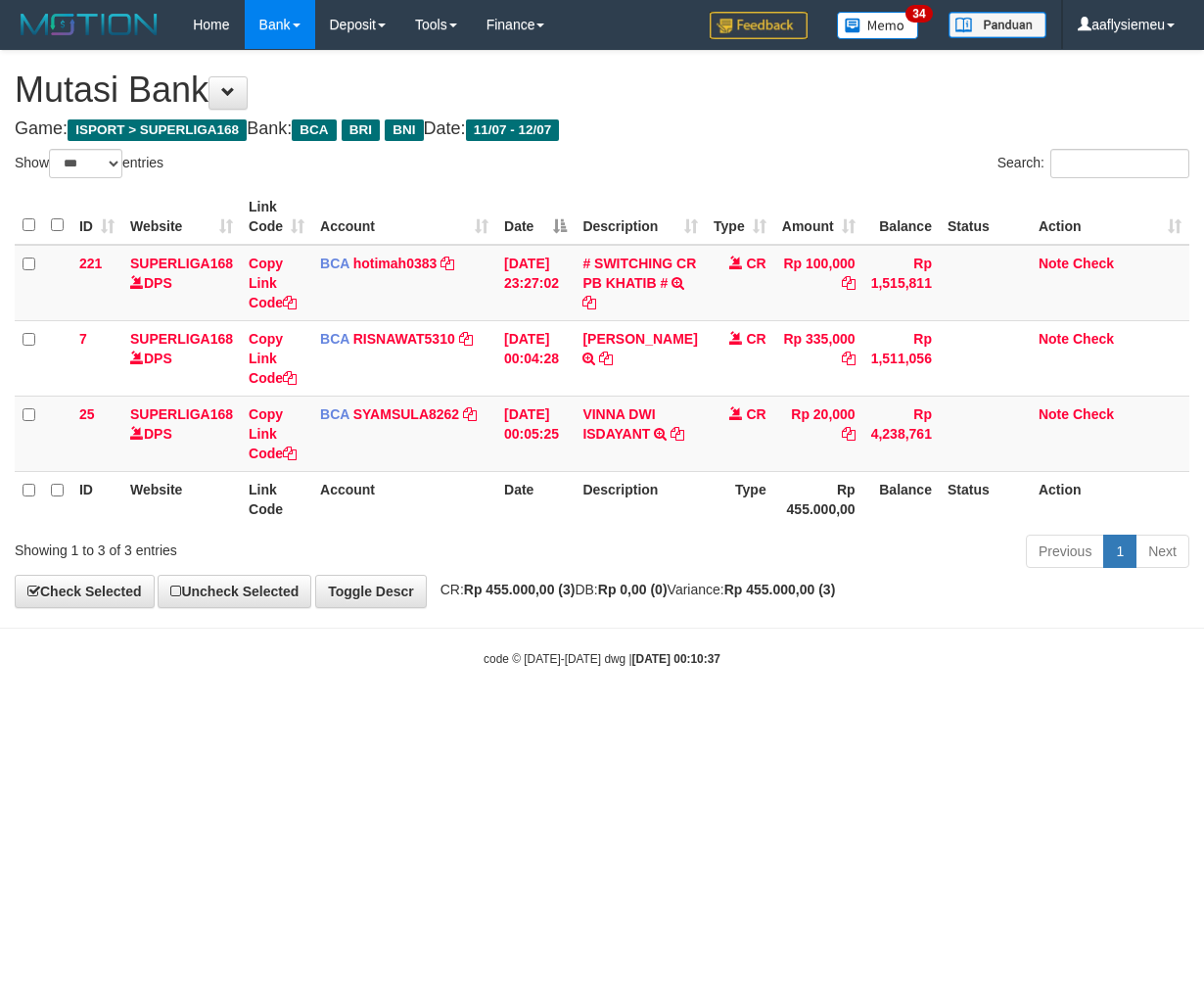 scroll, scrollTop: 0, scrollLeft: 0, axis: both 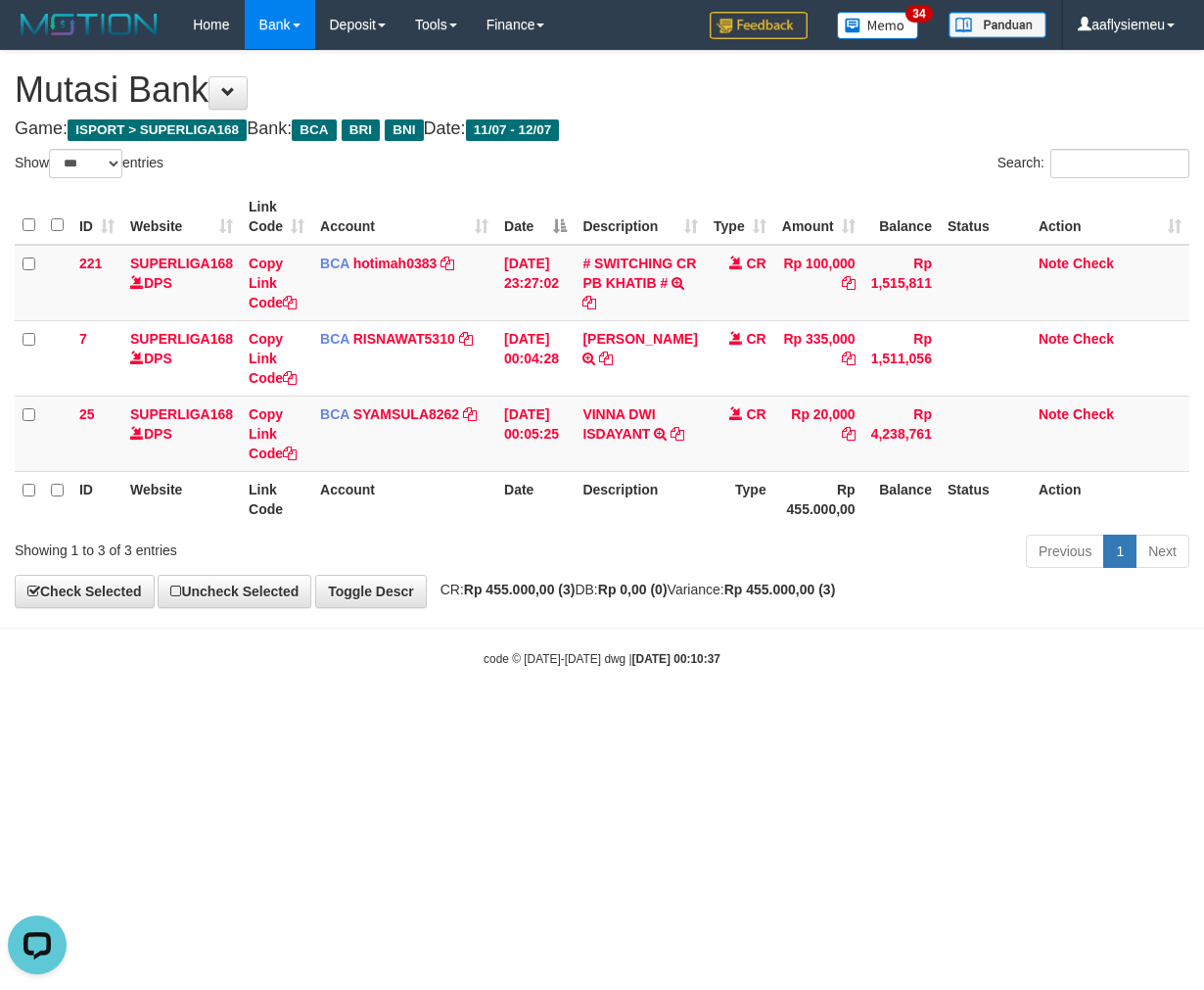 click on "Toggle navigation
Home
Bank
Account List
Load
By Website
Group
[ISPORT]													SUPERLIGA168
By Load Group (DPS)
34" at bounding box center (602, 358) 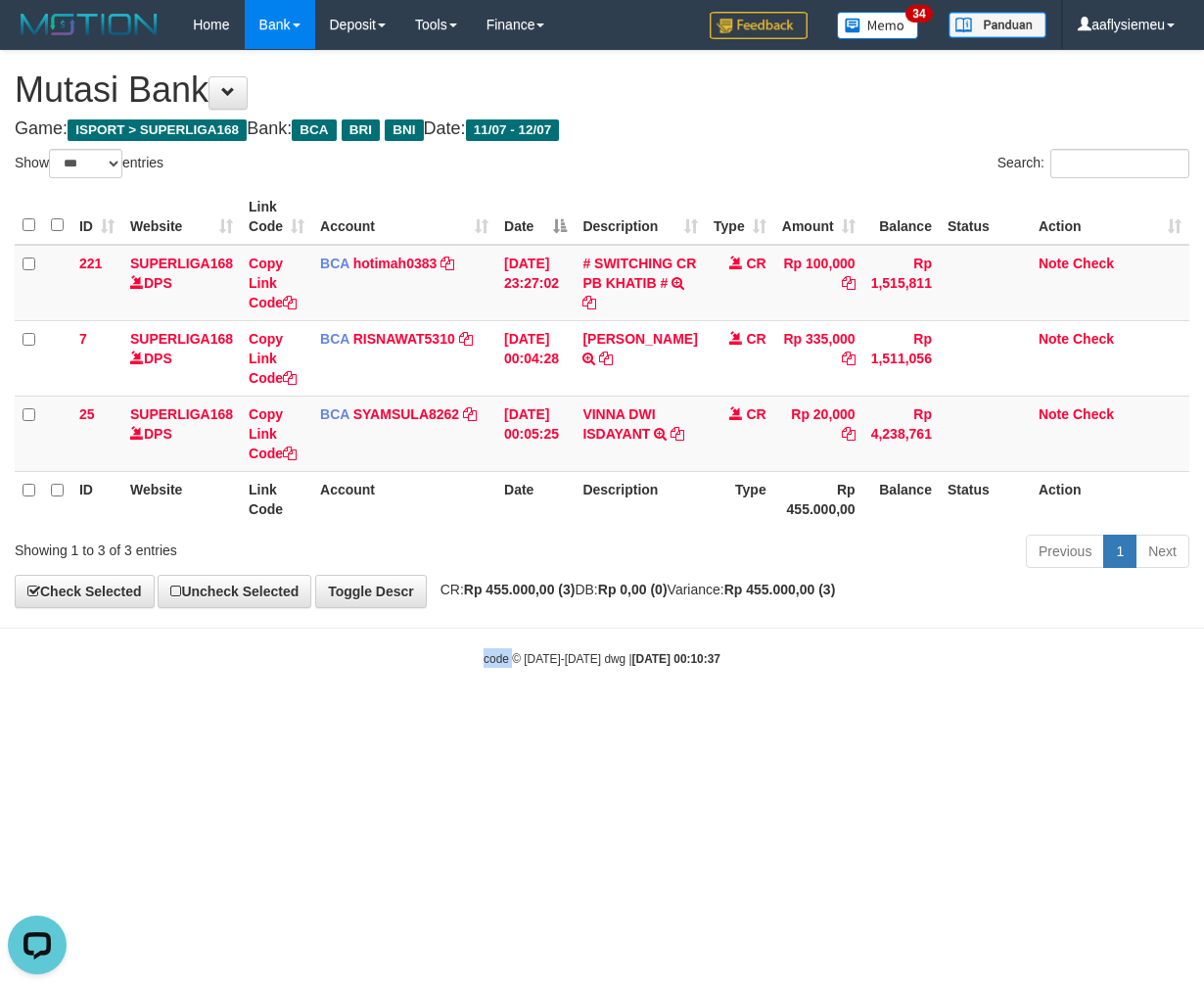 click on "Toggle navigation
Home
Bank
Account List
Load
By Website
Group
[ISPORT]													SUPERLIGA168
By Load Group (DPS)
34" at bounding box center (602, 358) 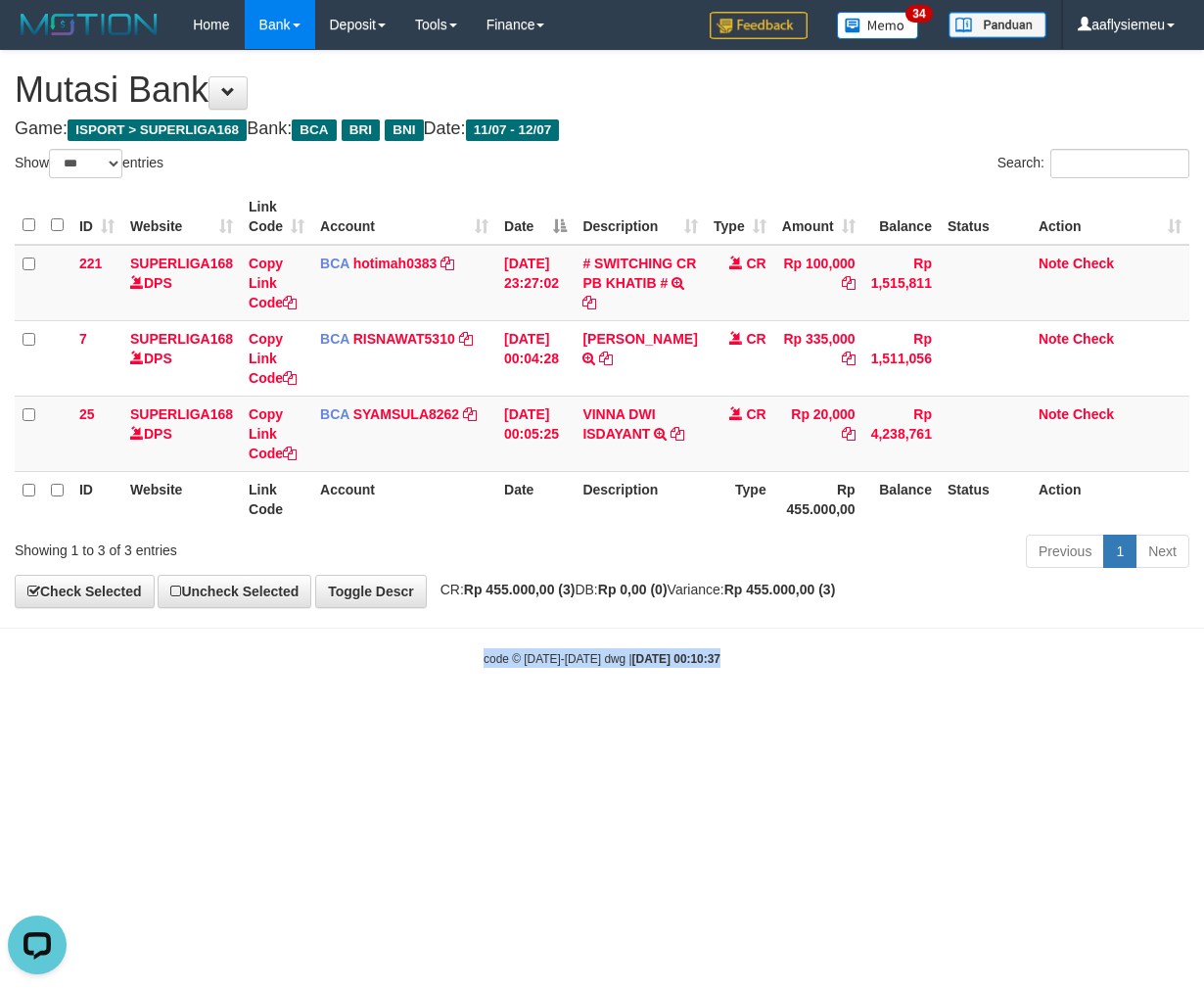 click on "Toggle navigation
Home
Bank
Account List
Load
By Website
Group
[ISPORT]													SUPERLIGA168
By Load Group (DPS)
34" at bounding box center (602, 358) 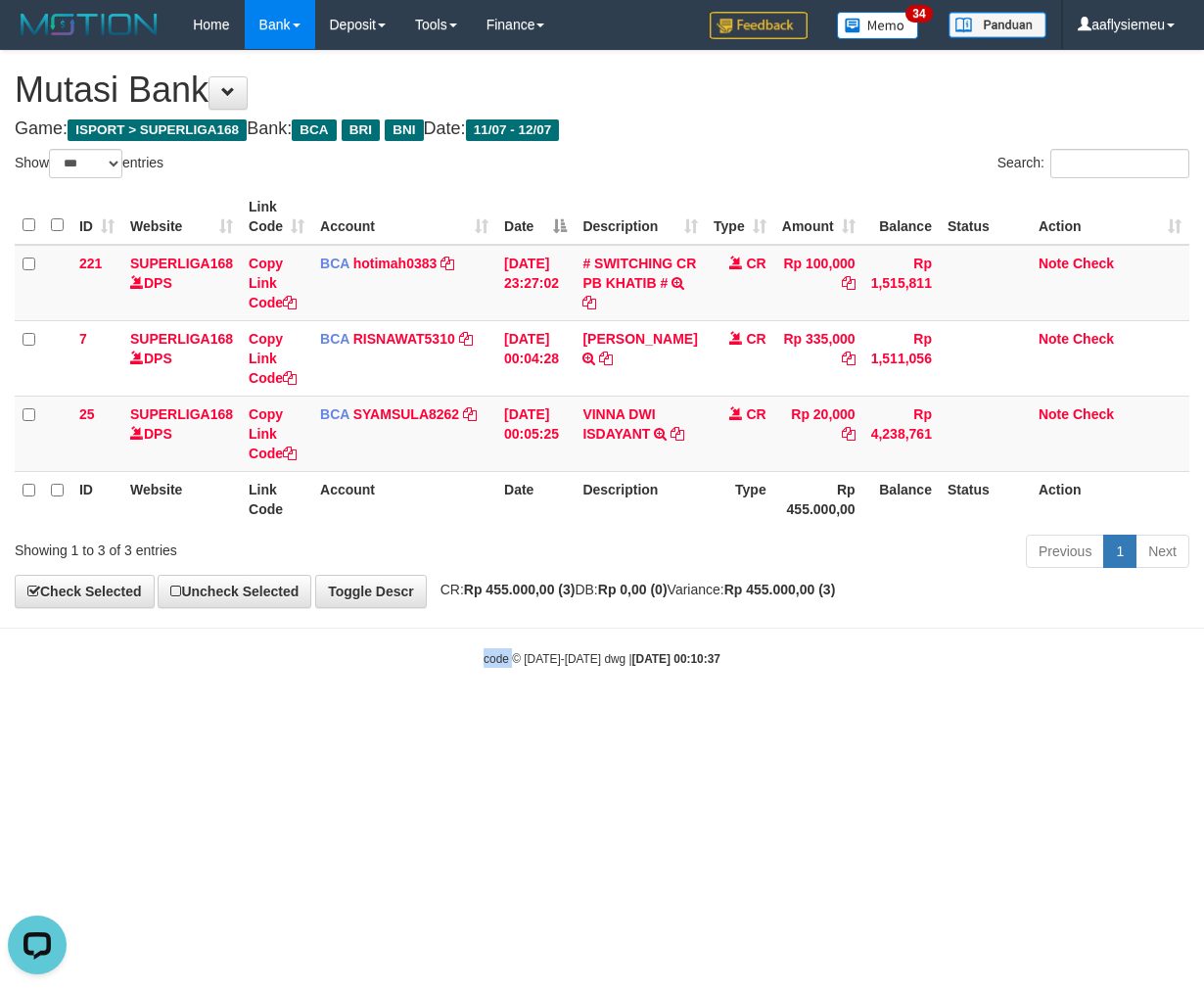 click on "code © 2012-2018 dwg |  2025/07/12 00:10:37" at bounding box center [602, 658] 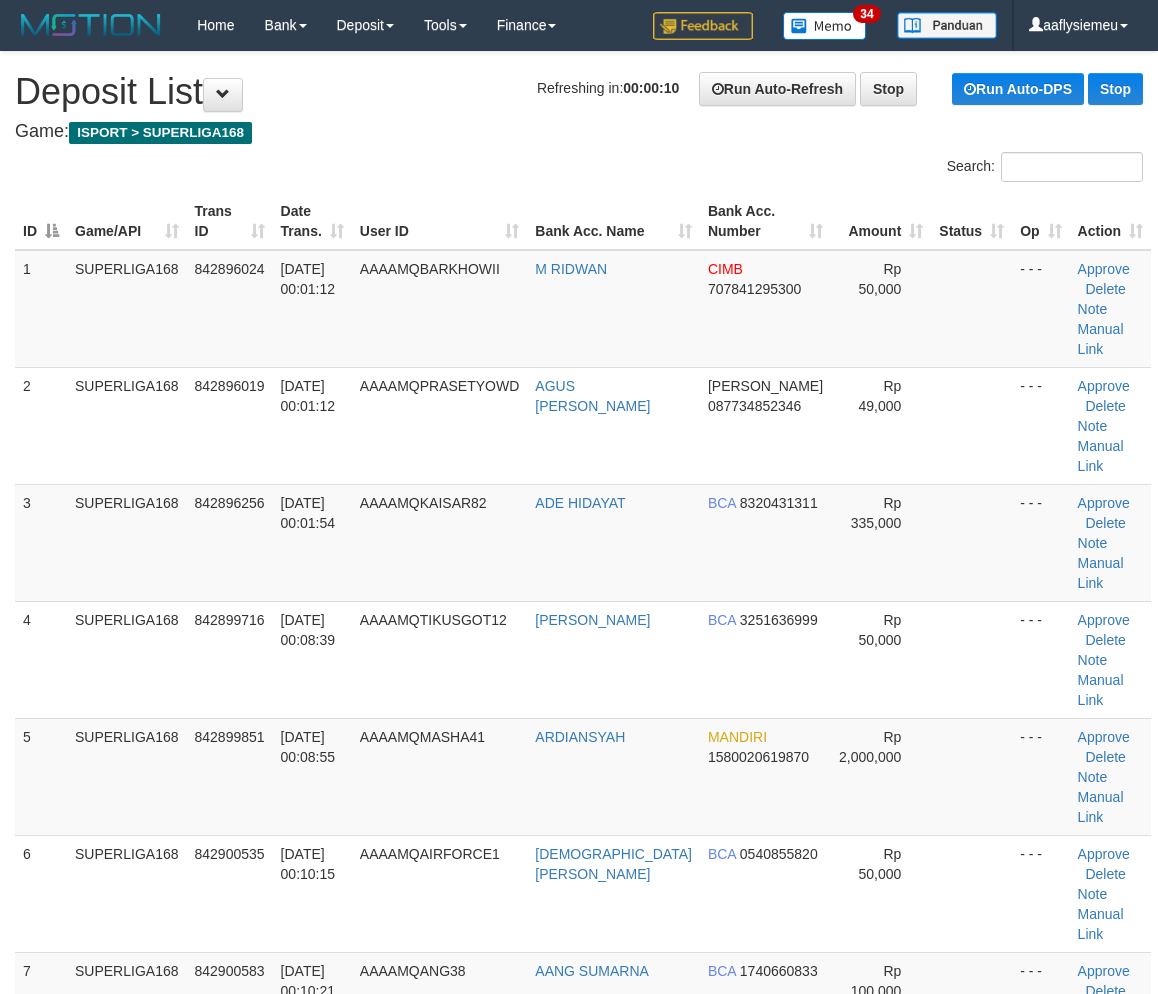 scroll, scrollTop: 0, scrollLeft: 0, axis: both 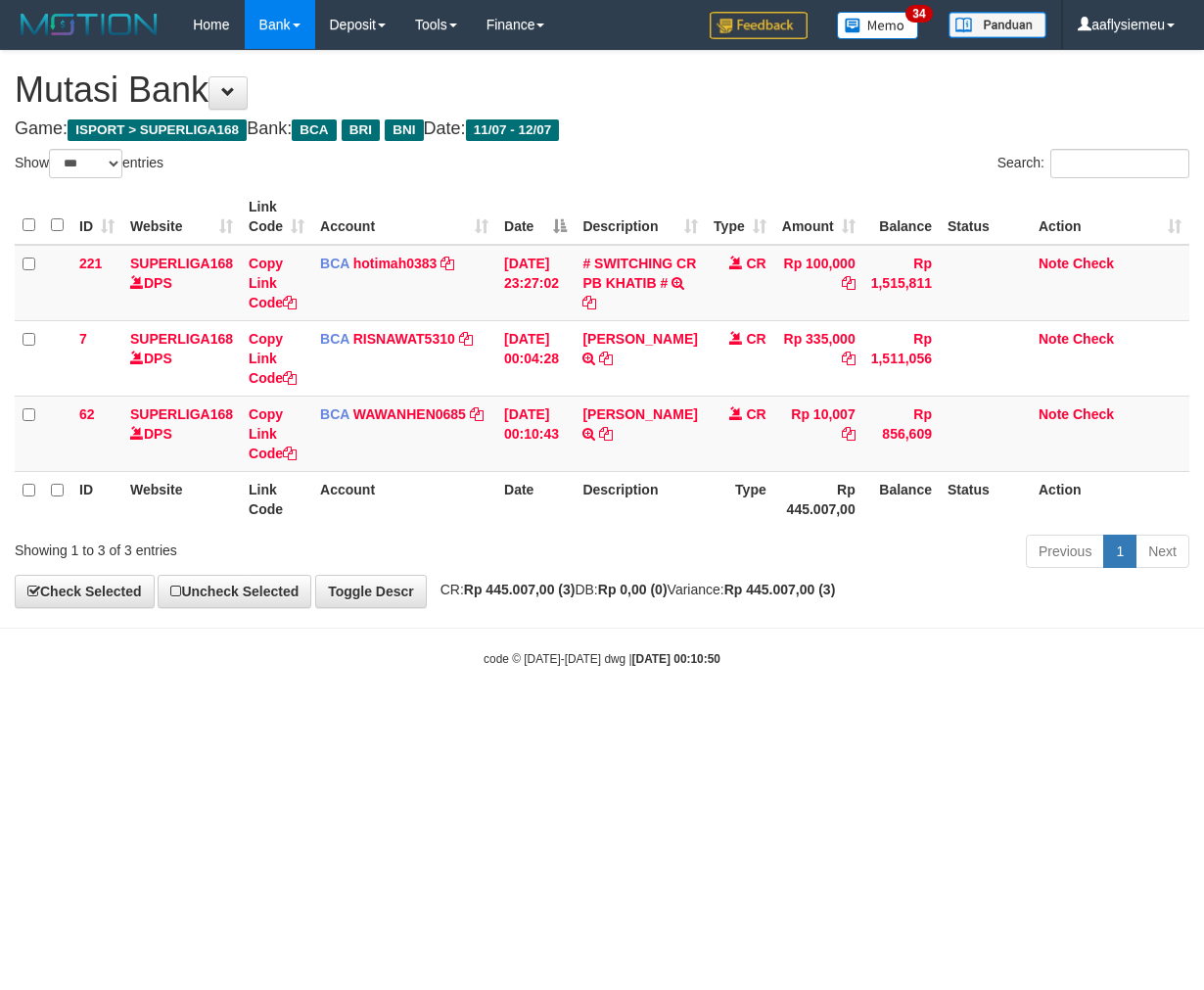 select on "***" 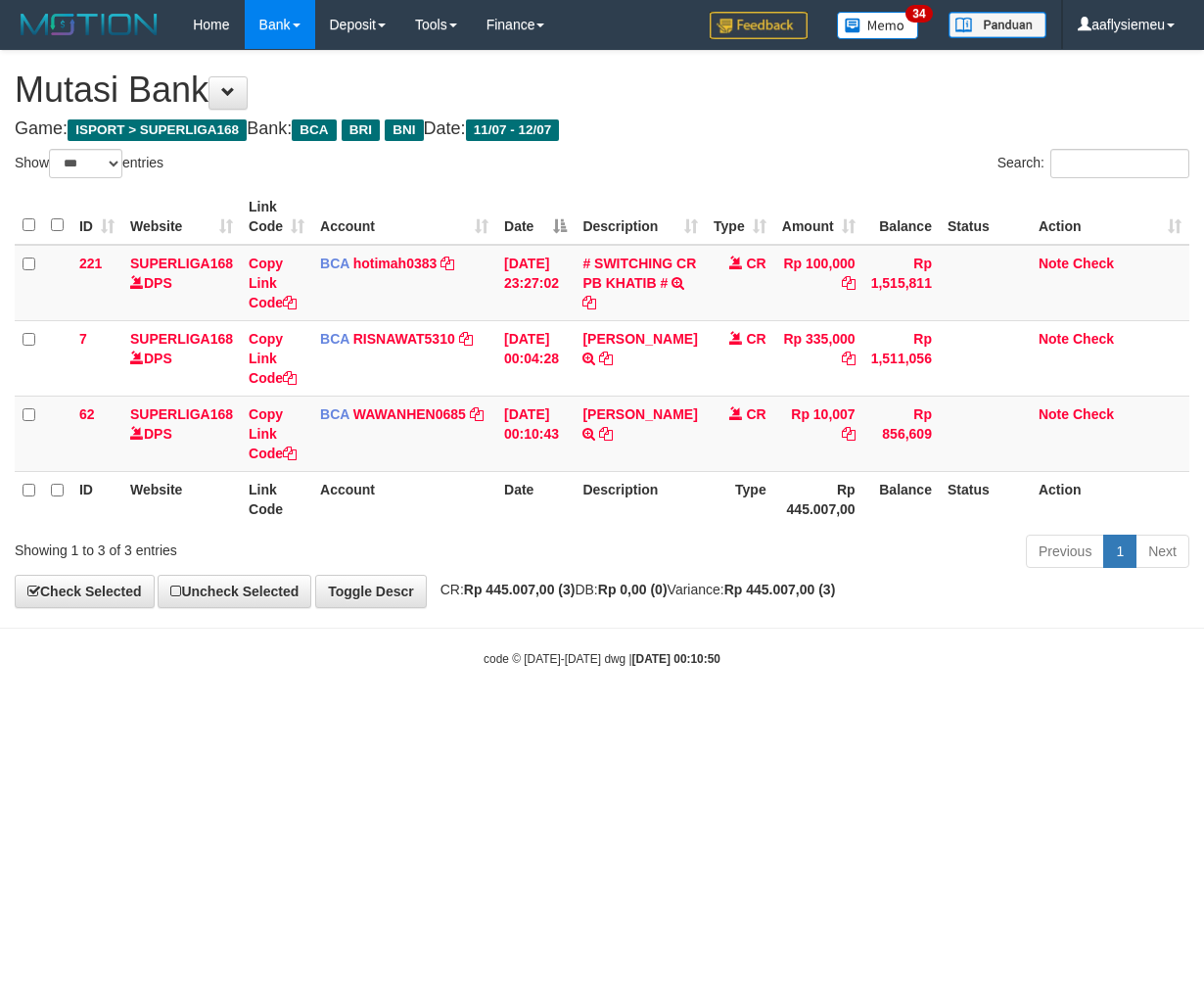 scroll, scrollTop: 0, scrollLeft: 0, axis: both 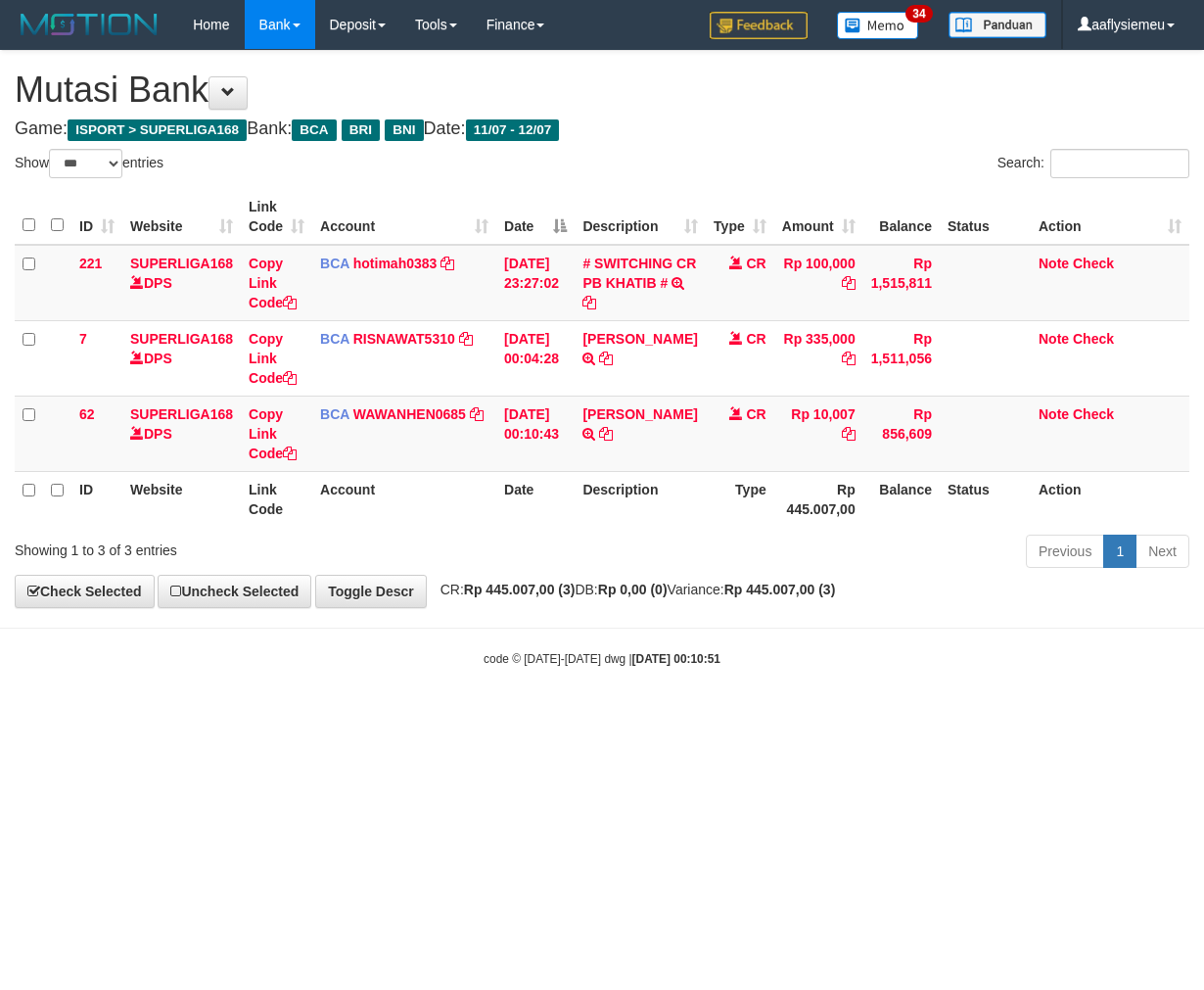 select on "***" 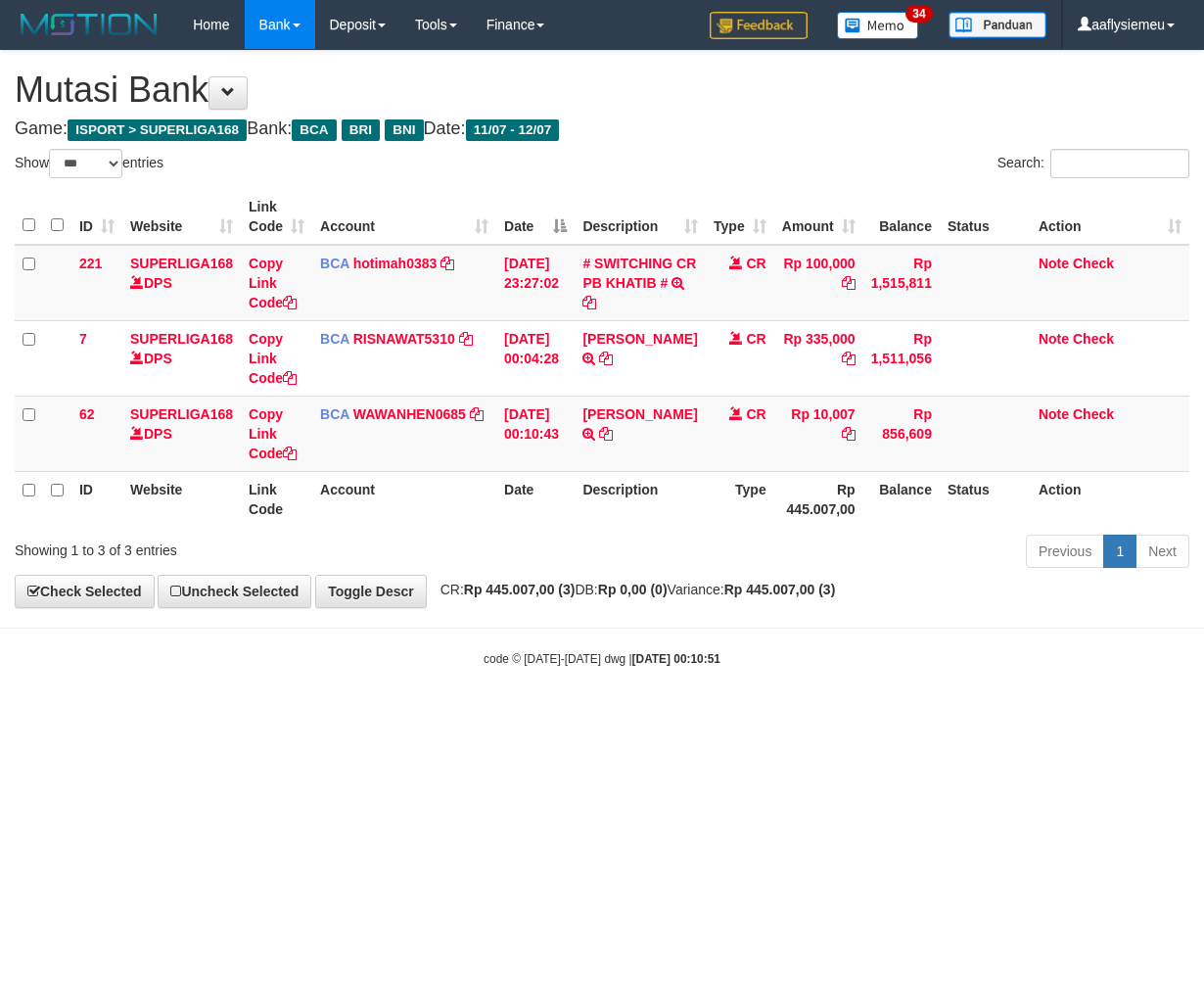 scroll, scrollTop: 0, scrollLeft: 0, axis: both 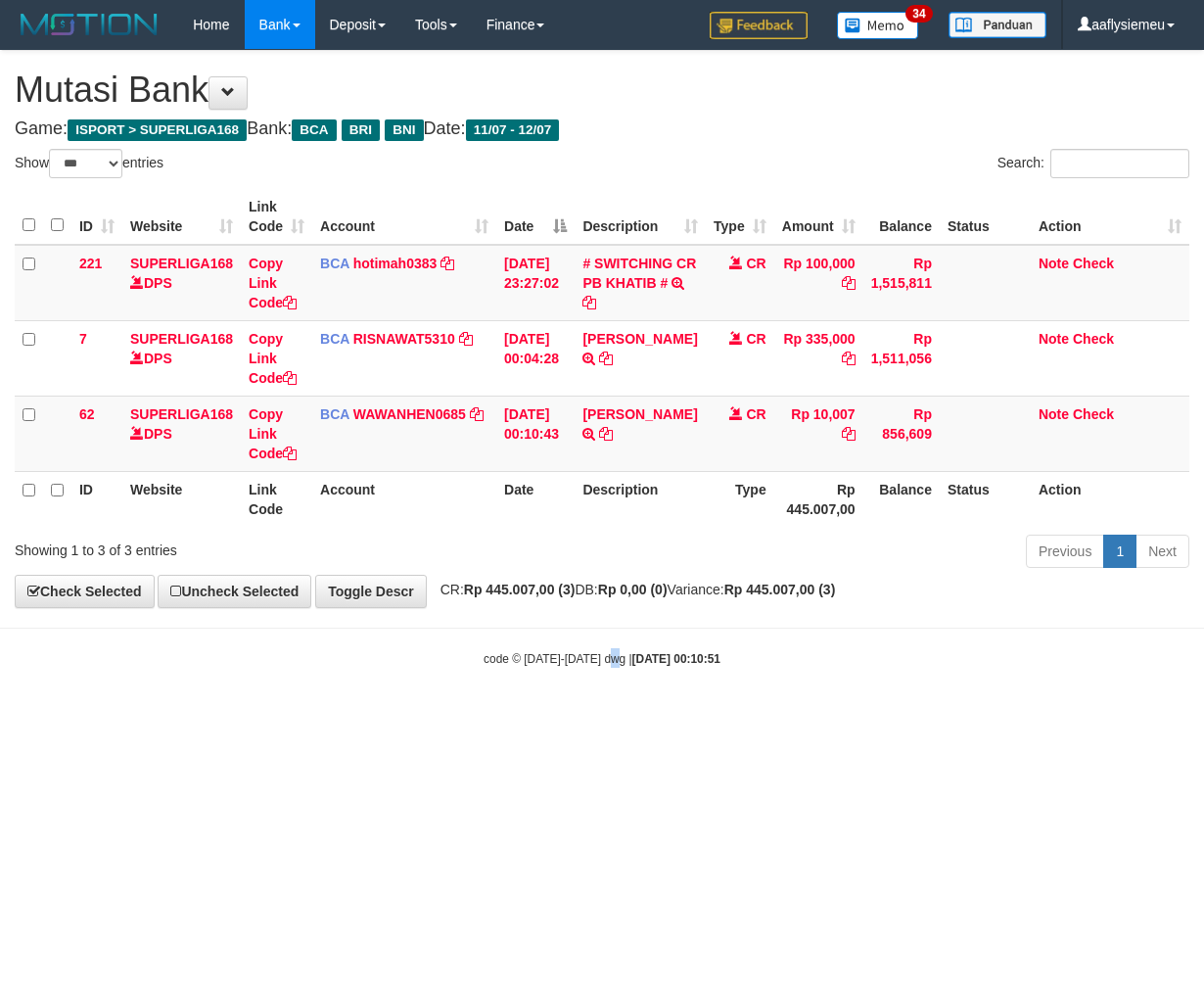 click on "Toggle navigation
Home
Bank
Account List
Load
By Website
Group
[ISPORT]													SUPERLIGA168
By Load Group (DPS)
34" at bounding box center [602, 358] 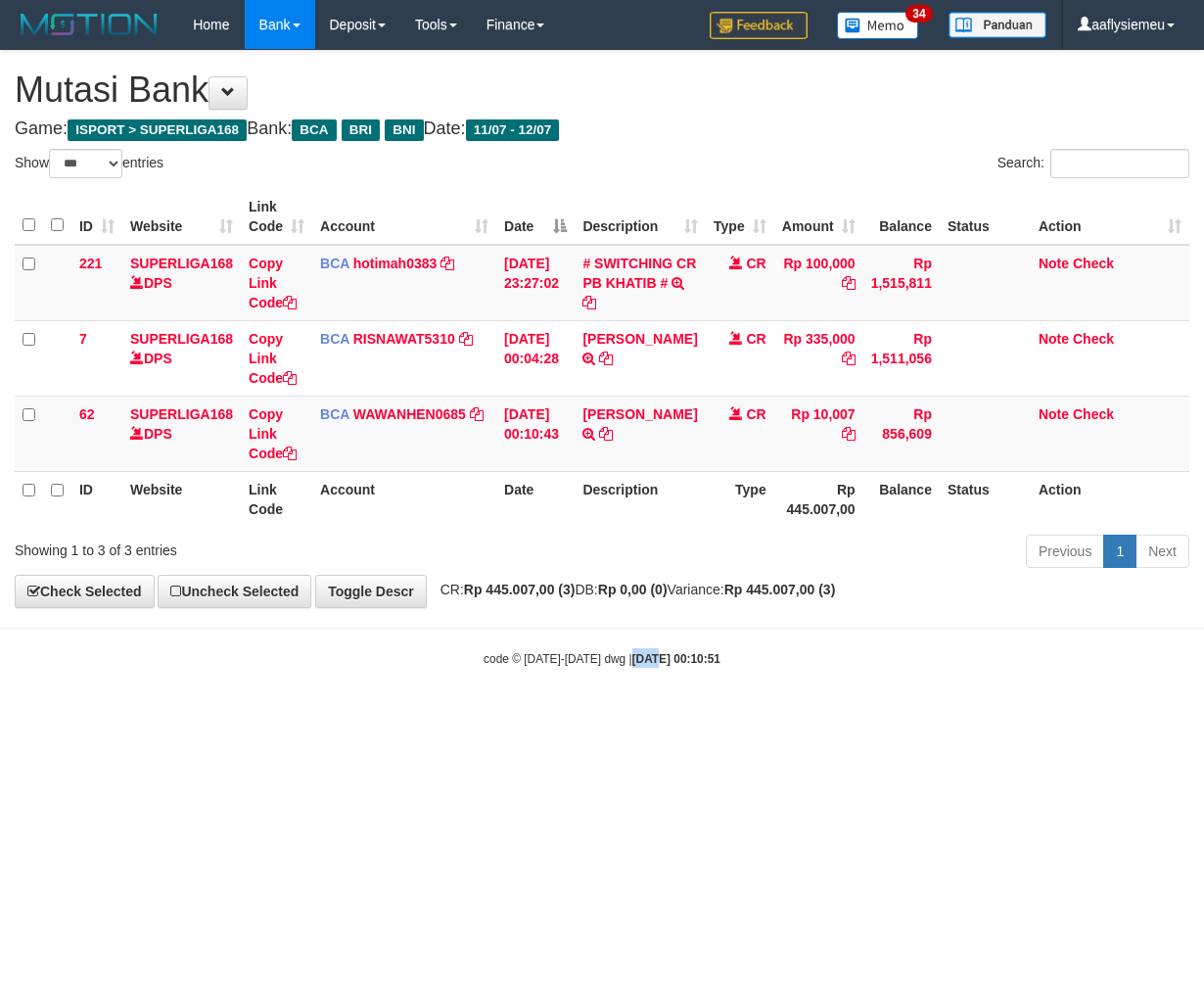 click on "Toggle navigation
Home
Bank
Account List
Load
By Website
Group
[ISPORT]													SUPERLIGA168
By Load Group (DPS)
34" at bounding box center [602, 358] 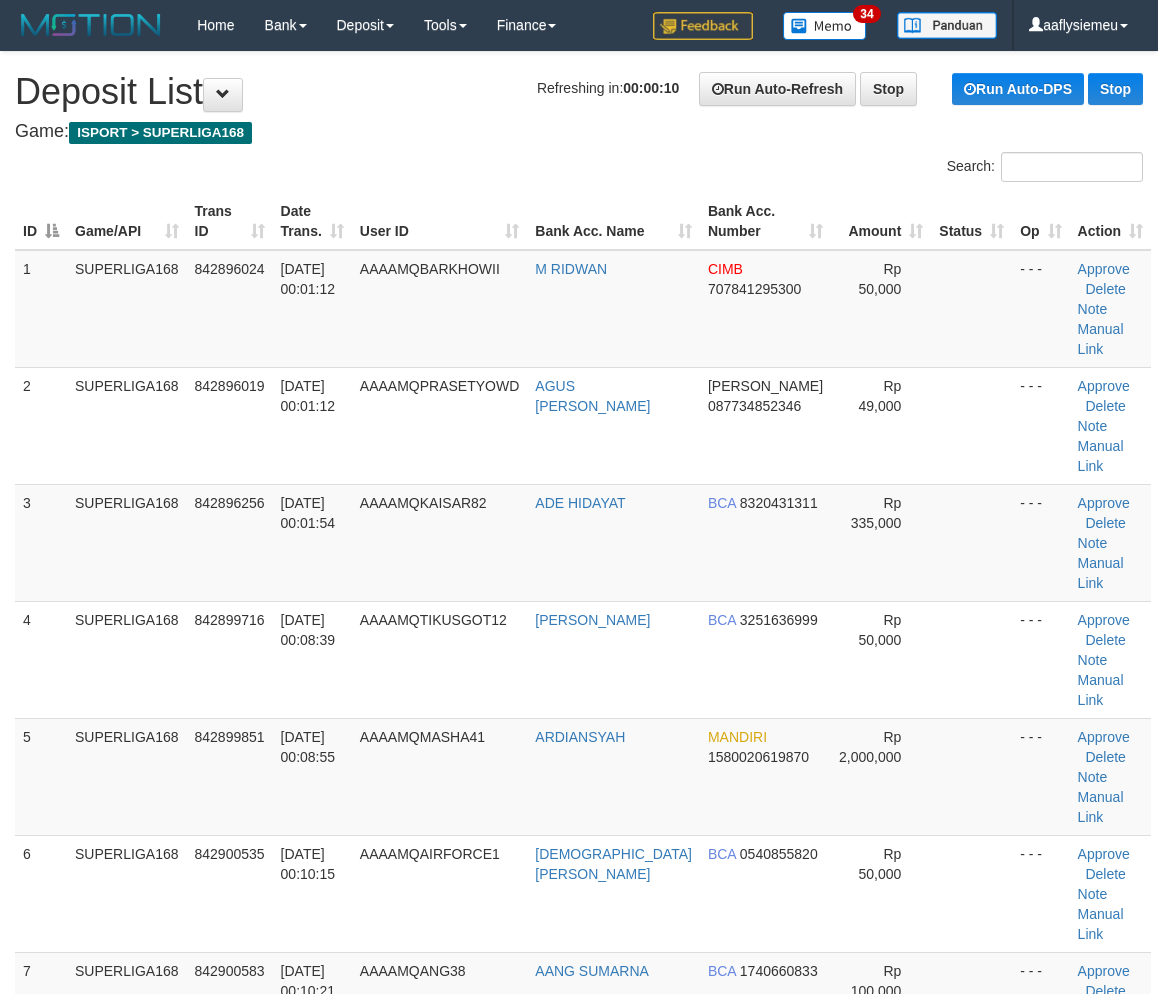 scroll, scrollTop: 0, scrollLeft: 0, axis: both 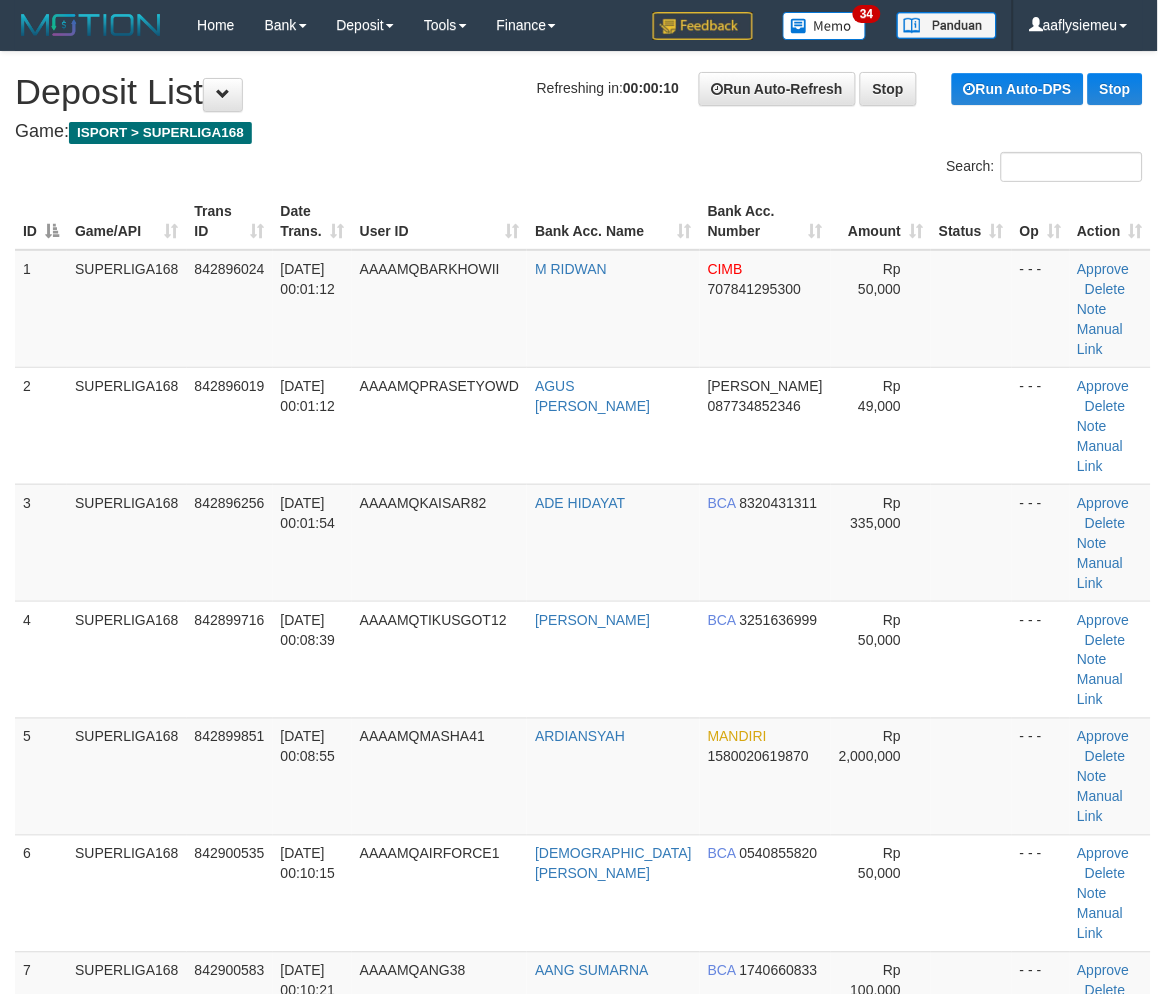click on "3" at bounding box center [41, 542] 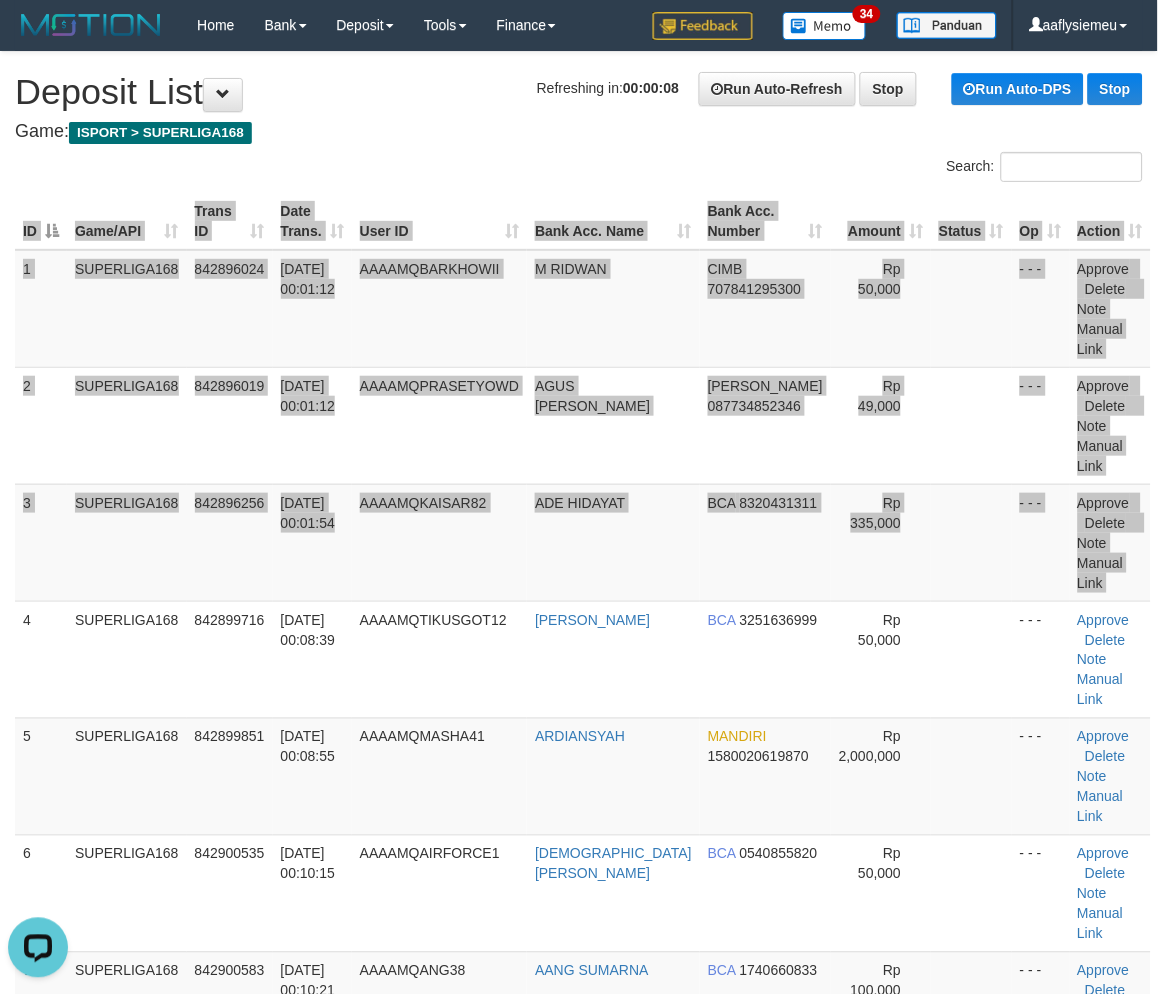 scroll, scrollTop: 0, scrollLeft: 0, axis: both 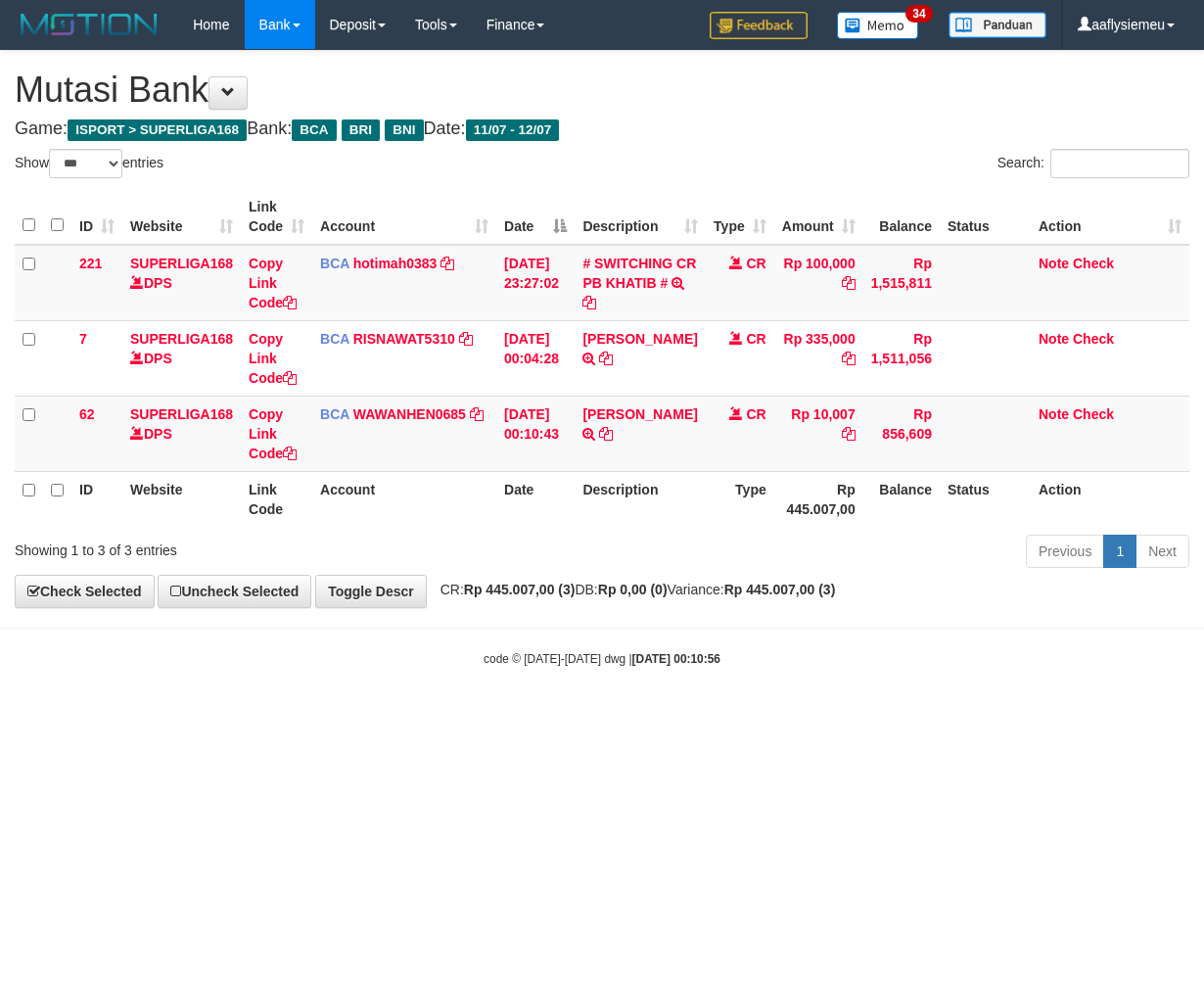 select on "***" 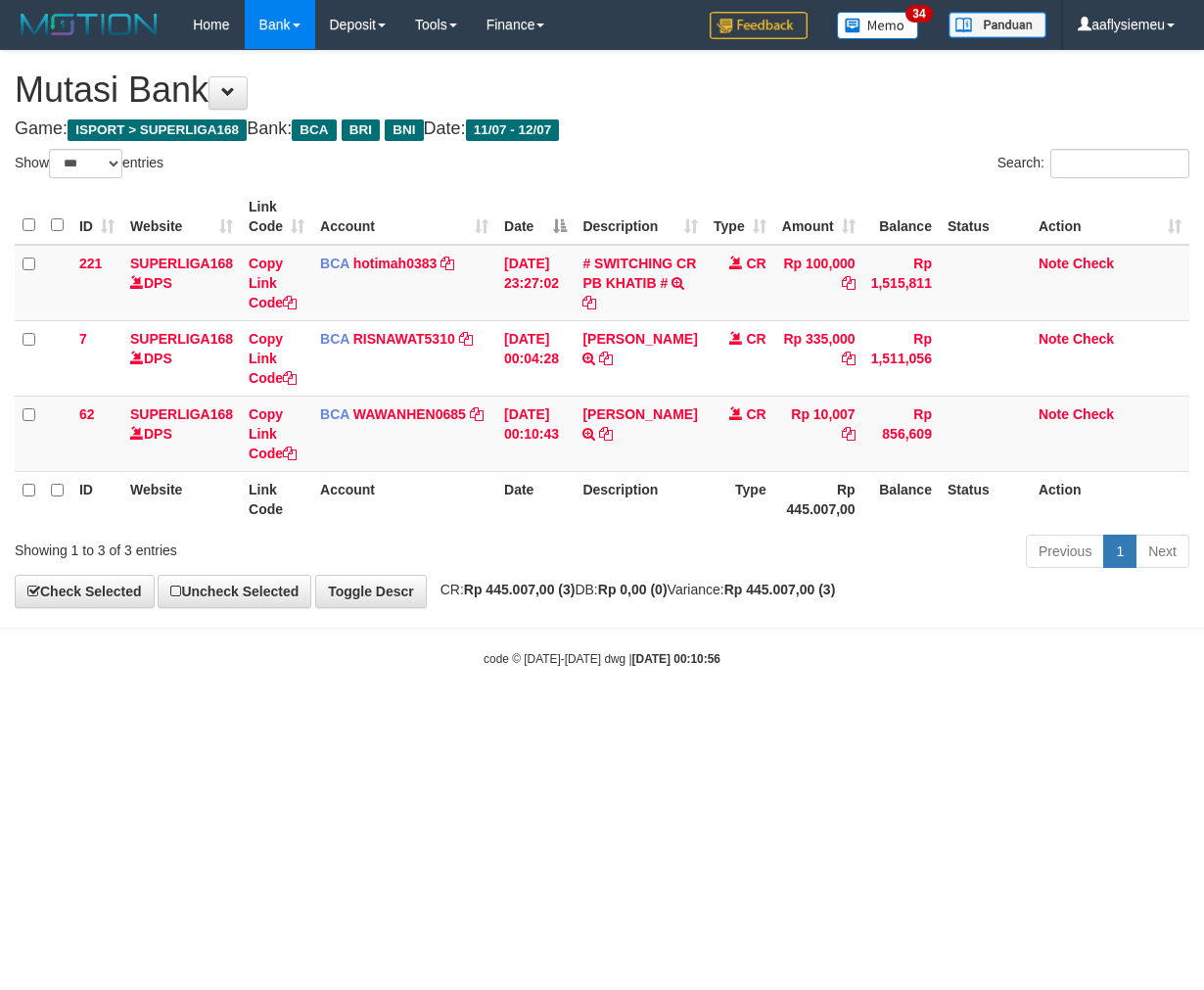 scroll, scrollTop: 0, scrollLeft: 0, axis: both 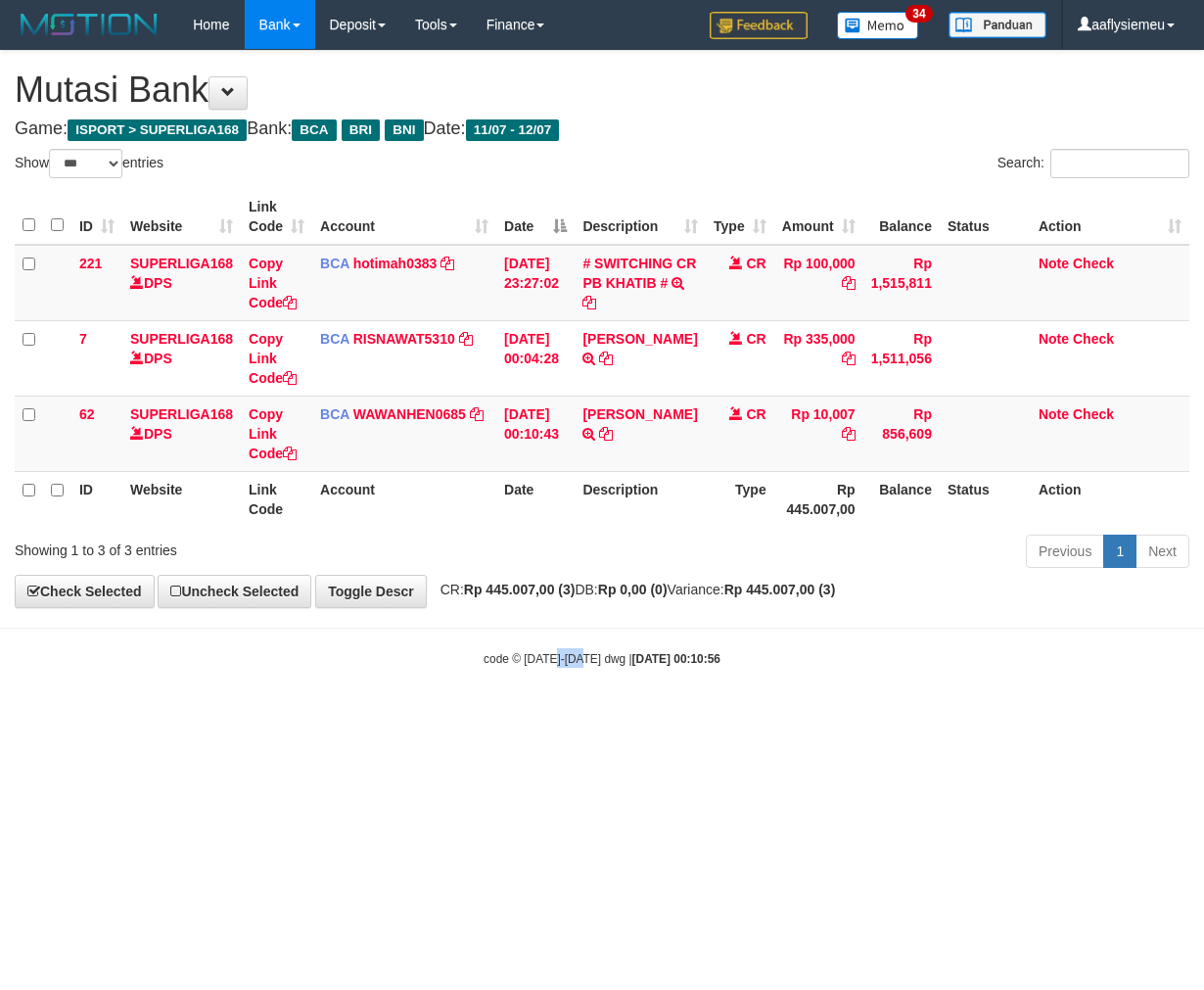 click on "Toggle navigation
Home
Bank
Account List
Load
By Website
Group
[ISPORT]													SUPERLIGA168
By Load Group (DPS)
34" at bounding box center (602, 358) 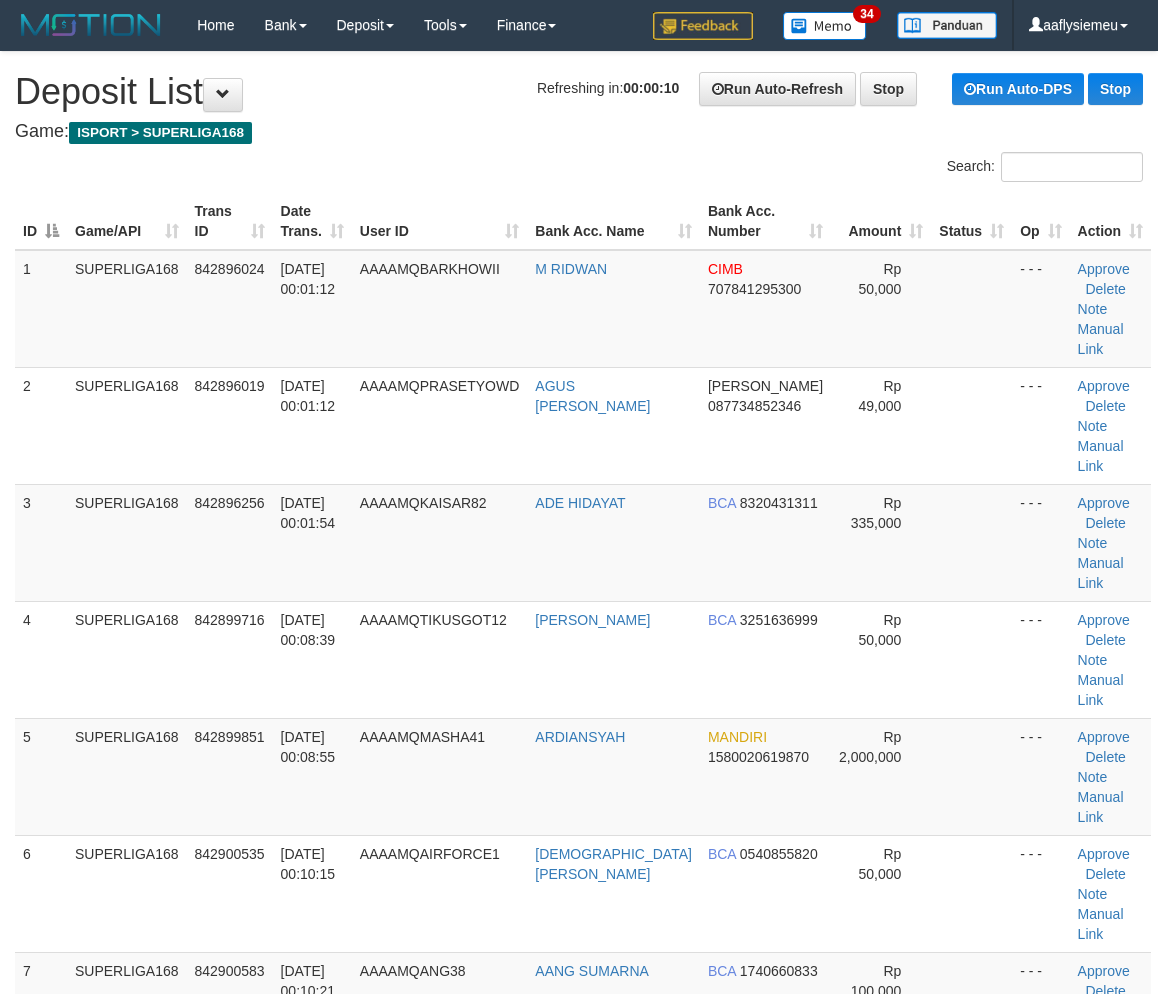 scroll, scrollTop: 0, scrollLeft: 0, axis: both 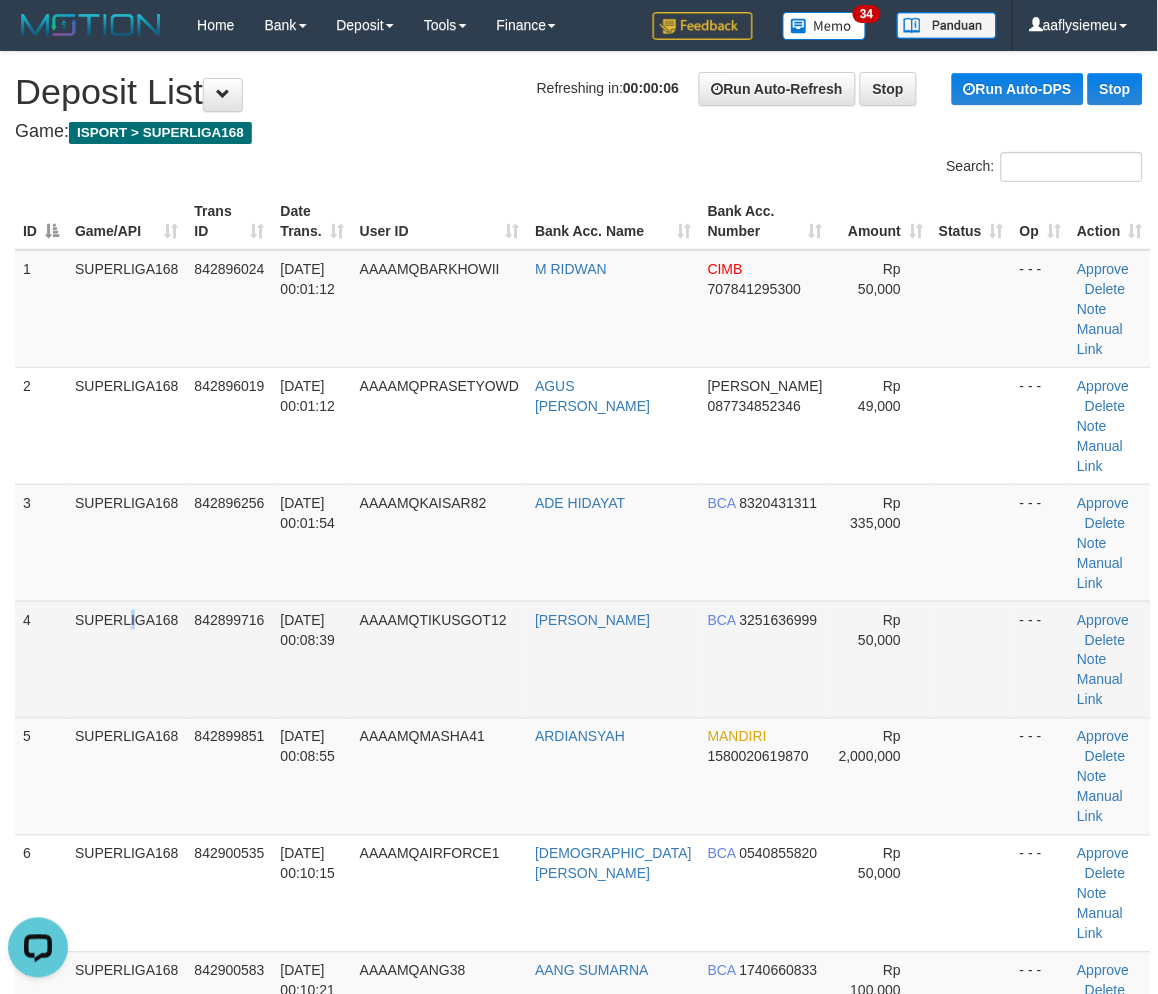 click on "SUPERLIGA168" at bounding box center (127, 659) 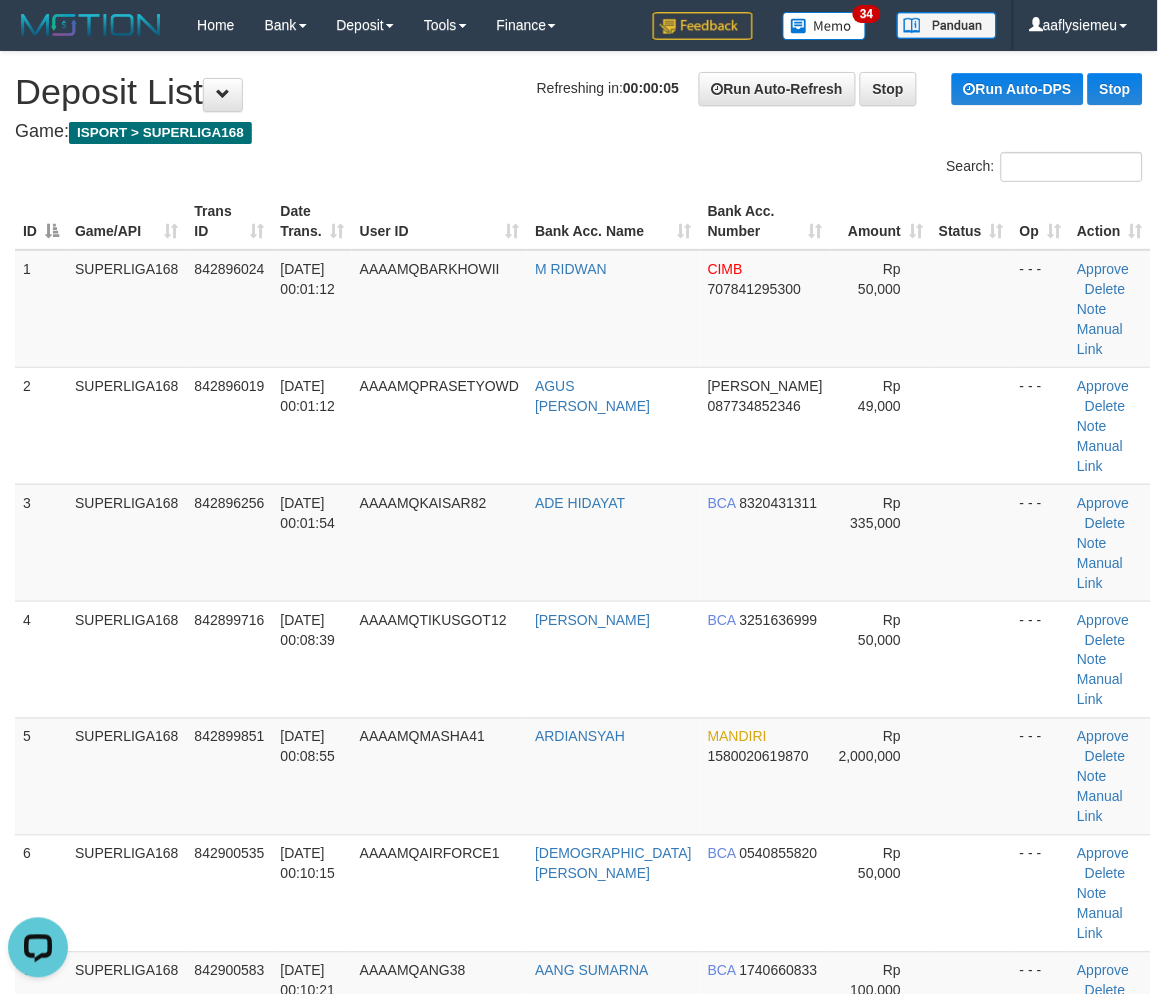 drag, startPoint x: 143, startPoint y: 581, endPoint x: 0, endPoint y: 617, distance: 147.46185 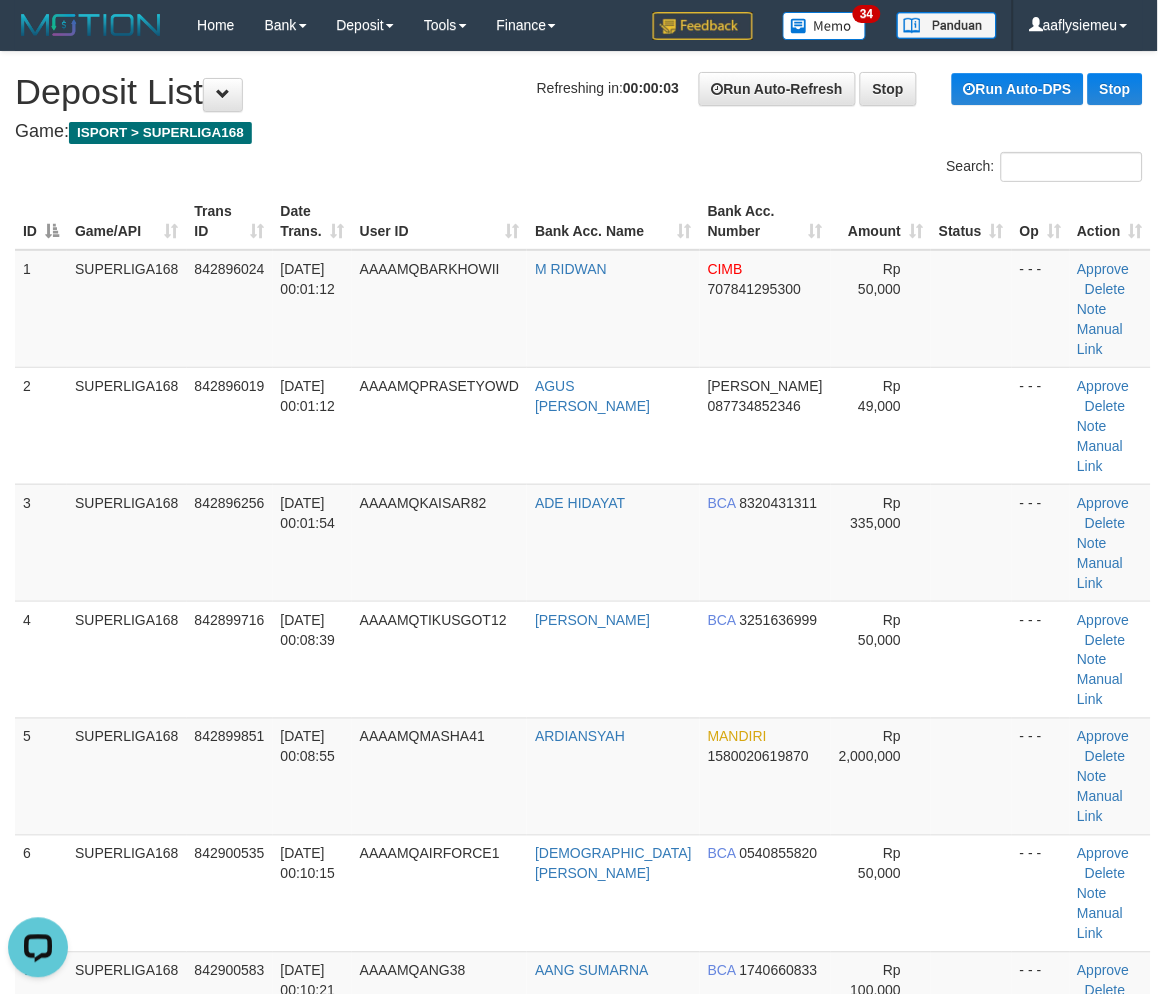 drag, startPoint x: 160, startPoint y: 528, endPoint x: 7, endPoint y: 580, distance: 161.59517 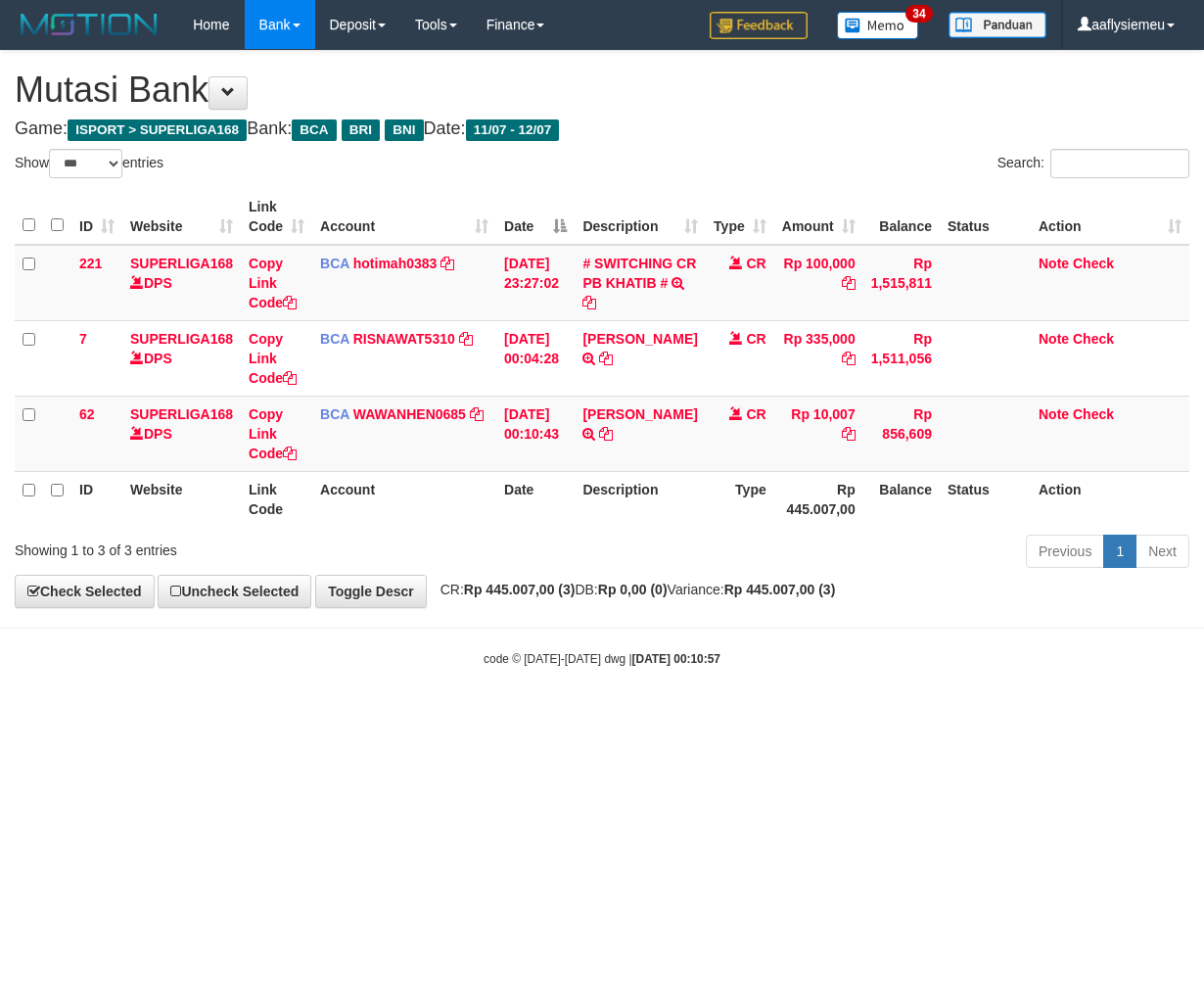 select on "***" 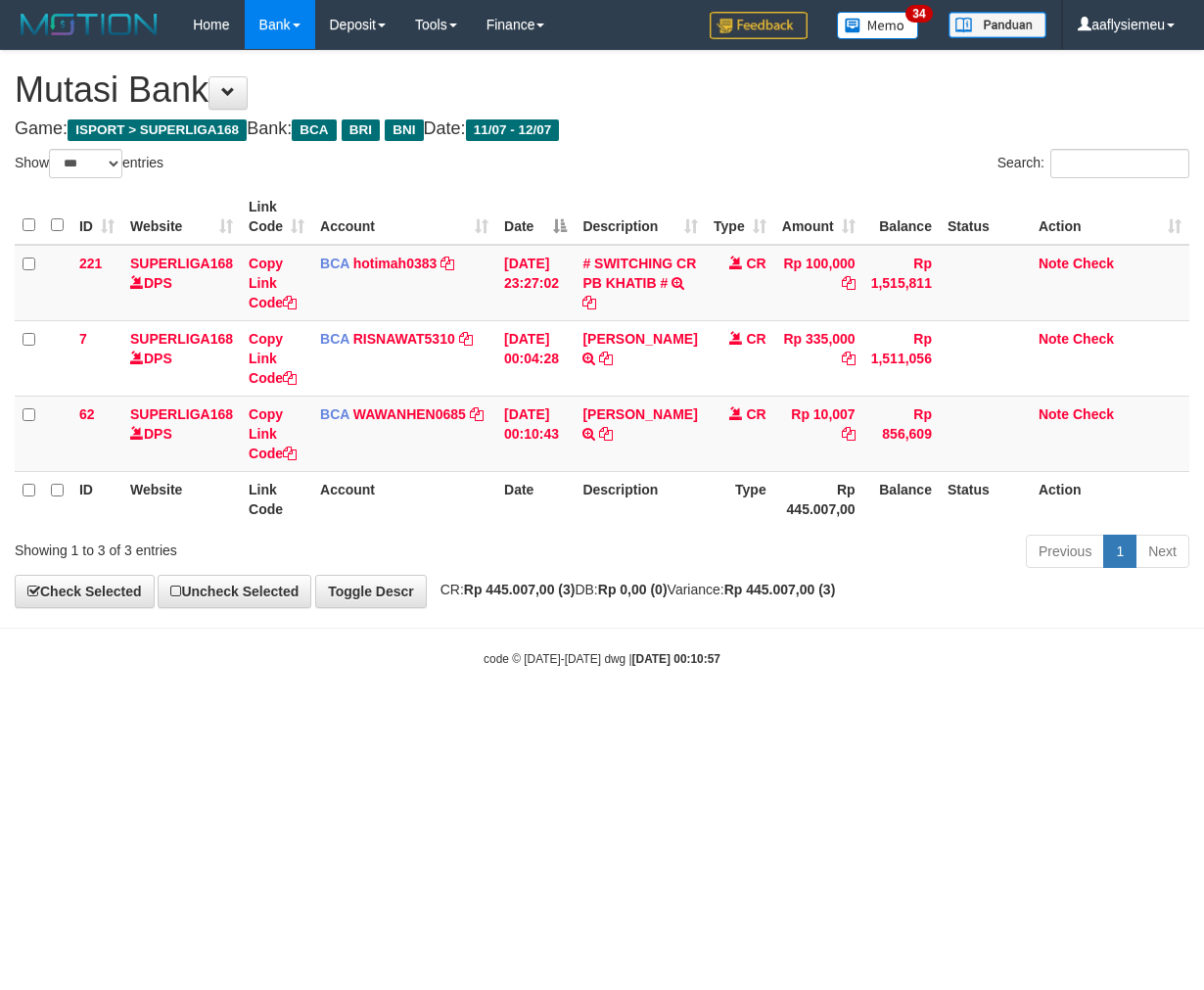 scroll, scrollTop: 0, scrollLeft: 0, axis: both 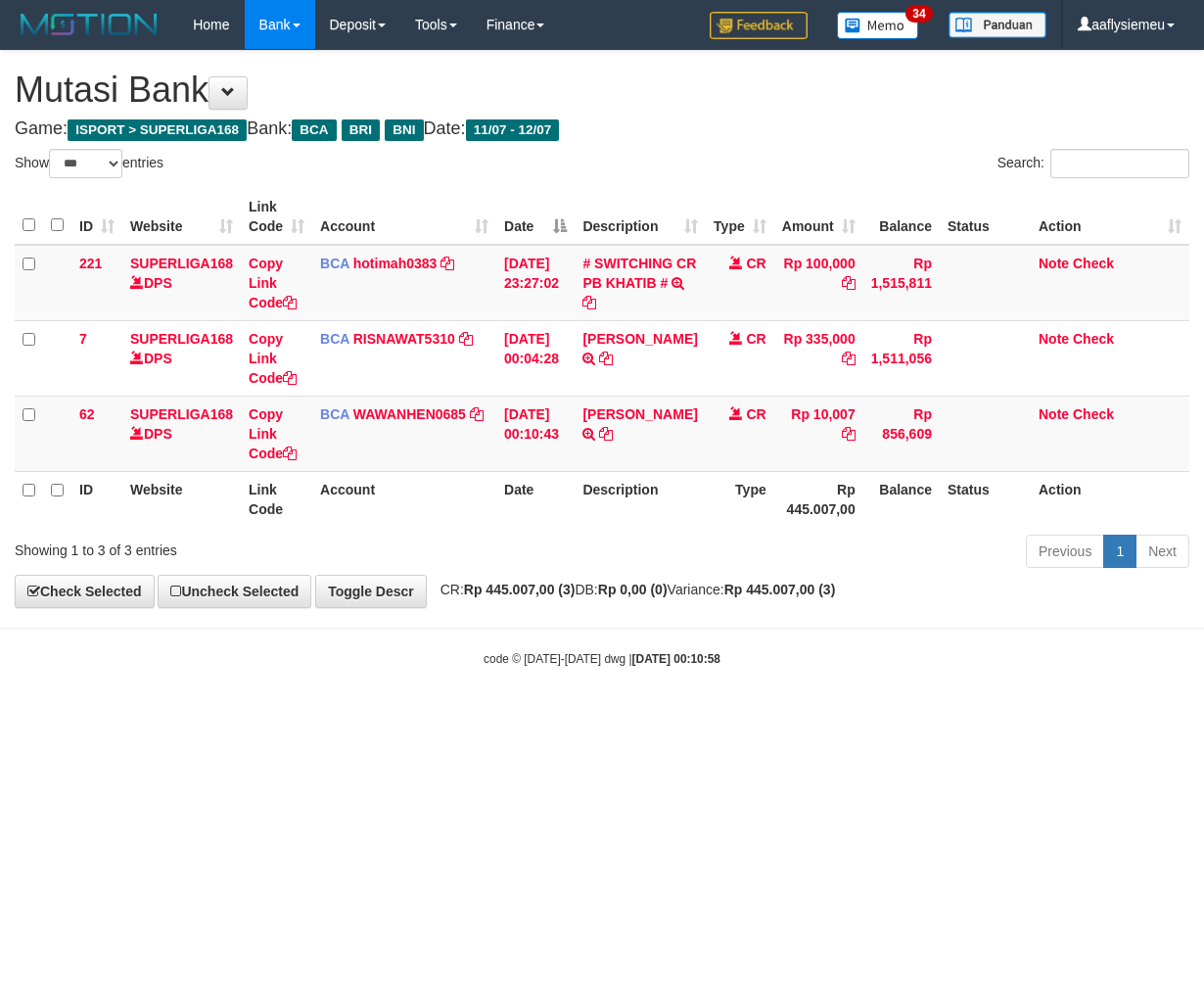 select on "***" 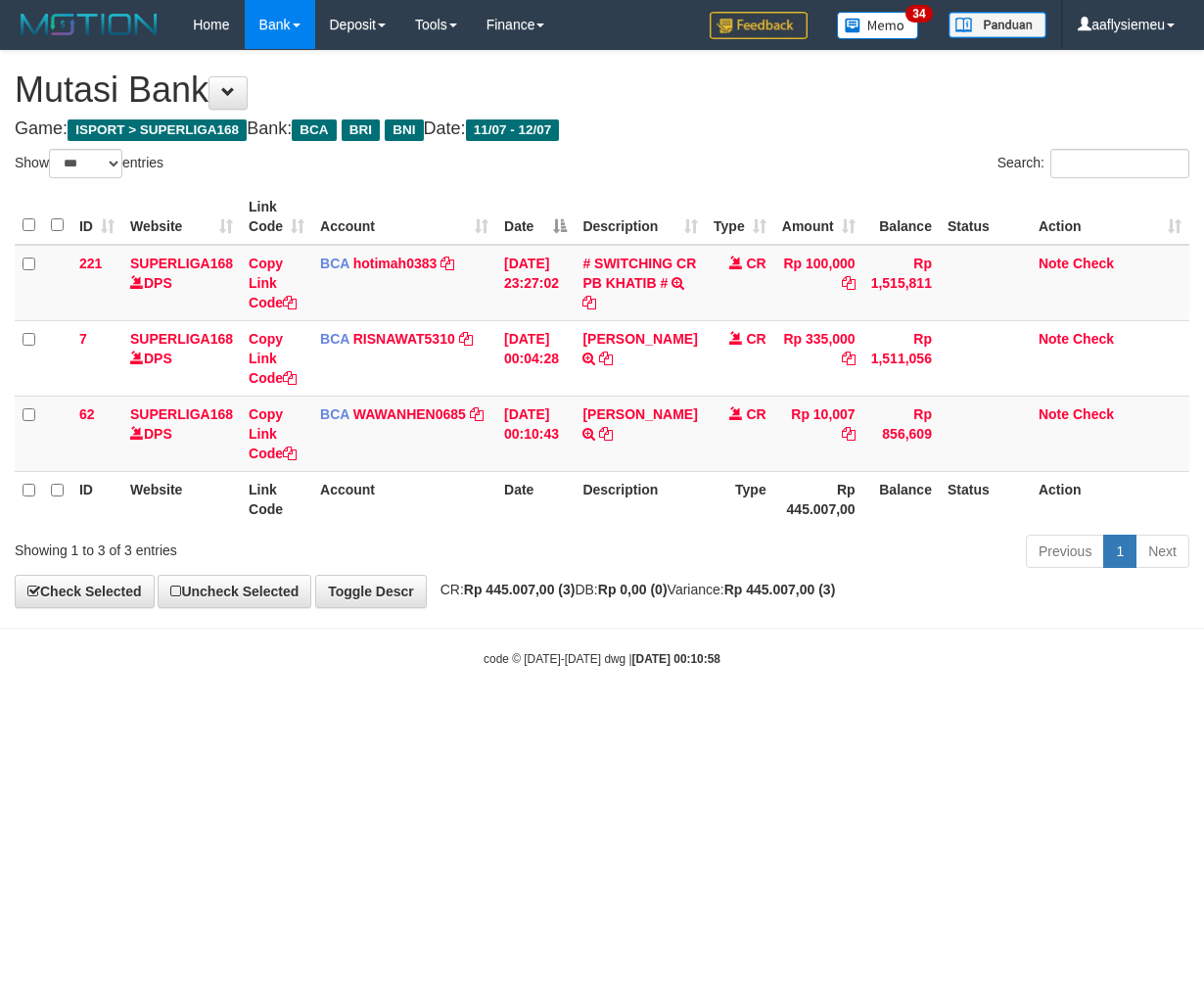 scroll, scrollTop: 0, scrollLeft: 0, axis: both 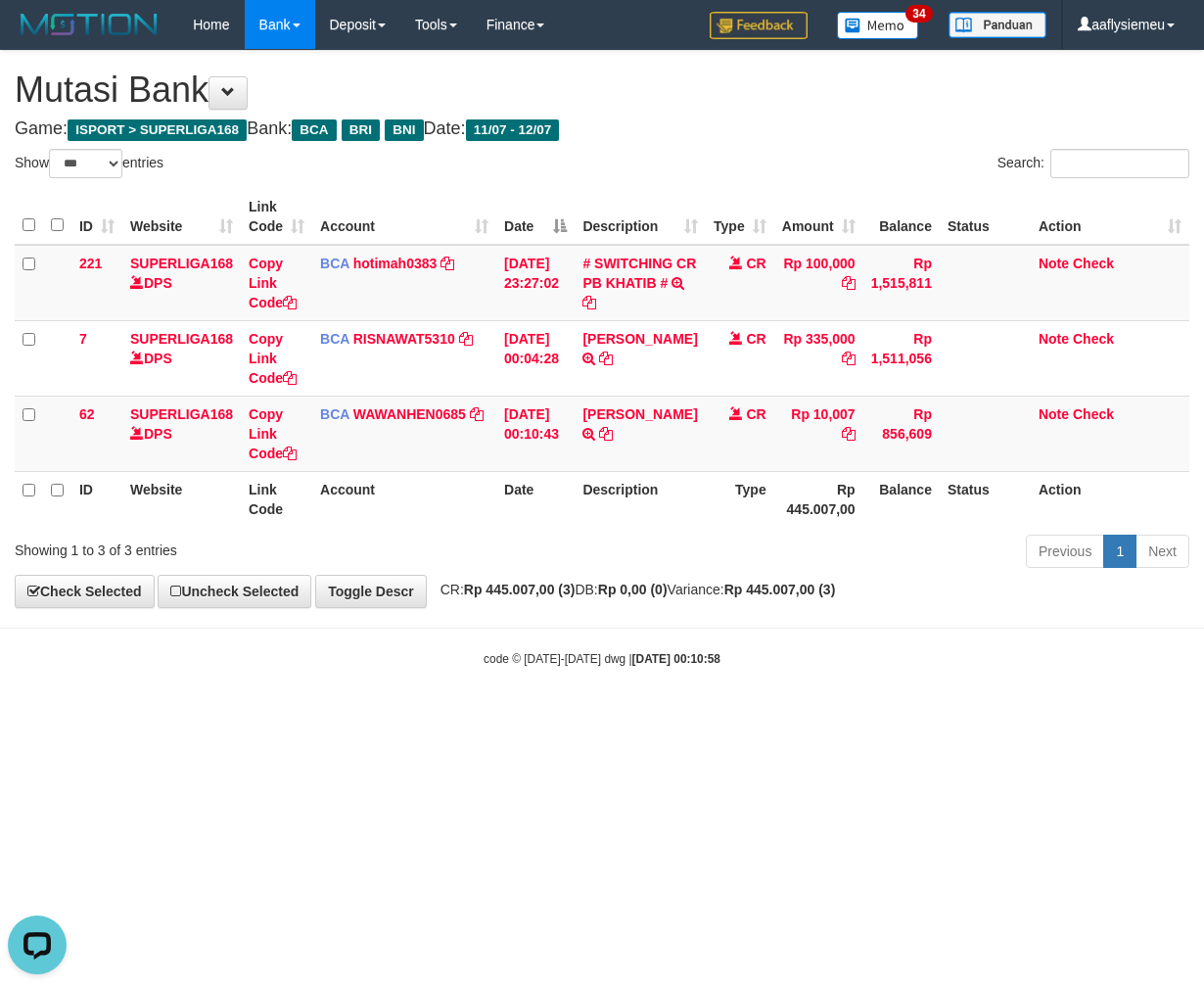 click on "Toggle navigation
Home
Bank
Account List
Load
By Website
Group
[ISPORT]													SUPERLIGA168
By Load Group (DPS)
34" at bounding box center (602, 358) 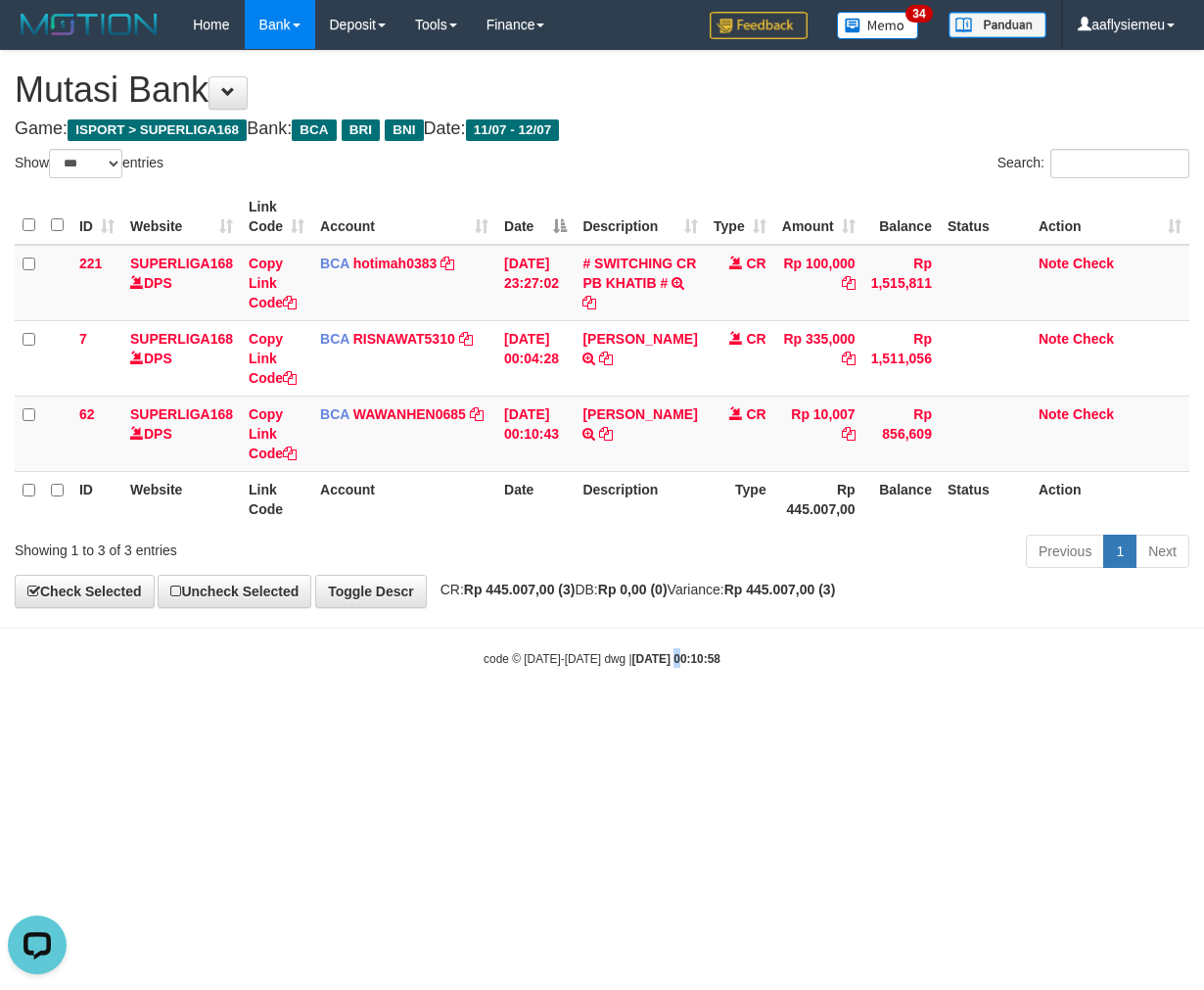 click on "Toggle navigation
Home
Bank
Account List
Load
By Website
Group
[ISPORT]													SUPERLIGA168
By Load Group (DPS)
34" at bounding box center [602, 358] 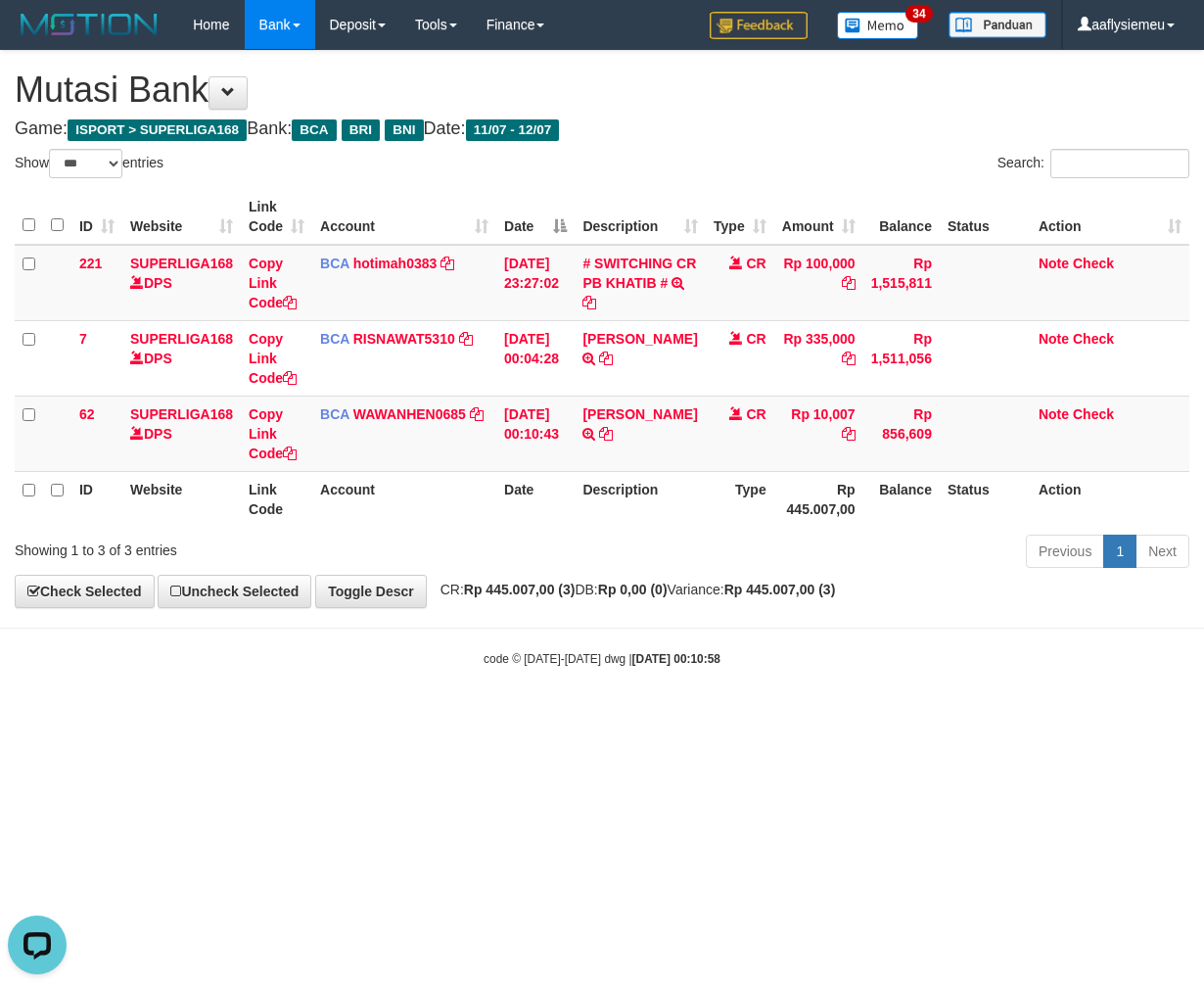 click on "Toggle navigation
Home
Bank
Account List
Load
By Website
Group
[ISPORT]													SUPERLIGA168
By Load Group (DPS)" at bounding box center [602, 358] 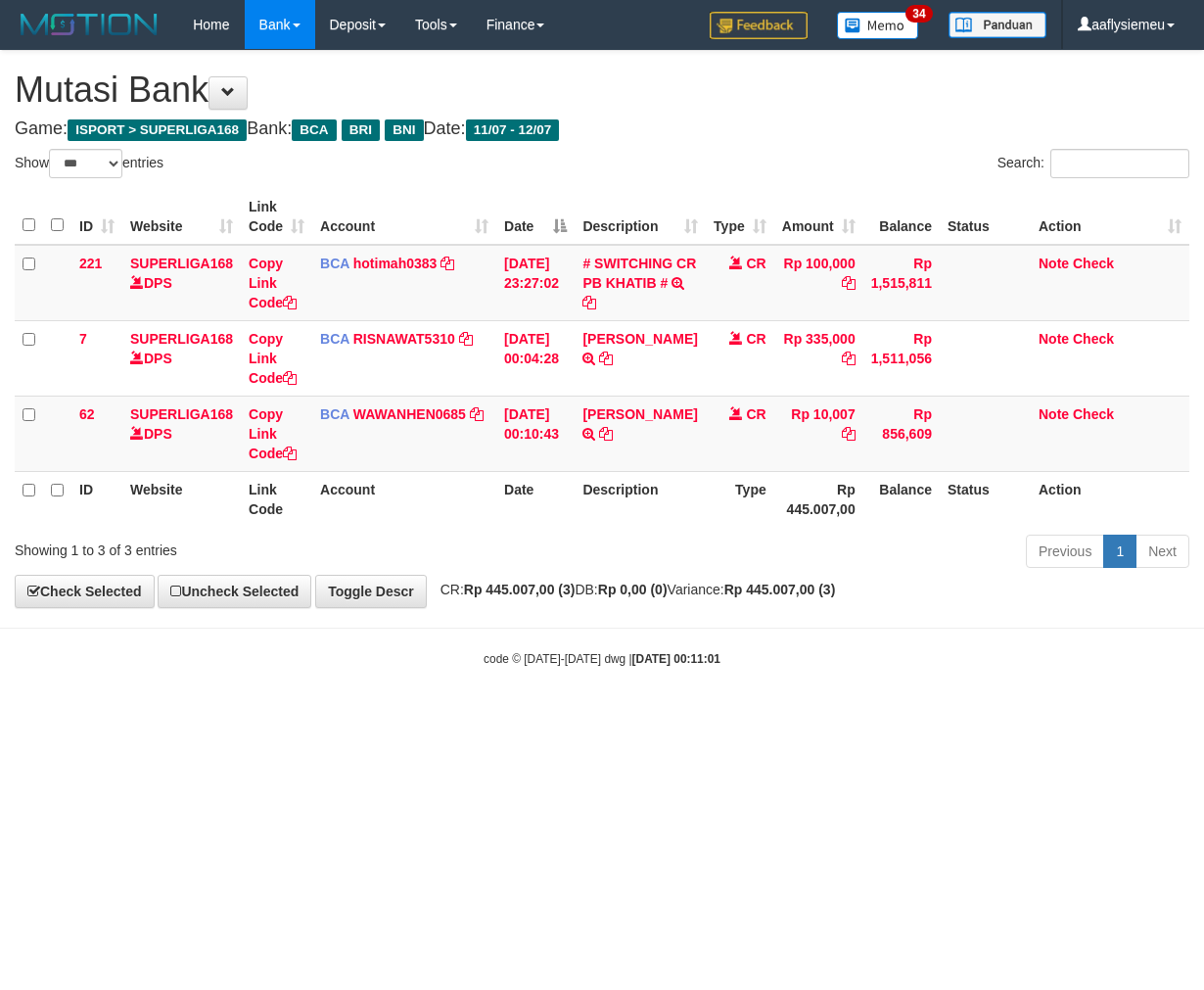 select on "***" 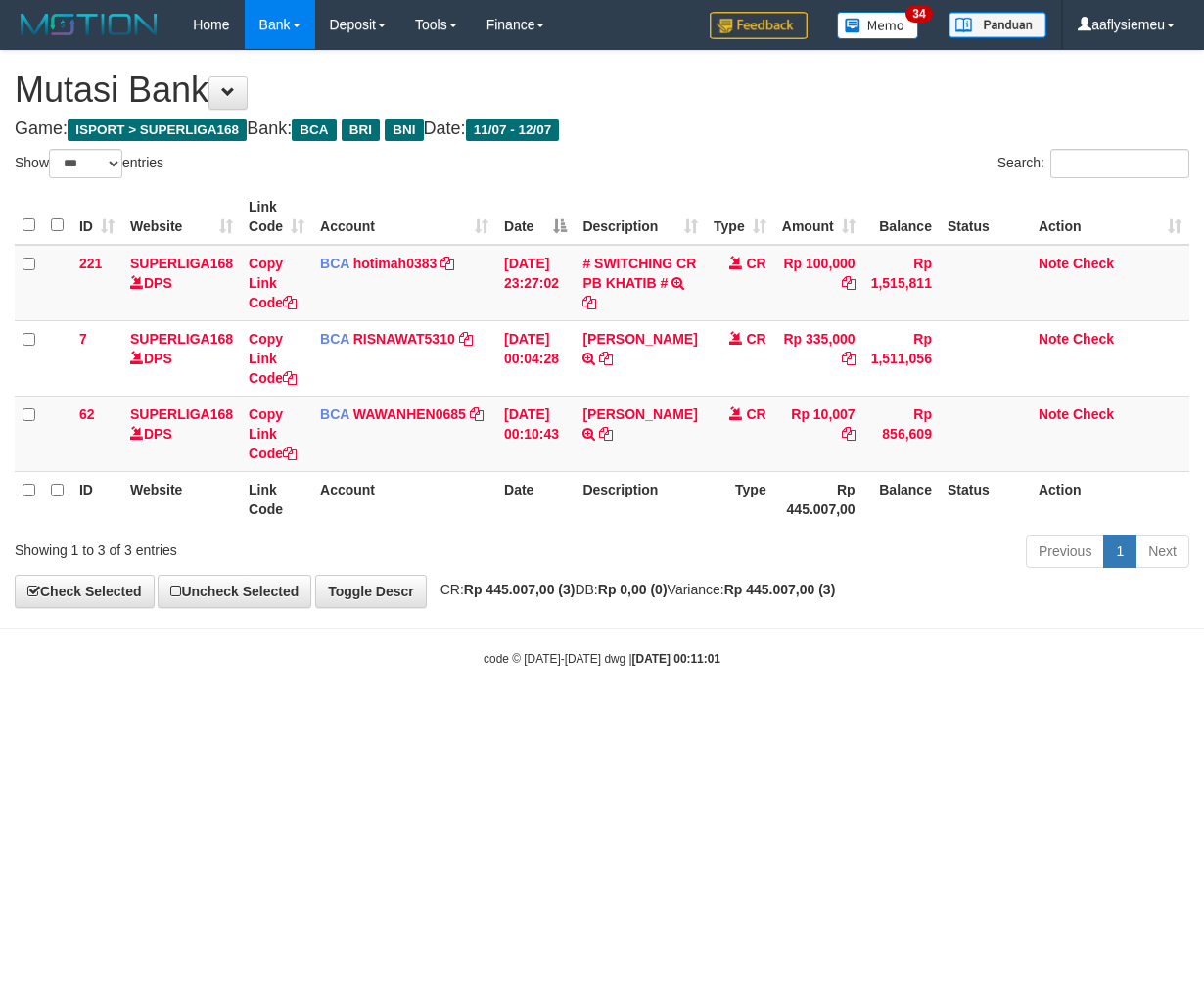 scroll, scrollTop: 0, scrollLeft: 0, axis: both 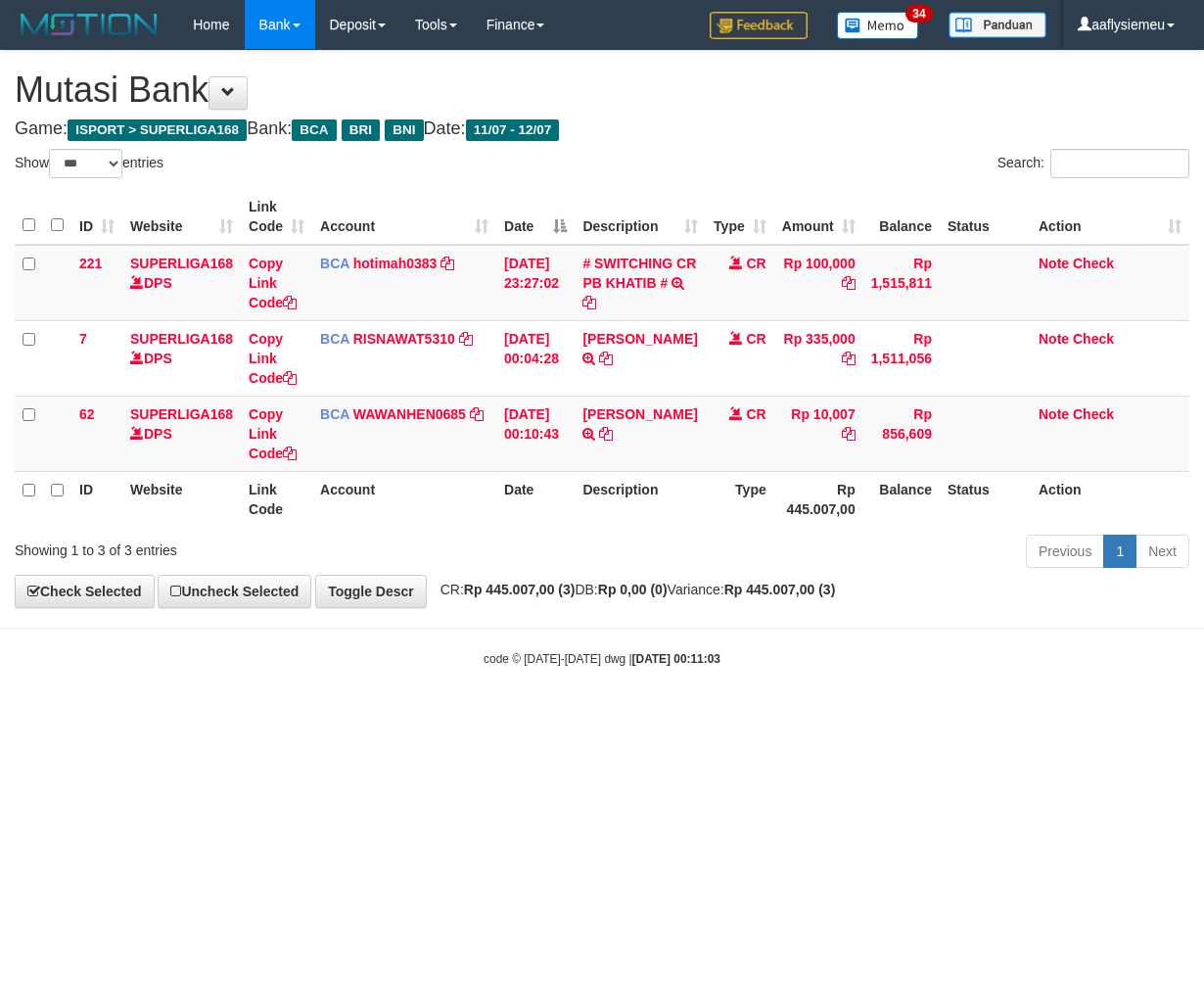 select on "***" 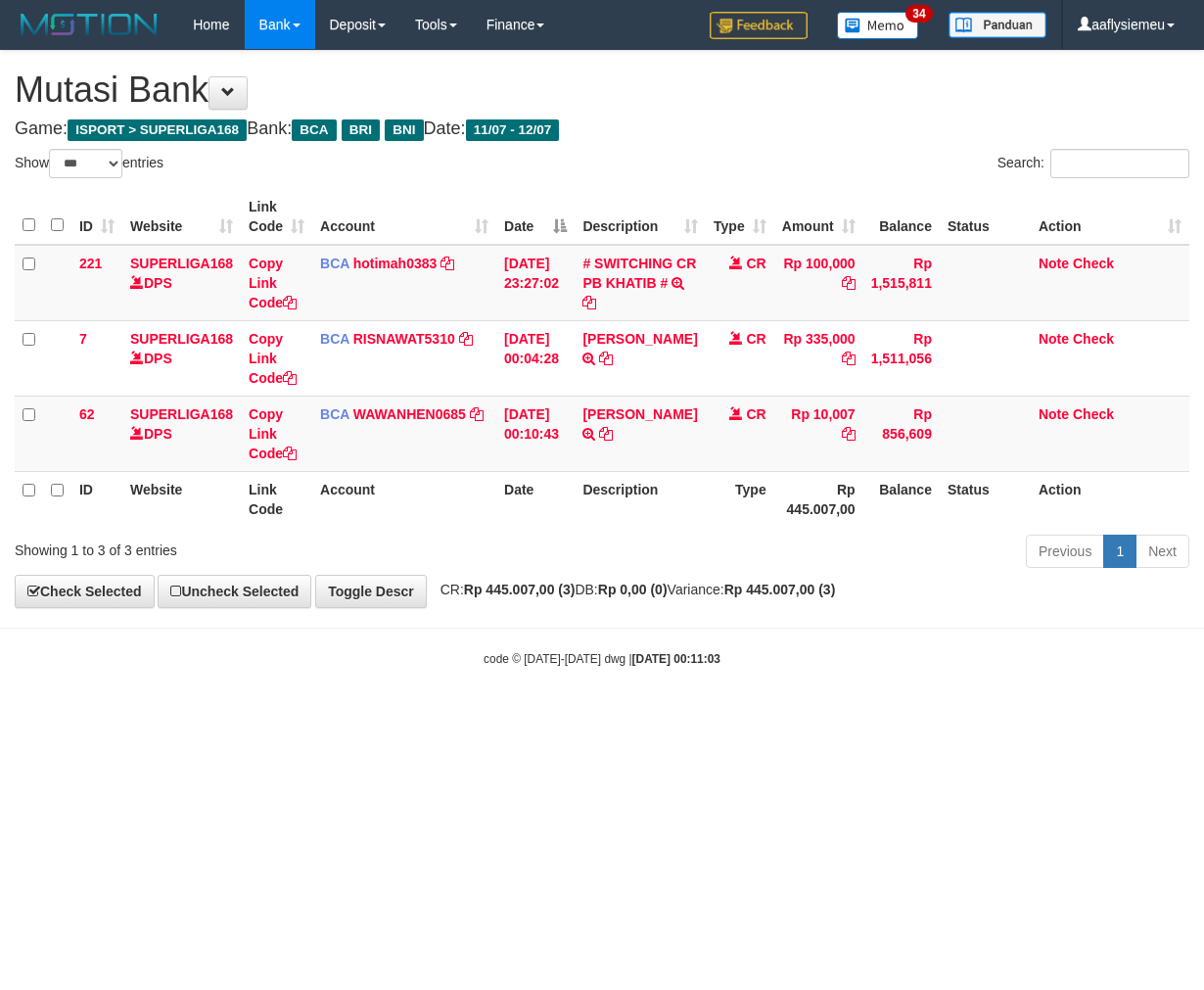 scroll, scrollTop: 0, scrollLeft: 0, axis: both 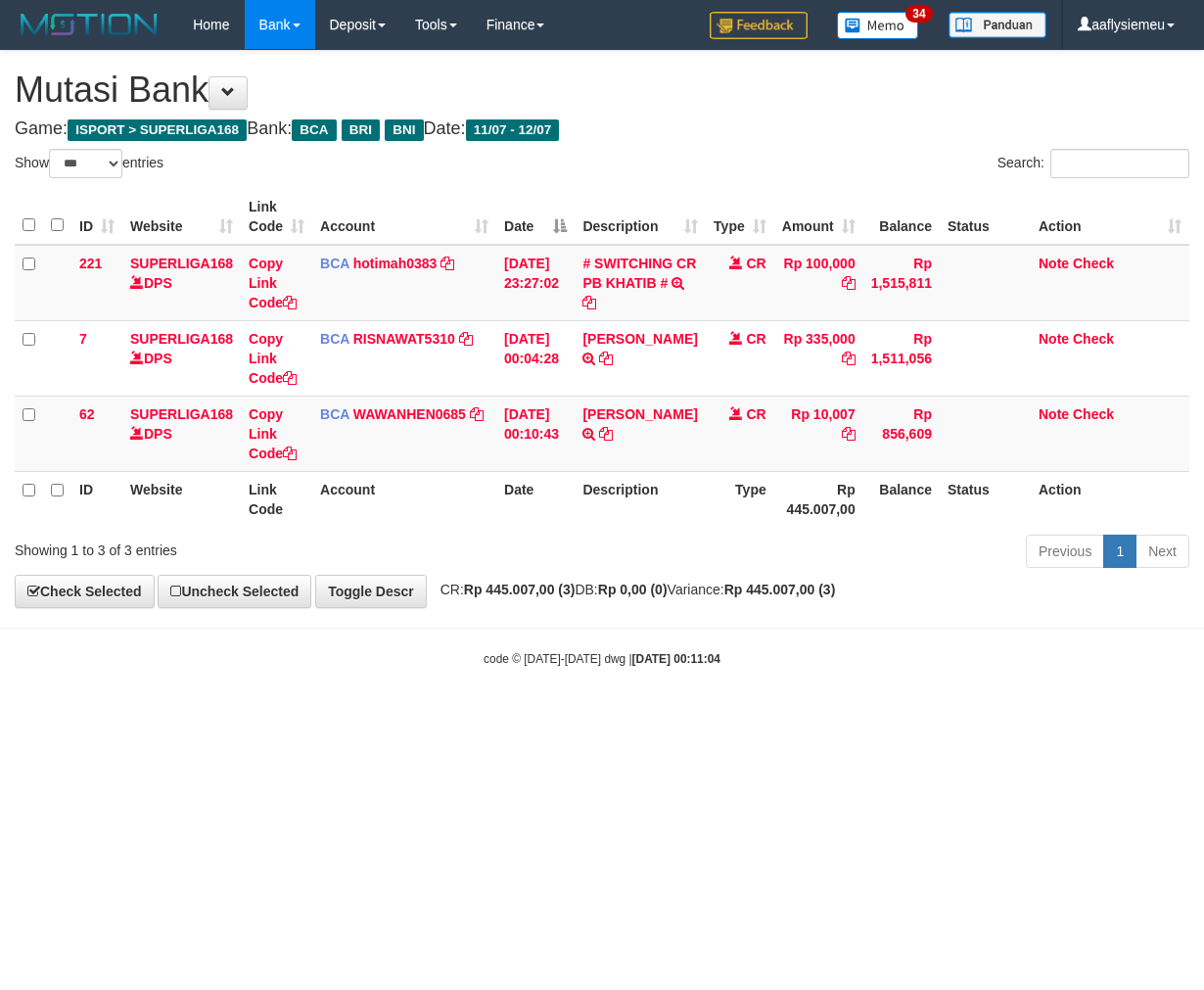 select on "***" 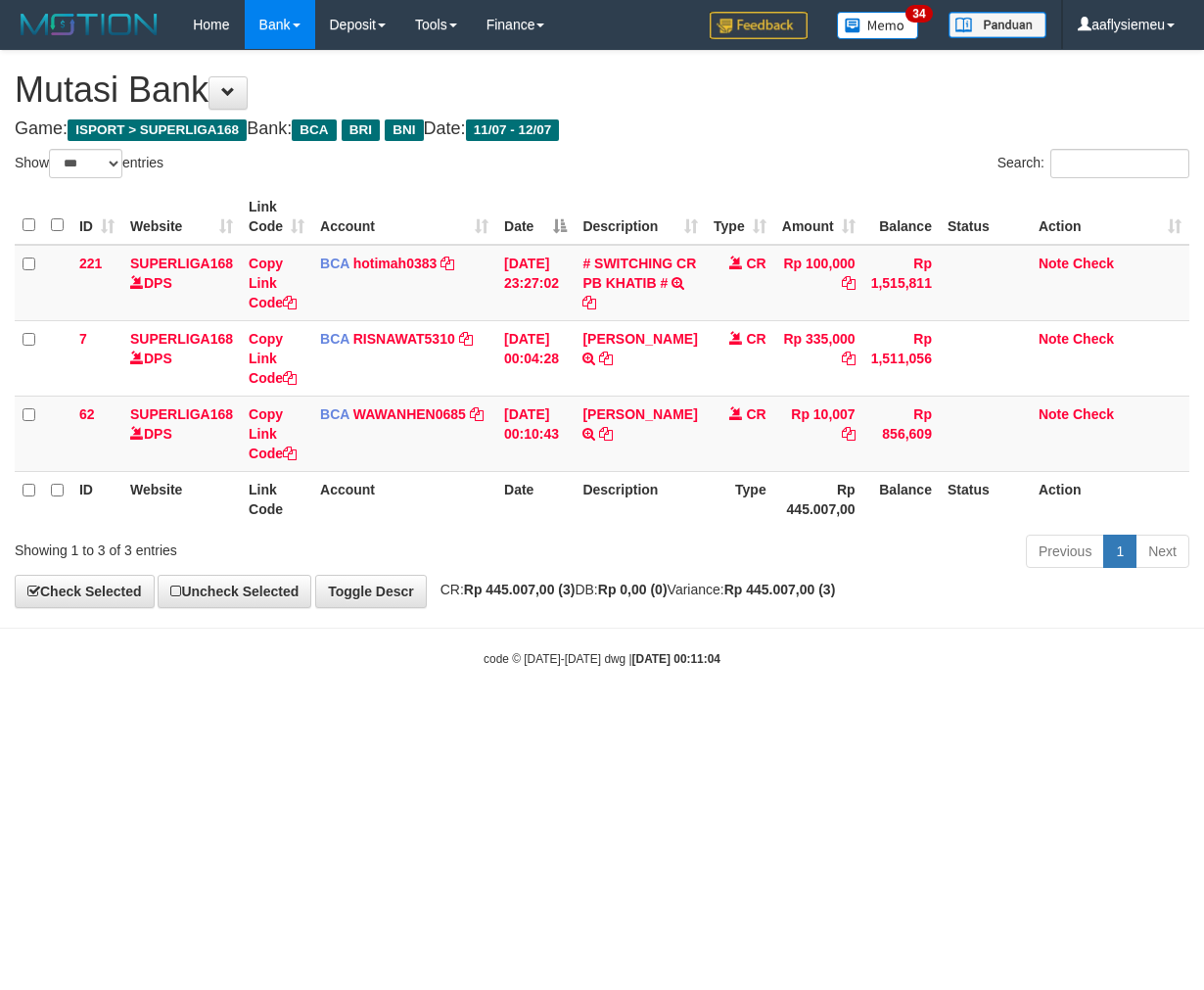 scroll, scrollTop: 0, scrollLeft: 0, axis: both 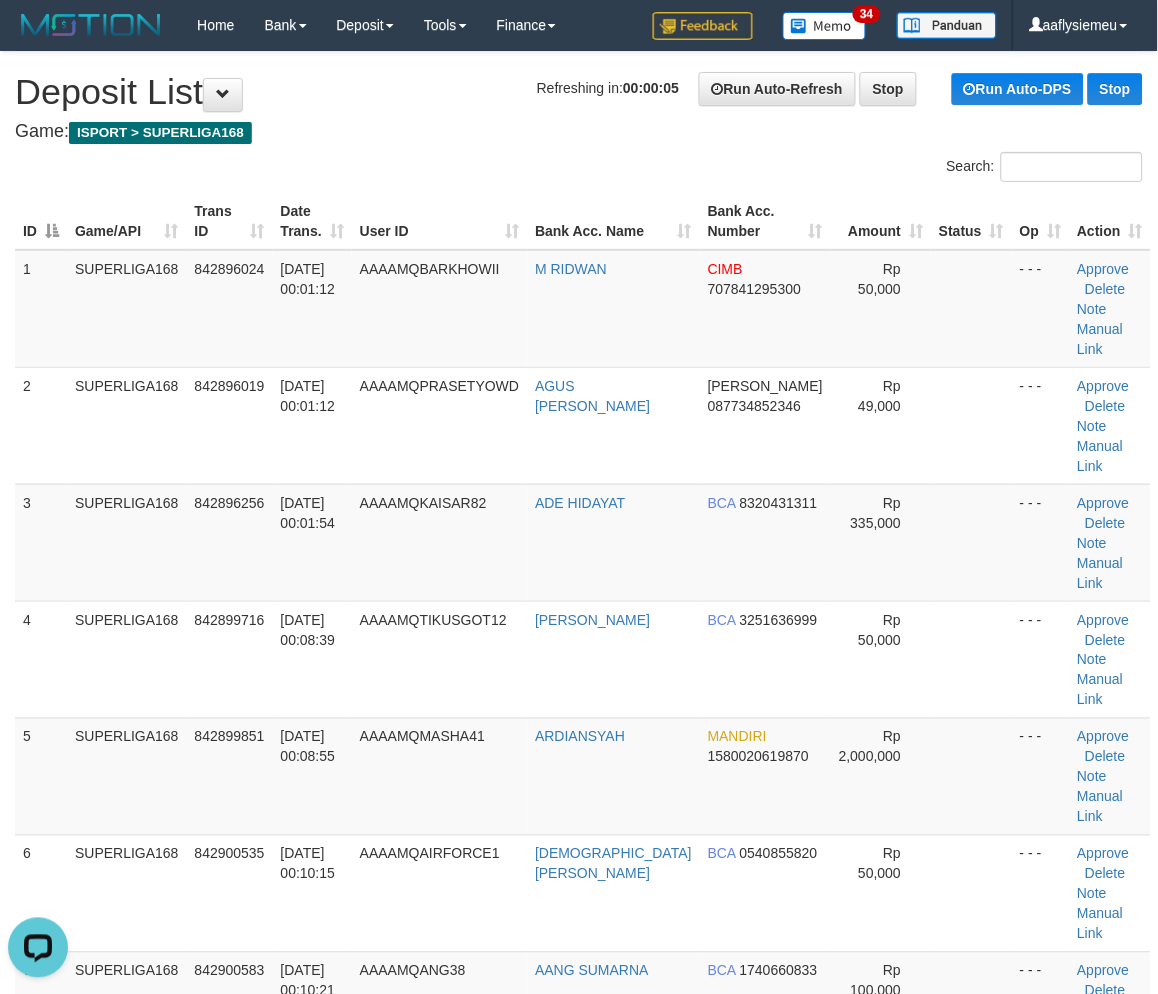 drag, startPoint x: 61, startPoint y: 553, endPoint x: 1, endPoint y: 580, distance: 65.795135 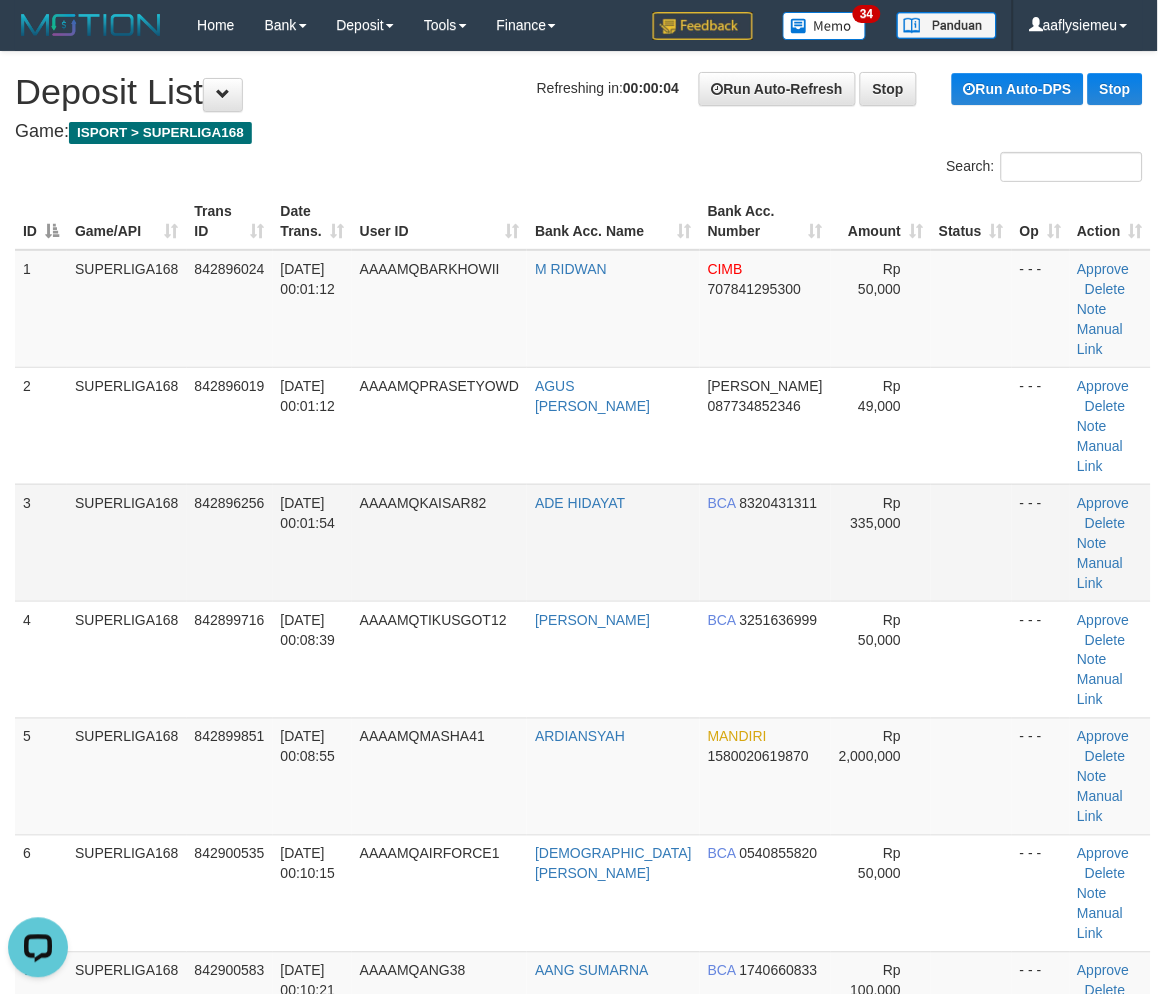click on "842896256" at bounding box center (230, 542) 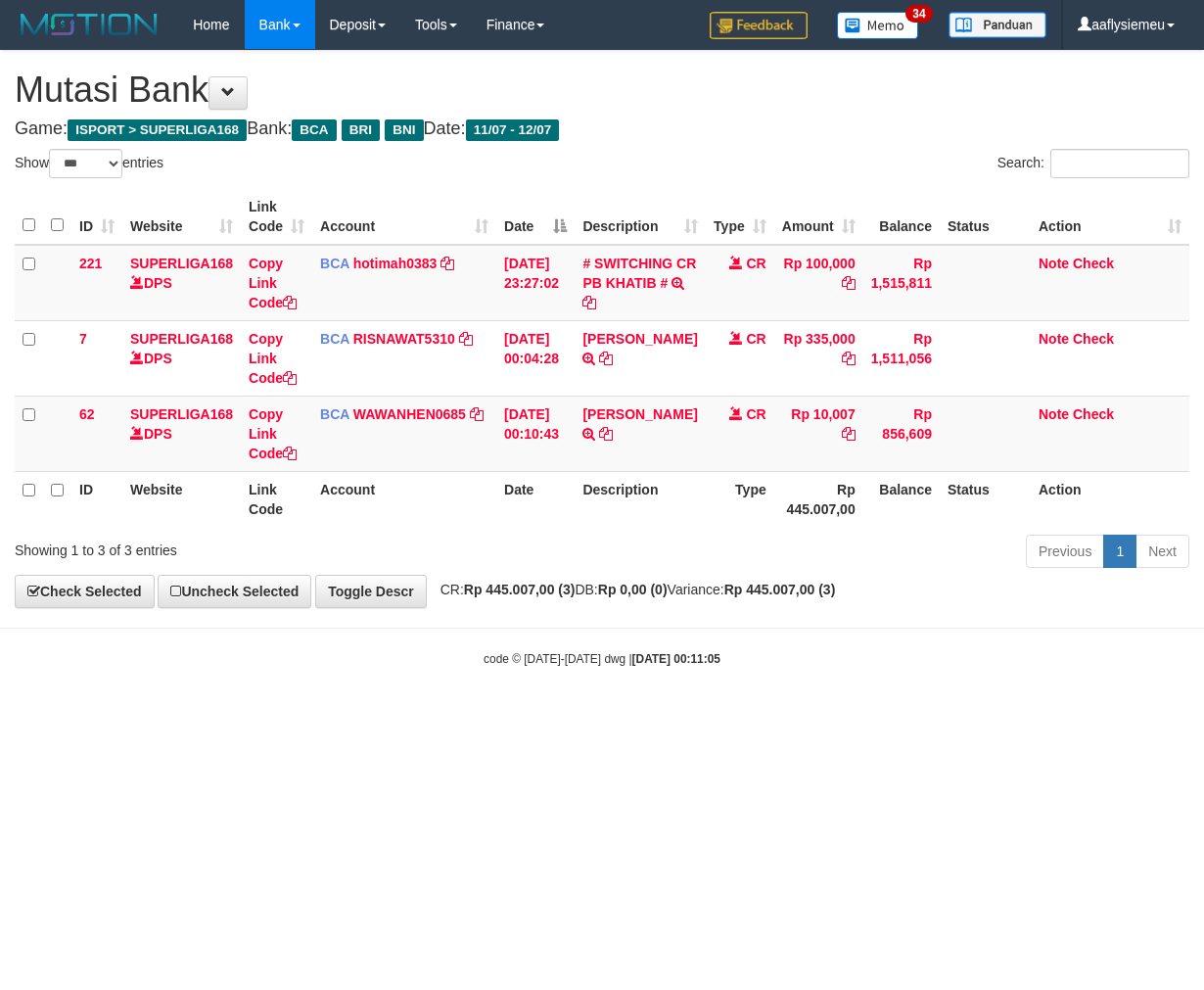 select on "***" 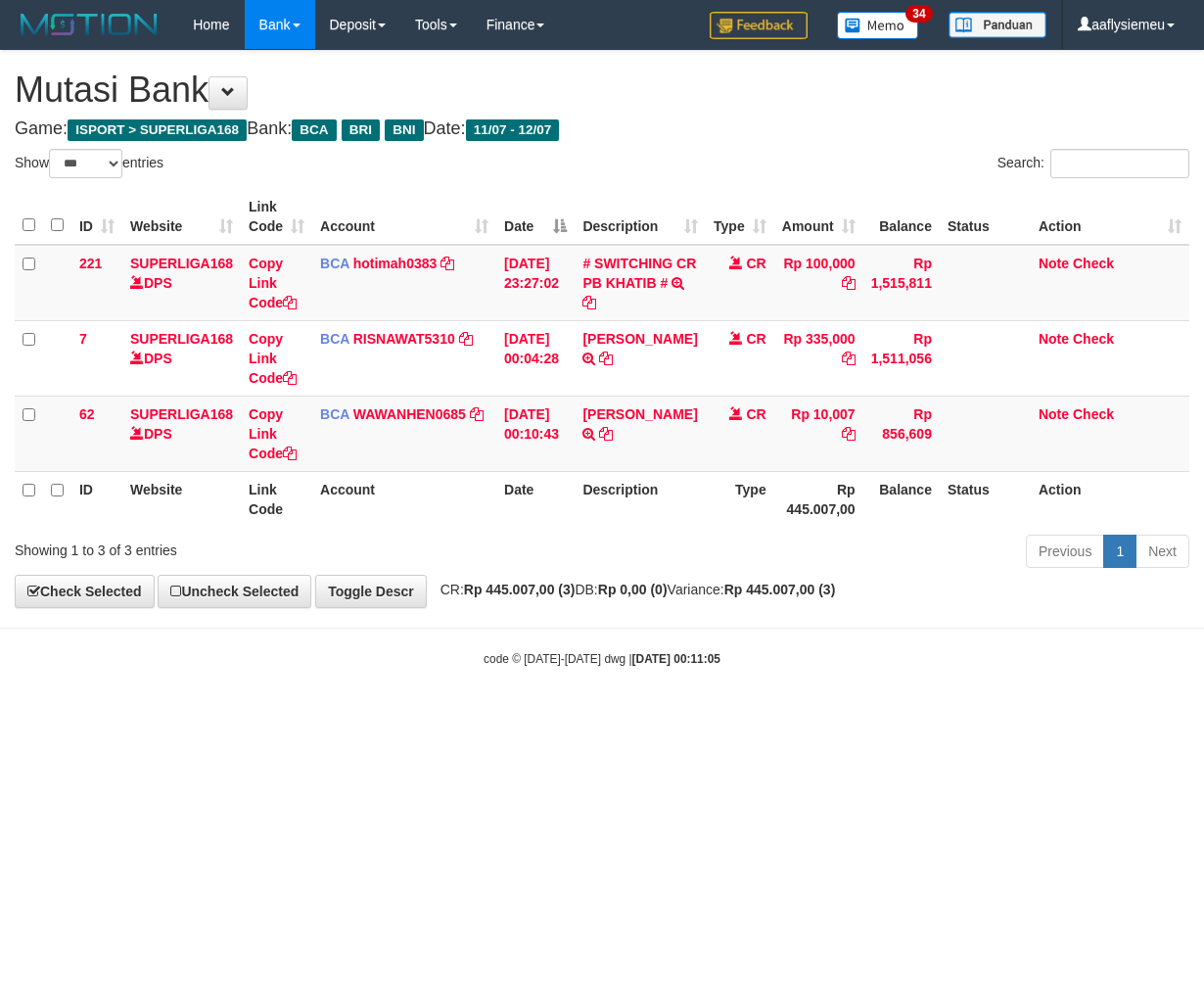 scroll, scrollTop: 0, scrollLeft: 0, axis: both 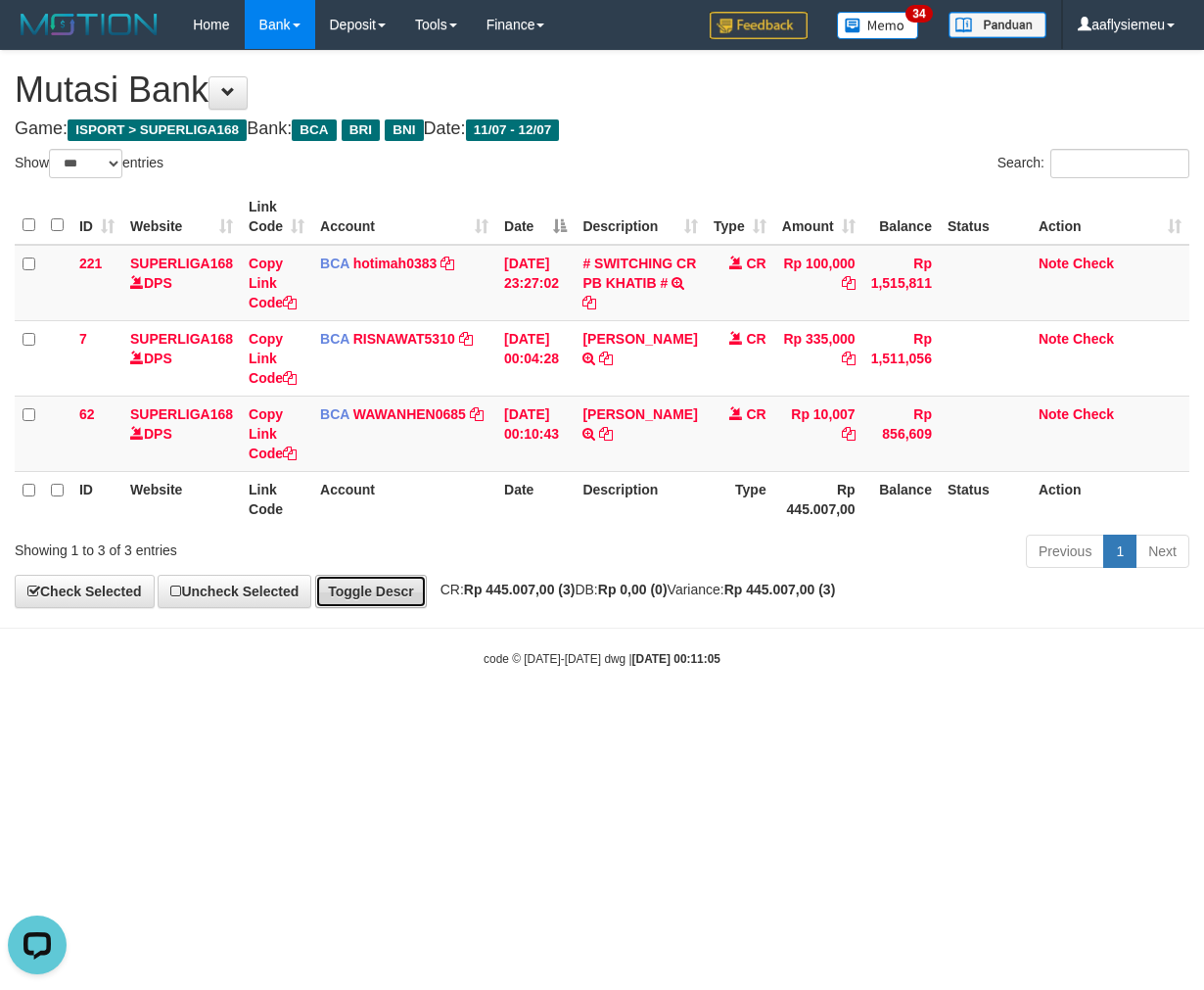 click on "Toggle Descr" at bounding box center (371, 591) 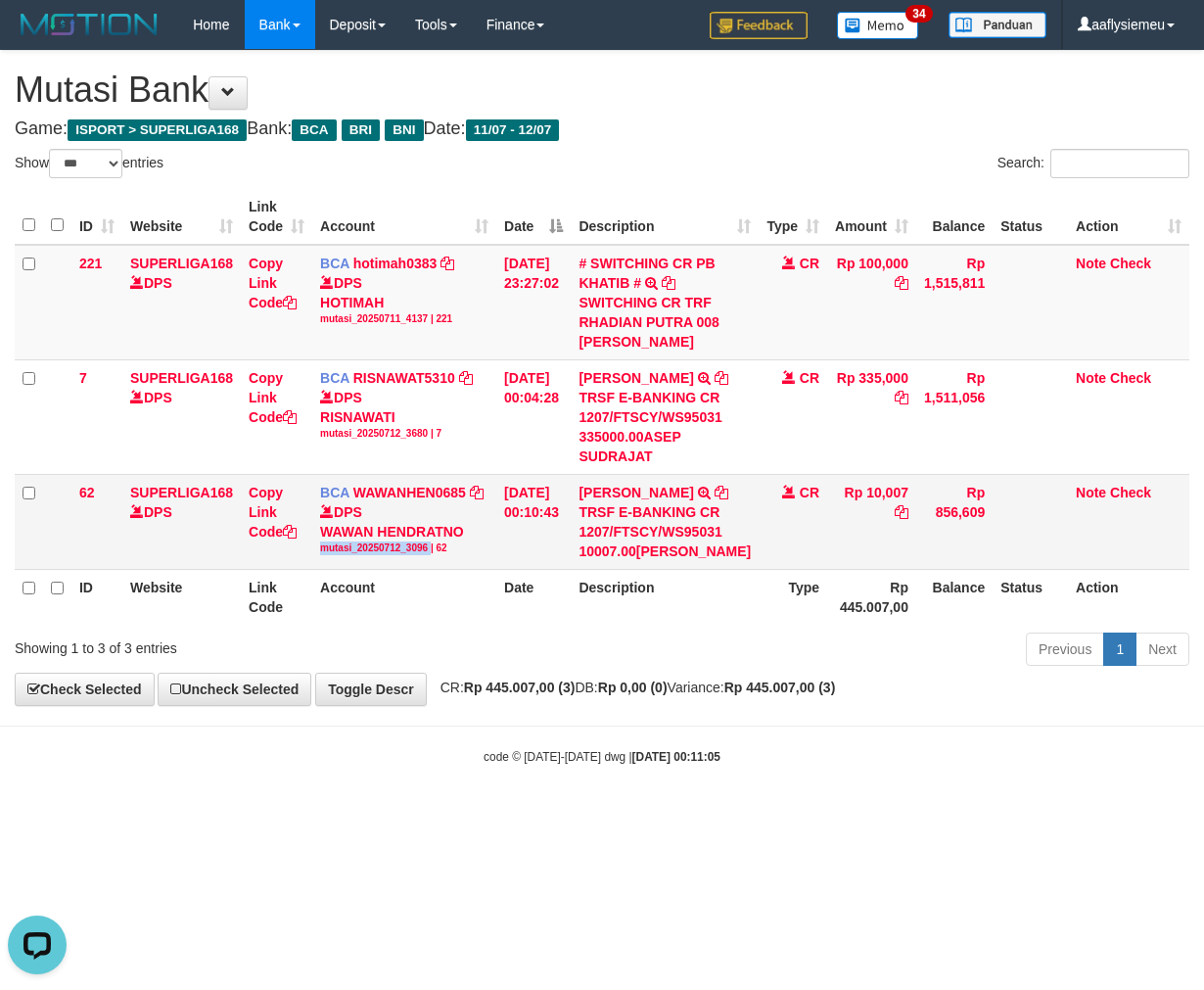 click on "BCA
WAWANHEN0685
DPS
WAWAN HENDRATNO
mutasi_20250712_3096 | 62
mutasi_20250712_3096 | 62" at bounding box center (404, 521) 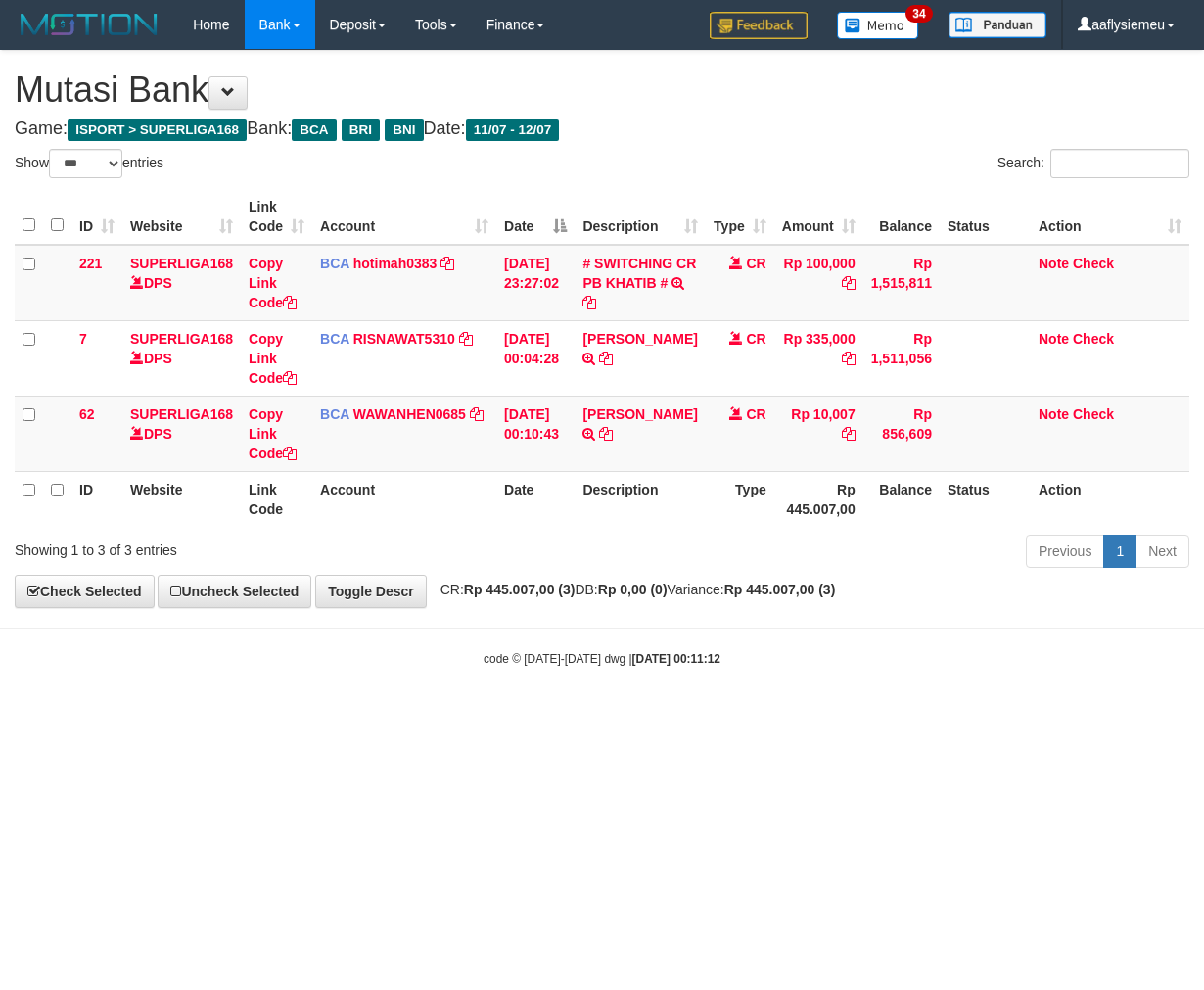 select on "***" 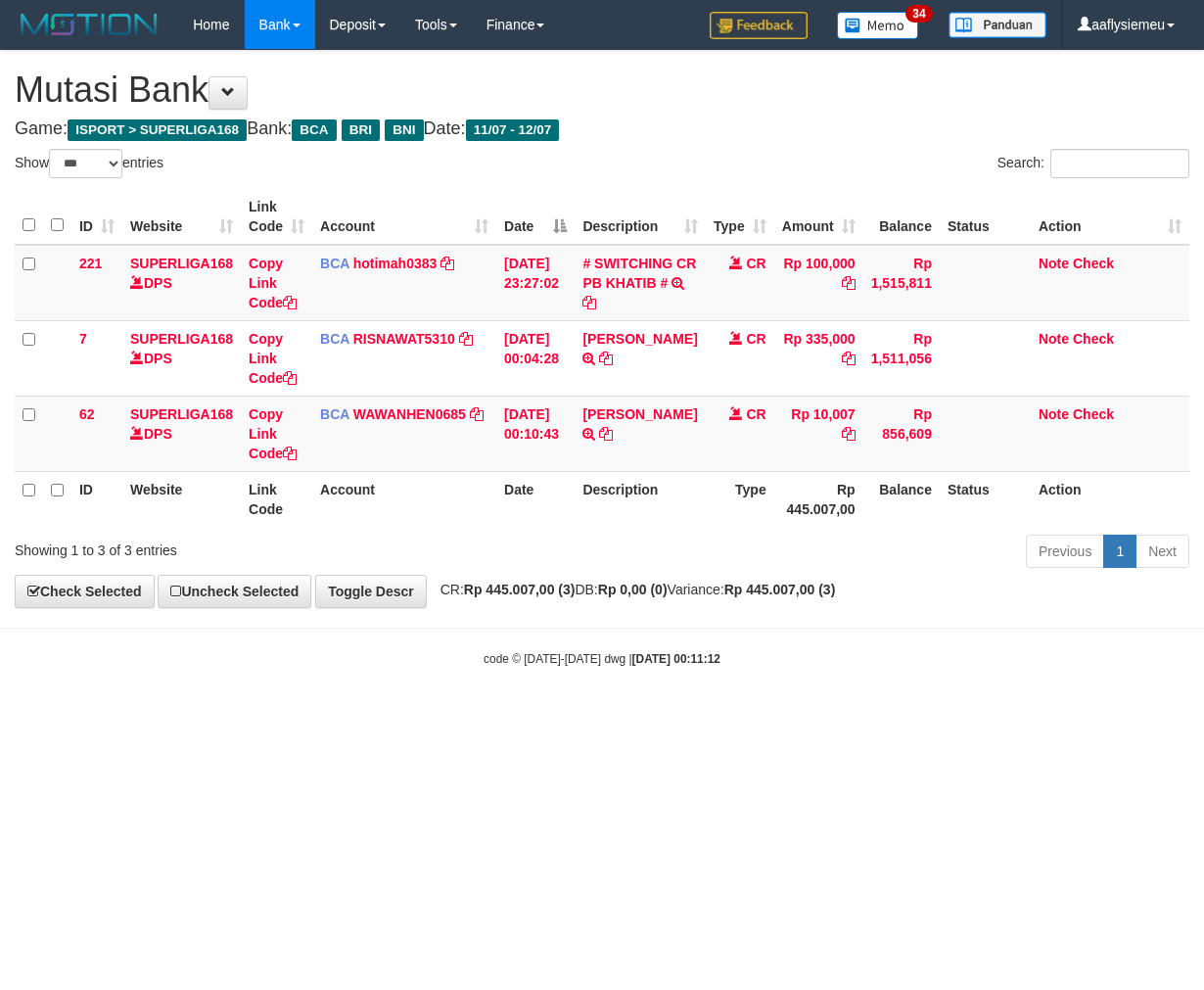 scroll, scrollTop: 0, scrollLeft: 0, axis: both 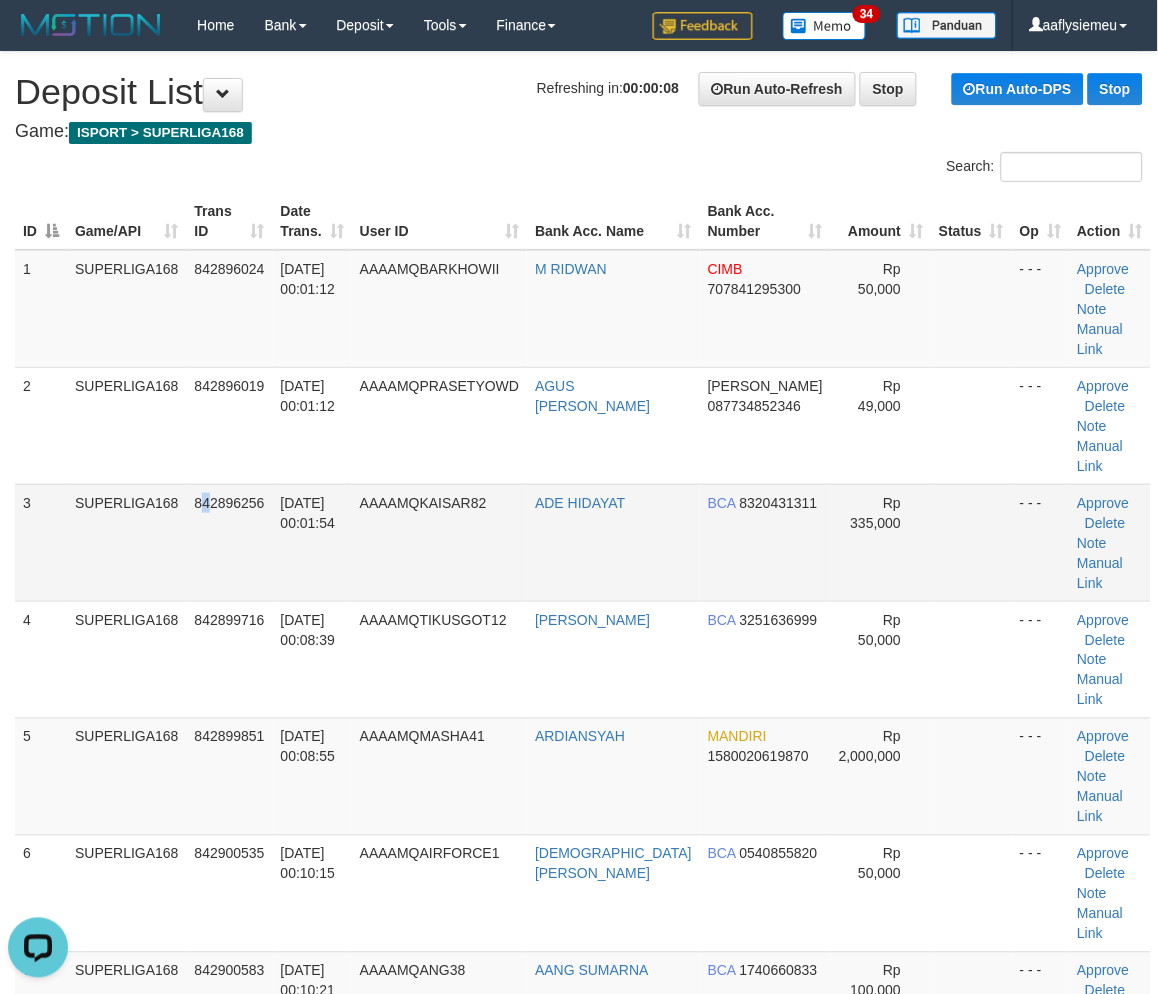 click on "842896256" at bounding box center [230, 542] 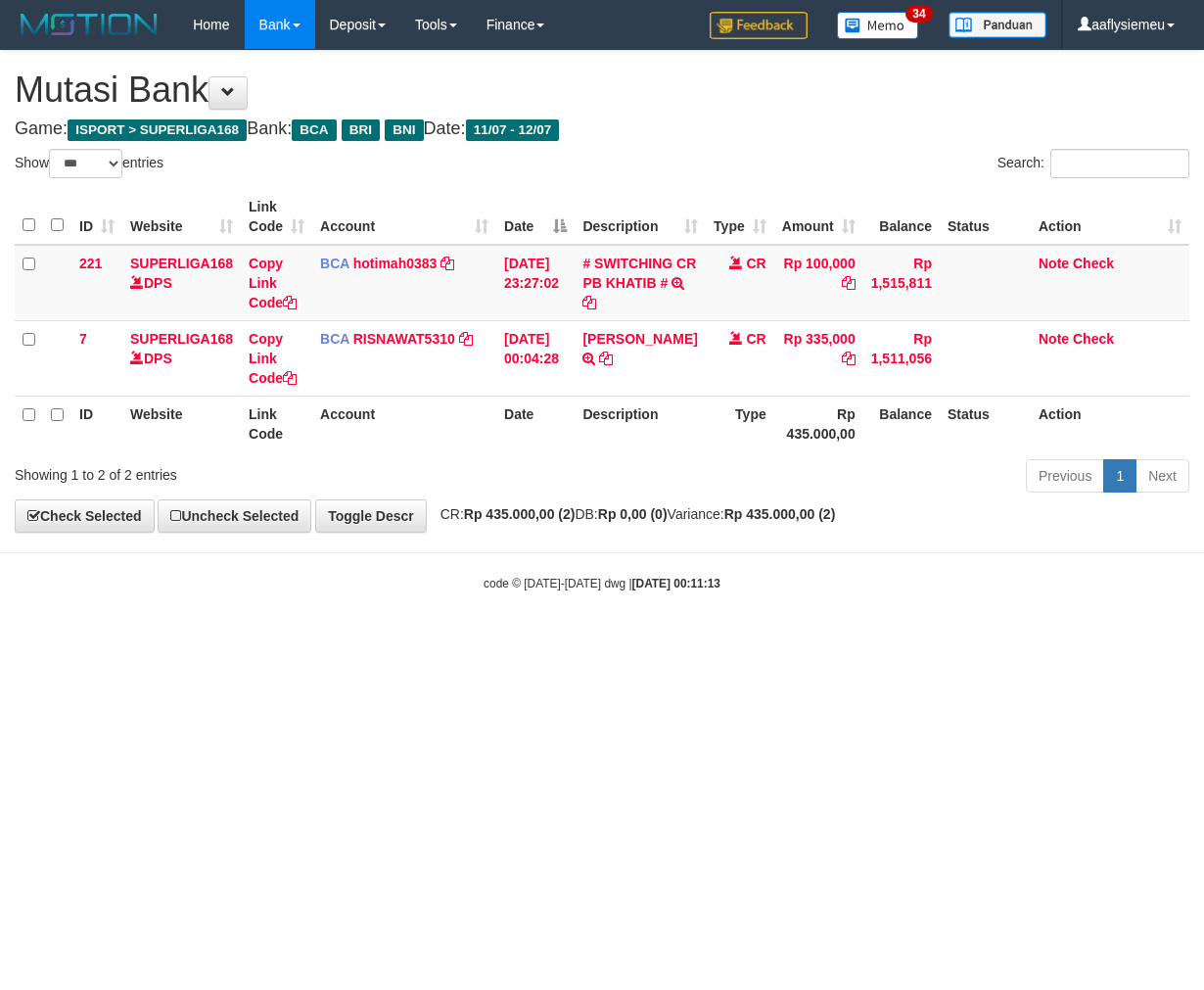 select on "***" 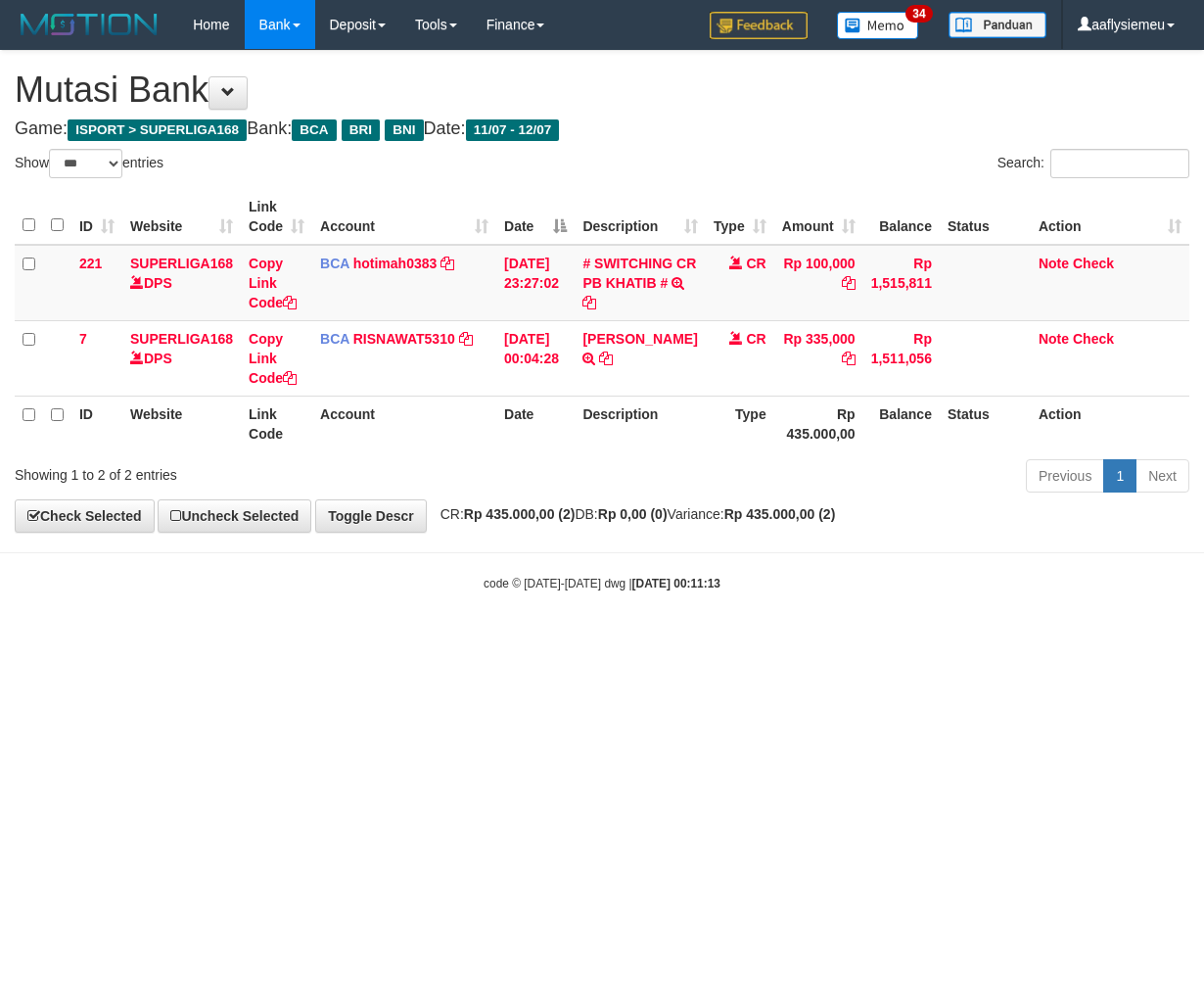 scroll, scrollTop: 0, scrollLeft: 0, axis: both 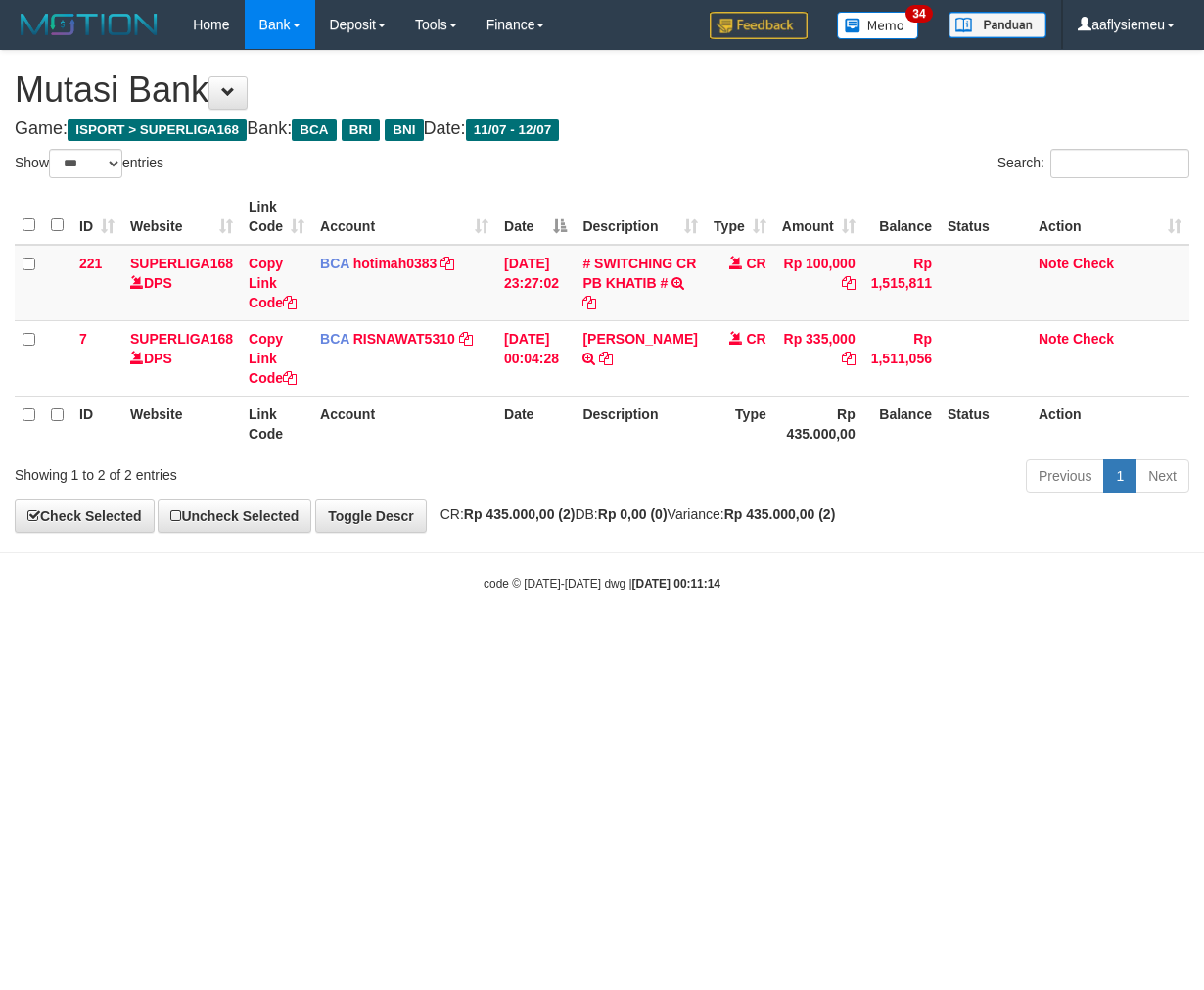 select on "***" 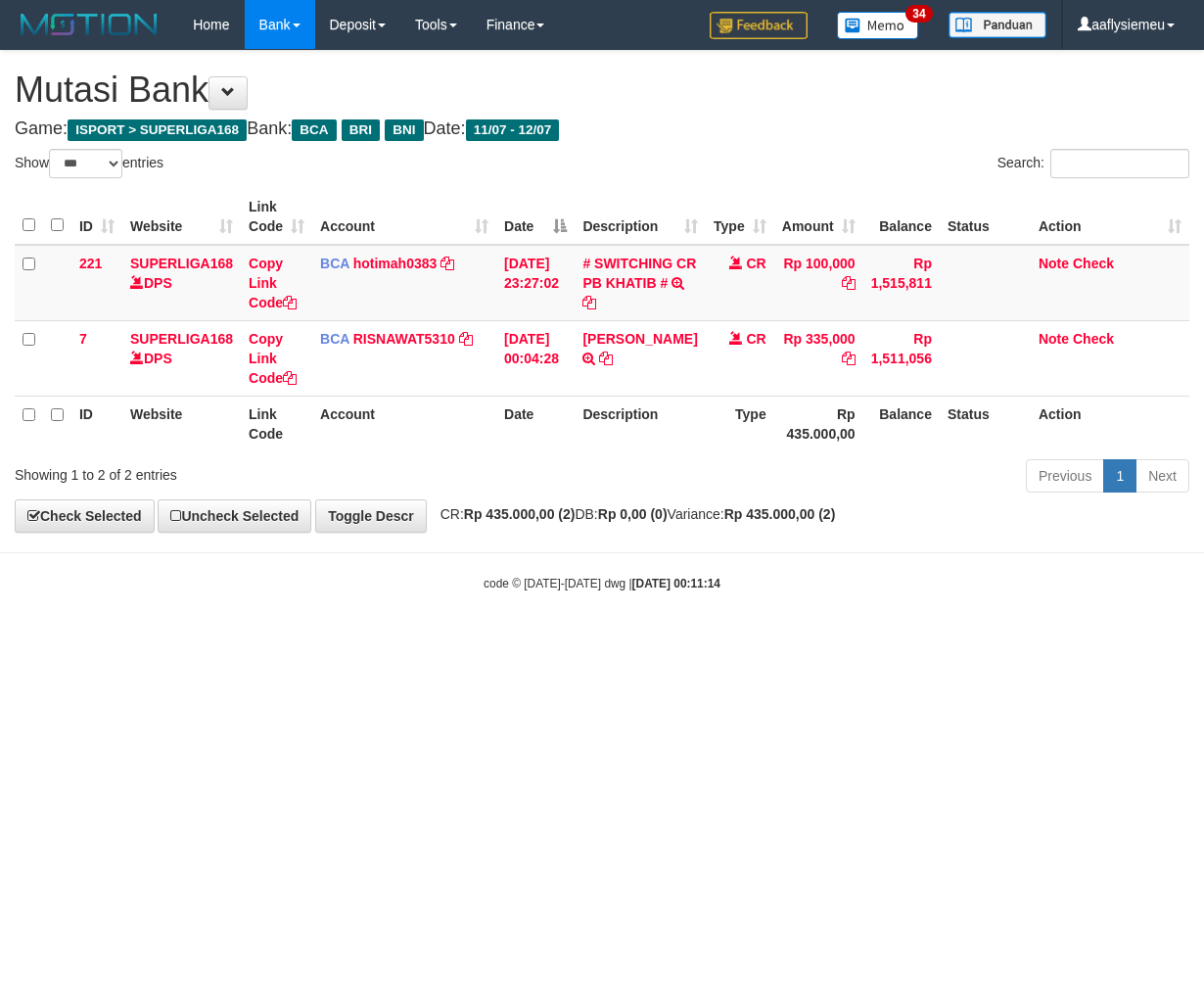 scroll, scrollTop: 0, scrollLeft: 0, axis: both 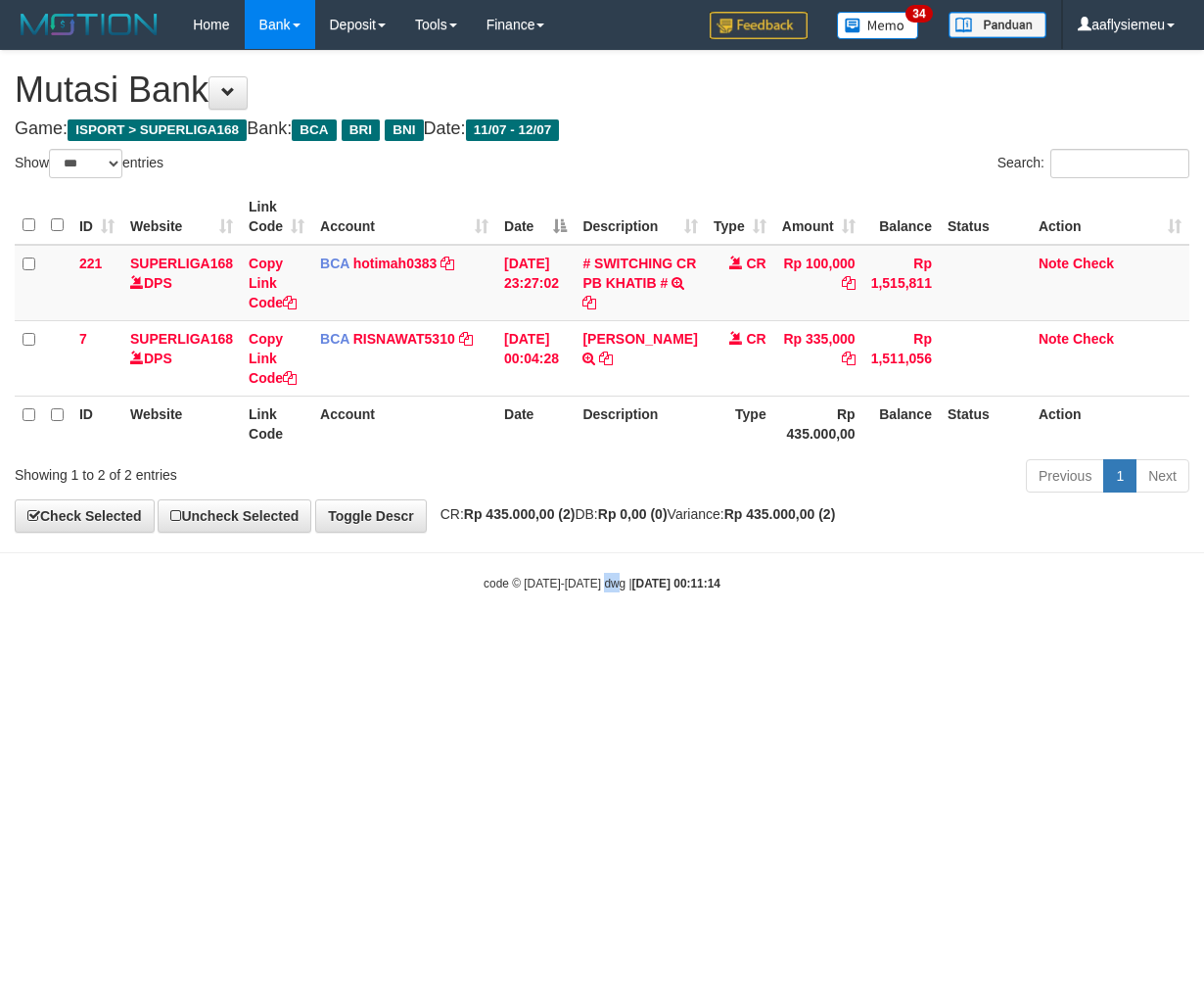 click on "Toggle navigation
Home
Bank
Account List
Load
By Website
Group
[ISPORT]													SUPERLIGA168
By Load Group (DPS)" at bounding box center (602, 320) 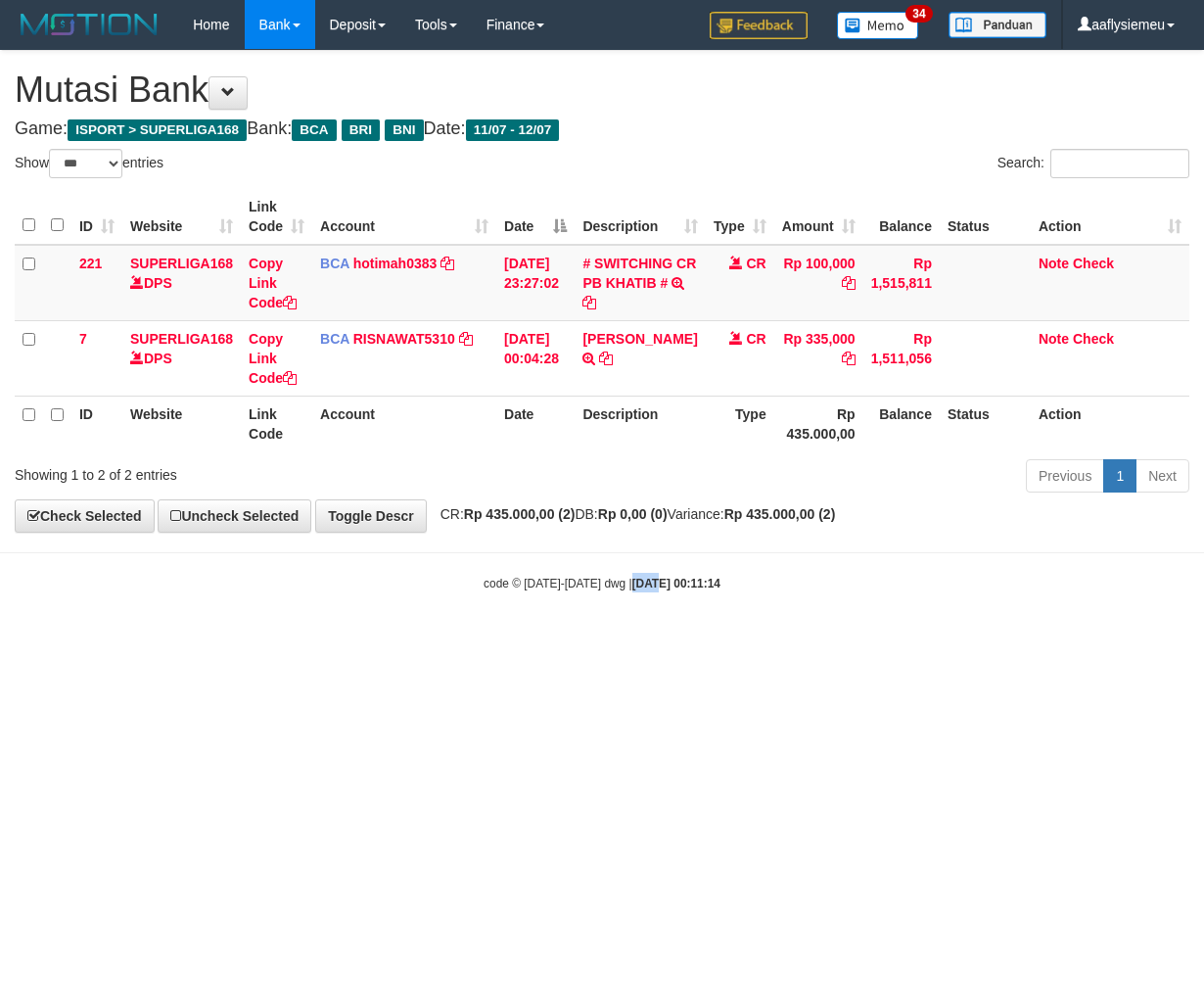 click on "Toggle navigation
Home
Bank
Account List
Load
By Website
Group
[ISPORT]													SUPERLIGA168
By Load Group (DPS)" at bounding box center (602, 320) 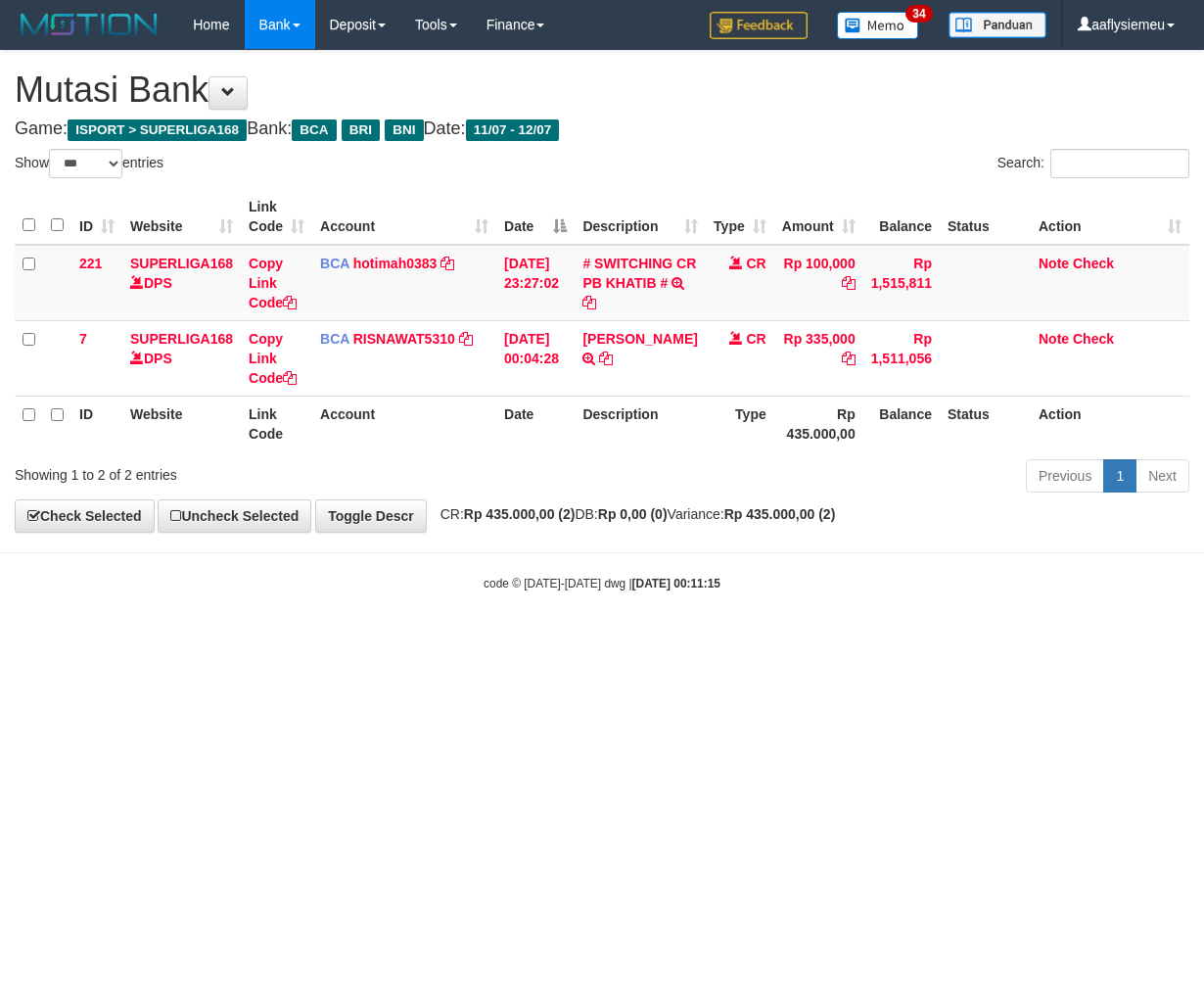 select on "***" 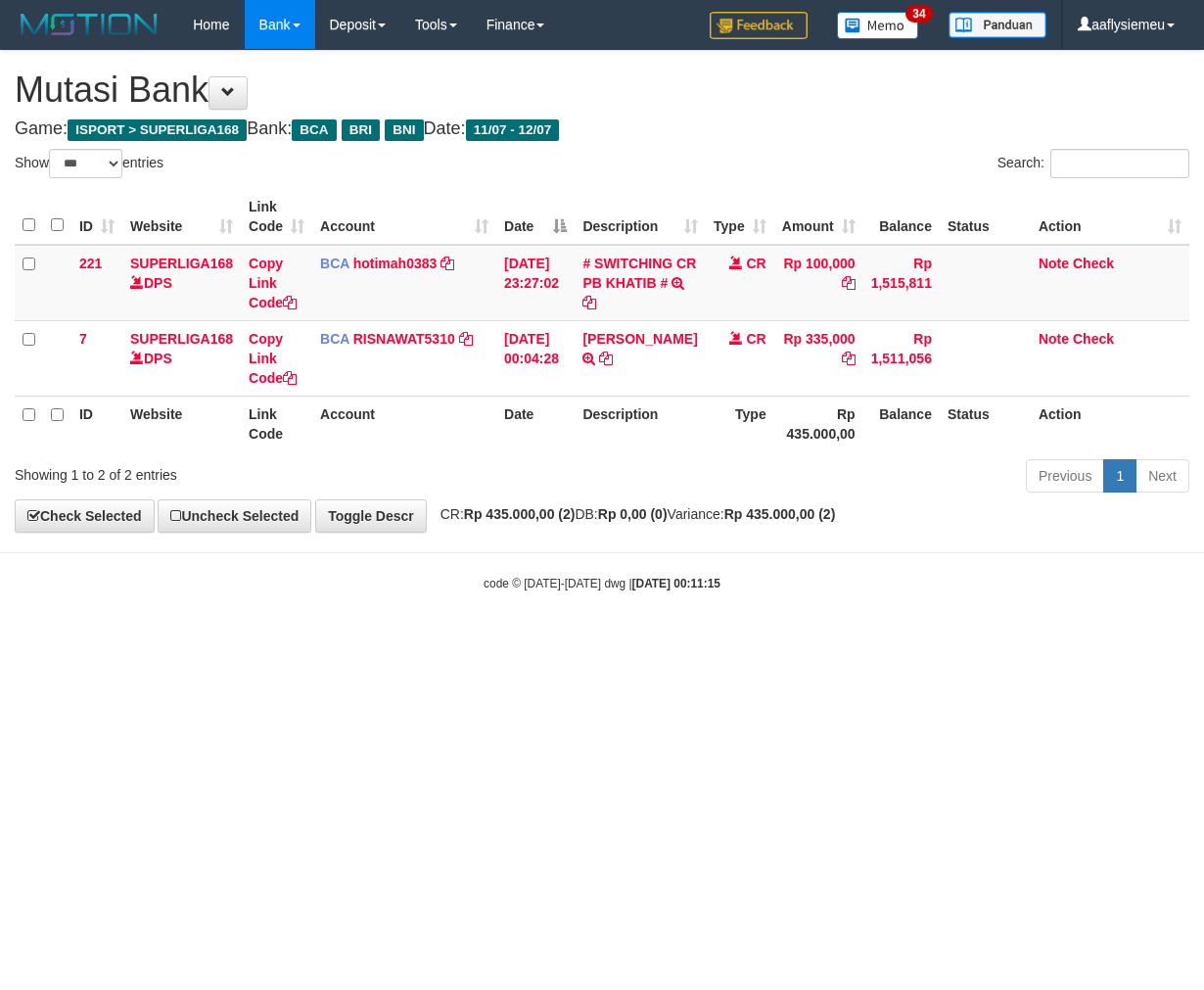 scroll, scrollTop: 0, scrollLeft: 0, axis: both 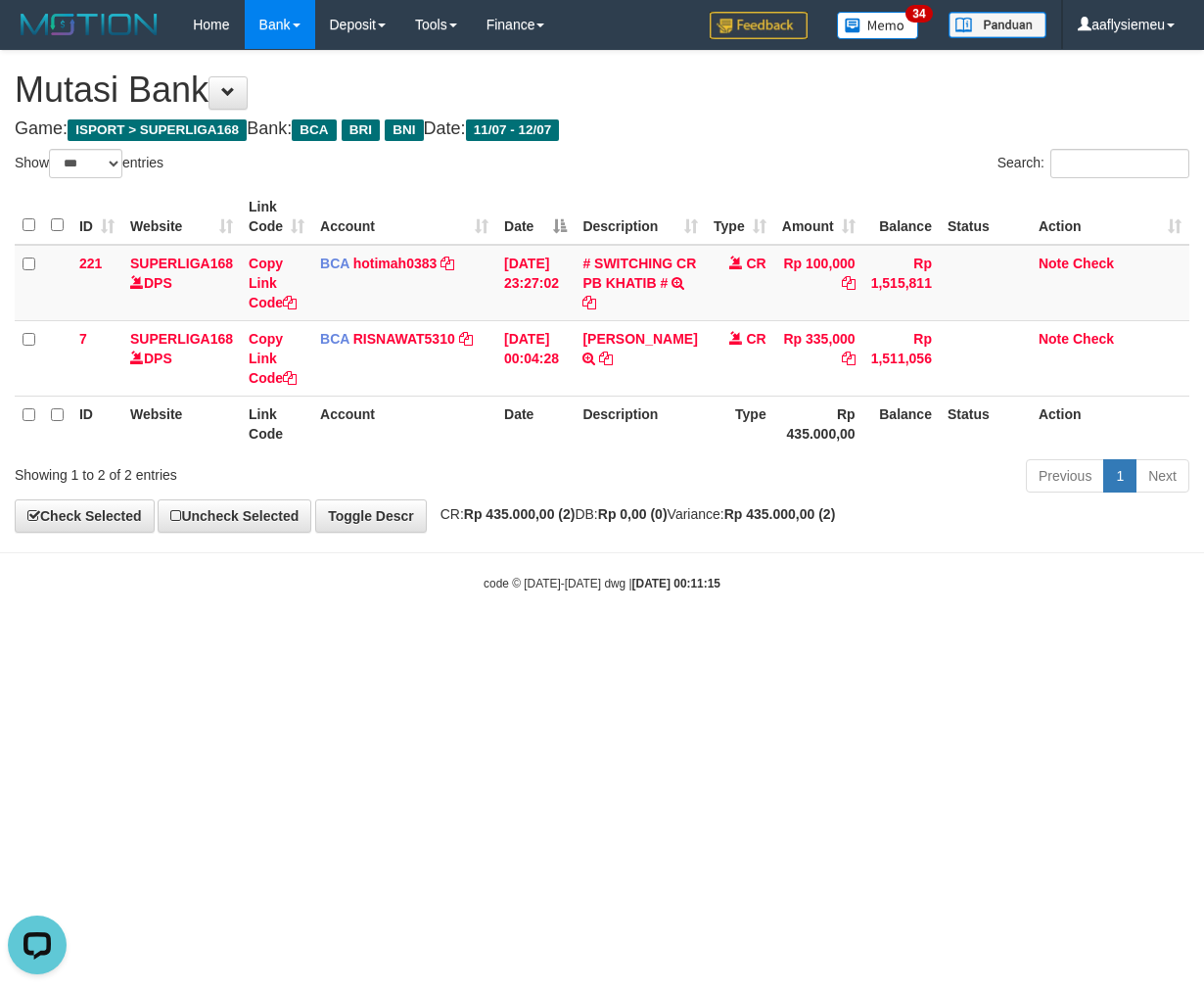 click on "Toggle navigation
Home
Bank
Account List
Load
By Website
Group
[ISPORT]													SUPERLIGA168
By Load Group (DPS)" at bounding box center [602, 320] 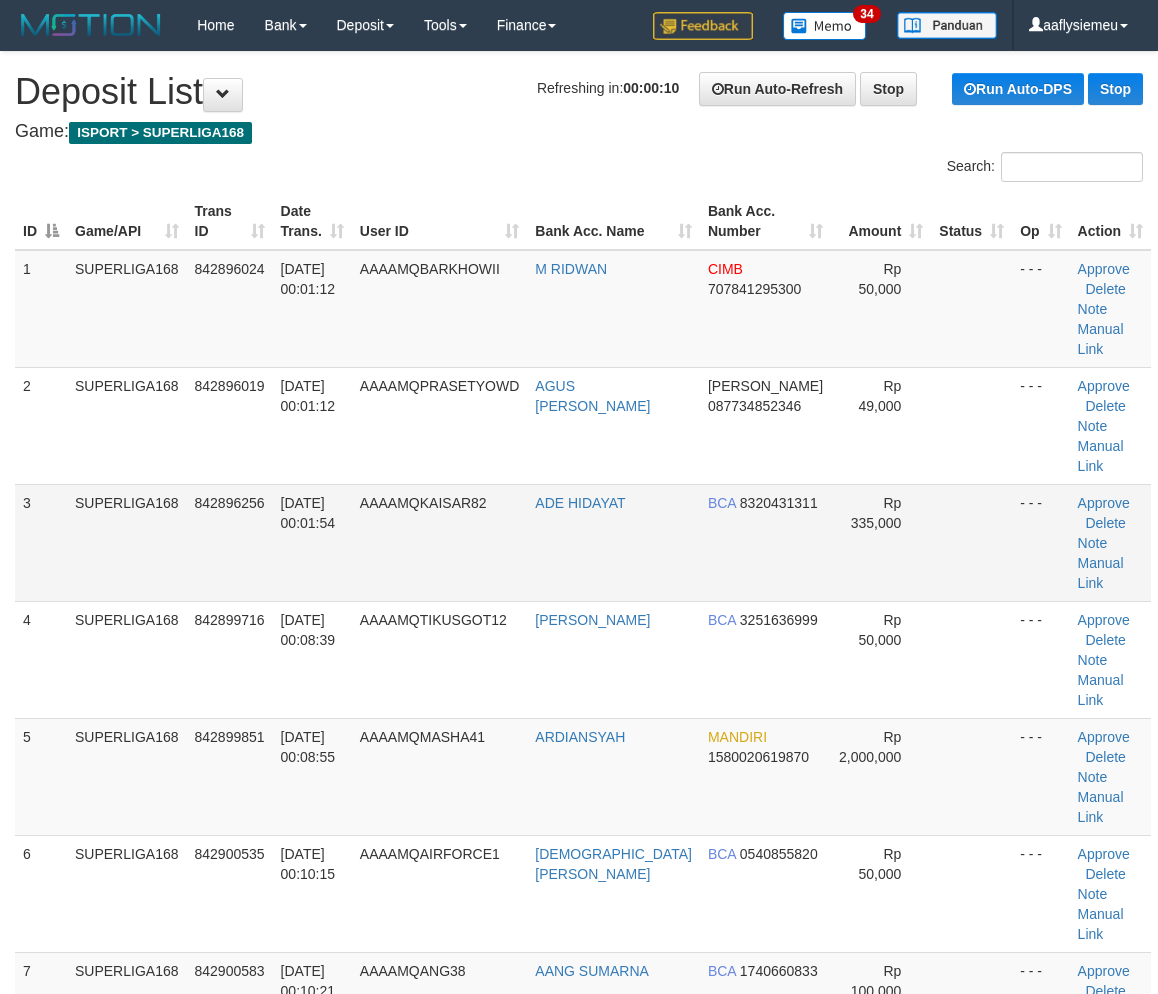 scroll, scrollTop: 0, scrollLeft: 0, axis: both 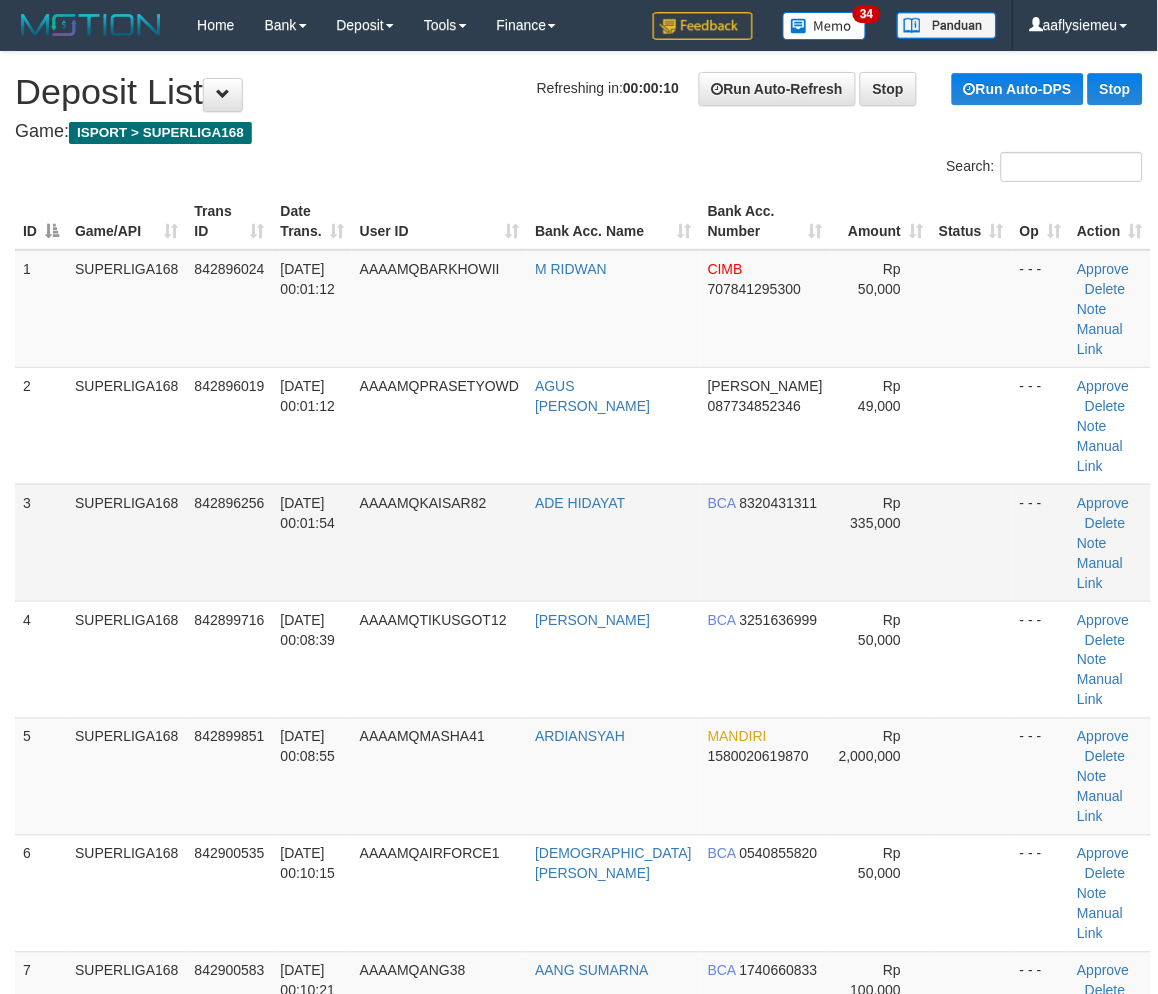 click on "3
SUPERLIGA168
842896256
[DATE] 00:01:54
AAAAMQKAISAR82
ADE HIDAYAT
BCA
8320431311
Rp 335,000
- - -
Approve
[GEOGRAPHIC_DATA]
Note
Manual Link" at bounding box center (583, 542) 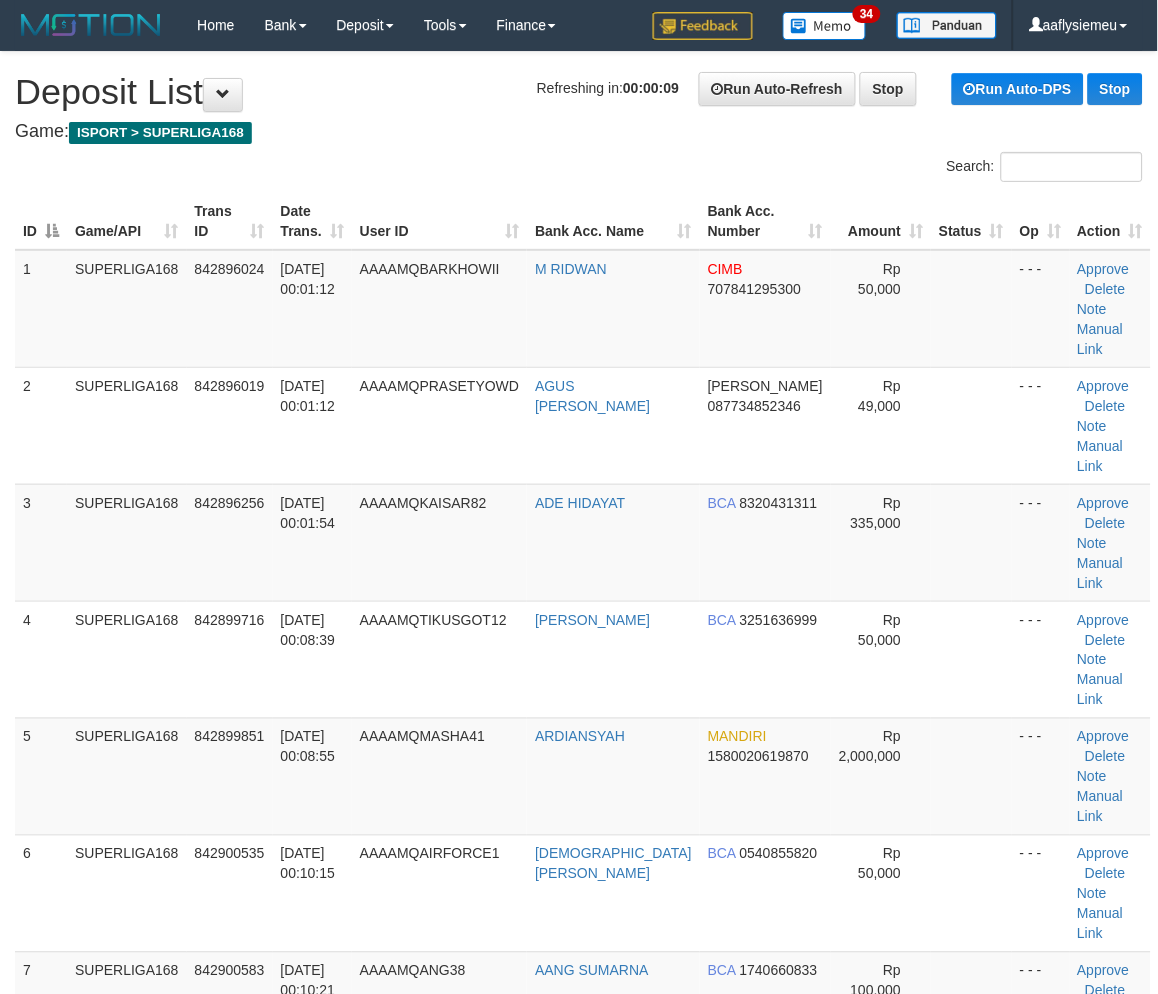 click on "3" at bounding box center (41, 542) 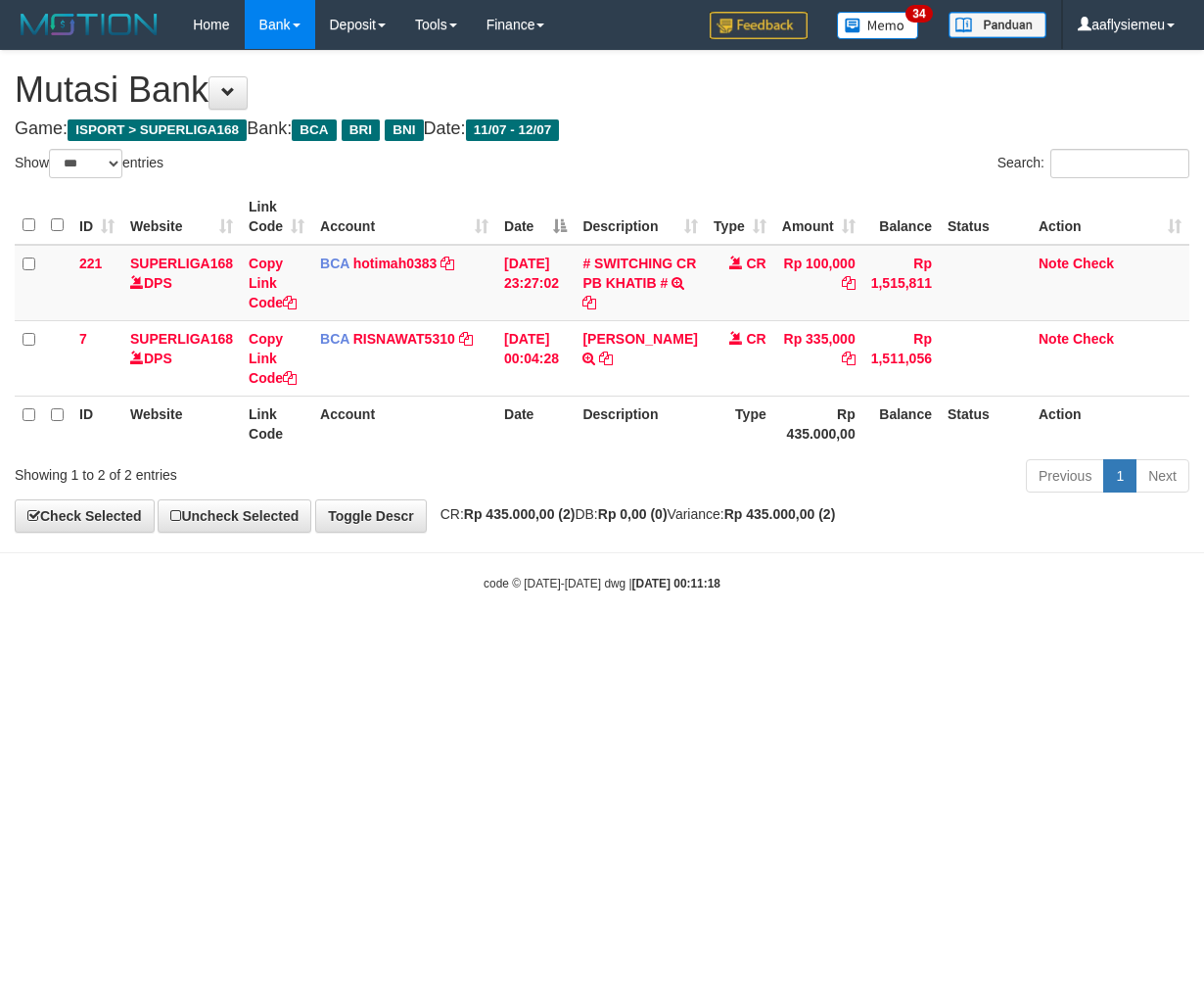 select on "***" 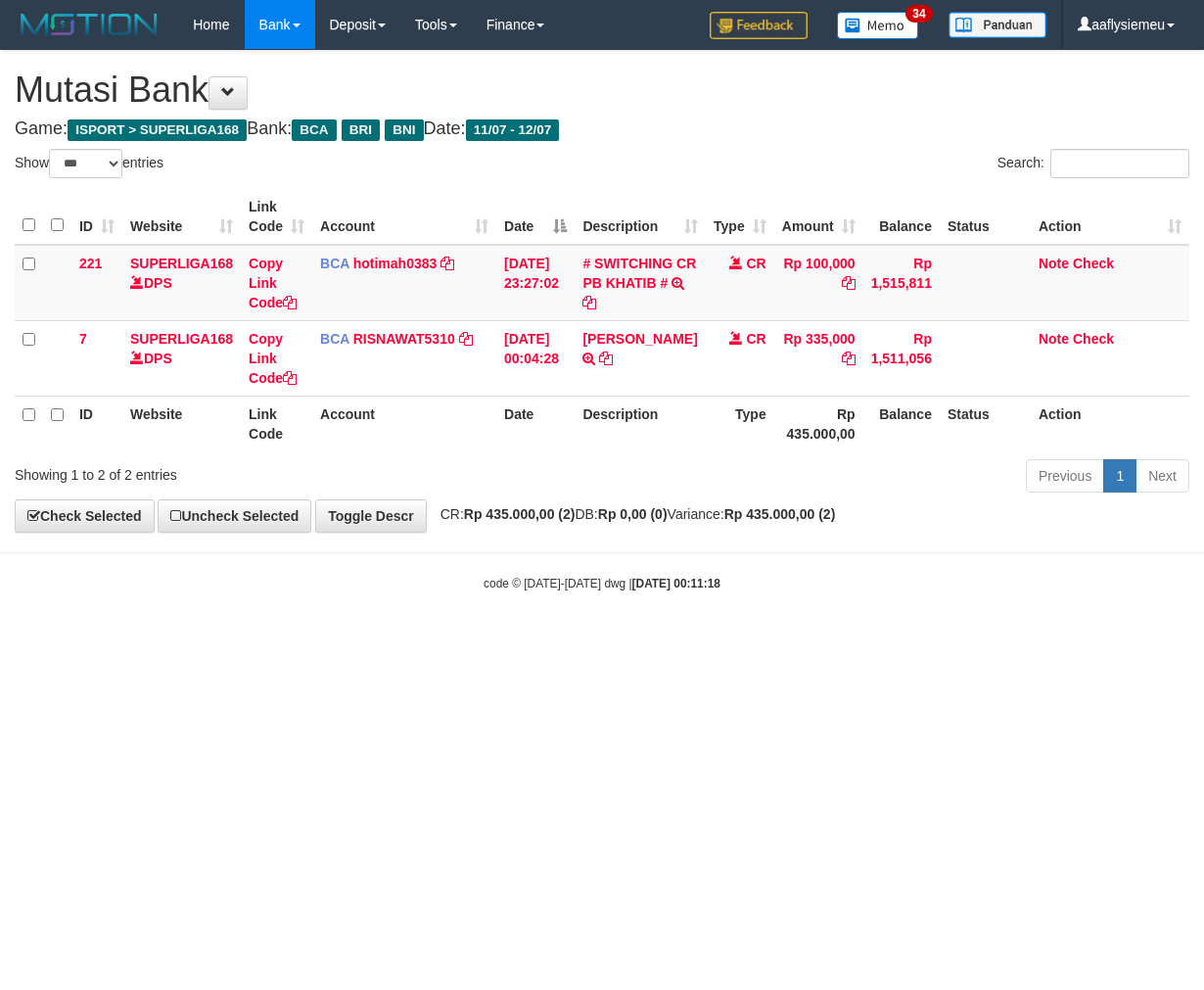 scroll, scrollTop: 0, scrollLeft: 0, axis: both 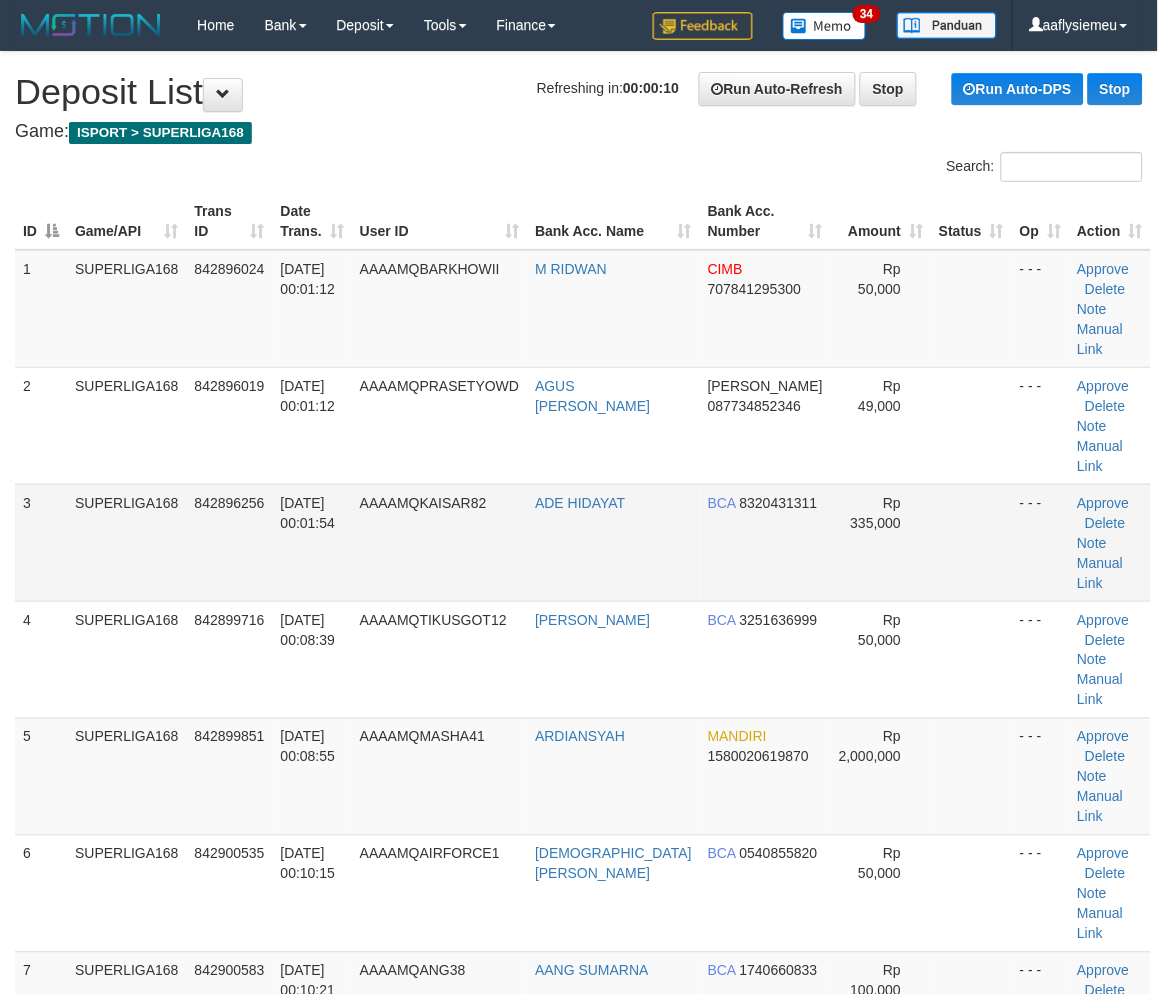 click on "3" at bounding box center (41, 542) 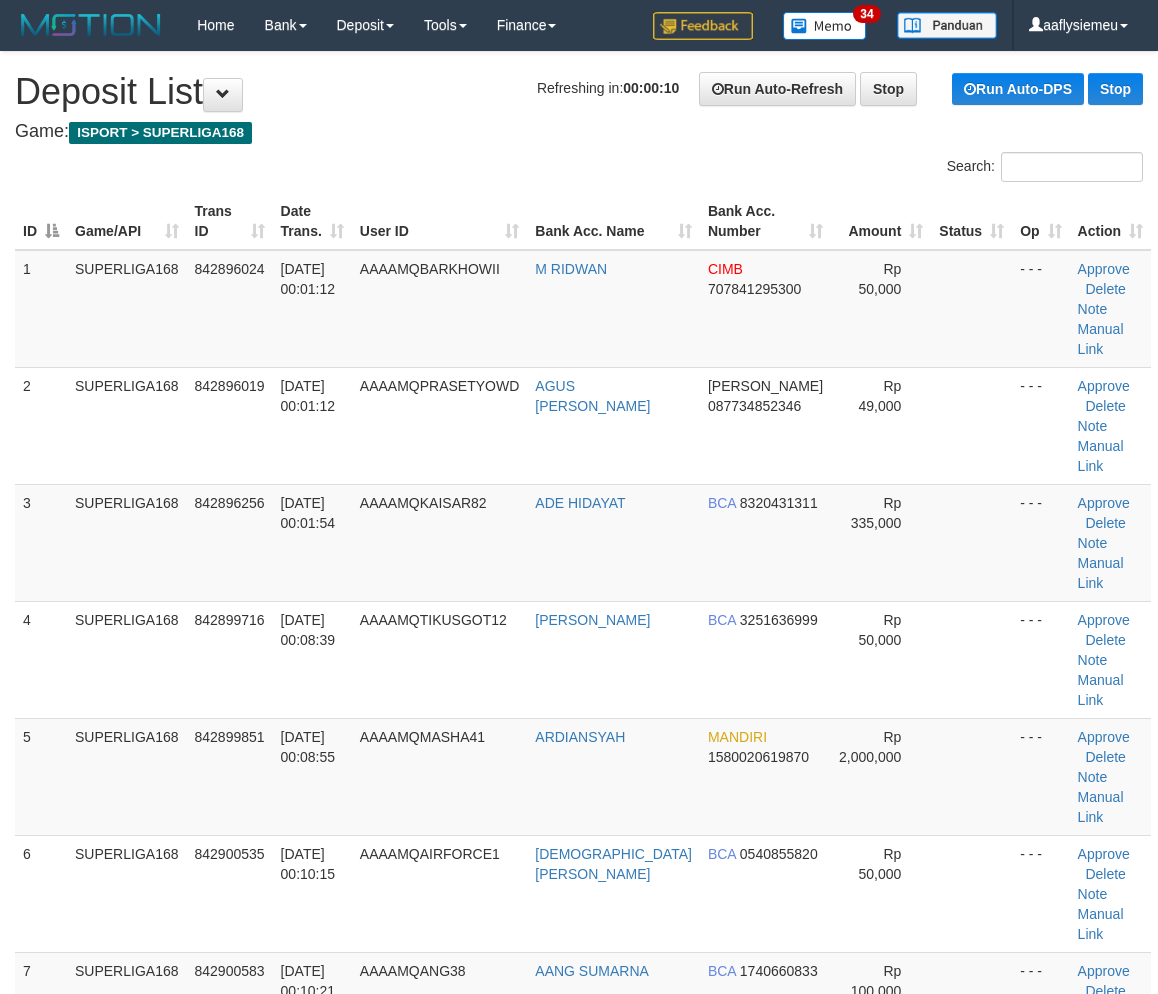 scroll, scrollTop: 0, scrollLeft: 0, axis: both 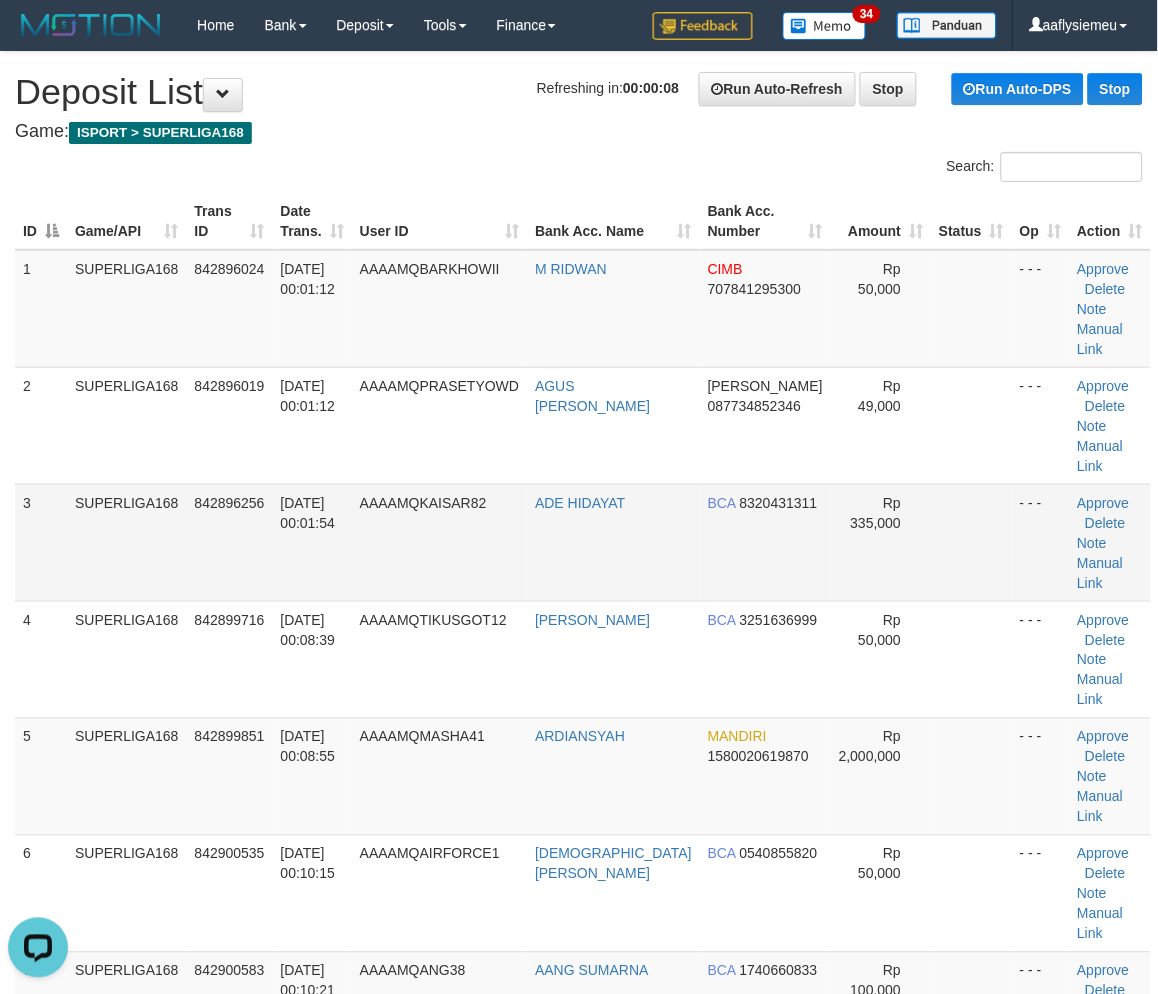 drag, startPoint x: 28, startPoint y: 481, endPoint x: 31, endPoint y: 501, distance: 20.22375 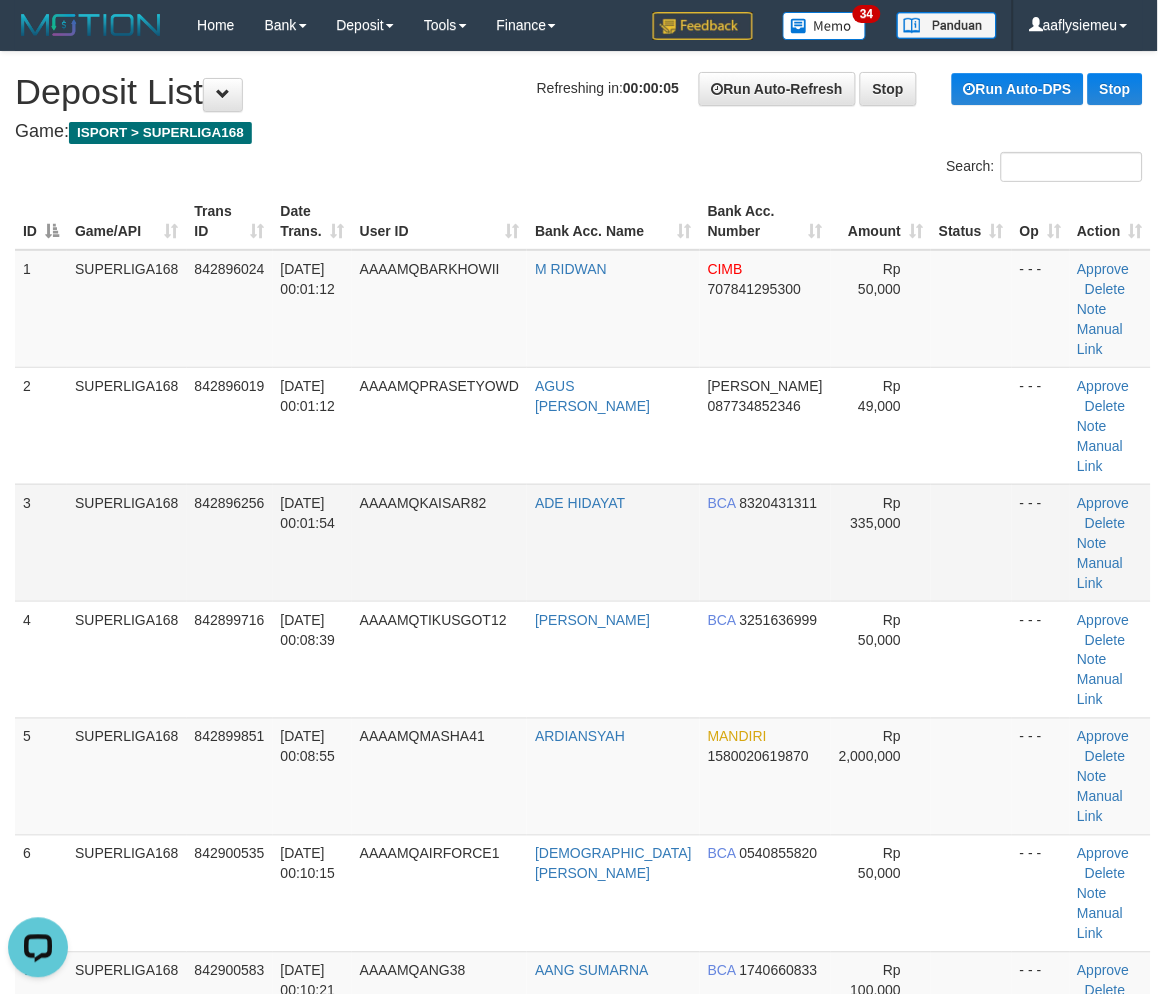 click on "3
SUPERLIGA168
842896256
12/07/2025 00:01:54
AAAAMQKAISAR82
ADE HIDAYAT
BCA
8320431311
Rp 335,000
- - -
Approve
Delete
Note
Manual Link" at bounding box center (583, 542) 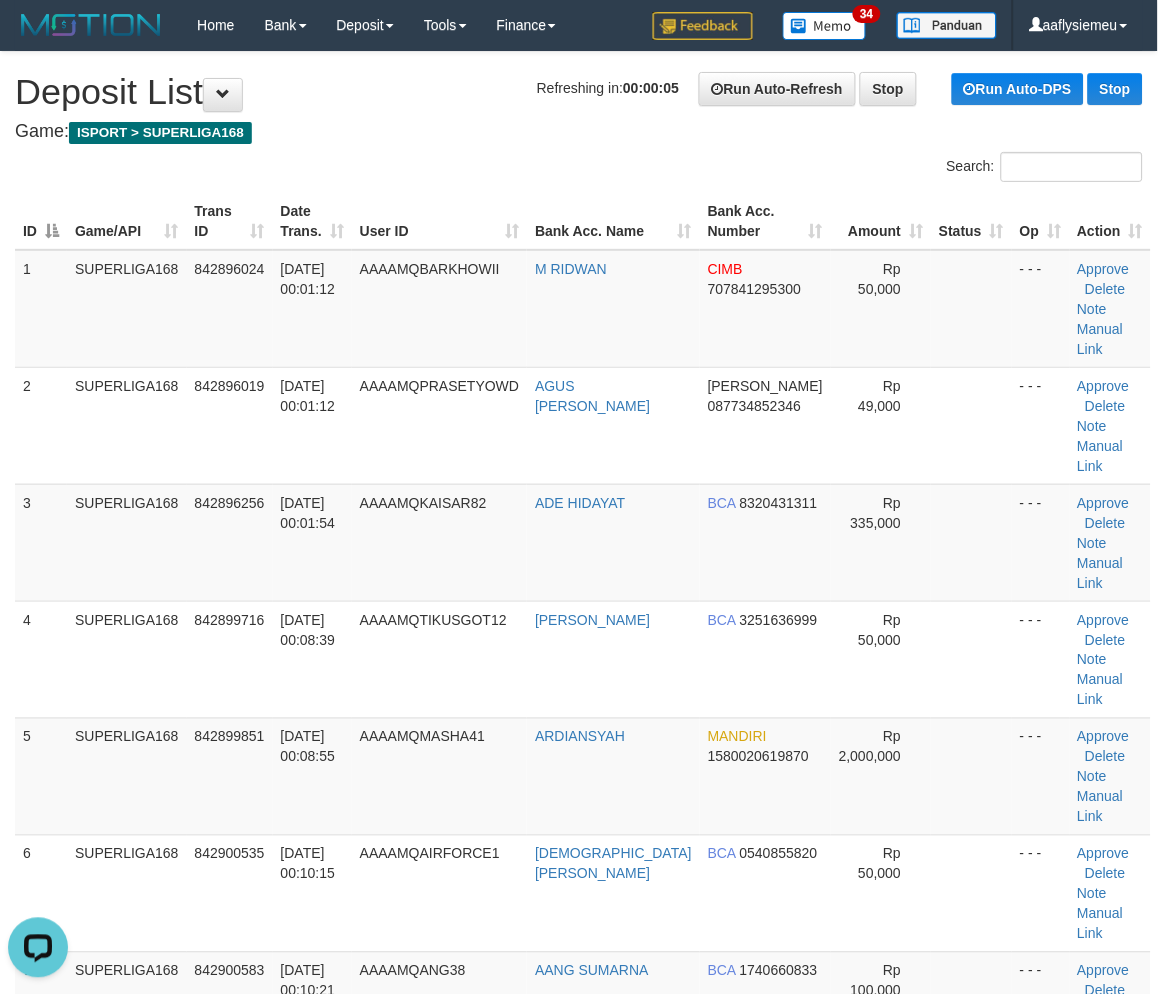 click on "1
SUPERLIGA168
842896024
12/07/2025 00:01:12
AAAAMQBARKHOWII
M RIDWAN
CIMB
707841295300
Rp 50,000
- - -
Approve
Delete
Note
Manual Link
2
SUPERLIGA168
842896019
12/07/2025 00:01:12
AAAAMQPRASETYOWD
AGUS BUDI PRASETYO
DANA
087734852346
Rp 49,000
- - -
Approve" at bounding box center (583, 1069) 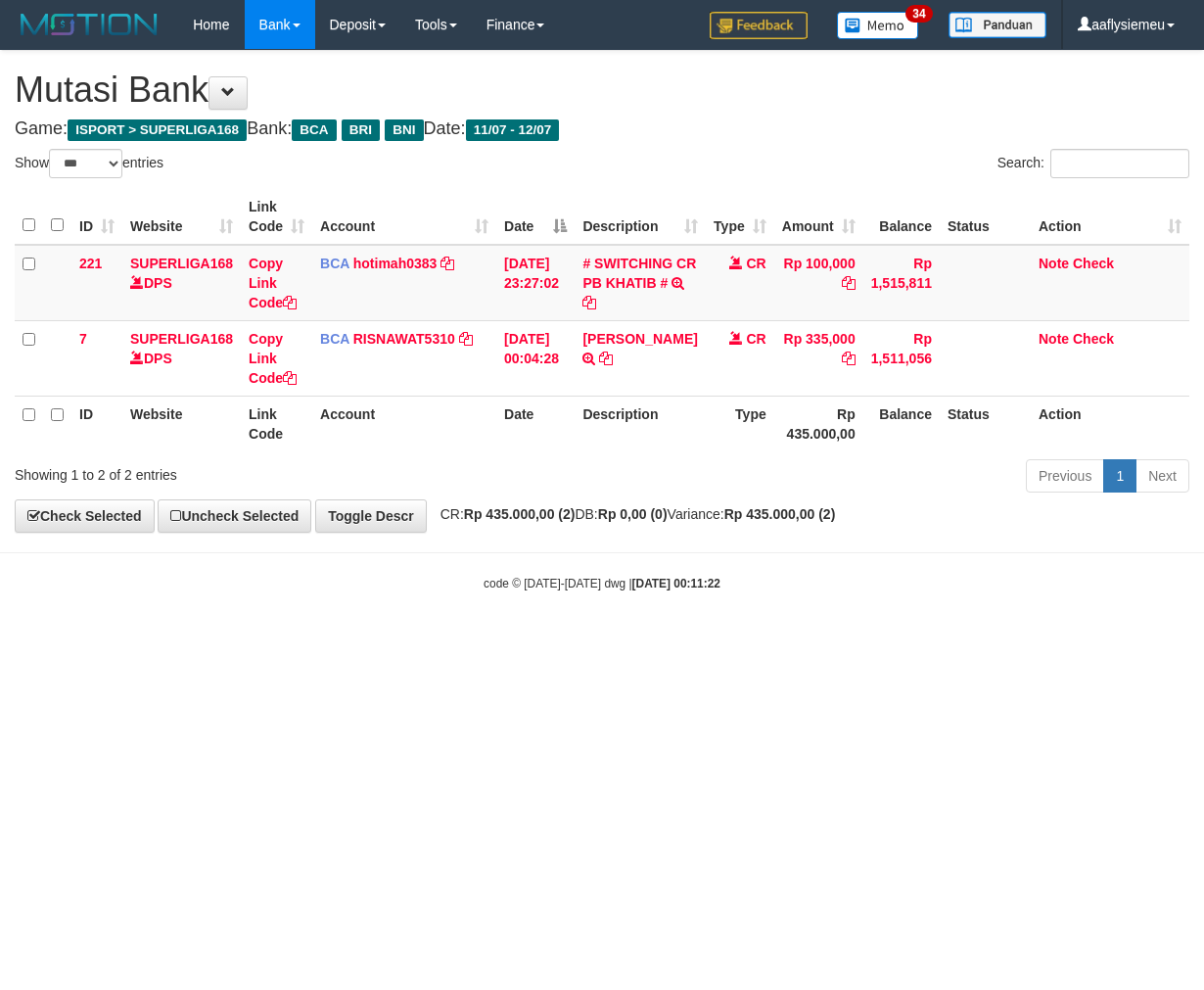 select on "***" 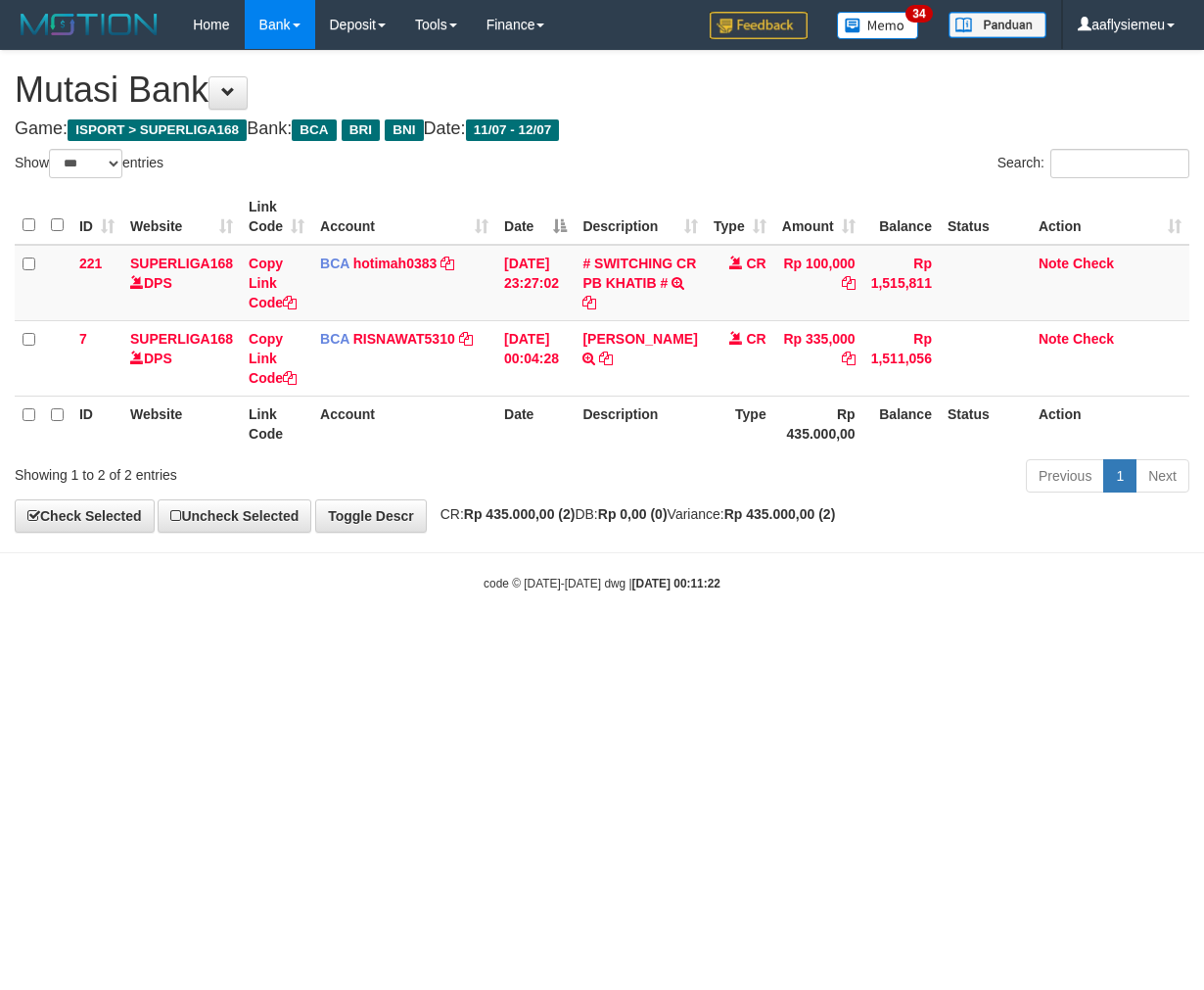 scroll, scrollTop: 0, scrollLeft: 0, axis: both 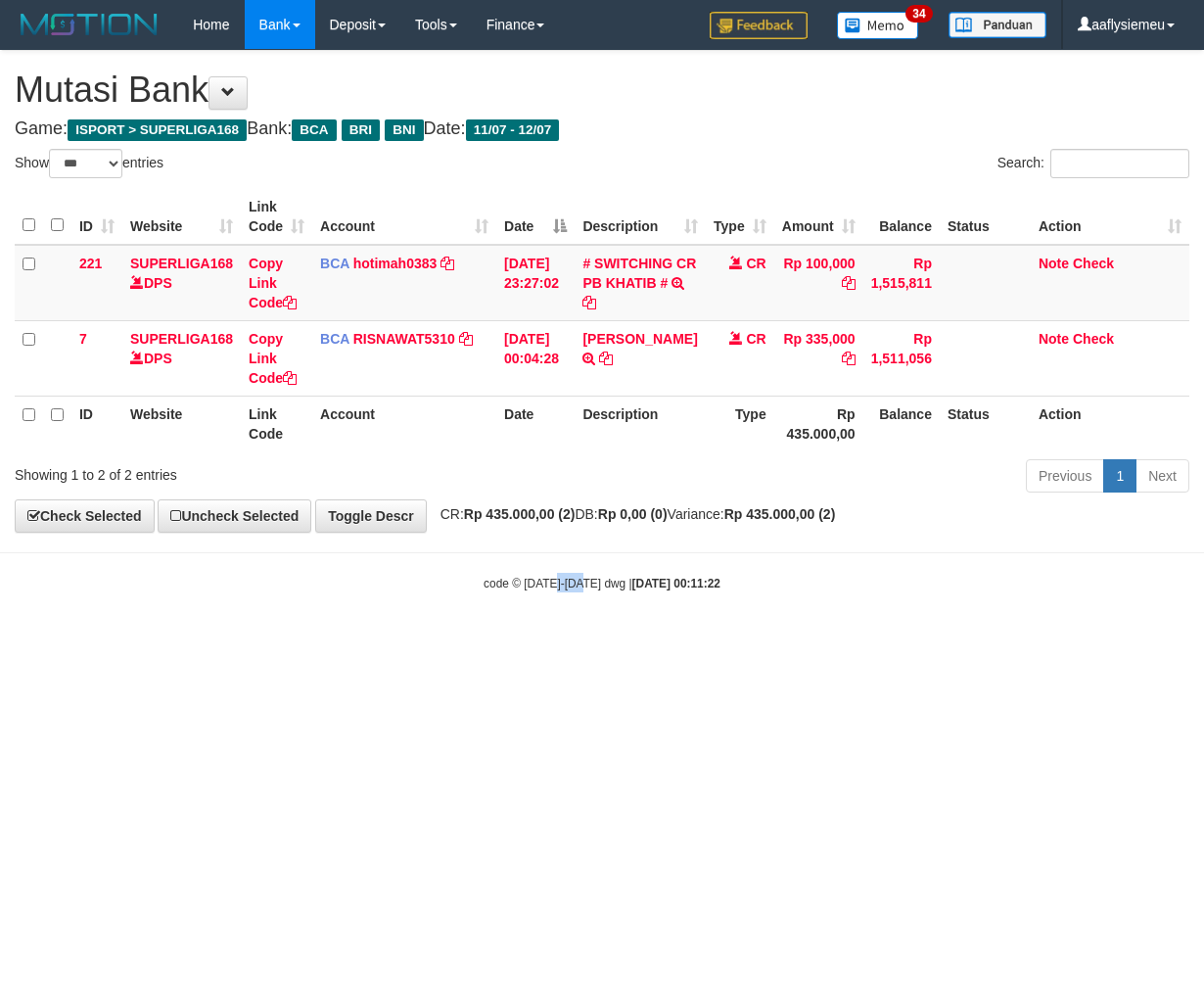 click on "Toggle navigation
Home
Bank
Account List
Load
By Website
Group
[ISPORT]													SUPERLIGA168
By Load Group (DPS)" at bounding box center (602, 320) 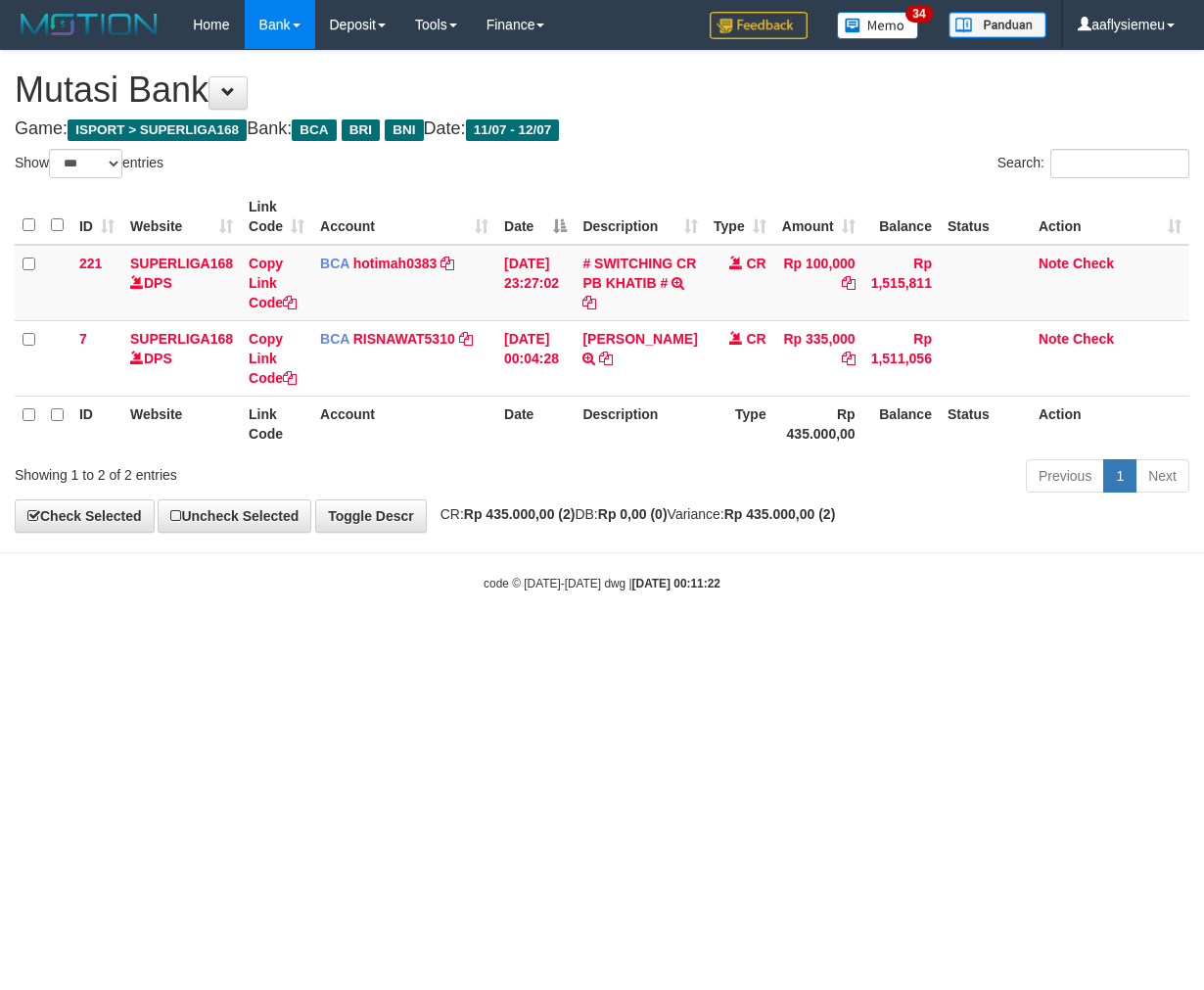 click on "Toggle navigation
Home
Bank
Account List
Load
By Website
Group
[ISPORT]													SUPERLIGA168
By Load Group (DPS)" at bounding box center (602, 320) 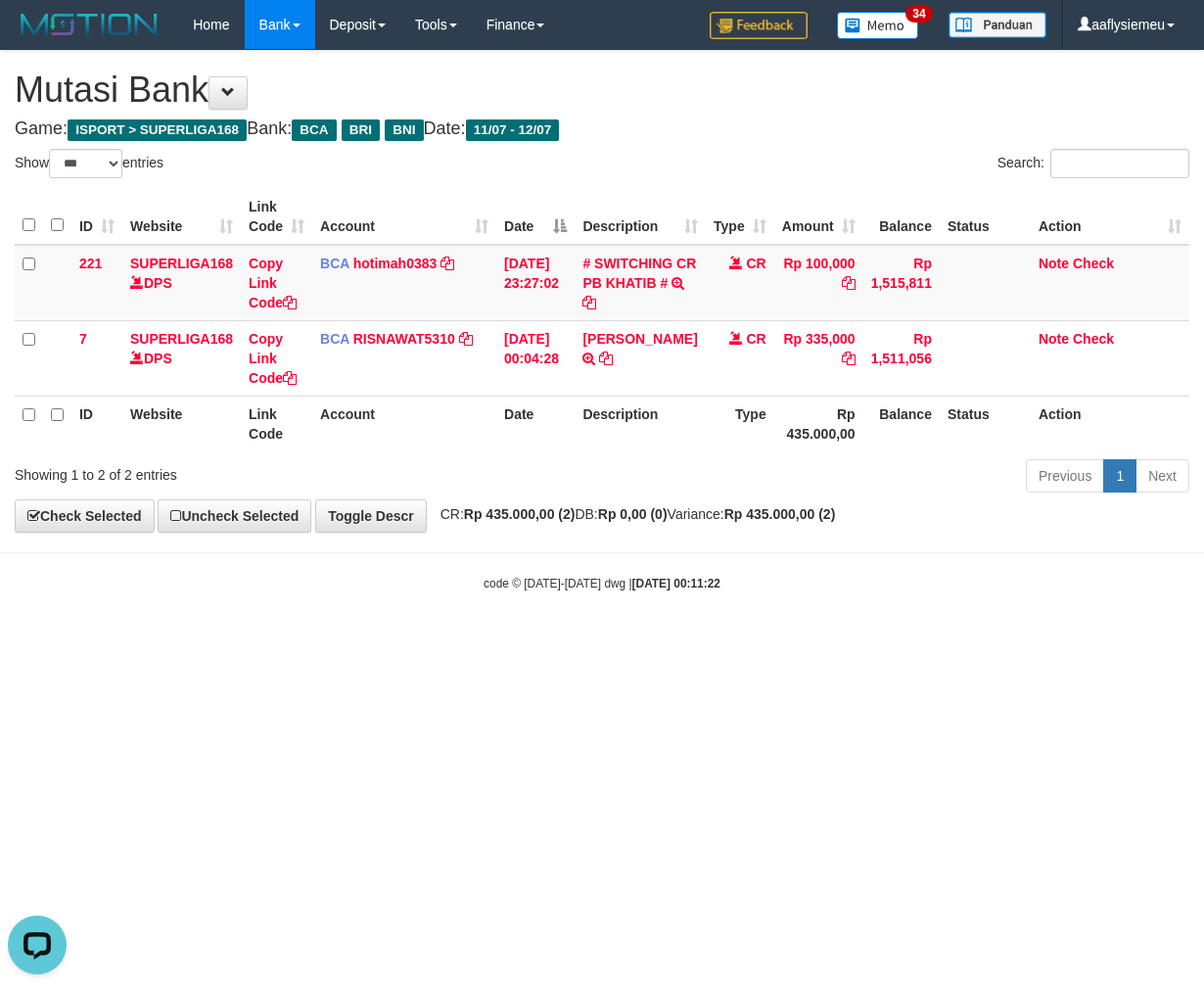 scroll, scrollTop: 0, scrollLeft: 0, axis: both 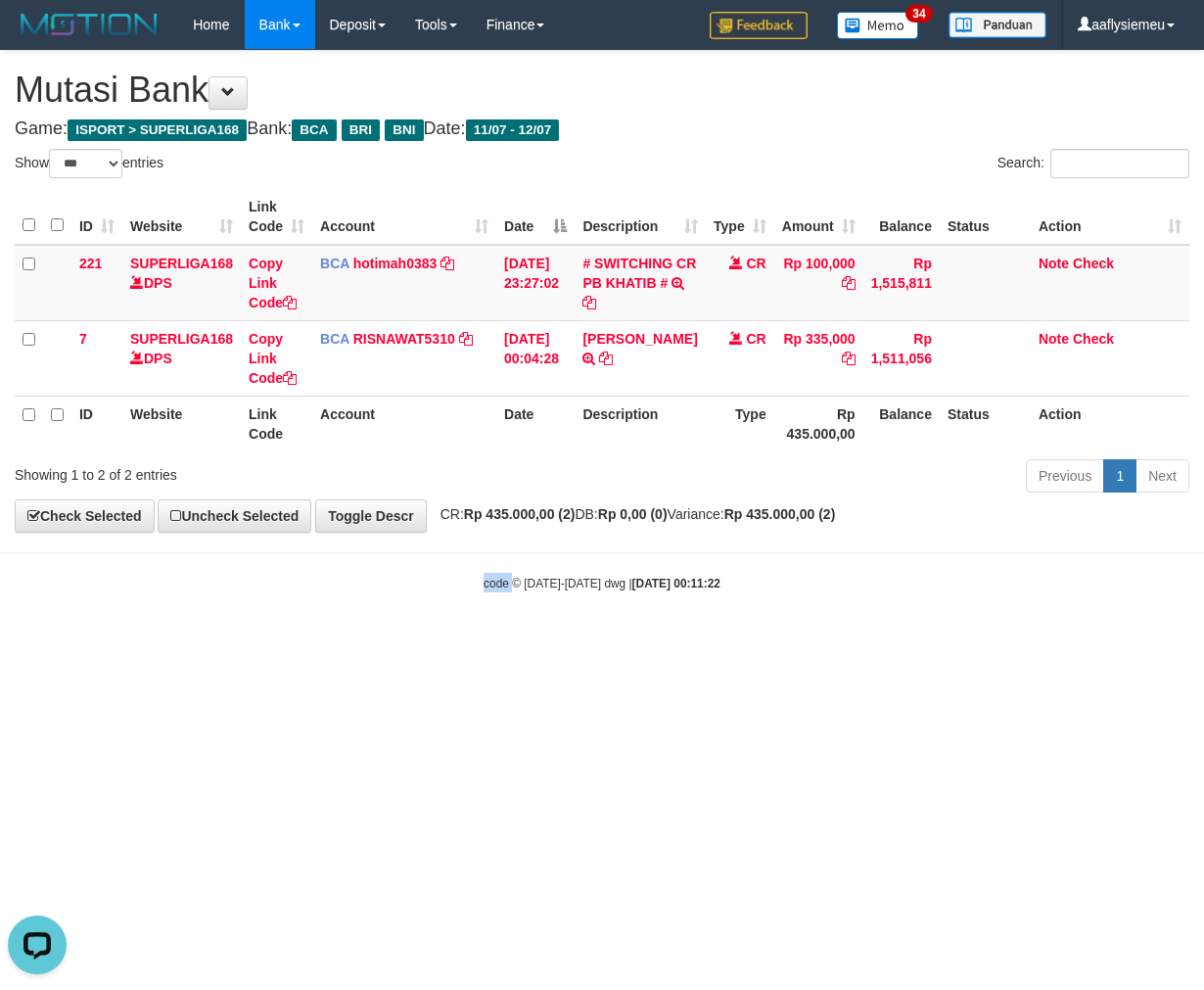 click on "Toggle navigation
Home
Bank
Account List
Load
By Website
Group
[ISPORT]													SUPERLIGA168
By Load Group (DPS)" at bounding box center (602, 320) 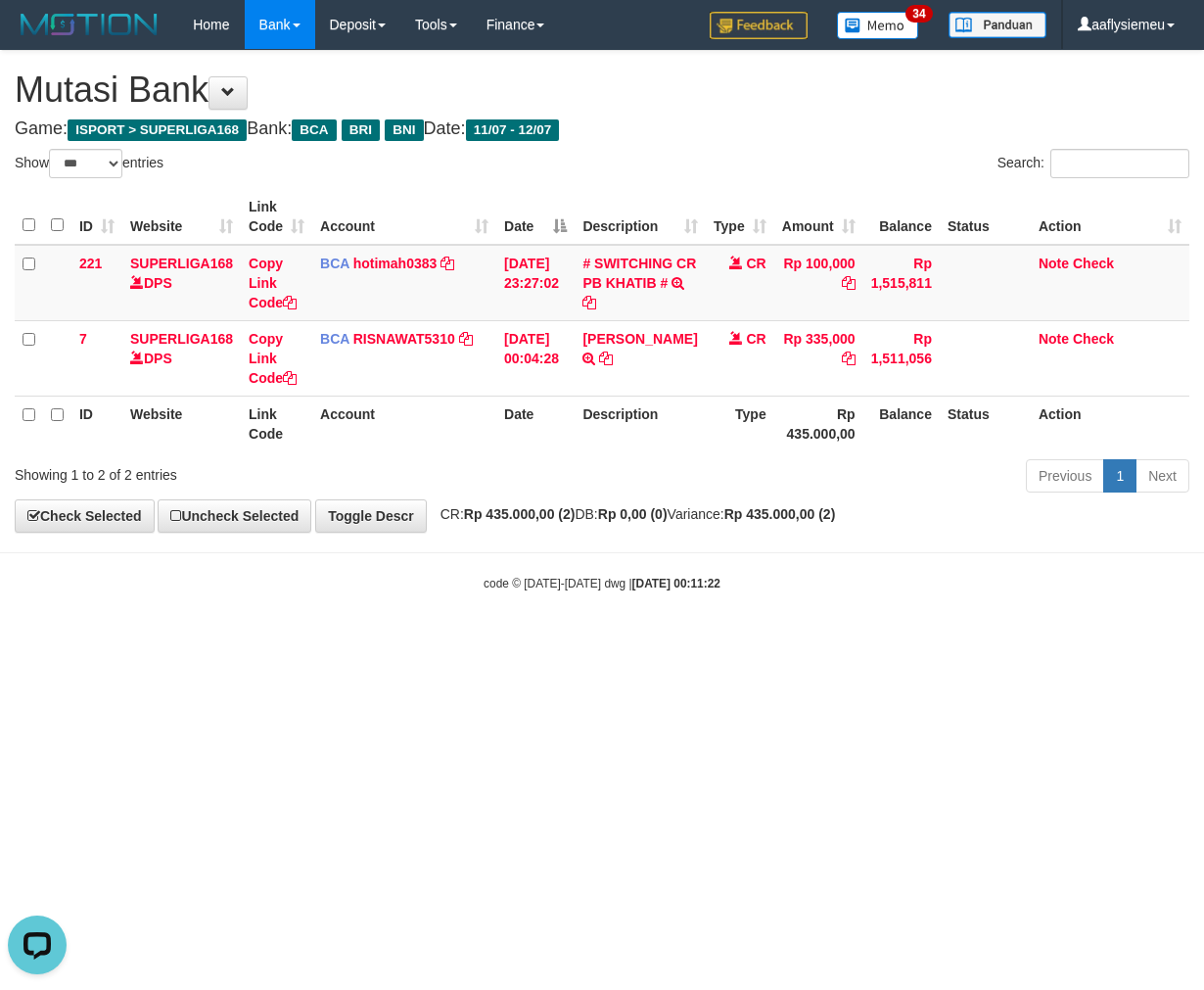 click on "Toggle navigation
Home
Bank
Account List
Load
By Website
Group
[ISPORT]													SUPERLIGA168
By Load Group (DPS)" at bounding box center [602, 320] 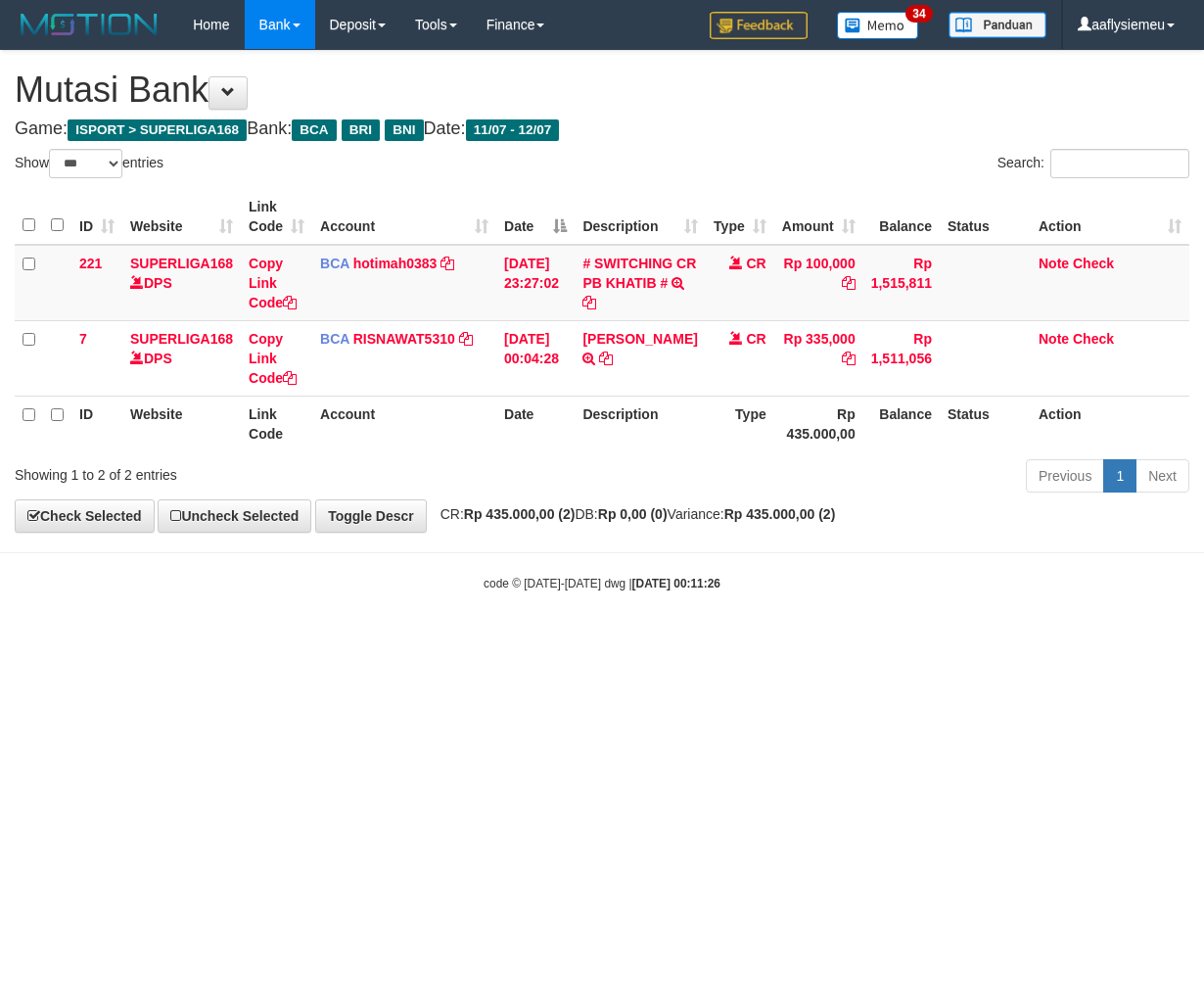 select on "***" 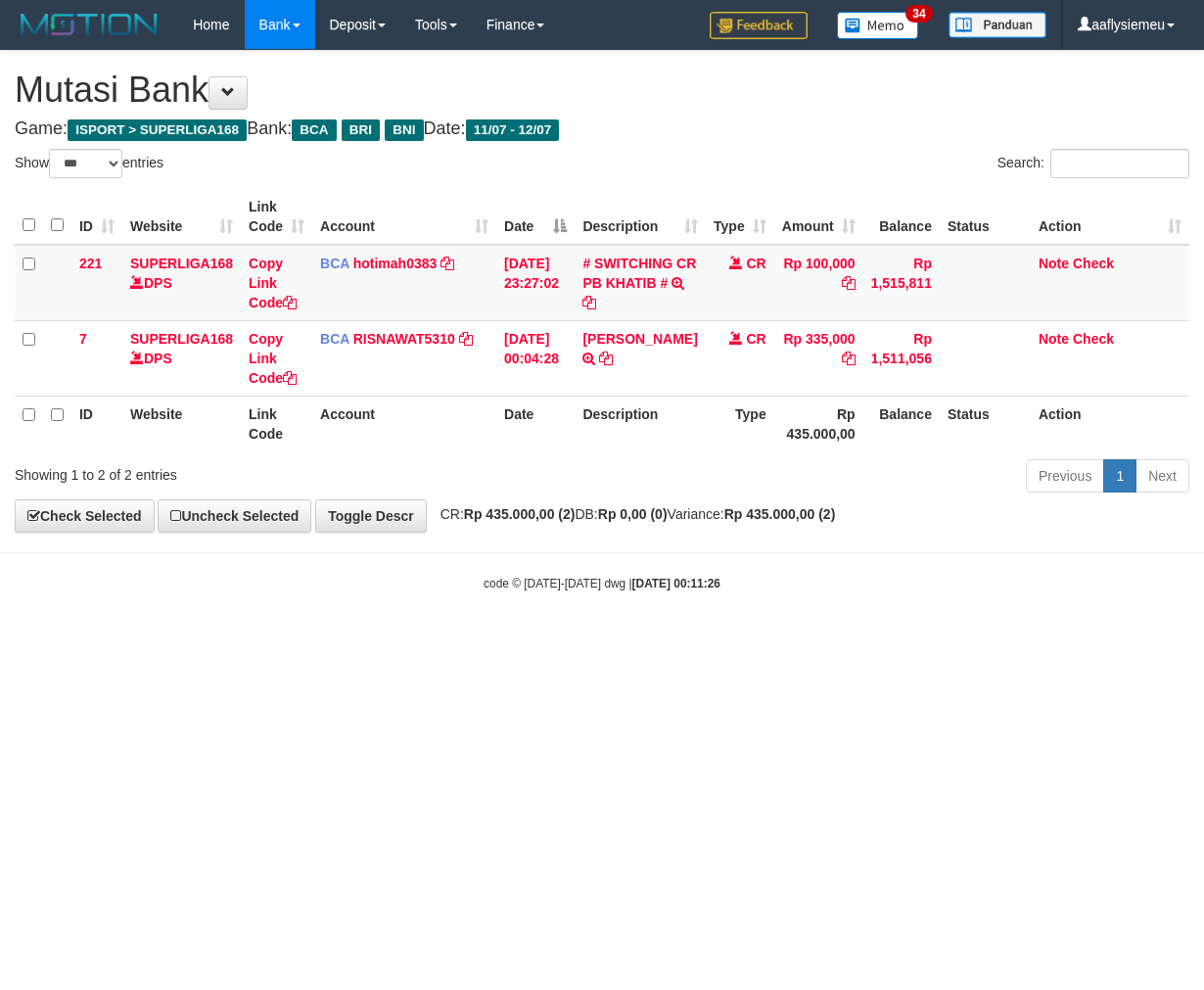 scroll, scrollTop: 0, scrollLeft: 0, axis: both 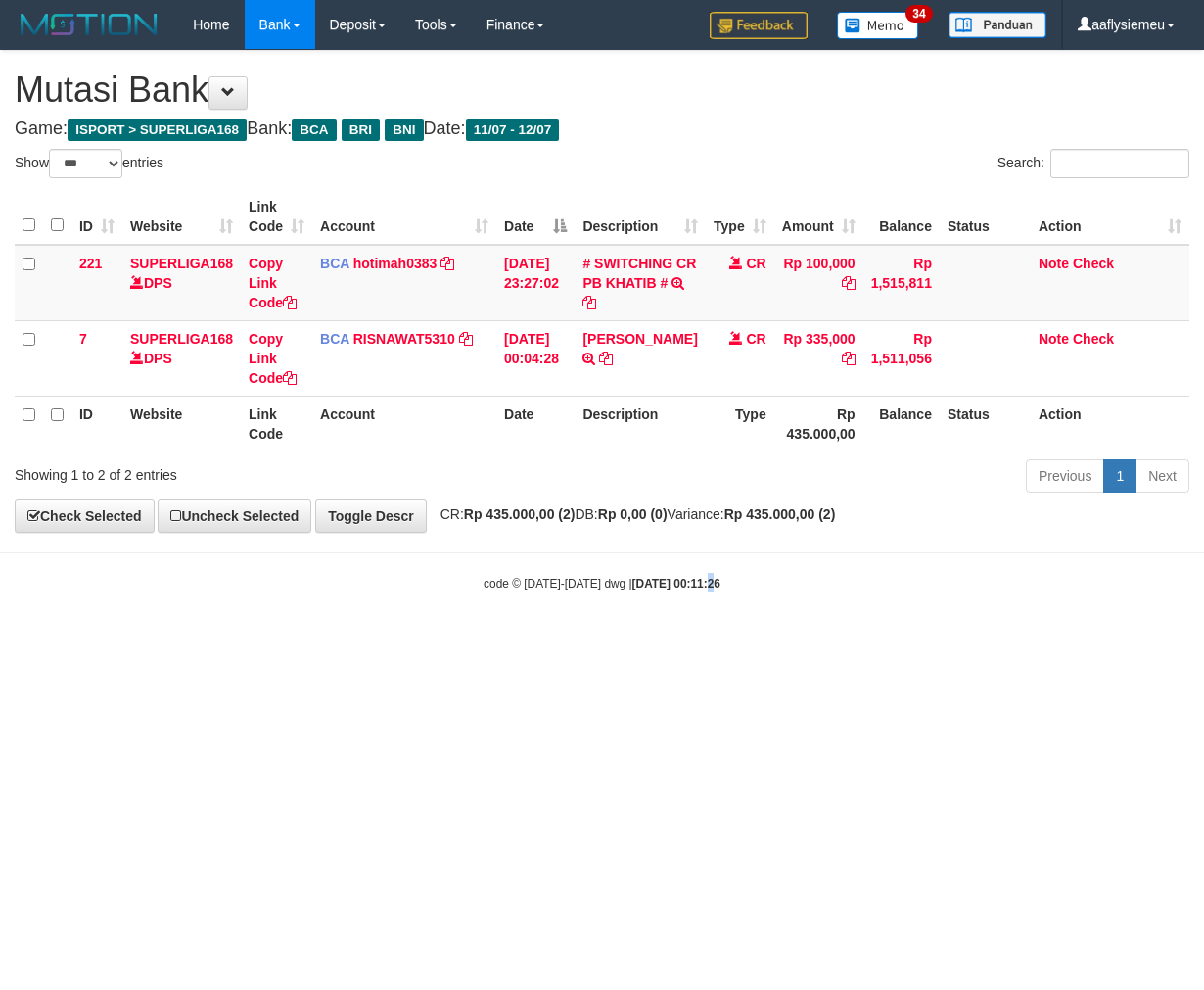 click on "Toggle navigation
Home
Bank
Account List
Load
By Website
Group
[ISPORT]													SUPERLIGA168
By Load Group (DPS)" at bounding box center (602, 320) 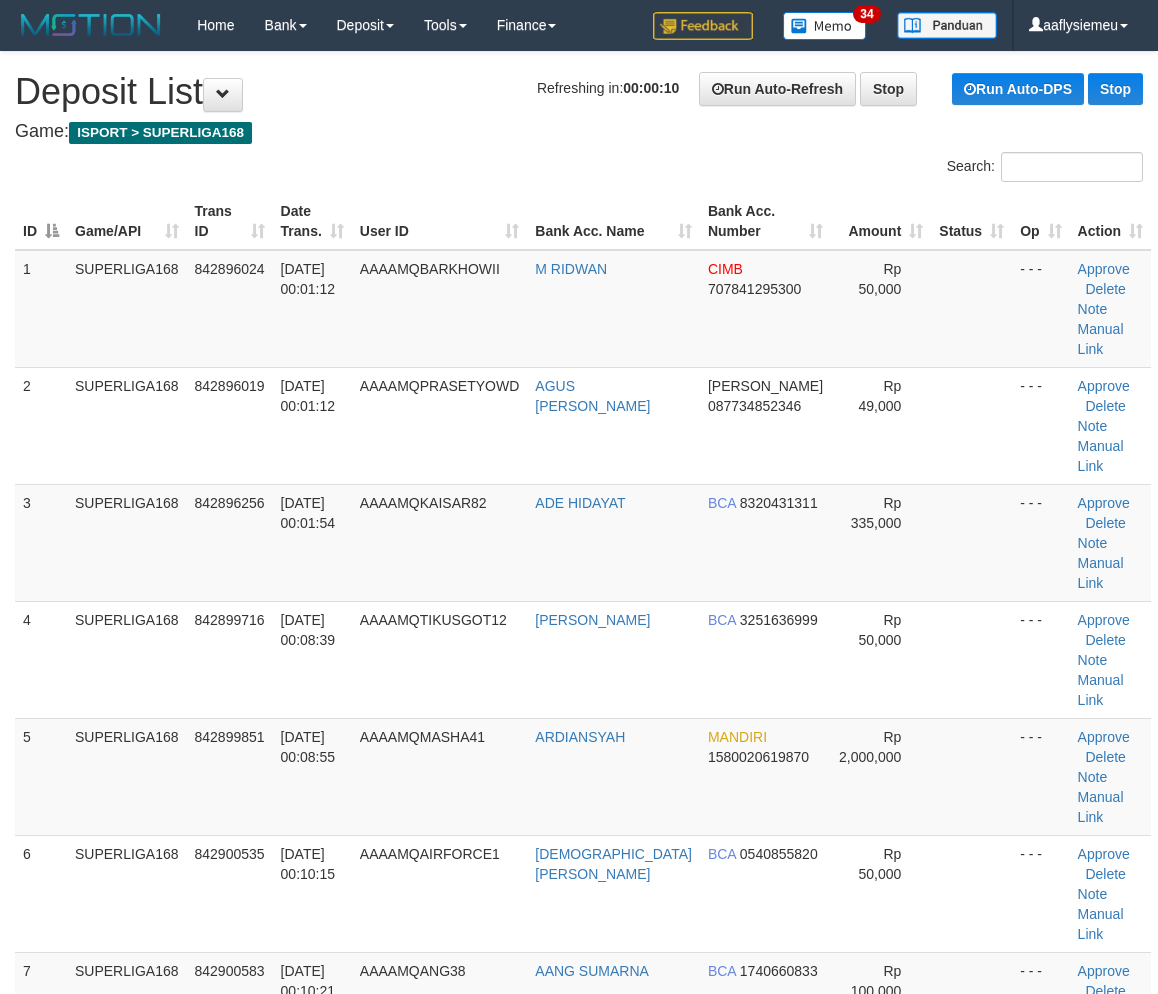scroll, scrollTop: 0, scrollLeft: 0, axis: both 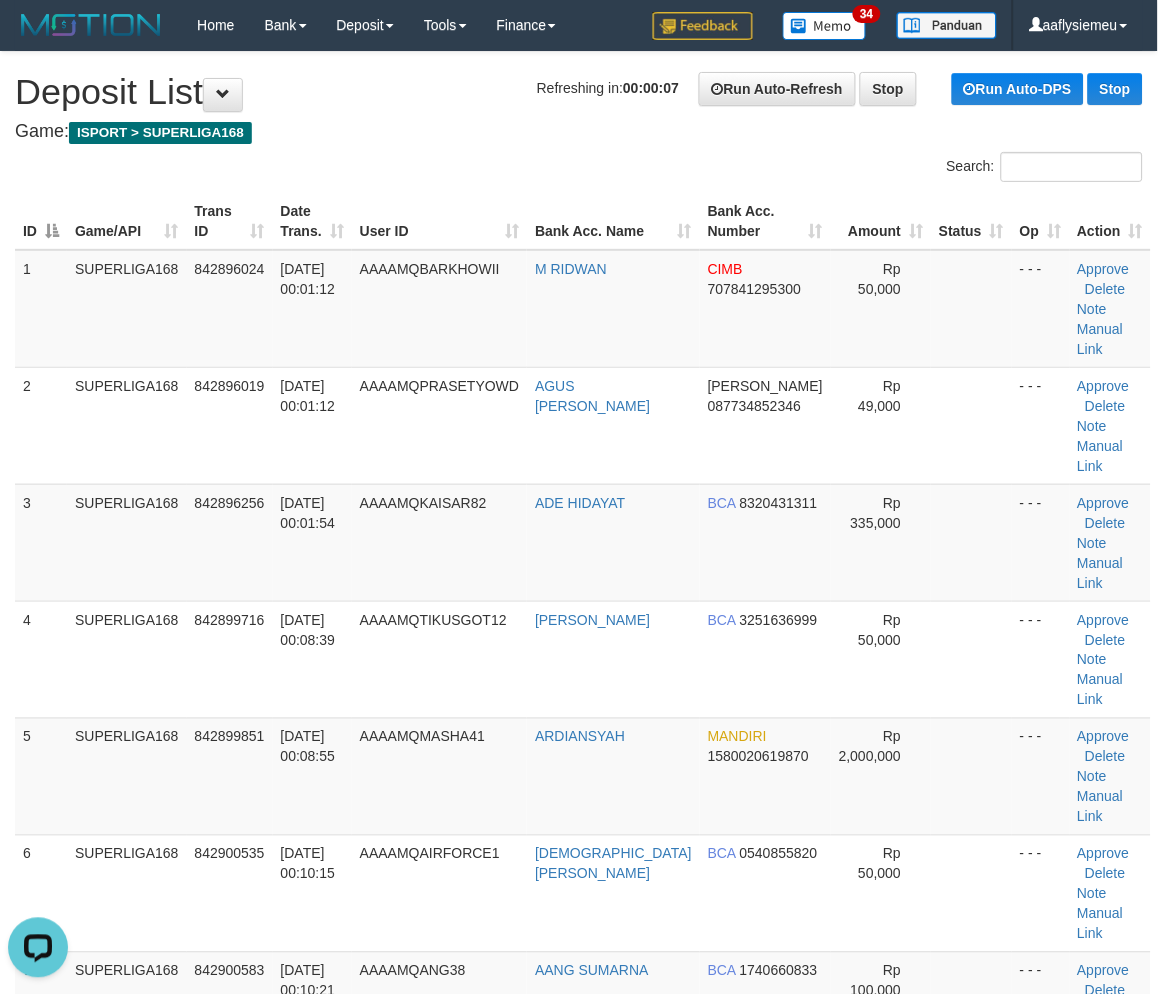 click on "ID Game/API Trans ID Date Trans. User ID Bank Acc. Name Bank Acc. Number Amount Status Op Action
1
SUPERLIGA168
842896024
[DATE] 00:01:12
AAAAMQBARKHOWII
M RIDWAN
CIMB
707841295300
Rp 50,000
- - -
Approve
[GEOGRAPHIC_DATA]
Note
Manual Link
2
SUPERLIGA168
842896019
[DATE] 00:01:12
AAAAMQPRASETYOWD
[PERSON_NAME]
ID" at bounding box center [579, 1069] 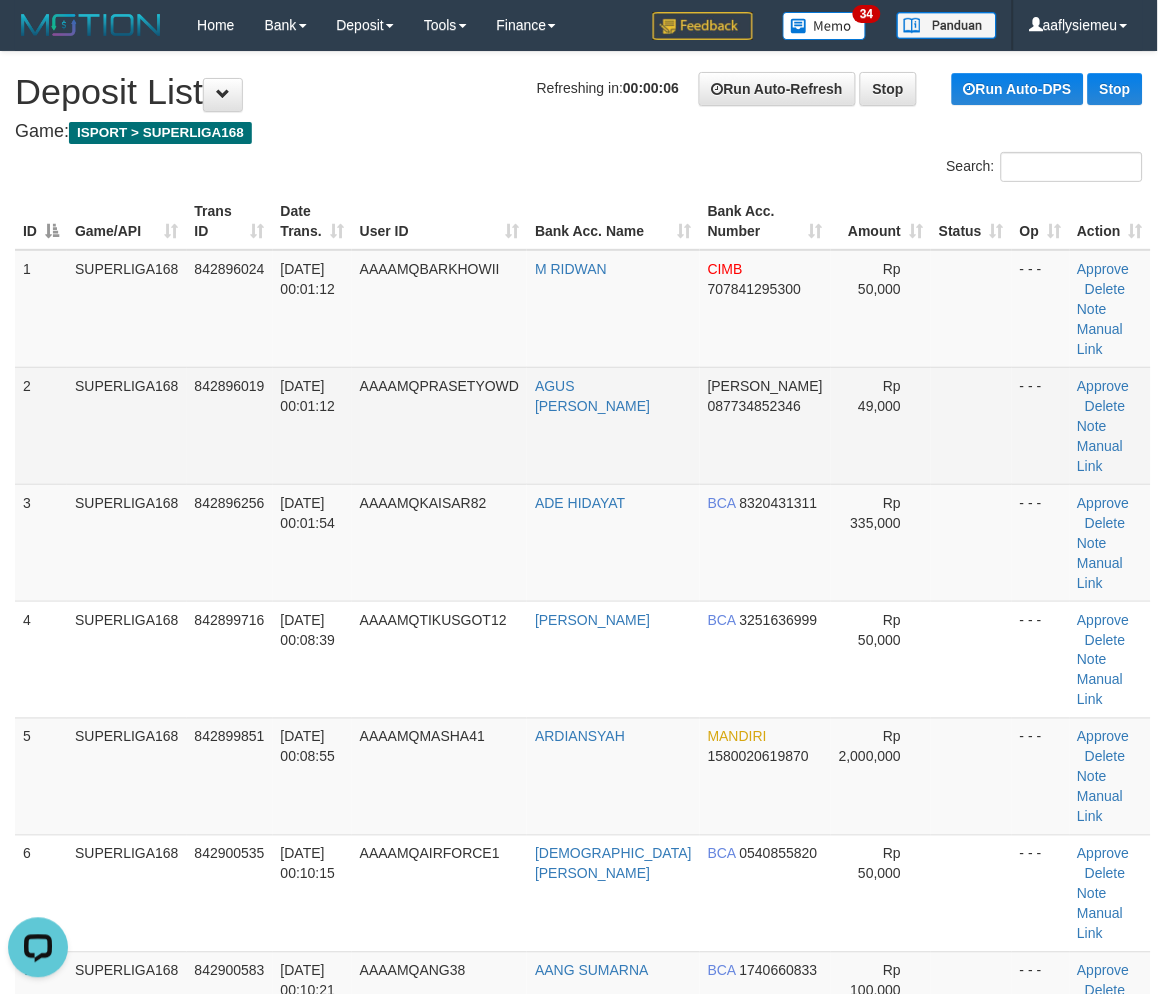 click on "SUPERLIGA168" at bounding box center [127, 425] 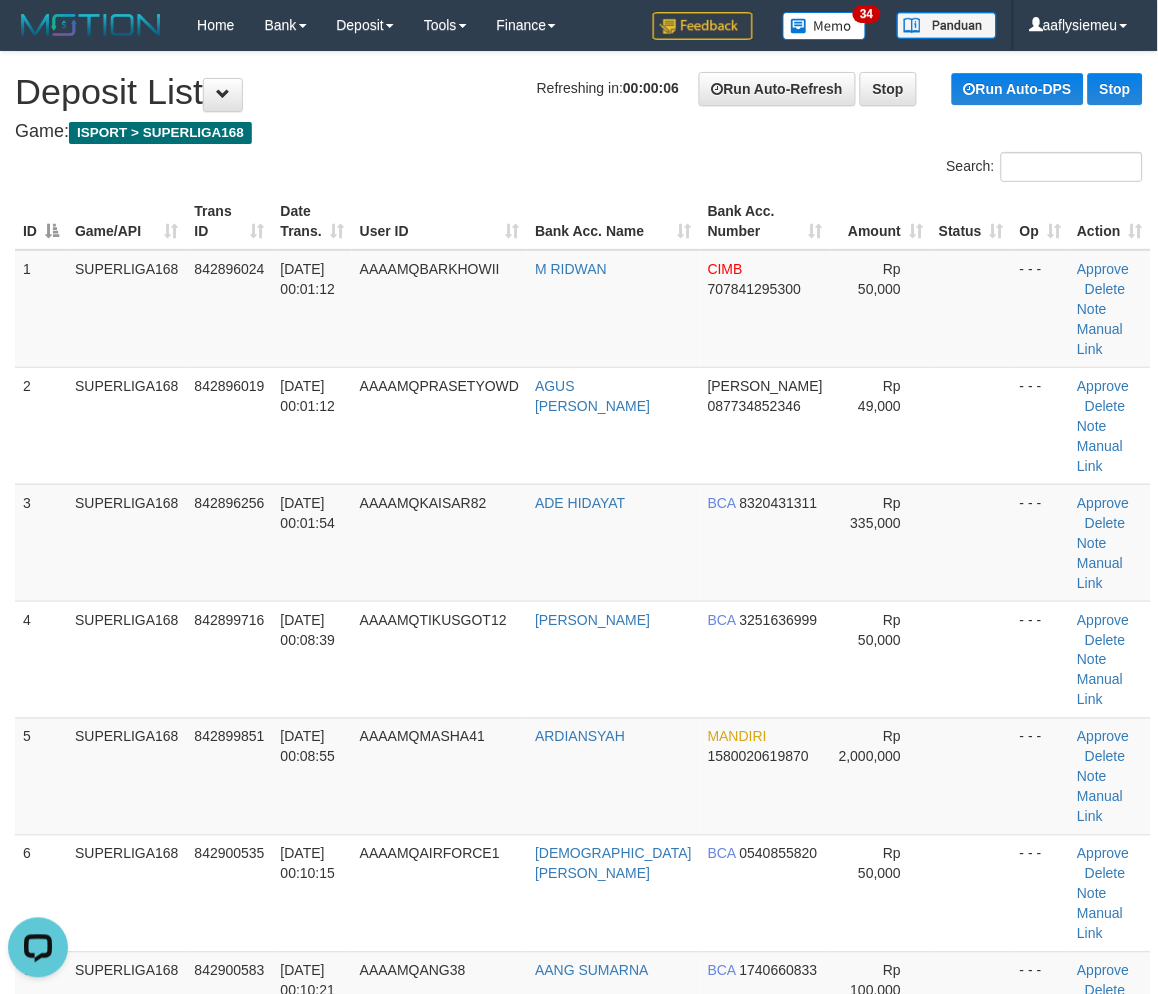 scroll, scrollTop: 642, scrollLeft: 0, axis: vertical 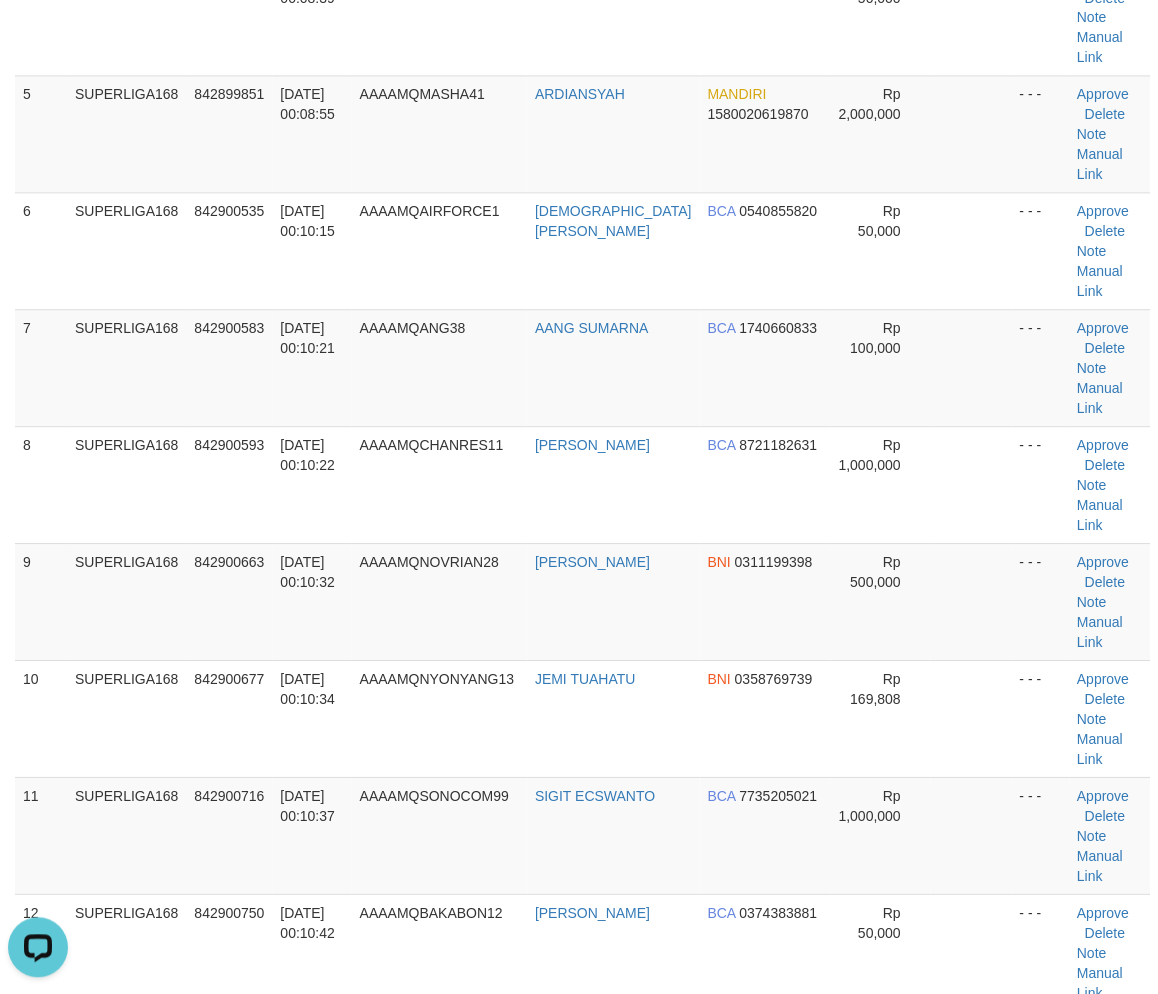 drag, startPoint x: 32, startPoint y: 565, endPoint x: 1, endPoint y: 588, distance: 38.600517 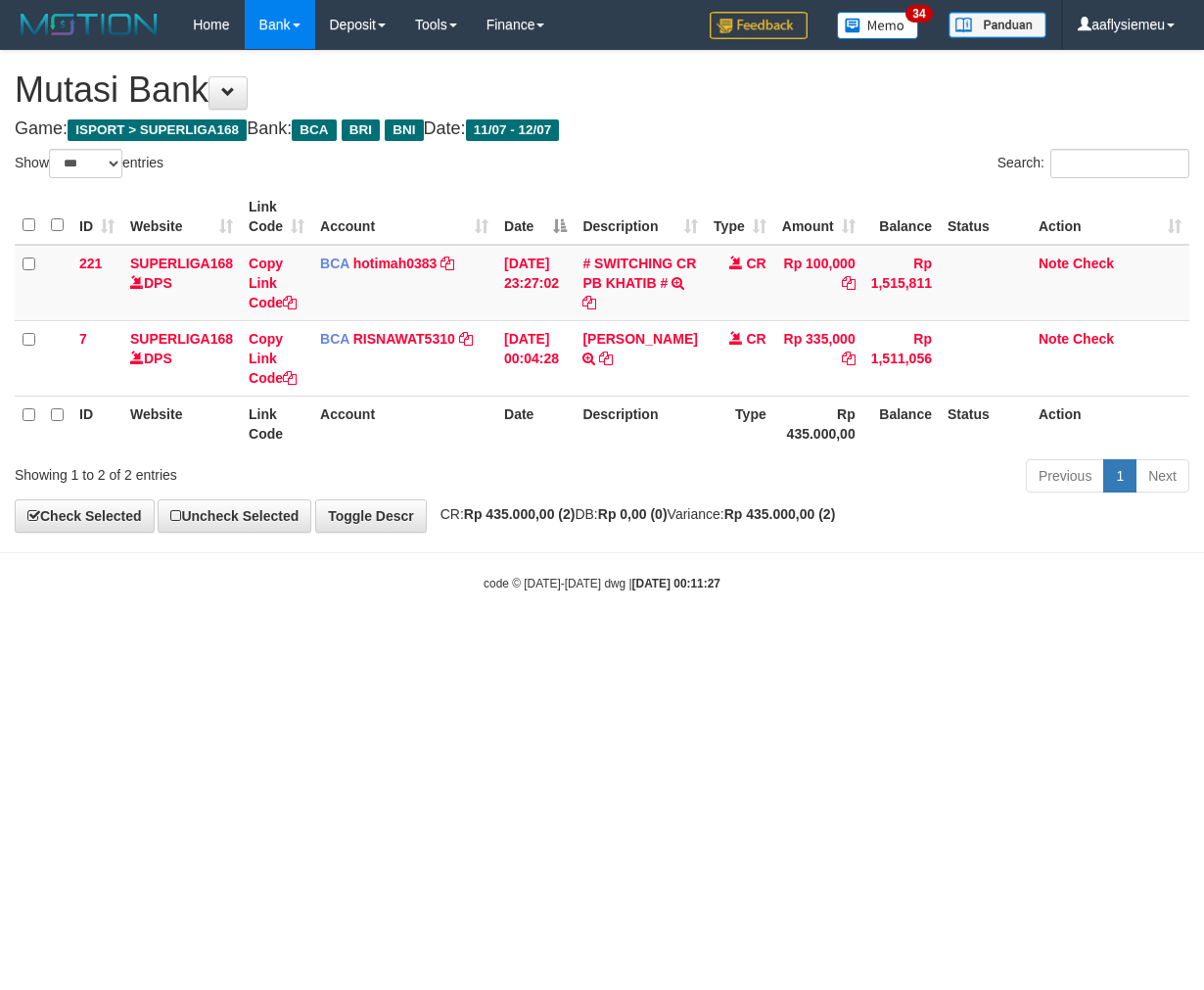 select on "***" 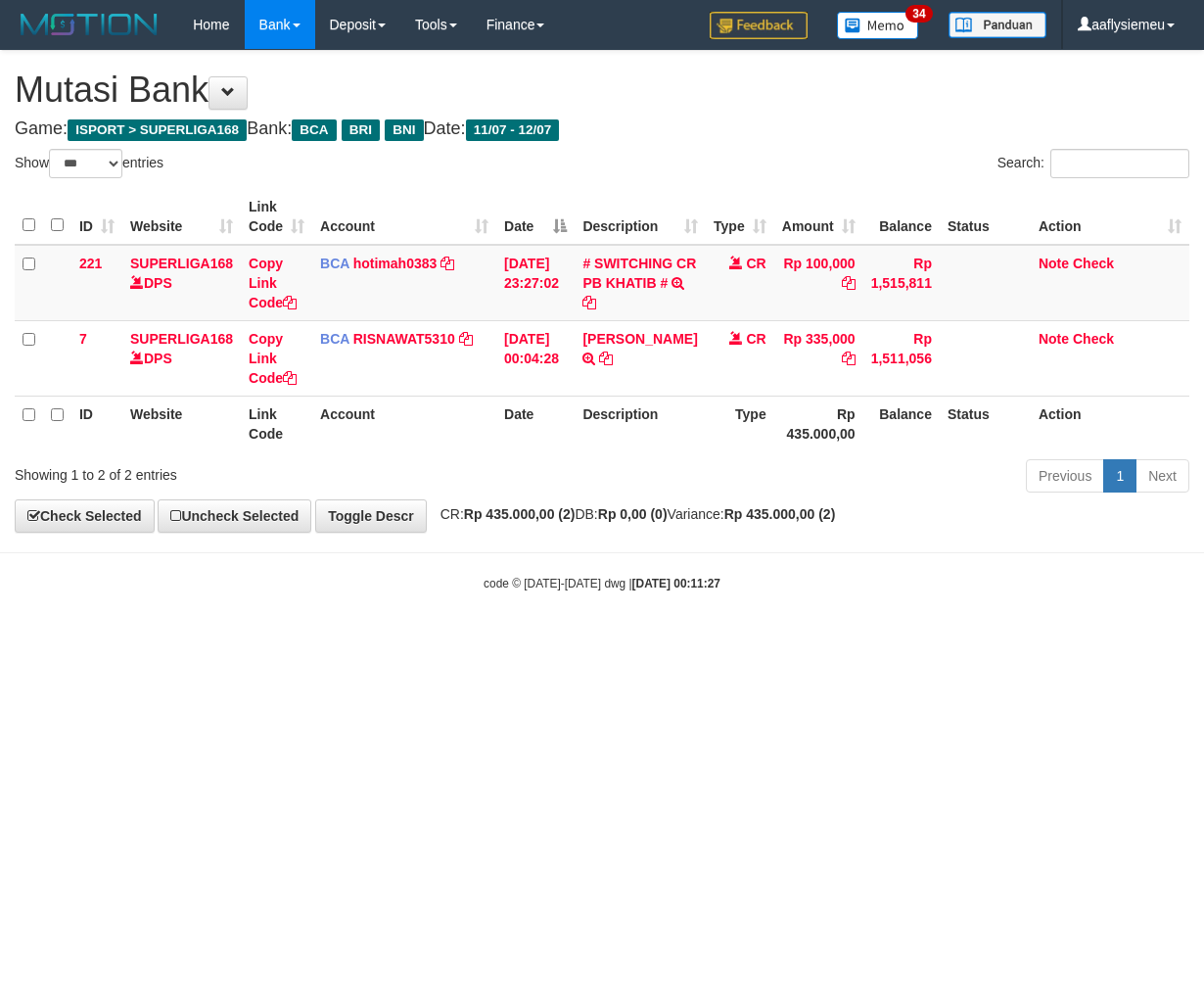 scroll, scrollTop: 0, scrollLeft: 0, axis: both 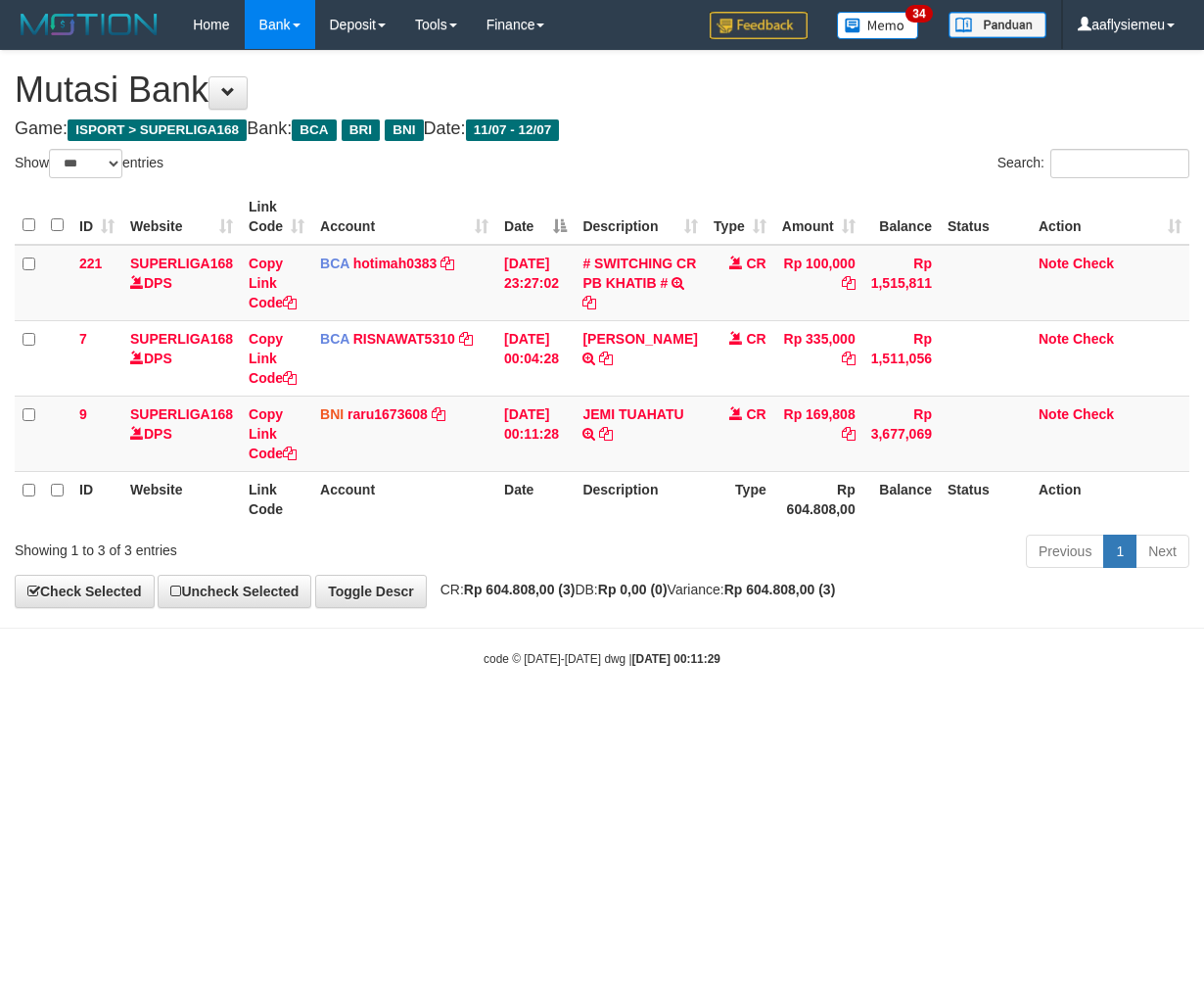 select on "***" 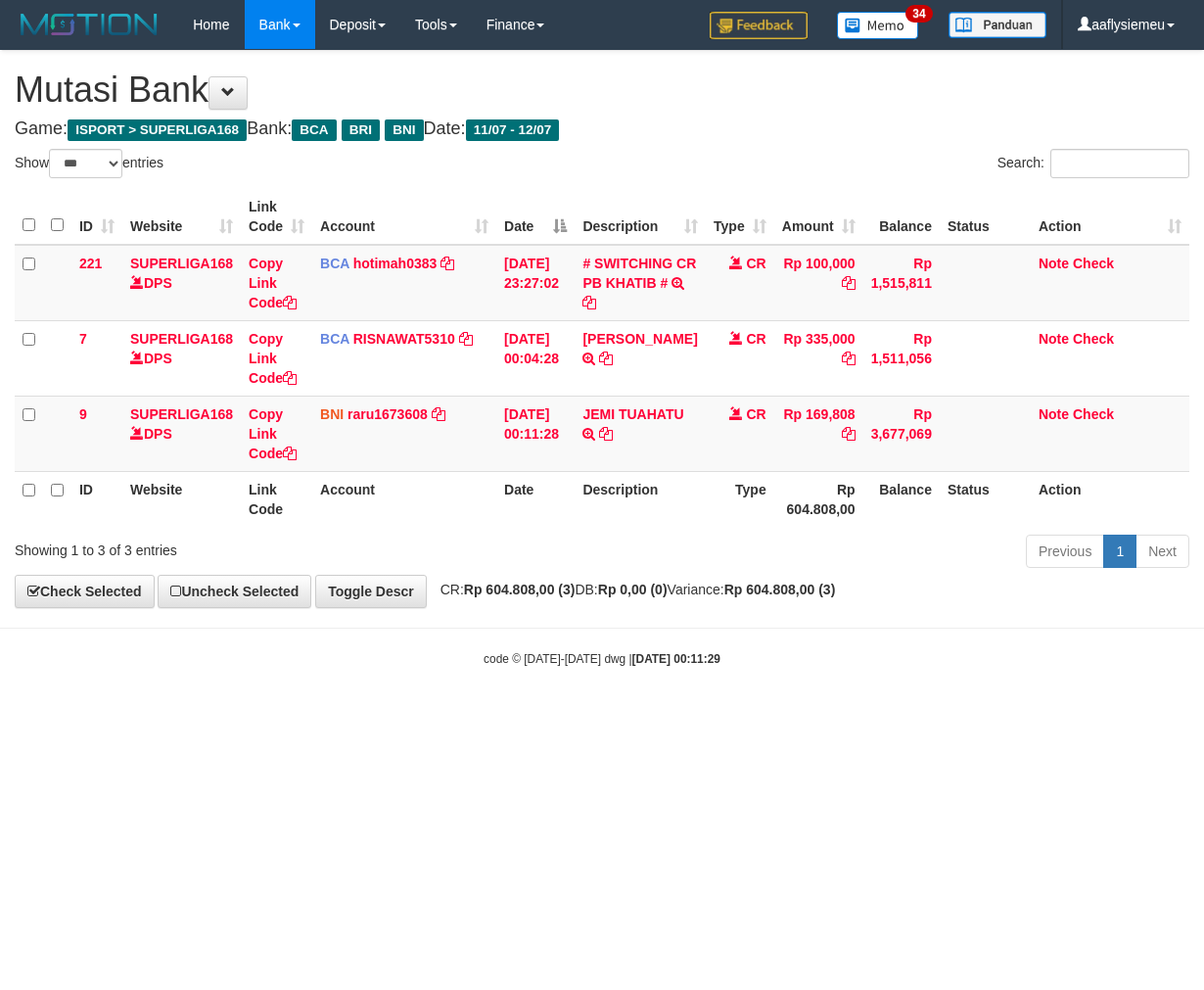 scroll, scrollTop: 0, scrollLeft: 0, axis: both 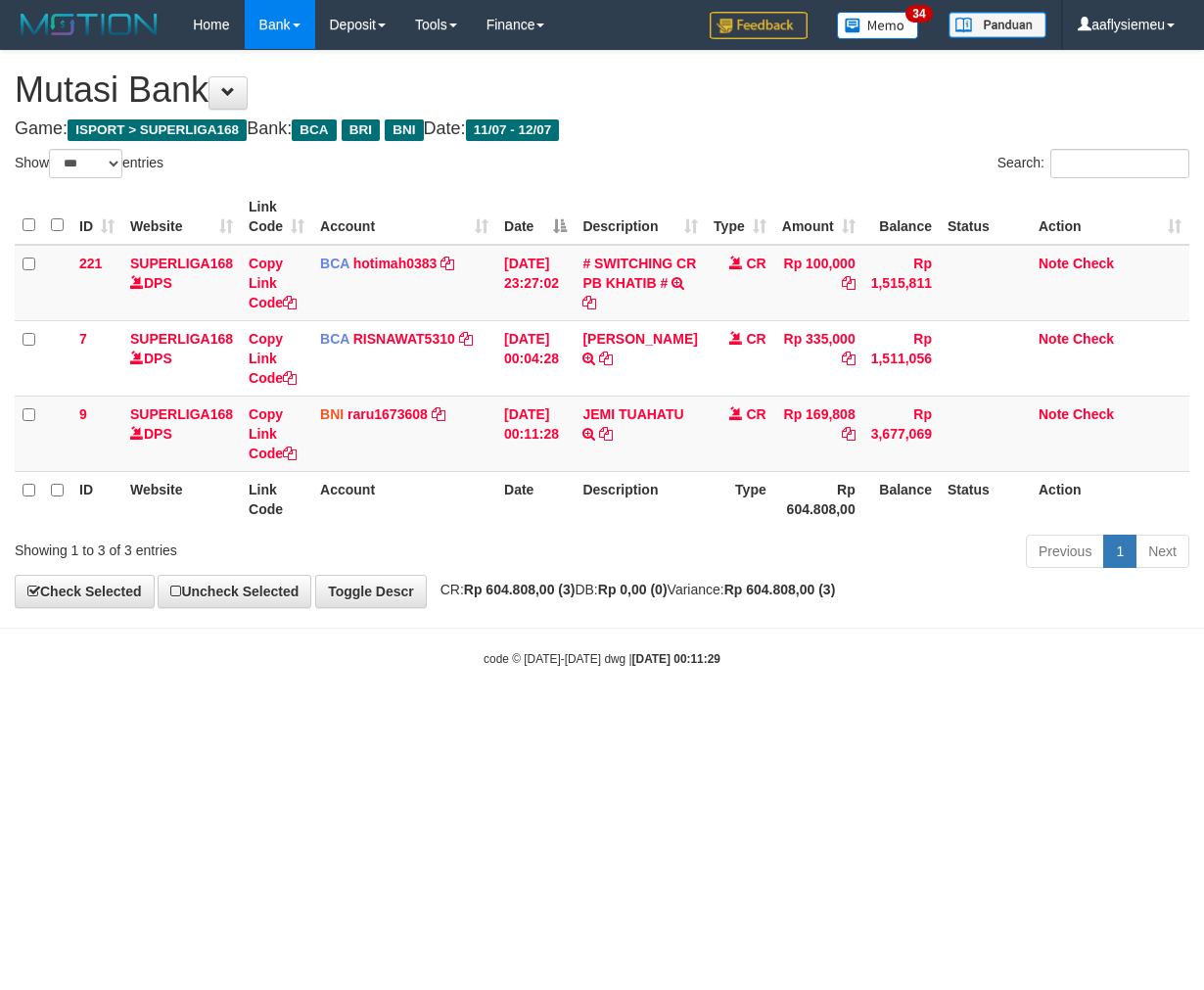 select on "***" 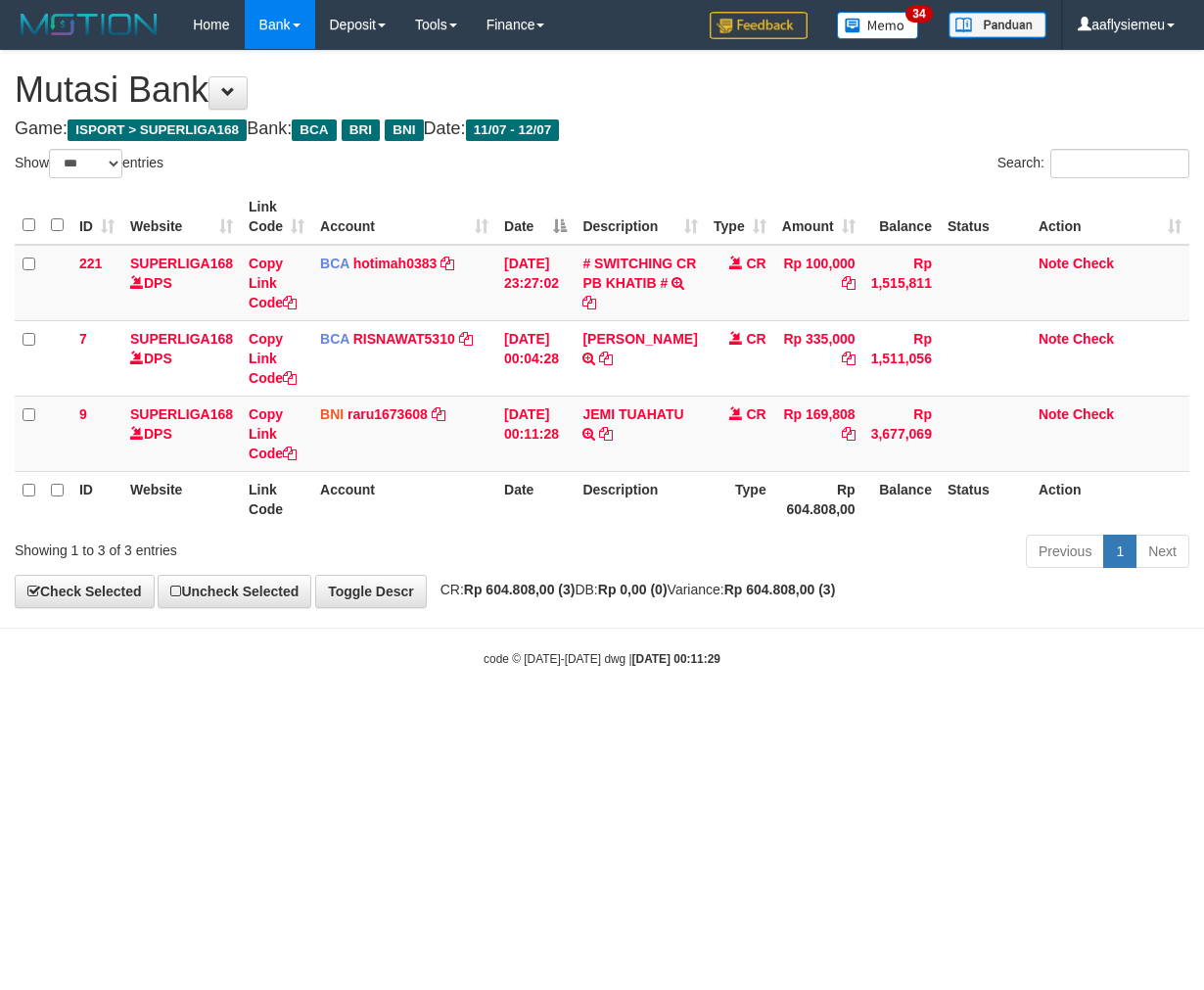 scroll, scrollTop: 0, scrollLeft: 0, axis: both 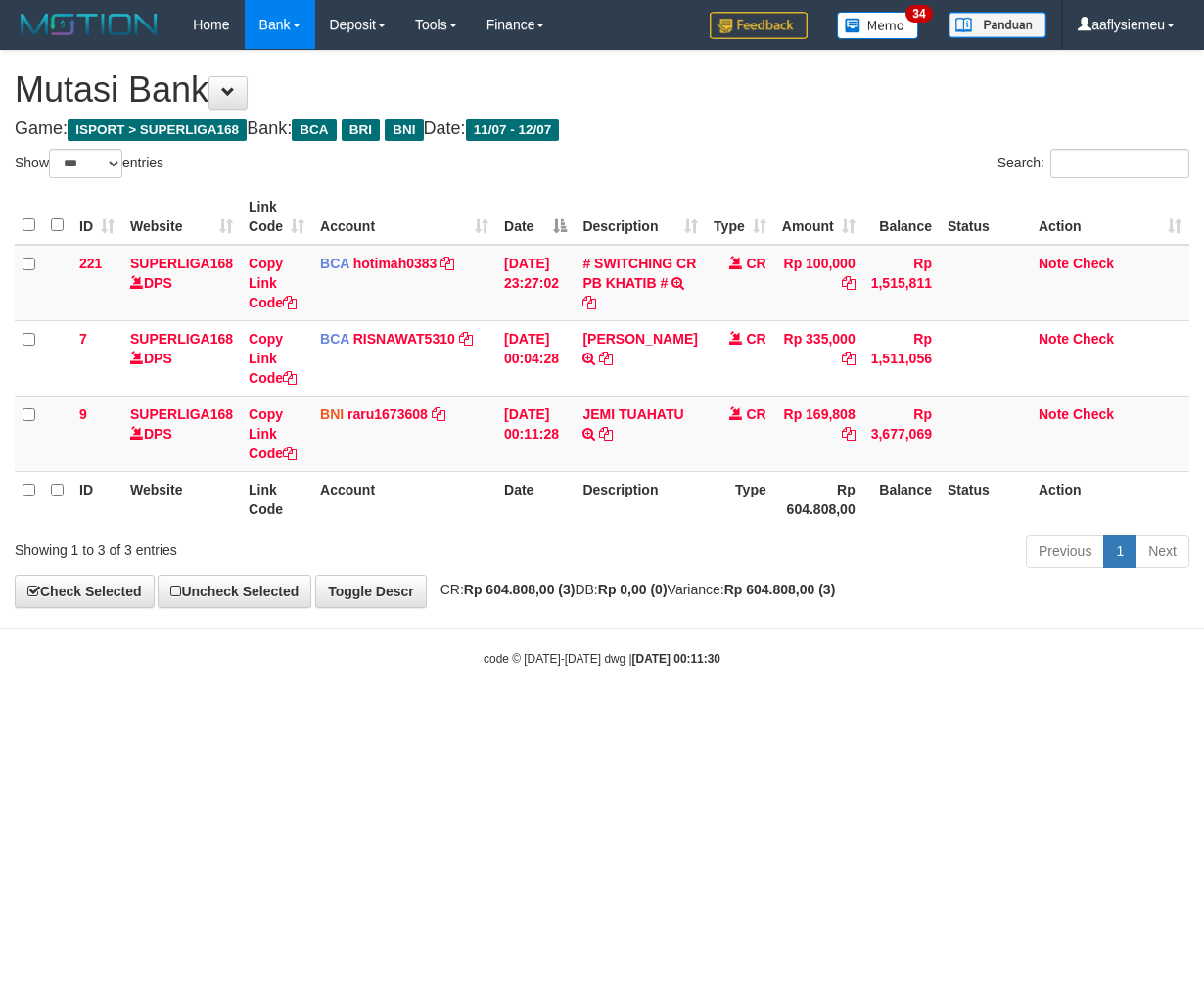 select on "***" 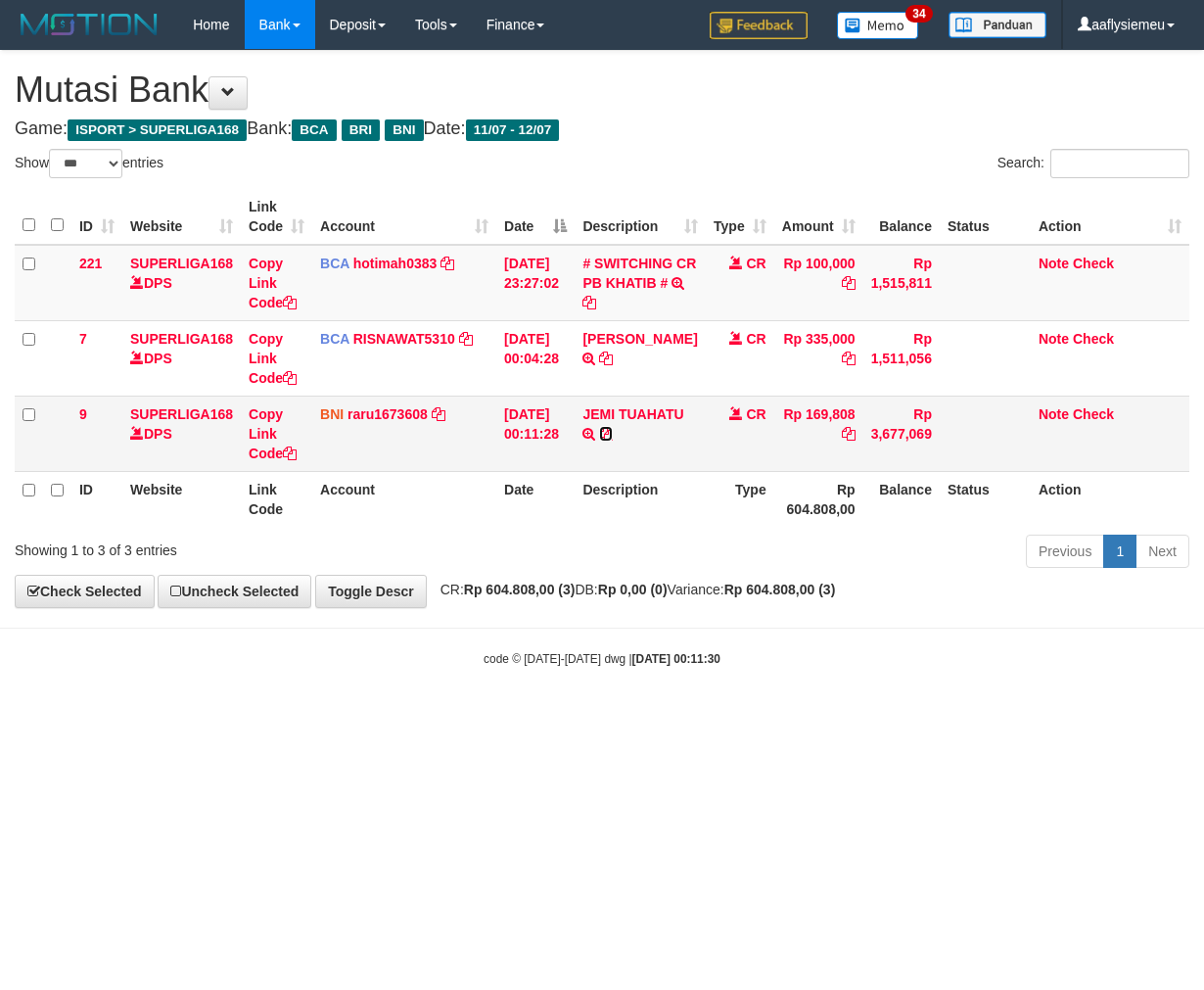 scroll, scrollTop: 0, scrollLeft: 0, axis: both 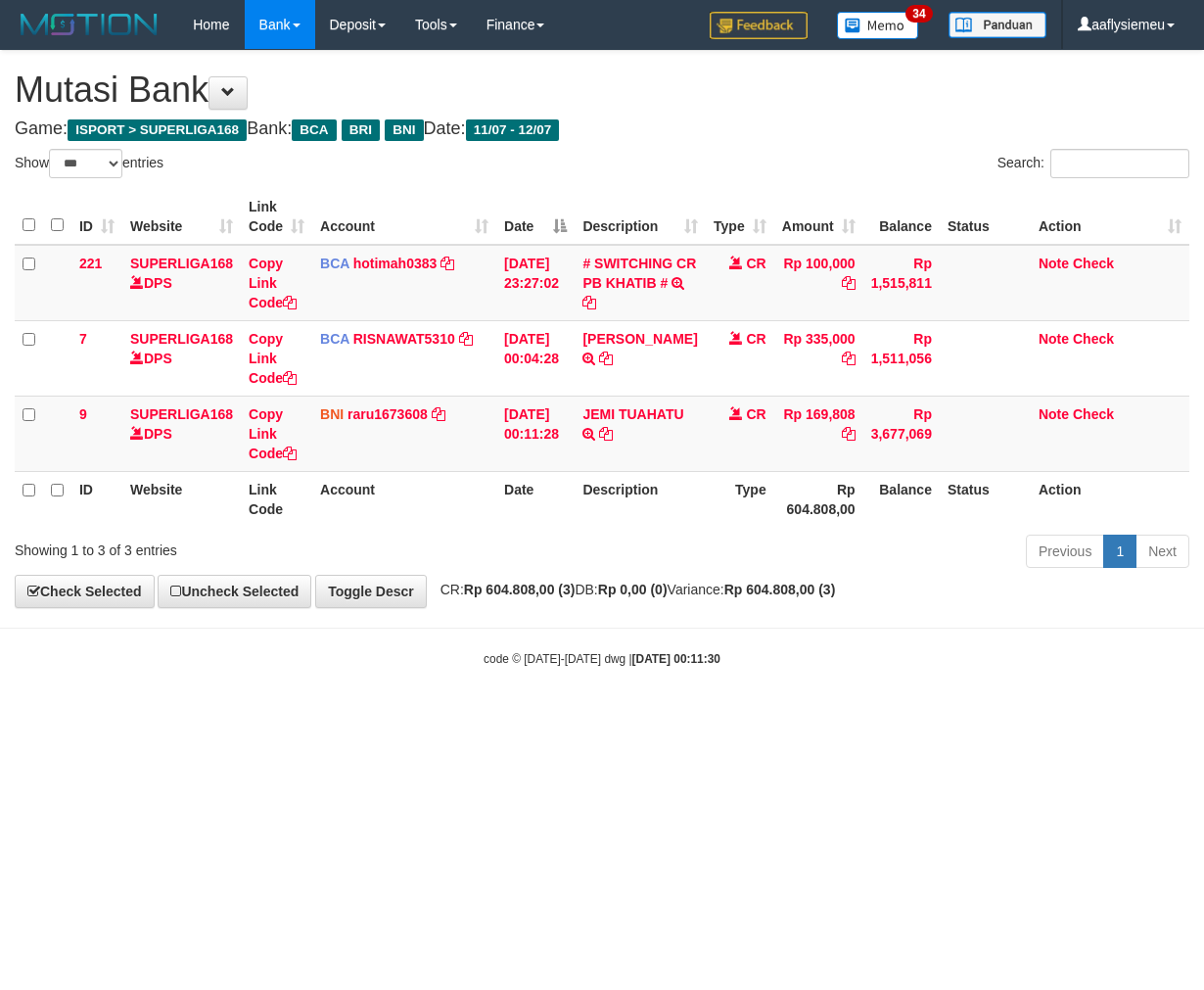 drag, startPoint x: 854, startPoint y: 748, endPoint x: 1078, endPoint y: 682, distance: 233.52088 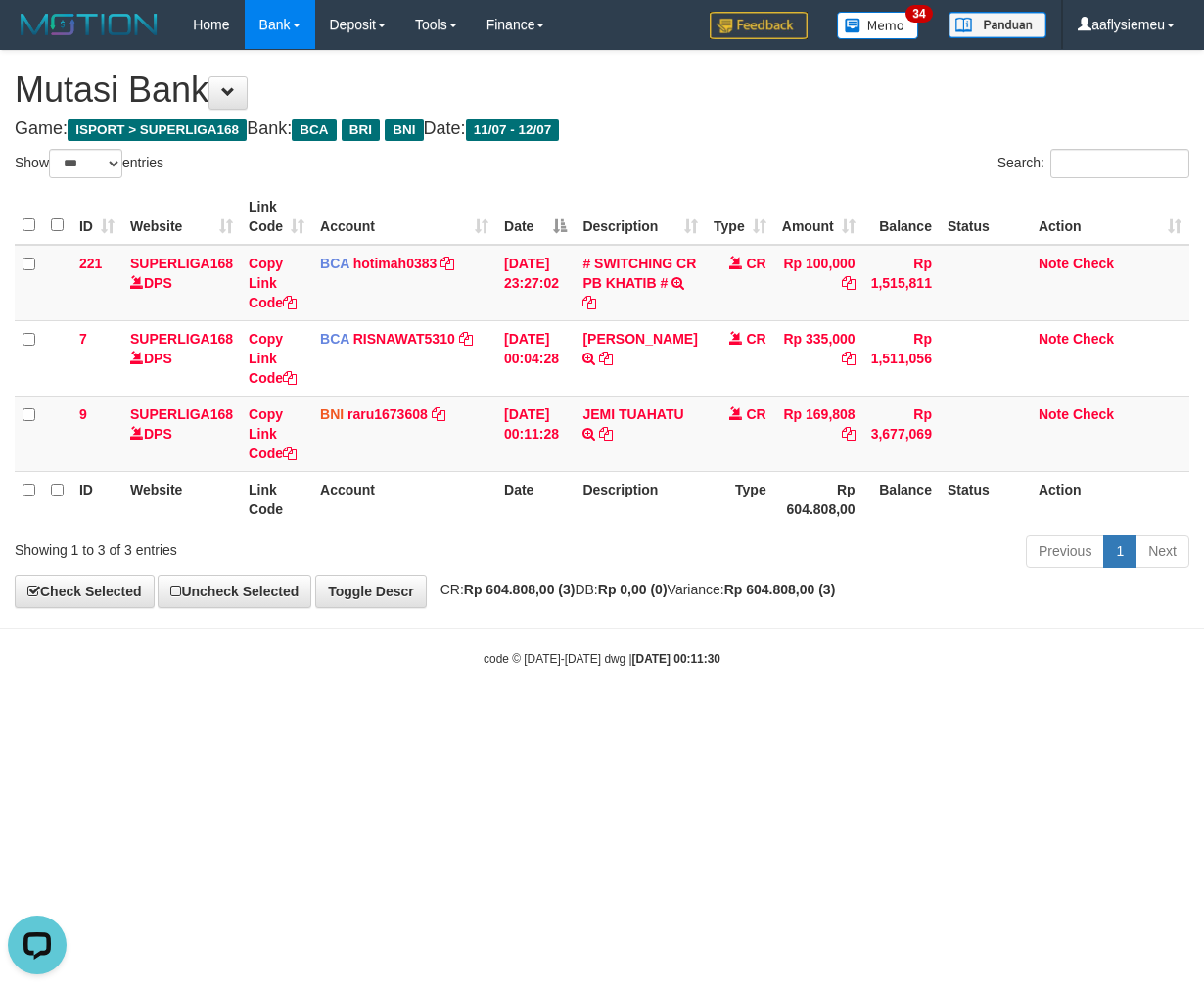 scroll, scrollTop: 0, scrollLeft: 0, axis: both 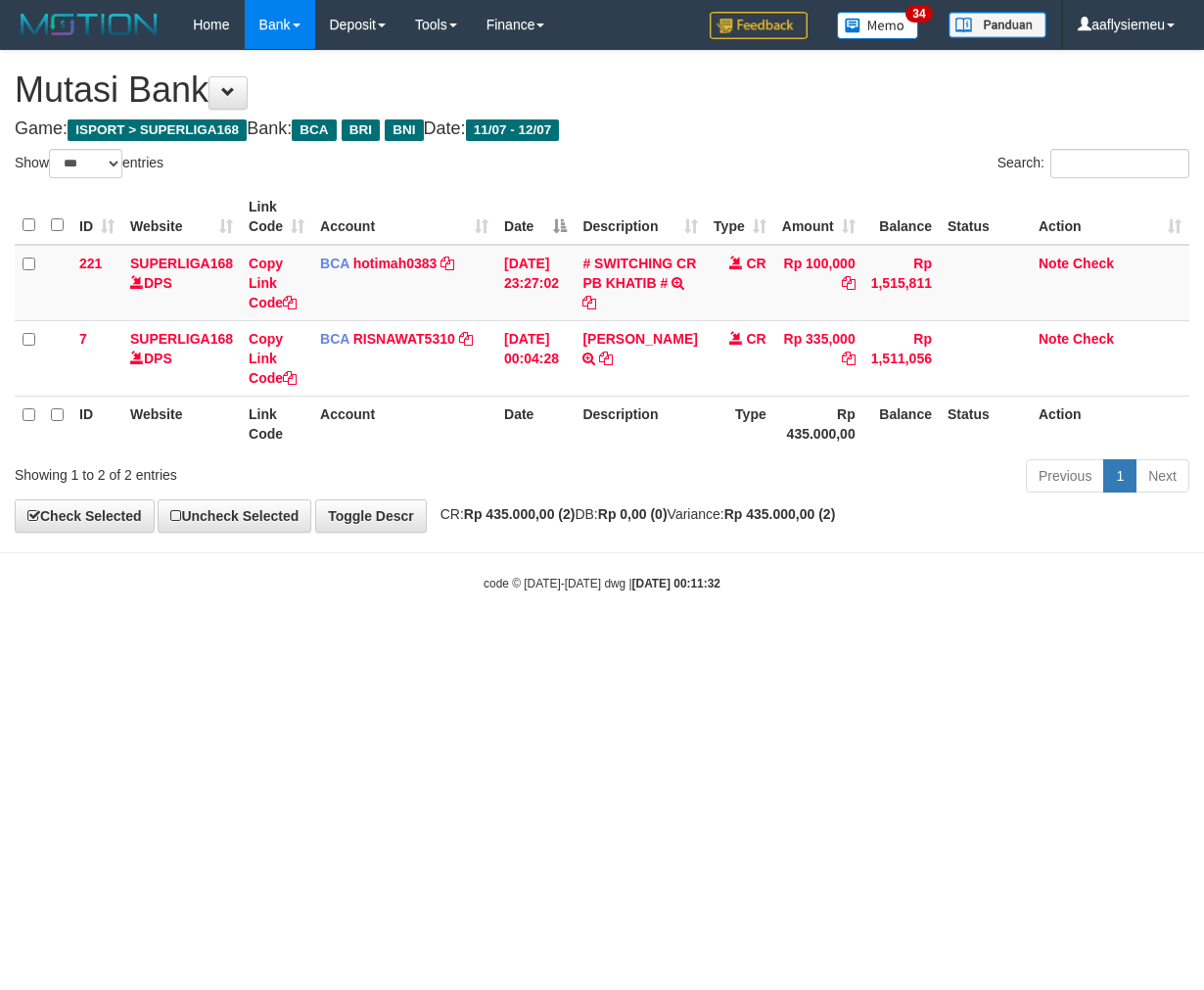 select on "***" 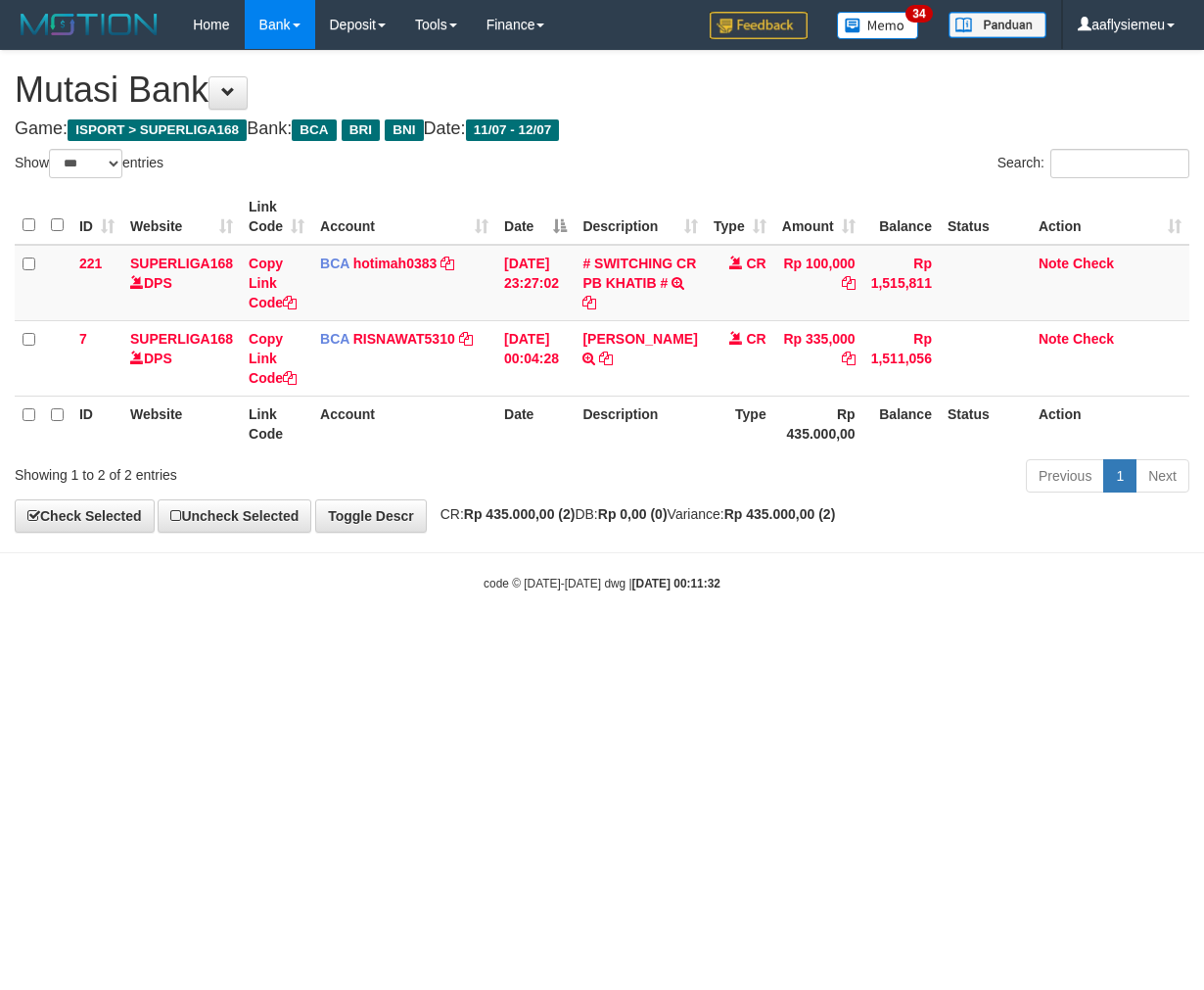 scroll, scrollTop: 0, scrollLeft: 0, axis: both 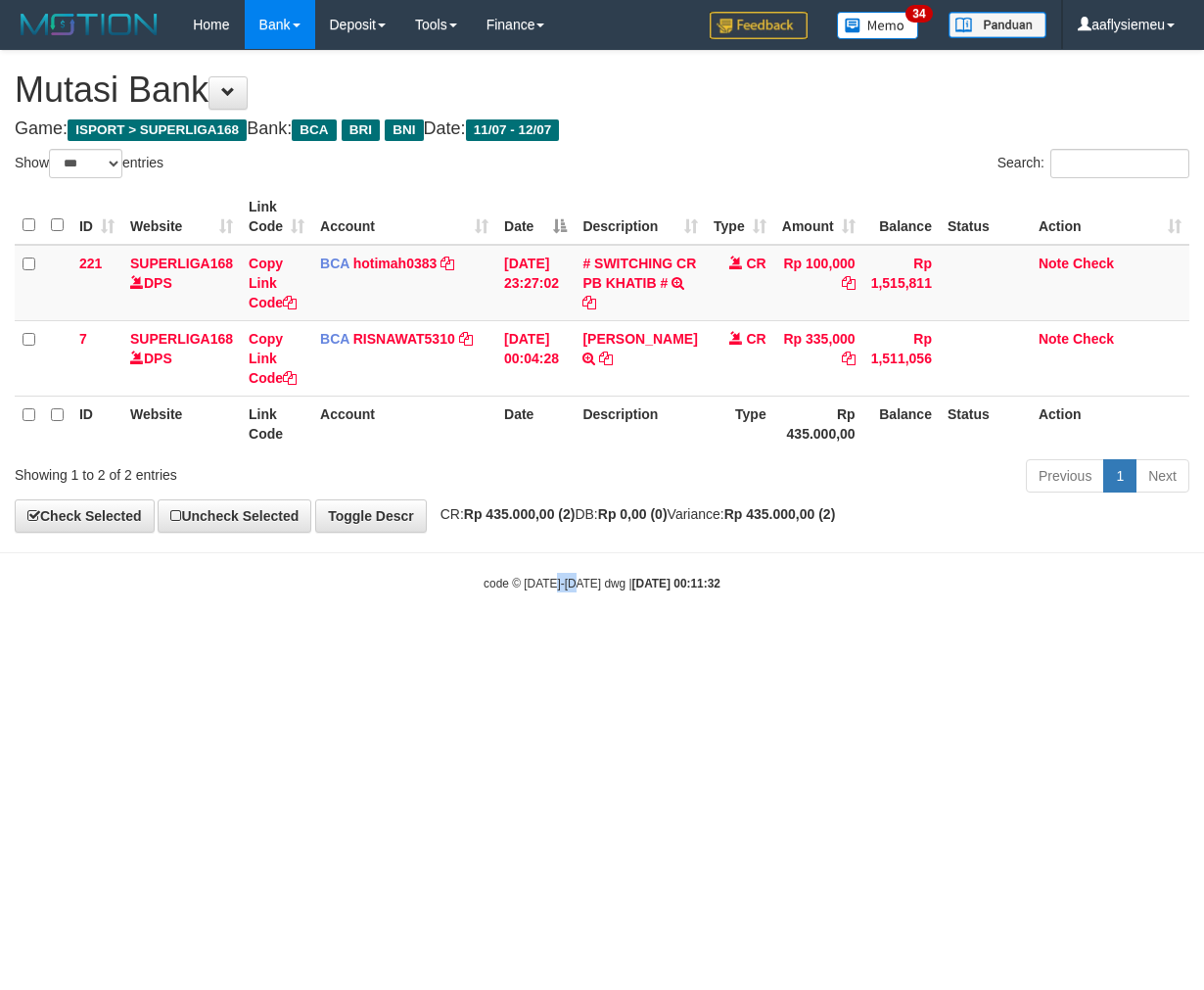 click on "Toggle navigation
Home
Bank
Account List
Load
By Website
Group
[ISPORT]													SUPERLIGA168
By Load Group (DPS)" at bounding box center (602, 320) 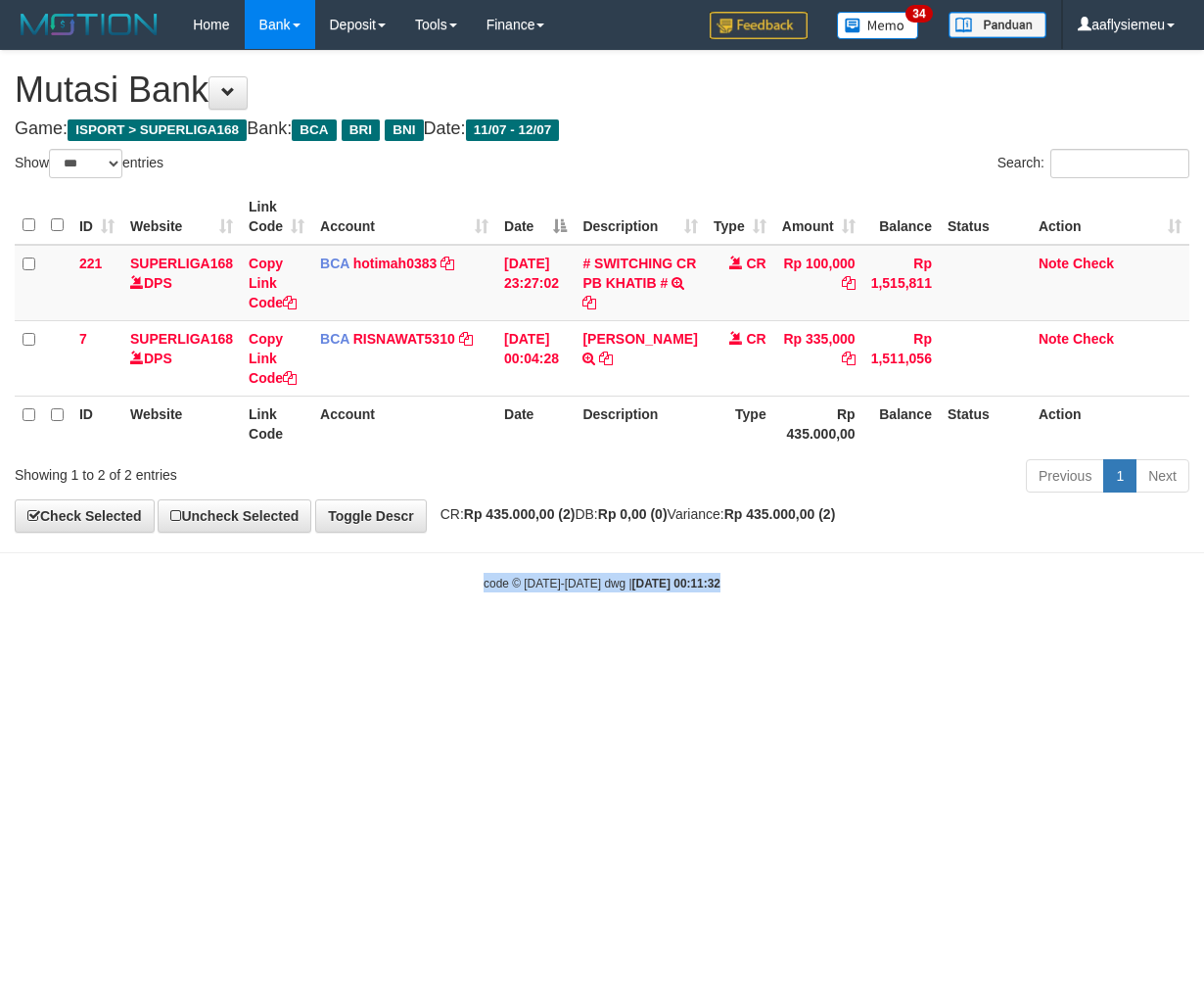 click on "Toggle navigation
Home
Bank
Account List
Load
By Website
Group
[ISPORT]													SUPERLIGA168
By Load Group (DPS)" at bounding box center (602, 320) 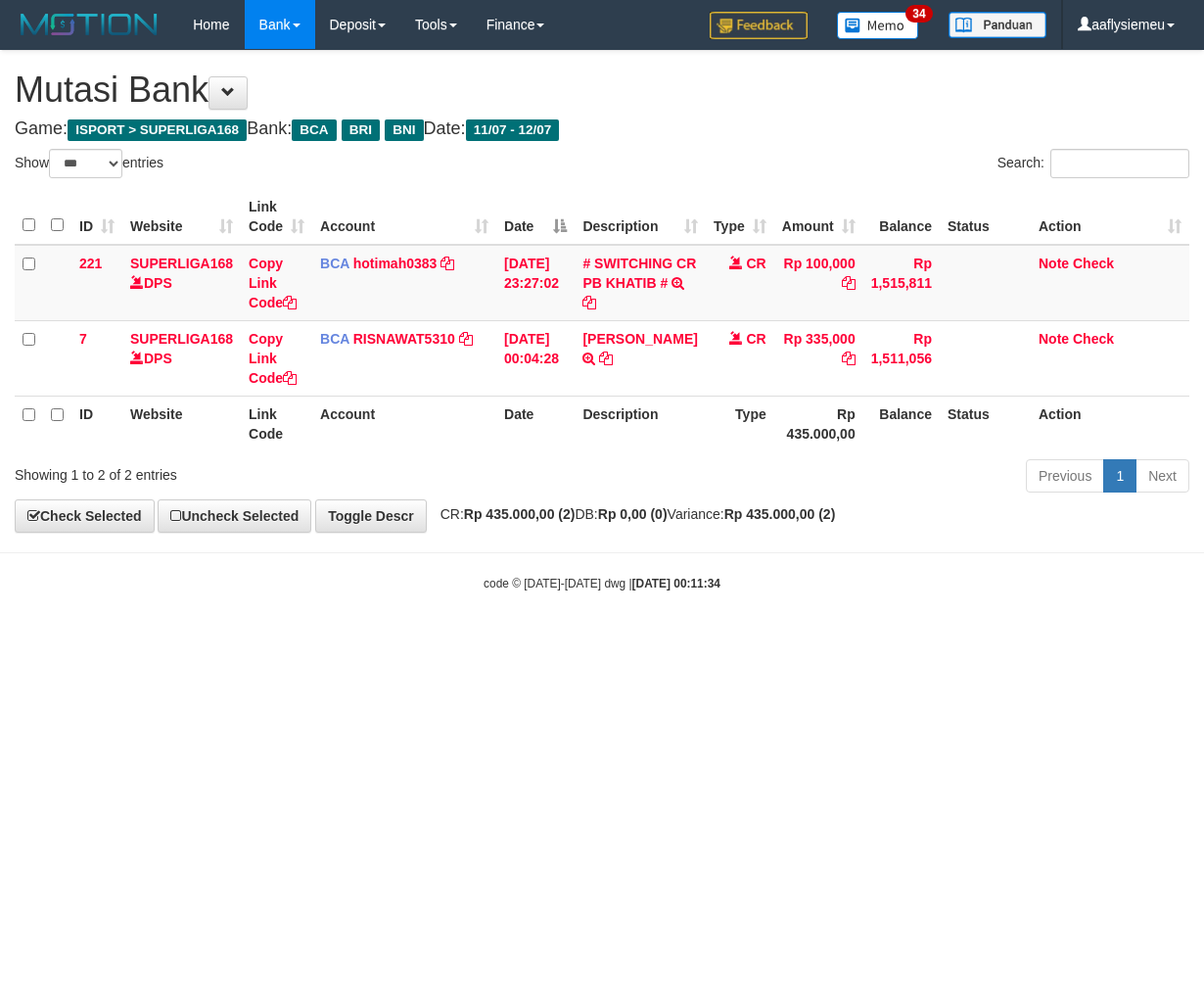 select on "***" 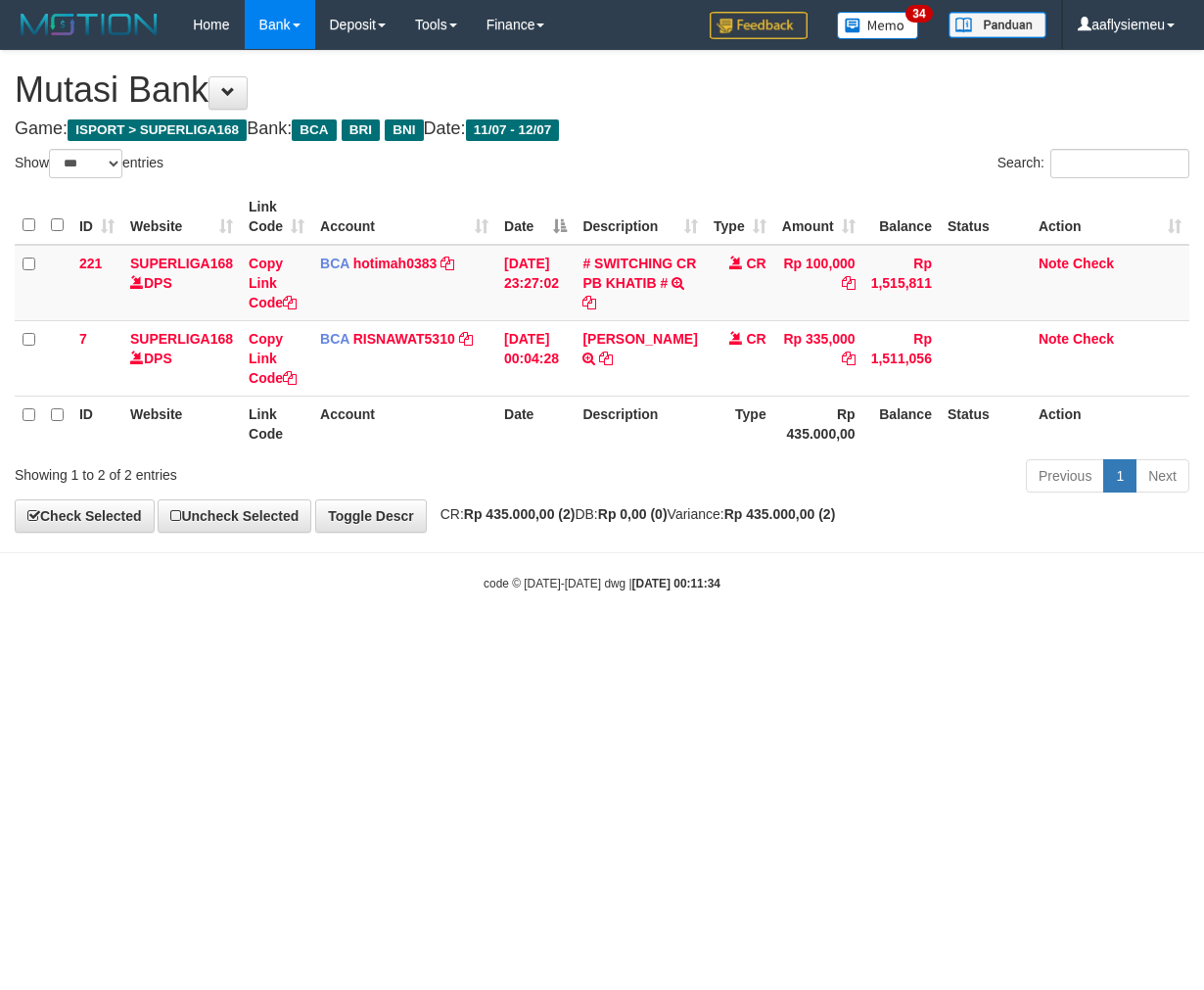 scroll, scrollTop: 0, scrollLeft: 0, axis: both 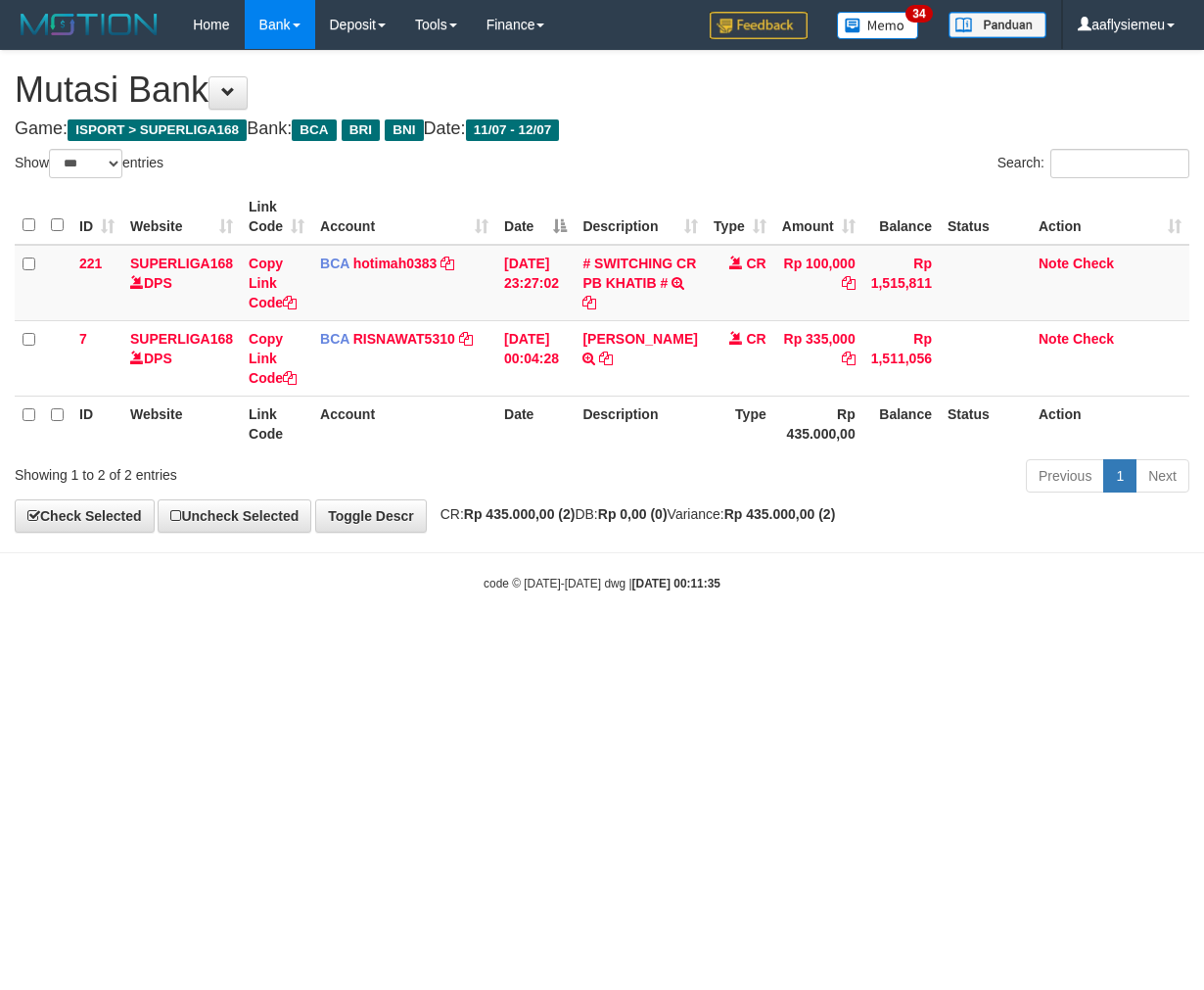 select on "***" 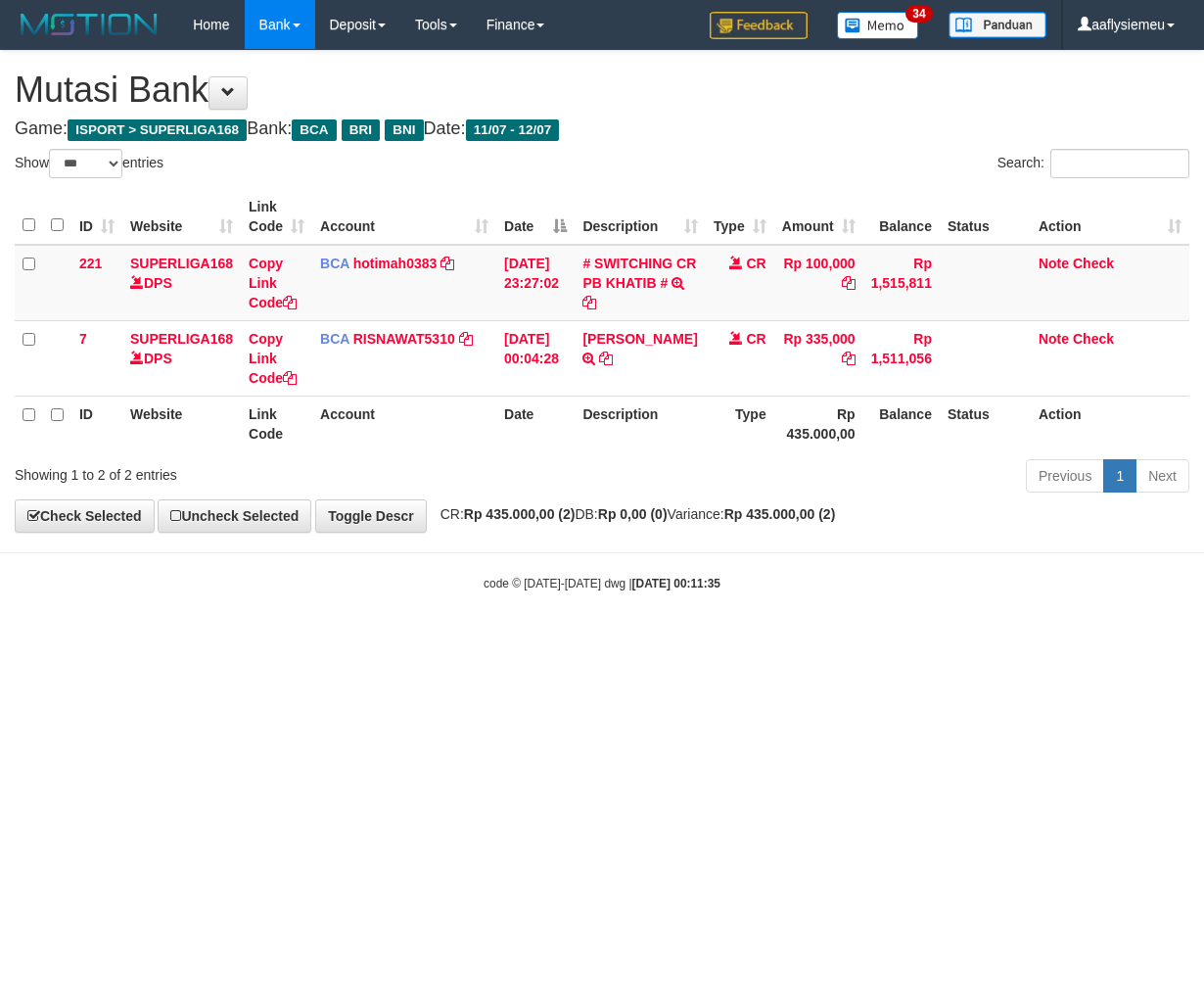 scroll, scrollTop: 0, scrollLeft: 0, axis: both 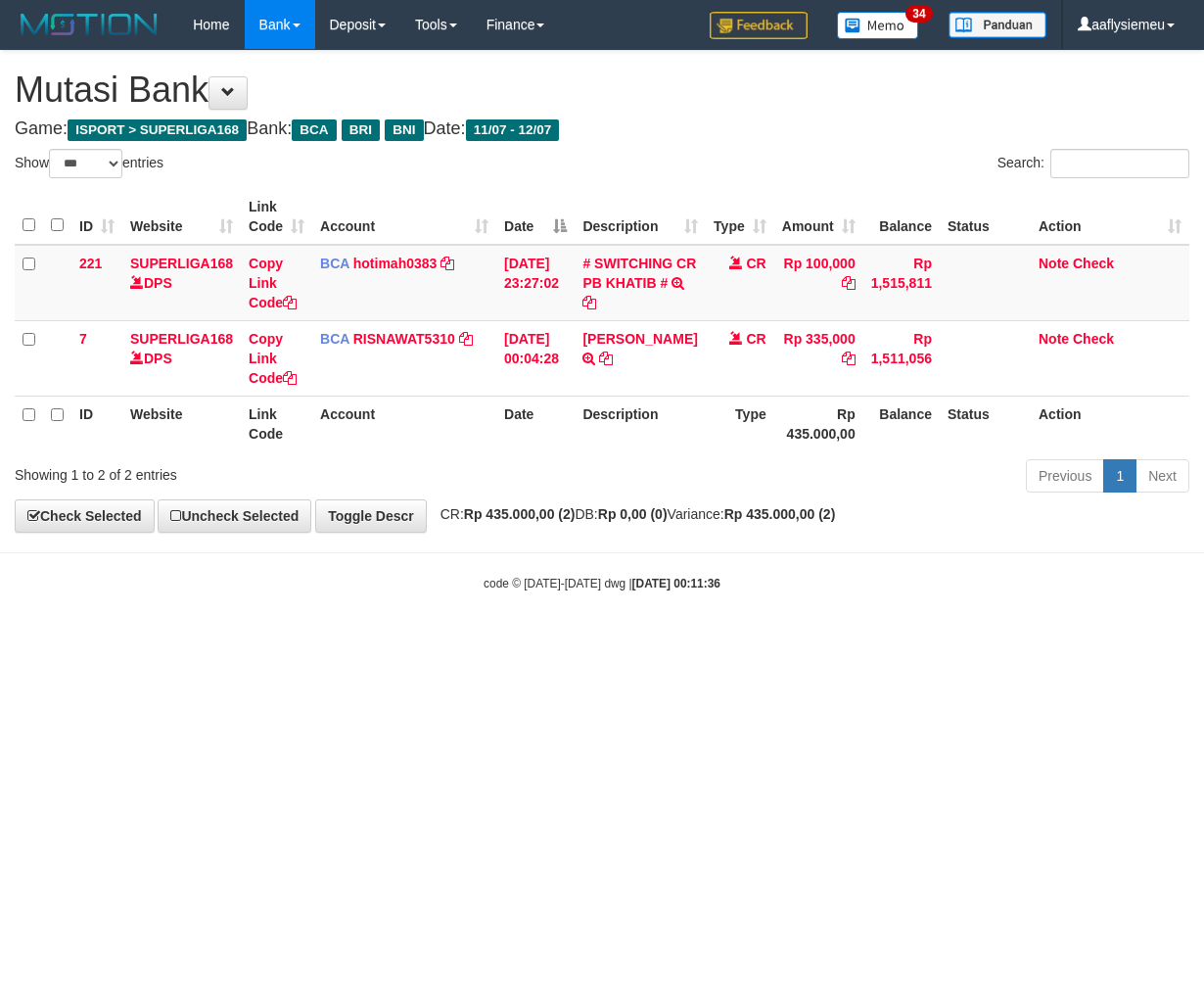 select on "***" 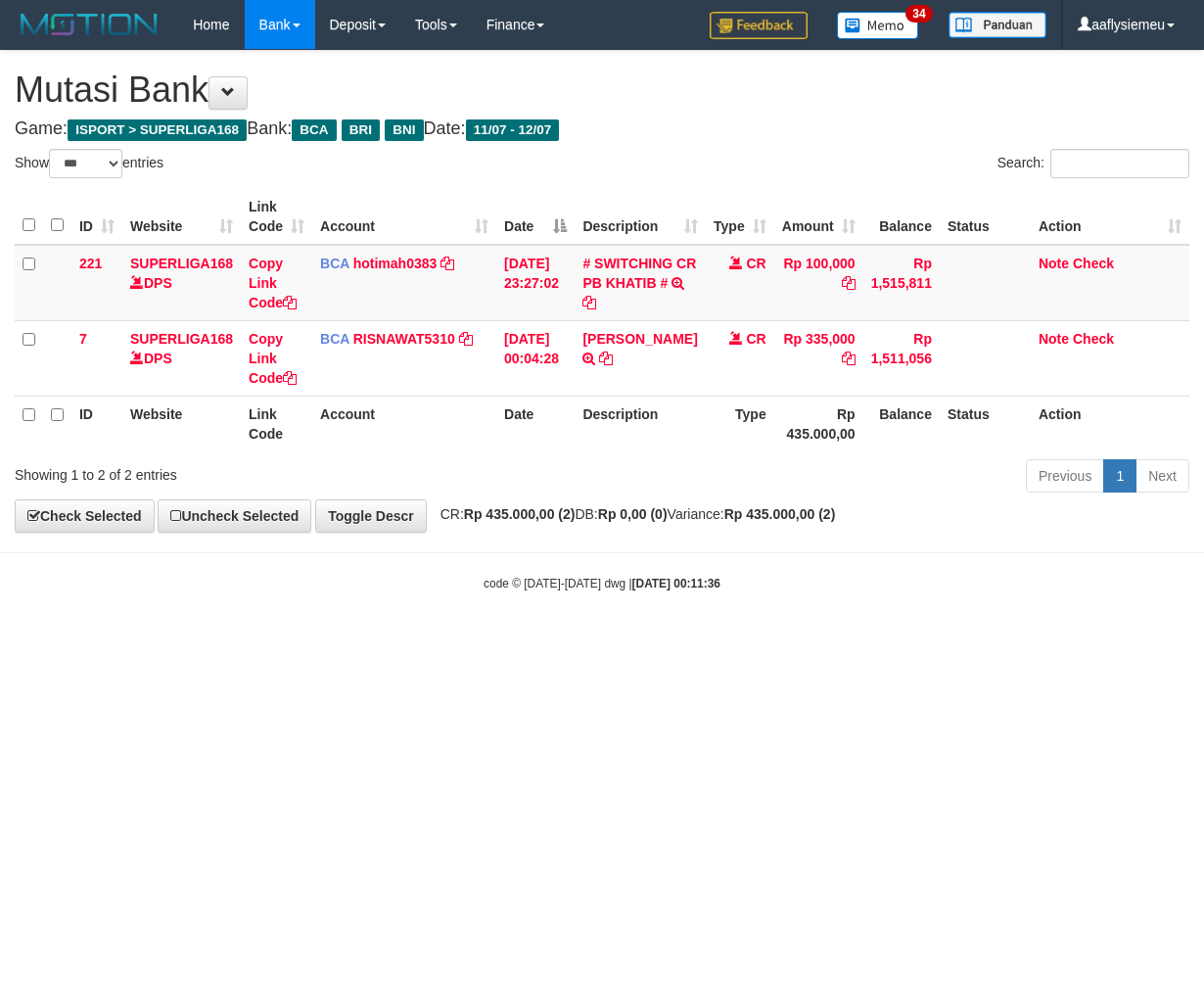 scroll, scrollTop: 0, scrollLeft: 0, axis: both 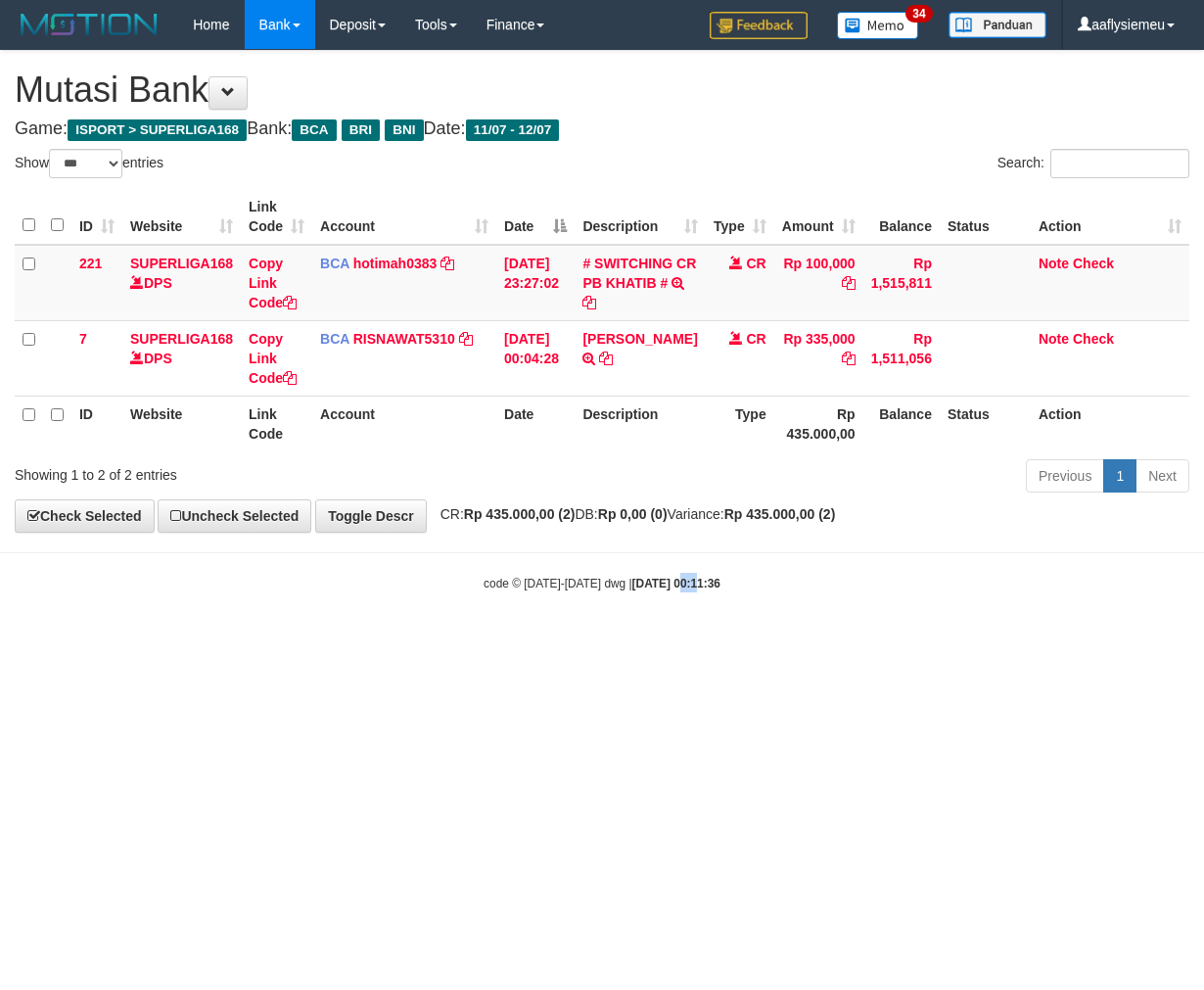 click on "Toggle navigation
Home
Bank
Account List
Load
By Website
Group
[ISPORT]													SUPERLIGA168
By Load Group (DPS)" at bounding box center (602, 320) 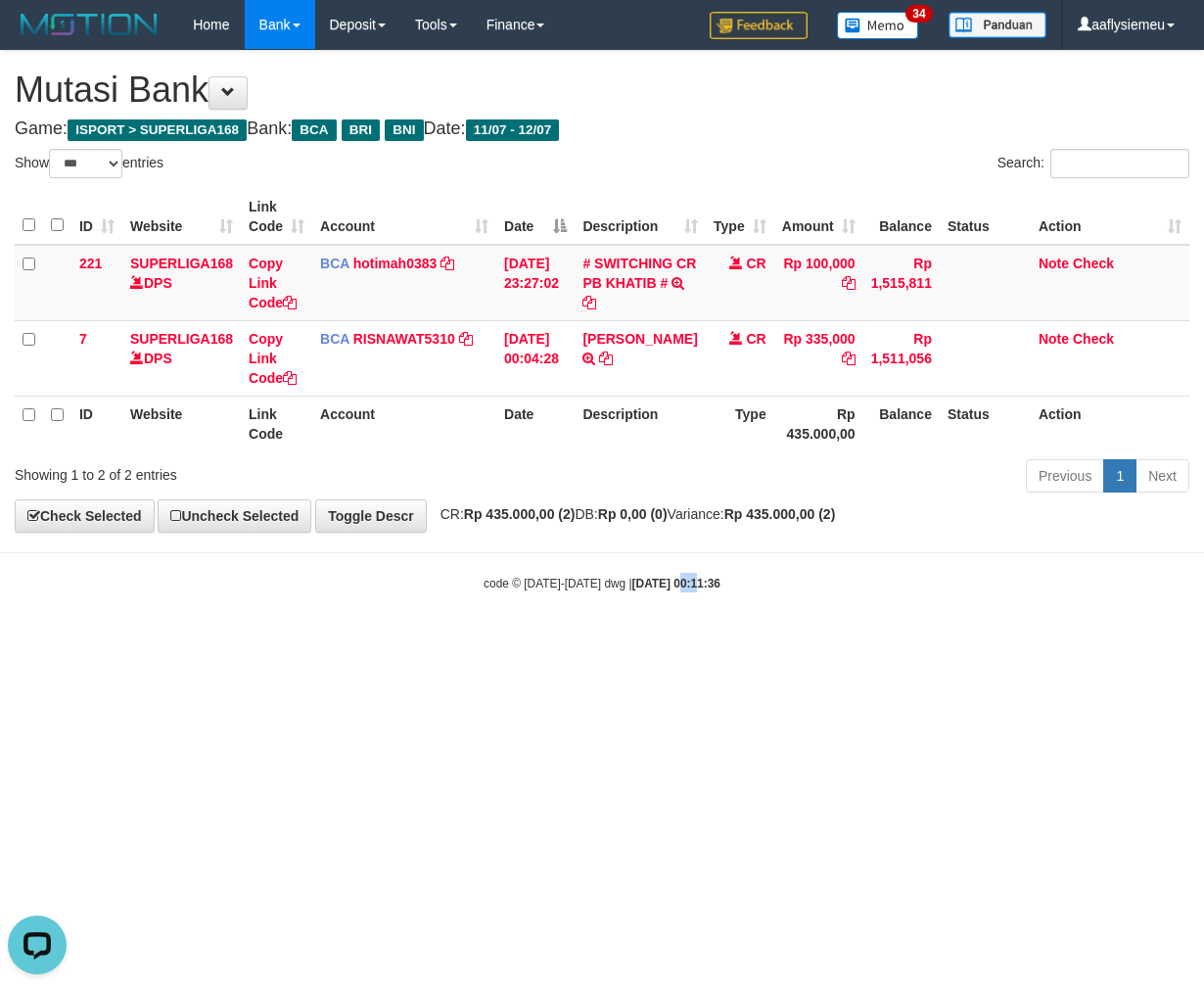 scroll, scrollTop: 0, scrollLeft: 0, axis: both 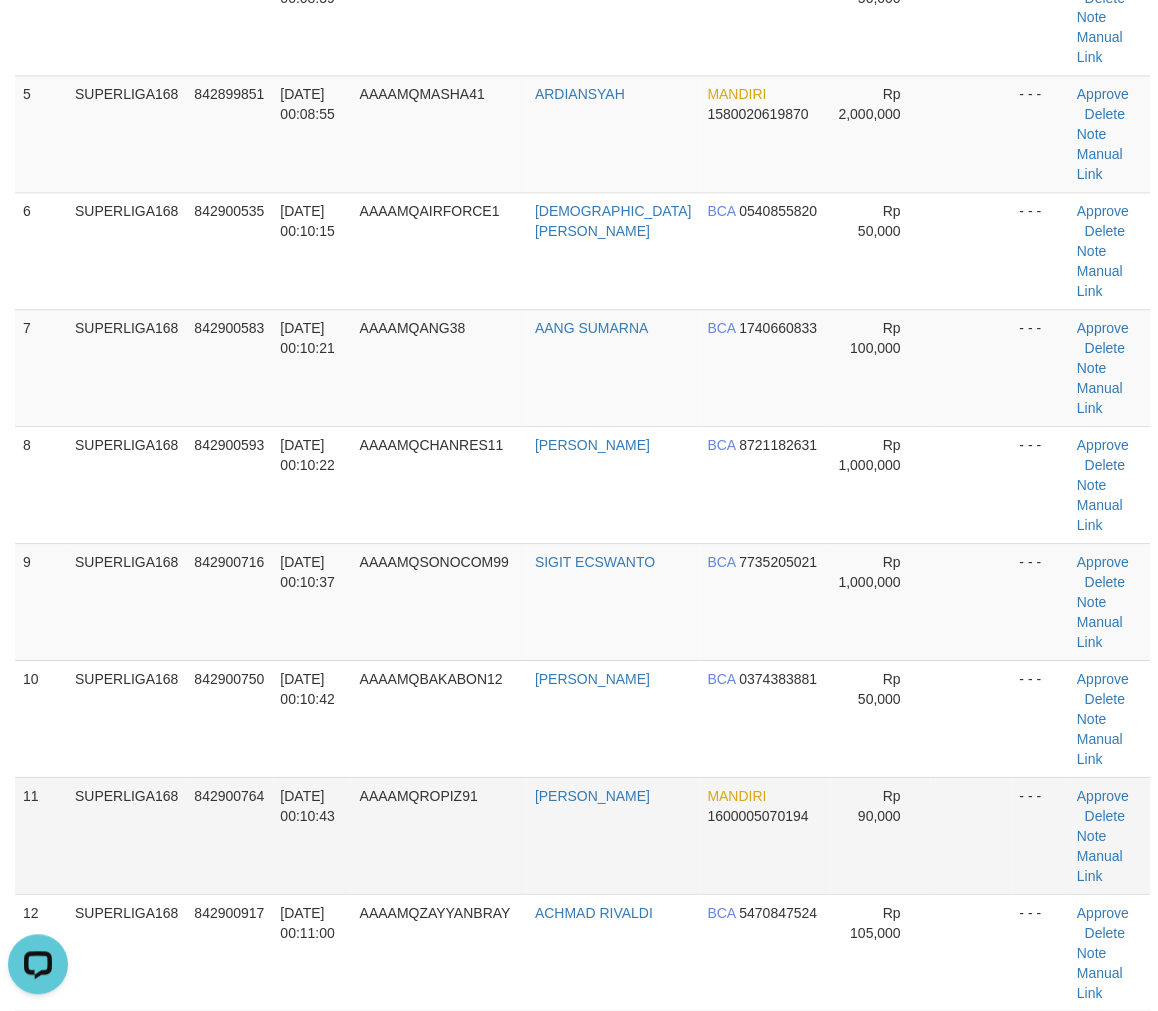 drag, startPoint x: 370, startPoint y: 573, endPoint x: 164, endPoint y: 635, distance: 215.12787 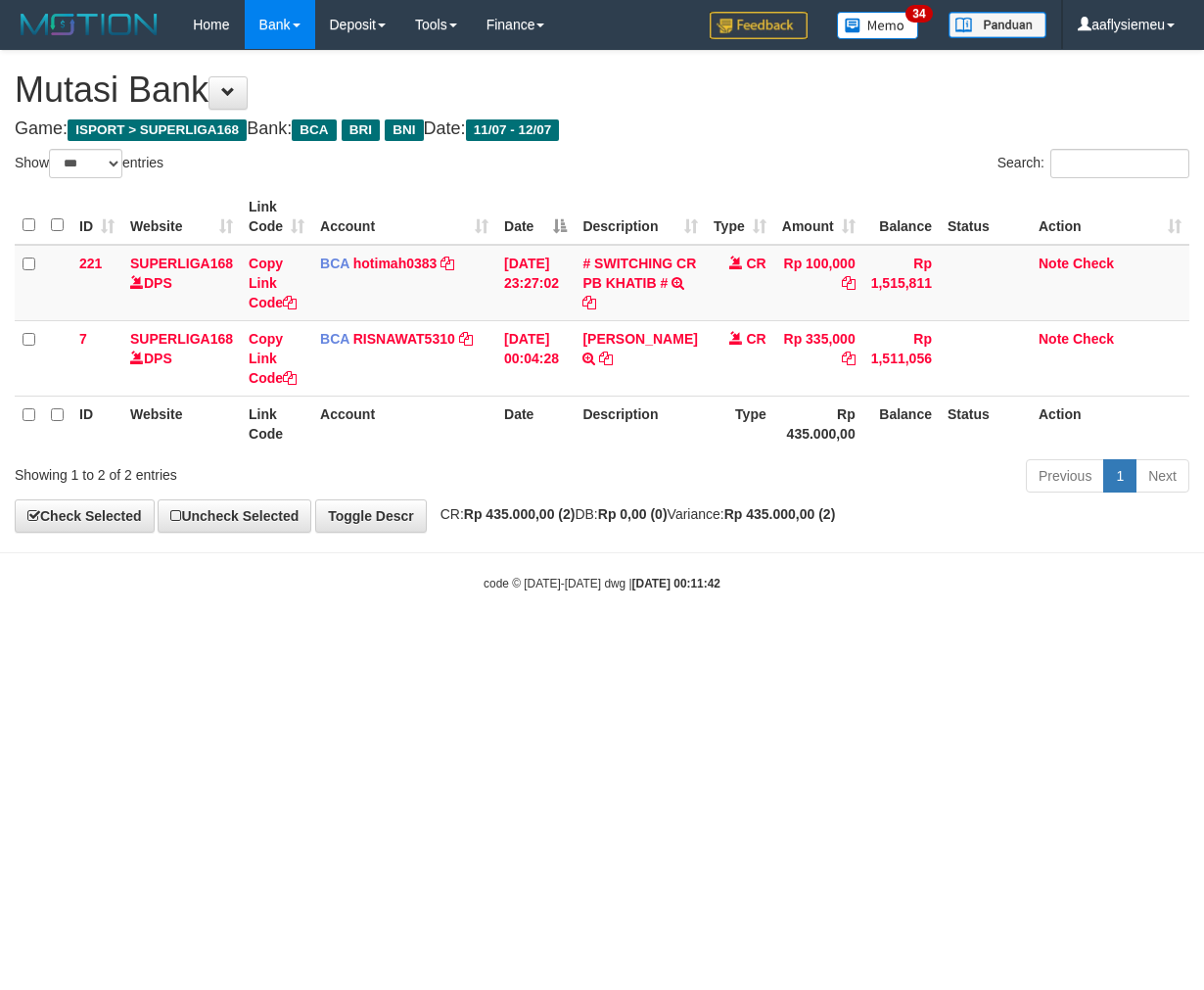 select on "***" 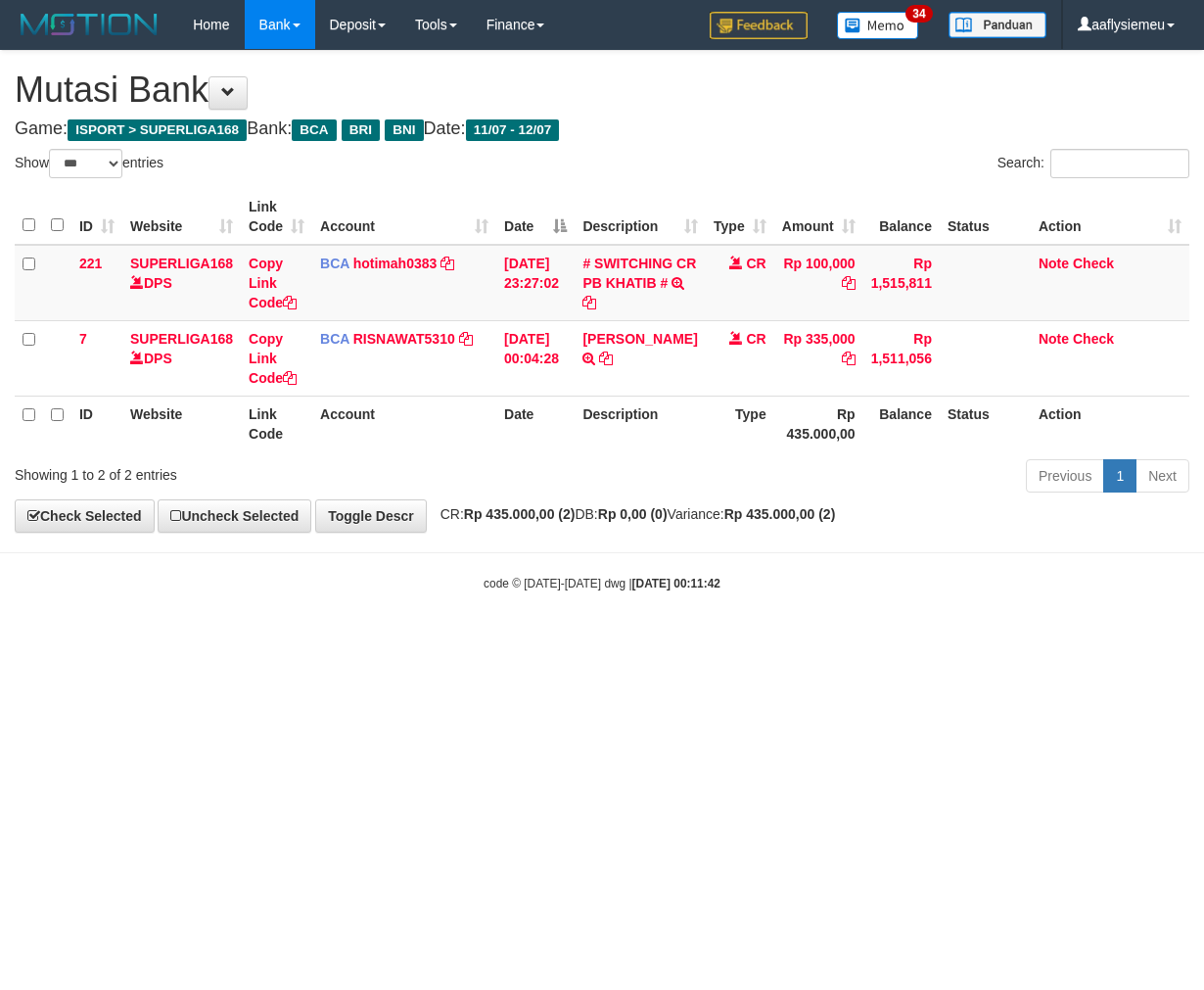 scroll, scrollTop: 0, scrollLeft: 0, axis: both 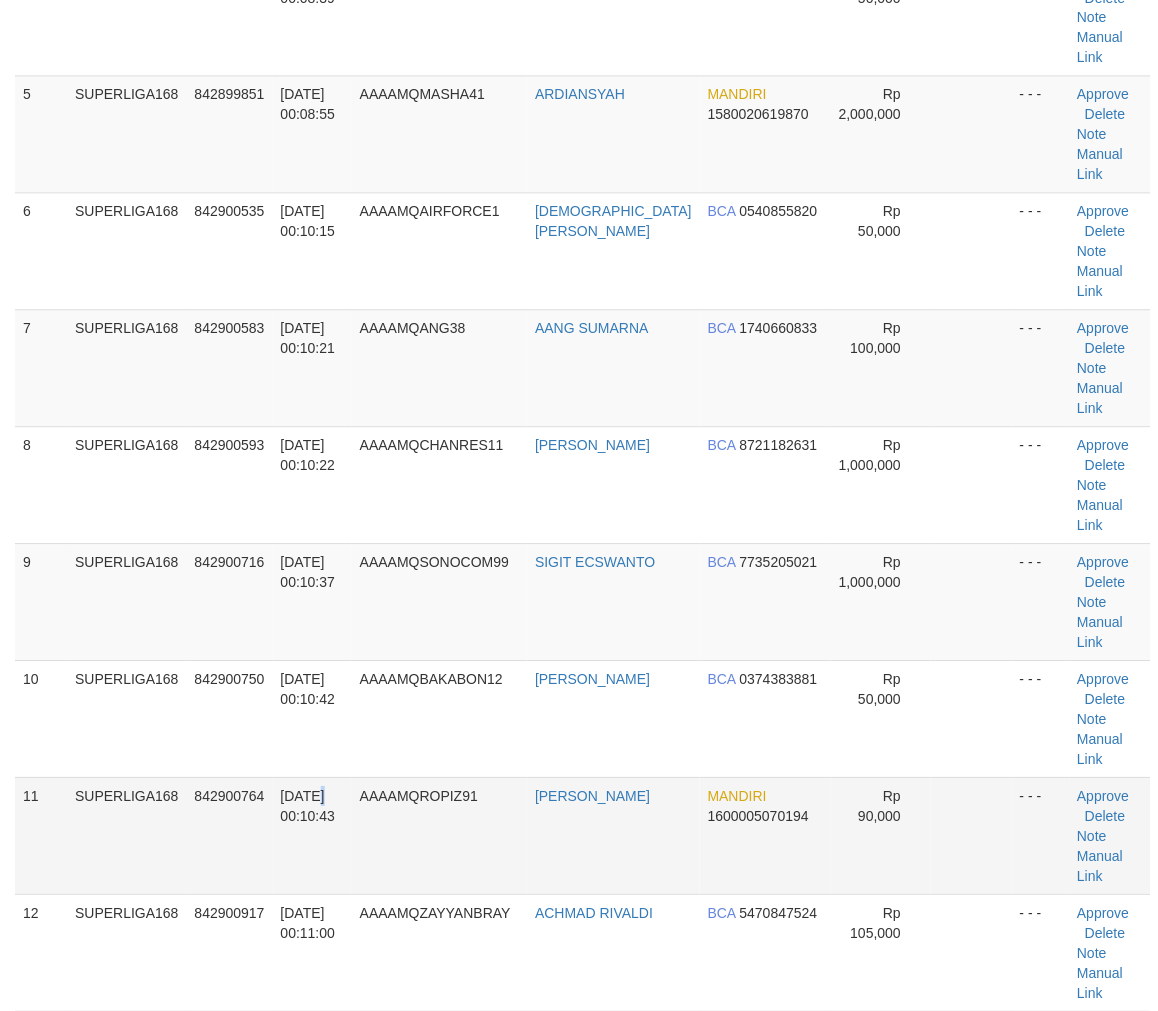 drag, startPoint x: 313, startPoint y: 587, endPoint x: 37, endPoint y: 683, distance: 292.2191 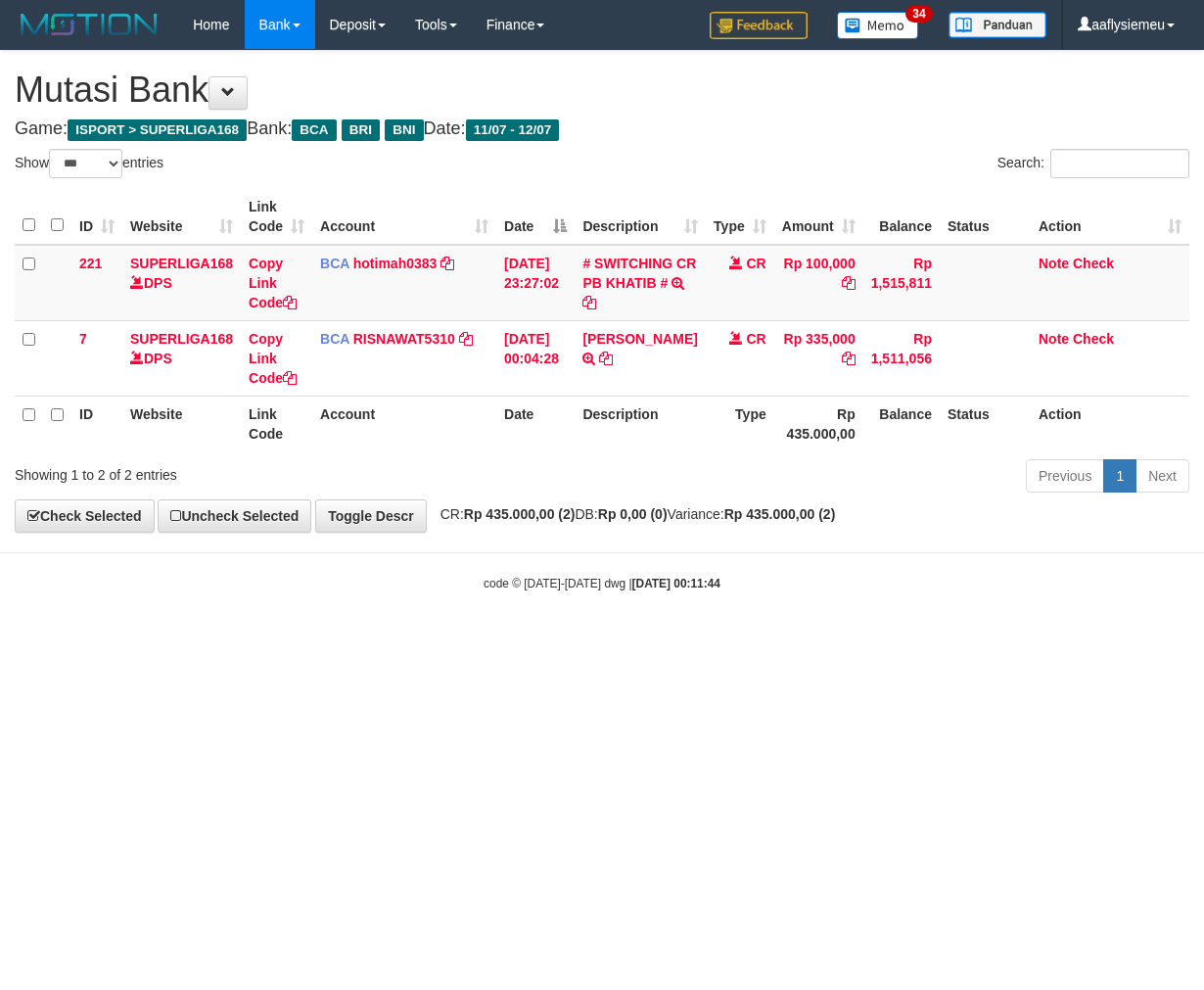 select on "***" 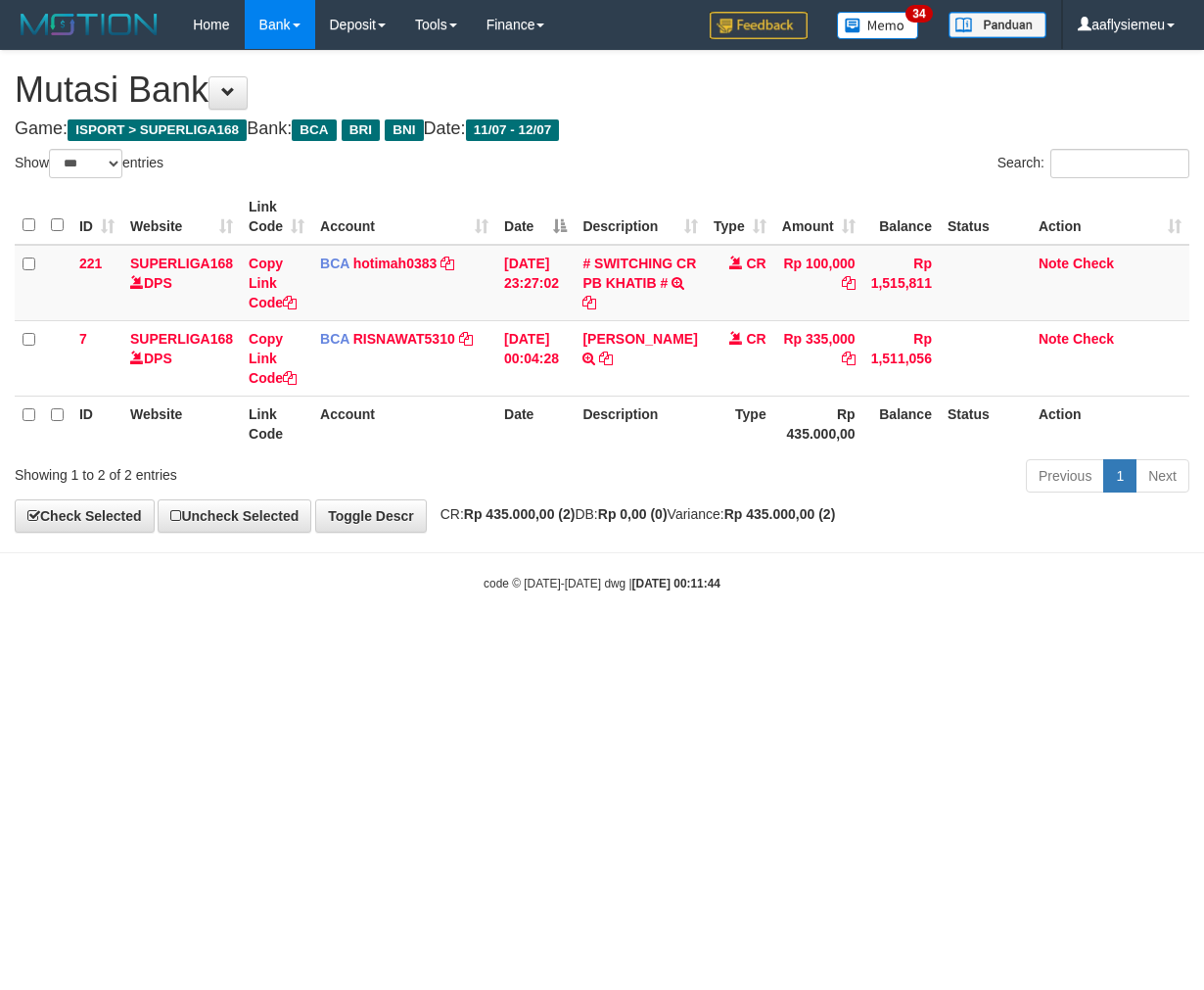 scroll, scrollTop: 0, scrollLeft: 0, axis: both 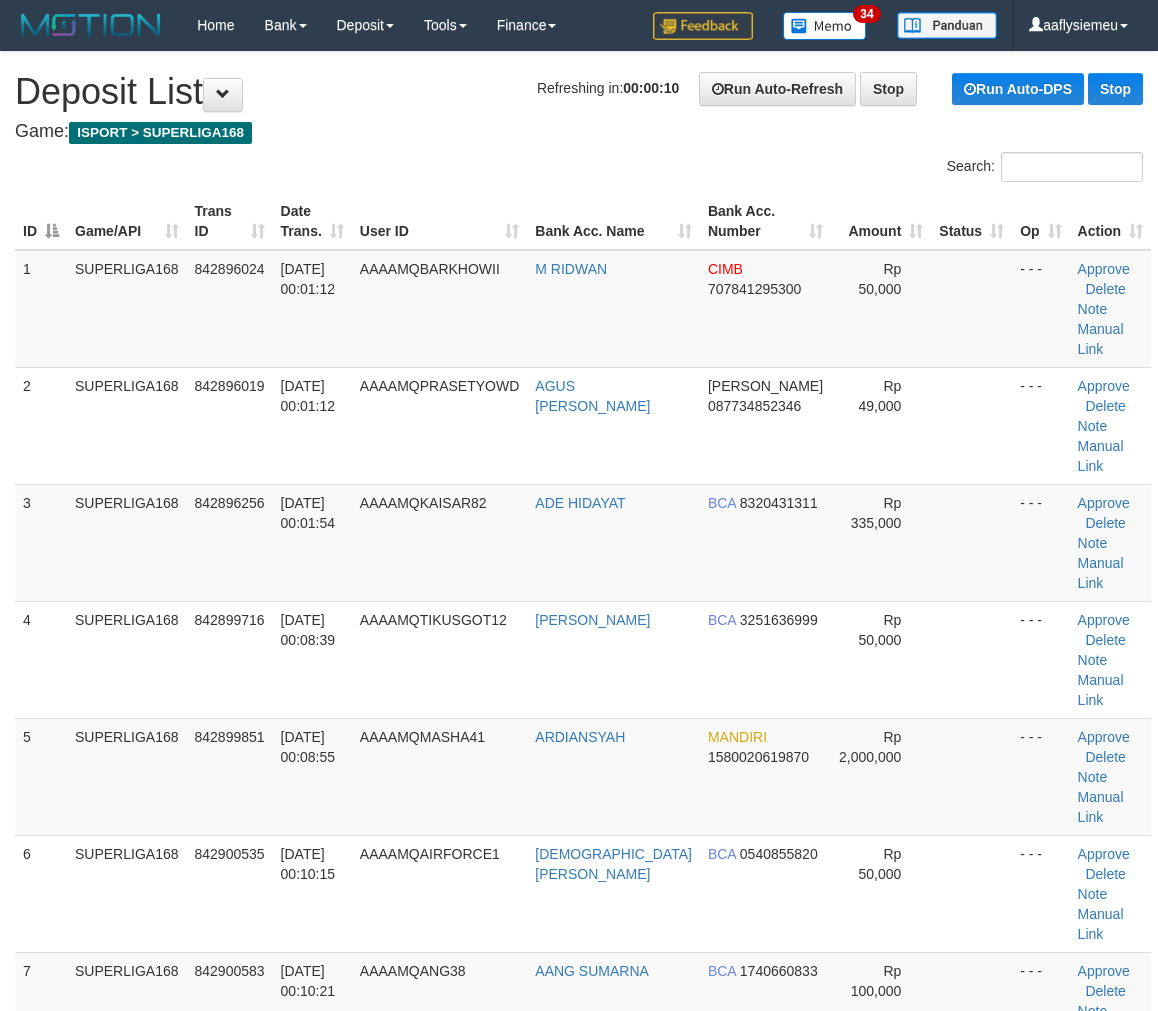 click on "ID Game/API Trans ID Date Trans. User ID Bank Acc. Name Bank Acc. Number Amount Status Op Action
1
SUPERLIGA168
842896024
[DATE] 00:01:12
AAAAMQBARKHOWII
M RIDWAN
CIMB
707841295300
Rp 50,000
- - -
Approve
[GEOGRAPHIC_DATA]
Note
Manual Link
2
SUPERLIGA168
842896019
[DATE] 00:01:12
AAAAMQPRASETYOWD
[PERSON_NAME]" at bounding box center [579, 1010] 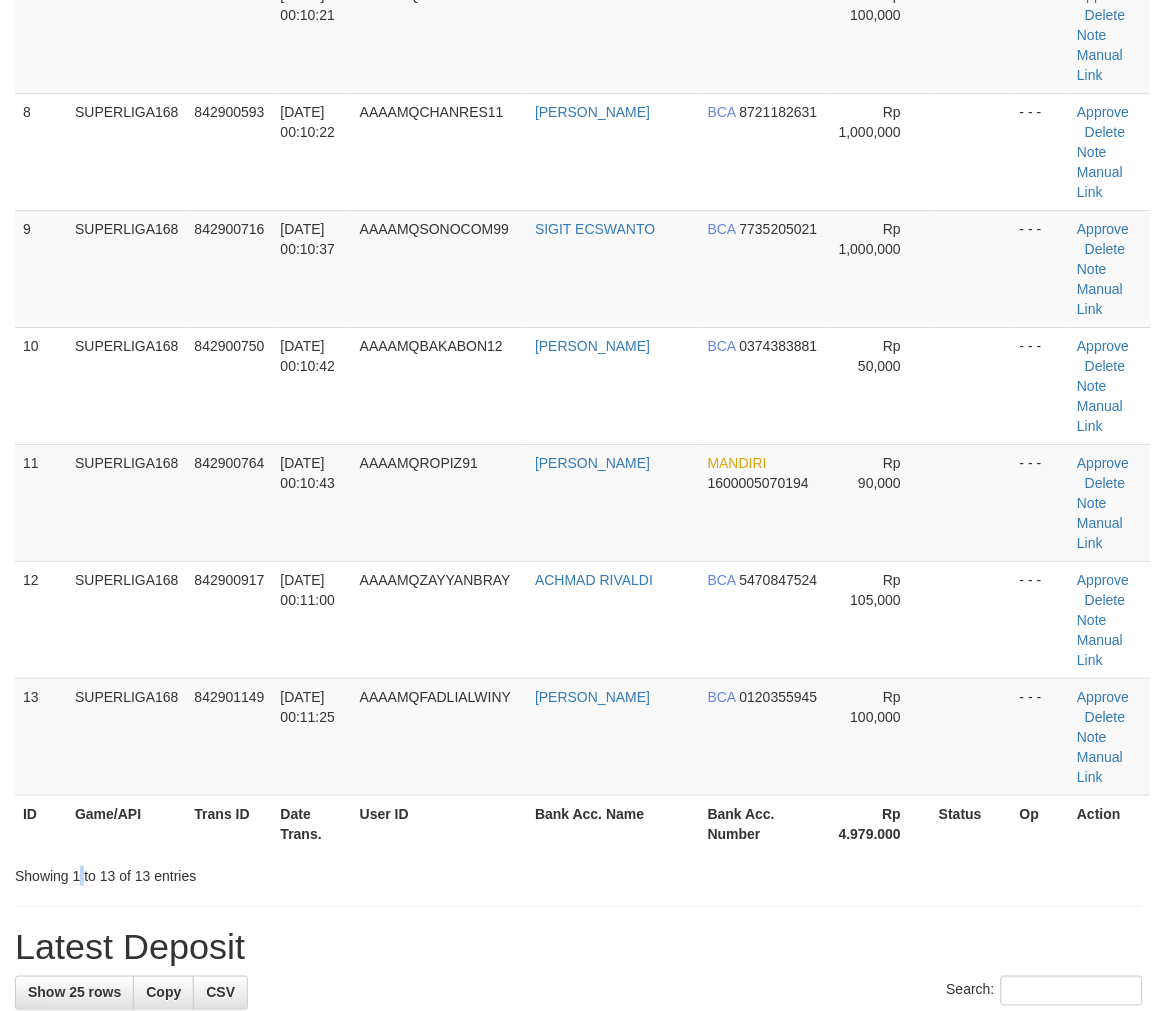 click on "Showing 1 to 13 of 13 entries" at bounding box center (241, 872) 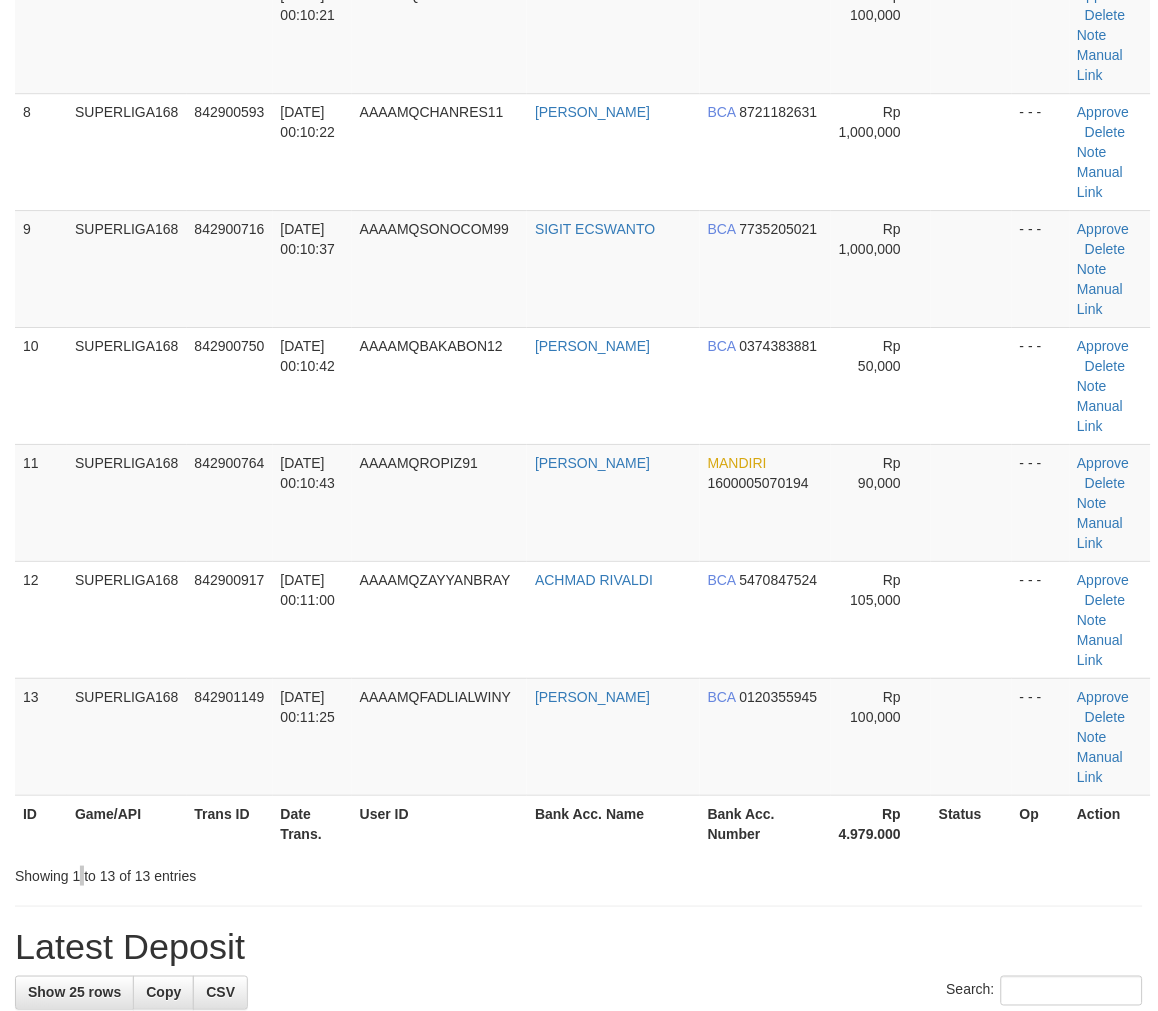 scroll, scrollTop: 642, scrollLeft: 0, axis: vertical 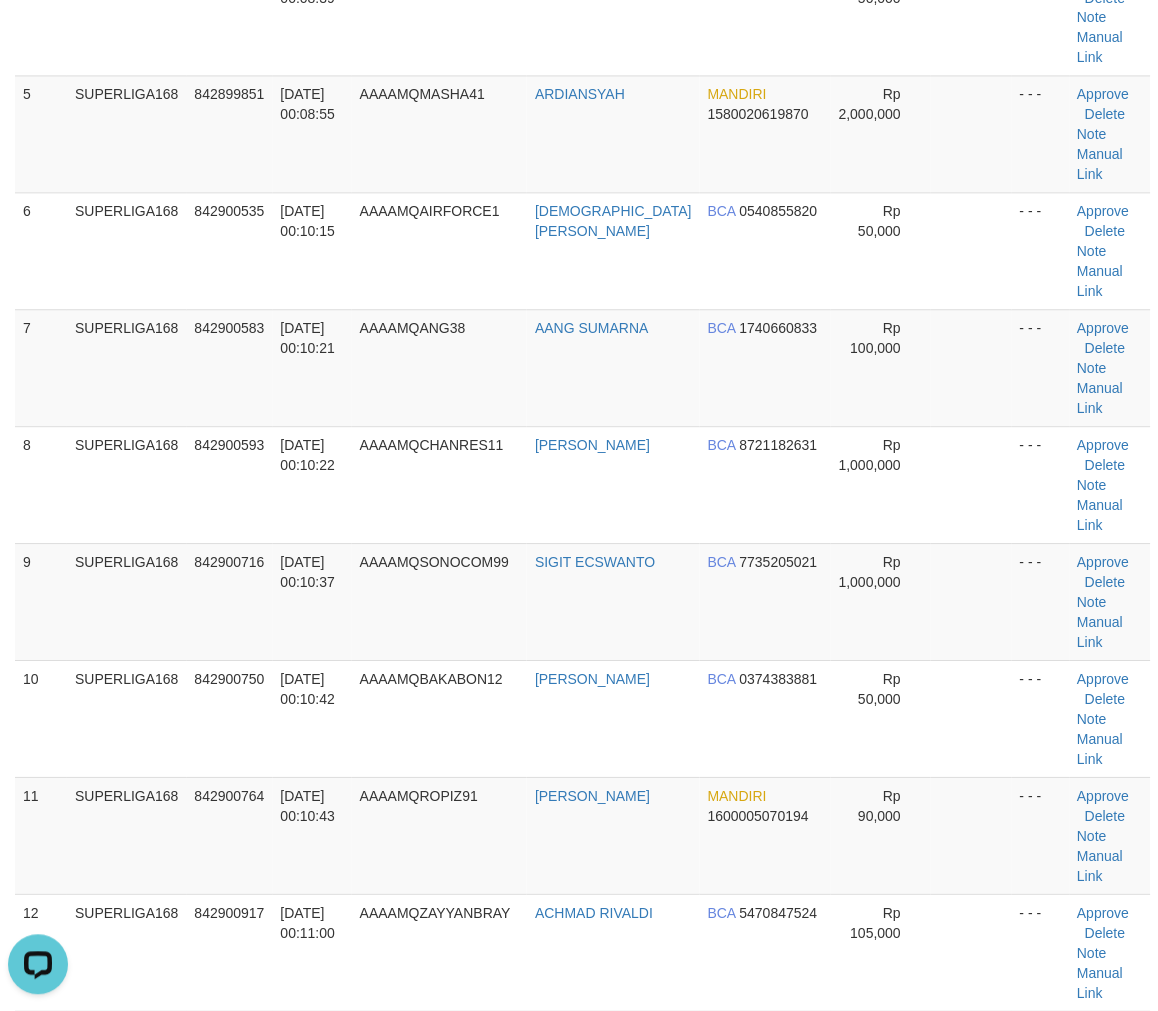 drag, startPoint x: 181, startPoint y: 485, endPoint x: 1, endPoint y: 578, distance: 202.60553 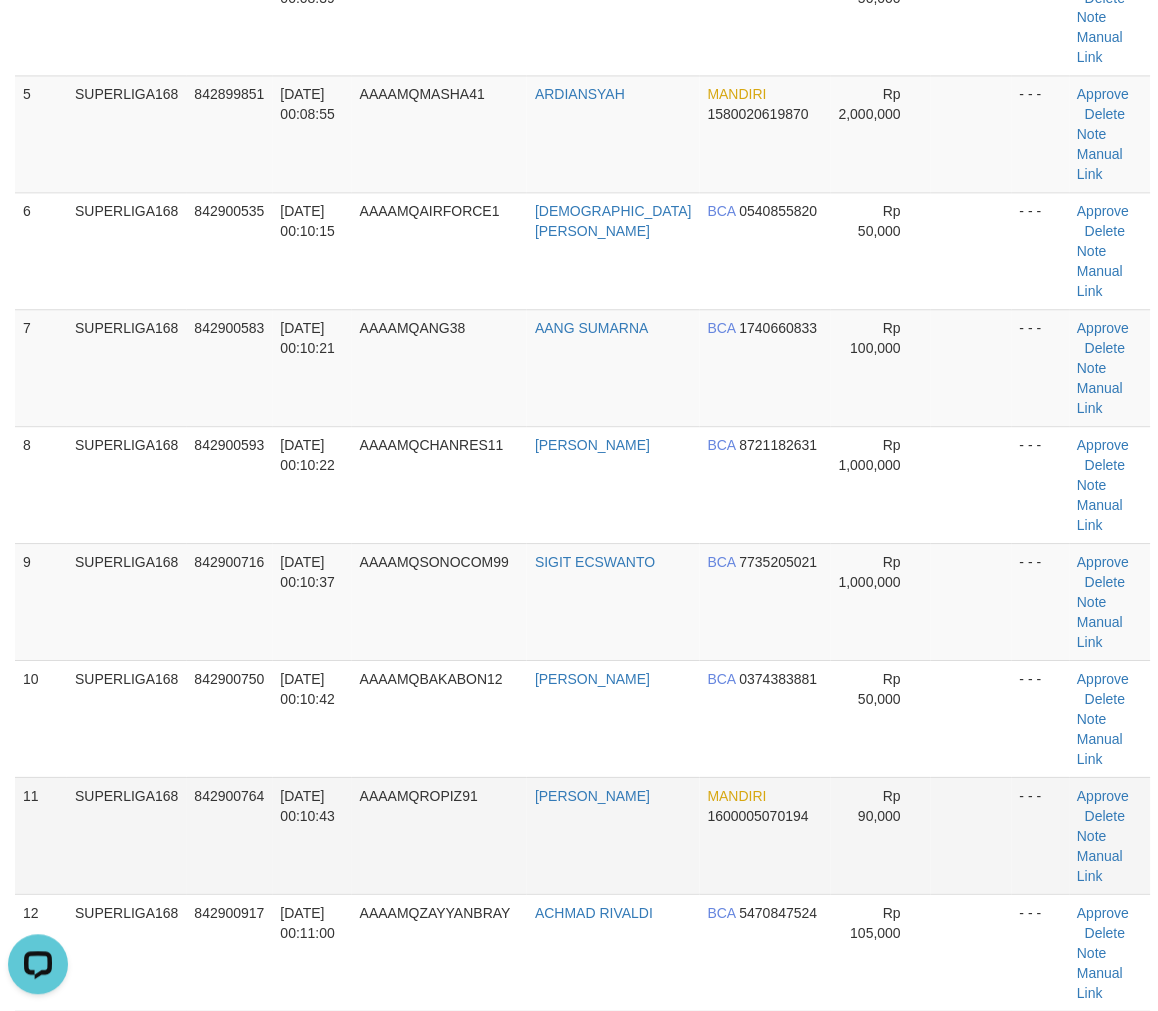drag, startPoint x: 256, startPoint y: 512, endPoint x: 14, endPoint y: 587, distance: 253.35548 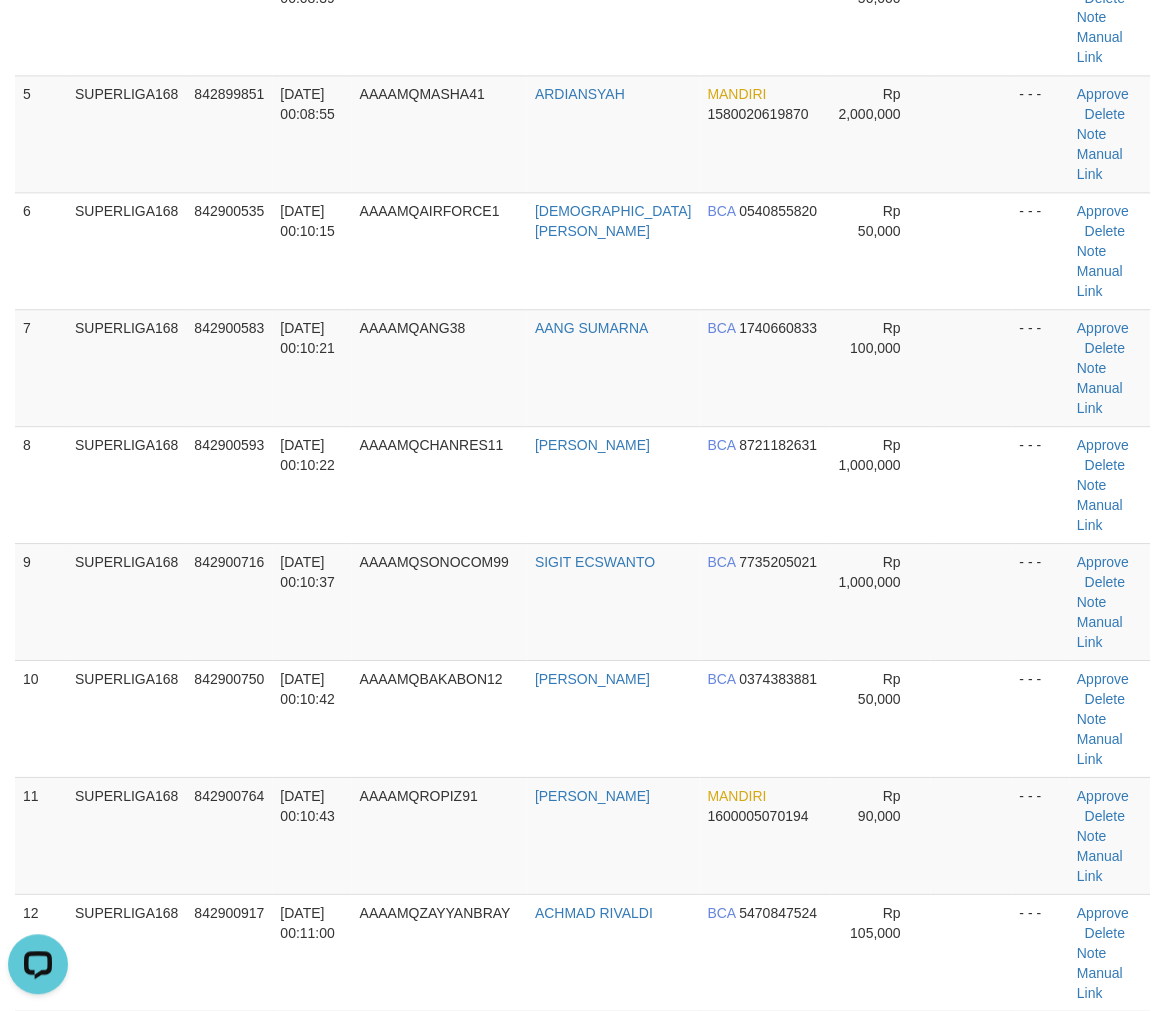 drag, startPoint x: 348, startPoint y: 503, endPoint x: 4, endPoint y: 607, distance: 359.37723 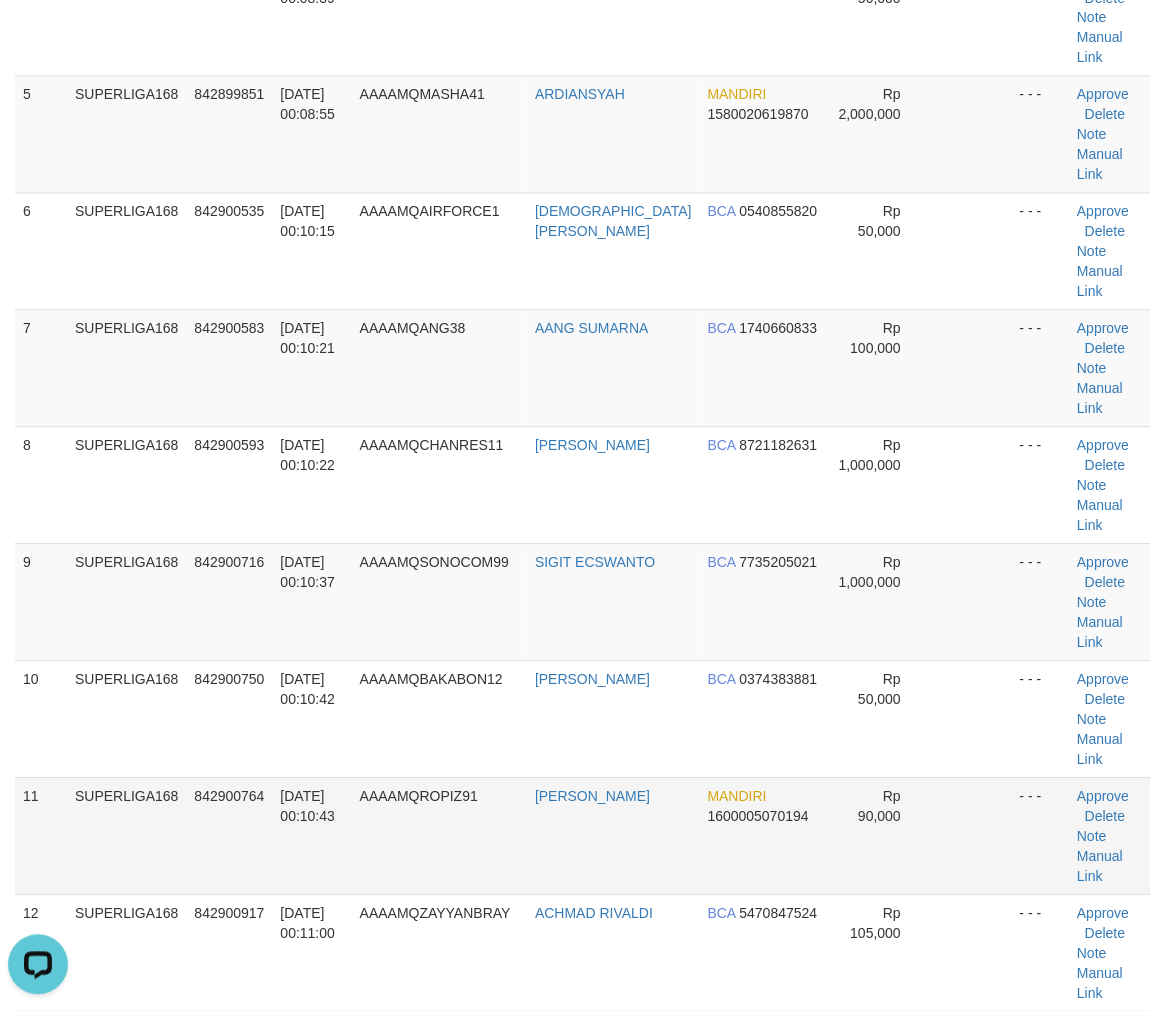 drag, startPoint x: 378, startPoint y: 506, endPoint x: 21, endPoint y: 613, distance: 372.69022 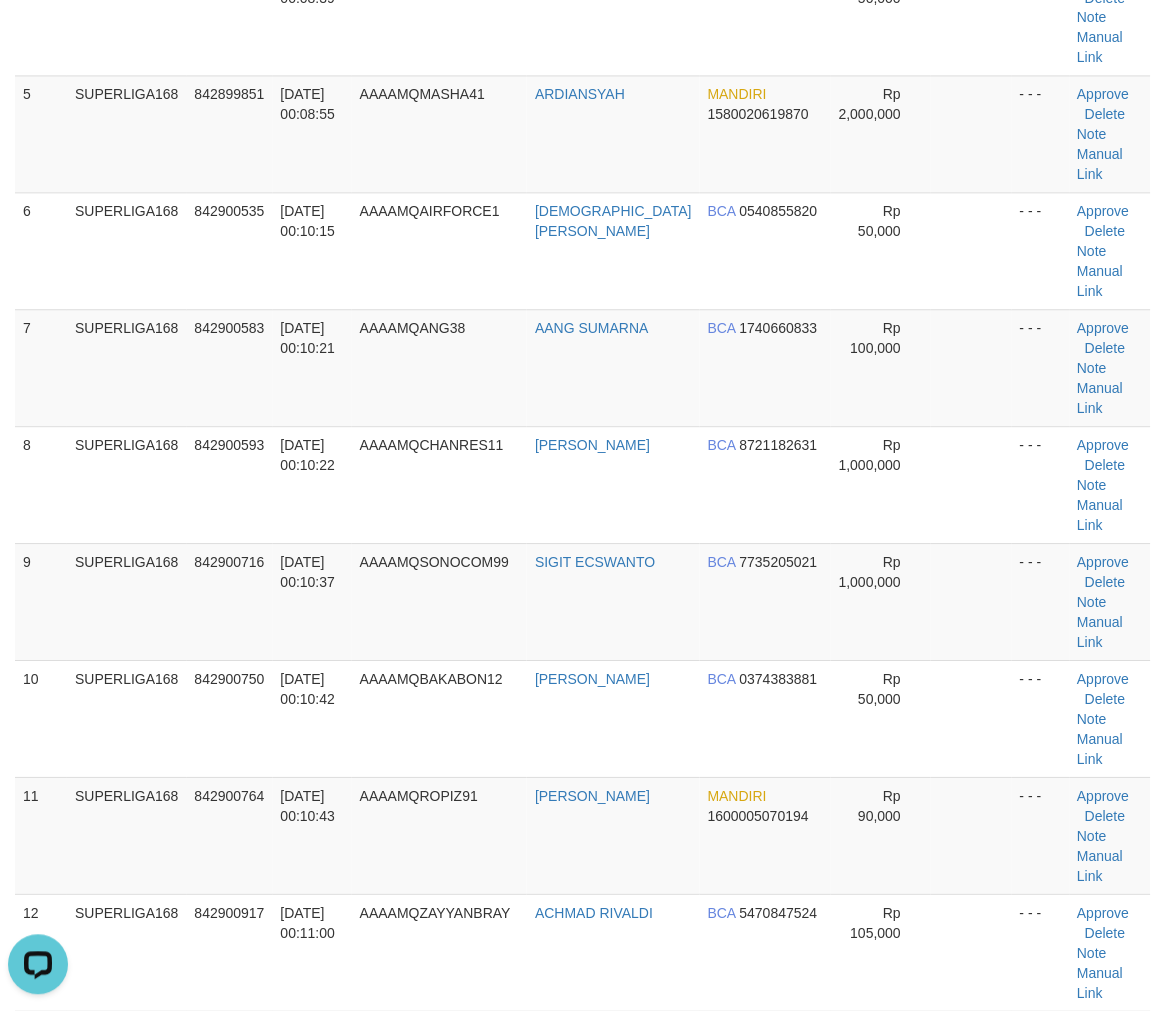 scroll, scrollTop: 835, scrollLeft: 0, axis: vertical 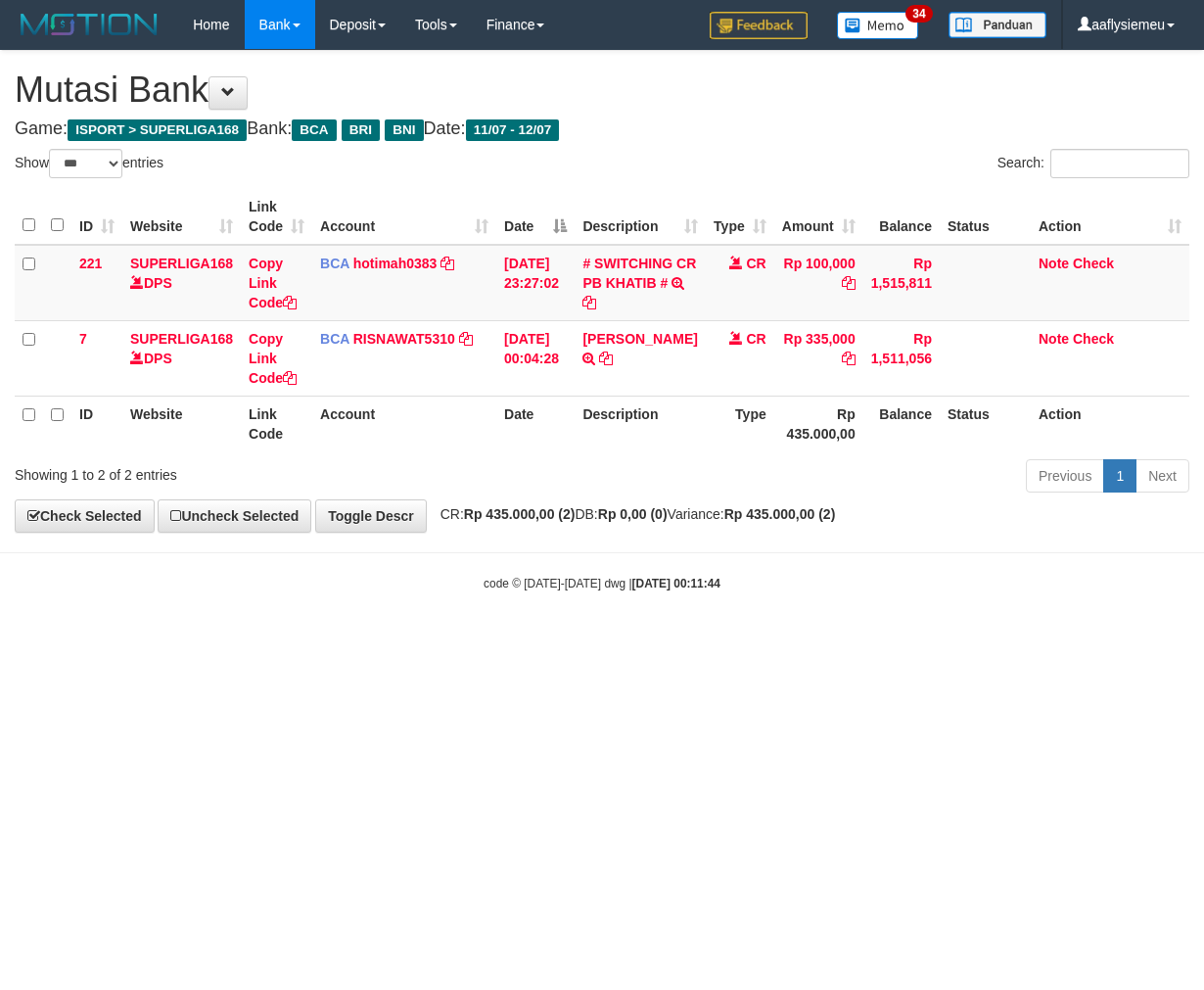 select on "***" 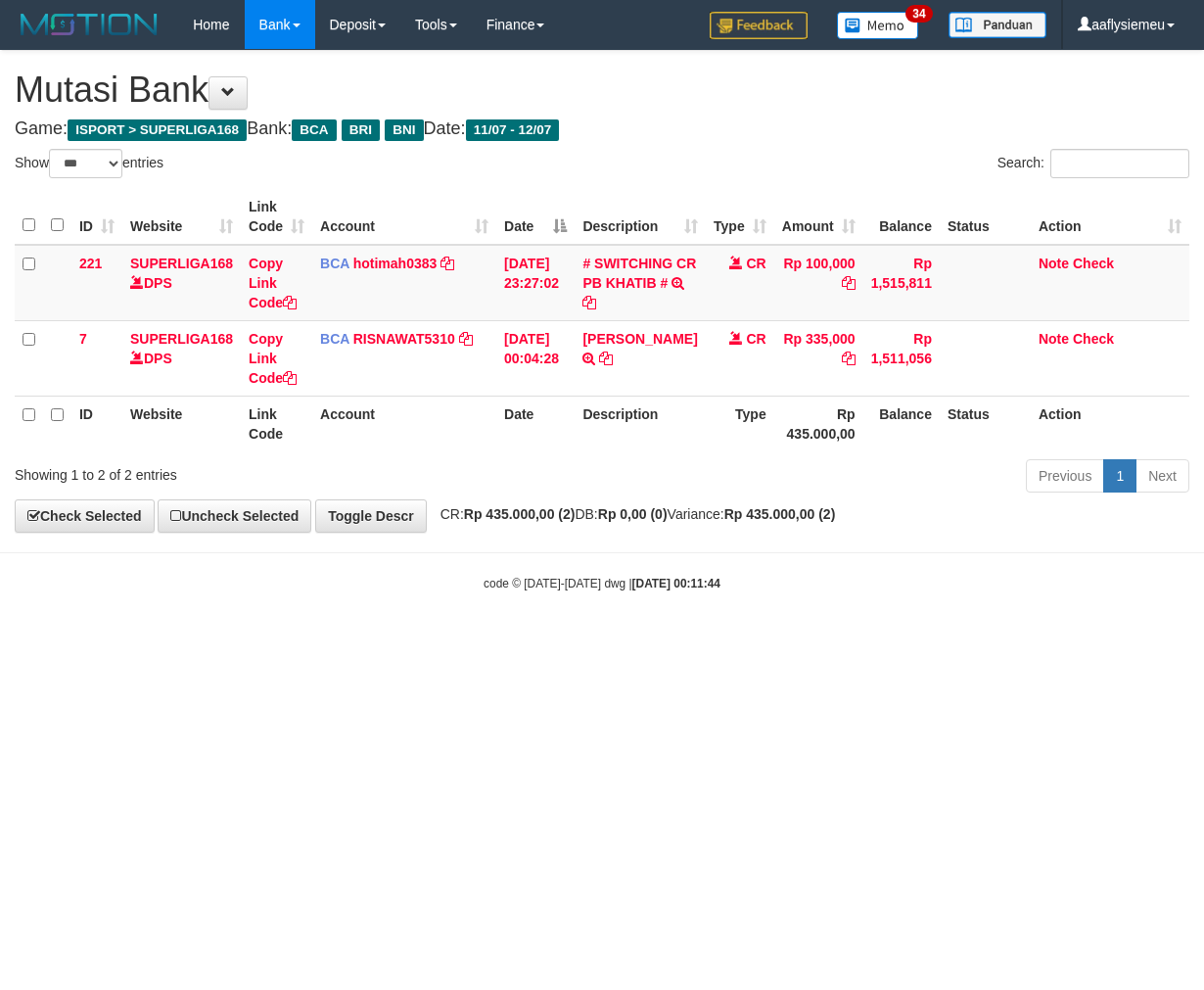 scroll, scrollTop: 0, scrollLeft: 0, axis: both 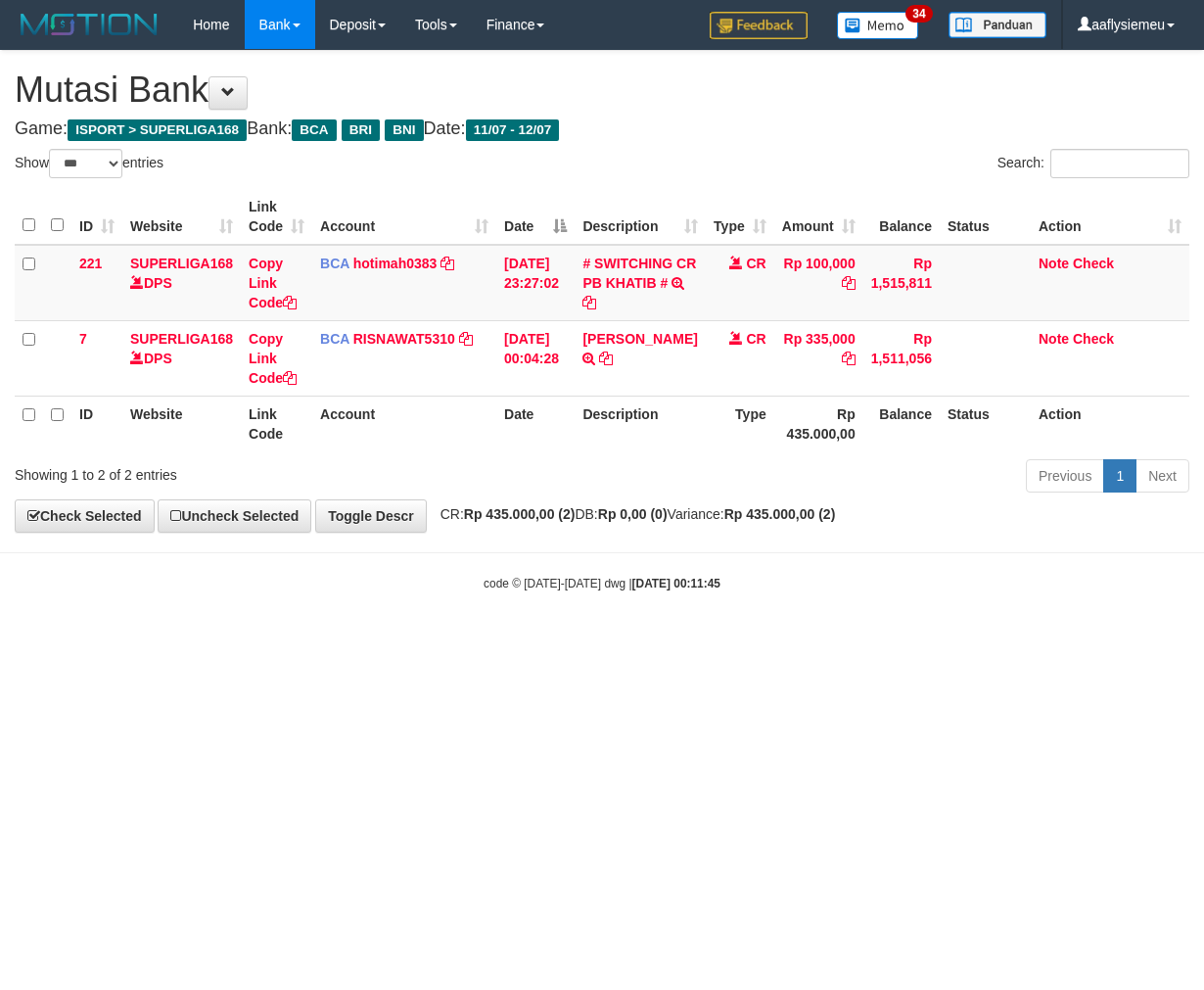 select on "***" 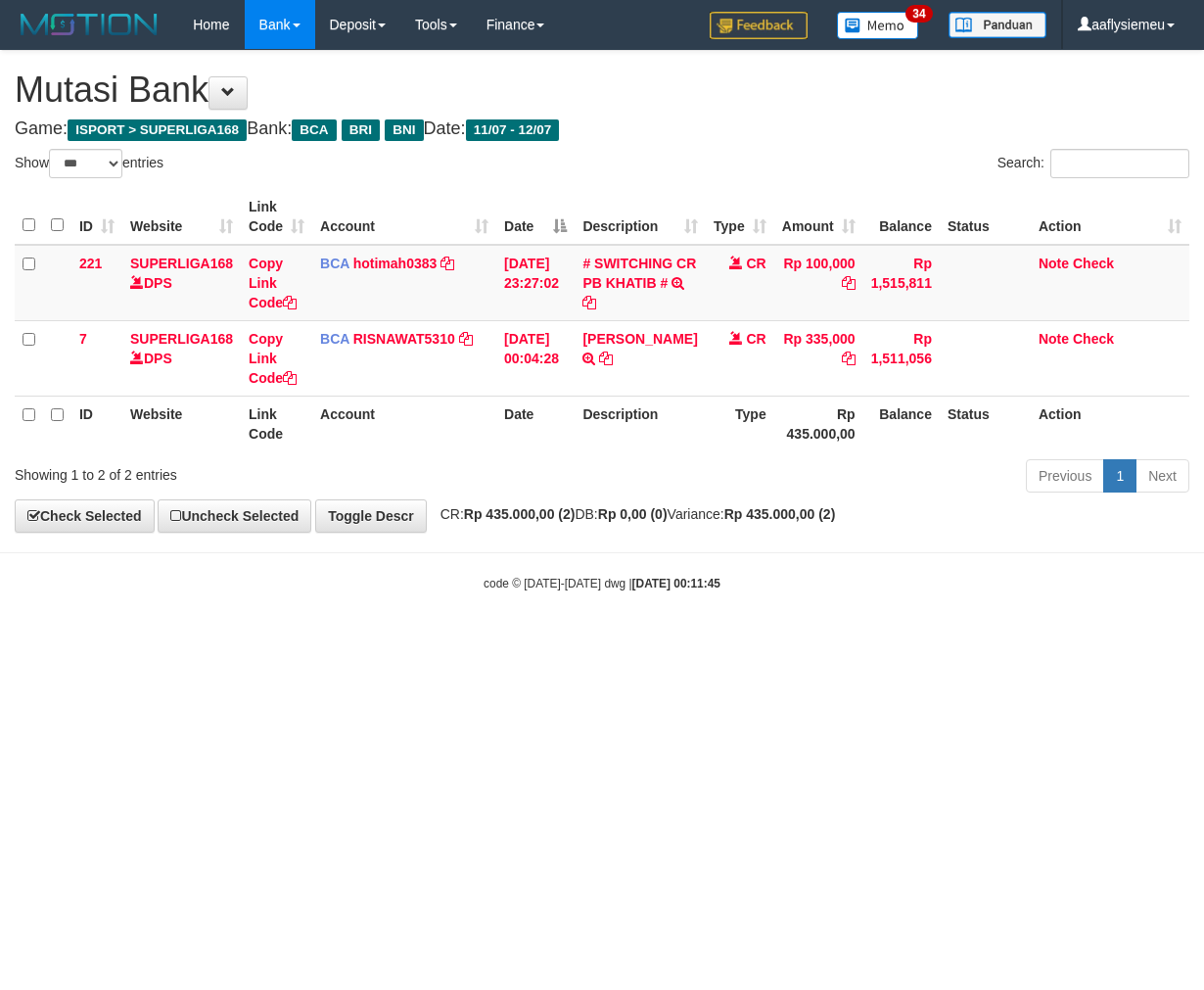 scroll, scrollTop: 0, scrollLeft: 0, axis: both 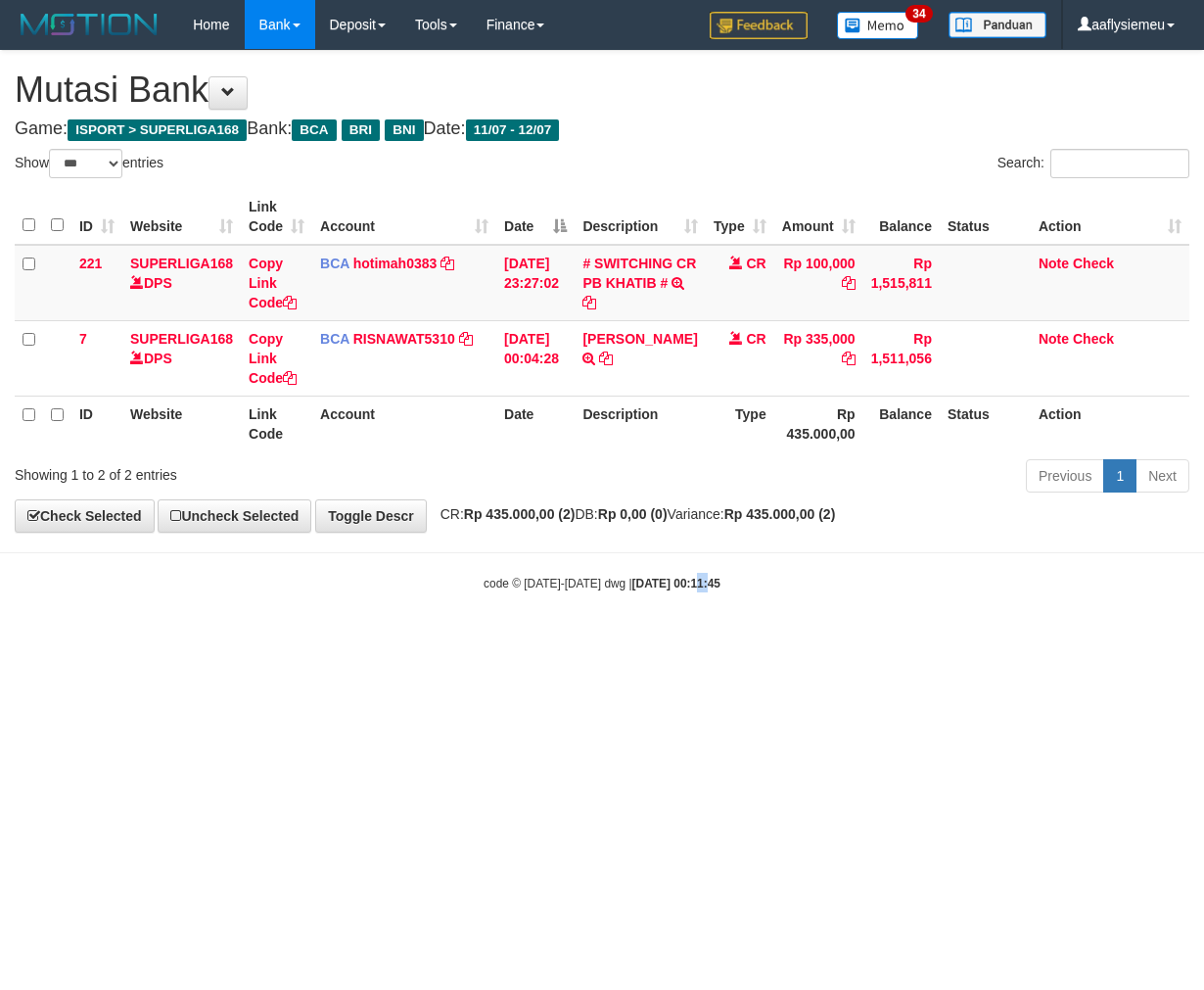 click on "Toggle navigation
Home
Bank
Account List
Load
By Website
Group
[ISPORT]													SUPERLIGA168
By Load Group (DPS)" at bounding box center [602, 320] 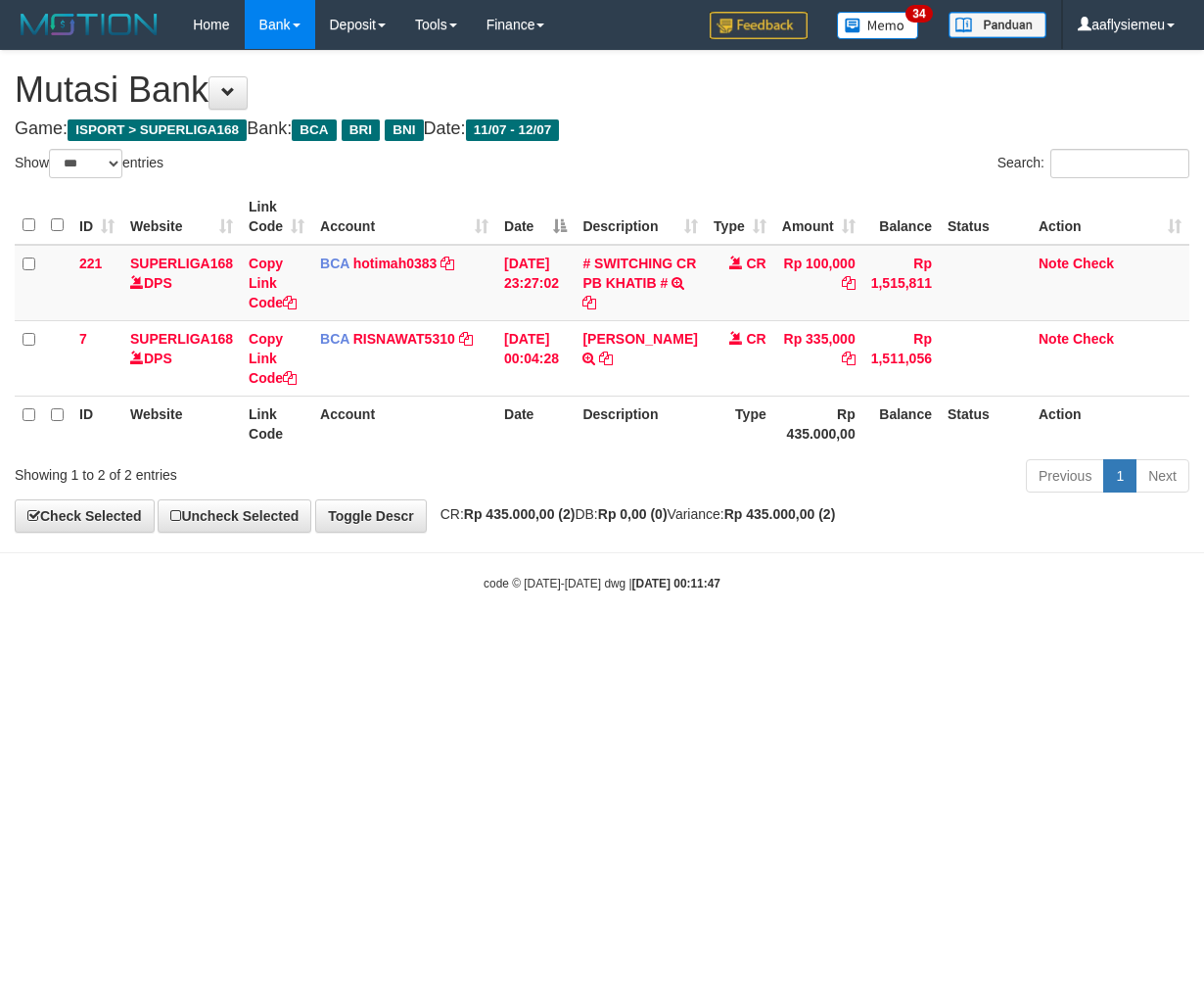 select on "***" 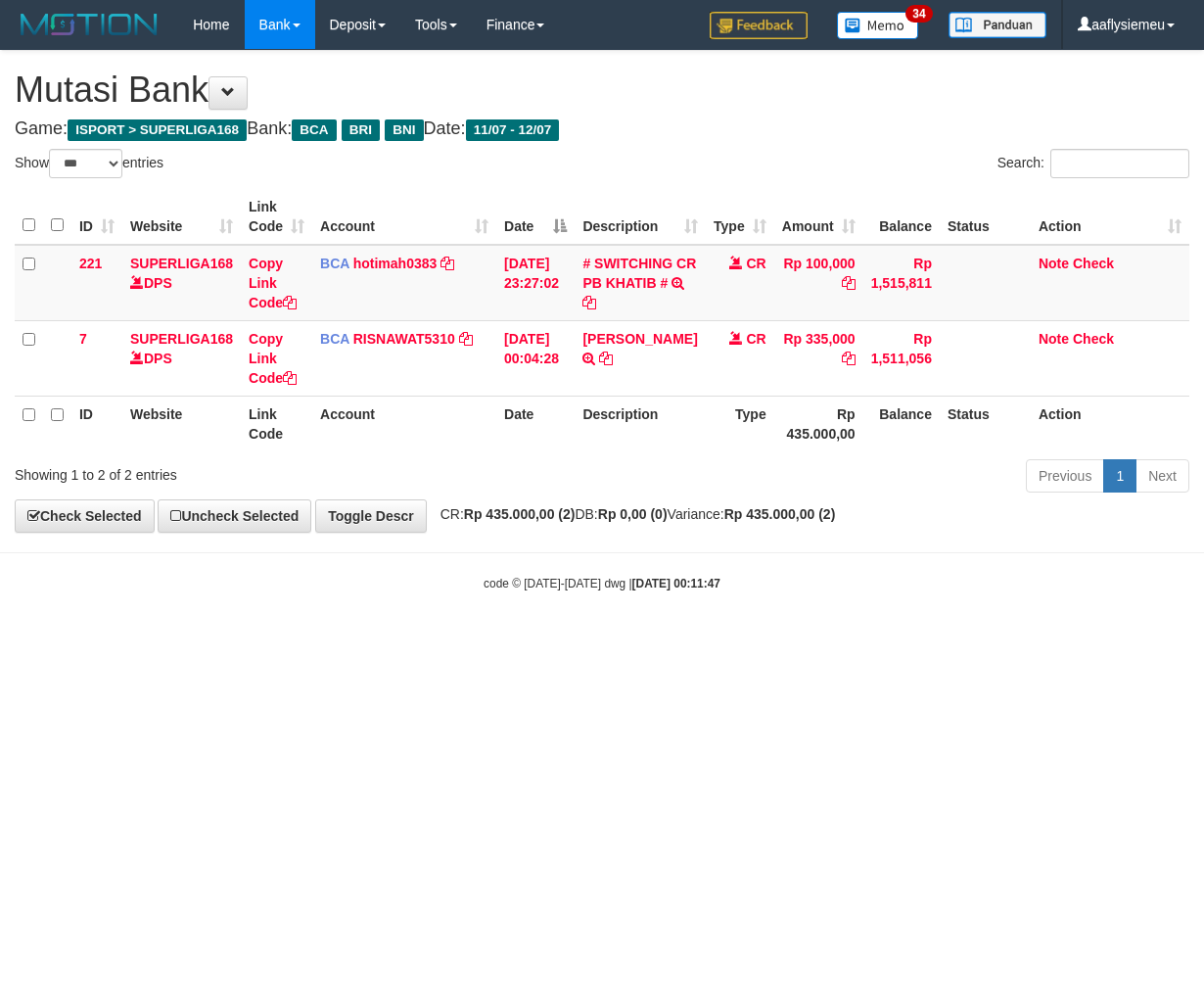 scroll, scrollTop: 0, scrollLeft: 0, axis: both 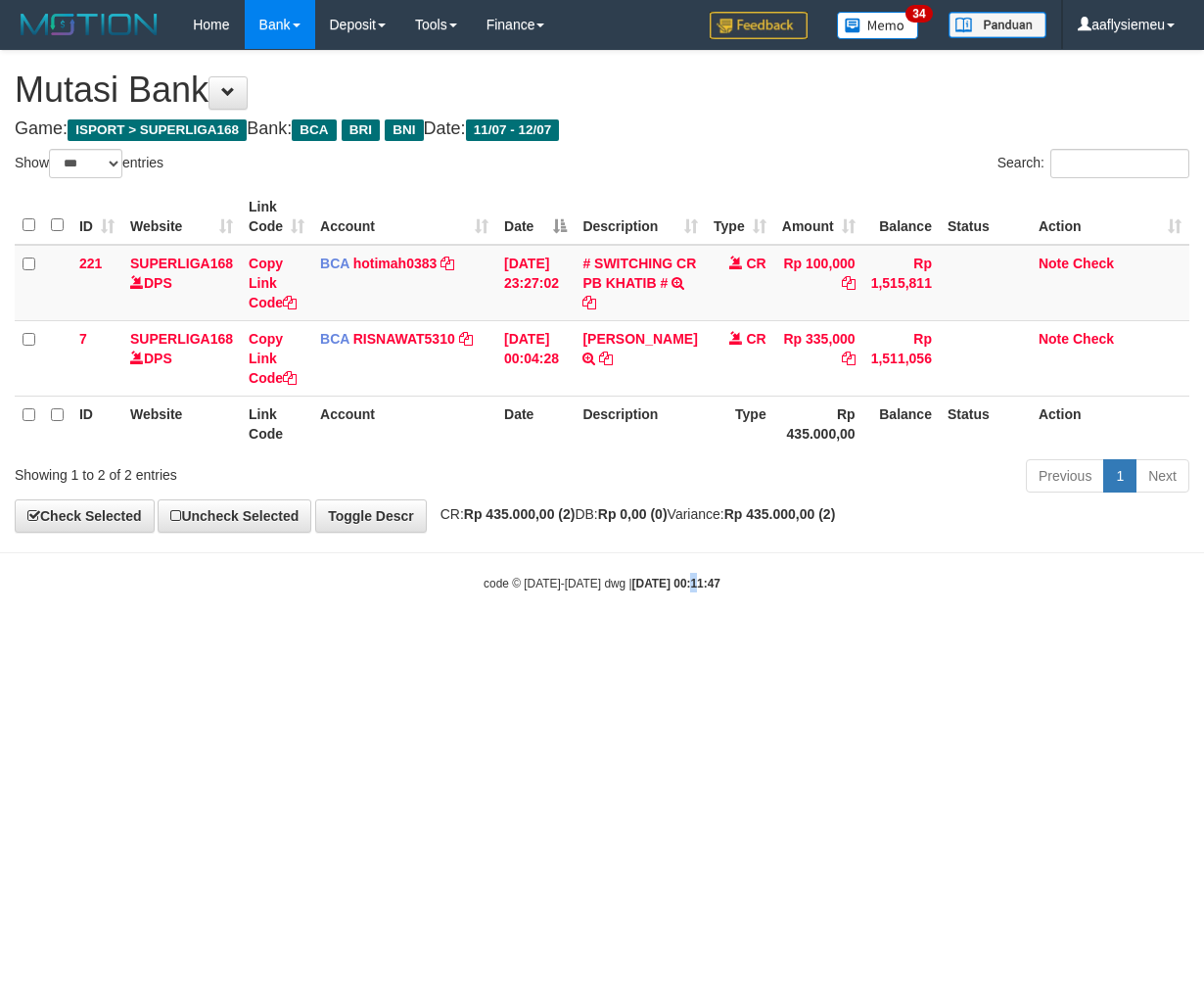 click on "Toggle navigation
Home
Bank
Account List
Load
By Website
Group
[ISPORT]													SUPERLIGA168
By Load Group (DPS)" at bounding box center [602, 320] 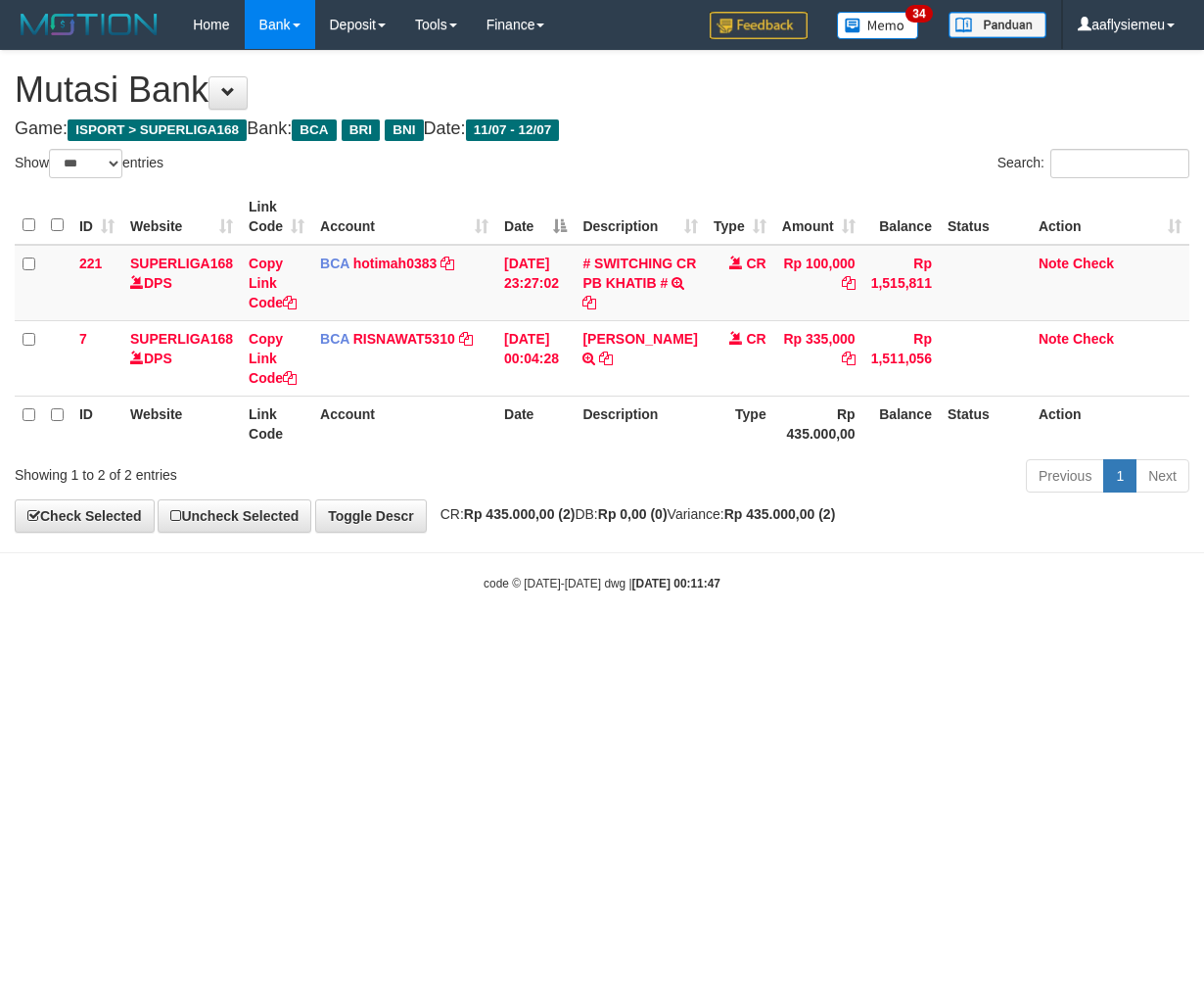 click on "Toggle navigation
Home
Bank
Account List
Load
By Website
Group
[ISPORT]													SUPERLIGA168
By Load Group (DPS)" at bounding box center (602, 320) 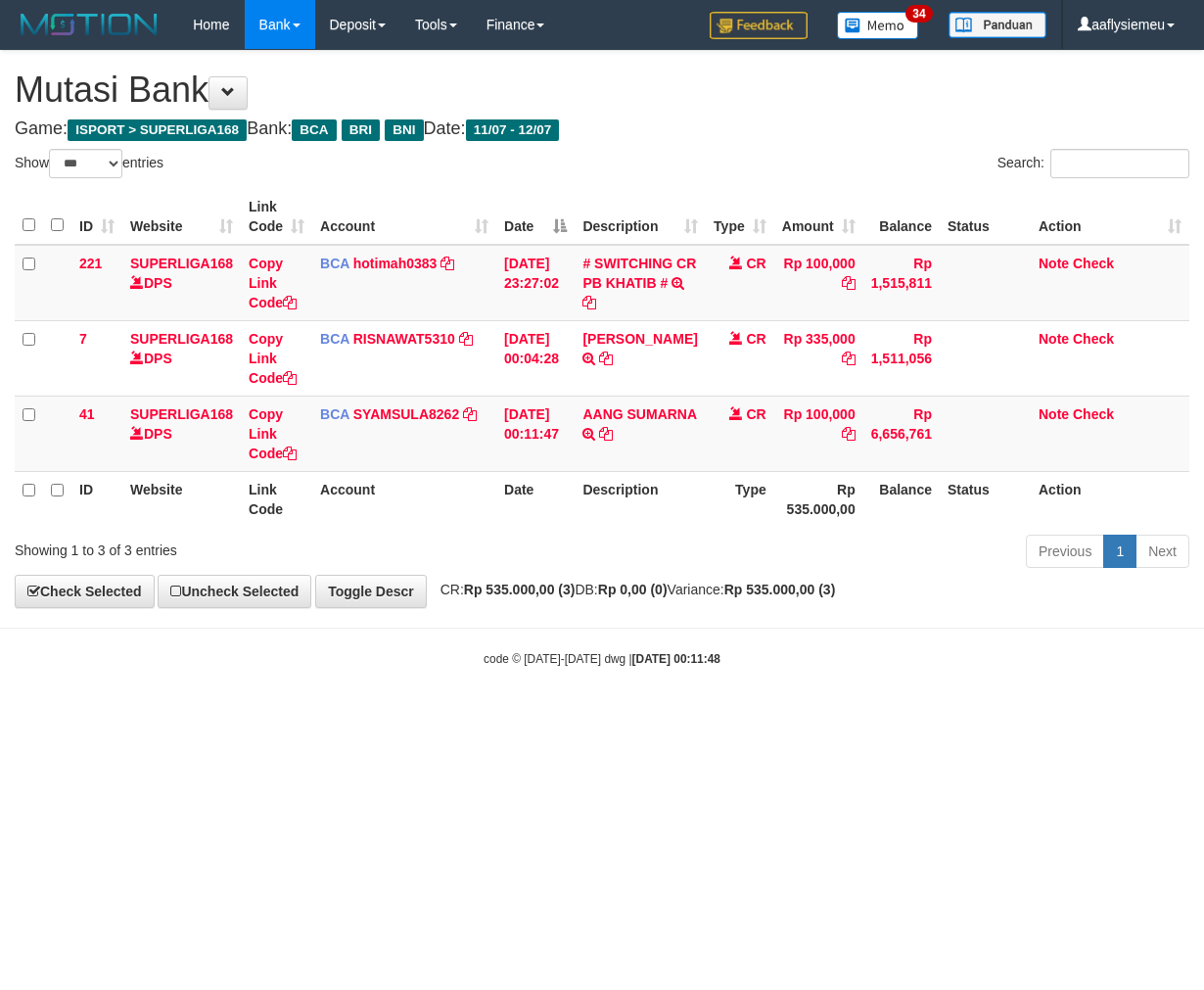 select on "***" 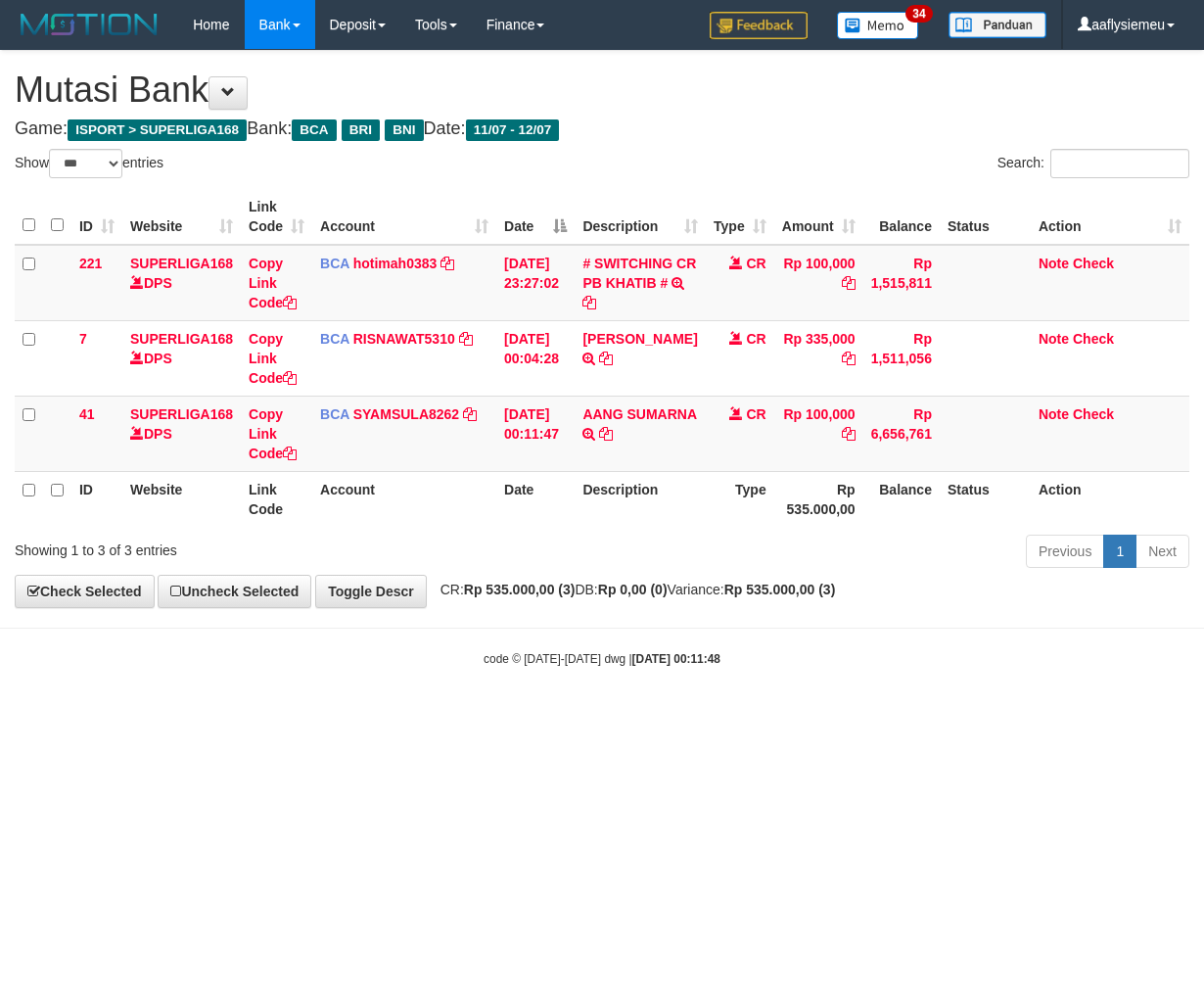 scroll, scrollTop: 0, scrollLeft: 0, axis: both 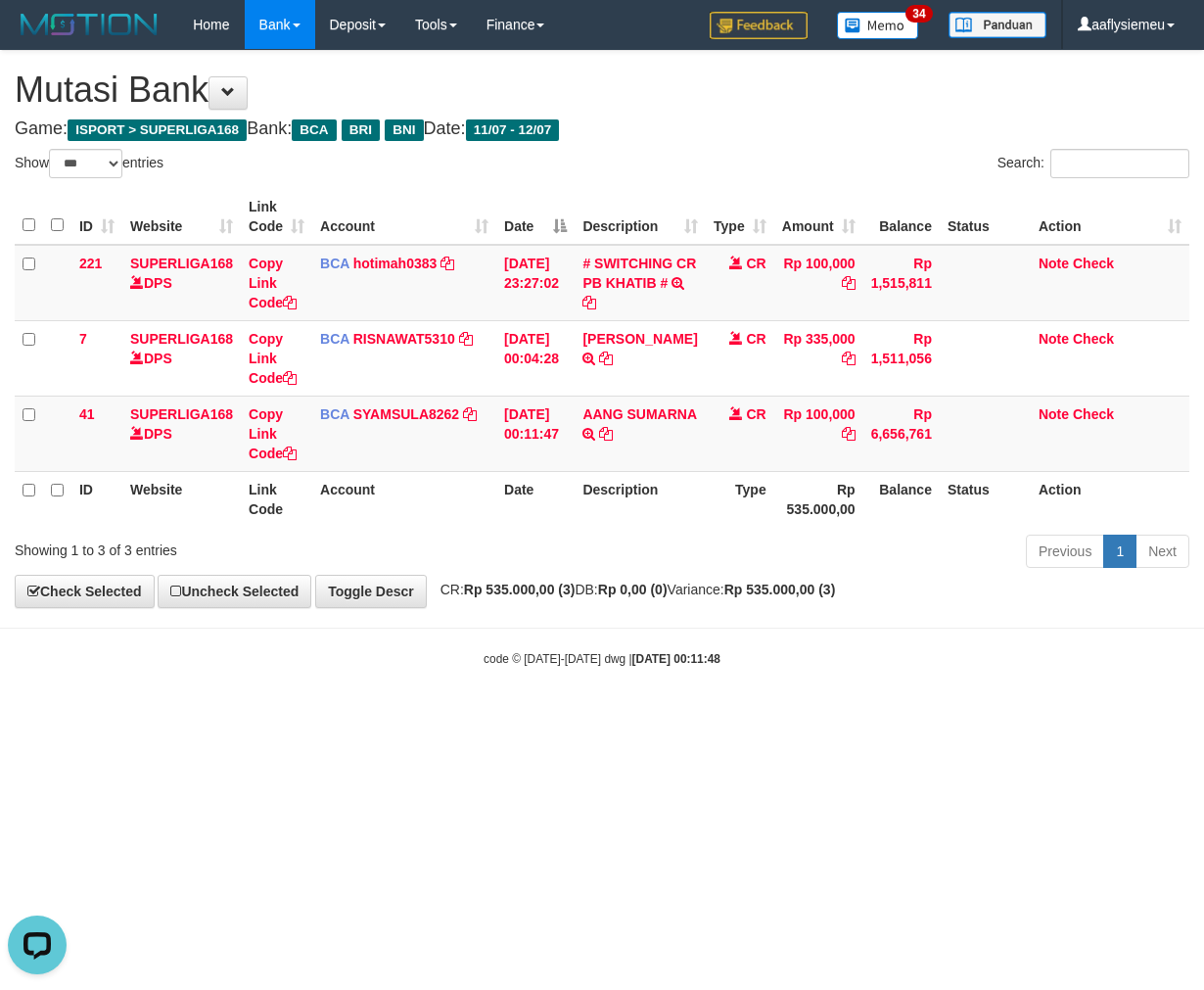 click on "Toggle navigation
Home
Bank
Account List
Load
By Website
Group
[ISPORT]													SUPERLIGA168
By Load Group (DPS)" at bounding box center [602, 358] 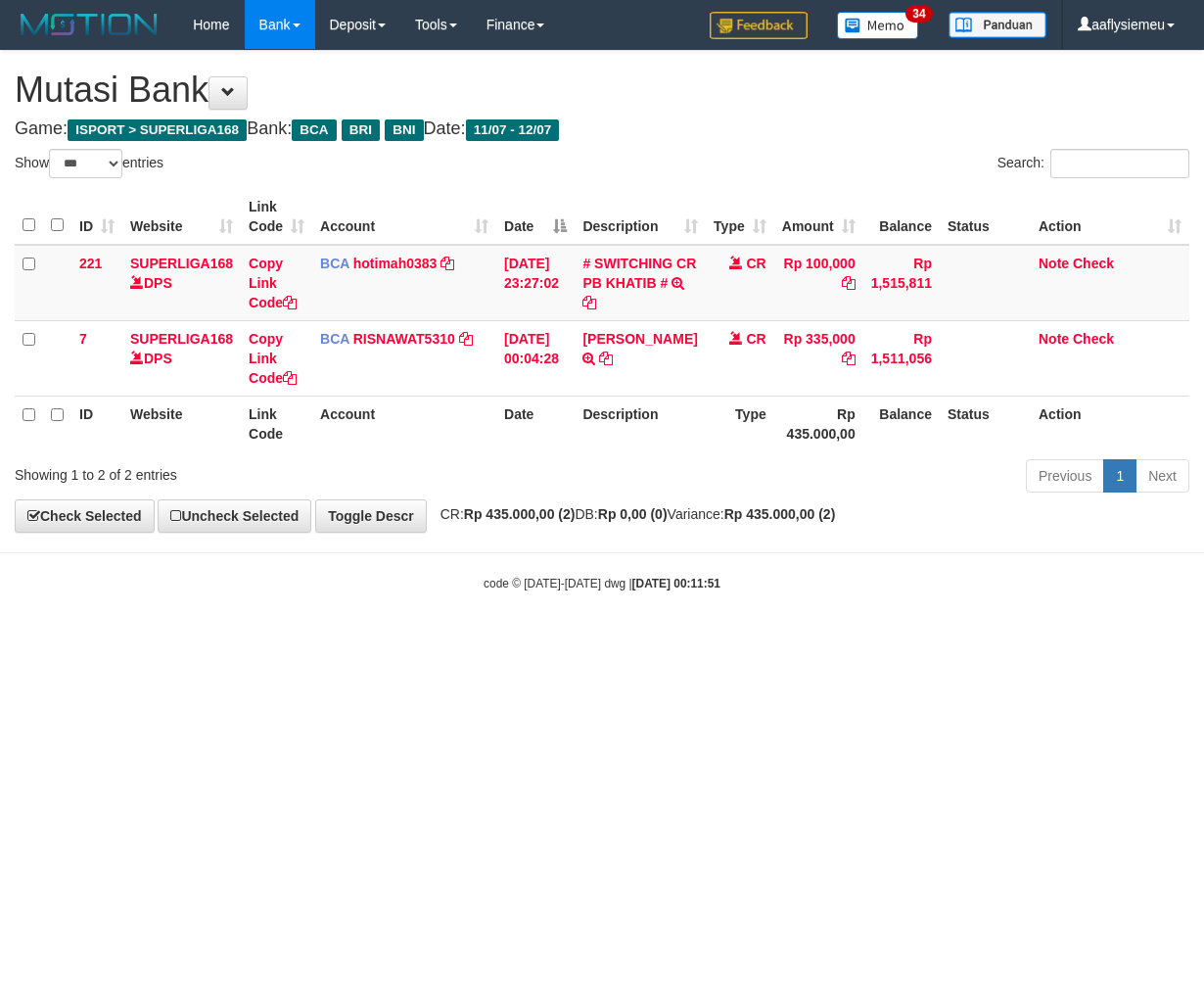 select on "***" 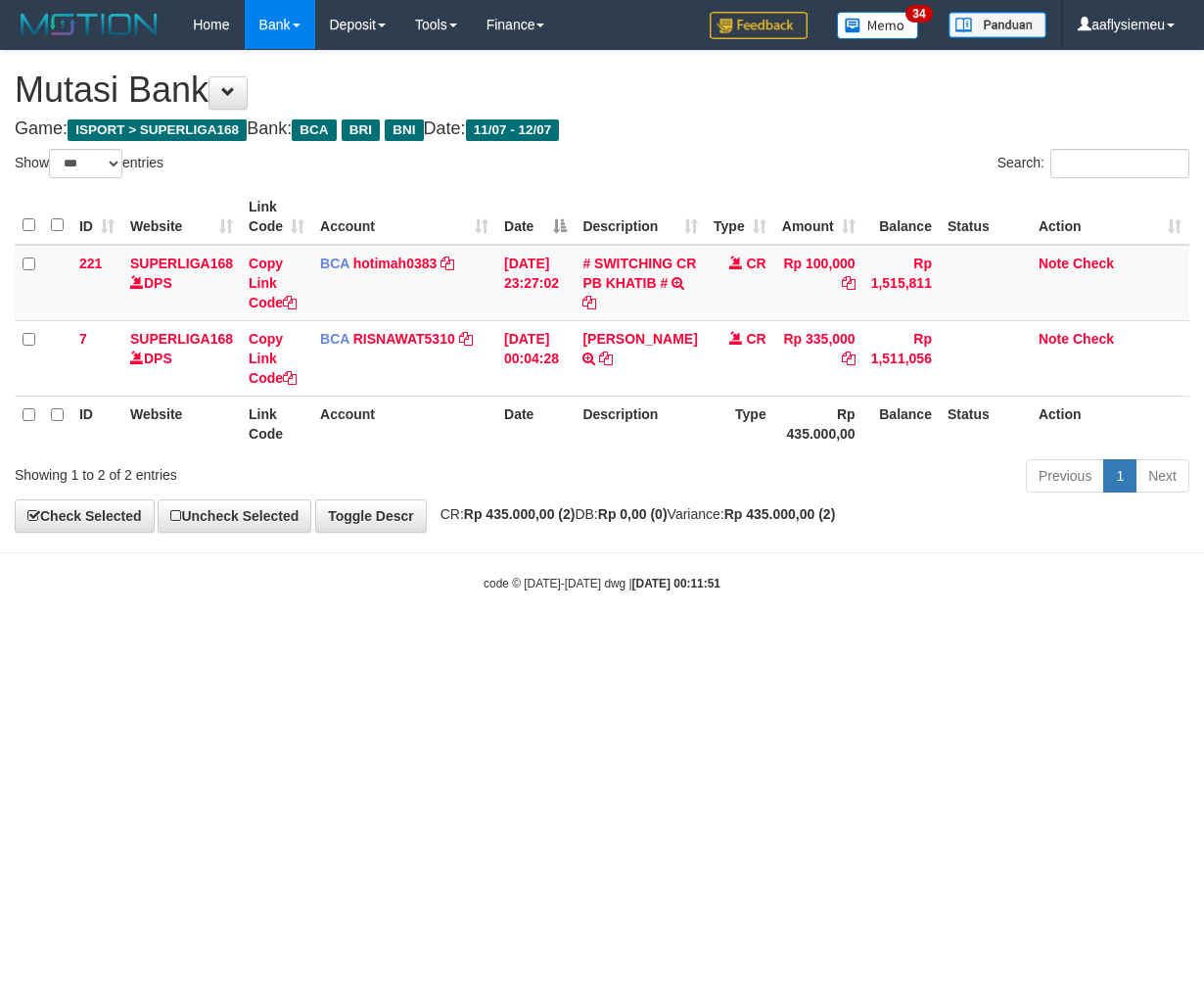 scroll, scrollTop: 0, scrollLeft: 0, axis: both 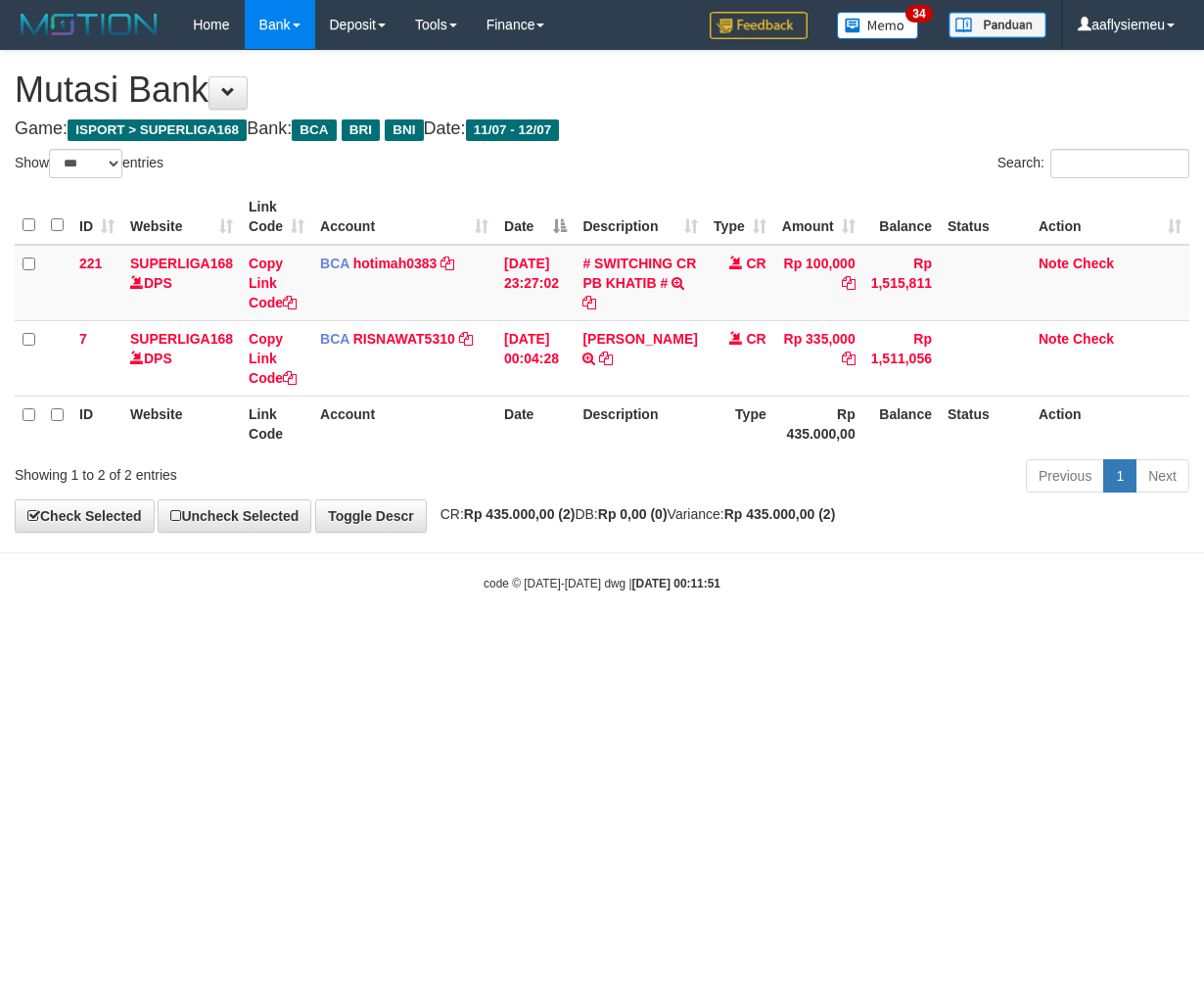 select on "***" 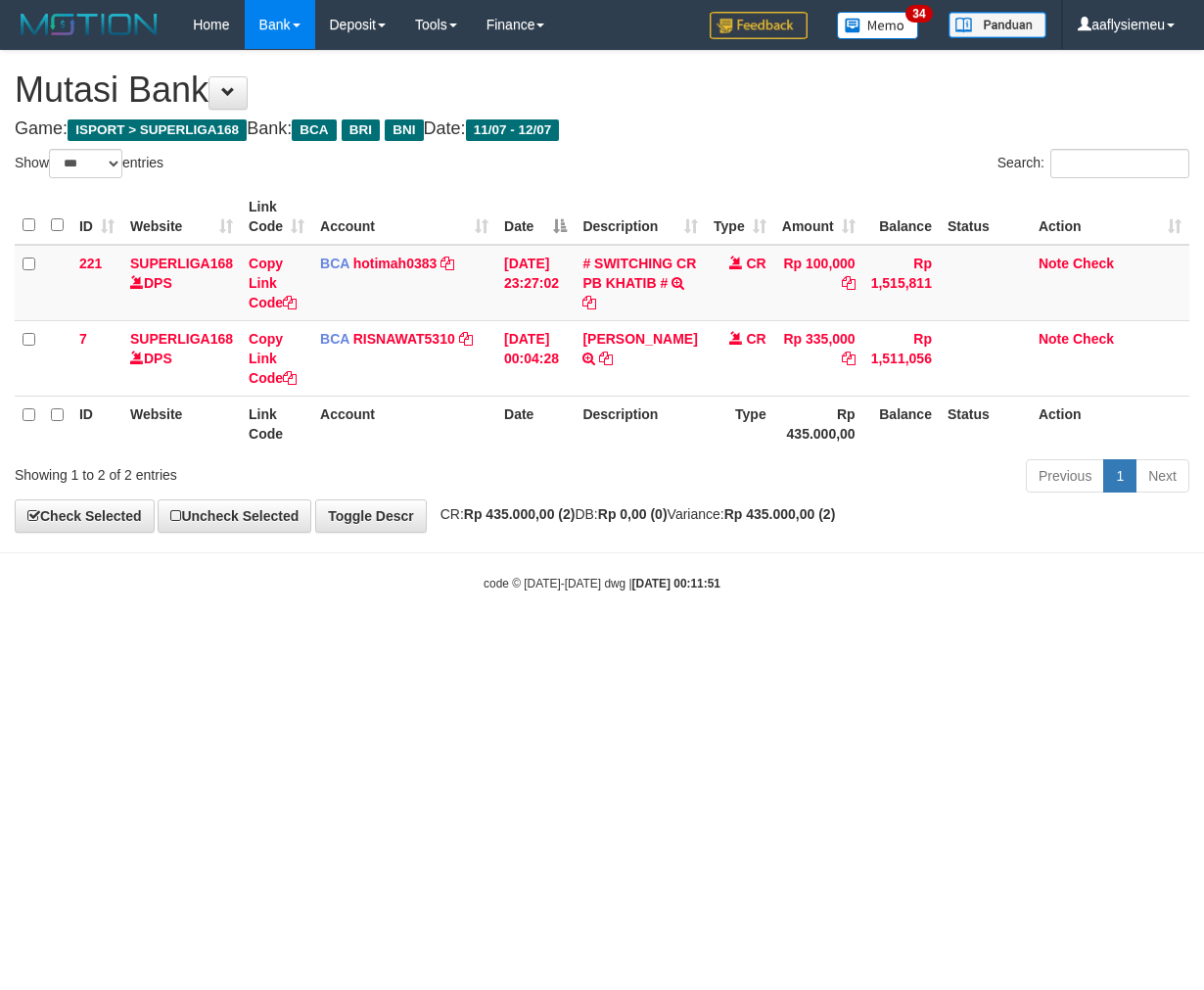 scroll, scrollTop: 0, scrollLeft: 0, axis: both 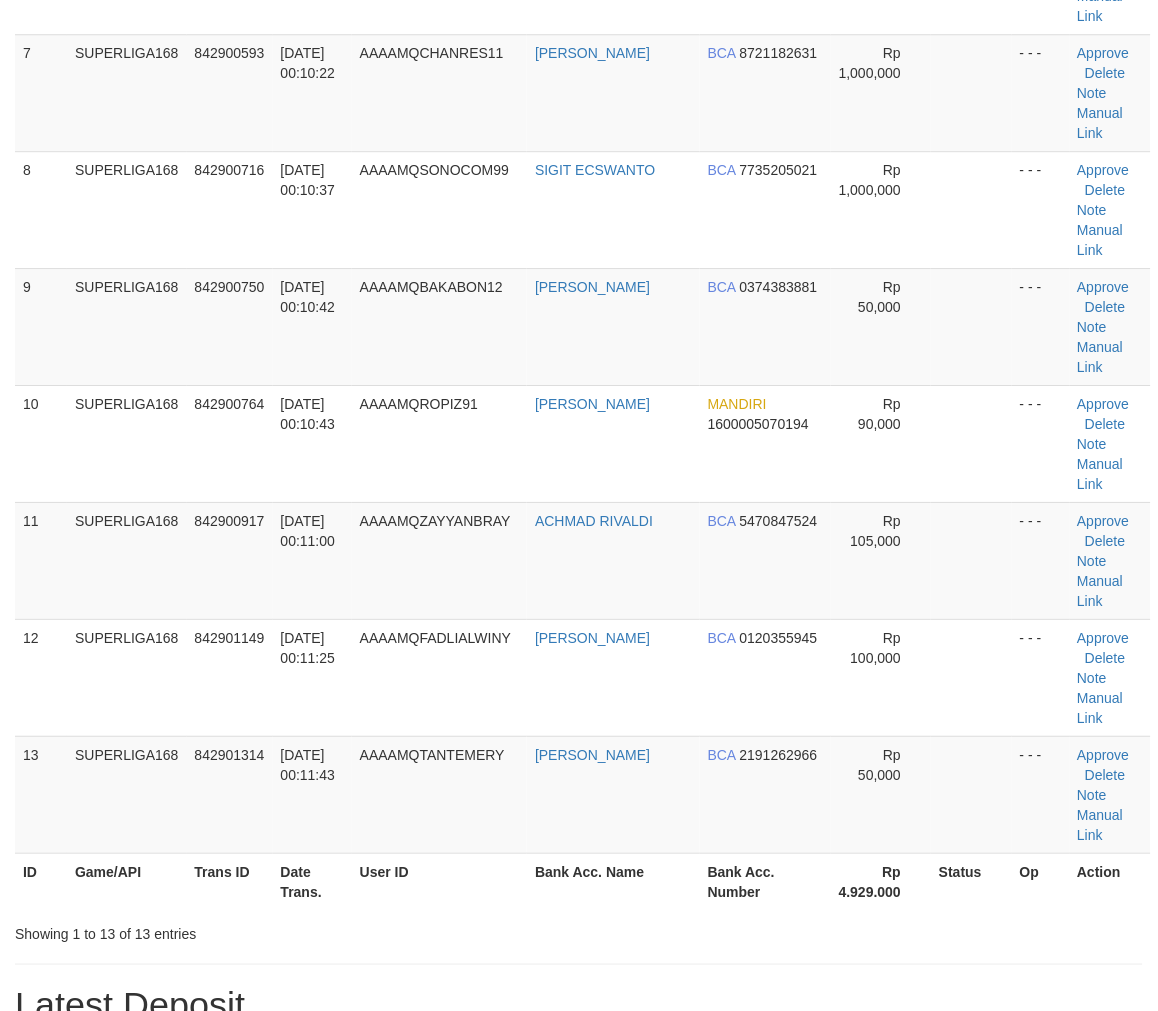 drag, startPoint x: 342, startPoint y: 457, endPoint x: 1, endPoint y: 555, distance: 354.80276 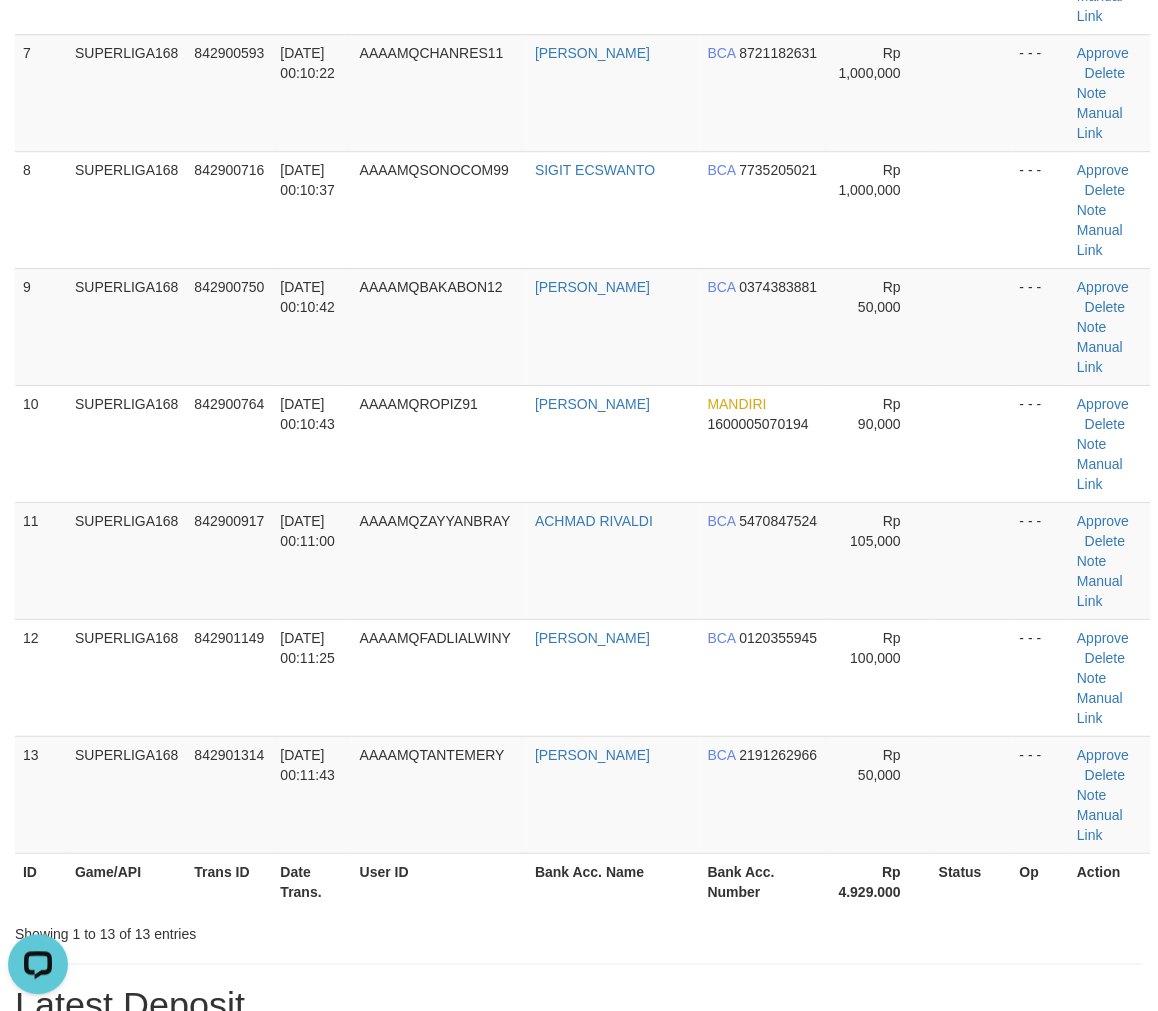 scroll, scrollTop: 0, scrollLeft: 0, axis: both 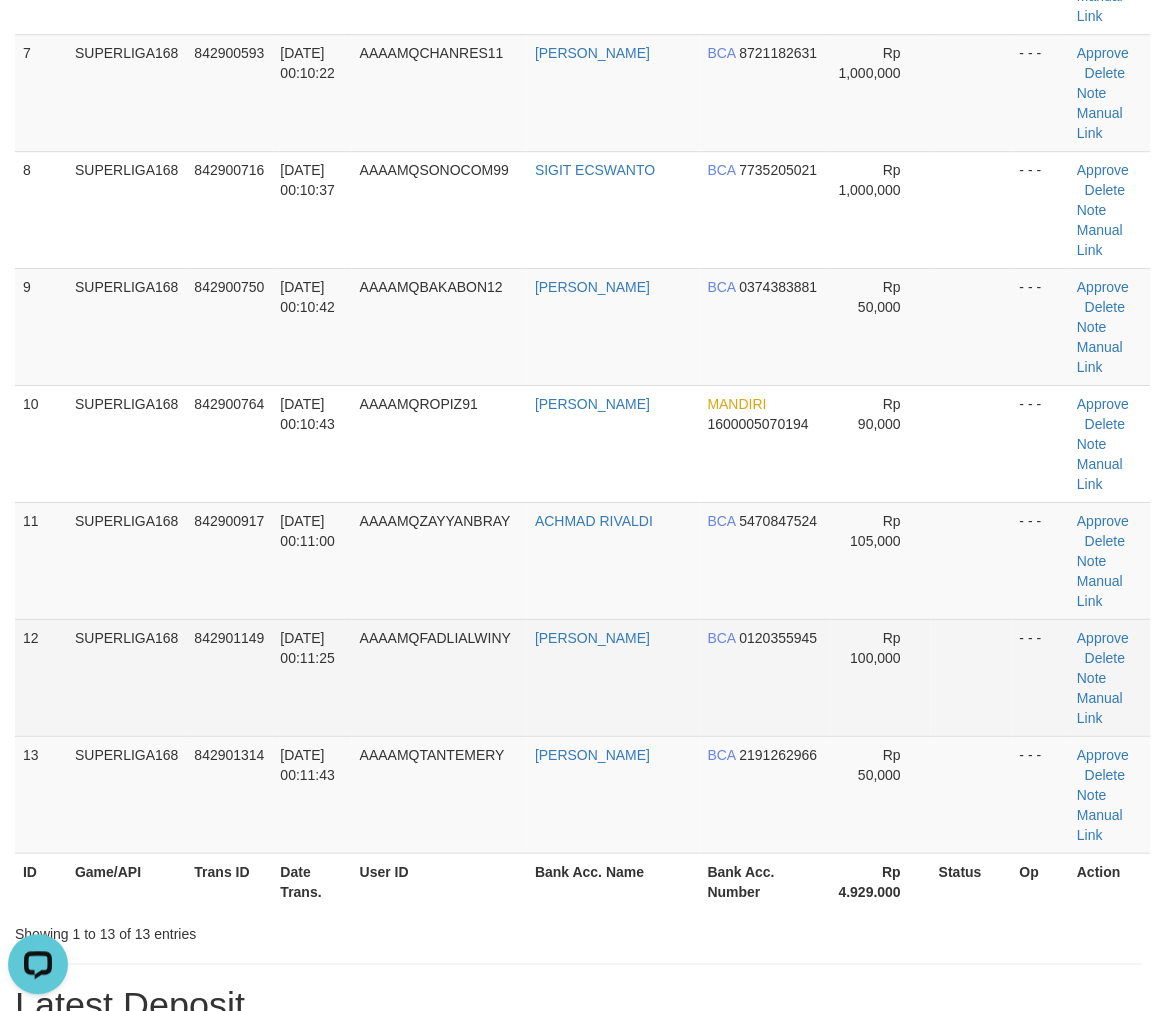 drag, startPoint x: 360, startPoint y: 436, endPoint x: 196, endPoint y: 460, distance: 165.7468 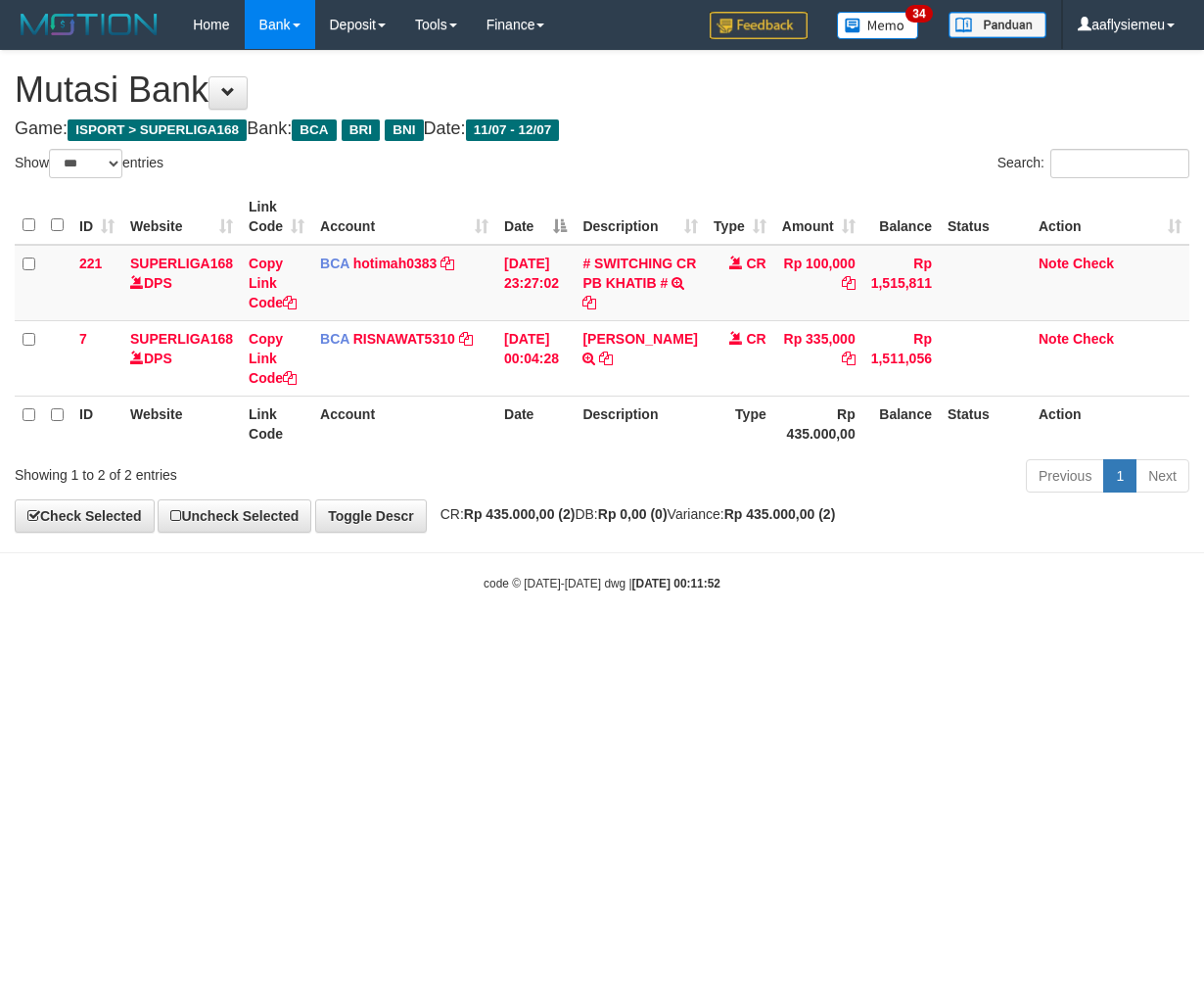 select on "***" 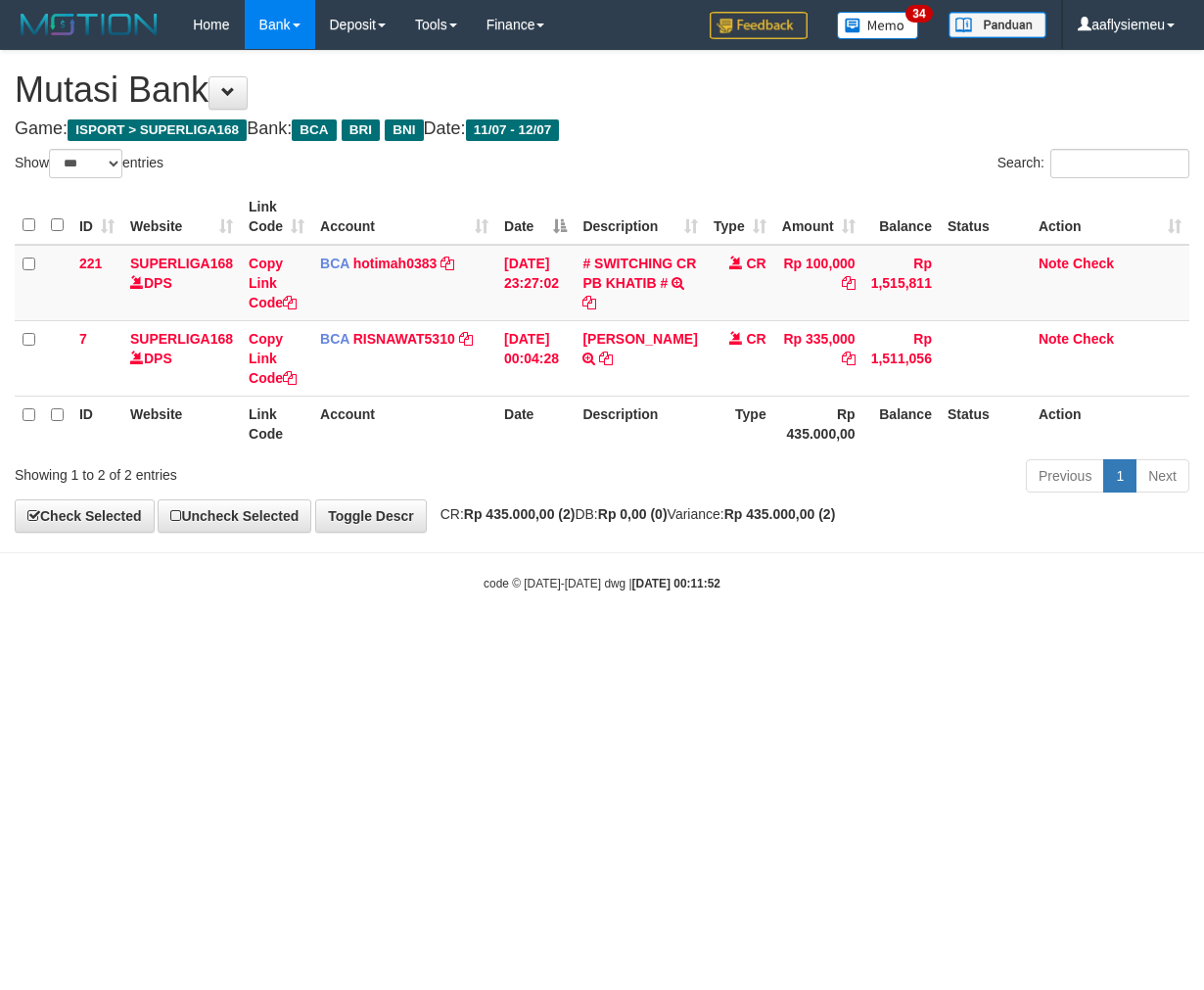 scroll, scrollTop: 0, scrollLeft: 0, axis: both 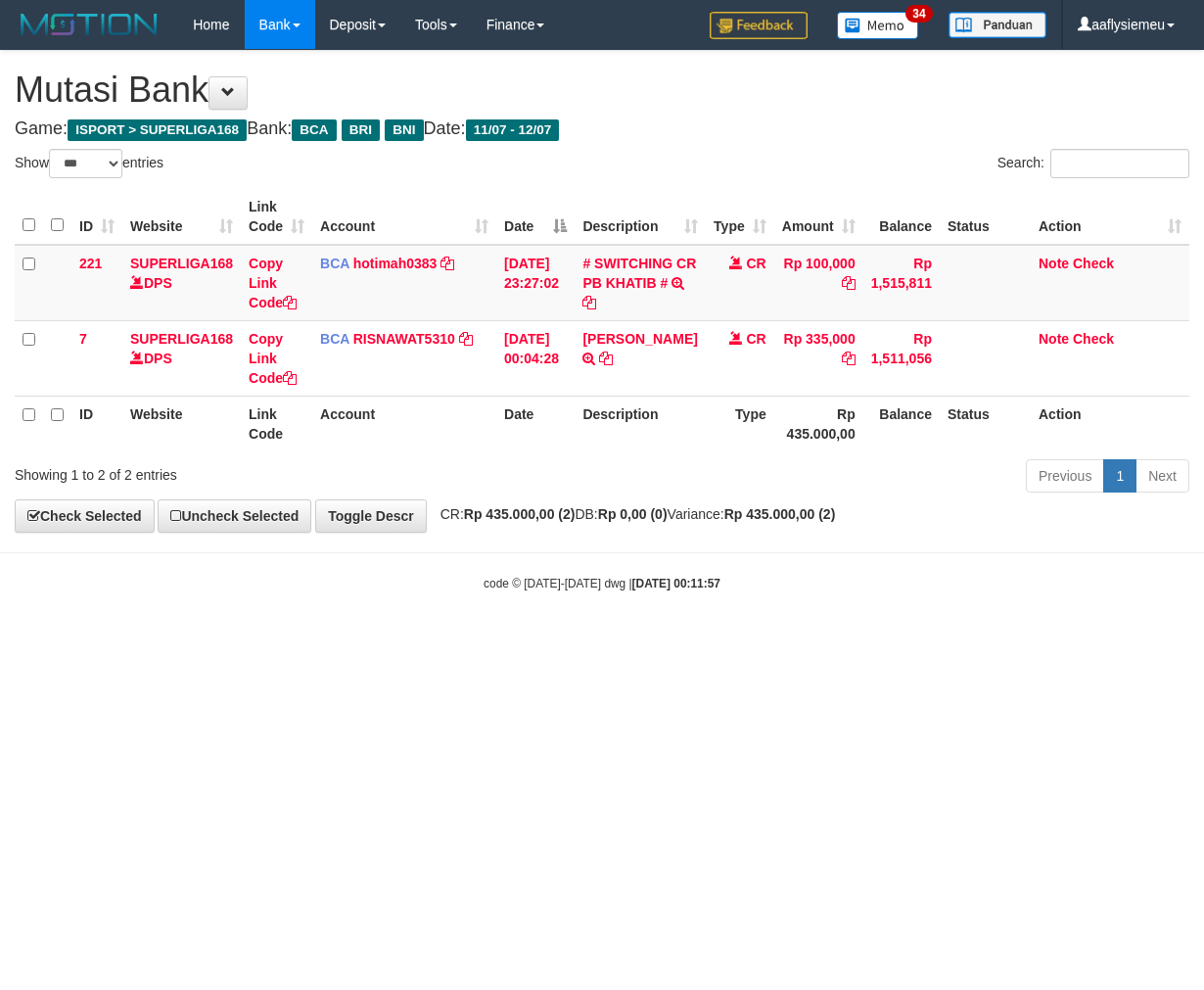 select on "***" 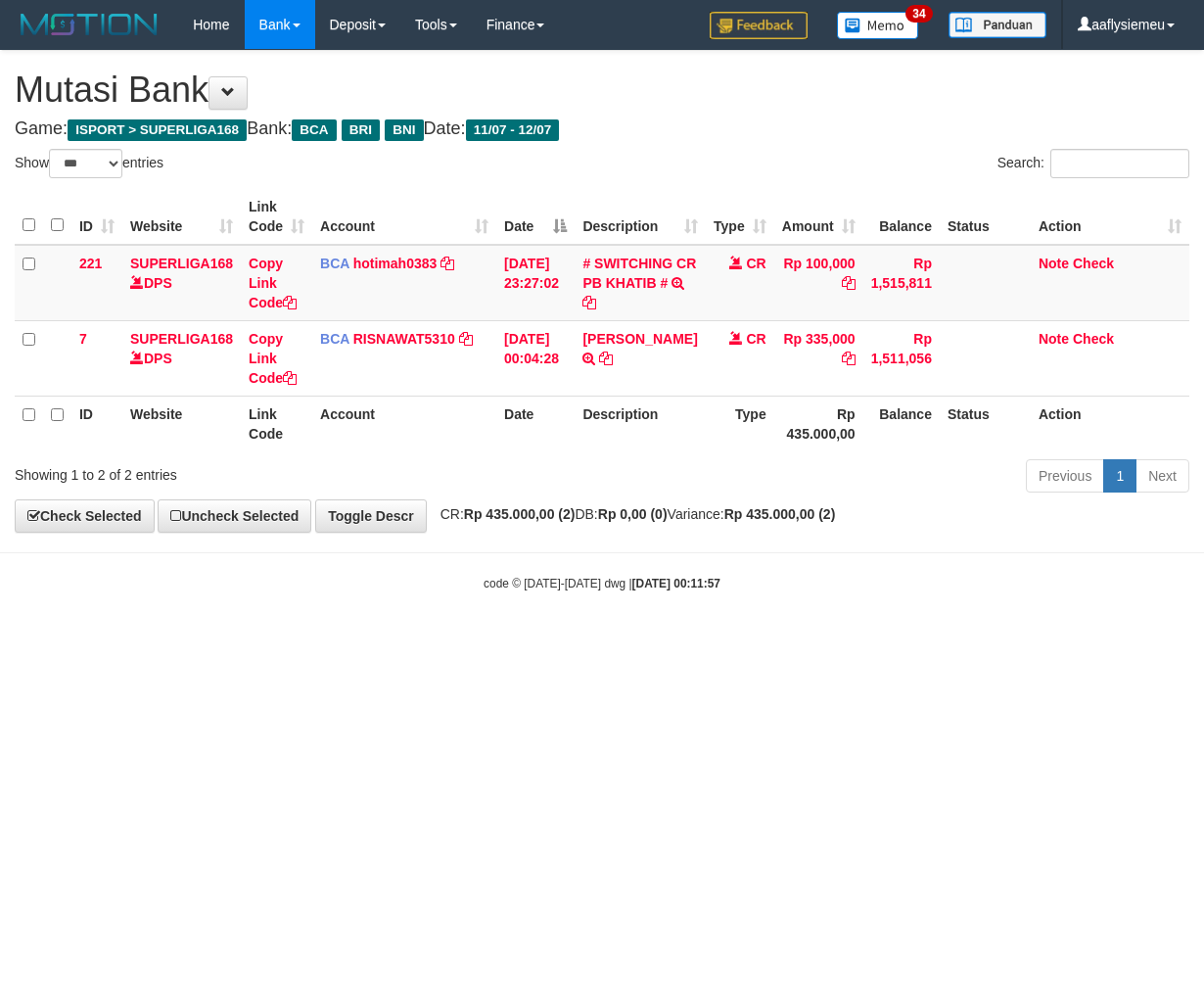 scroll, scrollTop: 0, scrollLeft: 0, axis: both 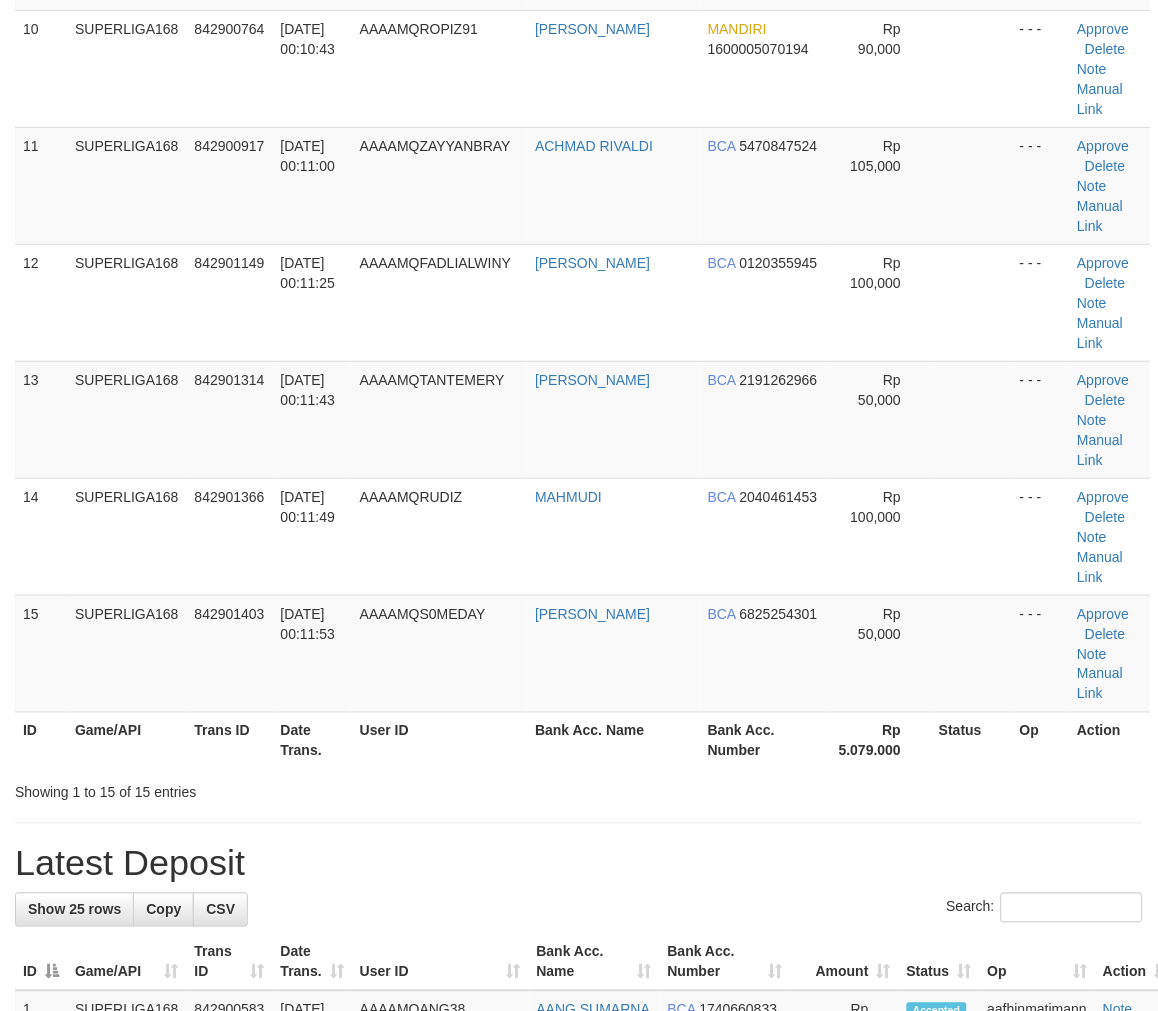 drag, startPoint x: 318, startPoint y: 380, endPoint x: 17, endPoint y: 525, distance: 334.10477 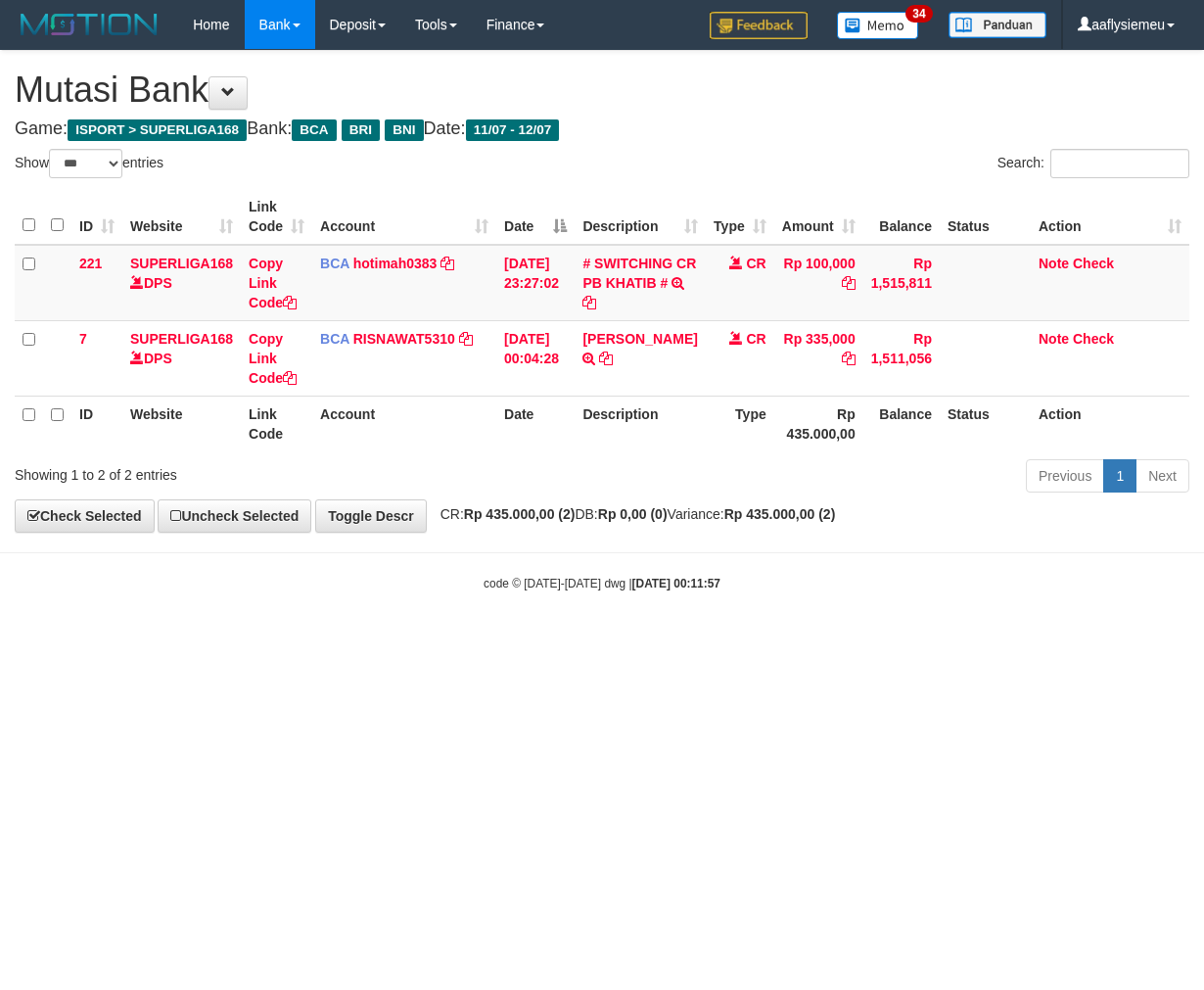 select on "***" 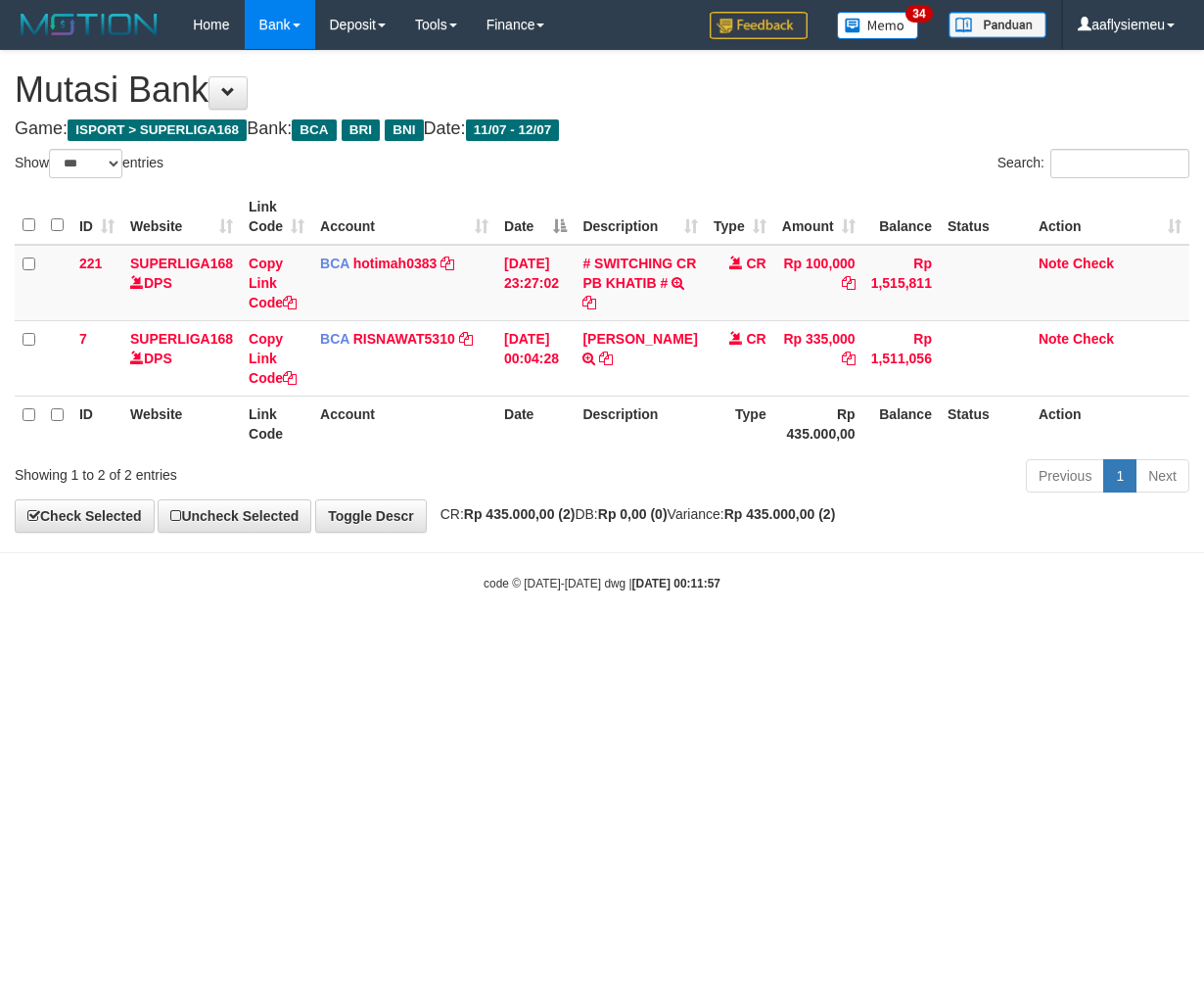 scroll, scrollTop: 0, scrollLeft: 0, axis: both 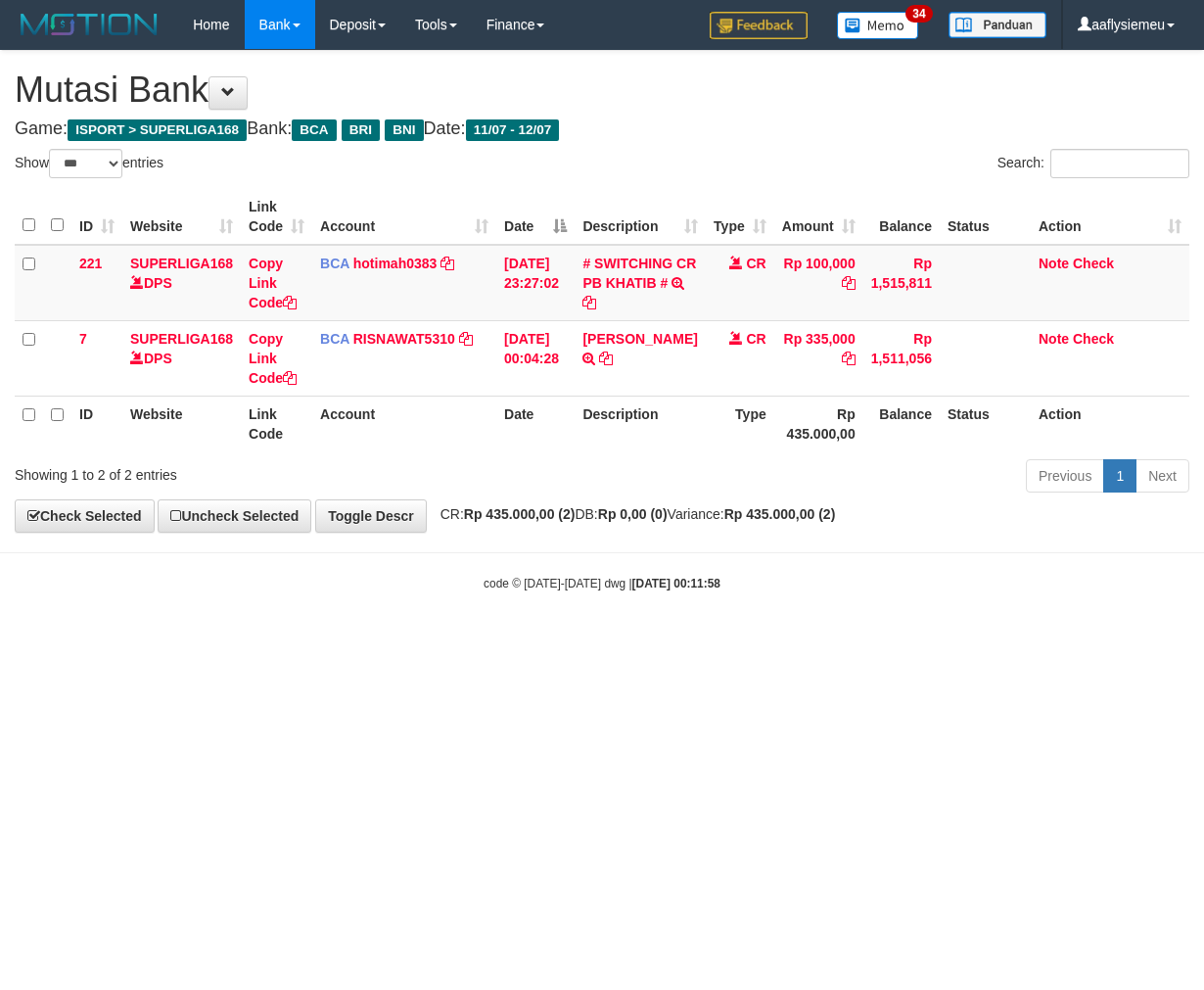 select on "***" 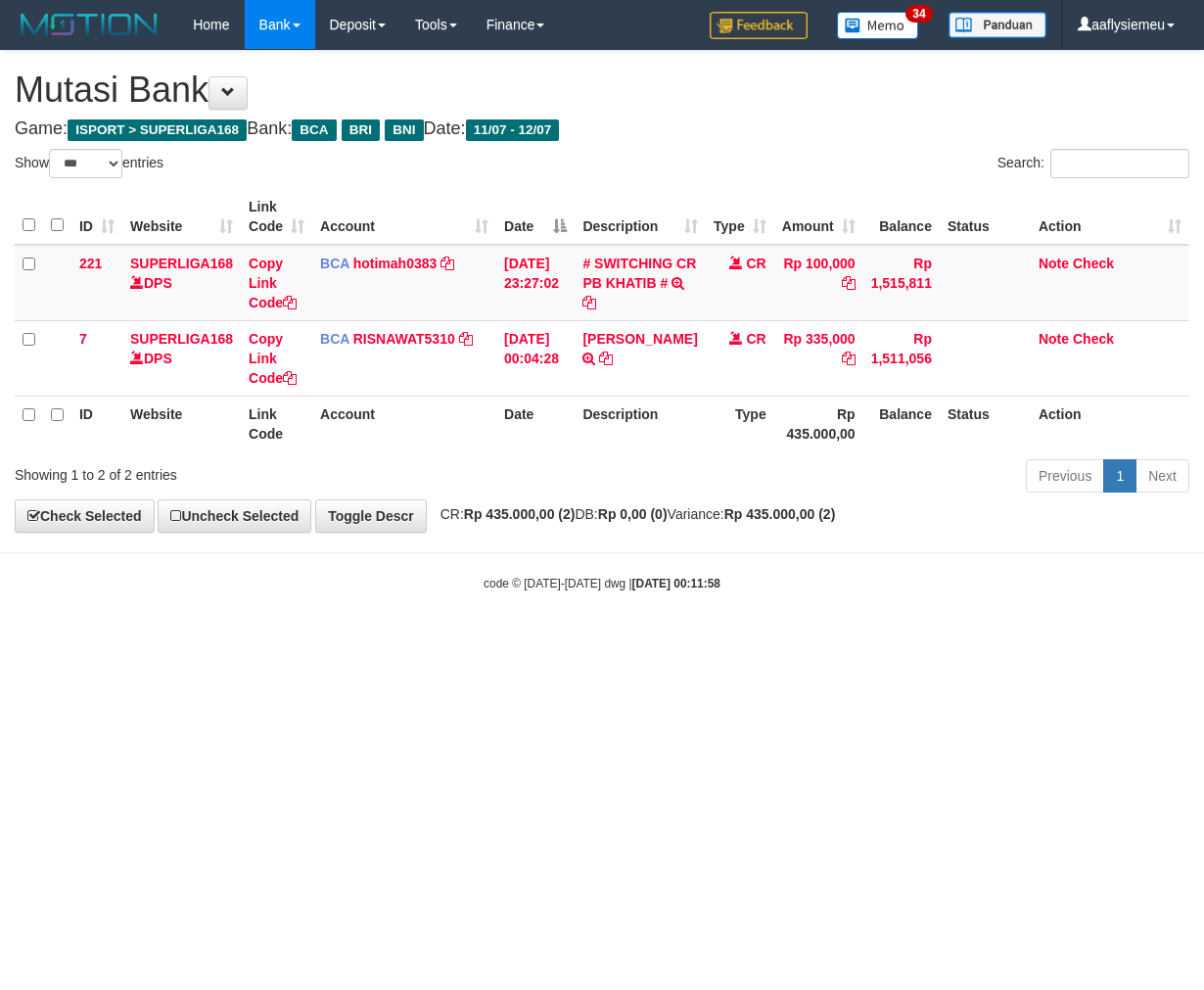 scroll, scrollTop: 0, scrollLeft: 0, axis: both 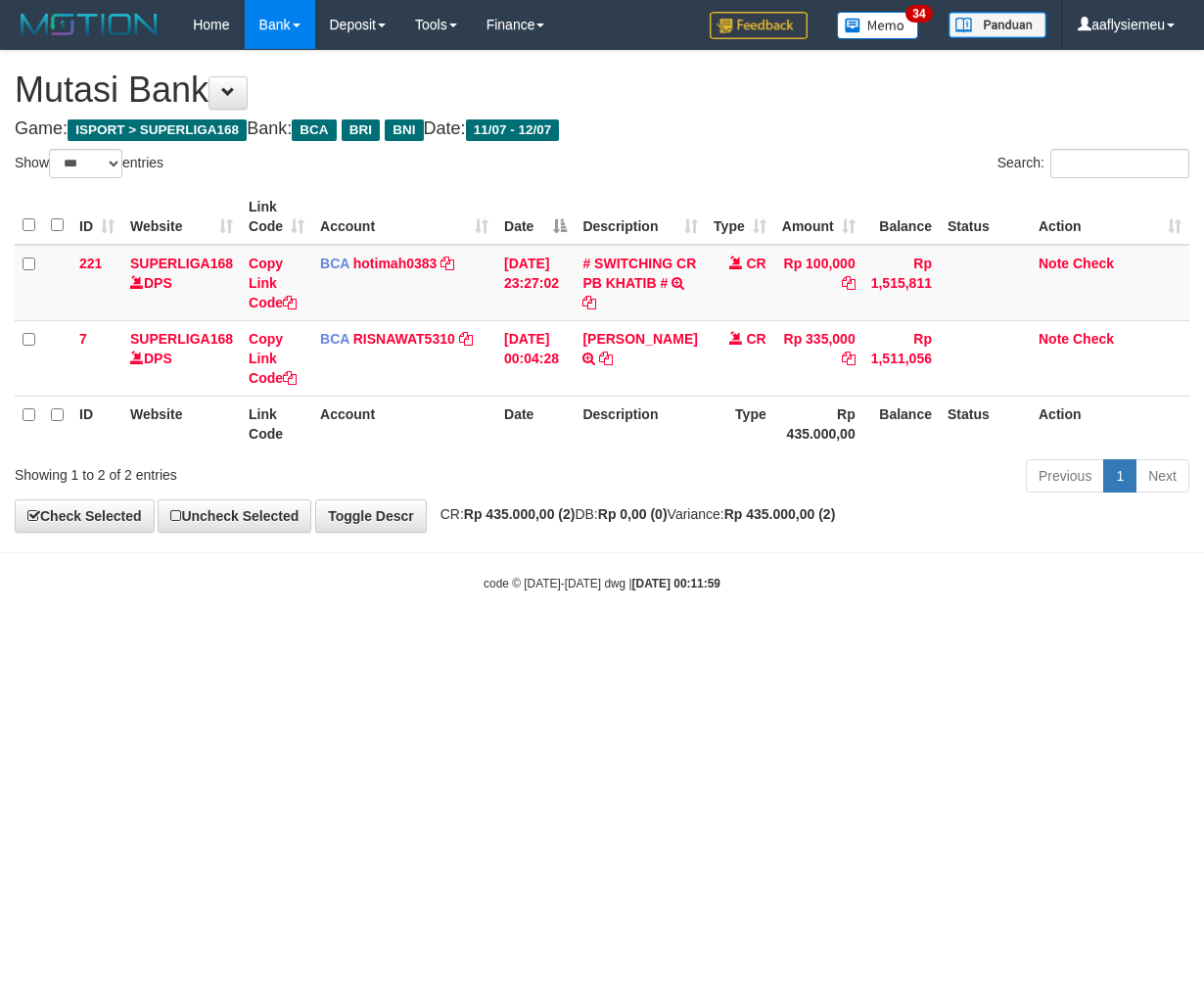 select on "***" 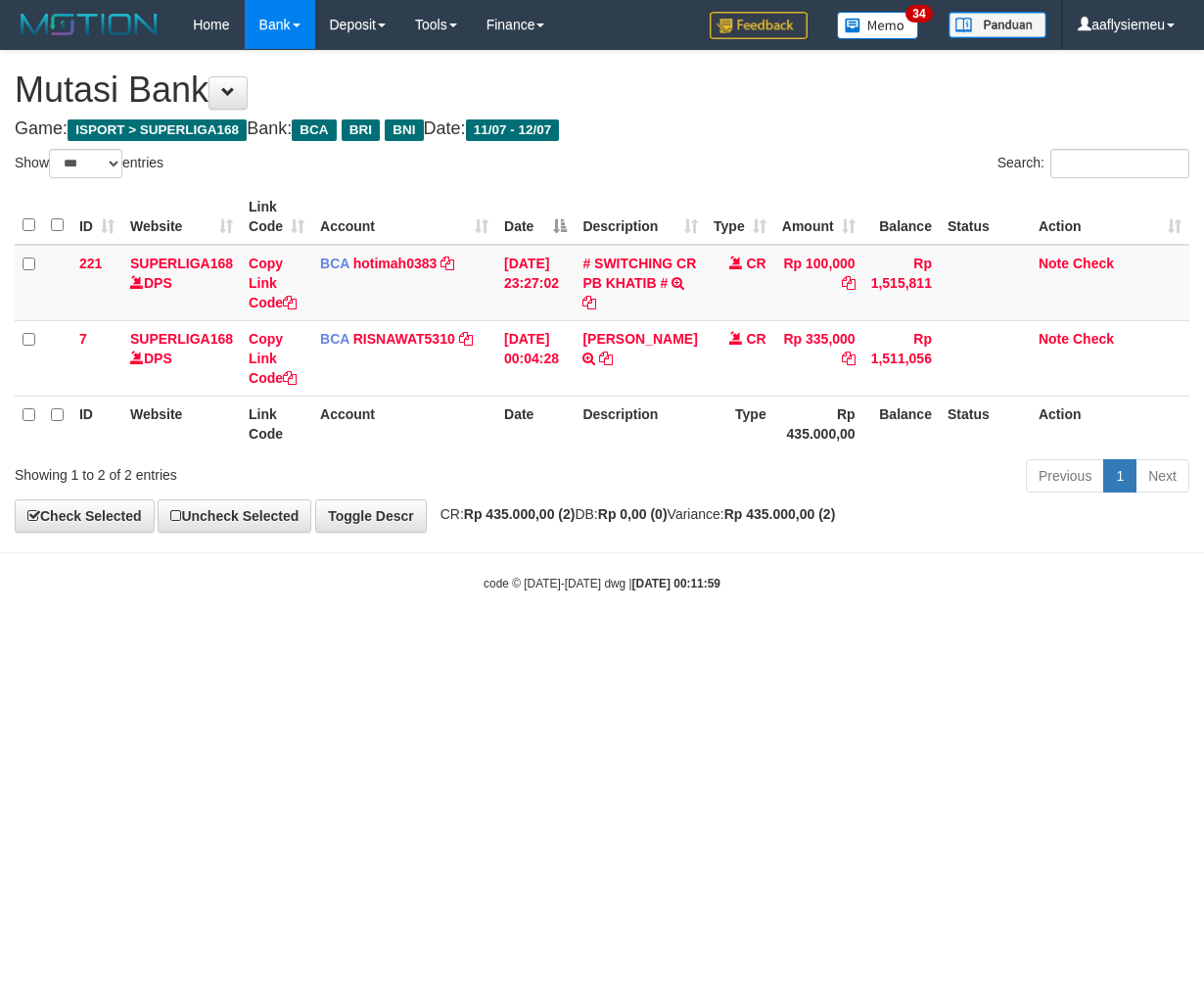 scroll, scrollTop: 0, scrollLeft: 0, axis: both 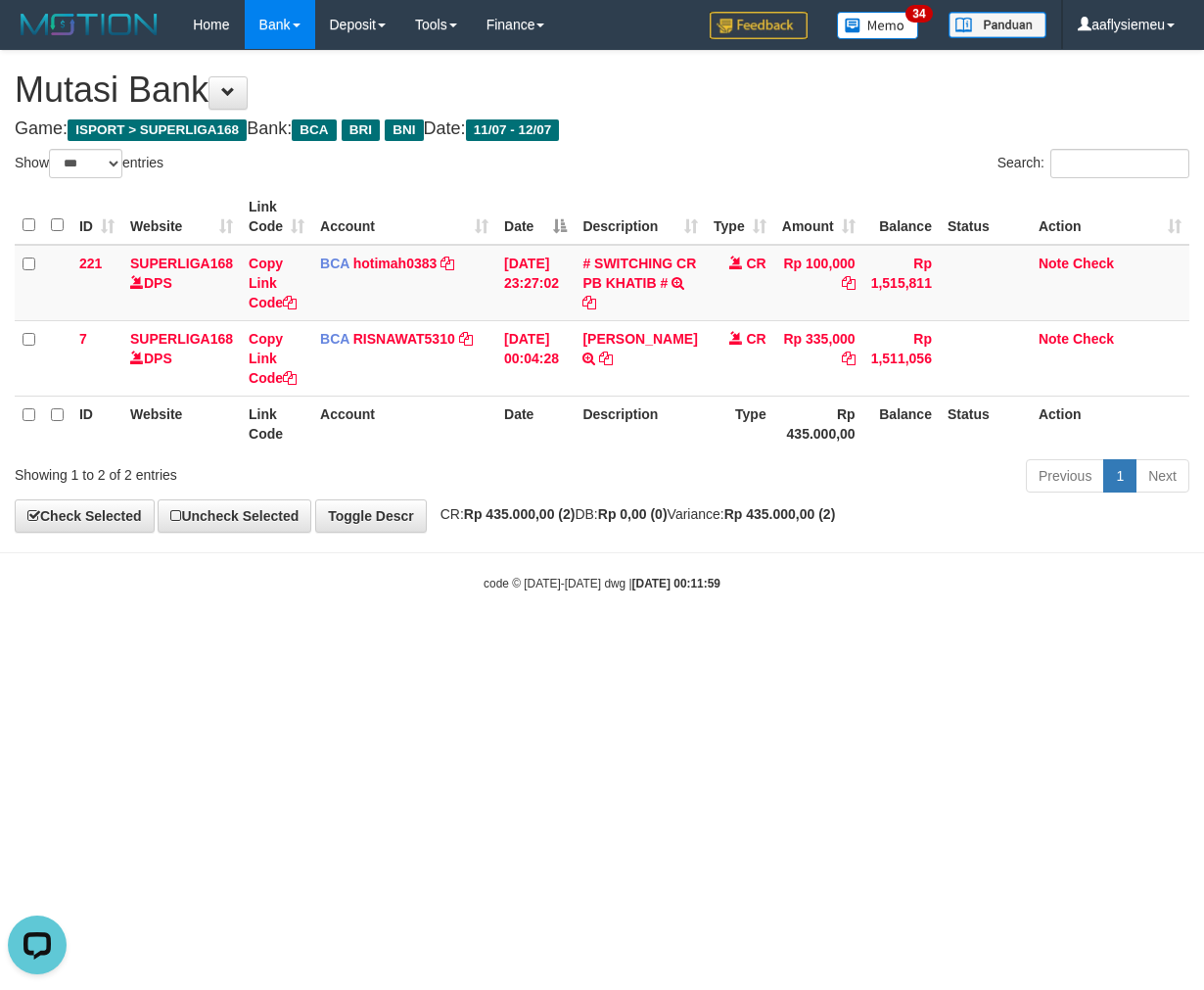 click on "Toggle navigation
Home
Bank
Account List
Load
By Website
Group
[ISPORT]													SUPERLIGA168
By Load Group (DPS)" at bounding box center (602, 320) 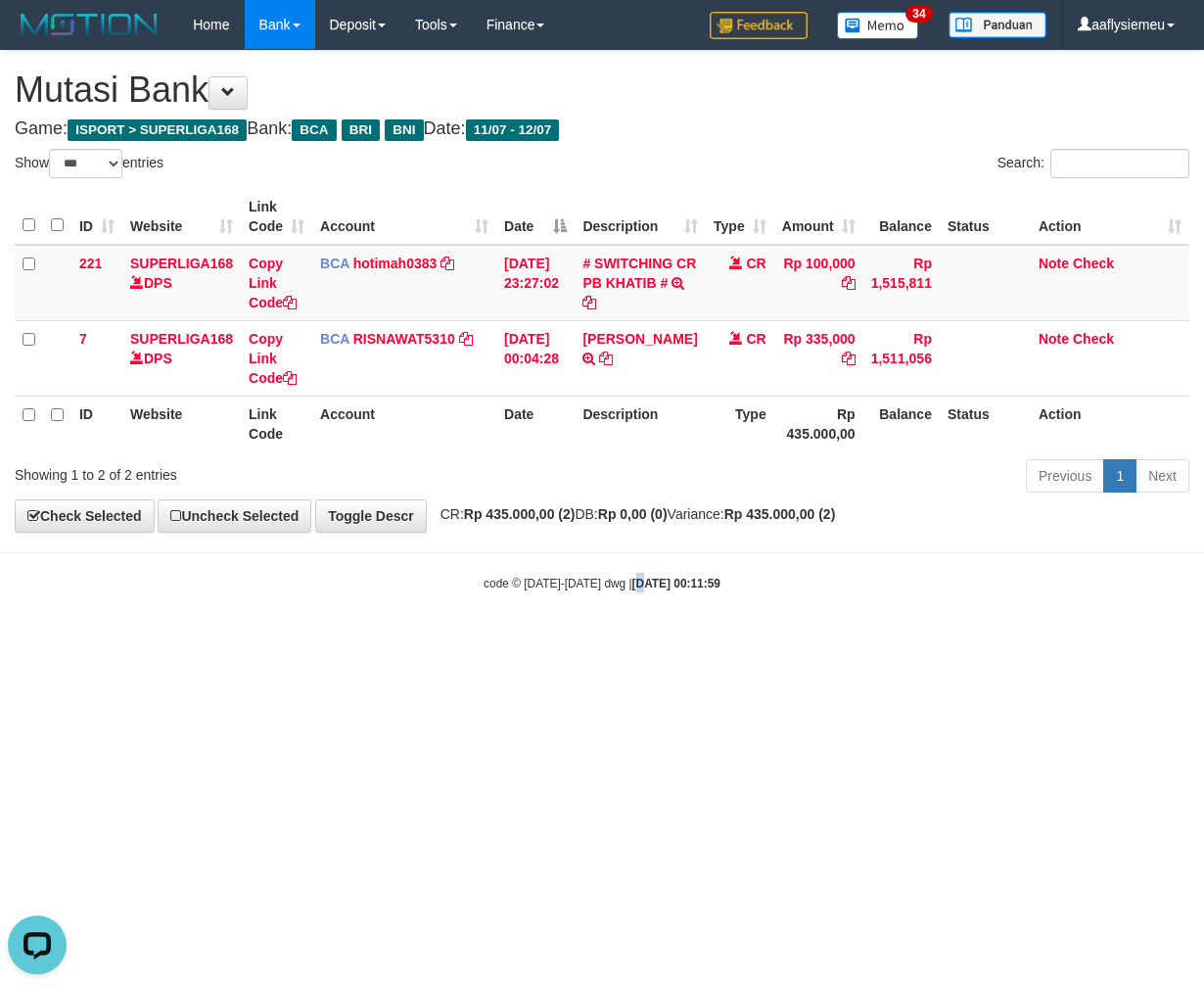 click on "Toggle navigation
Home
Bank
Account List
Load
By Website
Group
[ISPORT]													SUPERLIGA168
By Load Group (DPS)" at bounding box center [602, 320] 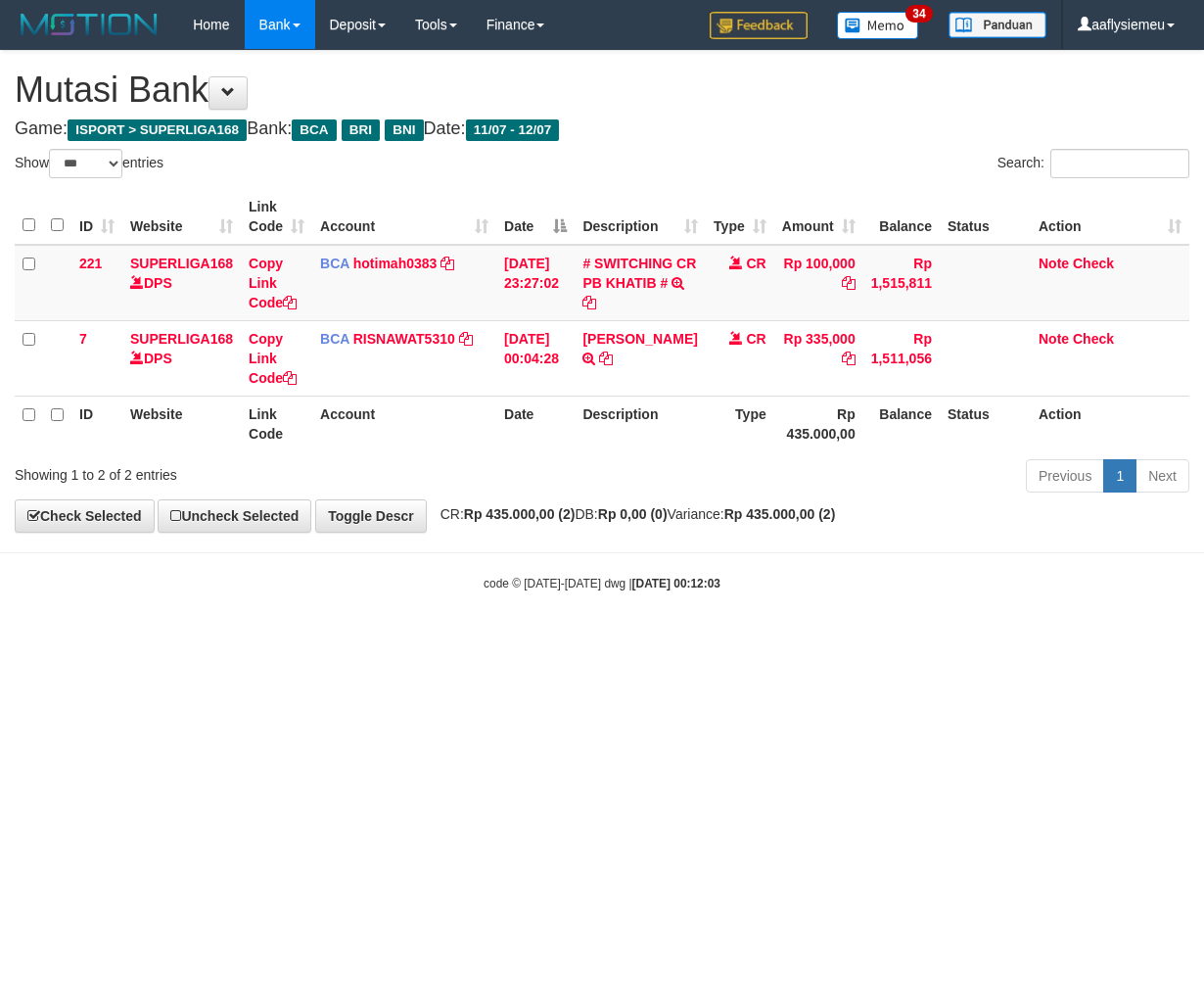 select on "***" 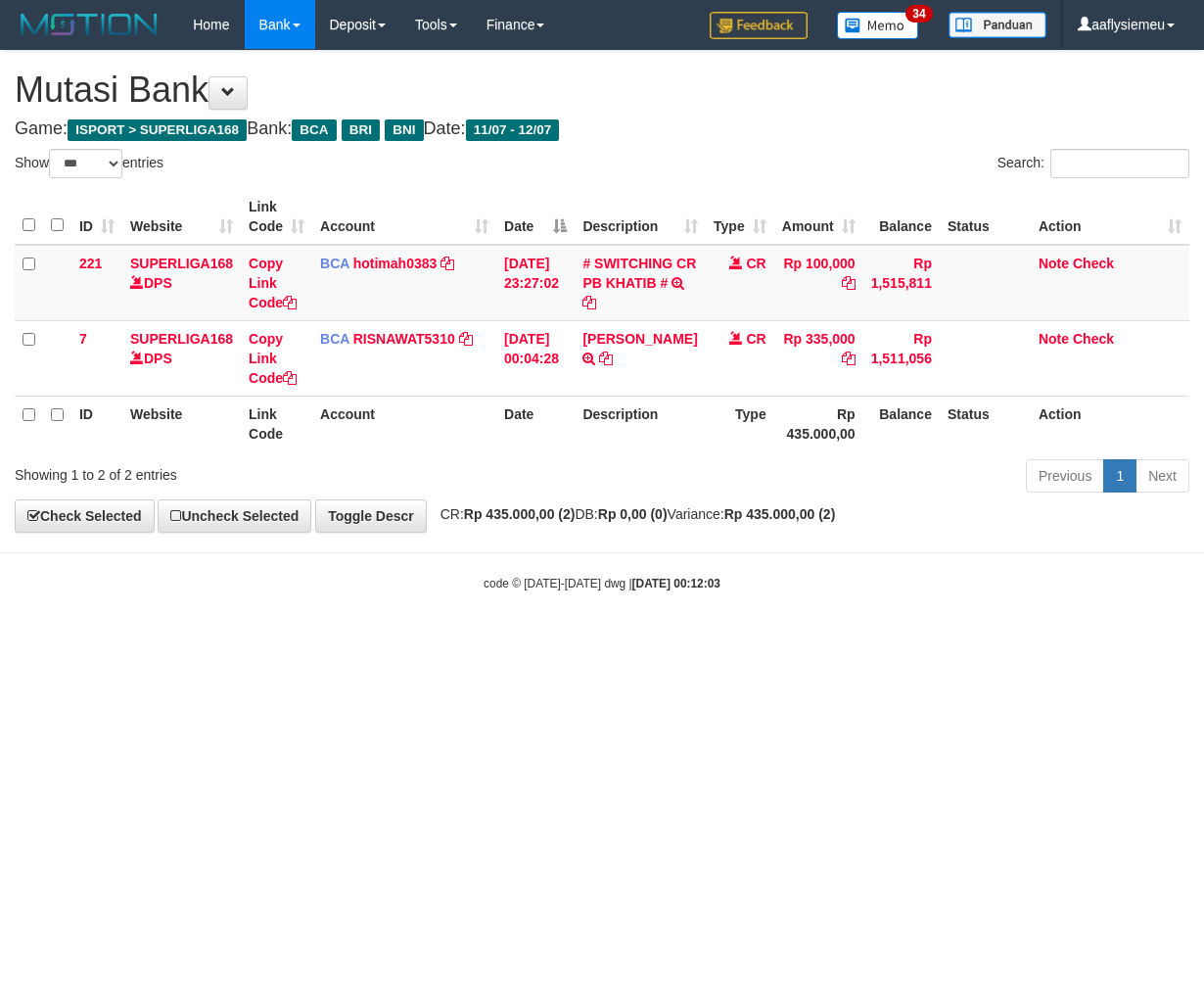scroll, scrollTop: 0, scrollLeft: 0, axis: both 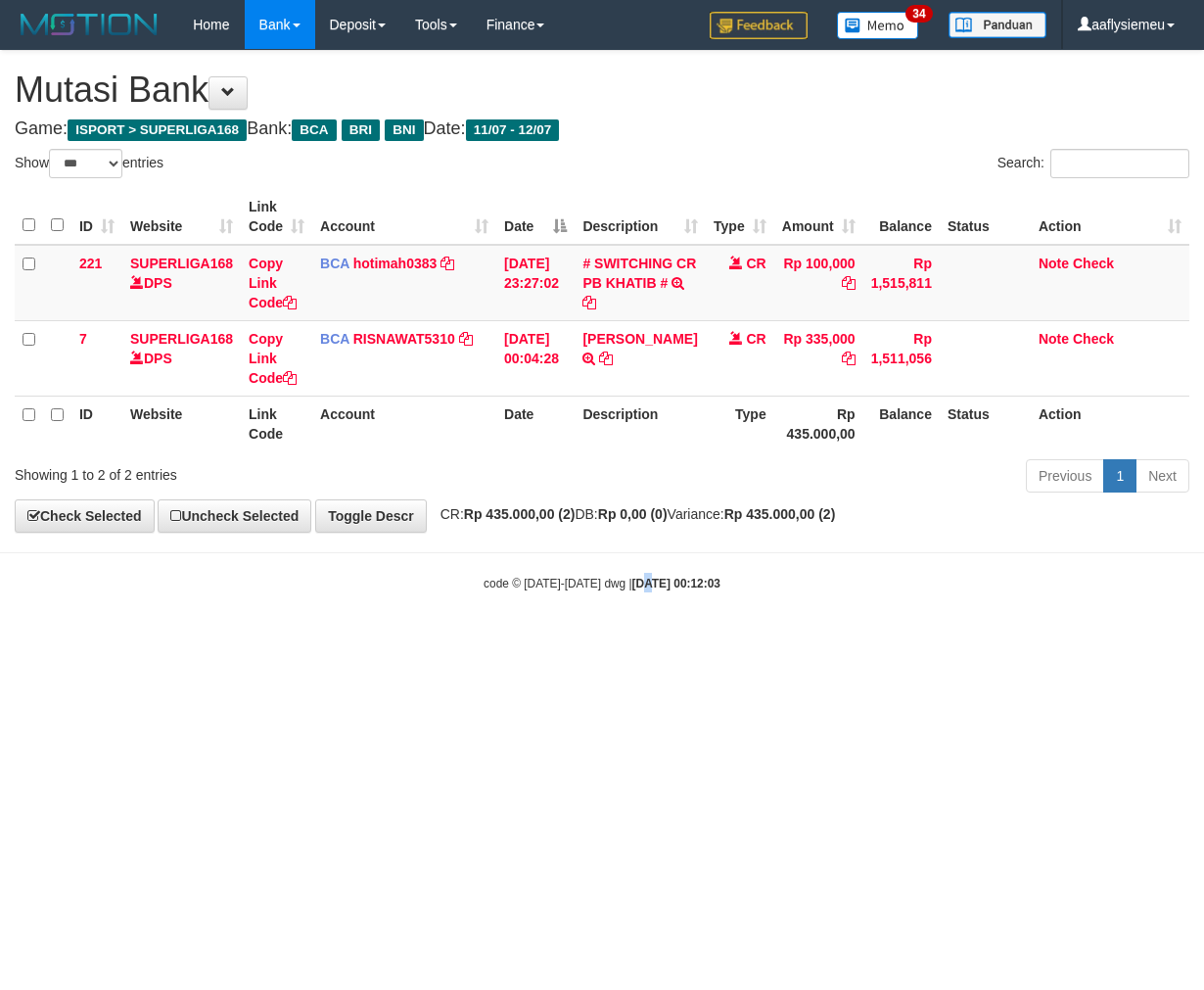 click on "Toggle navigation
Home
Bank
Account List
Load
By Website
Group
[ISPORT]													SUPERLIGA168
By Load Group (DPS)" at bounding box center (602, 320) 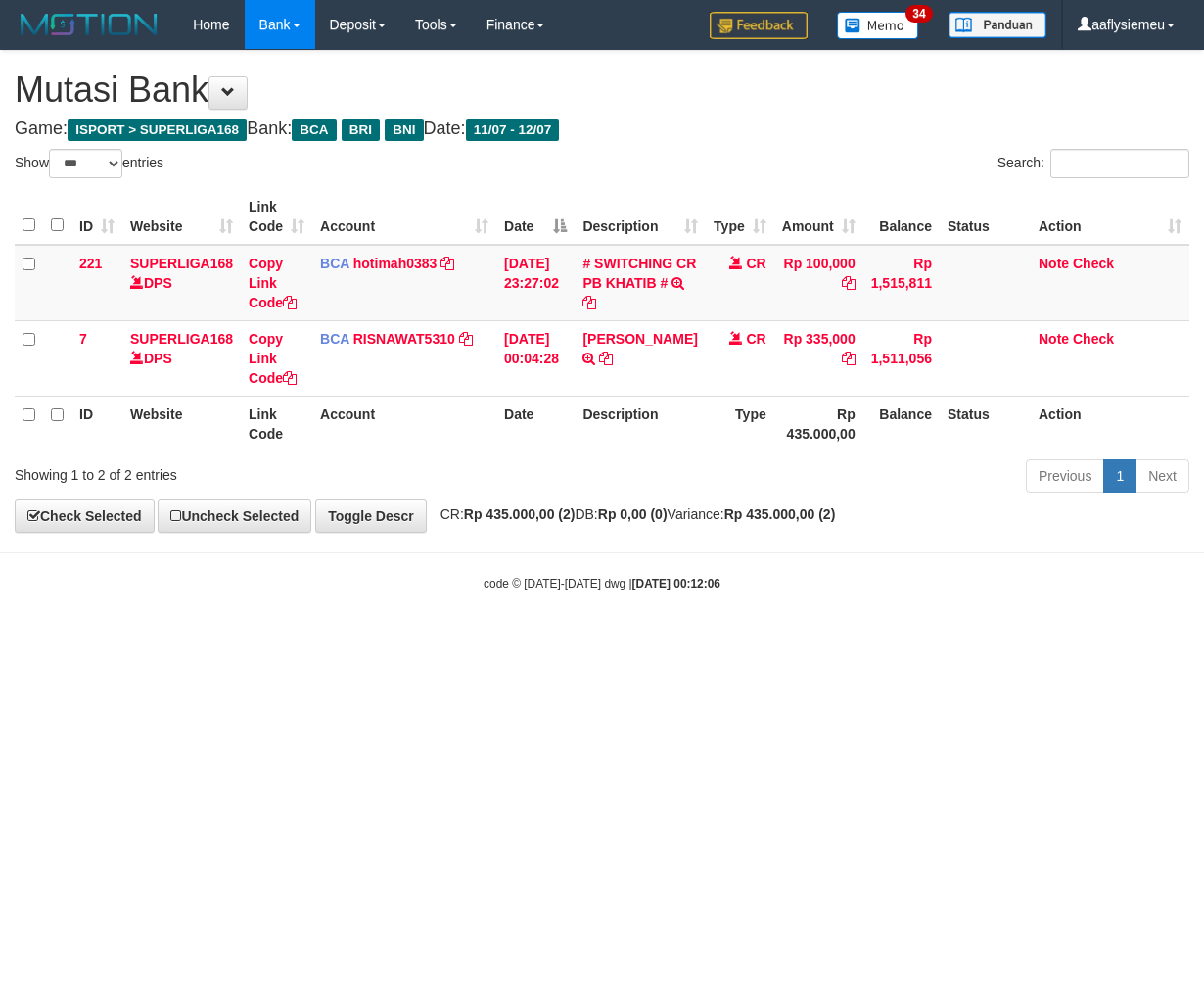 select on "***" 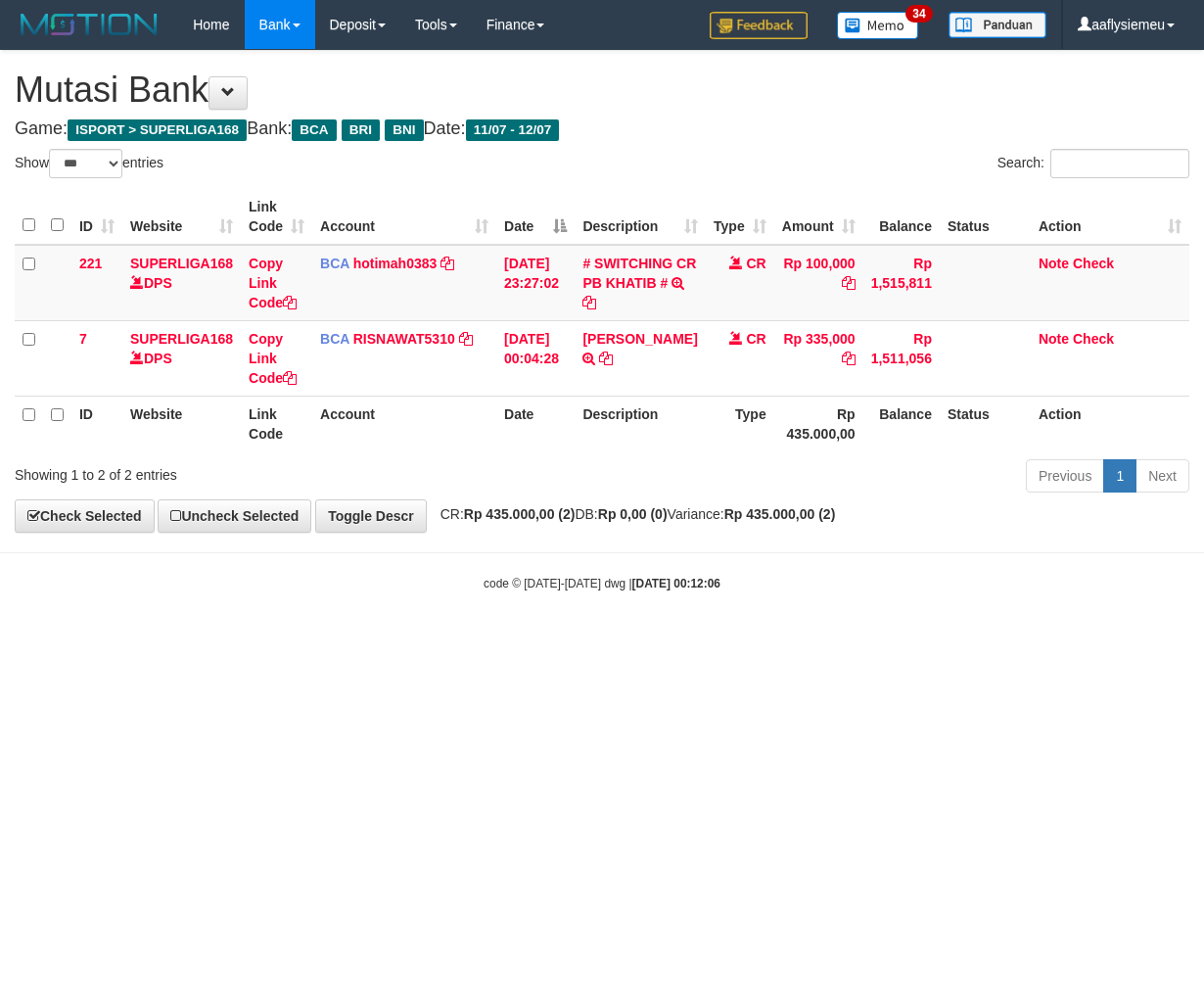 scroll, scrollTop: 0, scrollLeft: 0, axis: both 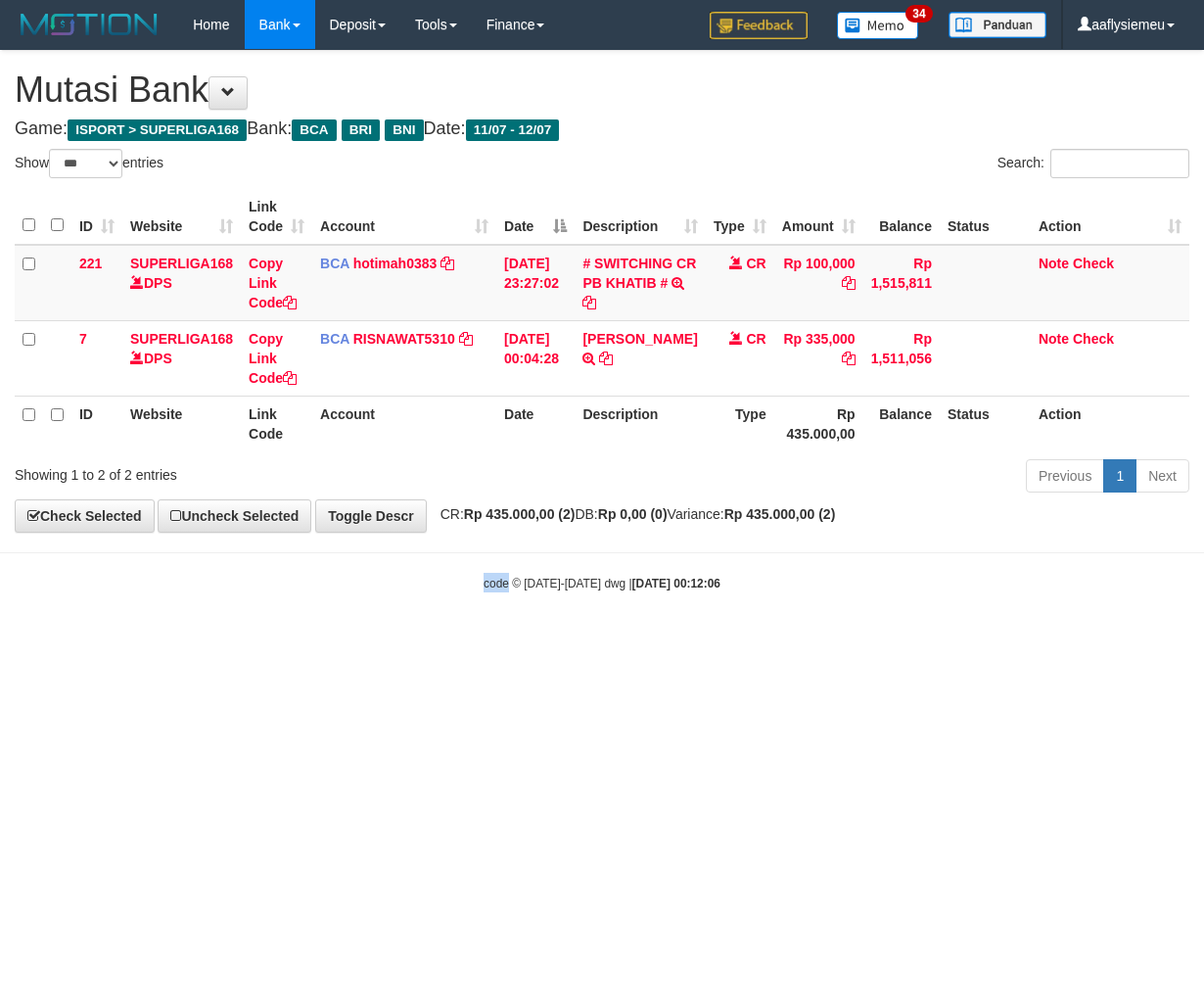 click on "Toggle navigation
Home
Bank
Account List
Load
By Website
Group
[ISPORT]													SUPERLIGA168
By Load Group (DPS)" at bounding box center [602, 320] 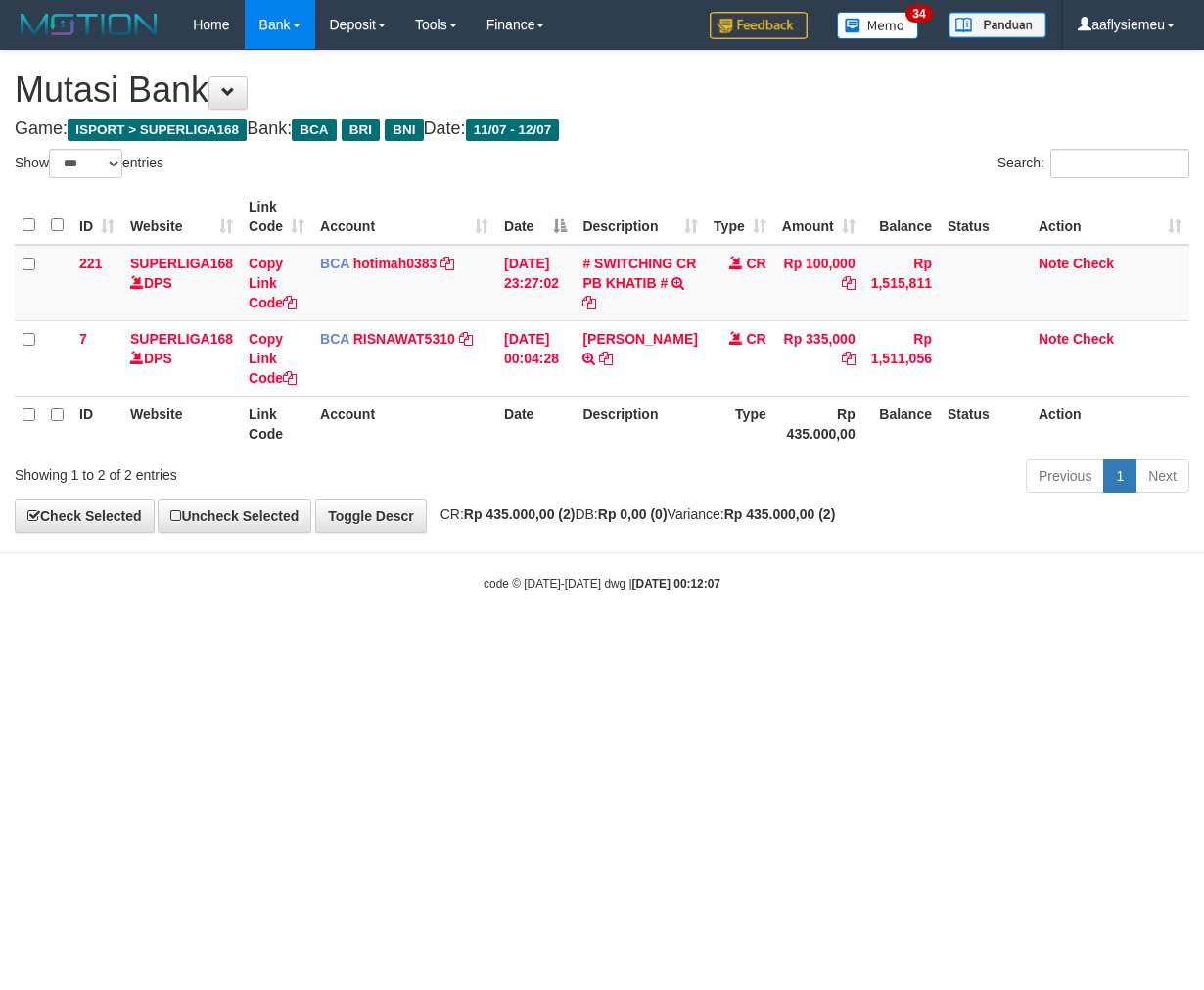 select on "***" 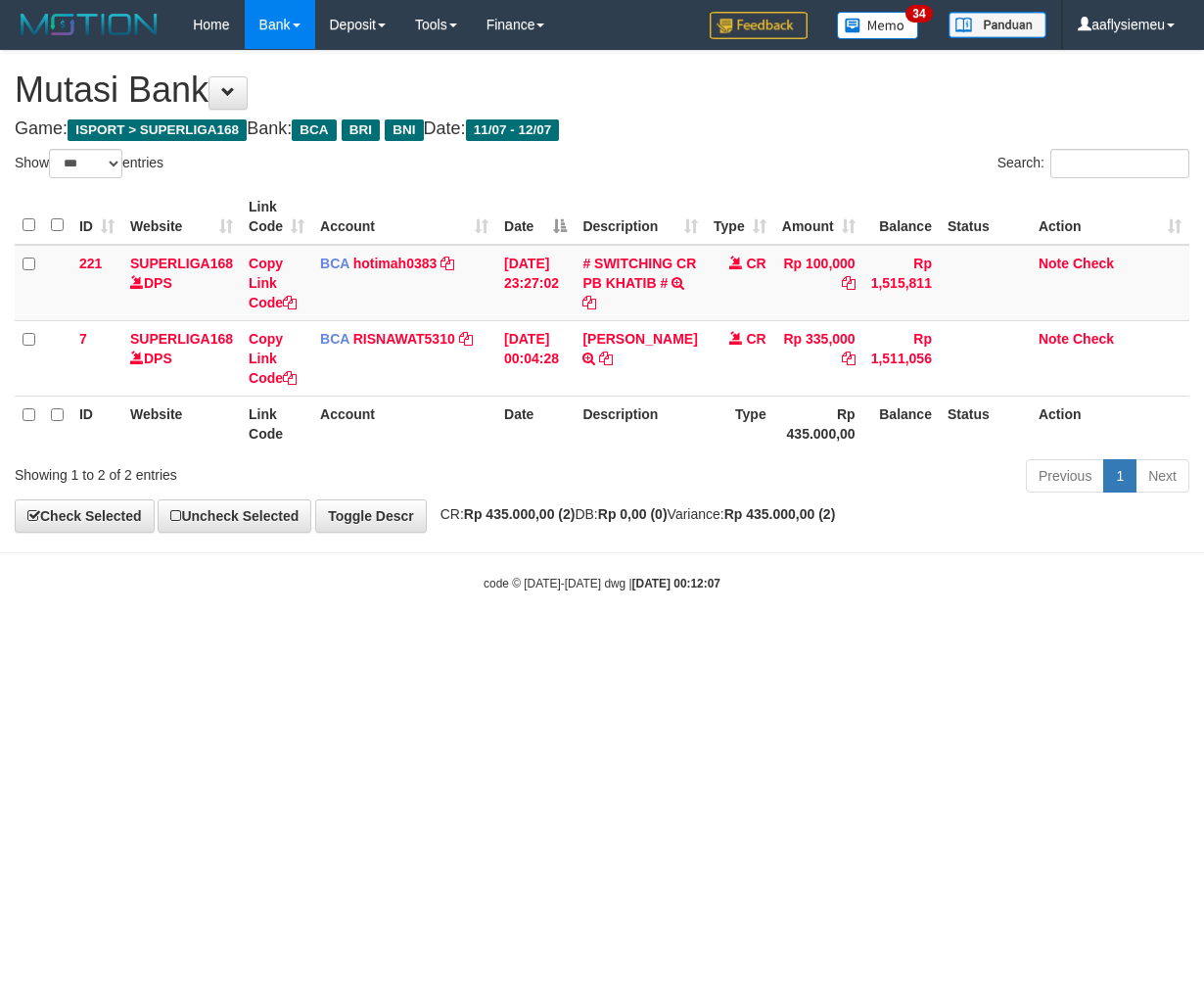 scroll, scrollTop: 0, scrollLeft: 0, axis: both 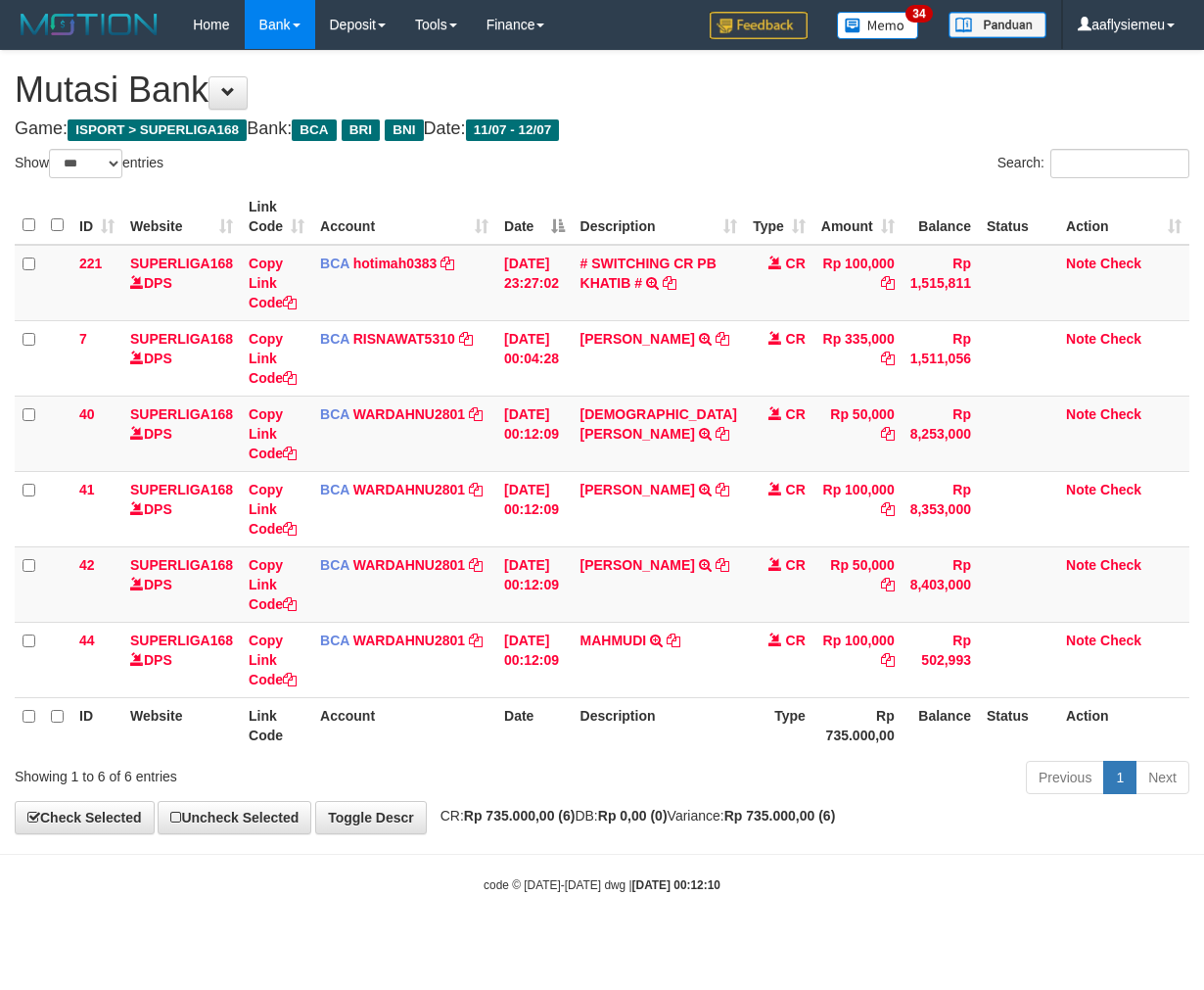 select on "***" 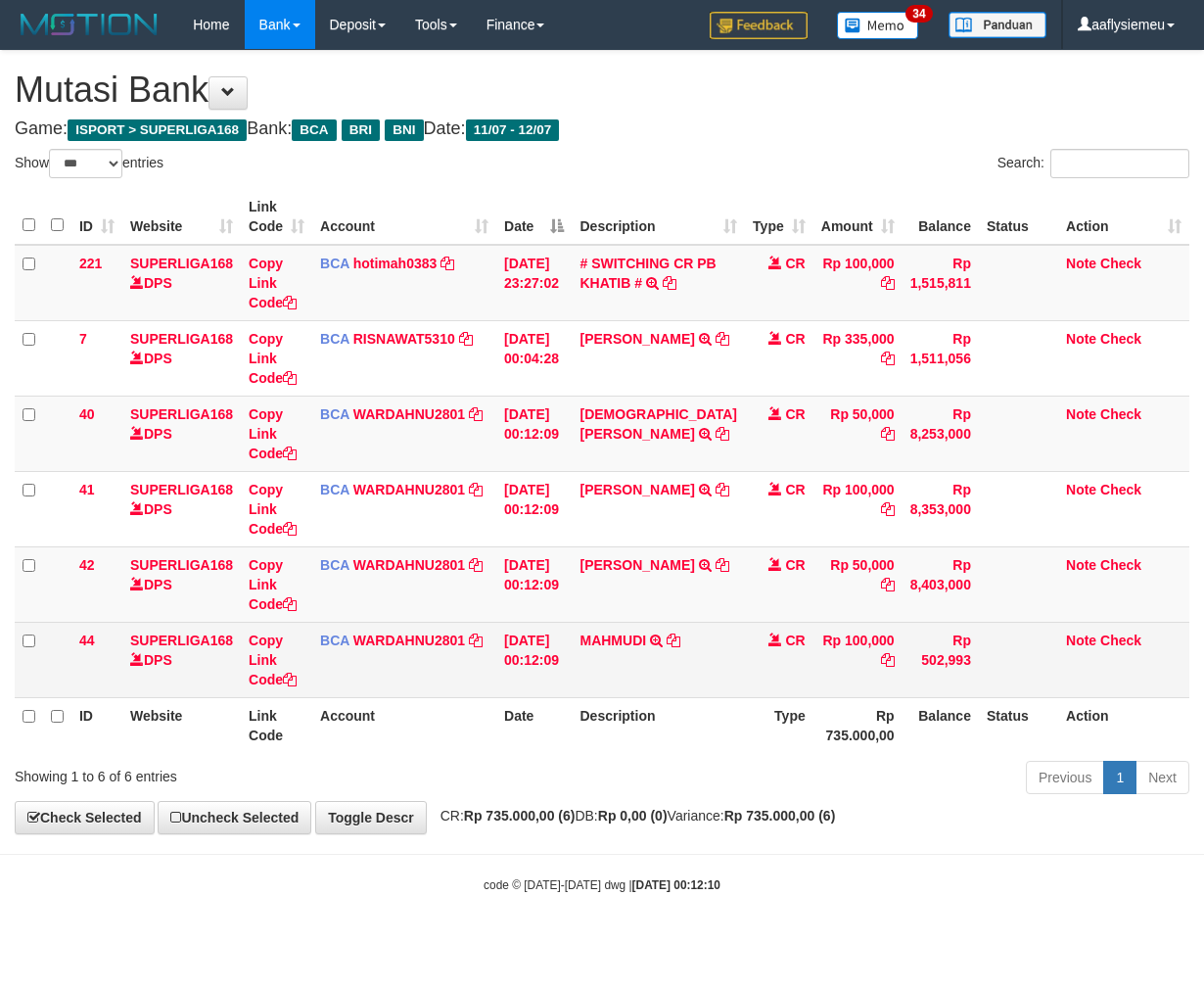 scroll, scrollTop: 0, scrollLeft: 0, axis: both 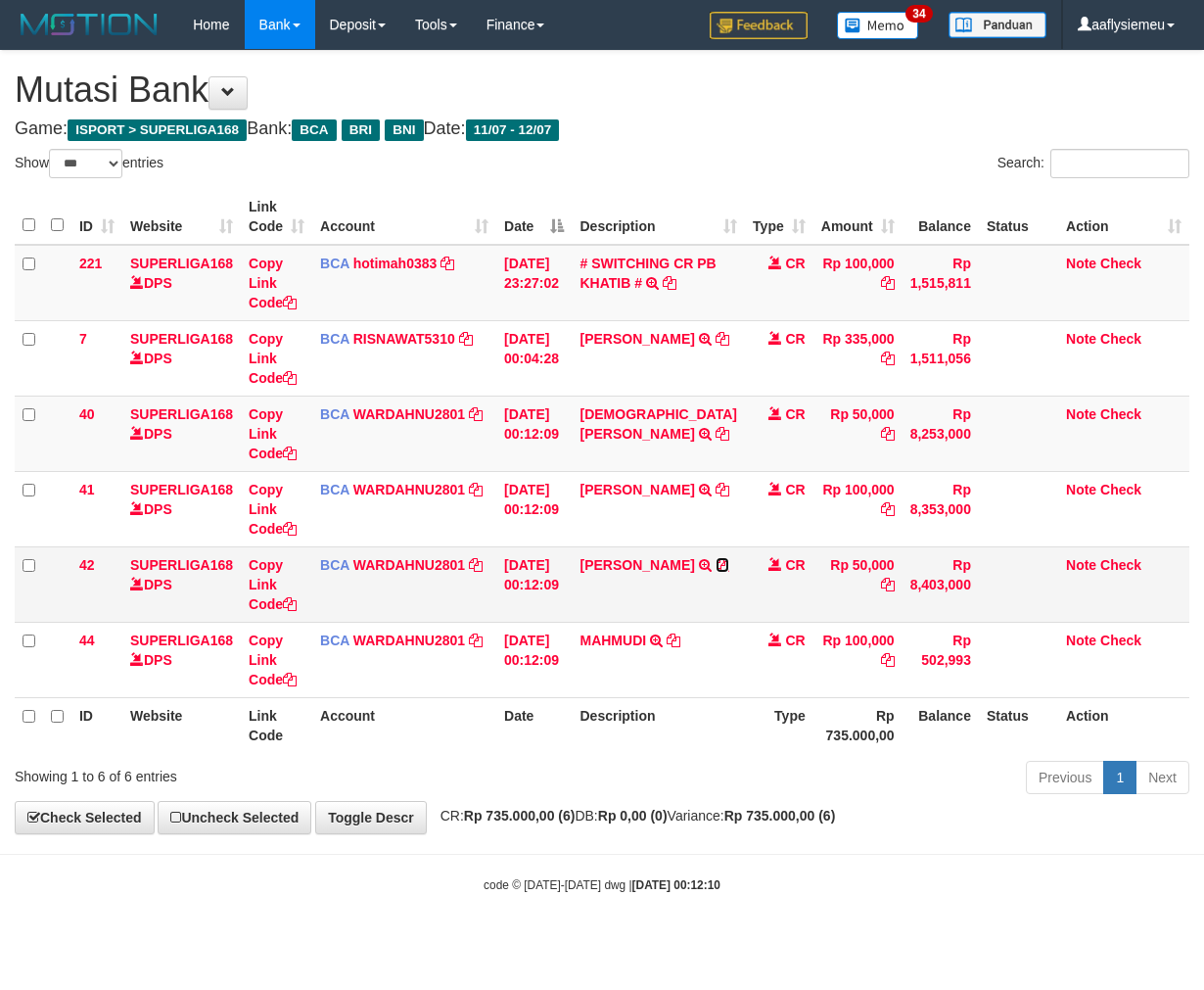 drag, startPoint x: 601, startPoint y: 600, endPoint x: 683, endPoint y: 578, distance: 84.8999 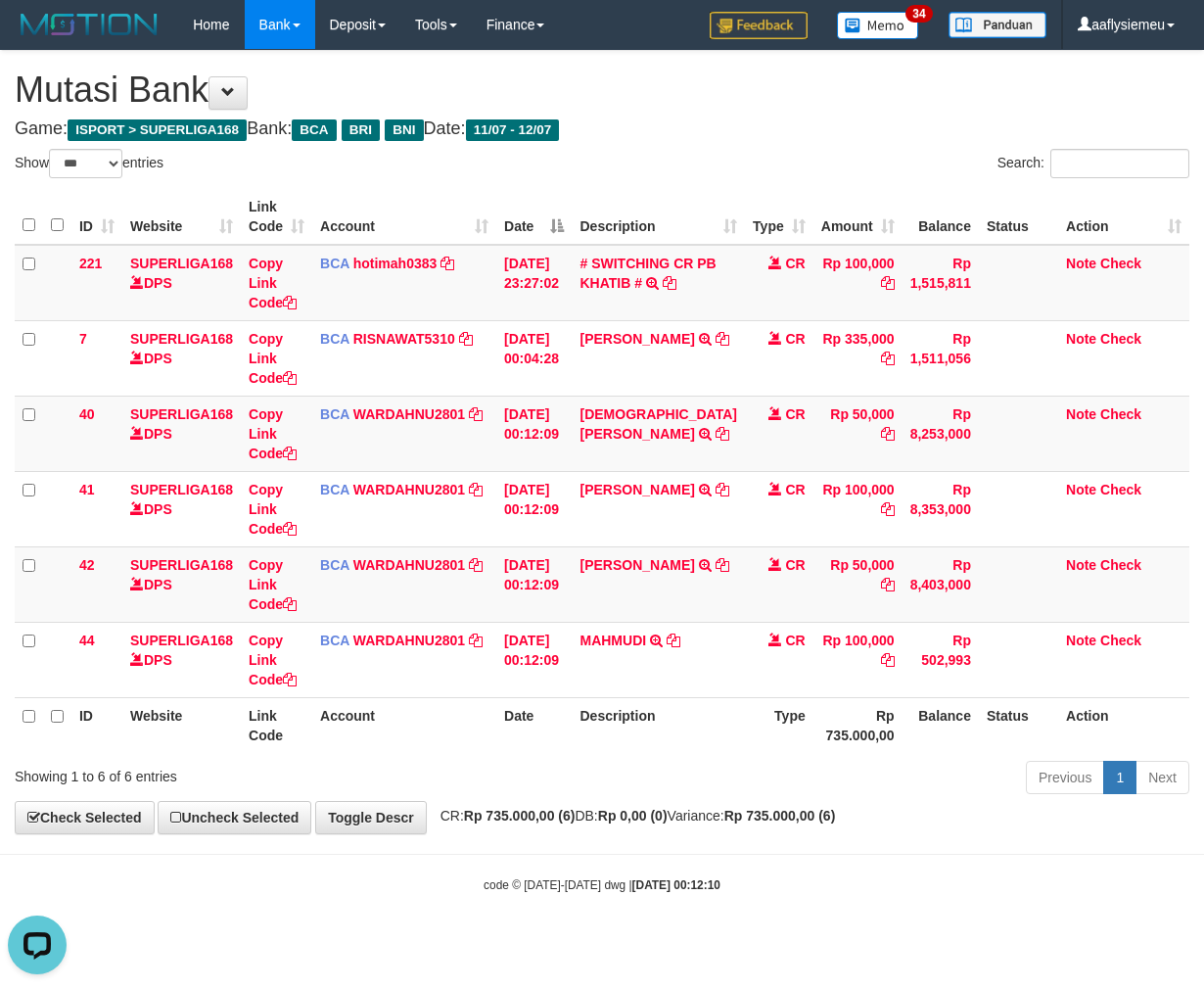 scroll, scrollTop: 0, scrollLeft: 0, axis: both 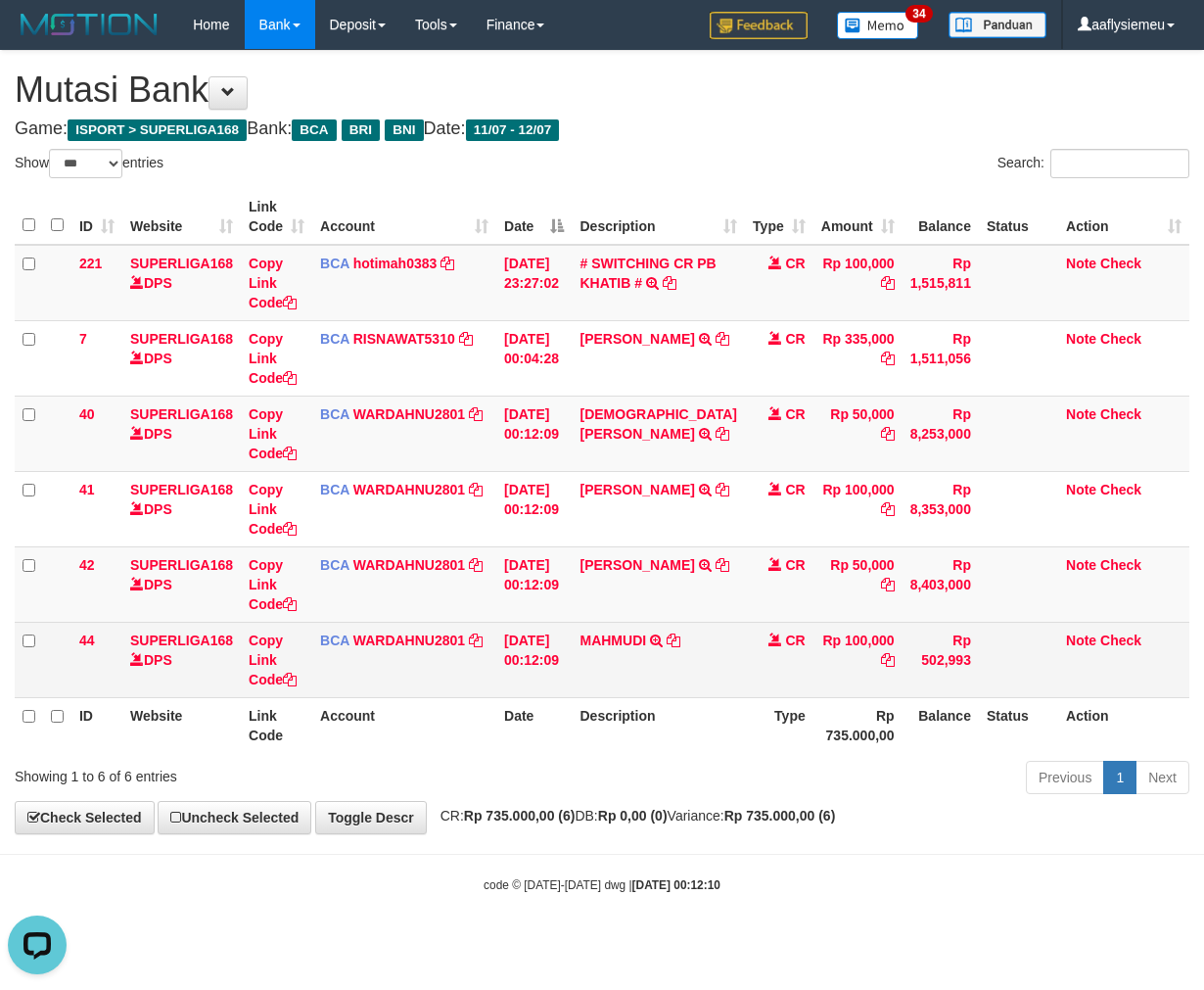 drag, startPoint x: 931, startPoint y: 639, endPoint x: 1177, endPoint y: 621, distance: 246.6577 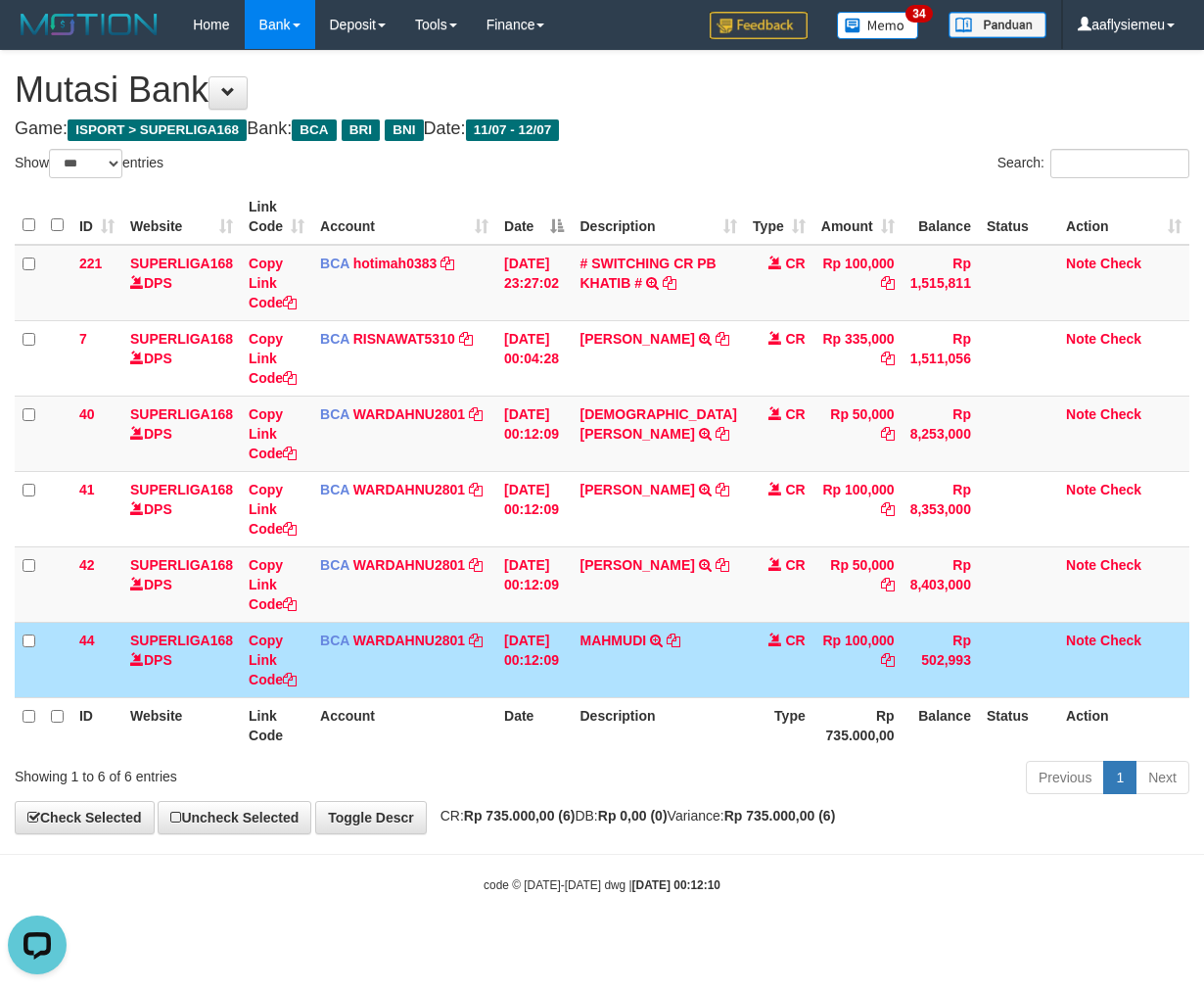 click on "CR" at bounding box center [779, 659] 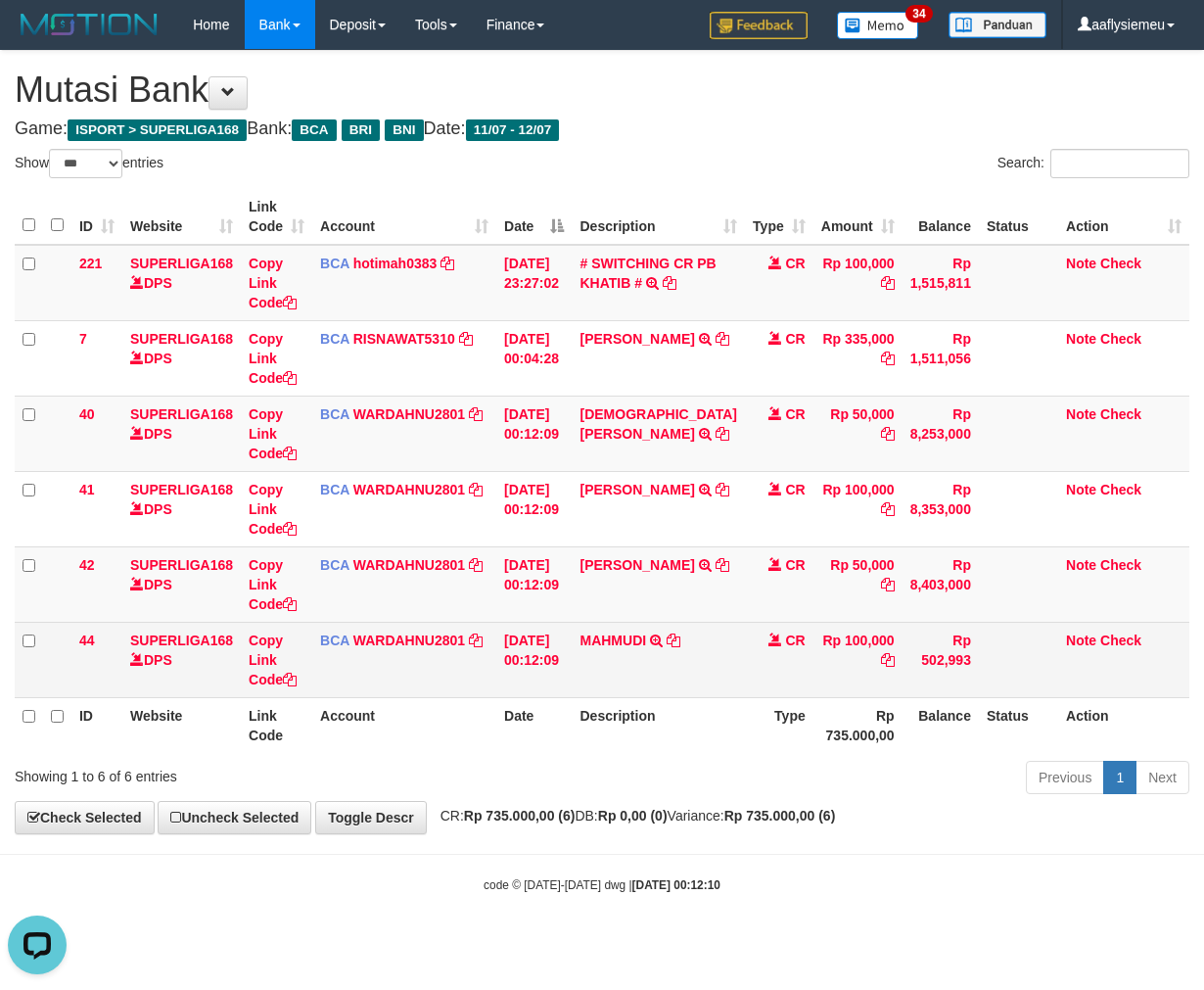 click on "CR" at bounding box center [779, 659] 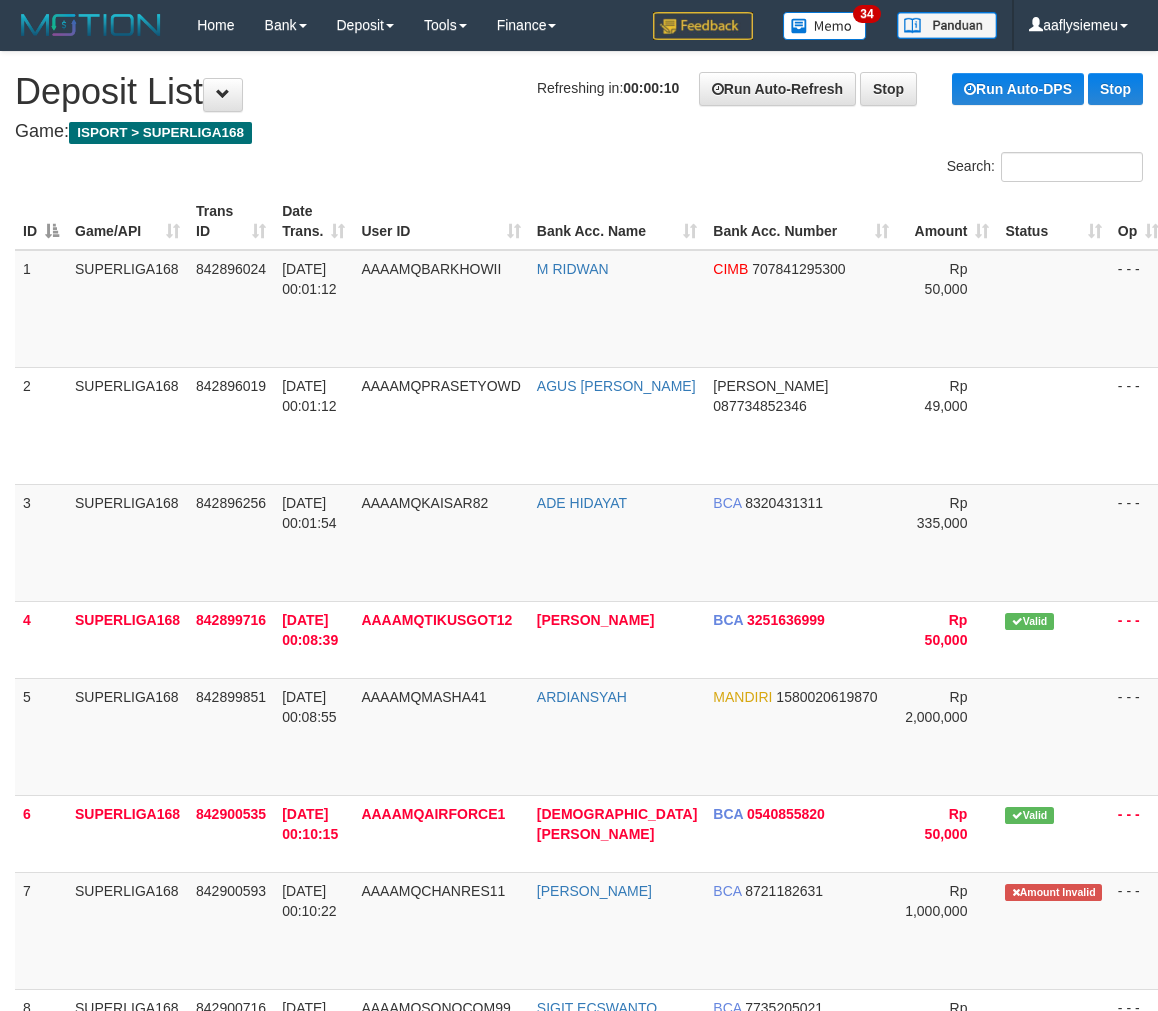 scroll, scrollTop: 0, scrollLeft: 0, axis: both 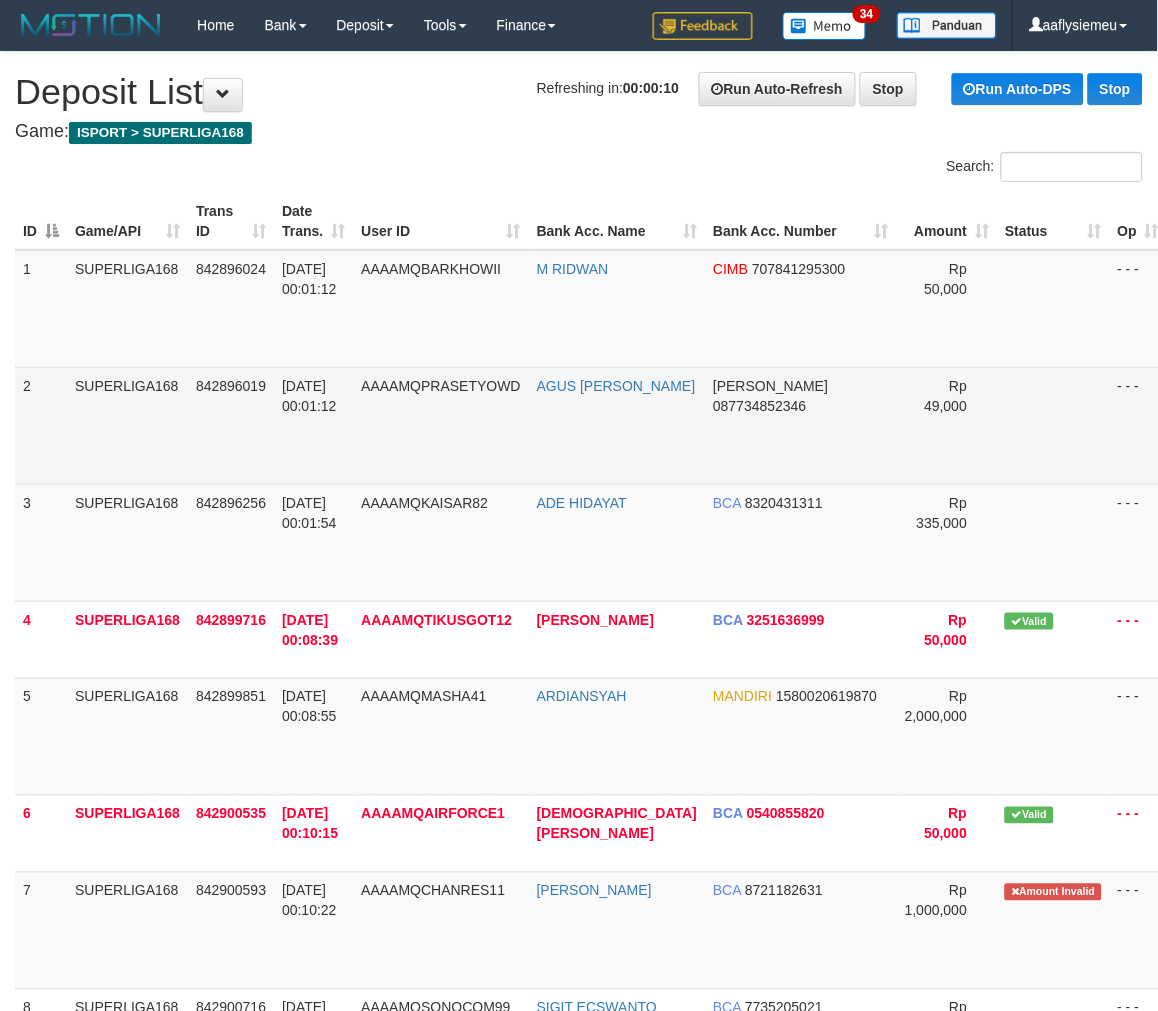 click on "842896019" at bounding box center [231, 425] 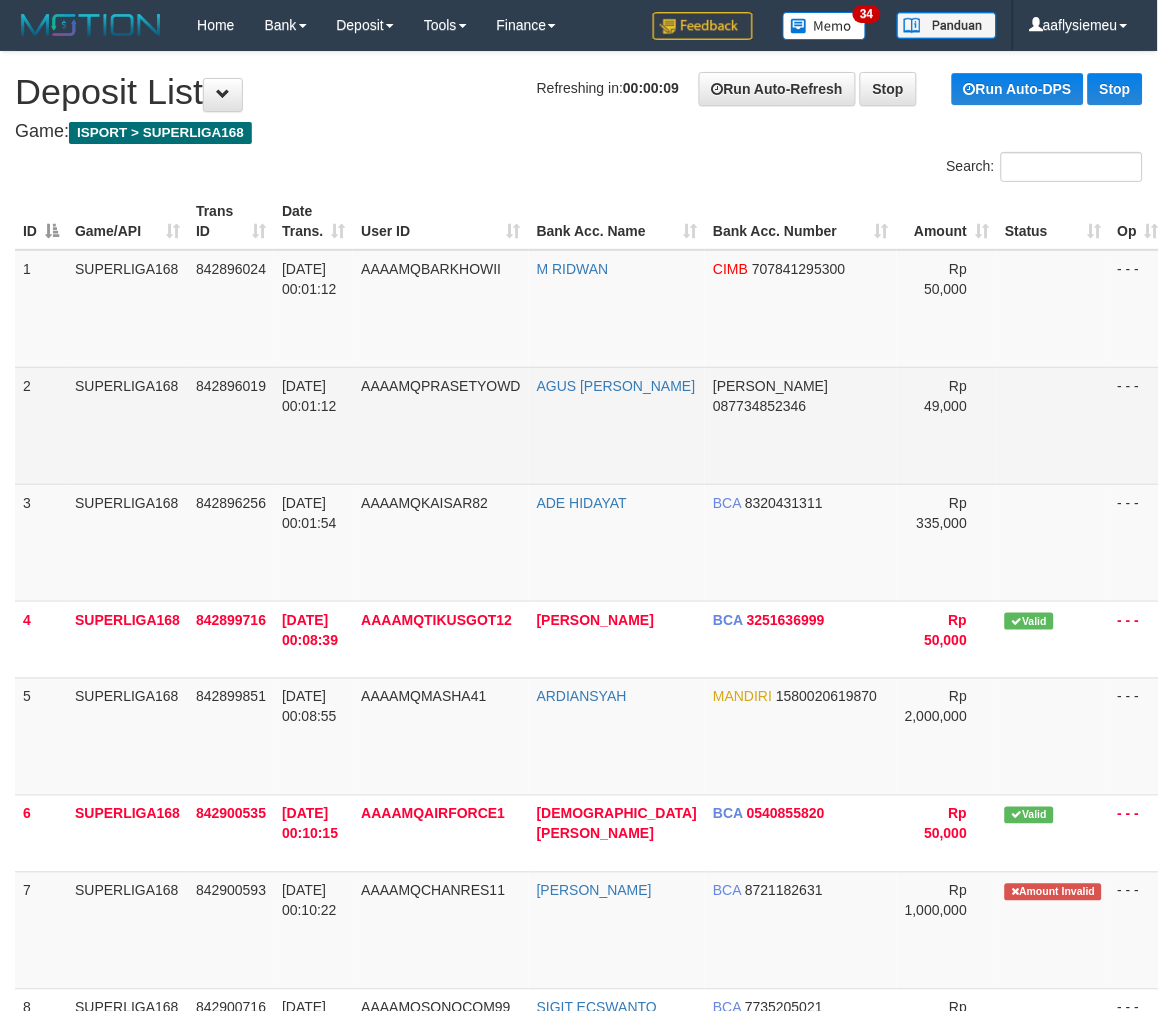 scroll, scrollTop: 627, scrollLeft: 0, axis: vertical 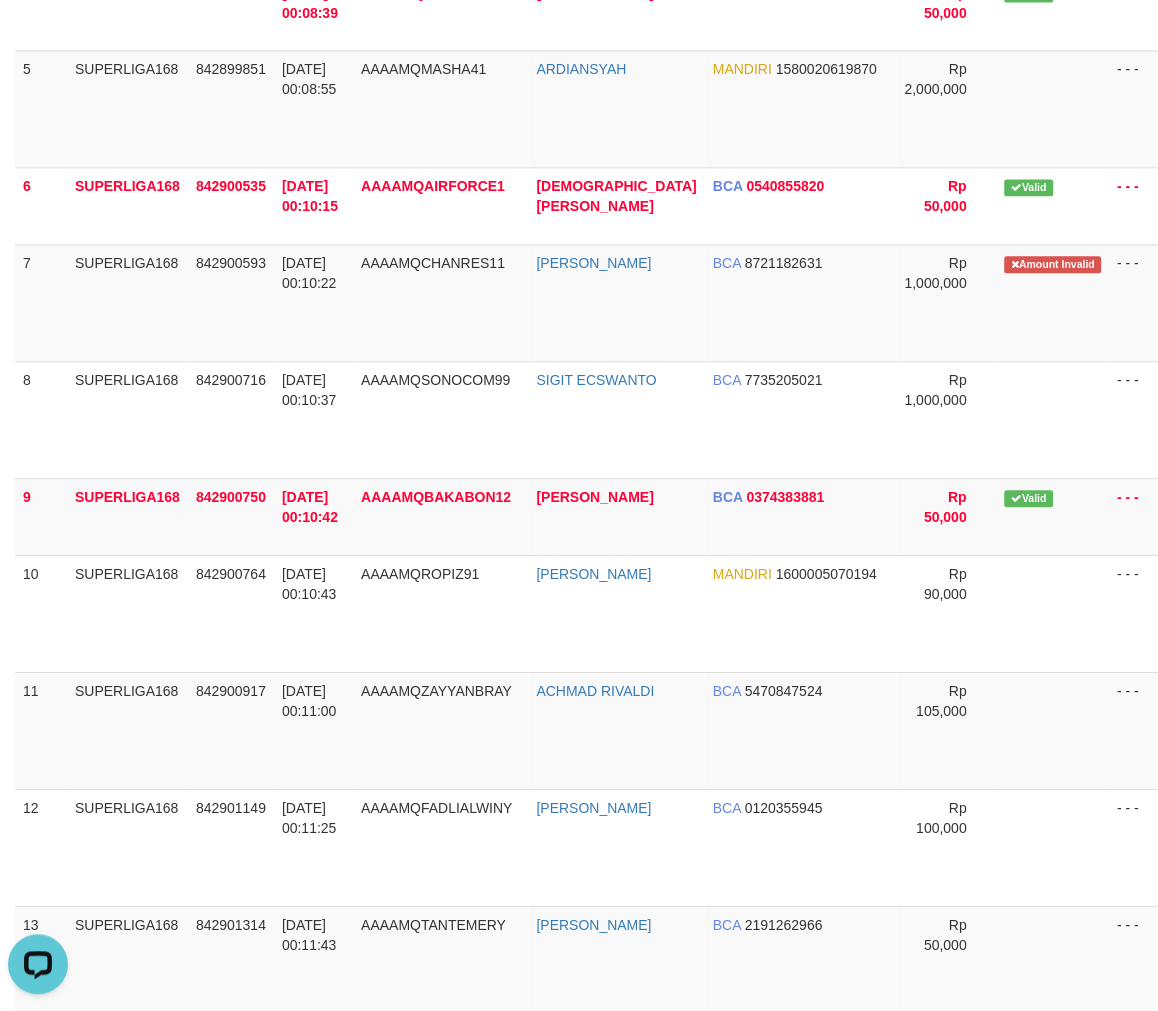 drag, startPoint x: 214, startPoint y: 542, endPoint x: 1, endPoint y: 605, distance: 222.12158 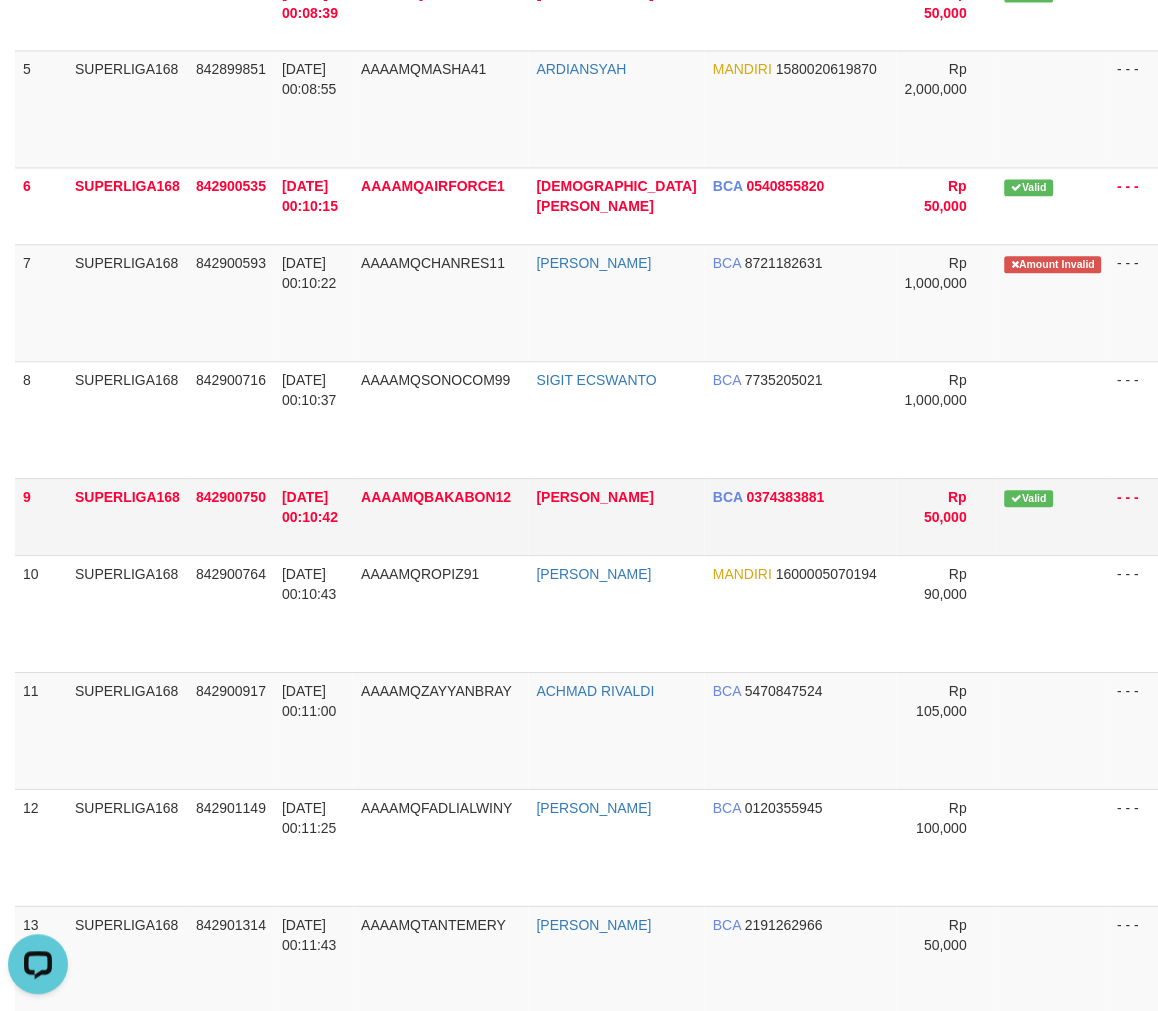 click on "9" at bounding box center (41, 517) 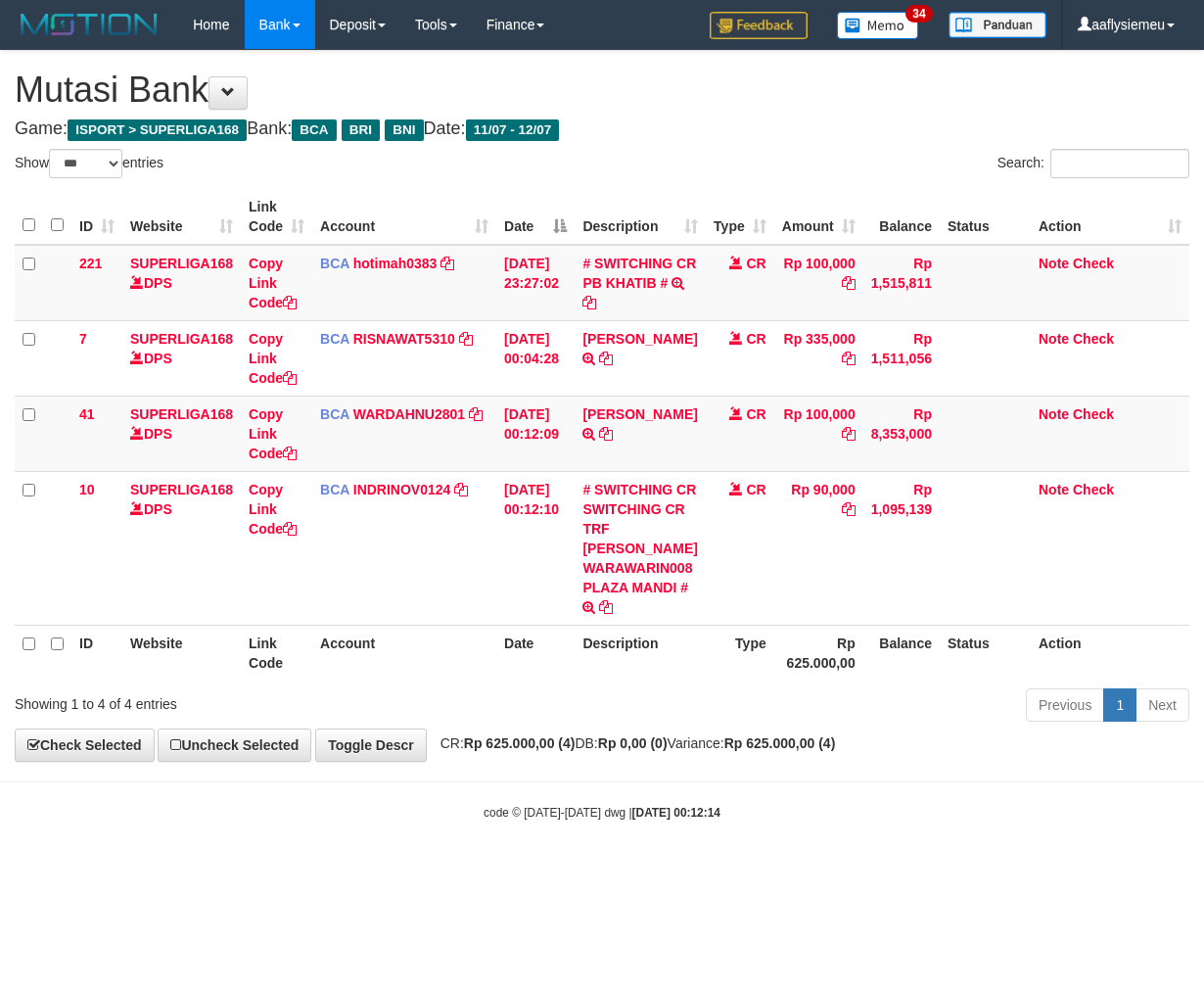 select on "***" 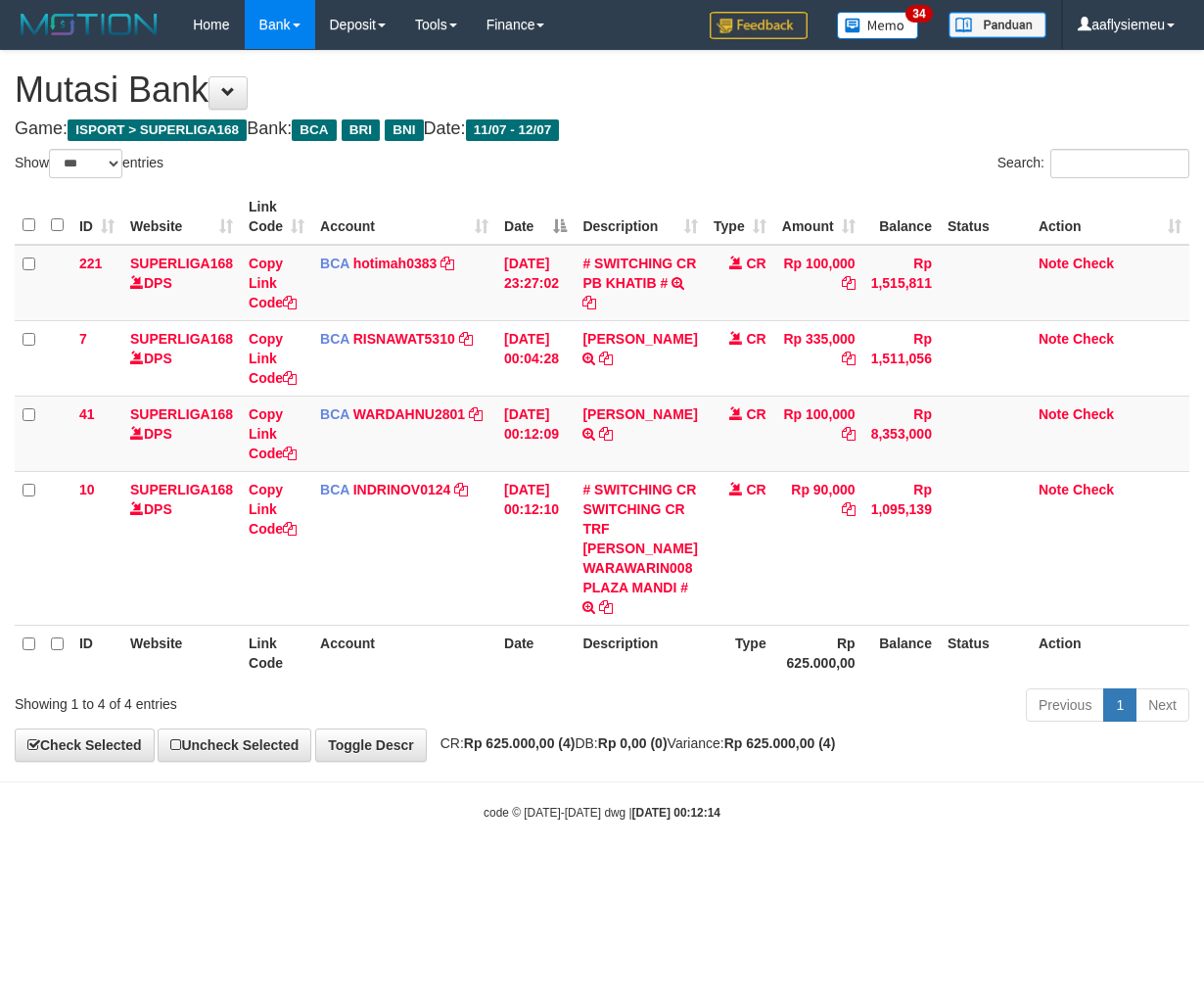 scroll, scrollTop: 0, scrollLeft: 0, axis: both 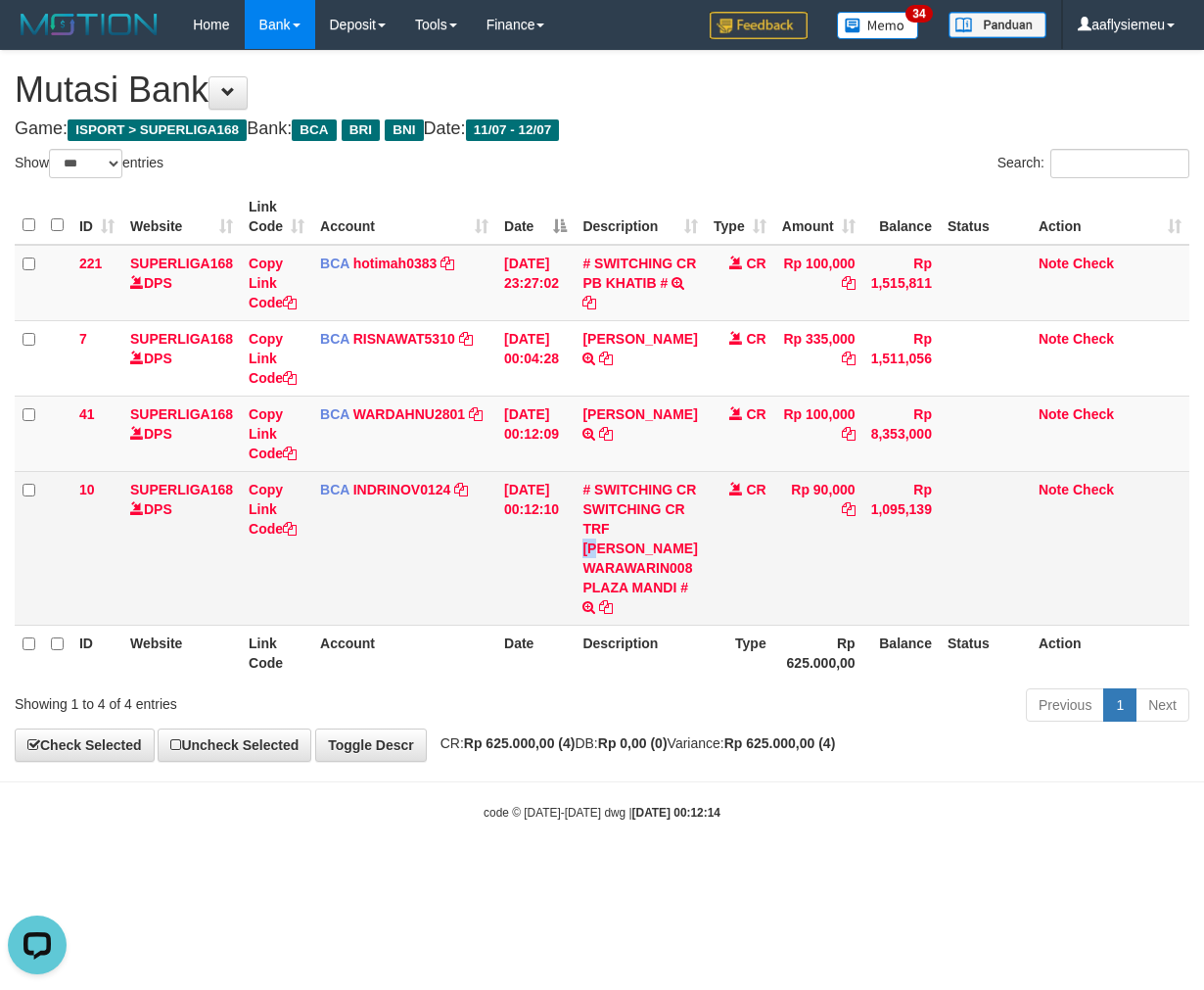copy on "RO" 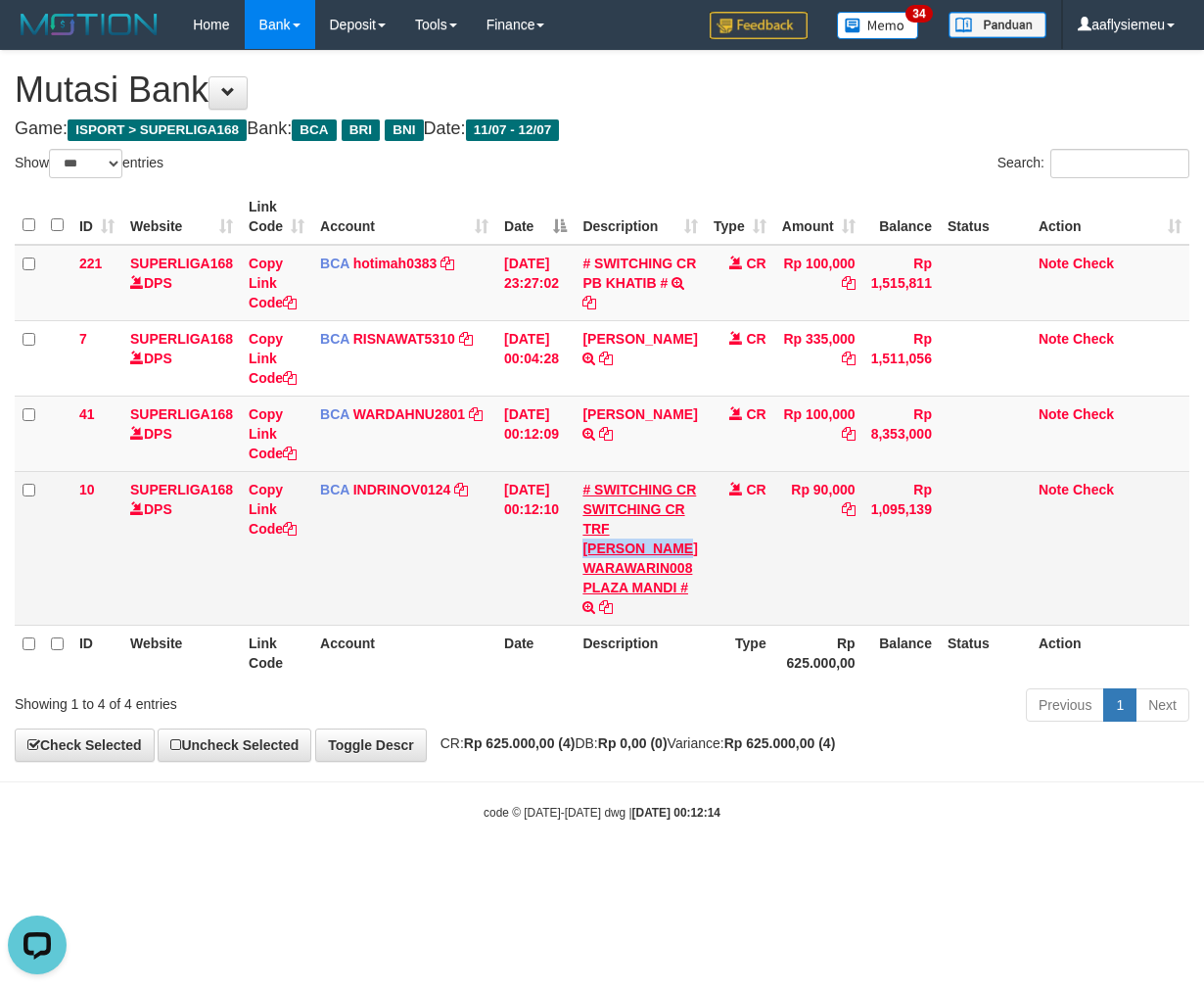 copy on "ROBINSON WAR" 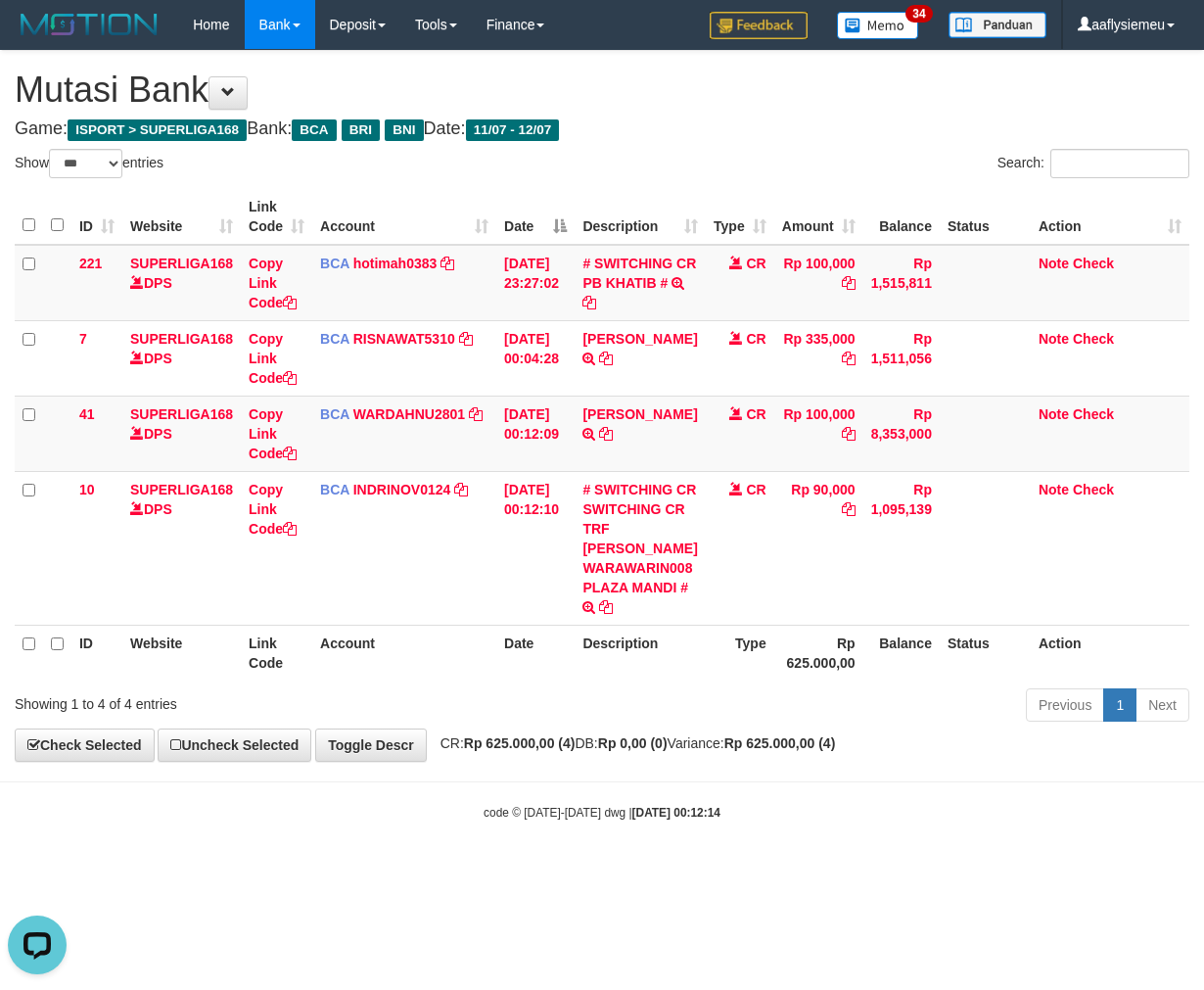 click on "Toggle navigation
Home
Bank
Account List
Load
By Website
Group
[ISPORT]													SUPERLIGA168
By Load Group (DPS)
34" at bounding box center (602, 435) 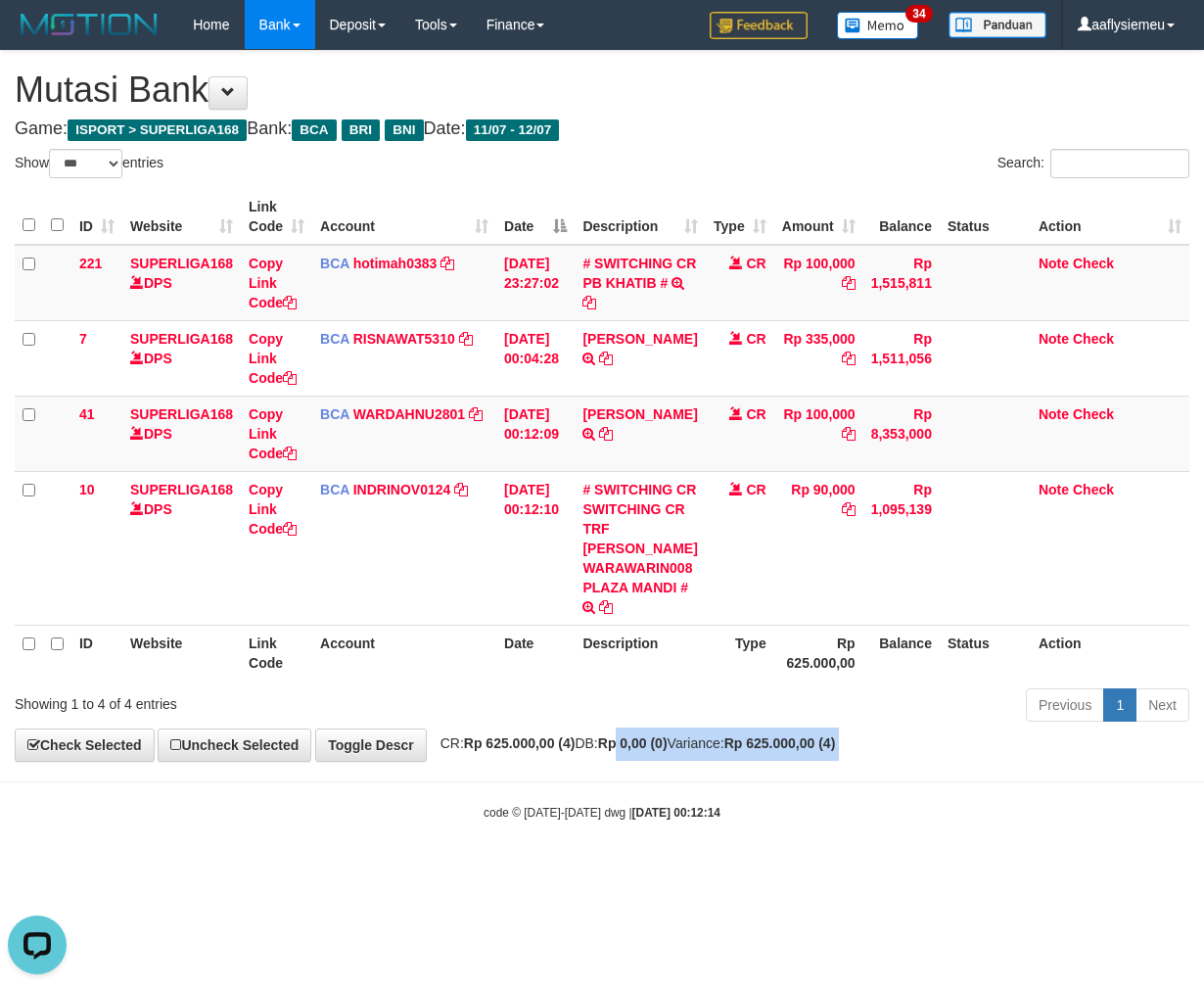 click on "Toggle navigation
Home
Bank
Account List
Load
By Website
Group
[ISPORT]													SUPERLIGA168
By Load Group (DPS)
34" at bounding box center [602, 435] 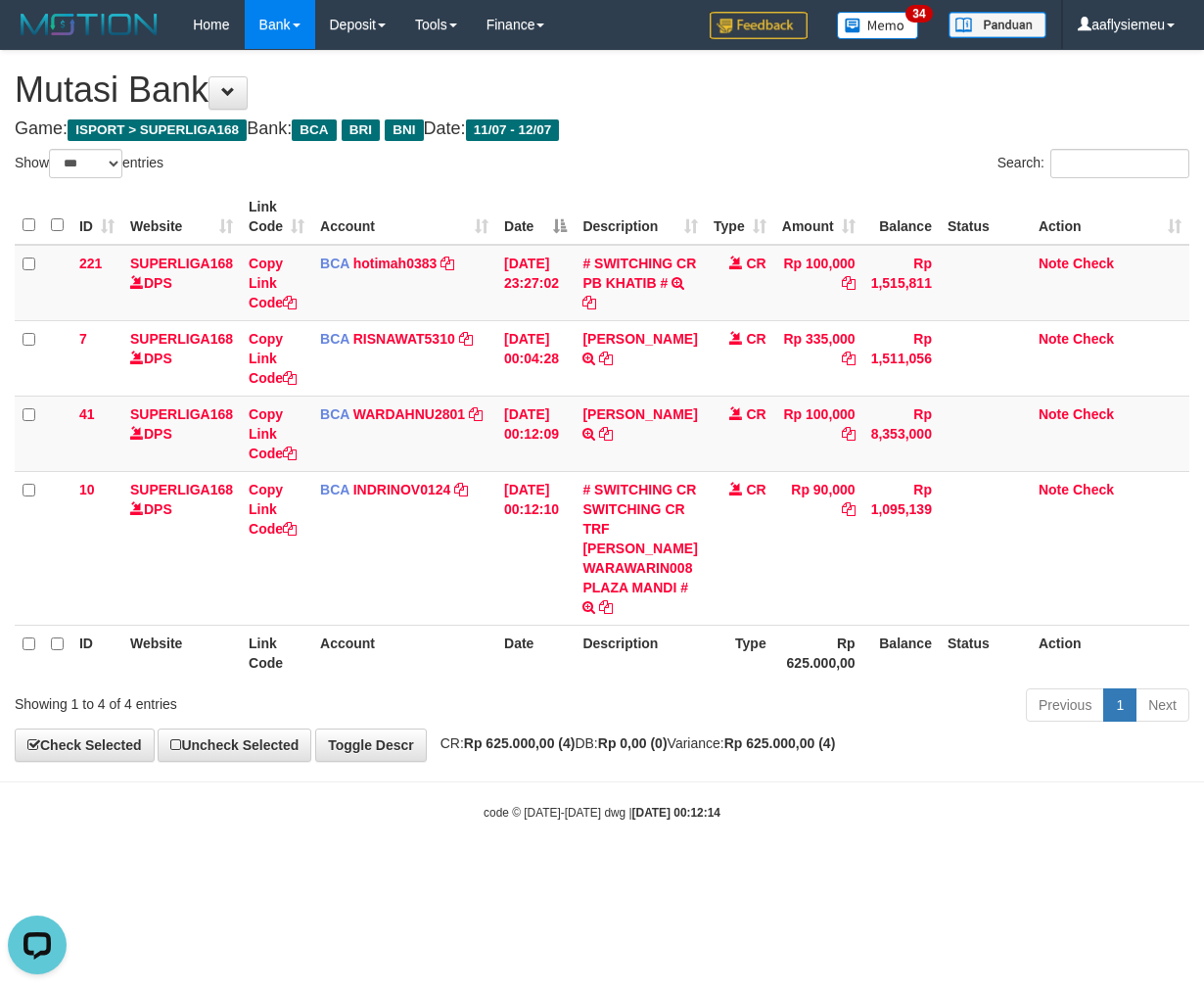click on "Previous 1 Next" at bounding box center [854, 707] 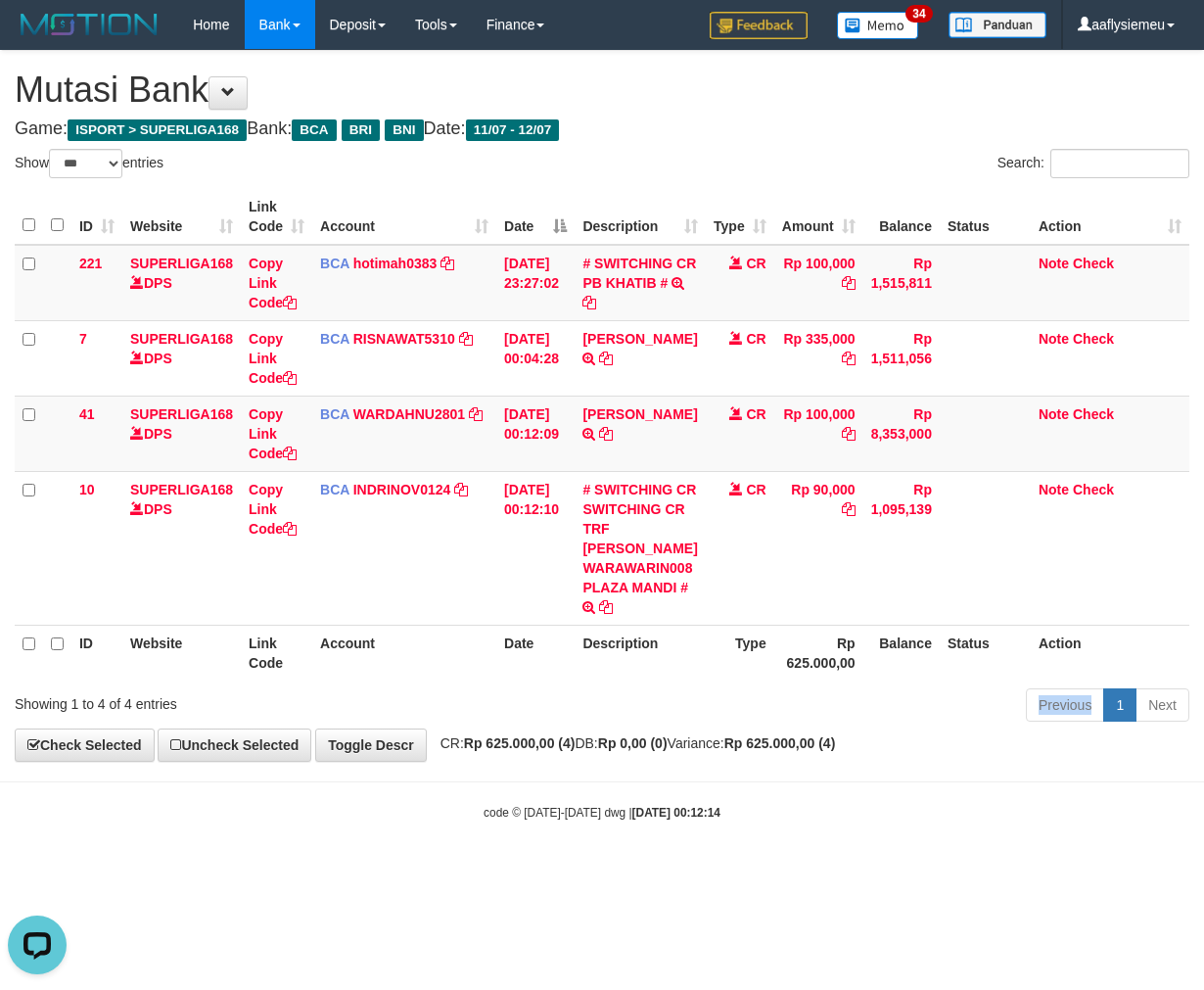 click on "Previous 1 Next" at bounding box center (854, 707) 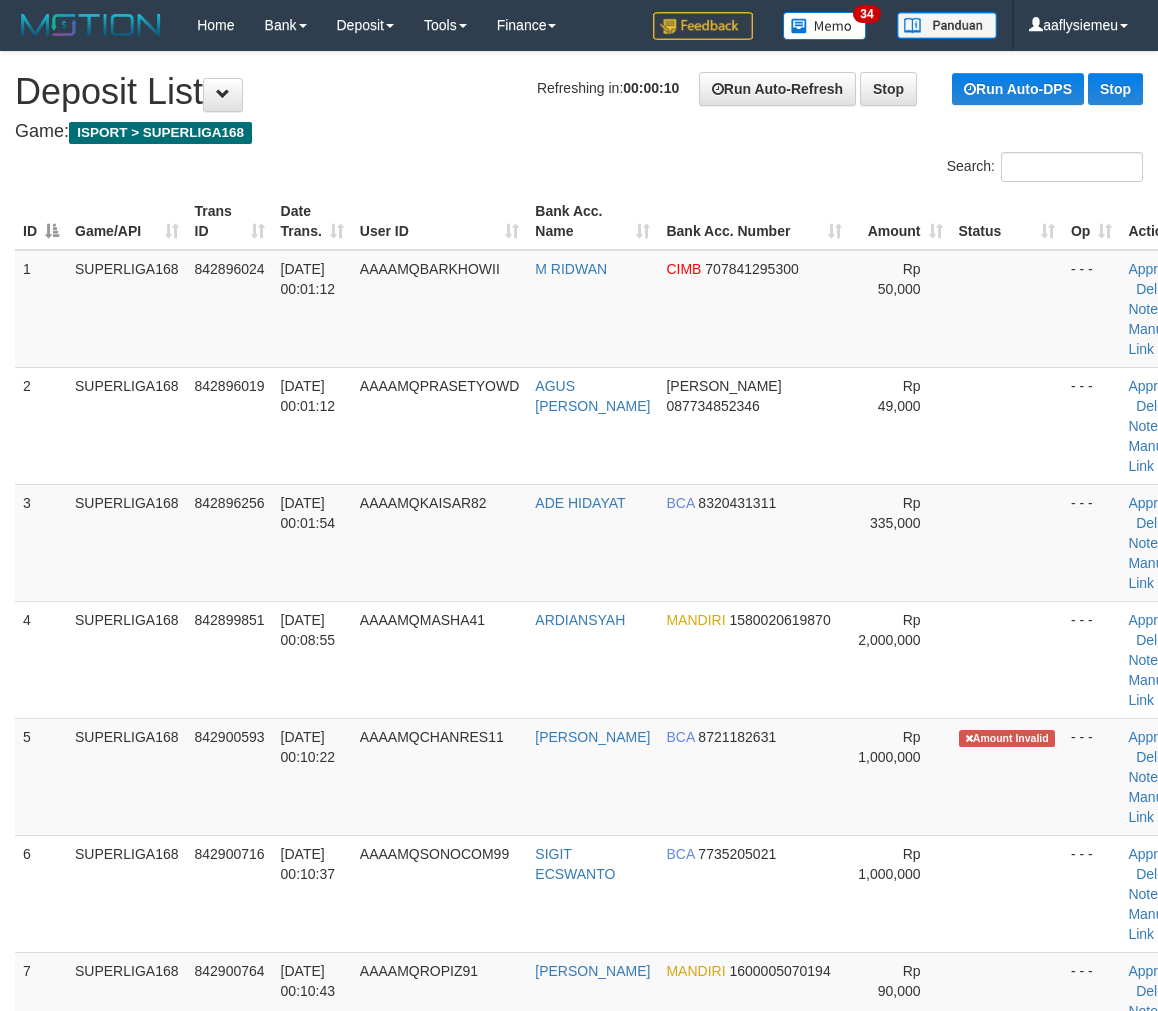 scroll, scrollTop: 627, scrollLeft: 0, axis: vertical 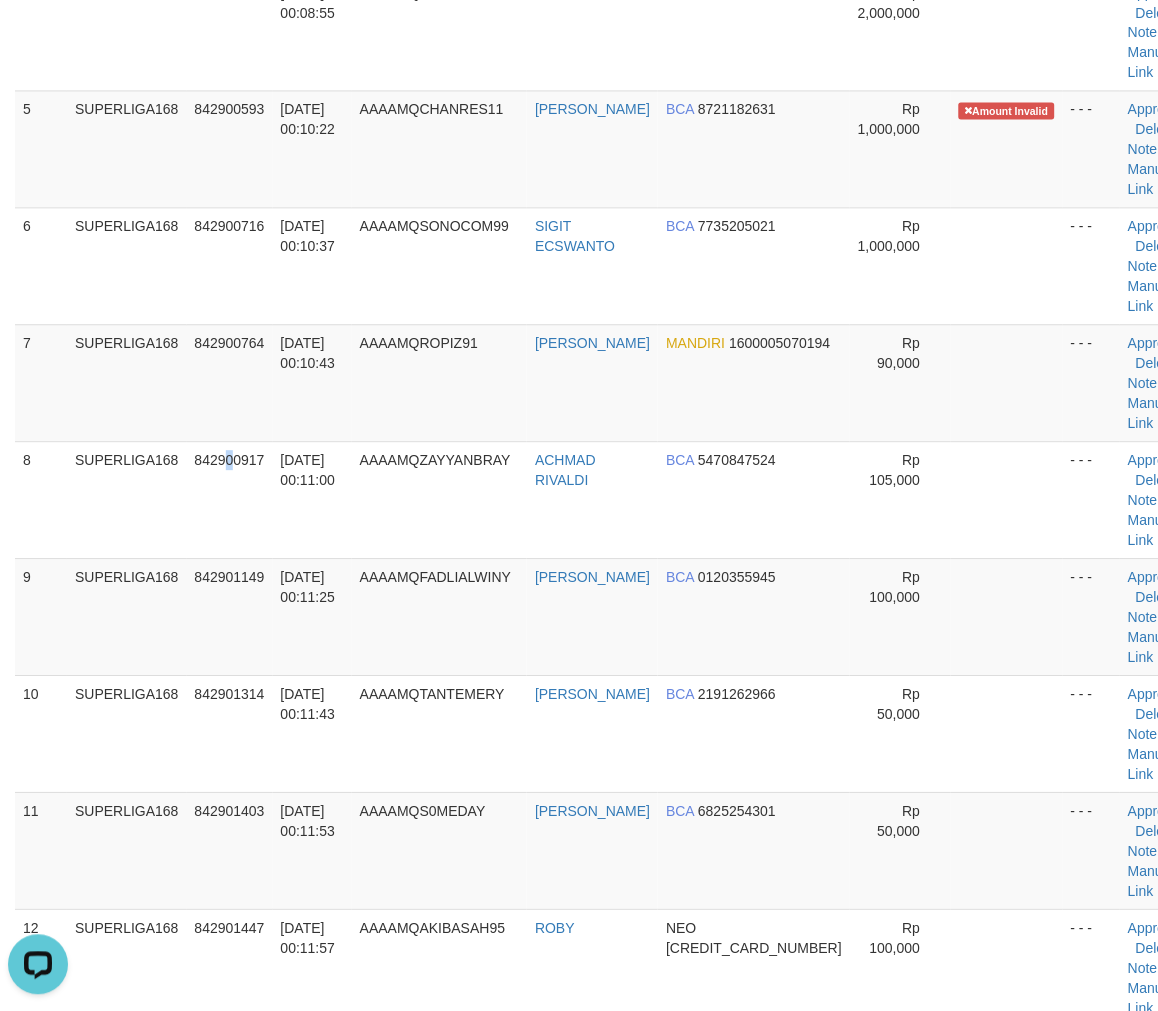 drag, startPoint x: 227, startPoint y: 478, endPoint x: 1, endPoint y: 643, distance: 279.82315 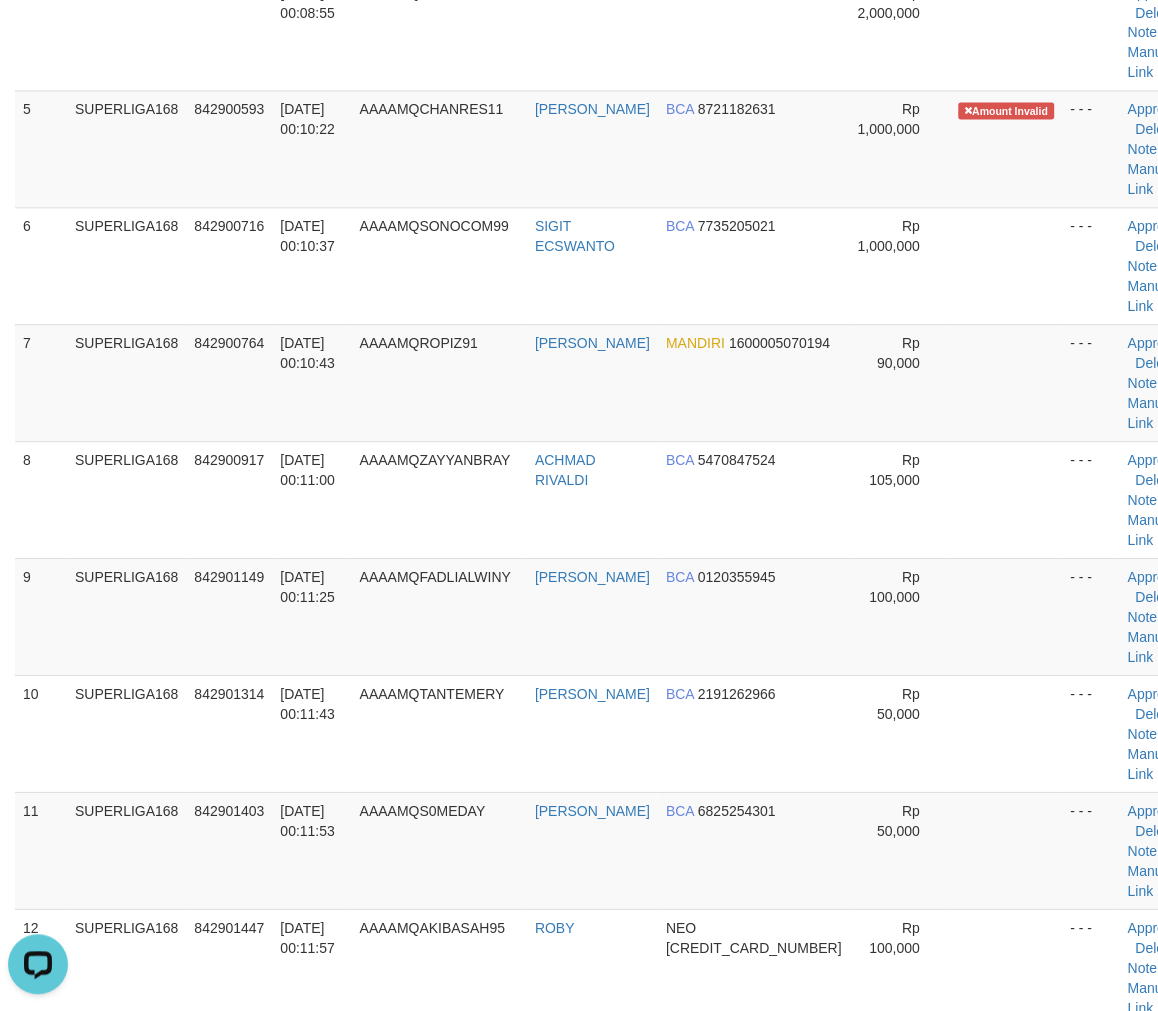 drag, startPoint x: 1, startPoint y: 597, endPoint x: -10, endPoint y: 606, distance: 14.21267 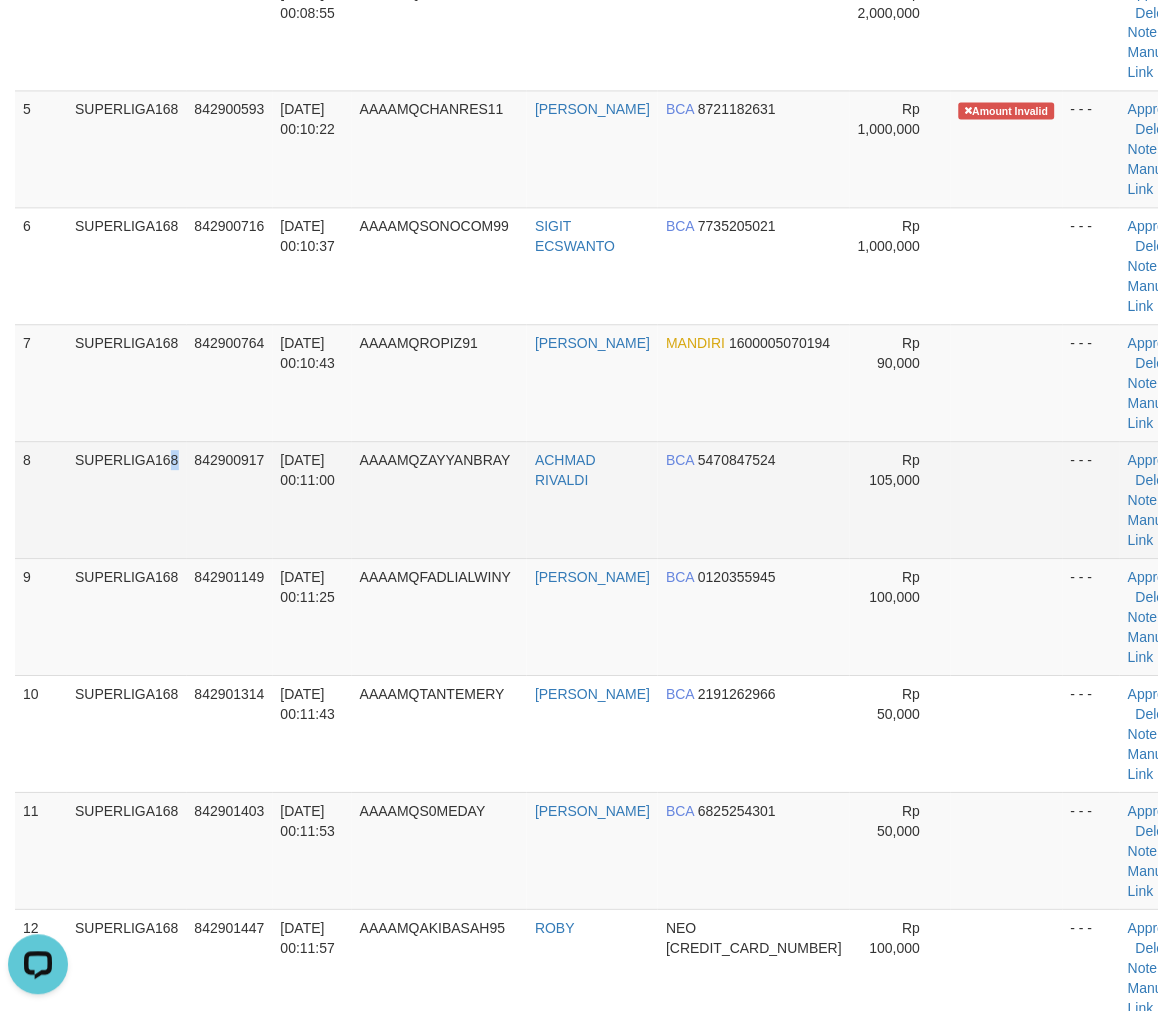drag, startPoint x: 131, startPoint y: 485, endPoint x: 32, endPoint y: 538, distance: 112.29426 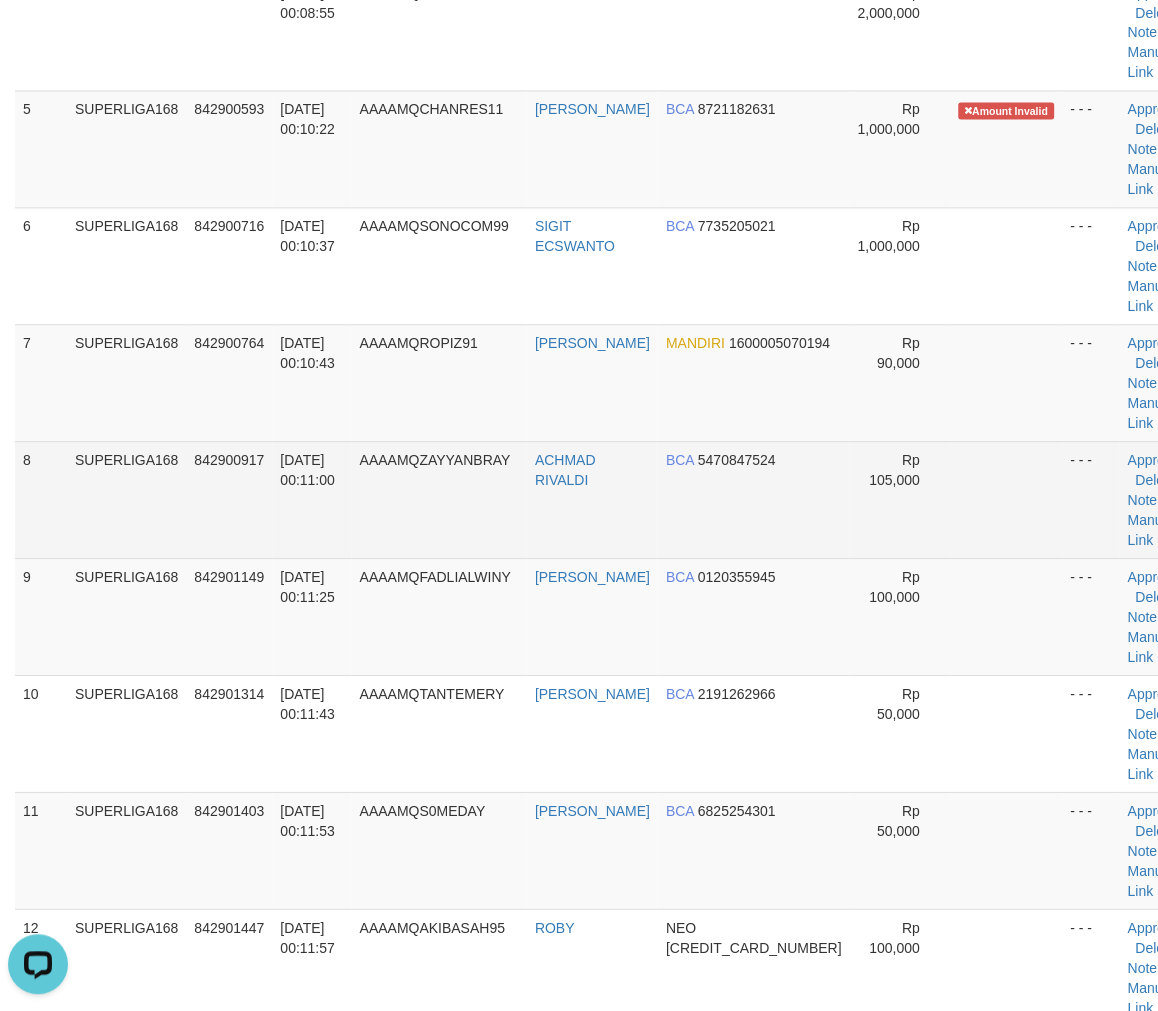 click on "SUPERLIGA168" at bounding box center [127, 500] 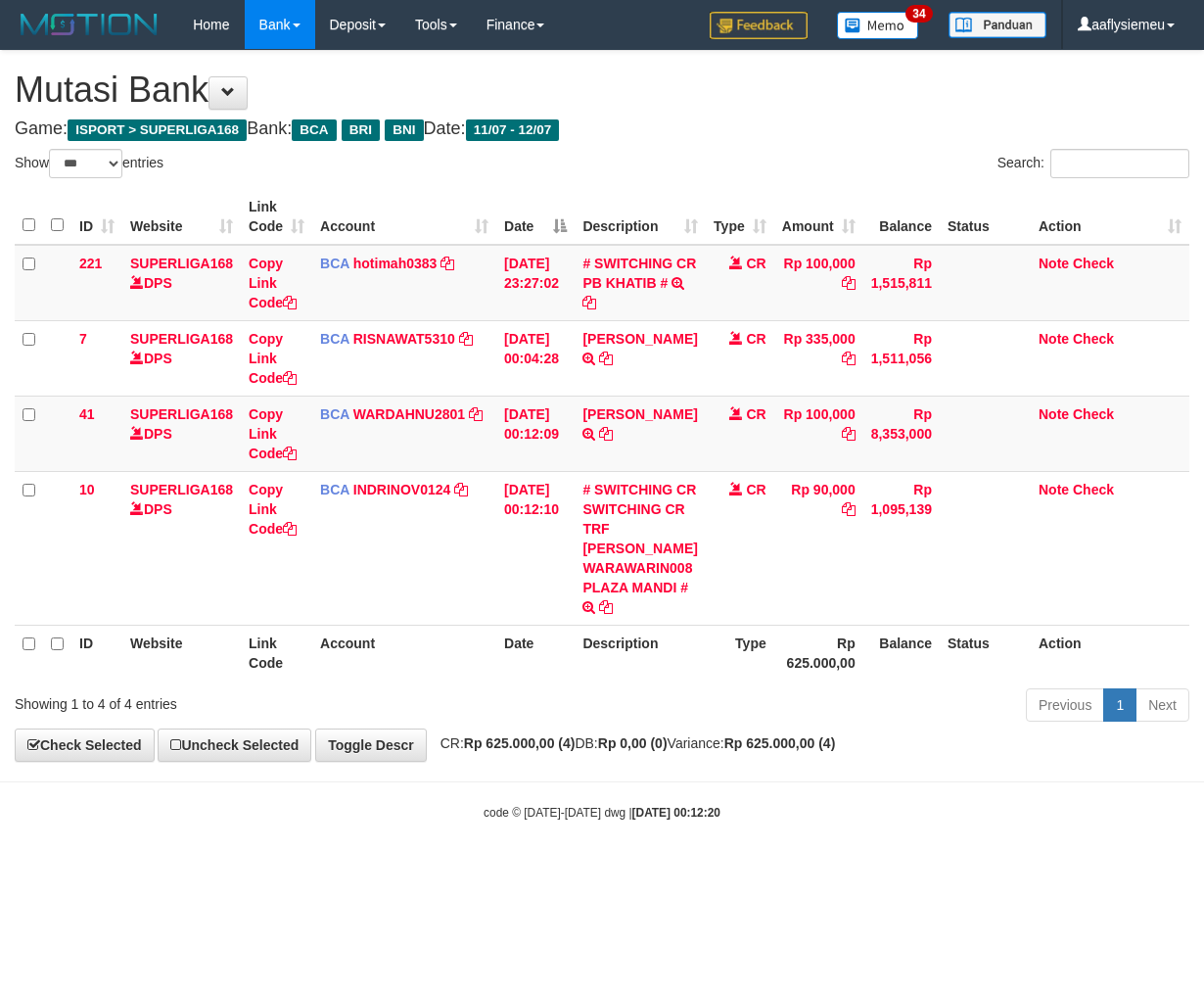 select on "***" 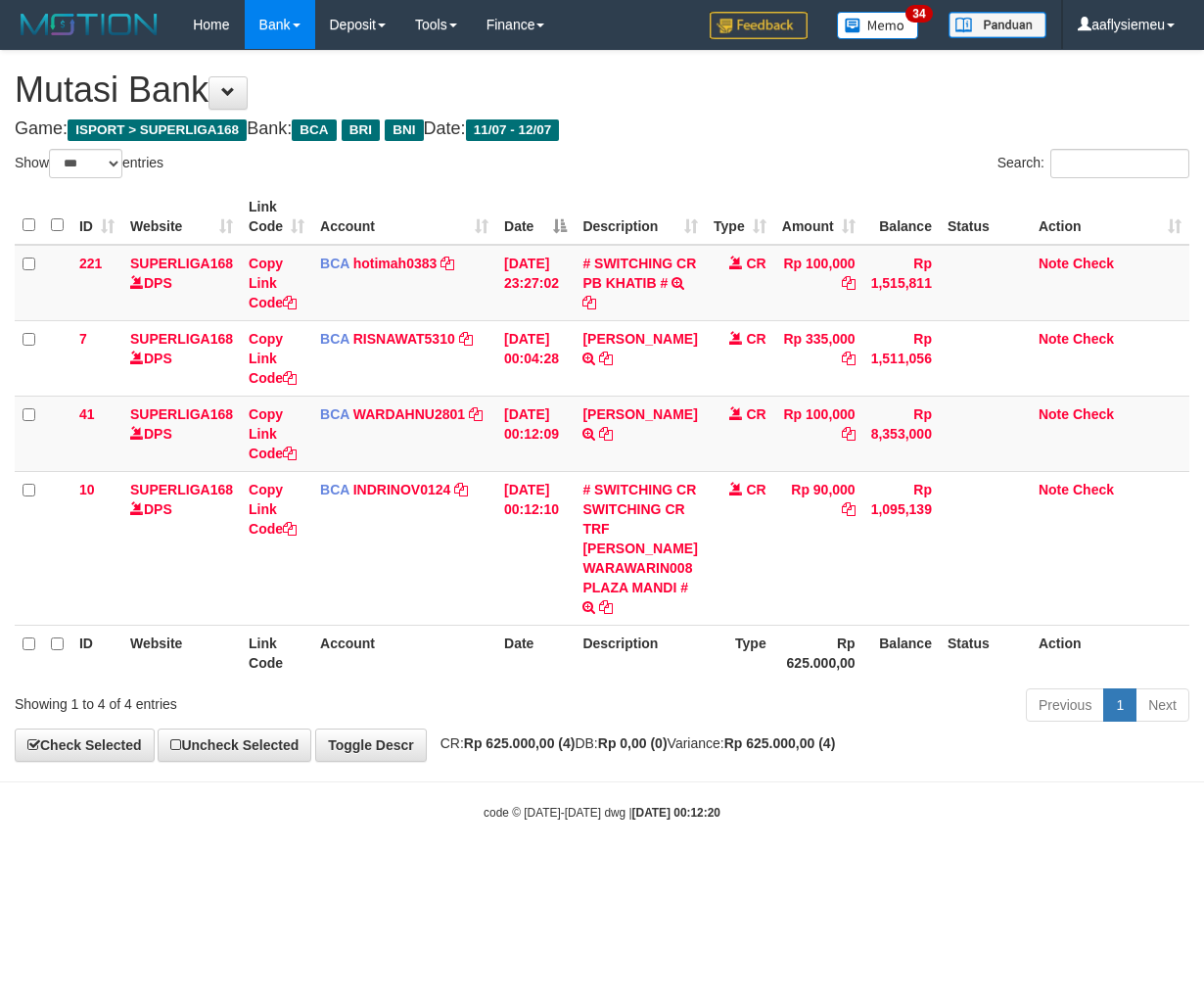 scroll, scrollTop: 0, scrollLeft: 0, axis: both 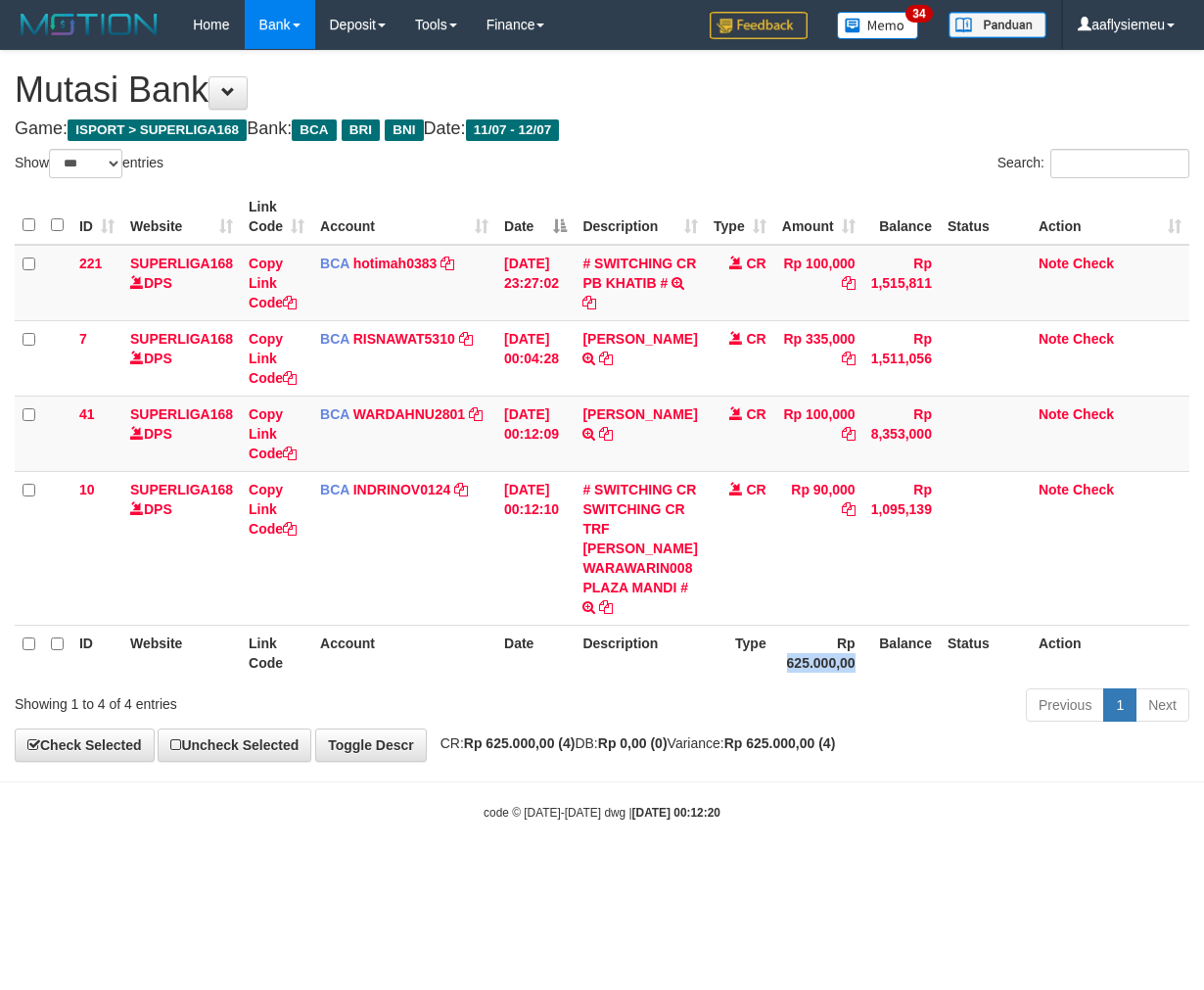 click on "Rp 625.000,00" at bounding box center [818, 652] 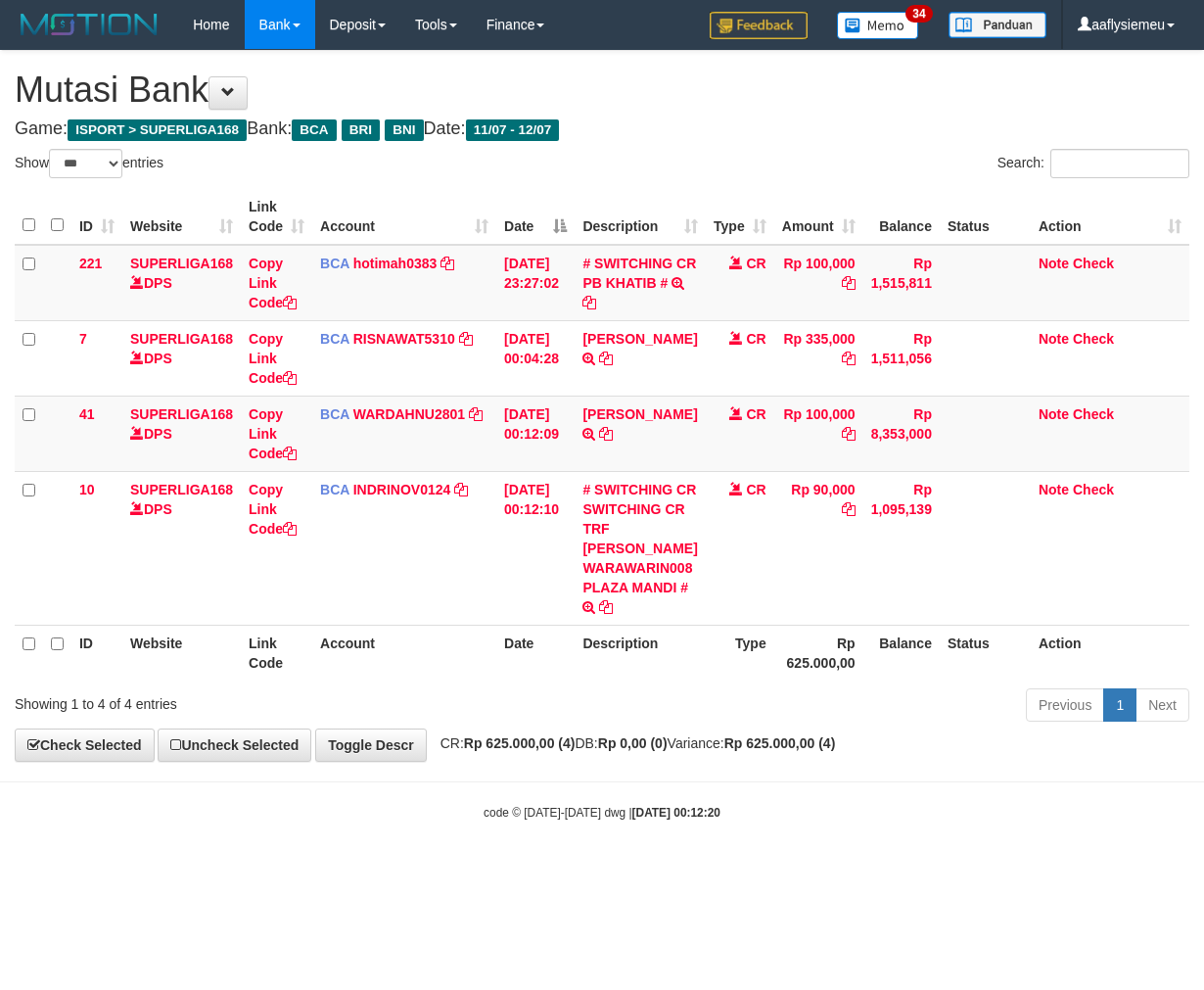 click on "CR:  Rp 625.000,00 (4)      DB:  Rp 0,00 (0)      Variance:  Rp 625.000,00 (4)" at bounding box center [633, 743] 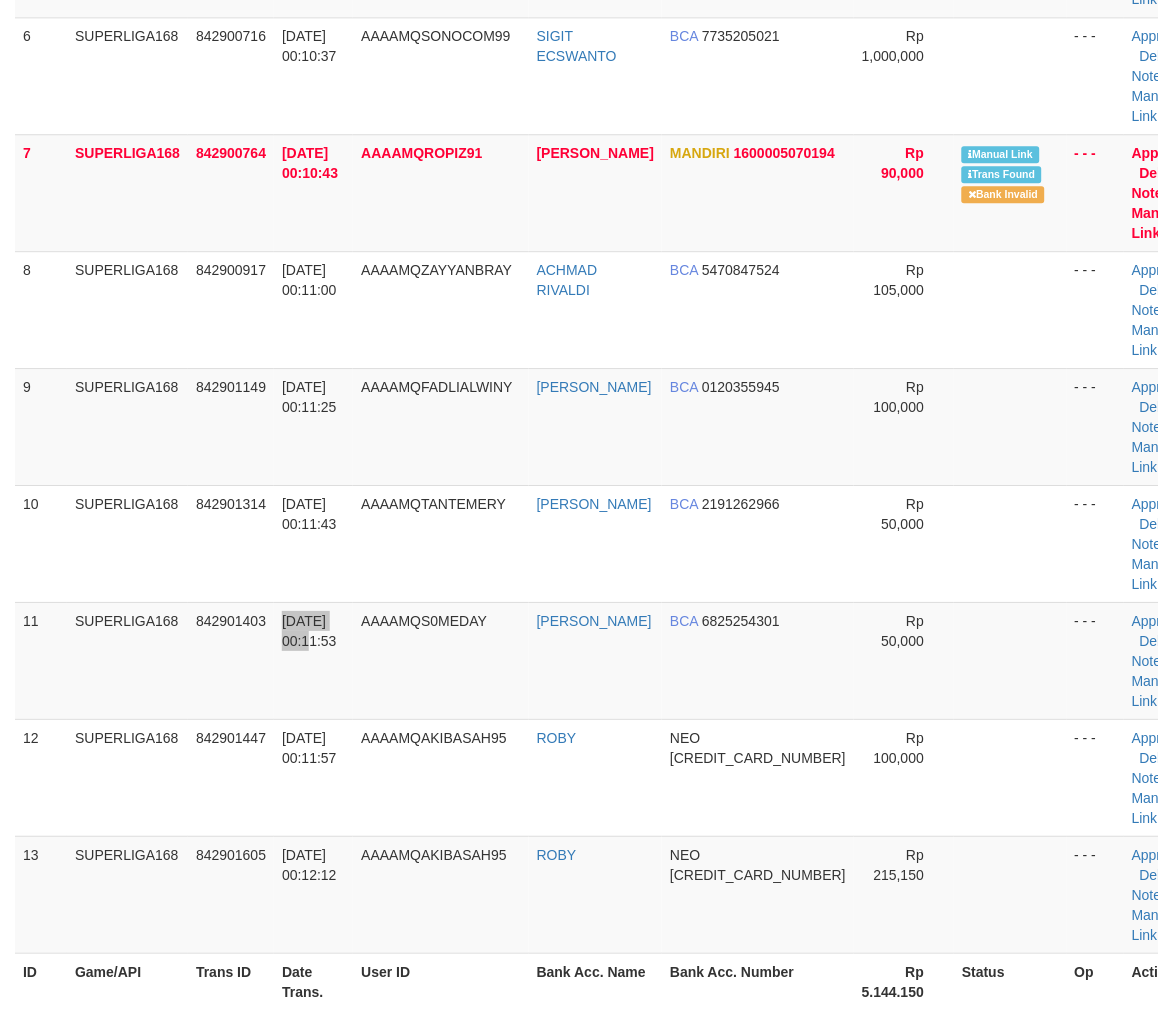 scroll, scrollTop: 850, scrollLeft: 0, axis: vertical 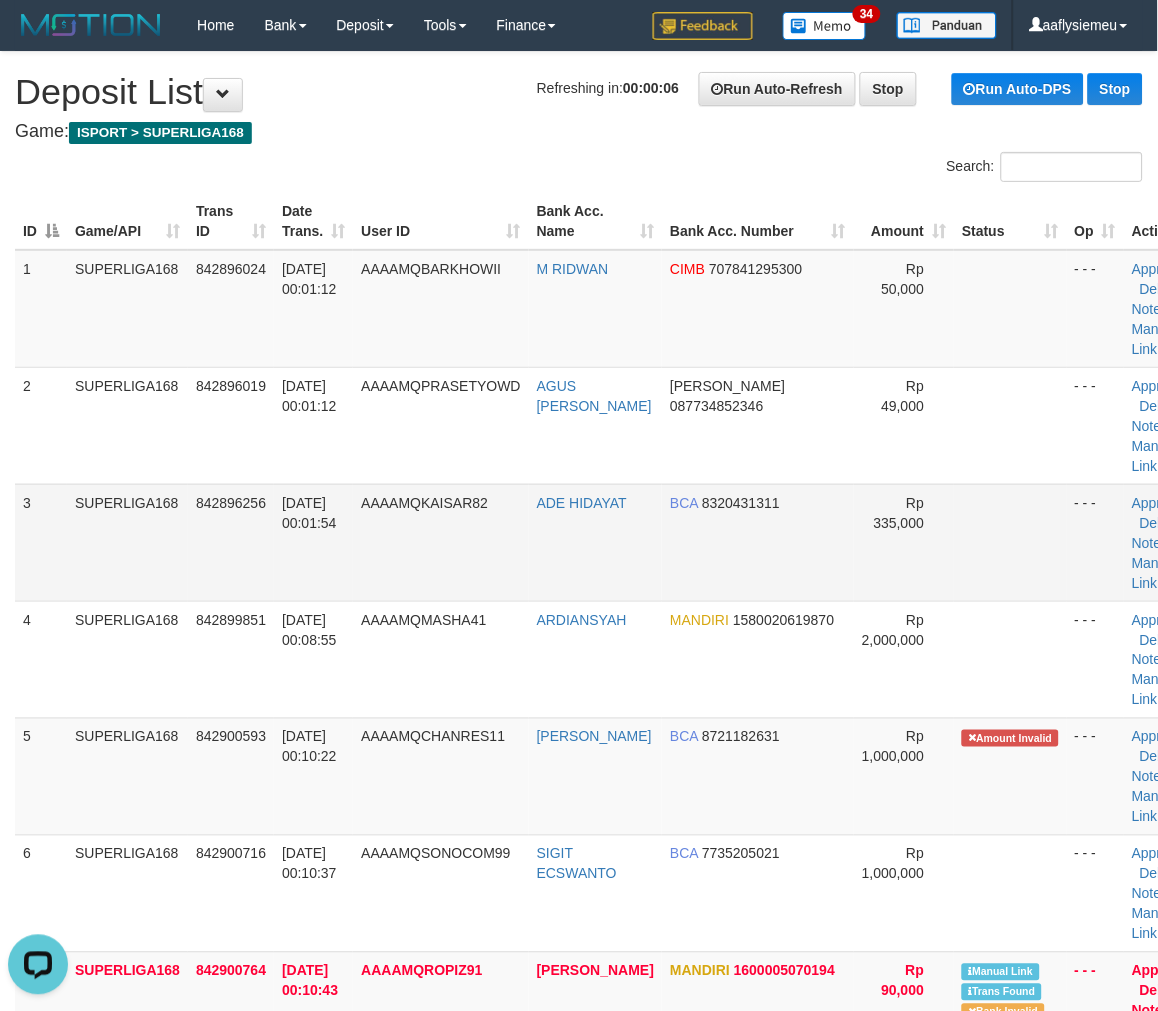 drag, startPoint x: 240, startPoint y: 580, endPoint x: 183, endPoint y: 592, distance: 58.249462 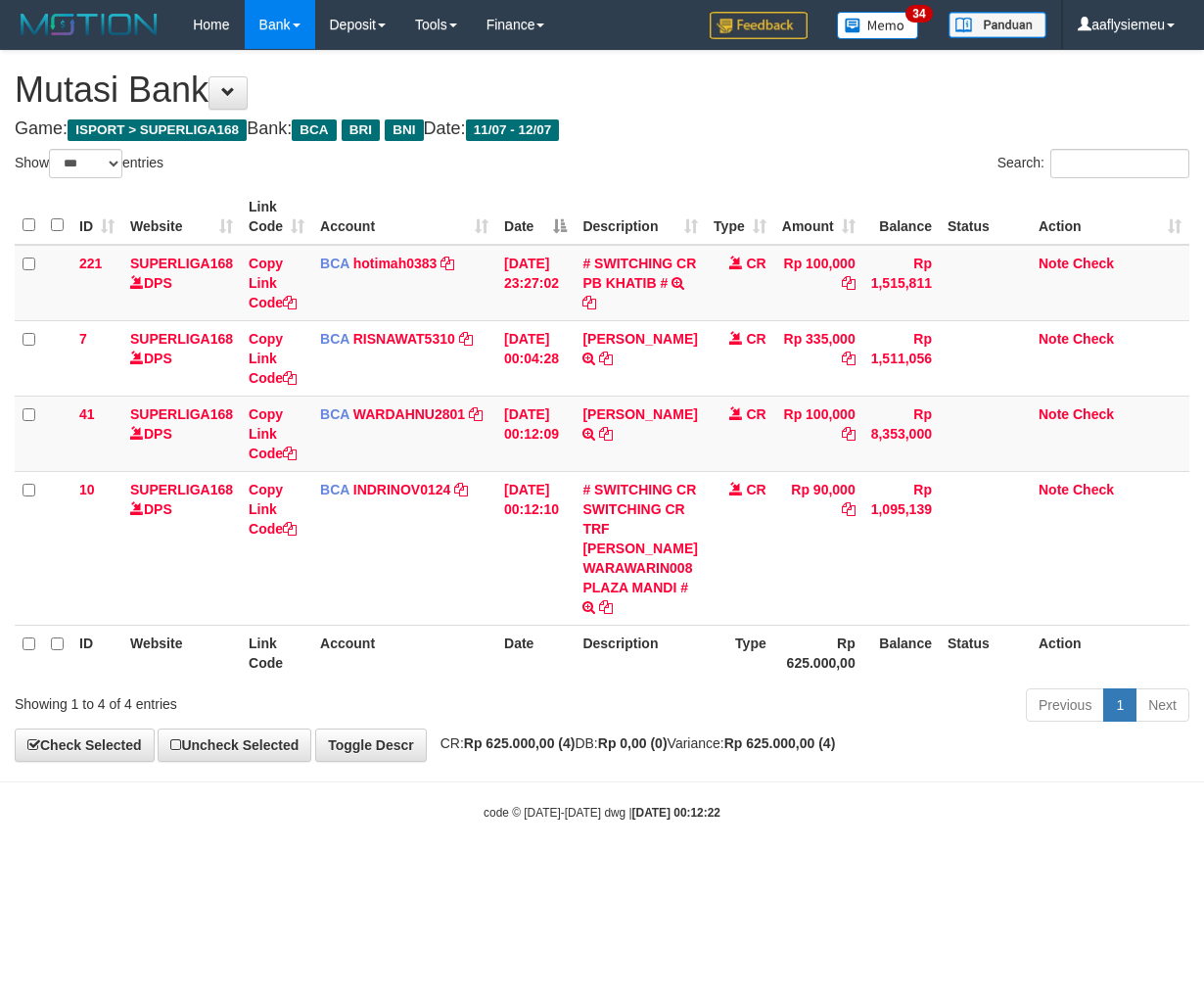 select on "***" 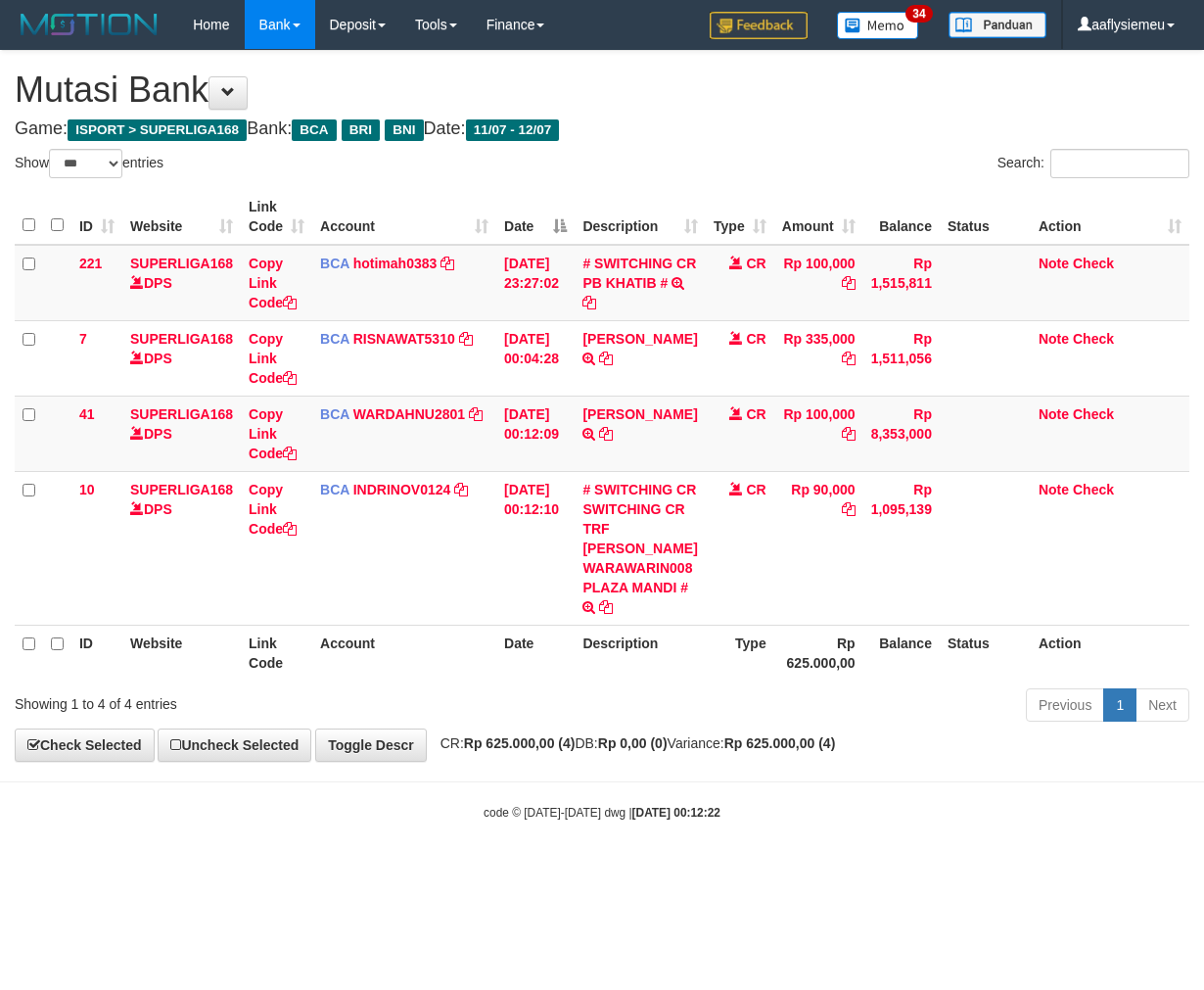 scroll, scrollTop: 0, scrollLeft: 0, axis: both 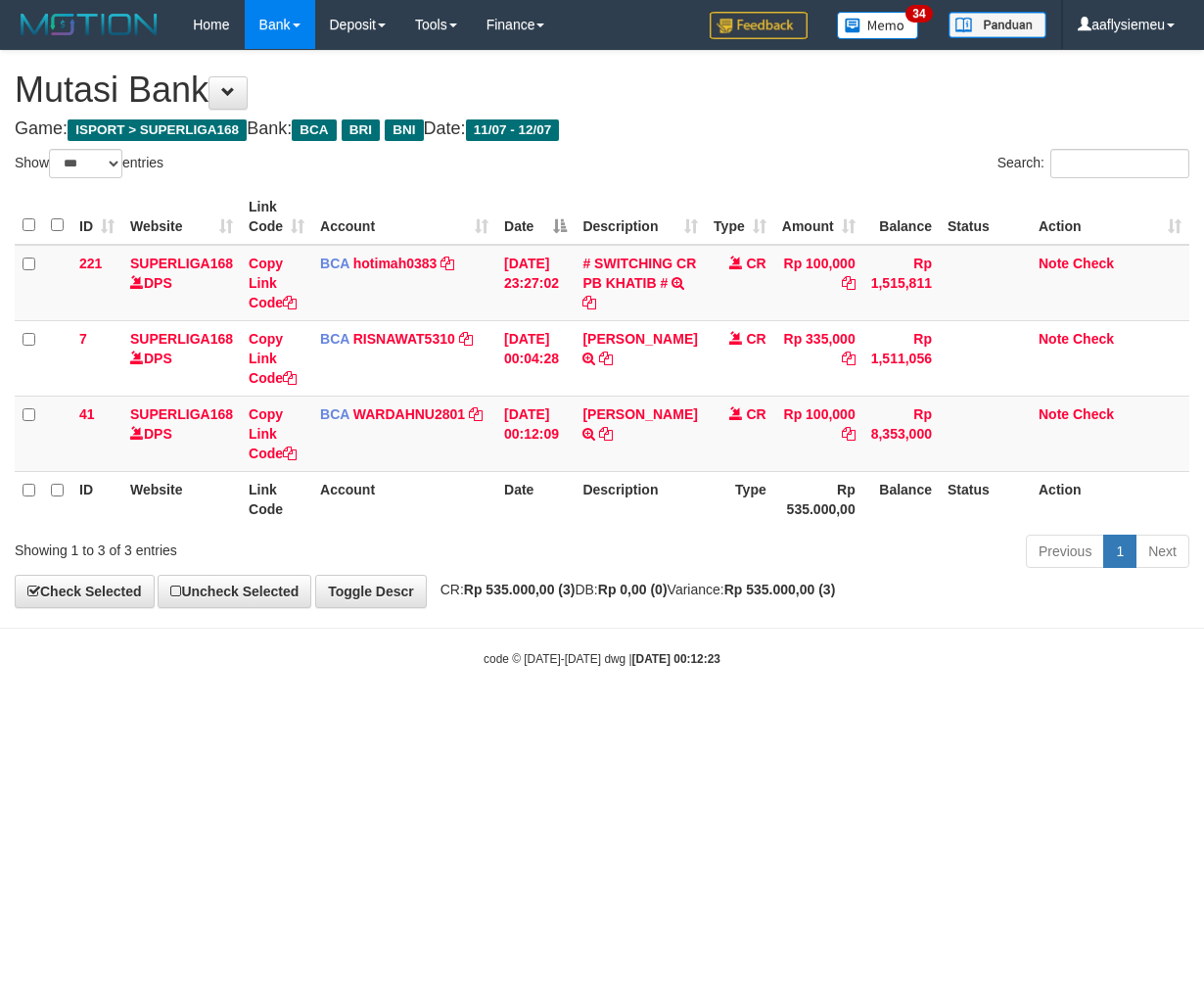 select on "***" 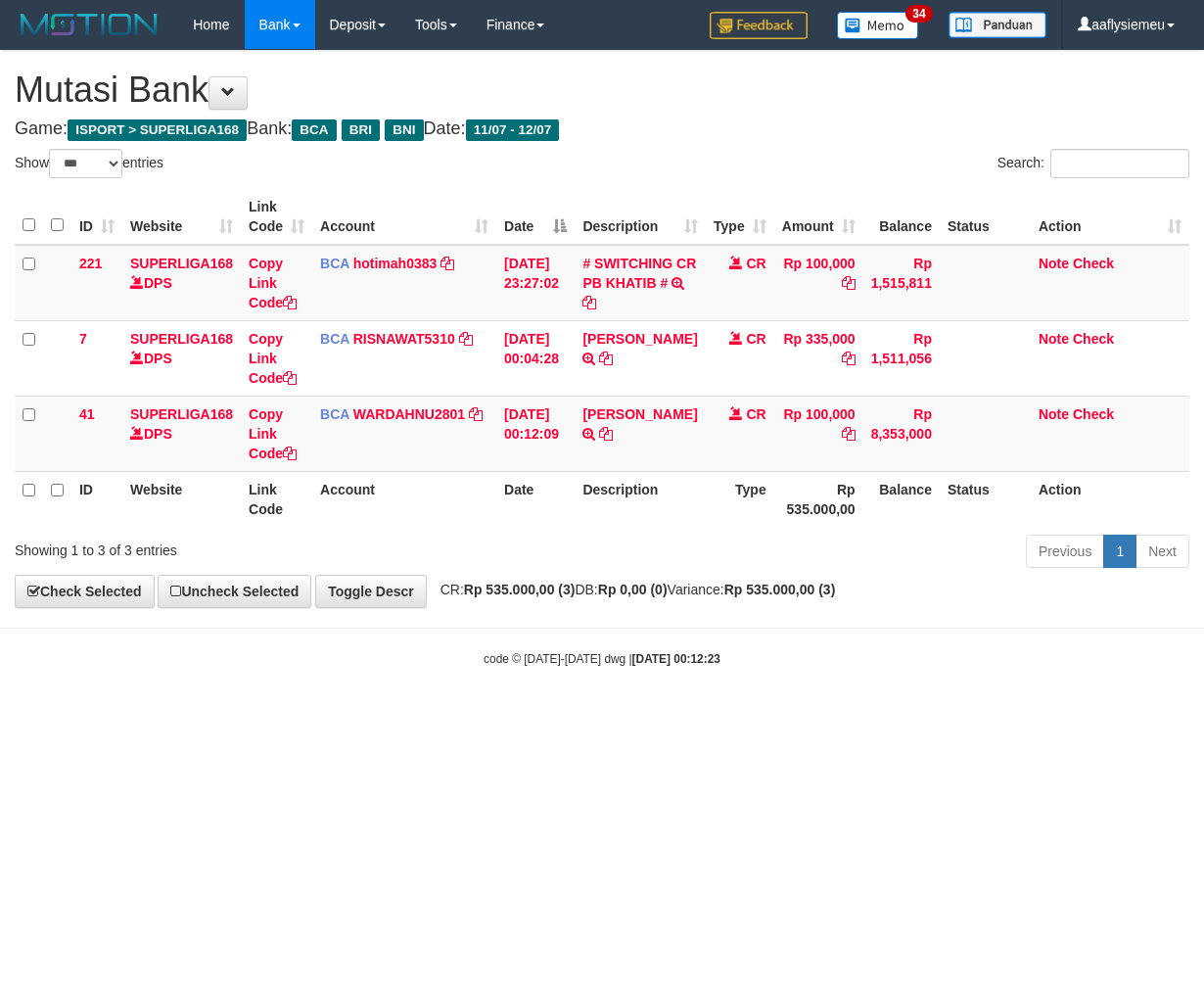 scroll, scrollTop: 0, scrollLeft: 0, axis: both 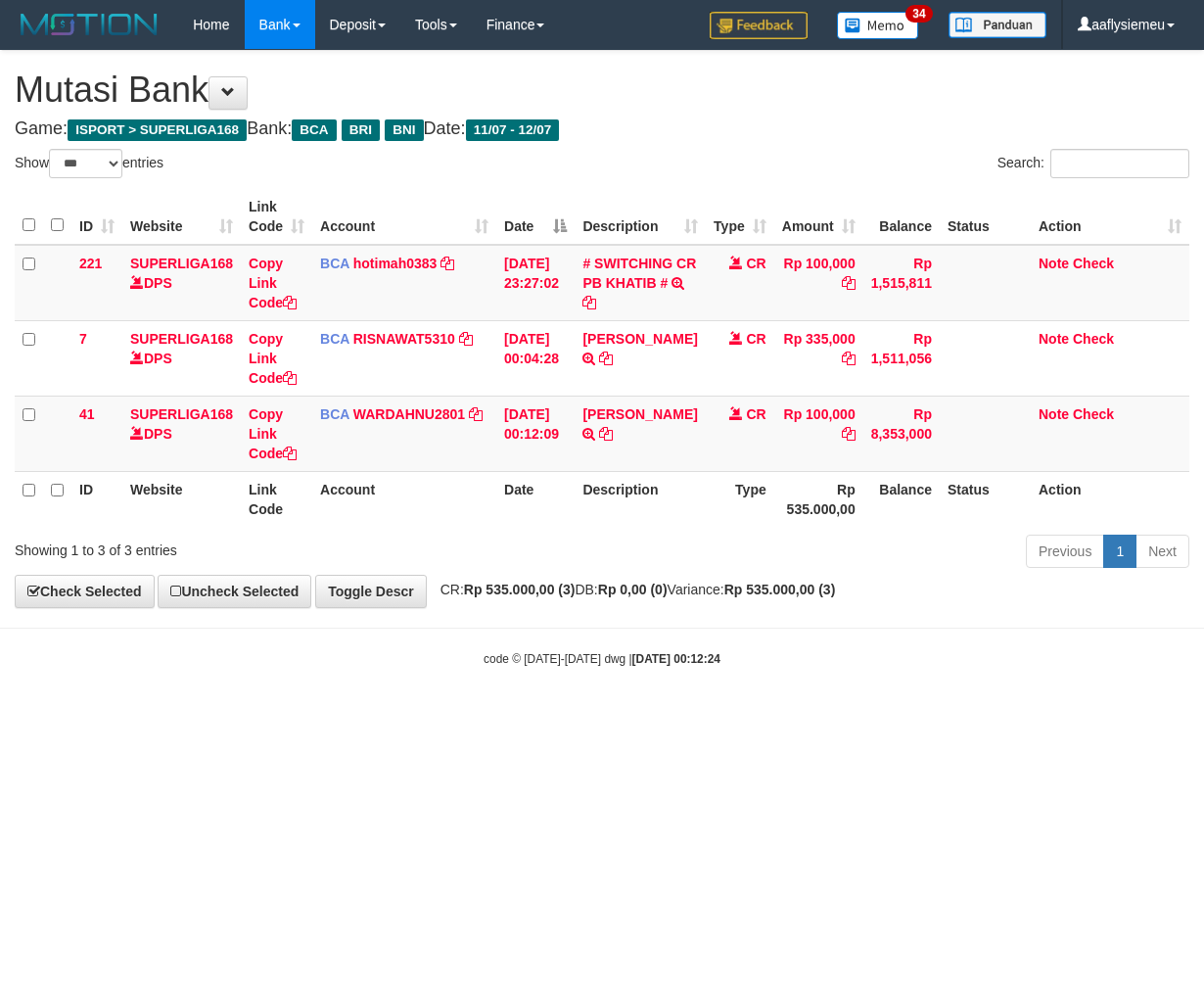 select on "***" 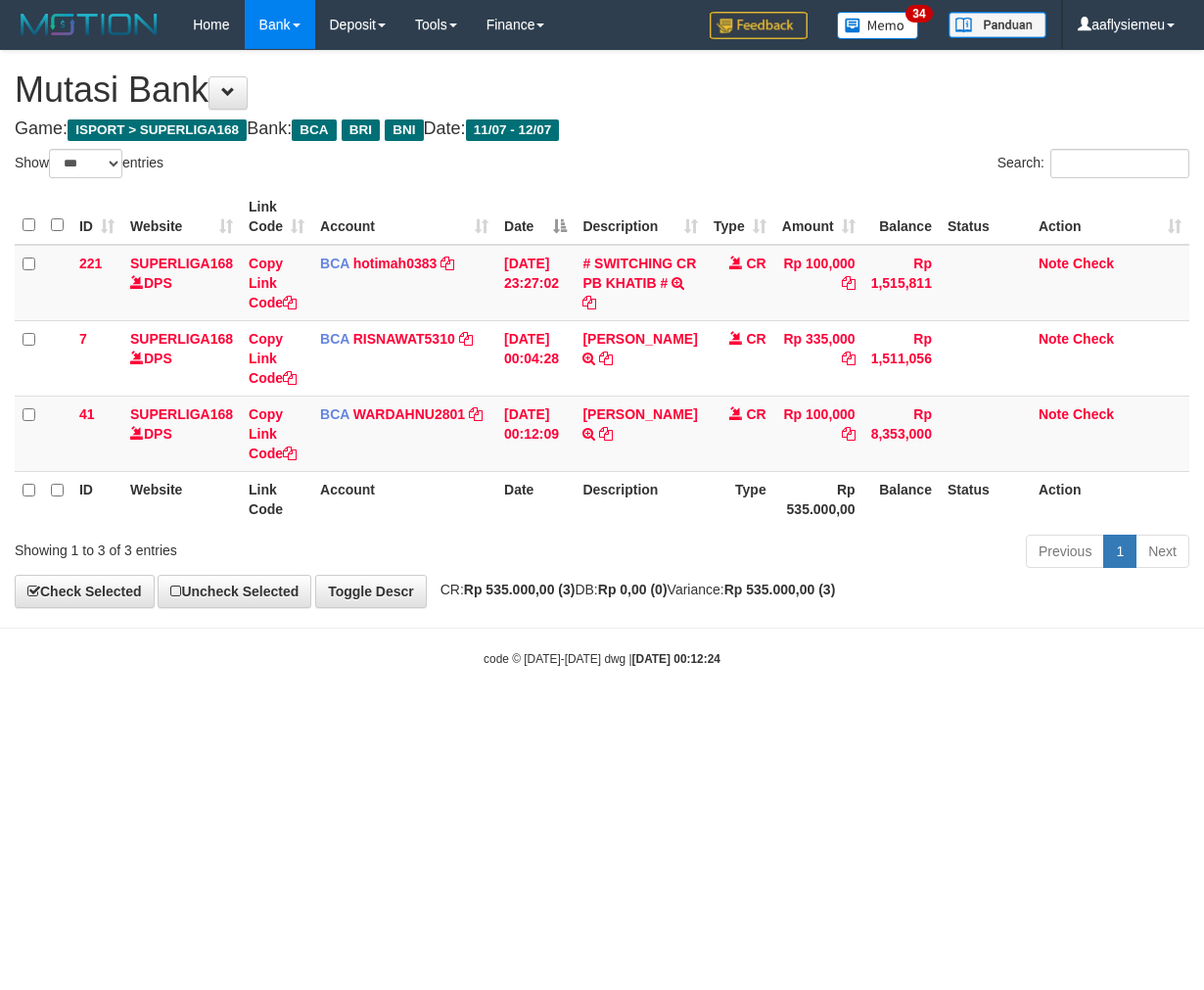 scroll, scrollTop: 0, scrollLeft: 0, axis: both 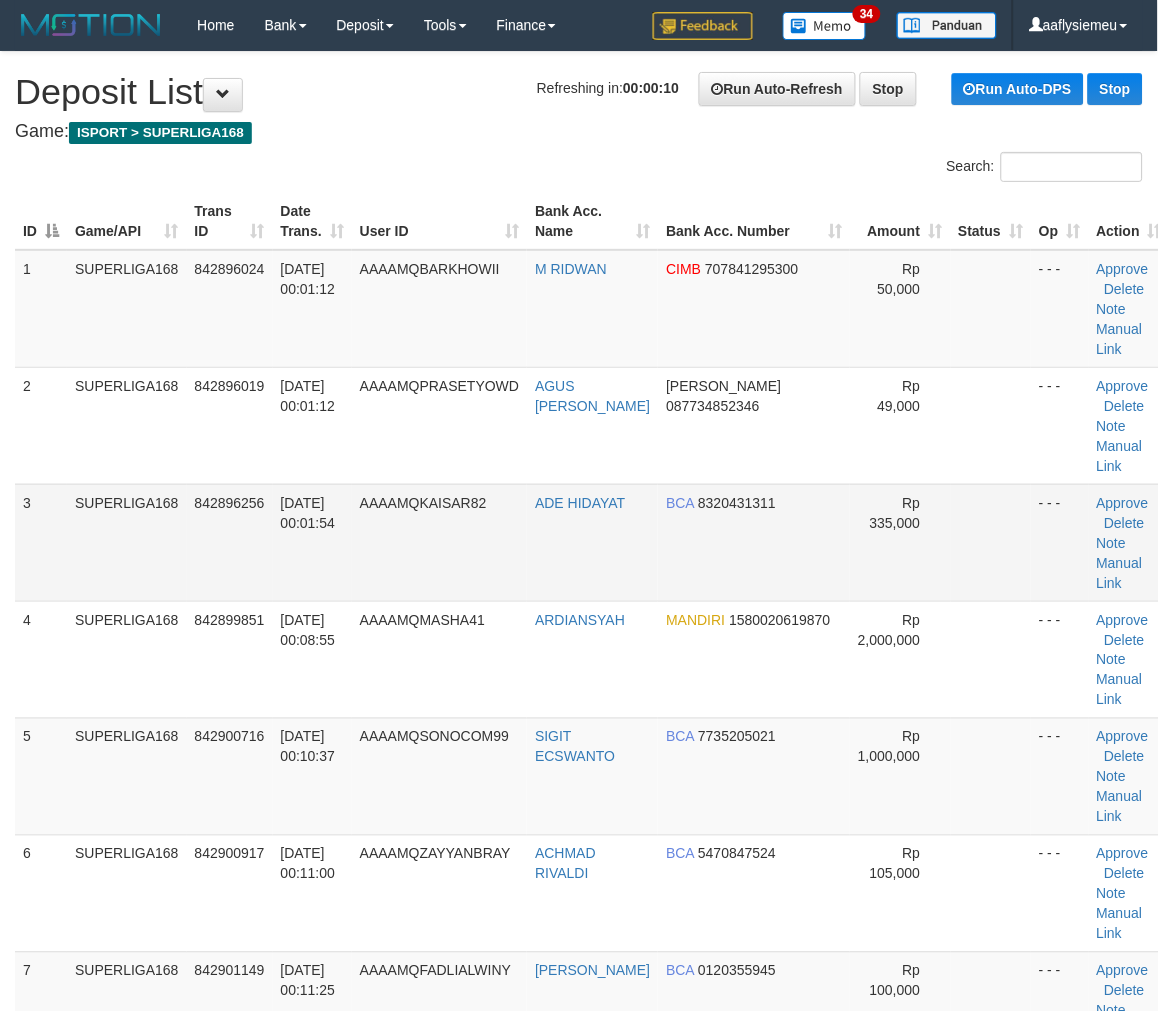 click on "AAAAMQKAISAR82" at bounding box center (439, 542) 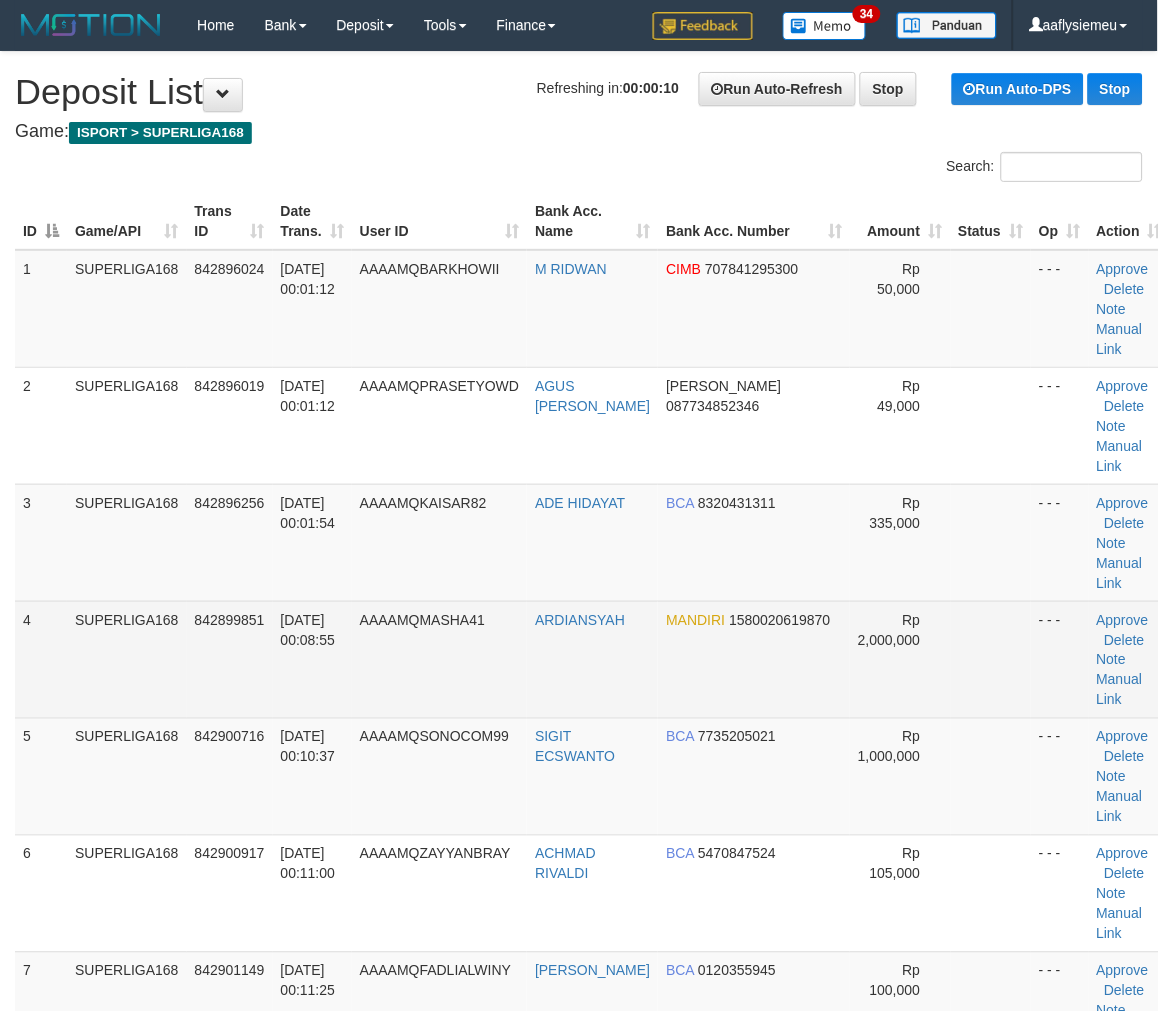 click on "1
SUPERLIGA168
842896024
12/07/2025 00:01:12
AAAAMQBARKHOWII
M RIDWAN
CIMB
707841295300
Rp 50,000
- - -
Approve
Delete
Note
Manual Link
2
SUPERLIGA168
842896019
12/07/2025 00:01:12
AAAAMQPRASETYOWD
AGUS BUDI PRASETYO
DANA
087734852346
Rp 49,000
Note" at bounding box center (592, 835) 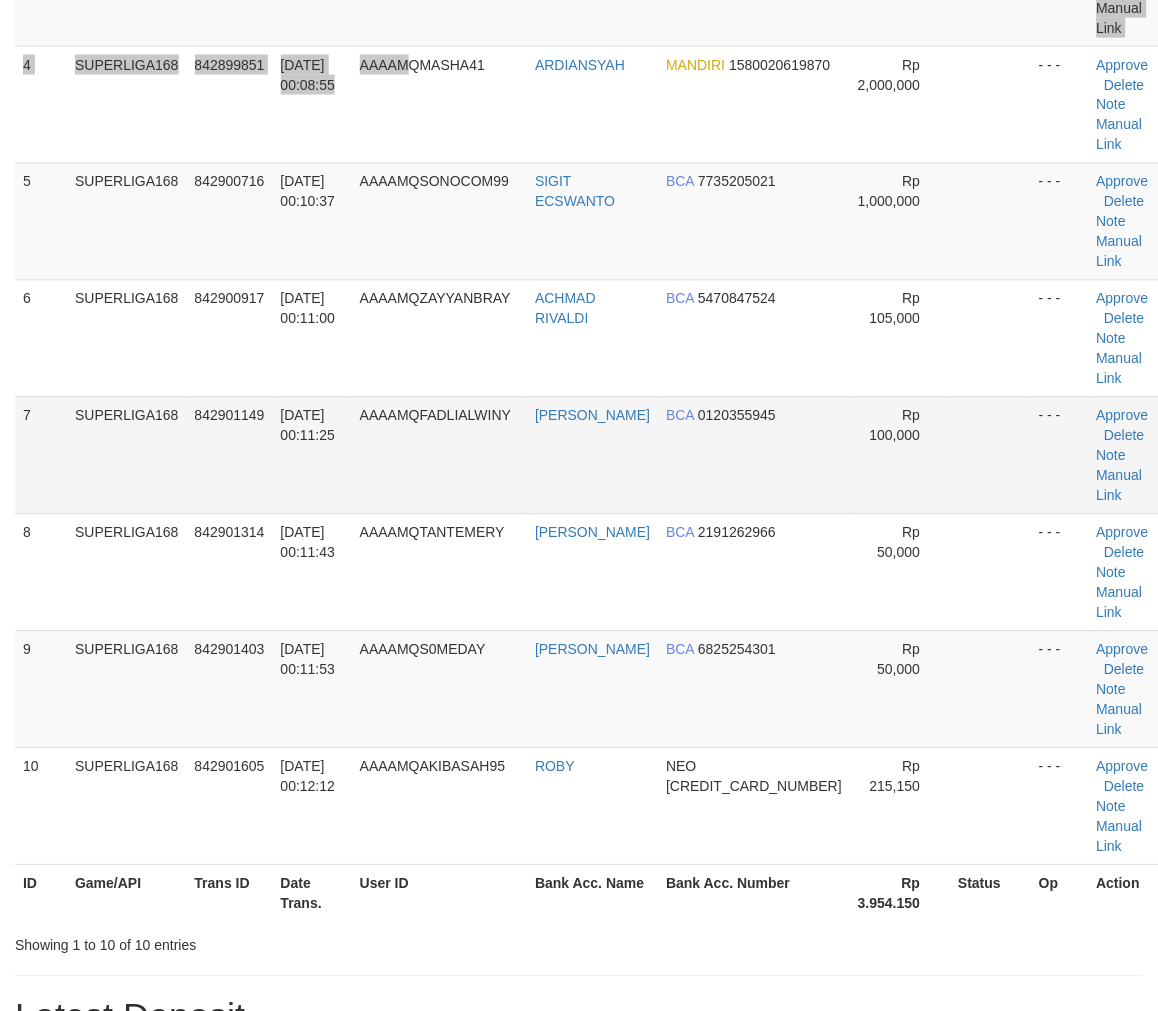 scroll, scrollTop: 557, scrollLeft: 0, axis: vertical 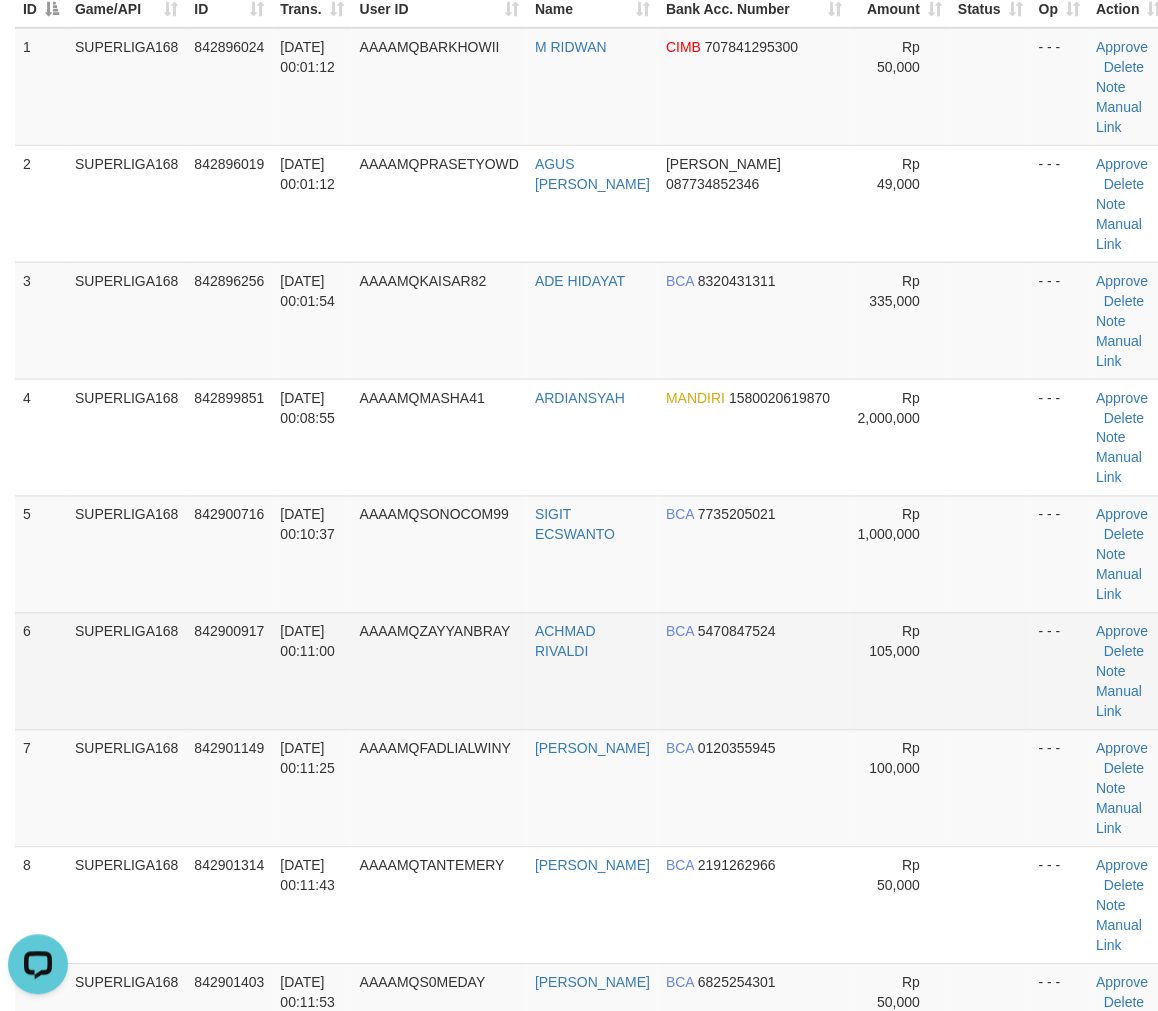 click on "6" at bounding box center [41, 671] 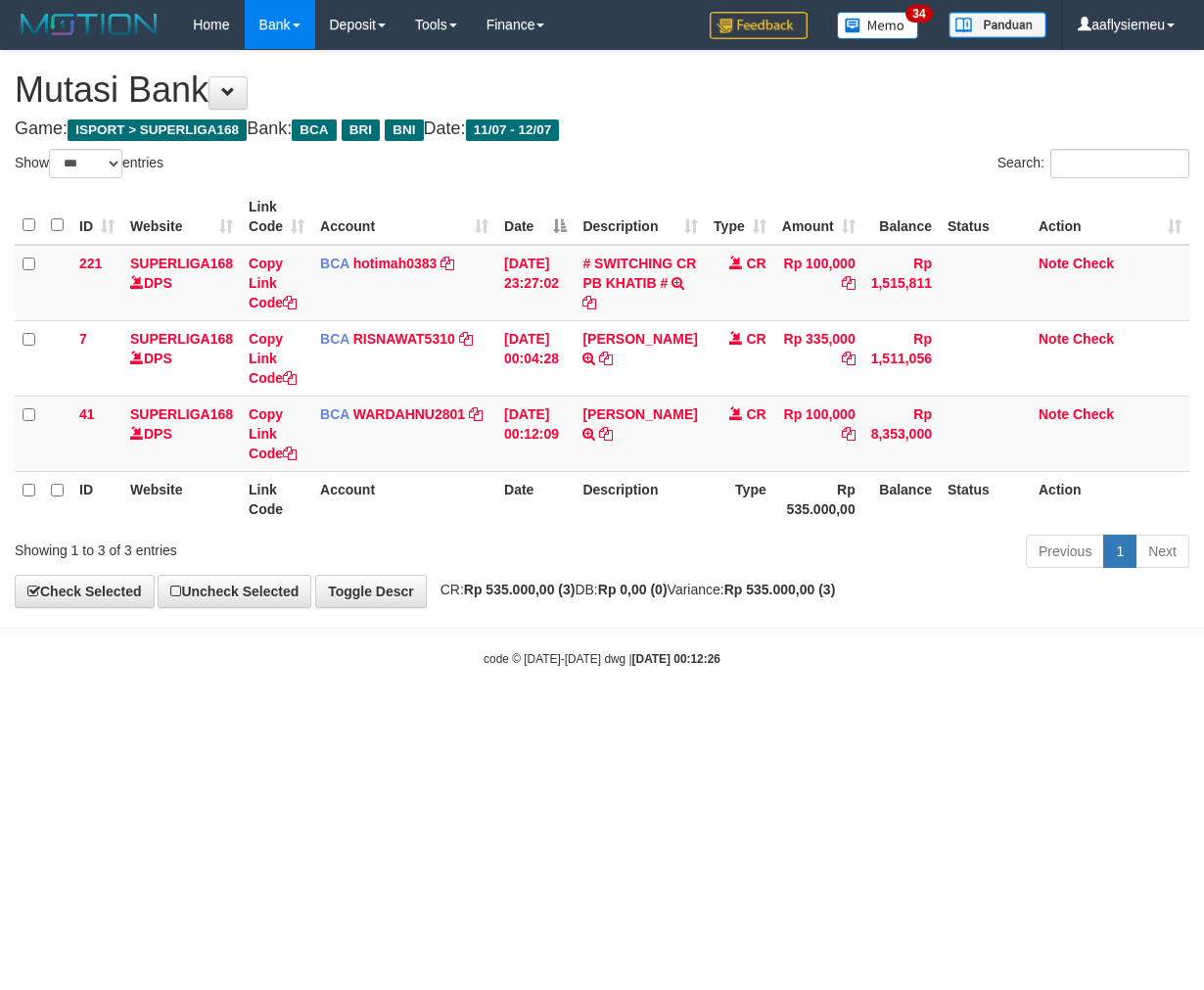 select on "***" 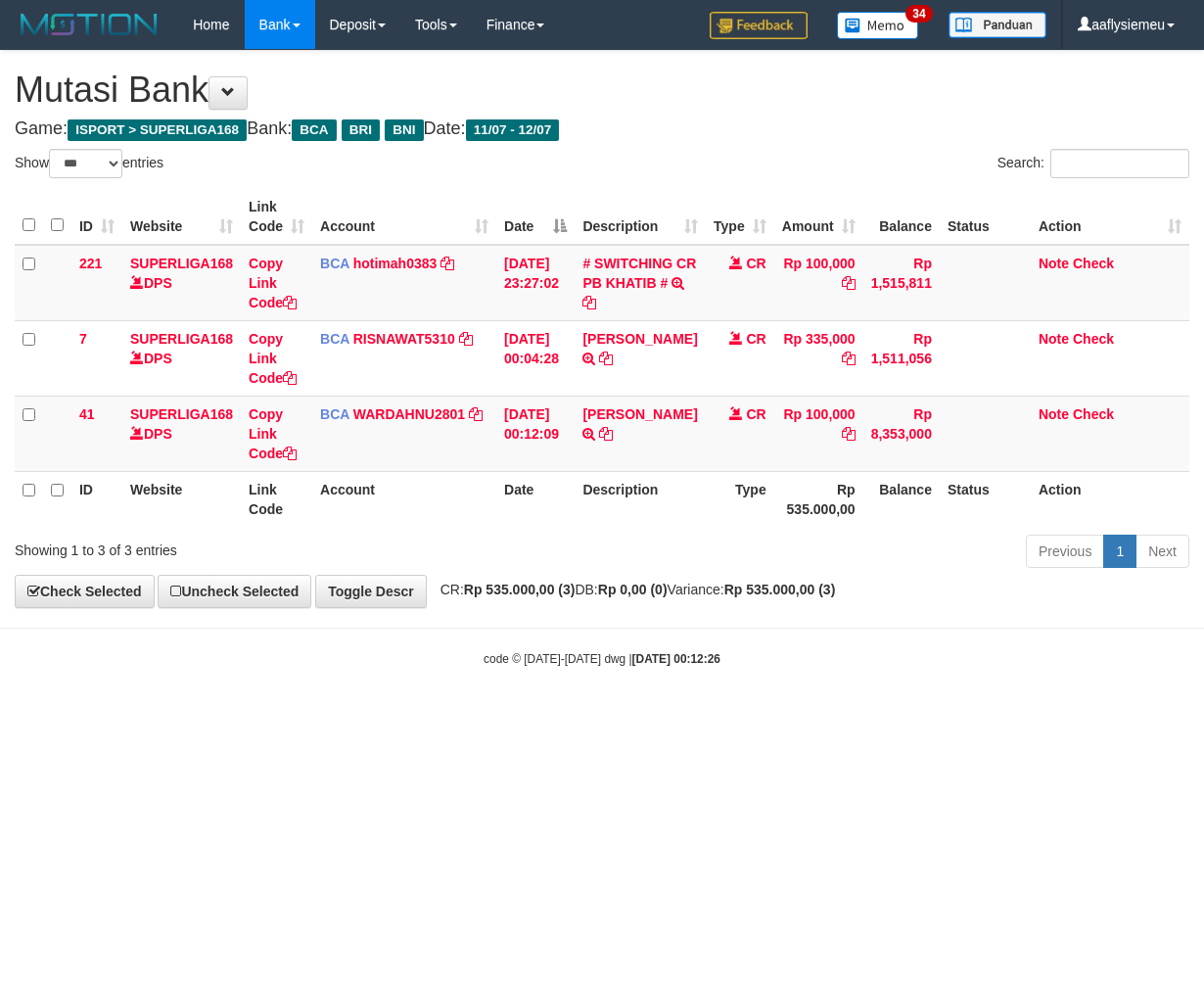 scroll, scrollTop: 0, scrollLeft: 0, axis: both 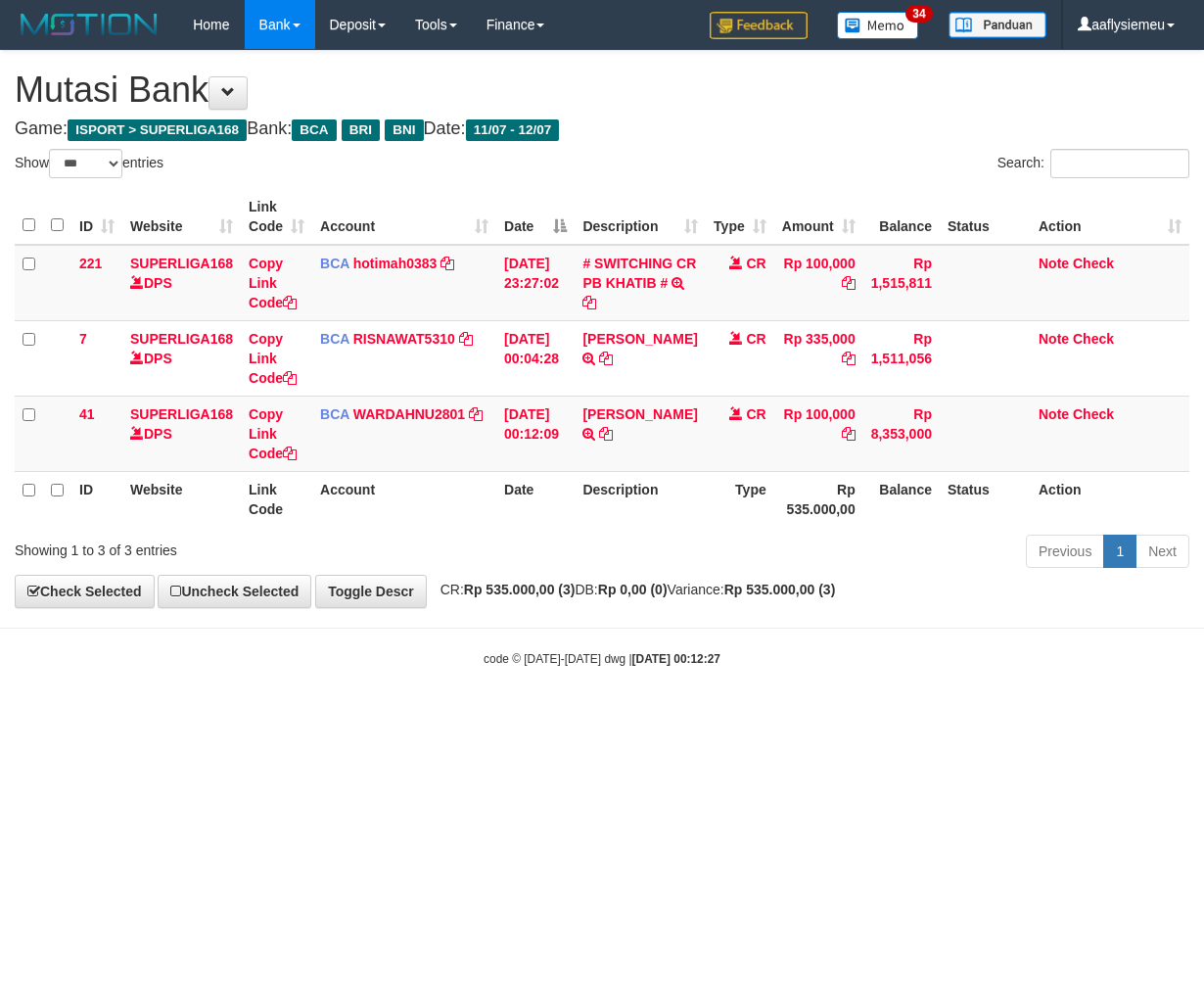 select on "***" 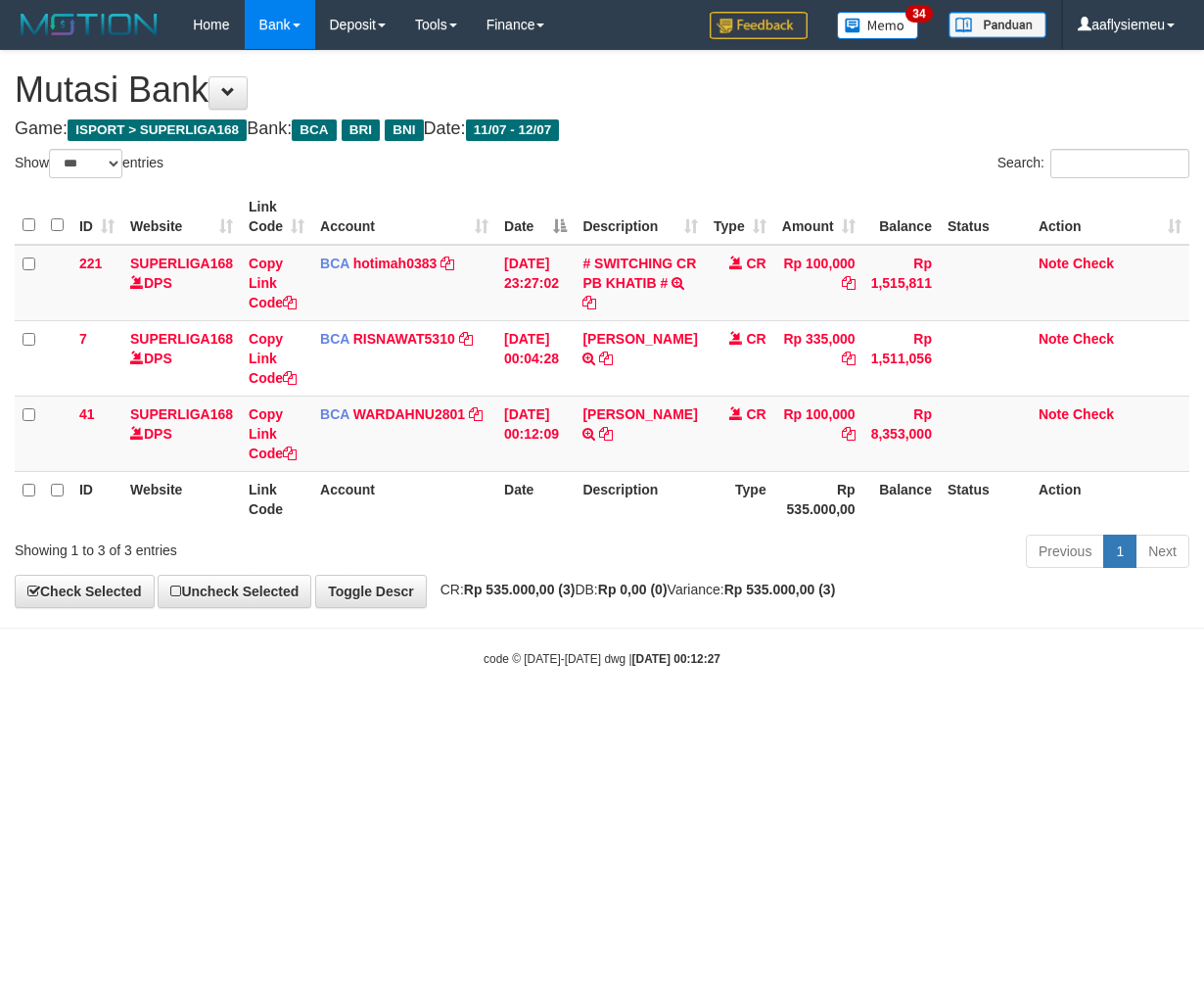 scroll, scrollTop: 0, scrollLeft: 0, axis: both 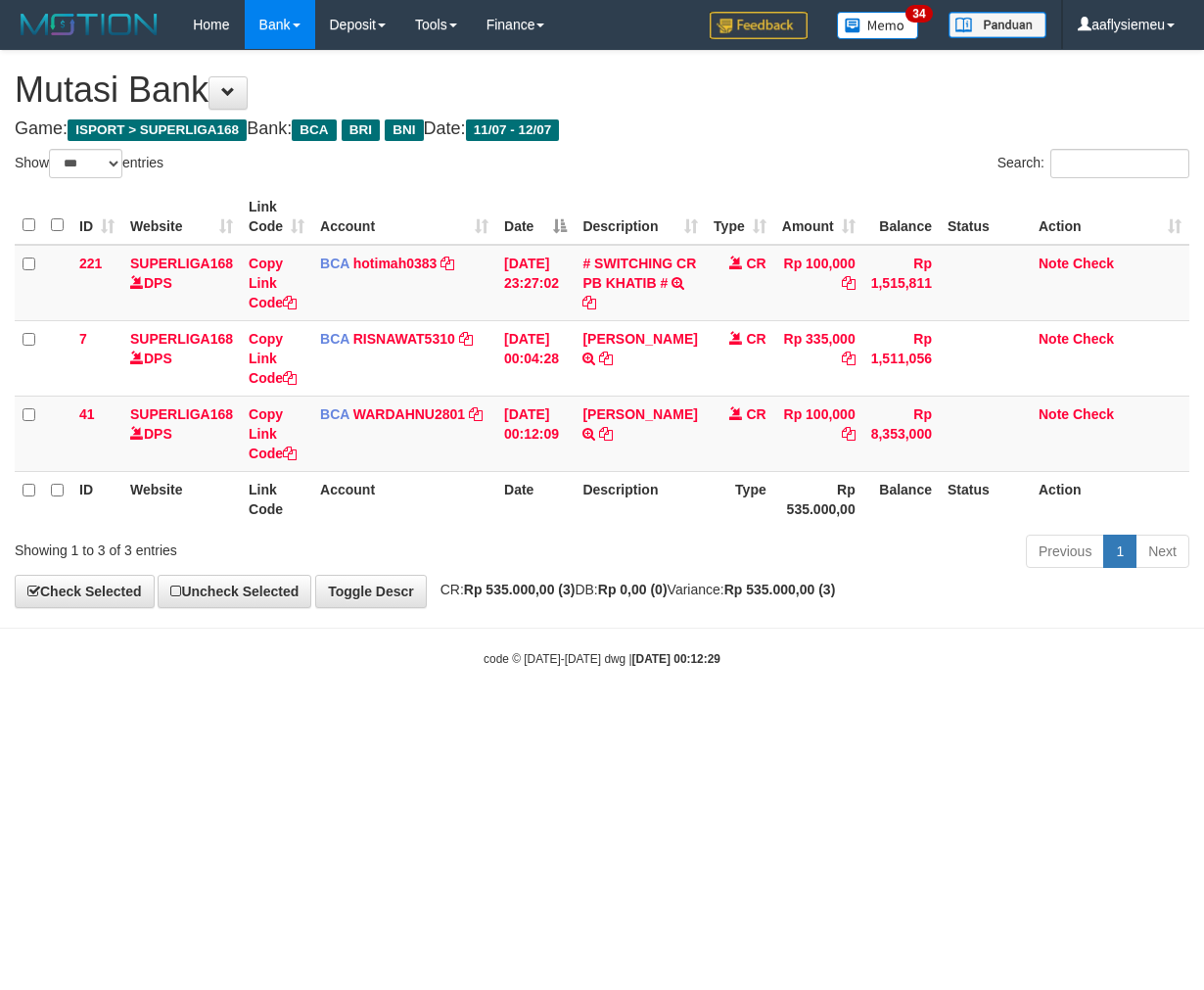 select on "***" 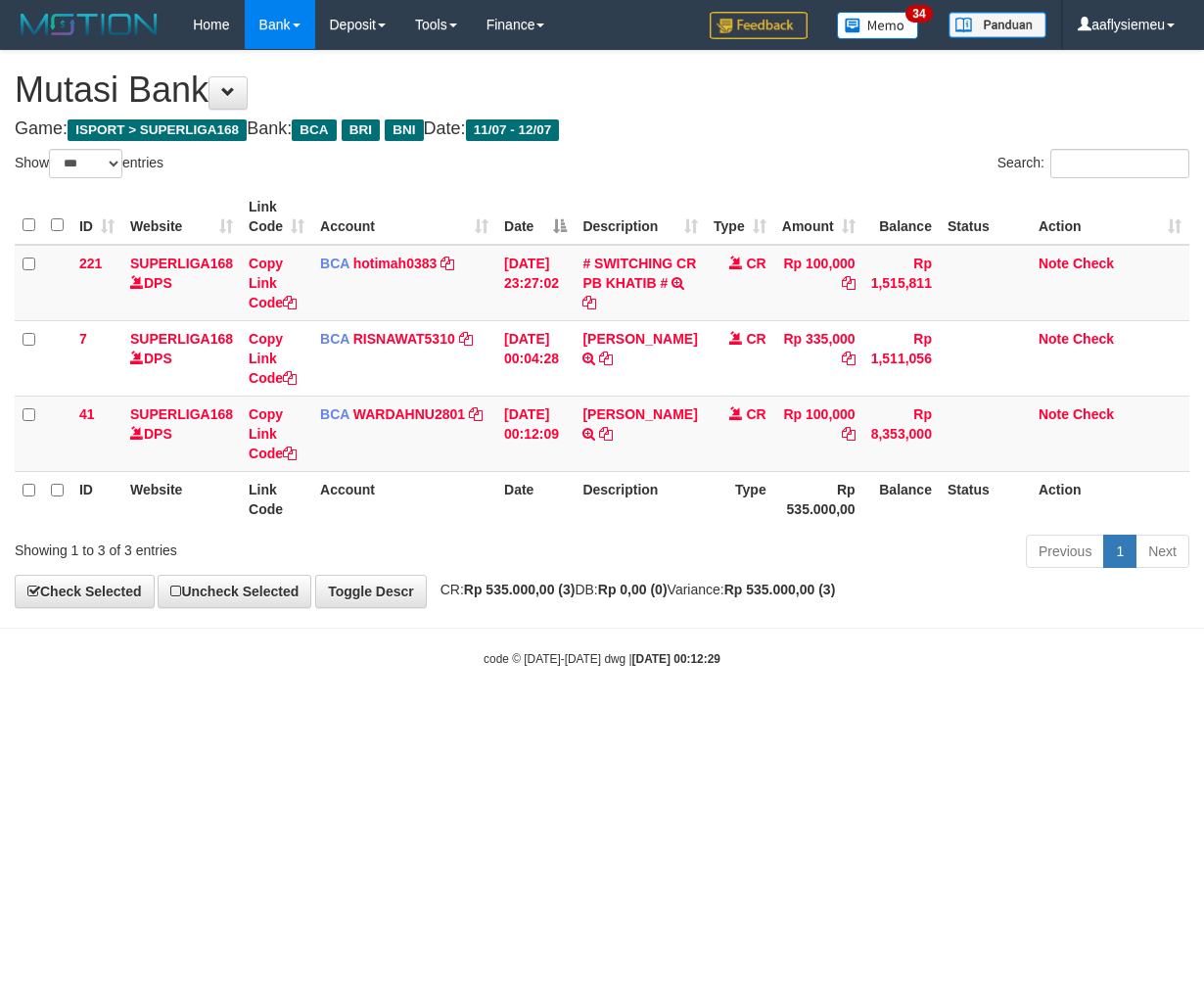 scroll, scrollTop: 0, scrollLeft: 0, axis: both 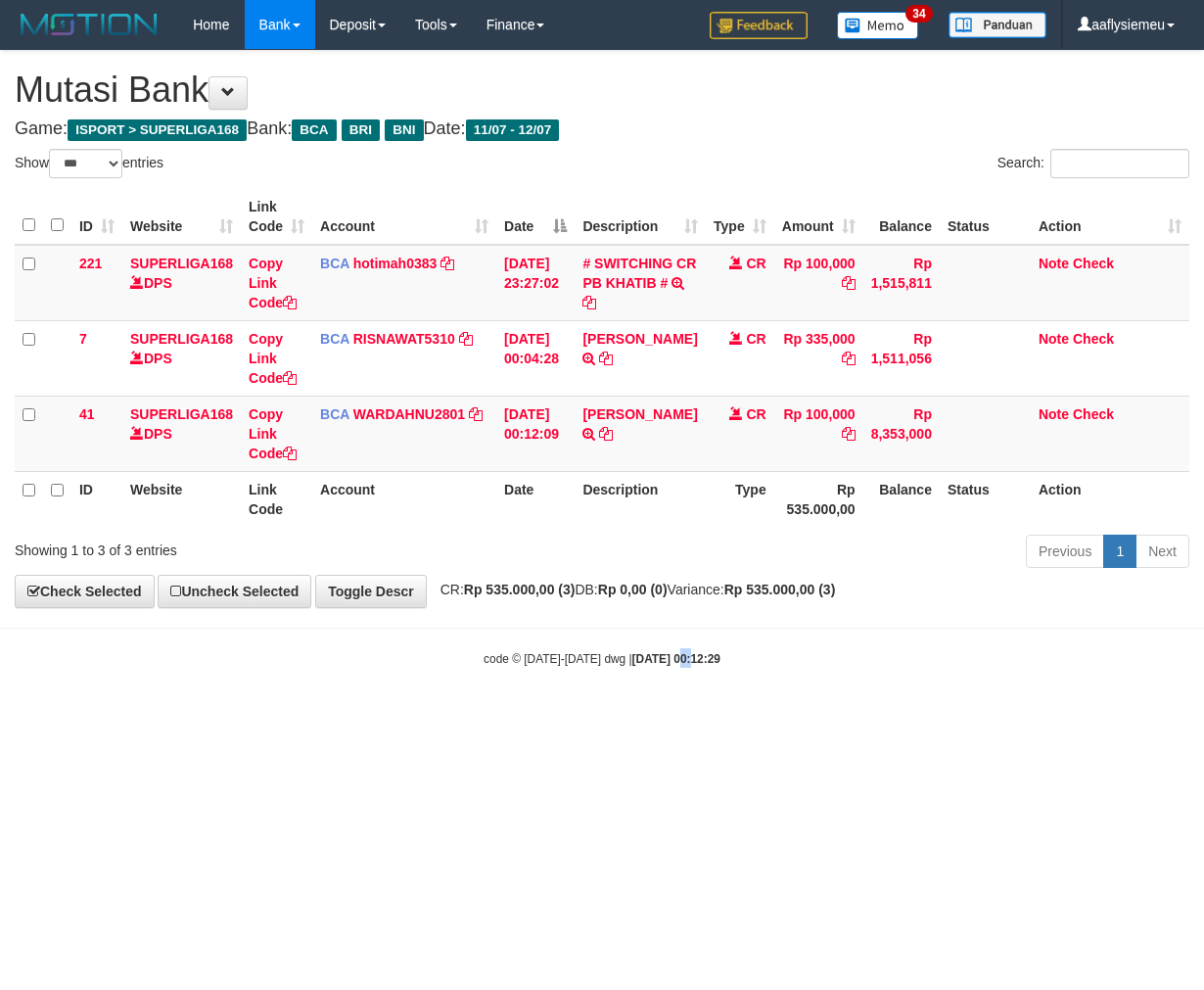 drag, startPoint x: 657, startPoint y: 852, endPoint x: 680, endPoint y: 843, distance: 24.698178 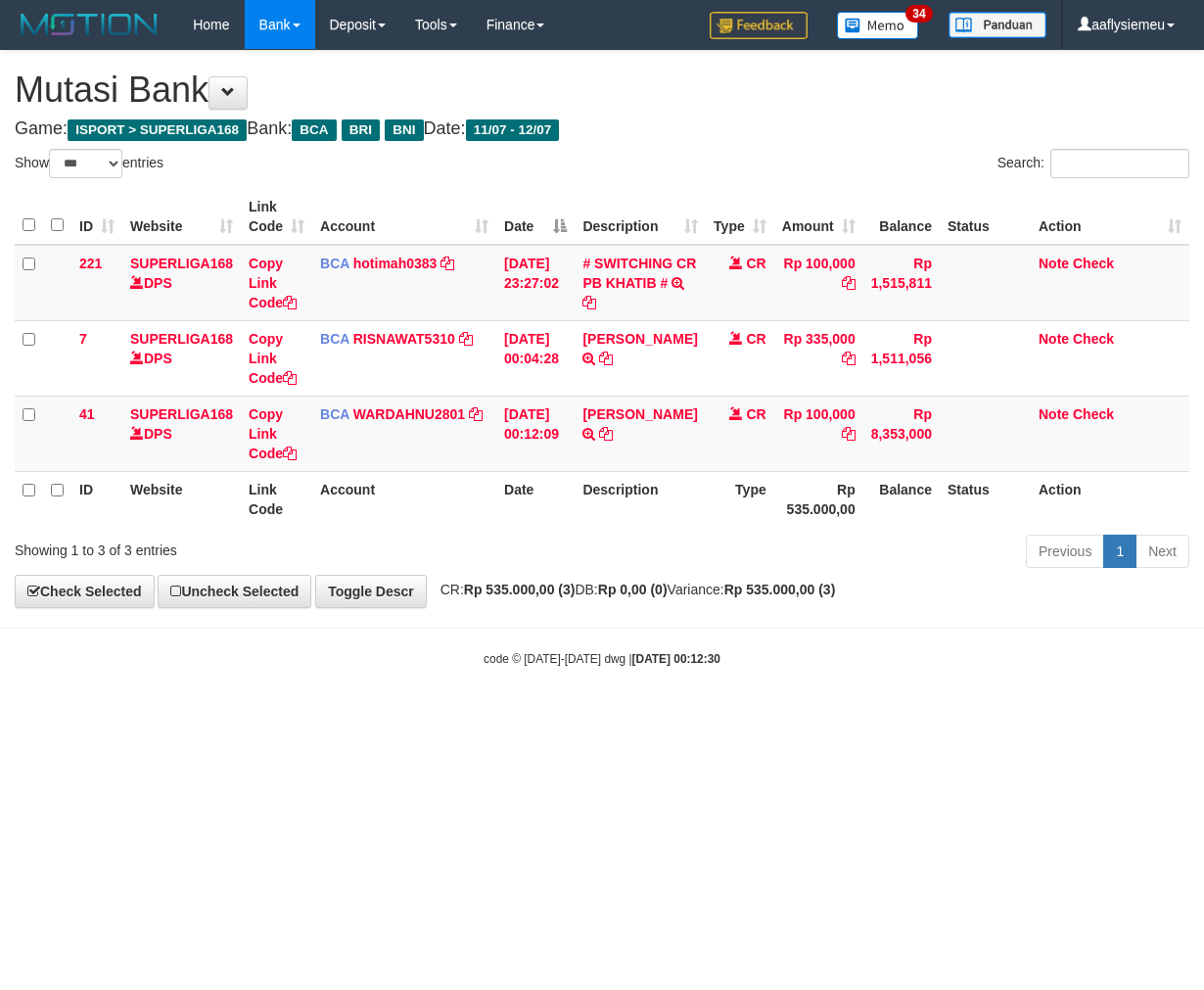 select on "***" 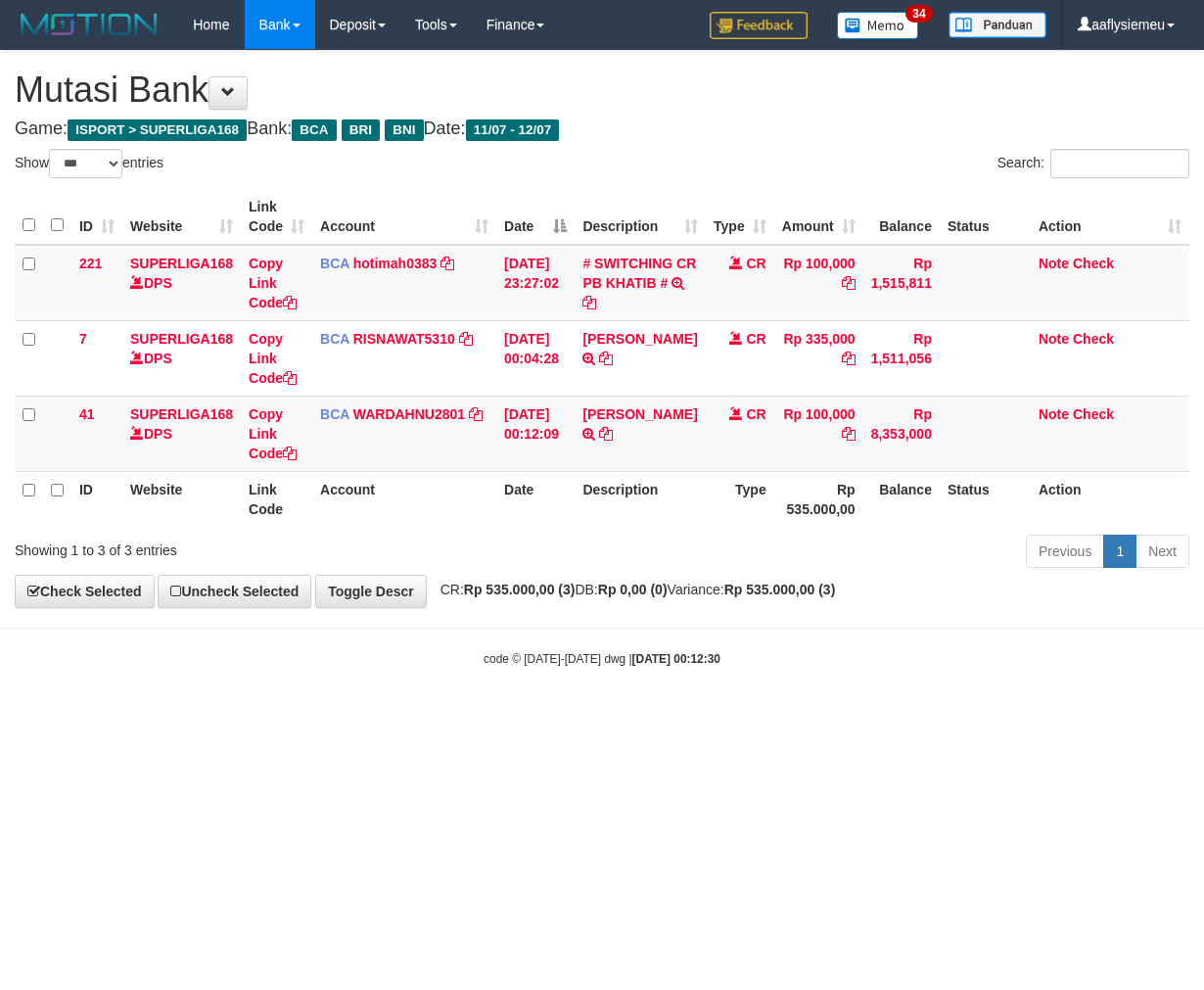 scroll, scrollTop: 0, scrollLeft: 0, axis: both 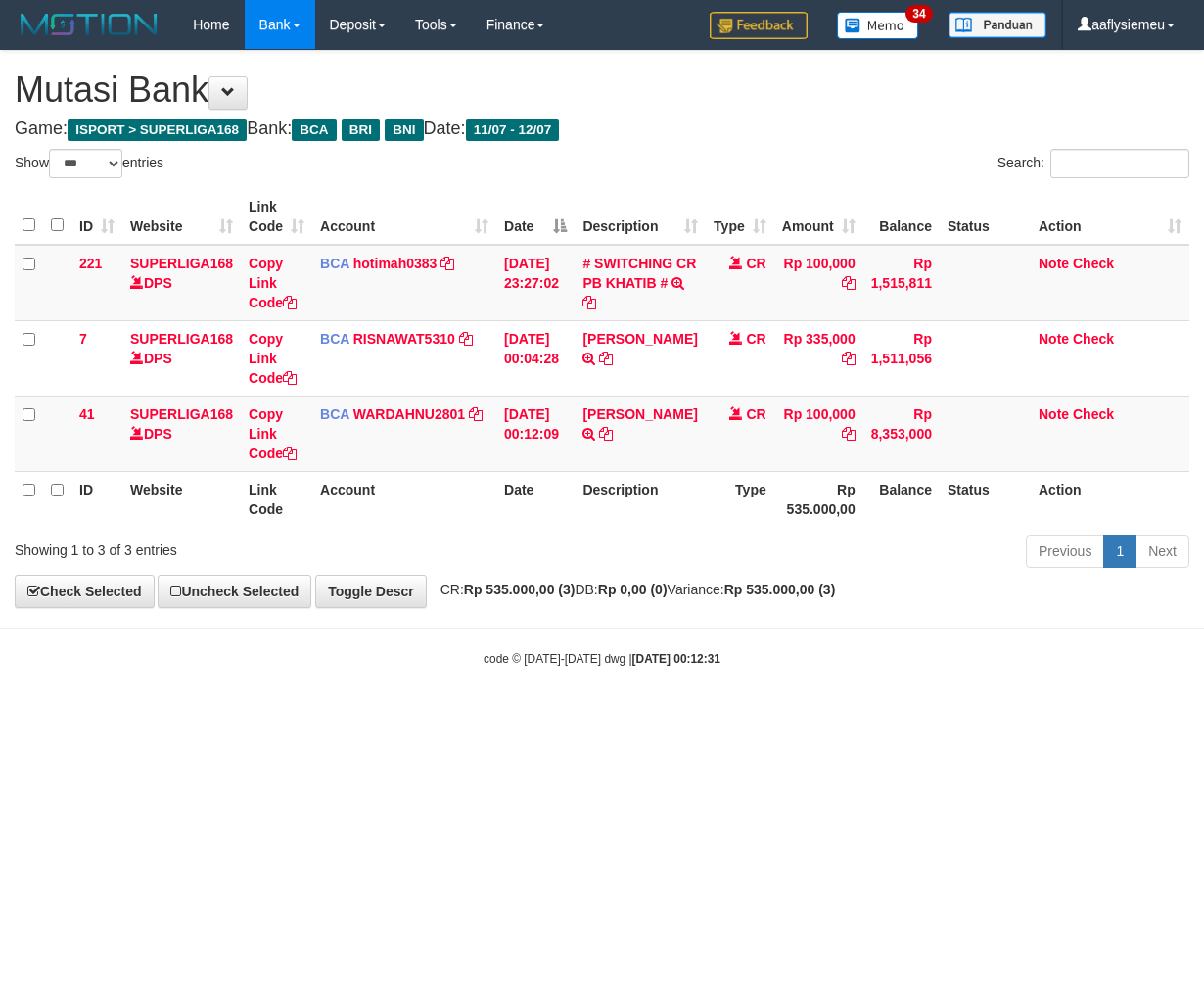 select on "***" 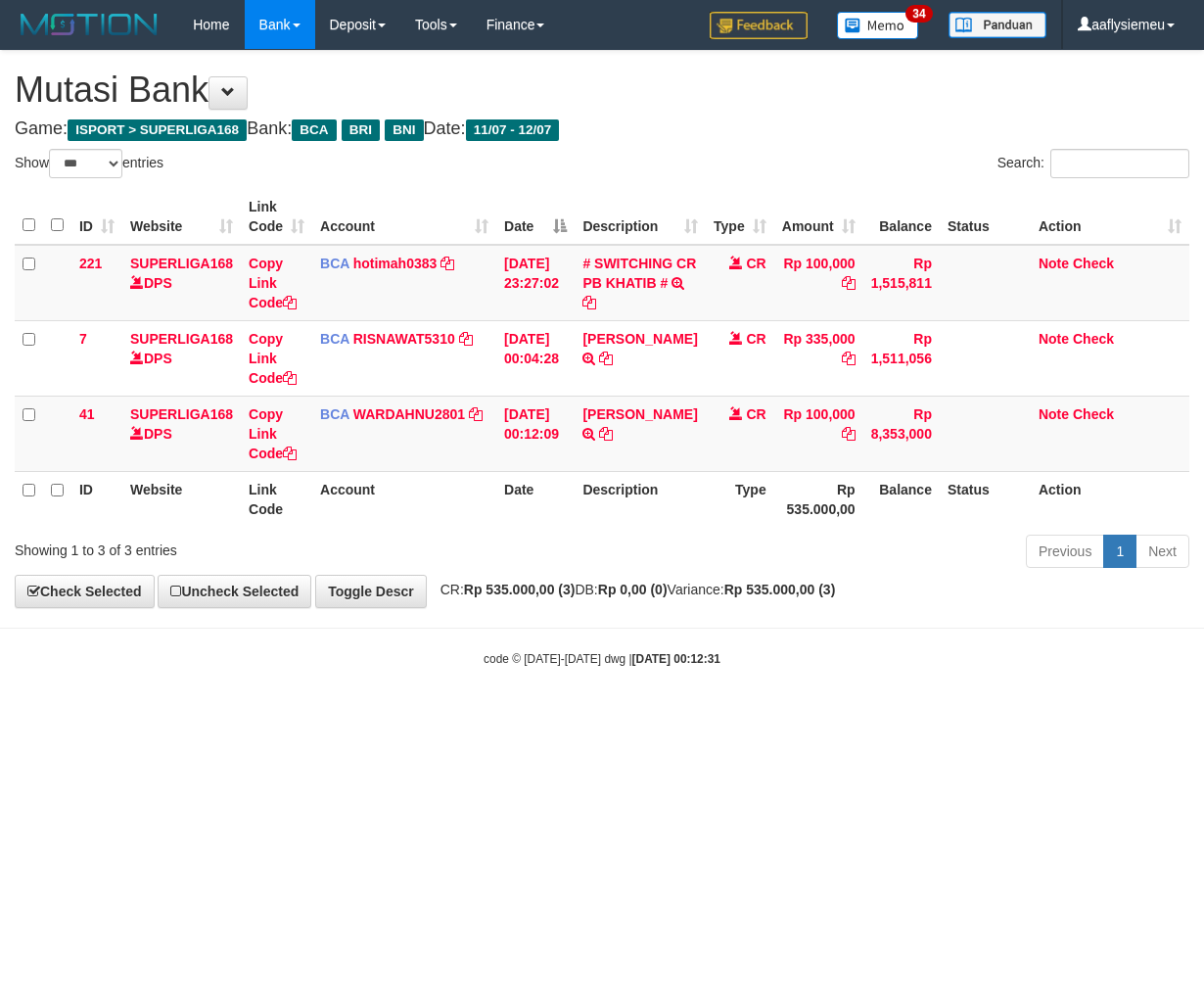 scroll, scrollTop: 0, scrollLeft: 0, axis: both 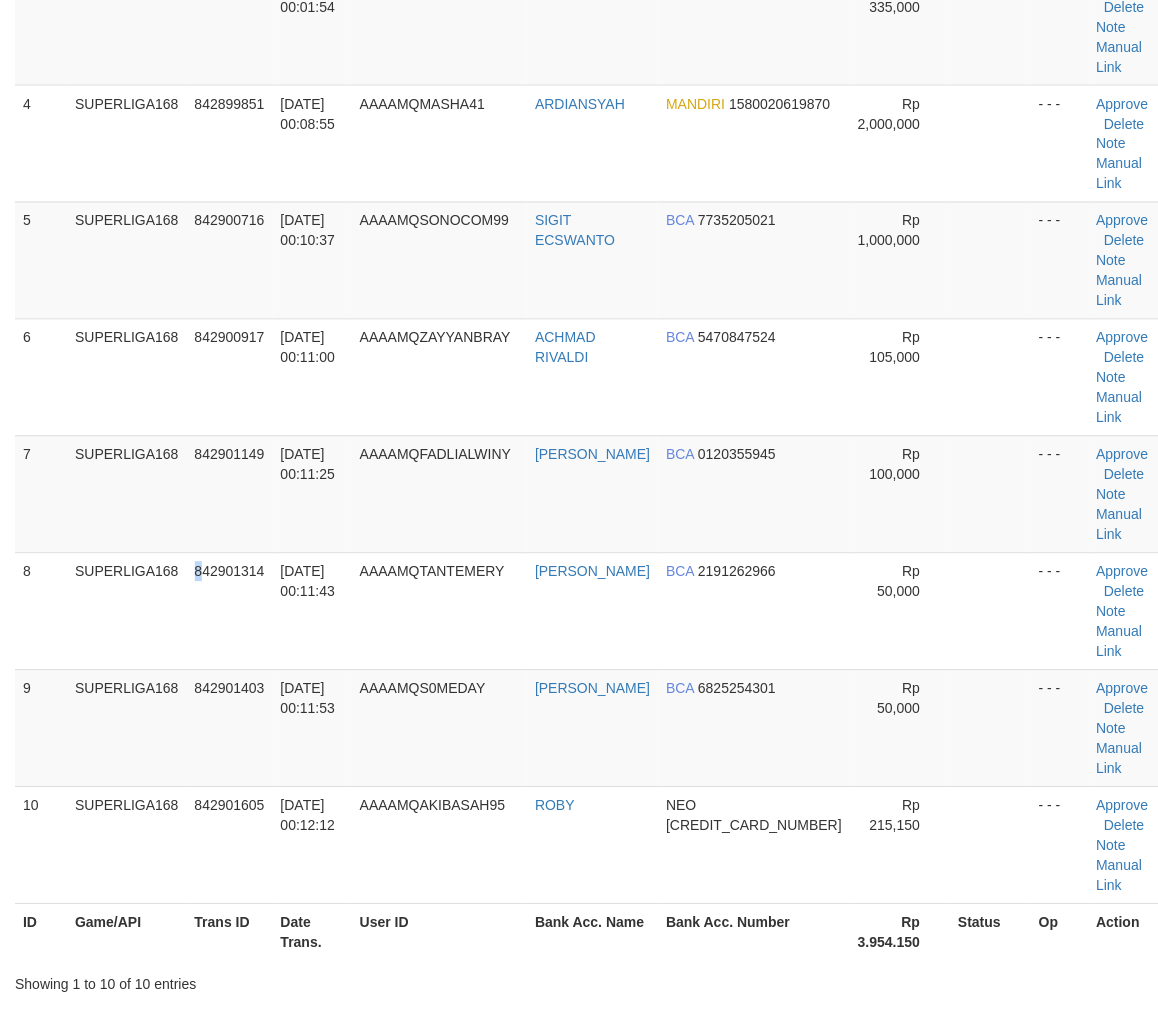 drag, startPoint x: 195, startPoint y: 474, endPoint x: 0, endPoint y: 554, distance: 210.77238 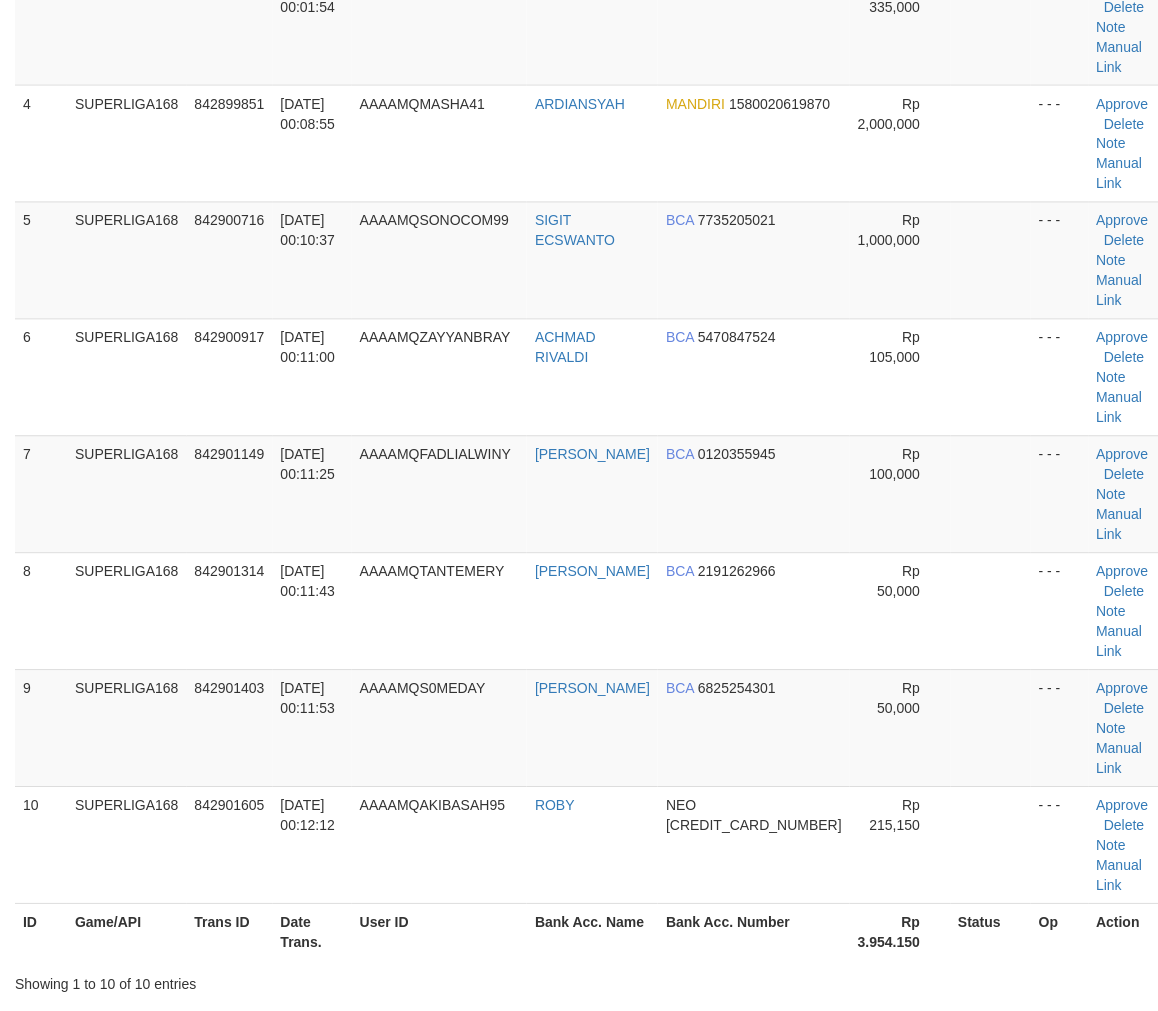 scroll, scrollTop: 222, scrollLeft: 0, axis: vertical 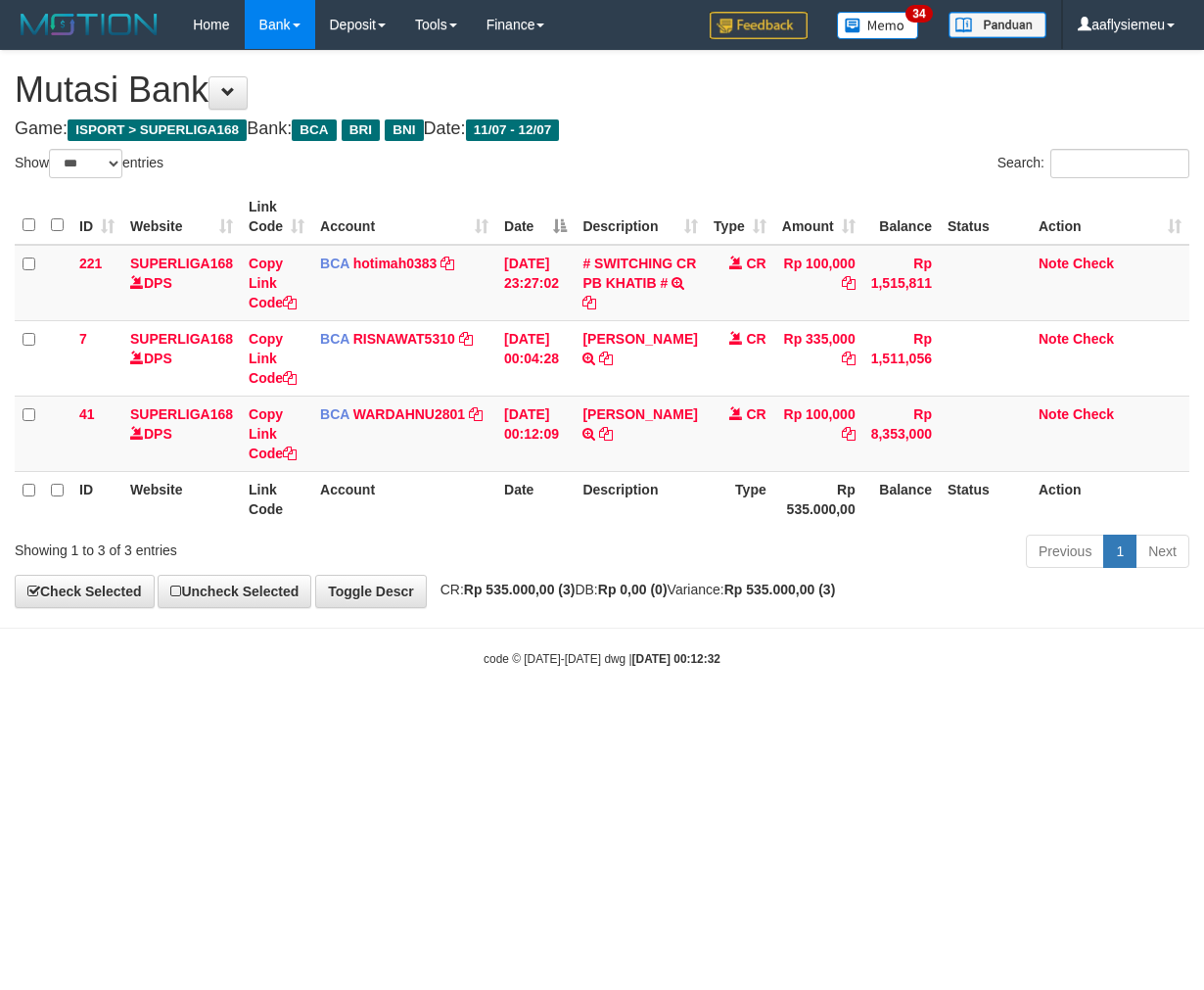 select on "***" 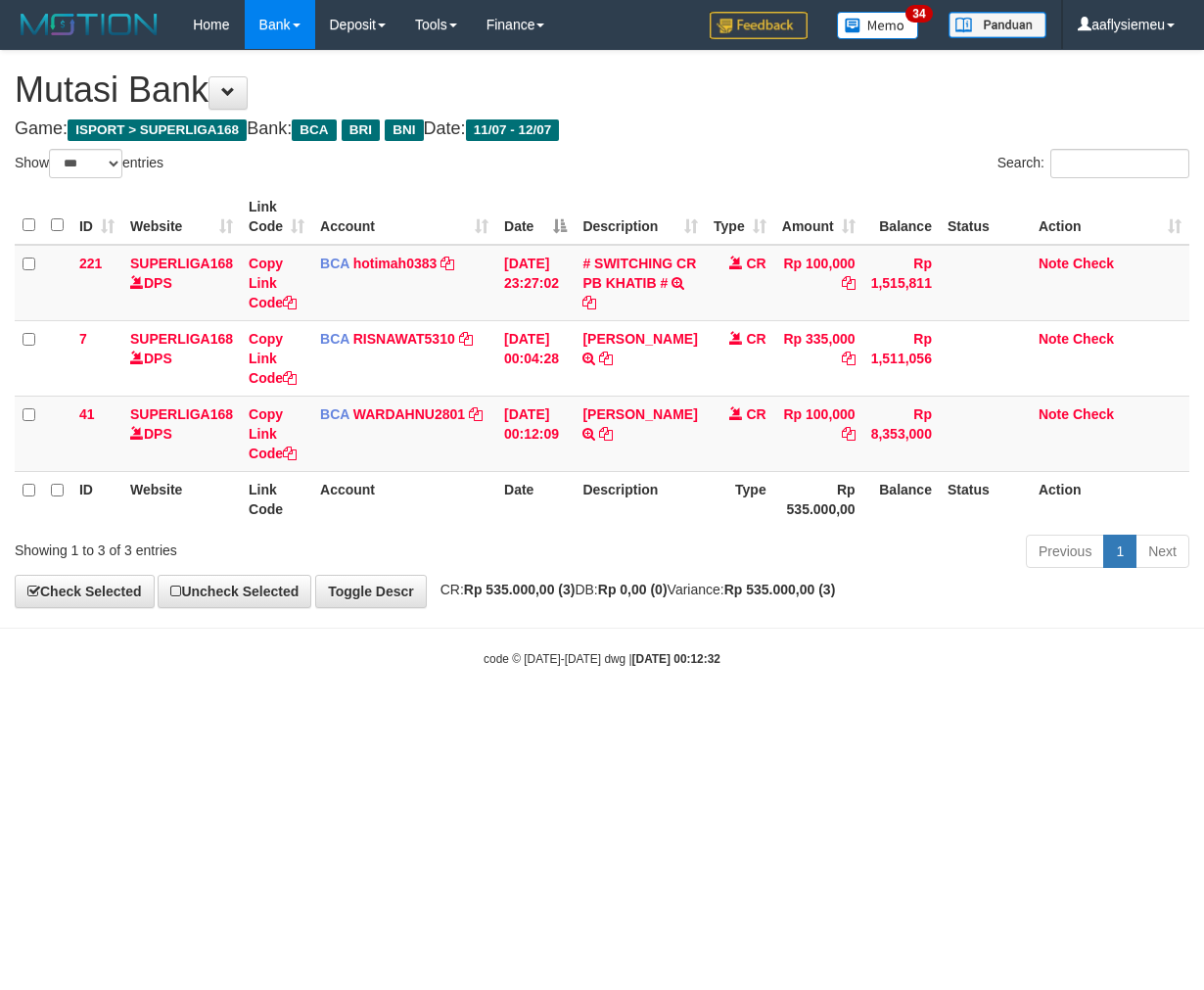 scroll, scrollTop: 0, scrollLeft: 0, axis: both 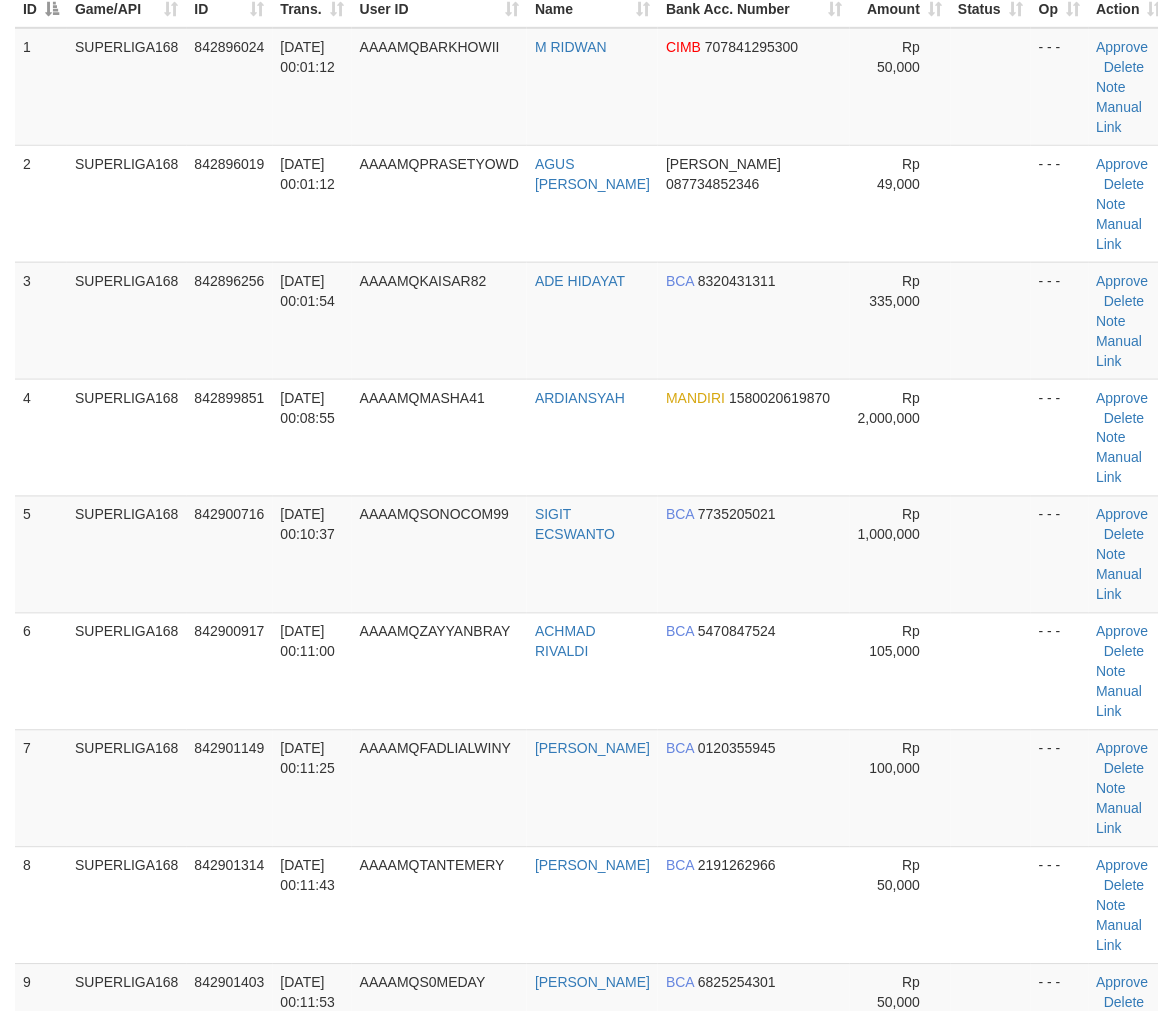 drag, startPoint x: 11, startPoint y: 470, endPoint x: 0, endPoint y: 480, distance: 14.866069 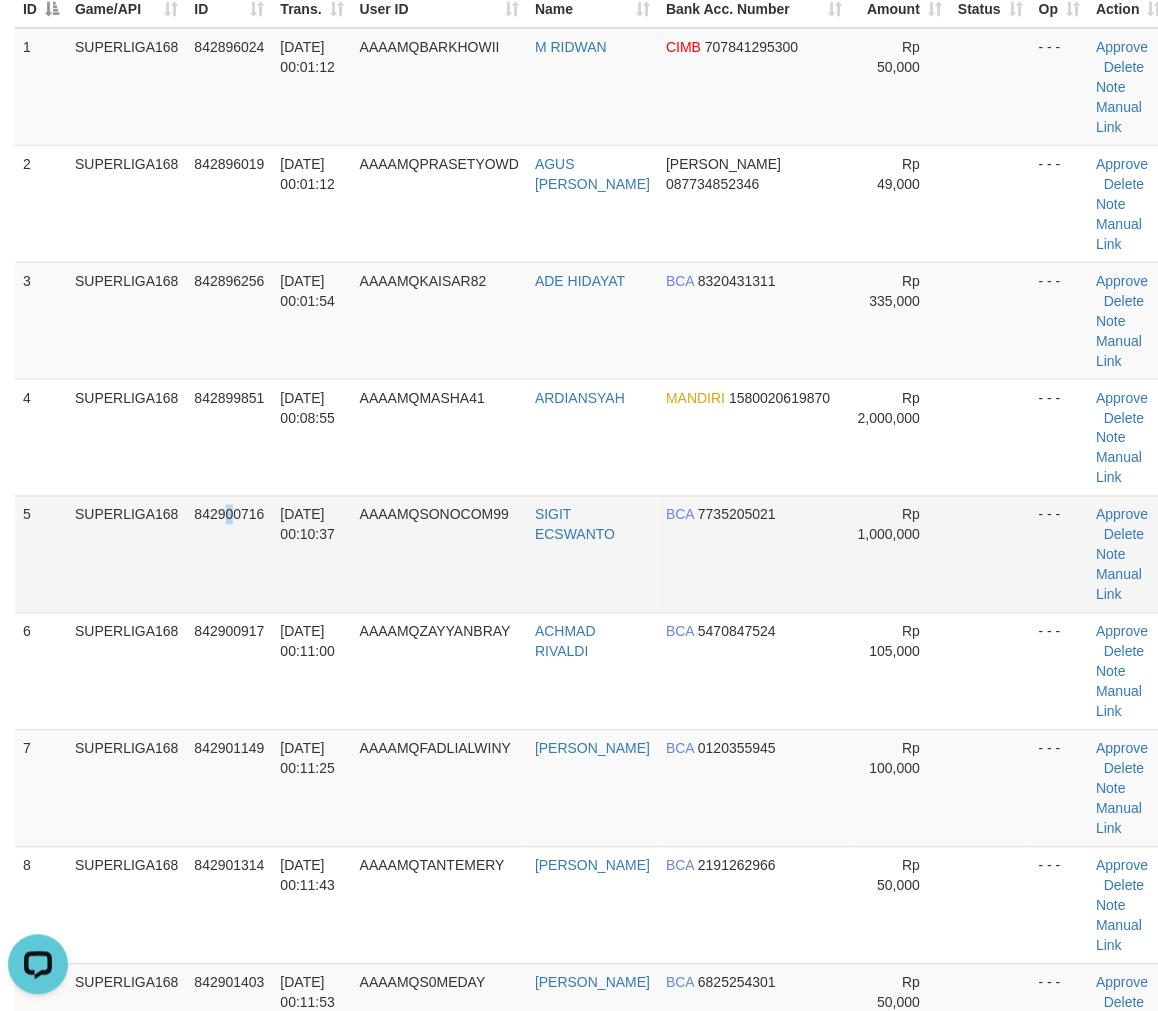 scroll, scrollTop: 0, scrollLeft: 0, axis: both 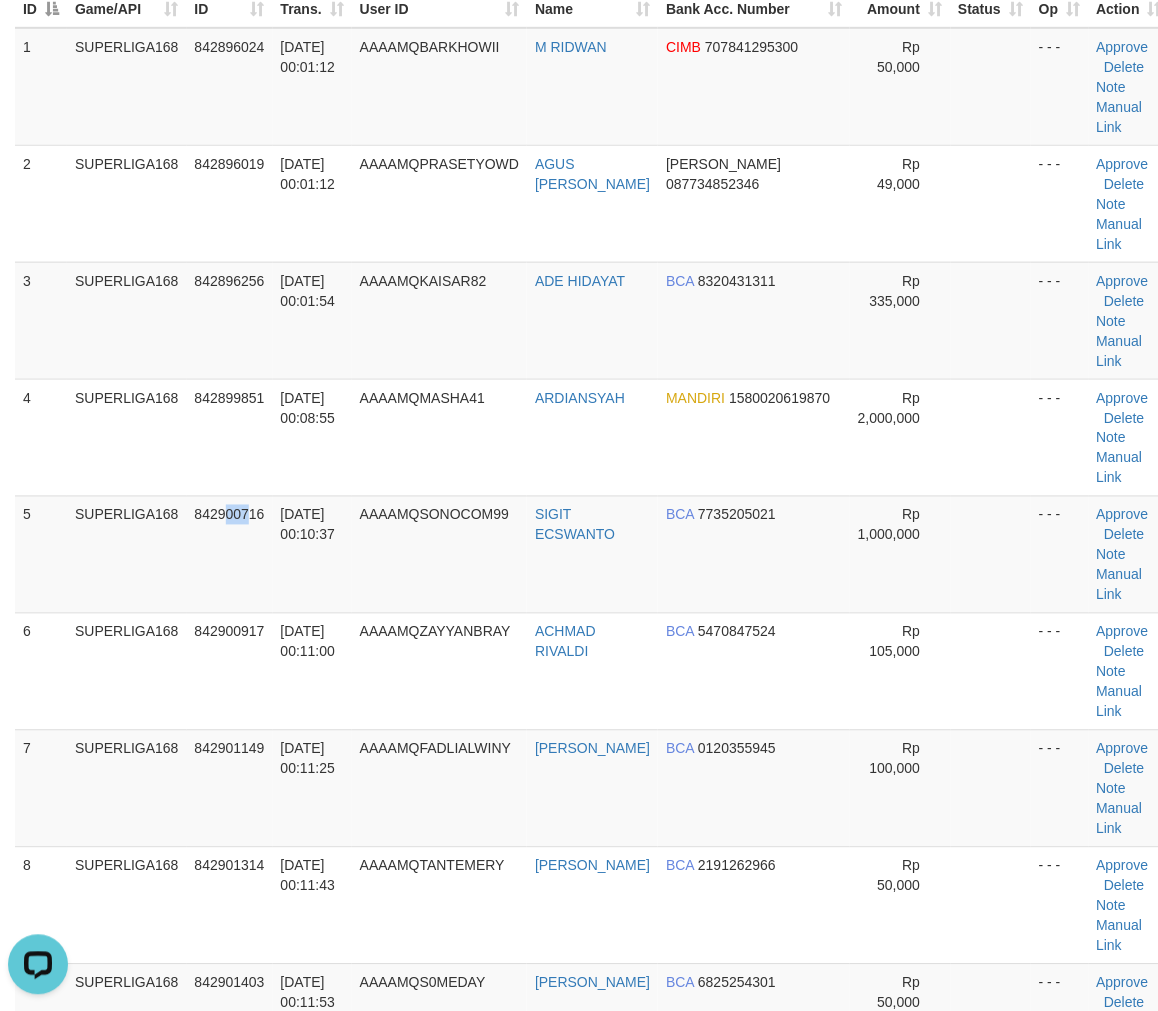 drag, startPoint x: 231, startPoint y: 487, endPoint x: 6, endPoint y: 577, distance: 242.33241 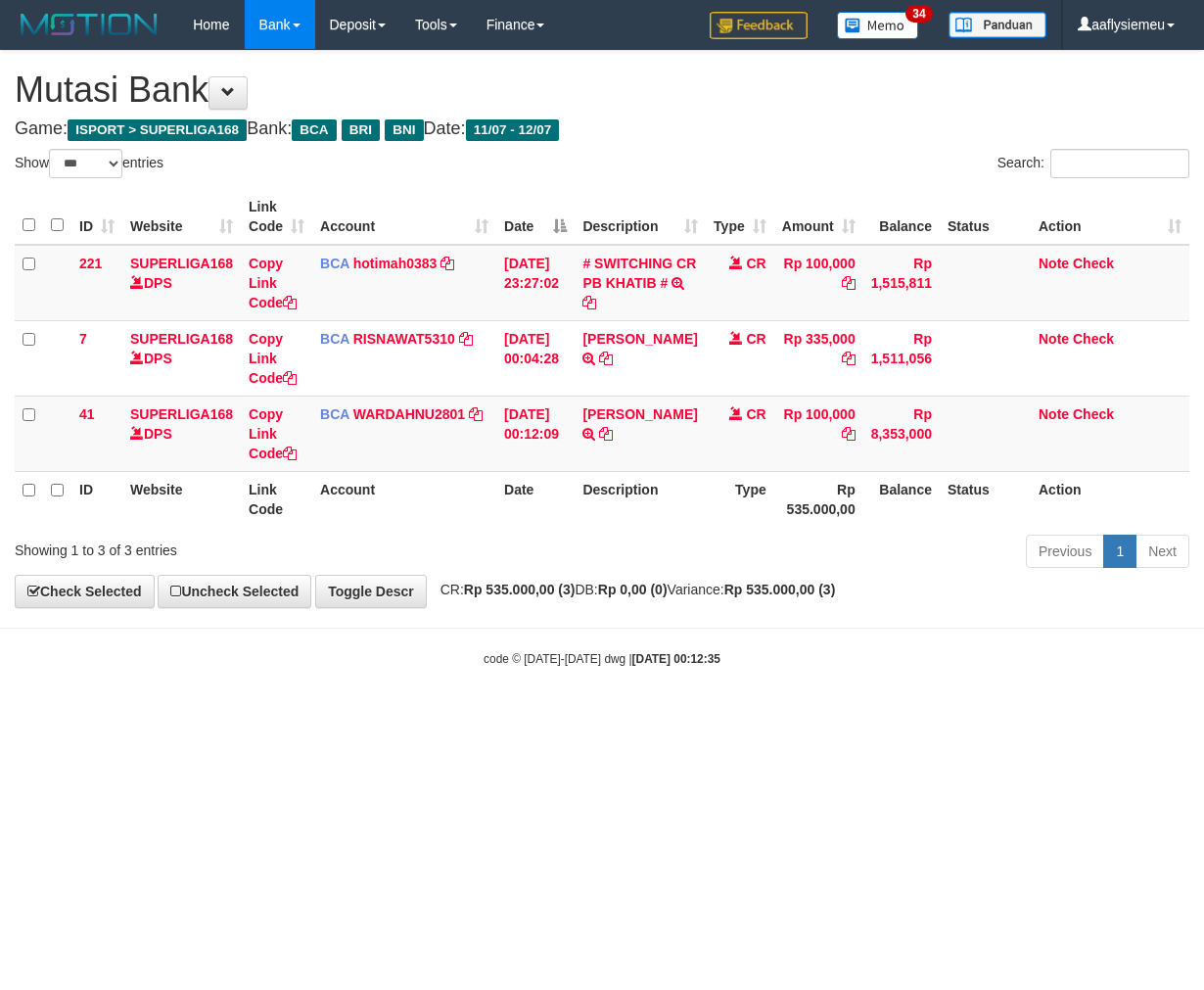 select on "***" 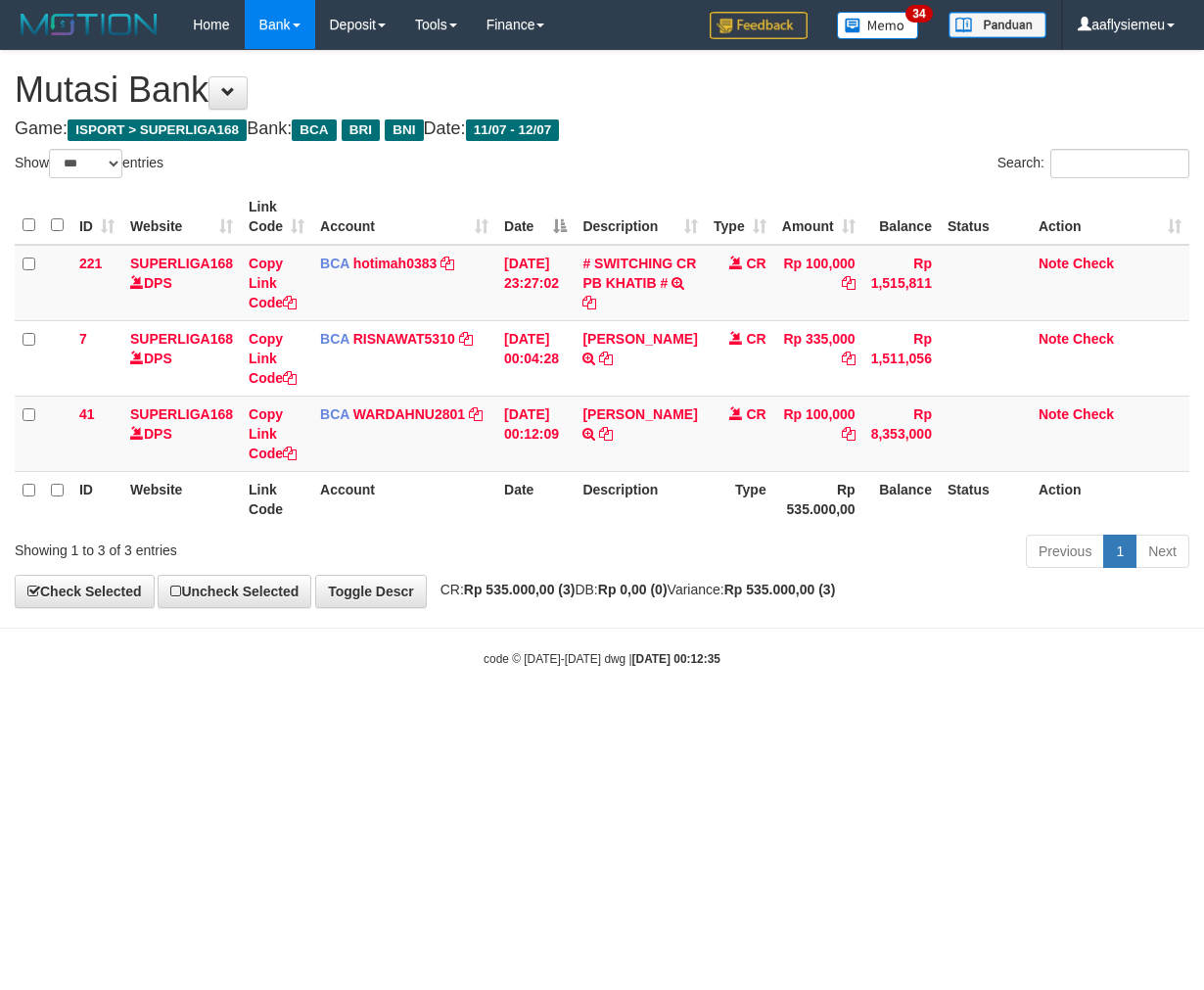 scroll, scrollTop: 0, scrollLeft: 0, axis: both 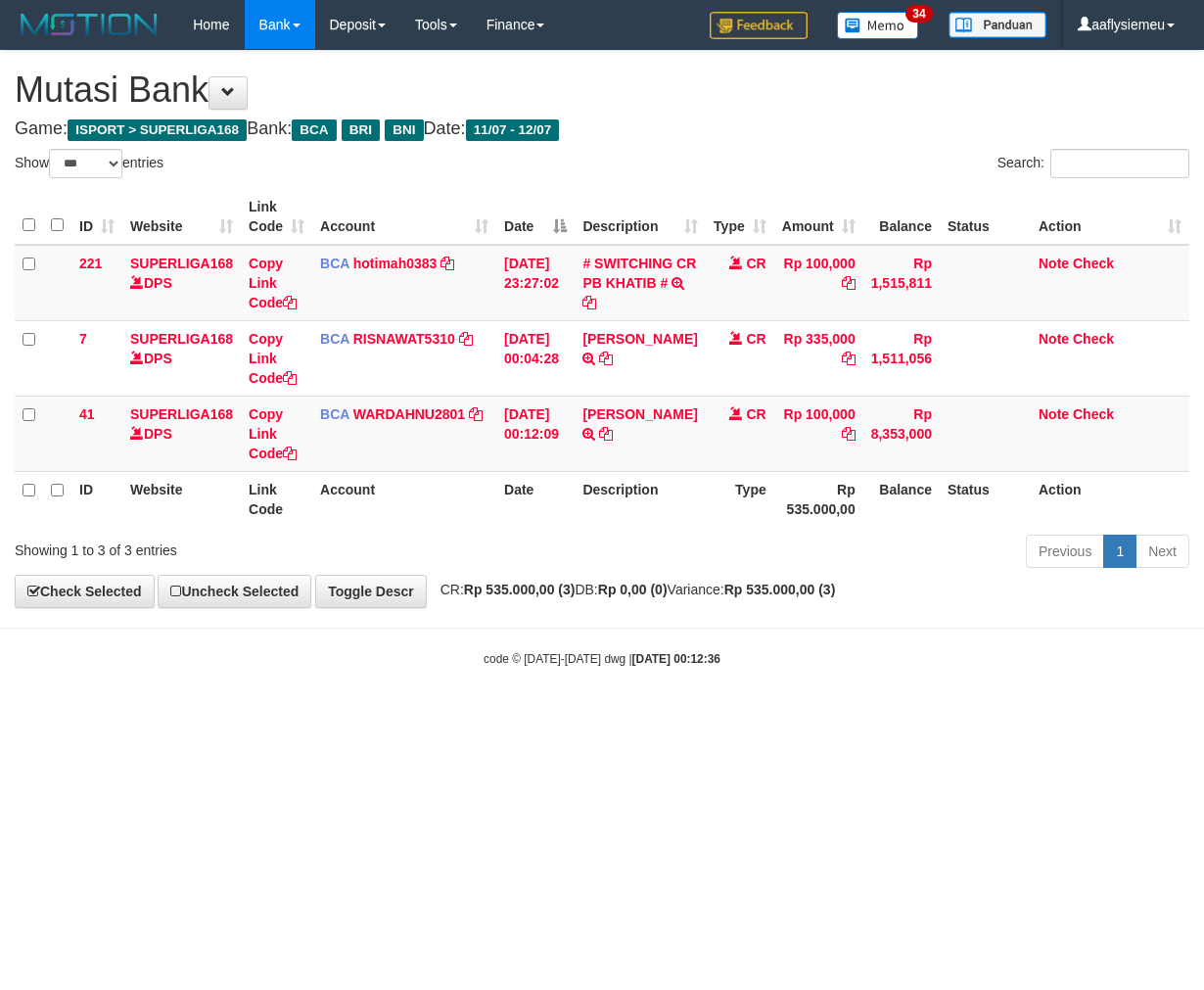 select on "***" 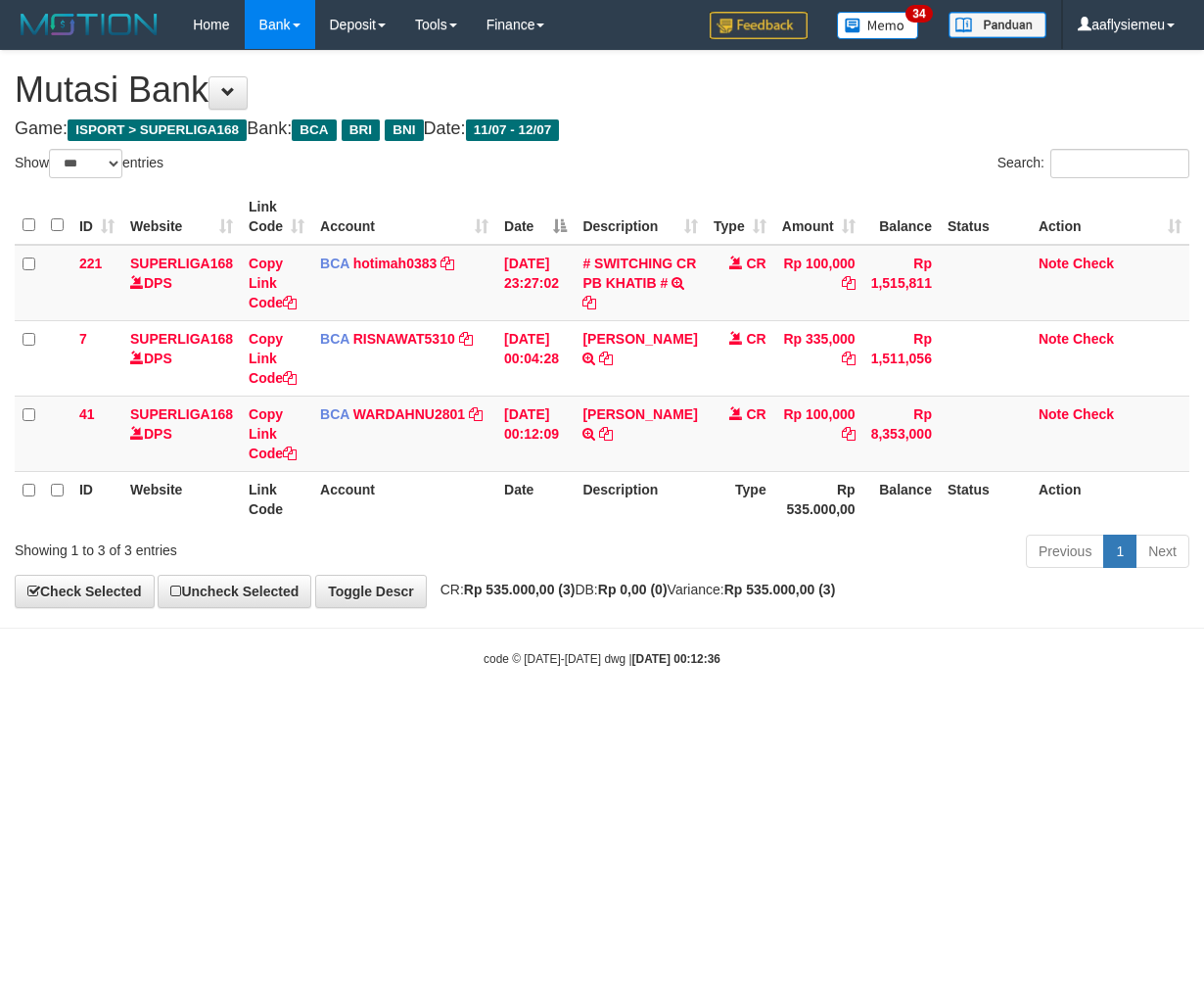 scroll, scrollTop: 0, scrollLeft: 0, axis: both 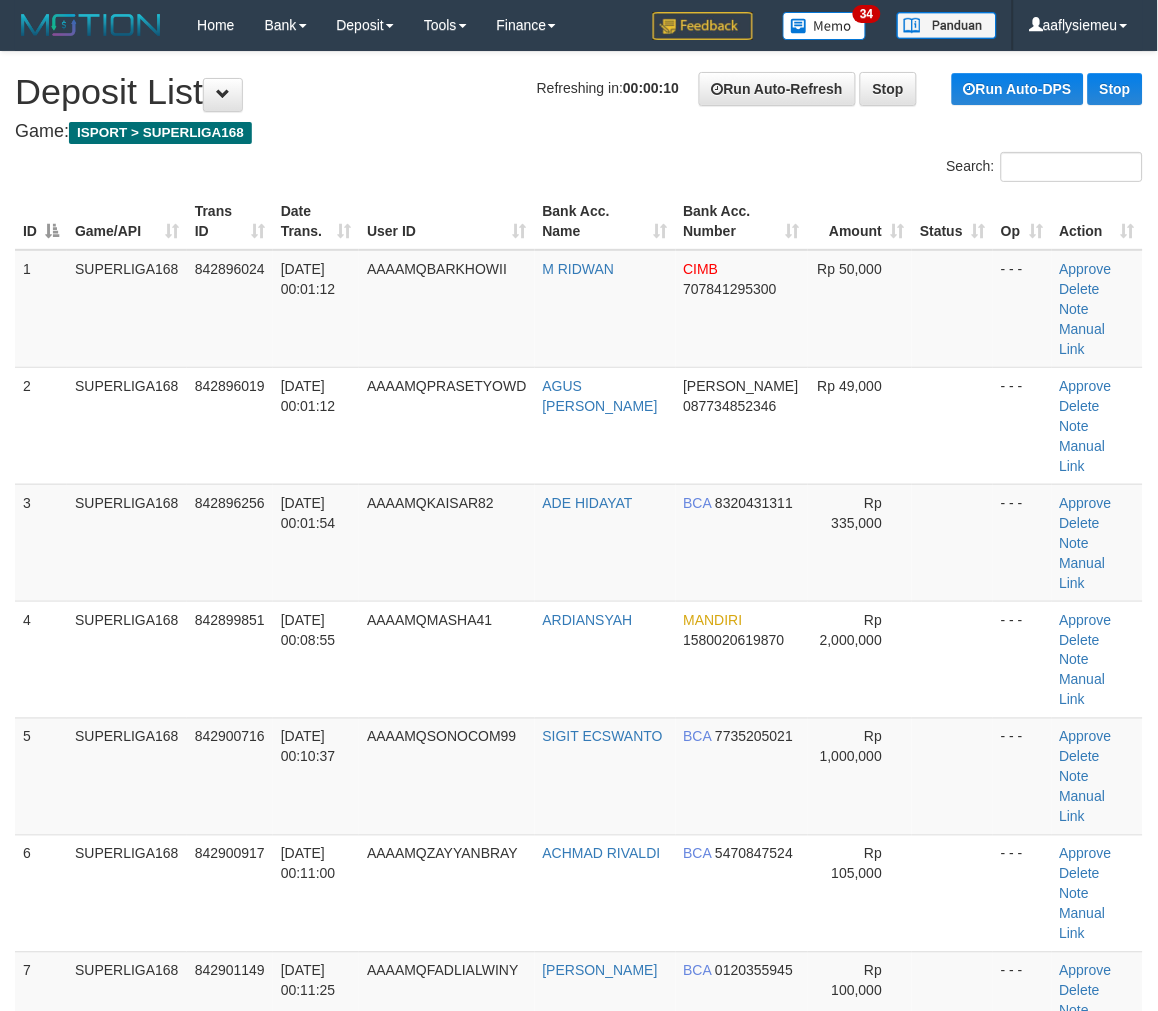 click on "842896256" at bounding box center [230, 542] 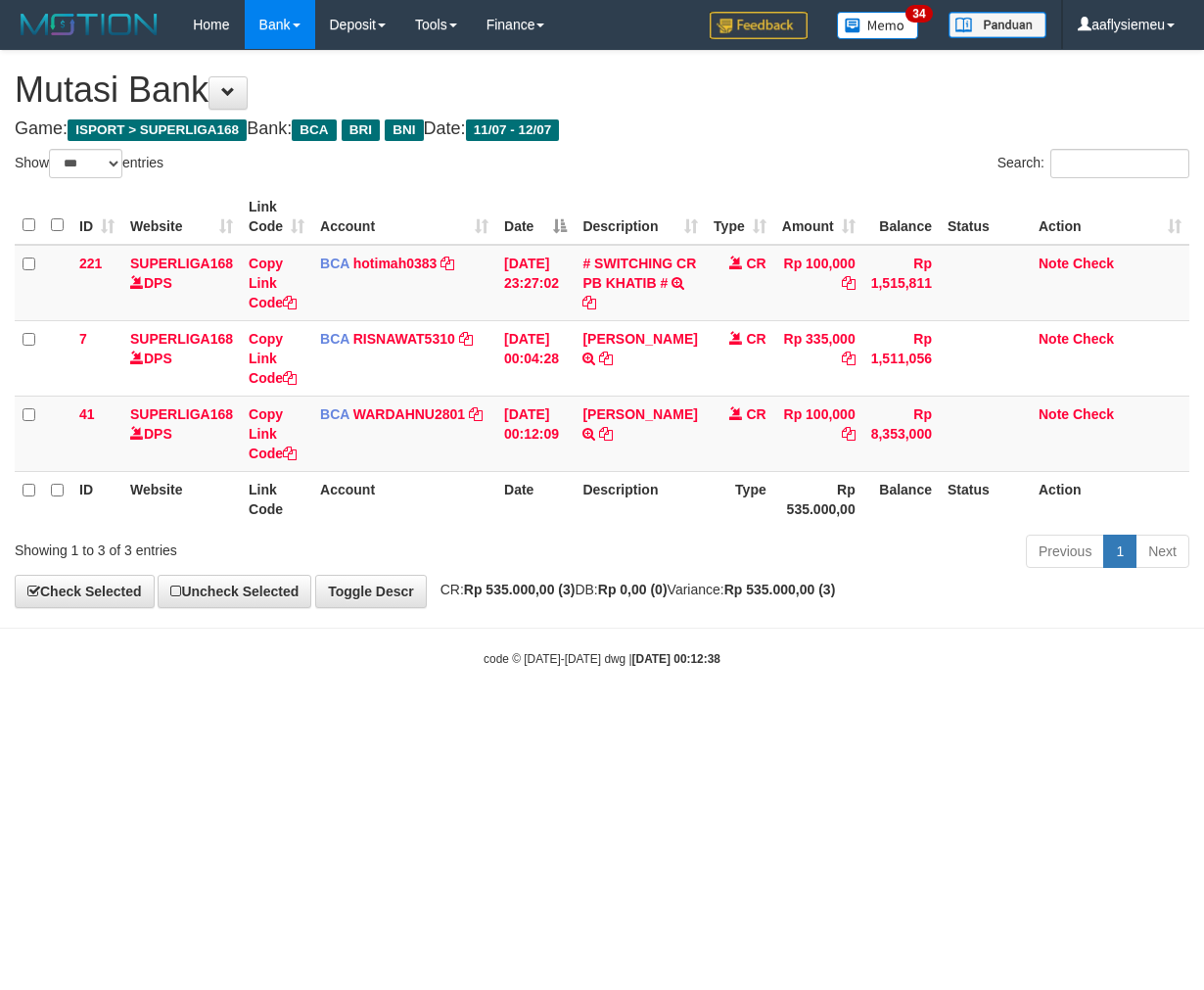 select on "***" 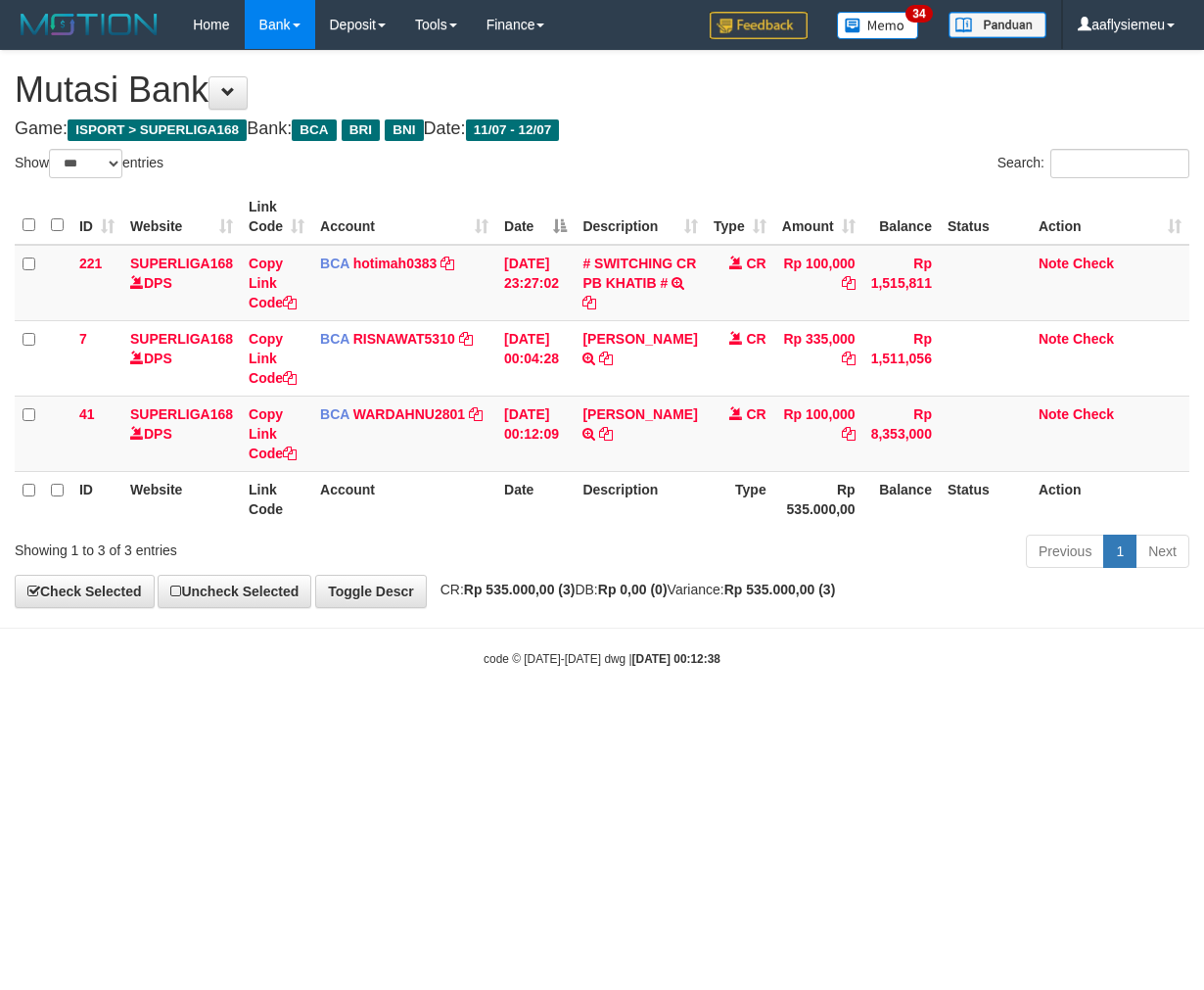 scroll, scrollTop: 0, scrollLeft: 0, axis: both 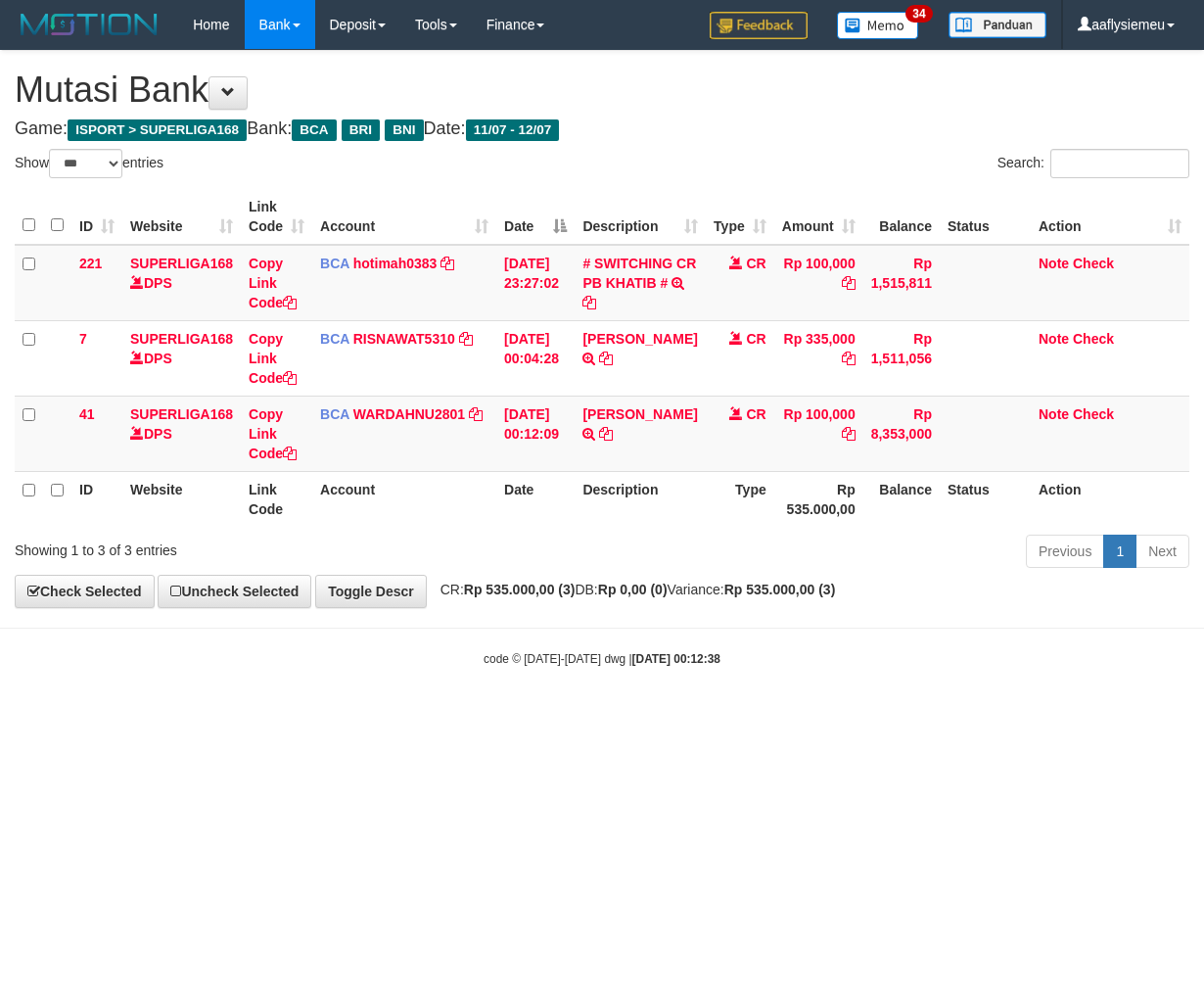 select on "***" 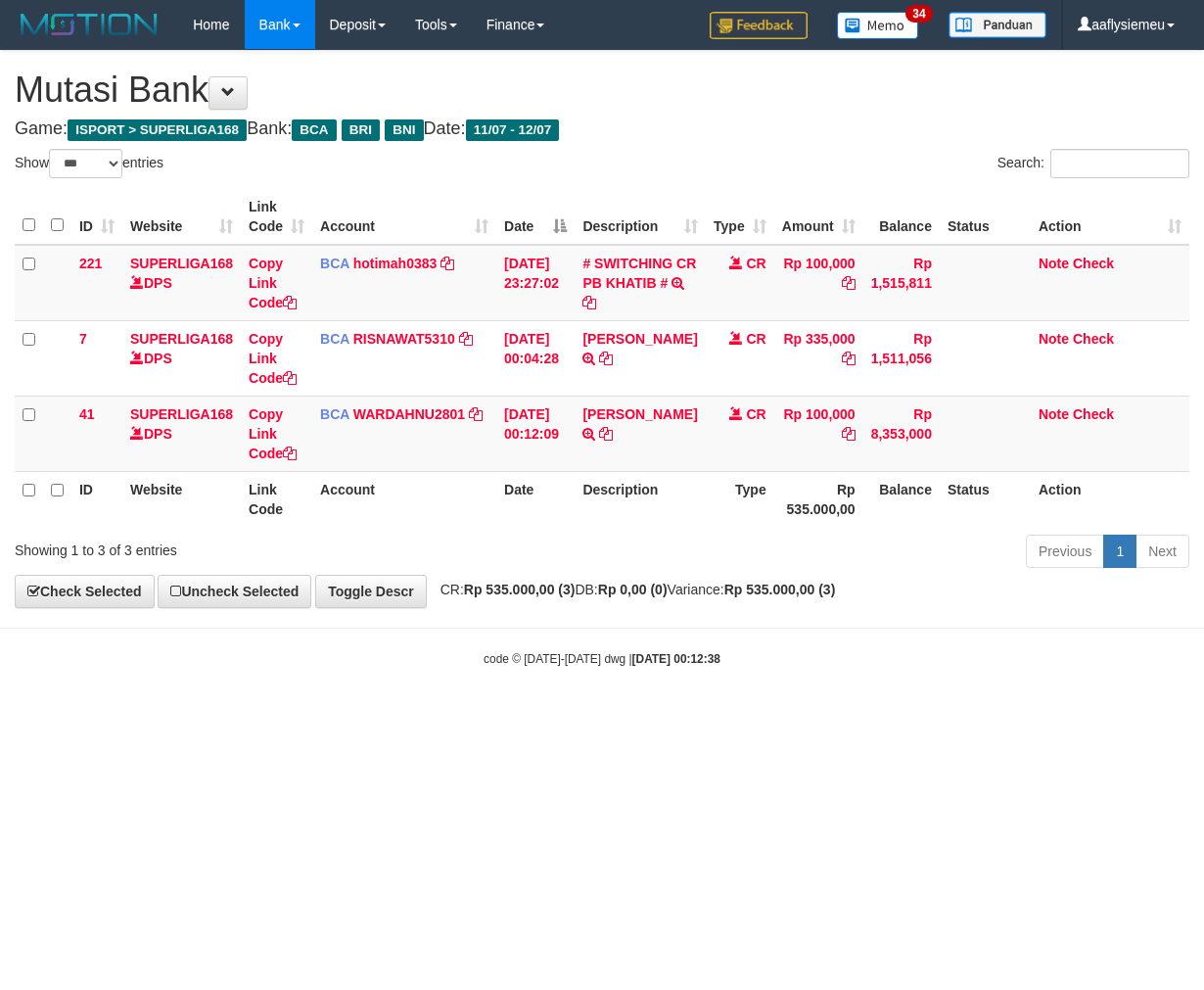 scroll, scrollTop: 0, scrollLeft: 0, axis: both 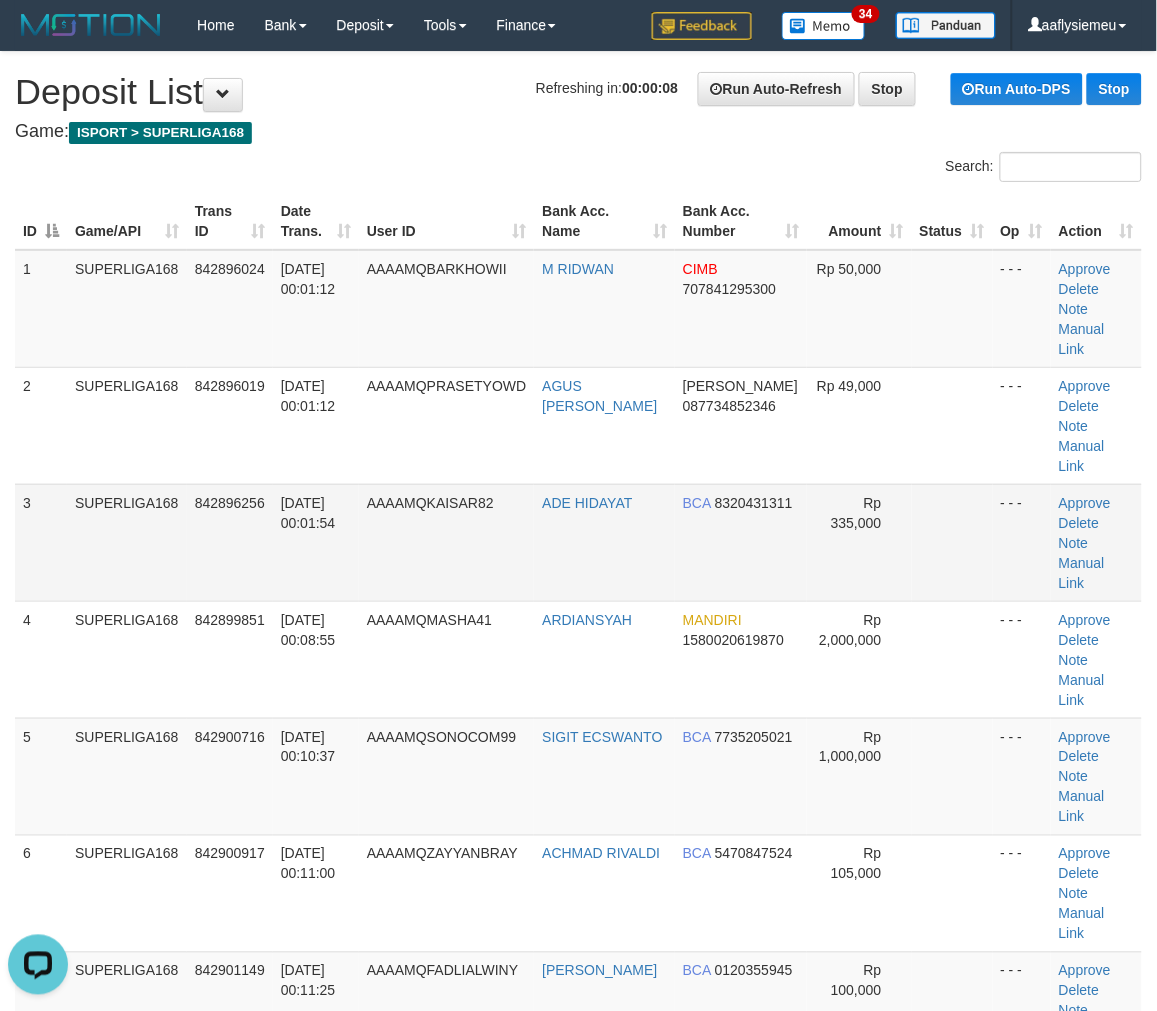 click on "SUPERLIGA168" at bounding box center [127, 542] 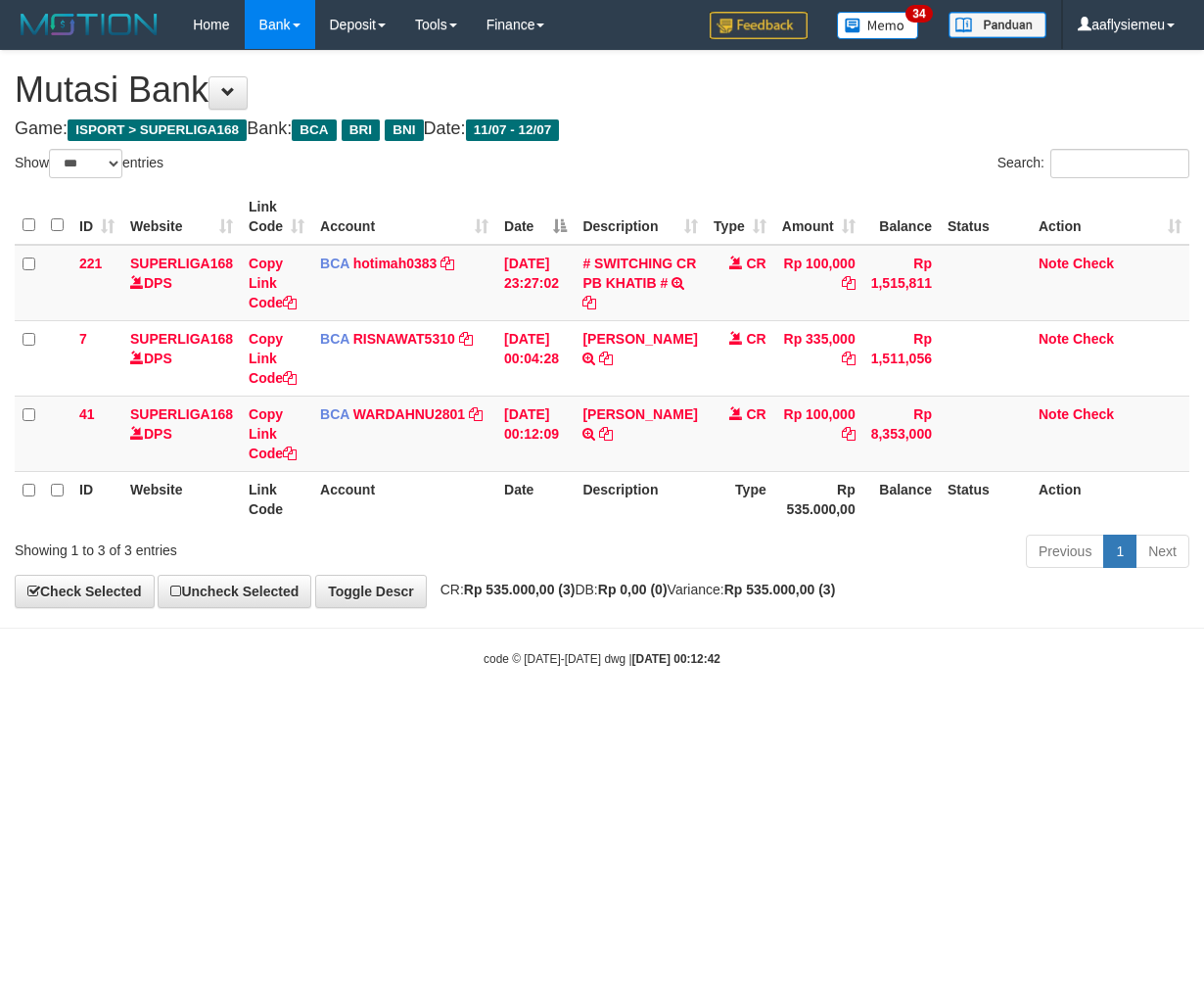 select on "***" 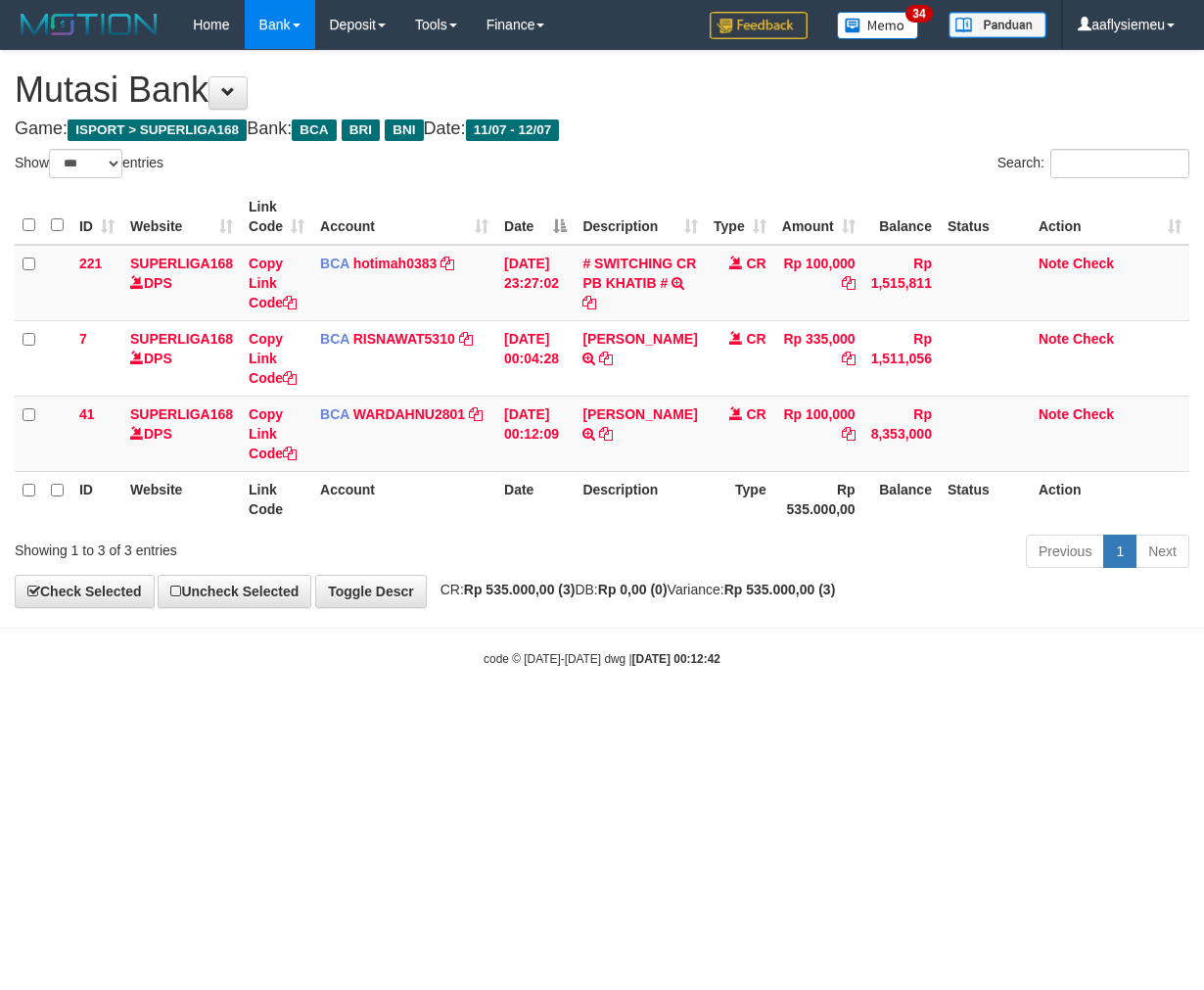 scroll, scrollTop: 0, scrollLeft: 0, axis: both 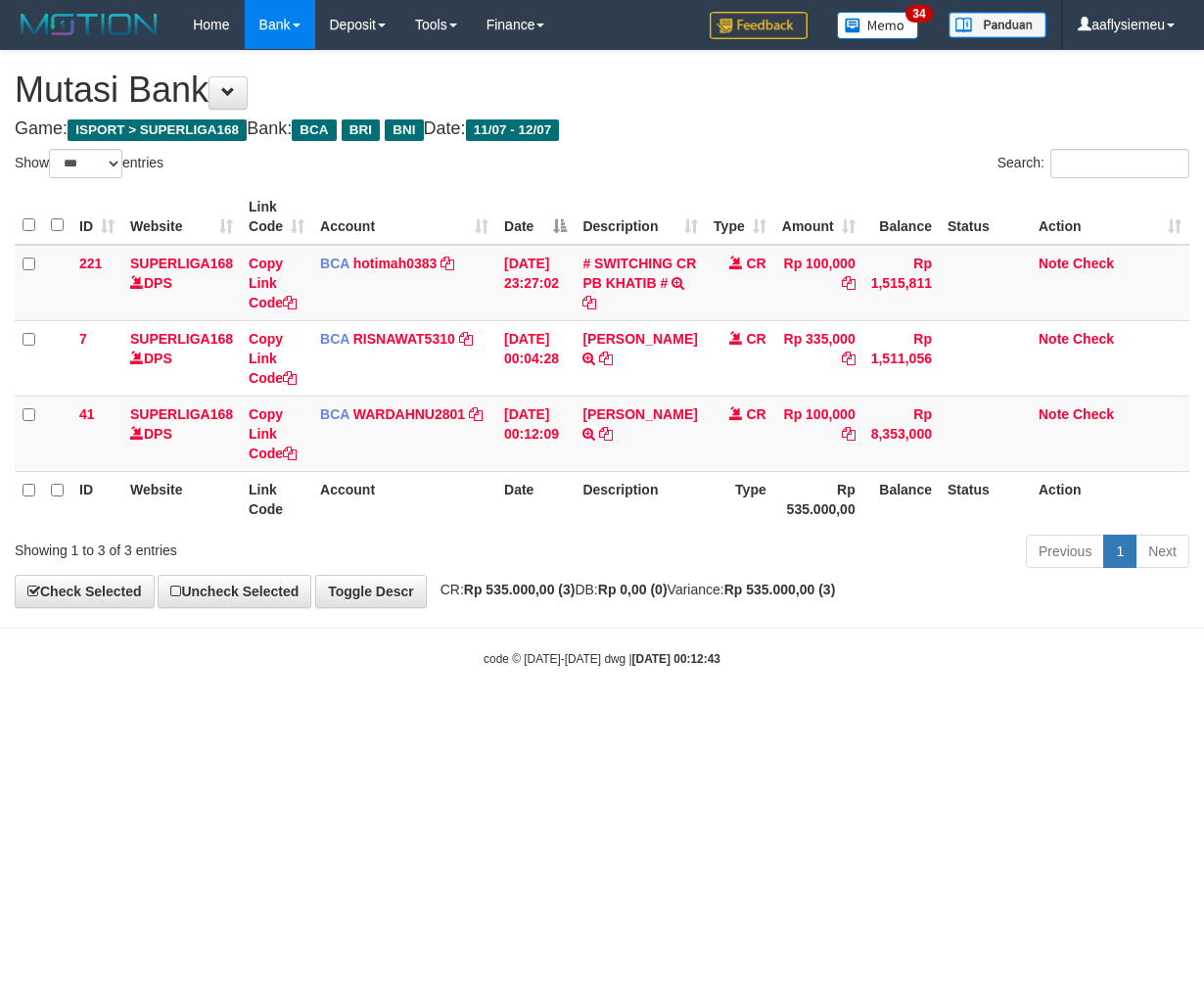 select on "***" 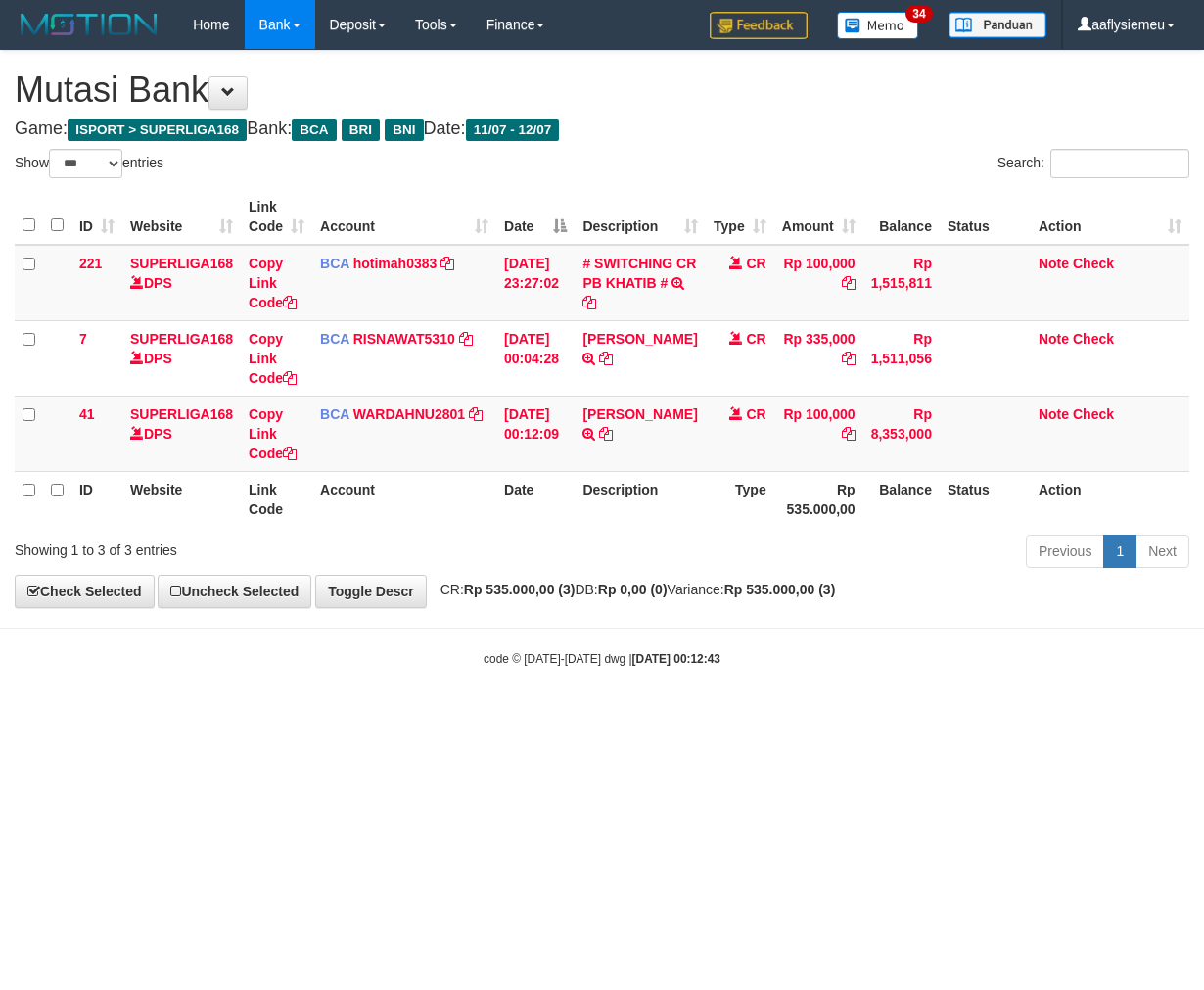 scroll, scrollTop: 0, scrollLeft: 0, axis: both 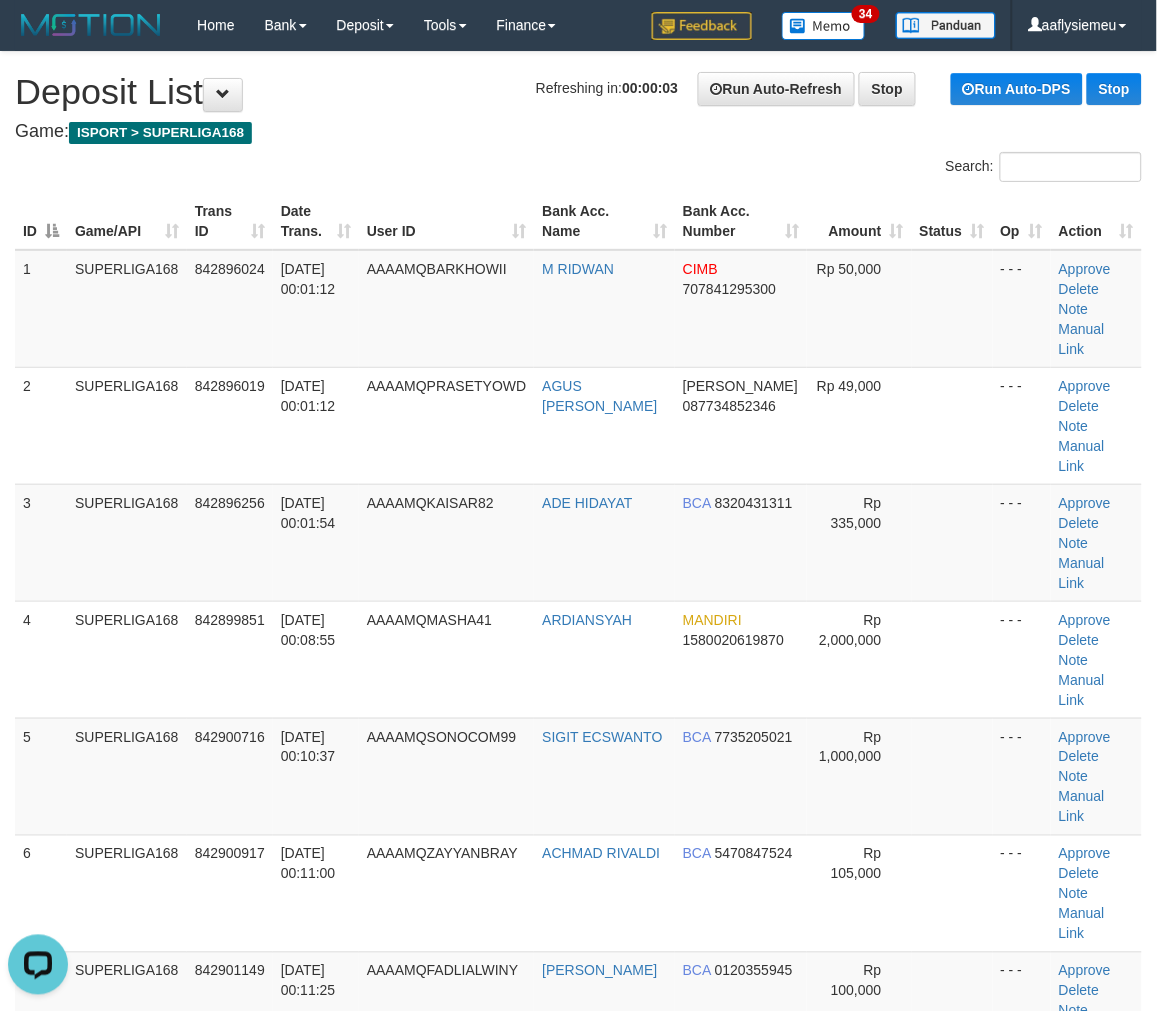 drag, startPoint x: 211, startPoint y: 535, endPoint x: 6, endPoint y: 554, distance: 205.8786 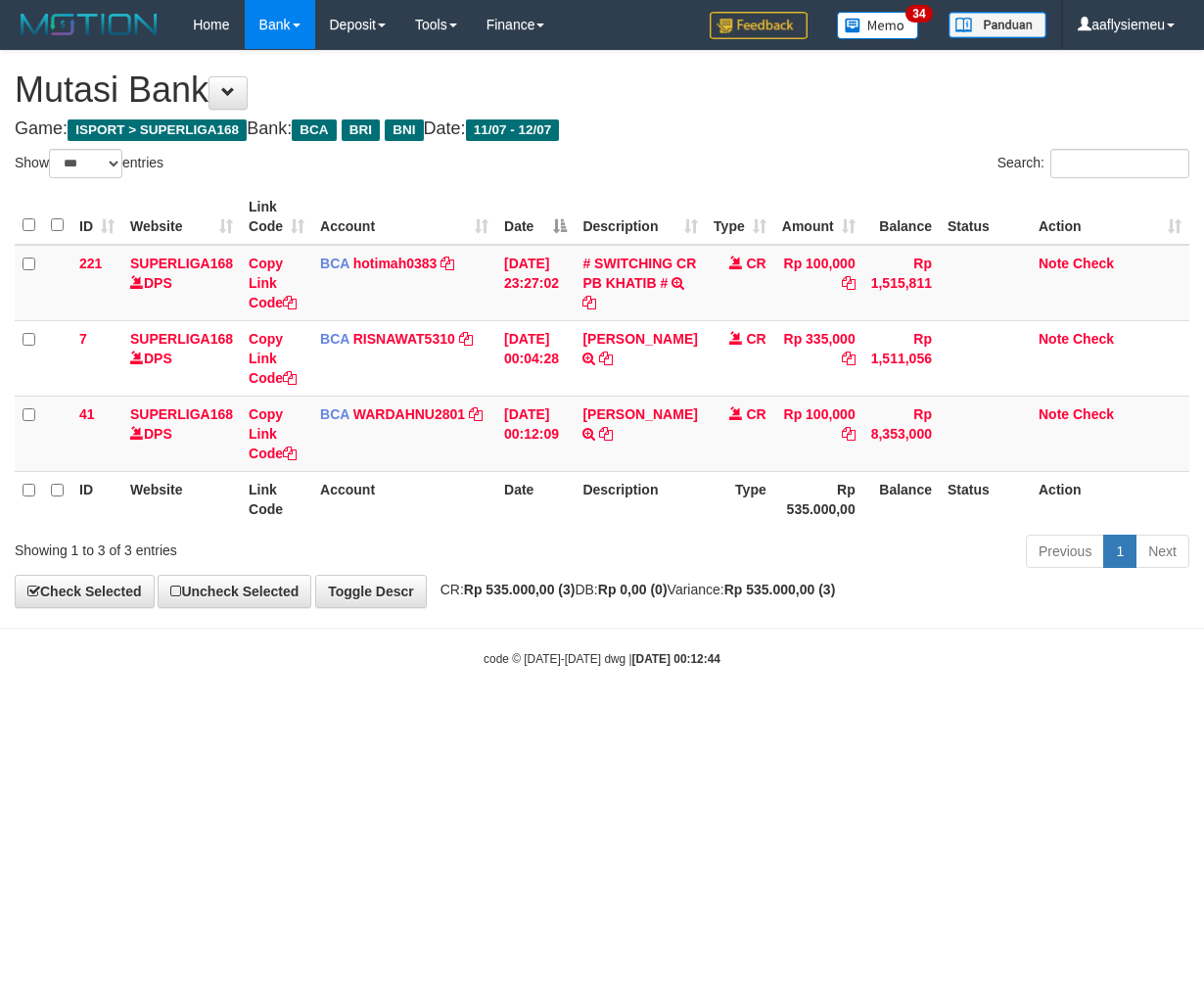 select on "***" 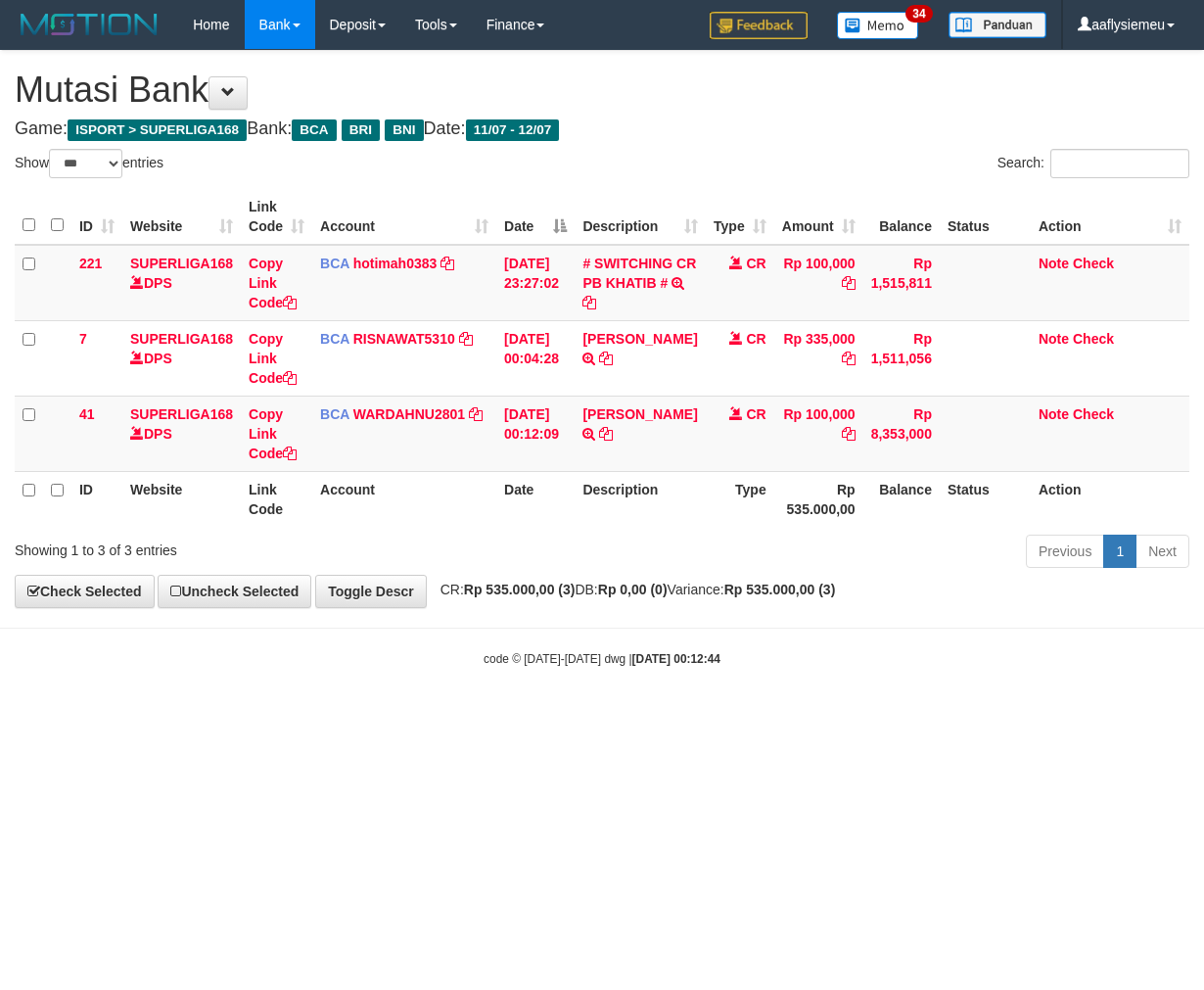 scroll, scrollTop: 0, scrollLeft: 0, axis: both 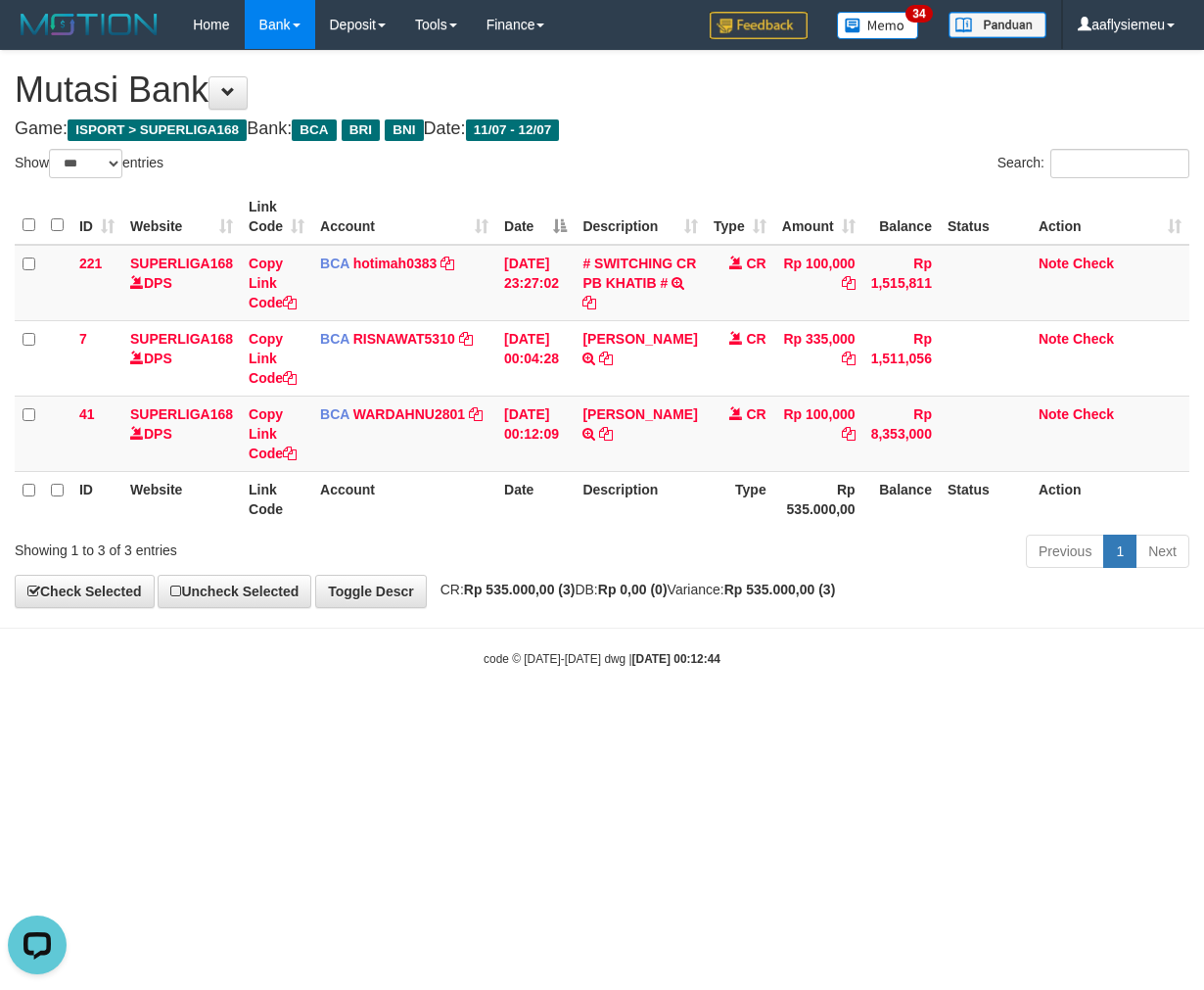 drag, startPoint x: 569, startPoint y: 614, endPoint x: 719, endPoint y: 611, distance: 150.03 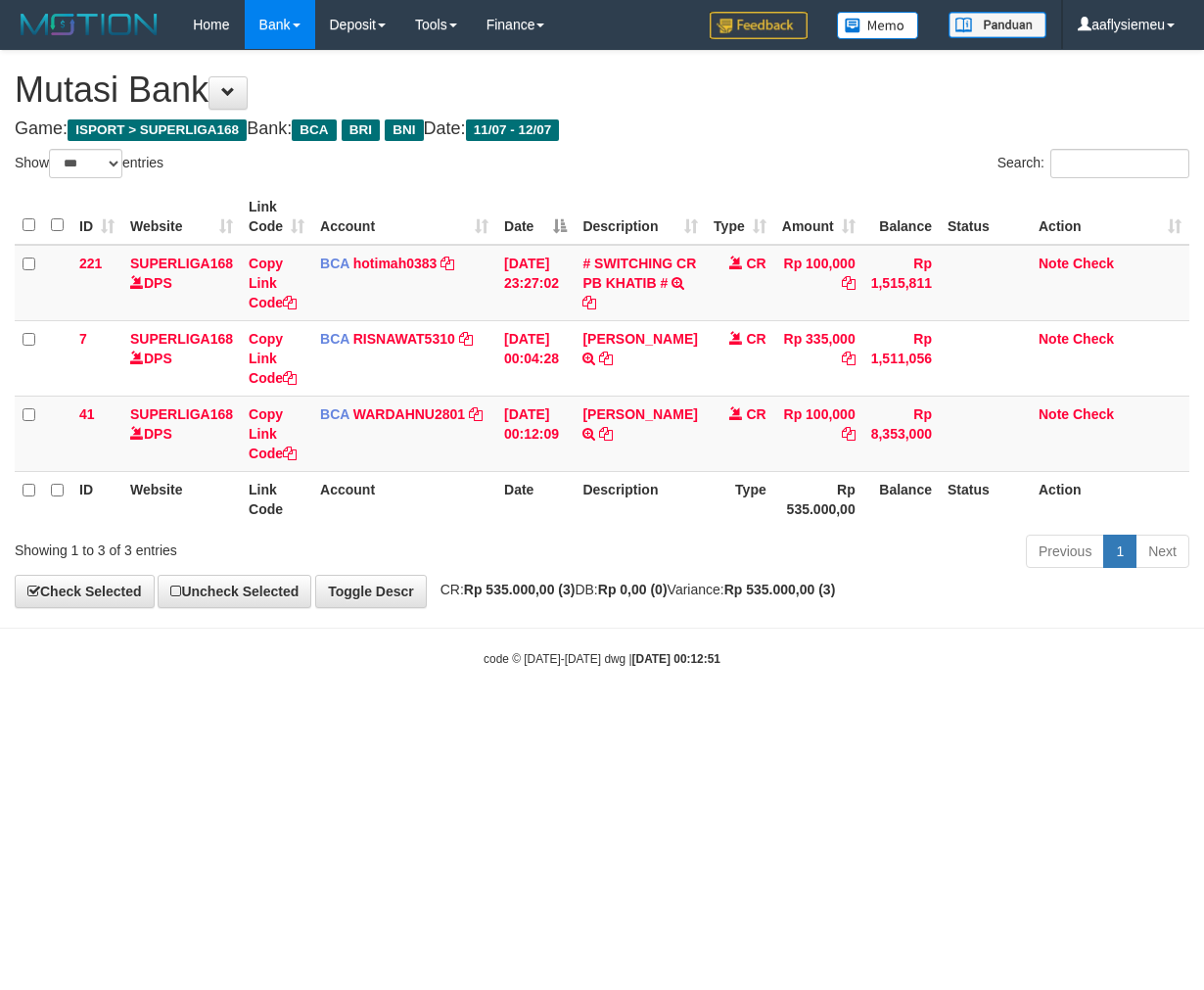 select on "***" 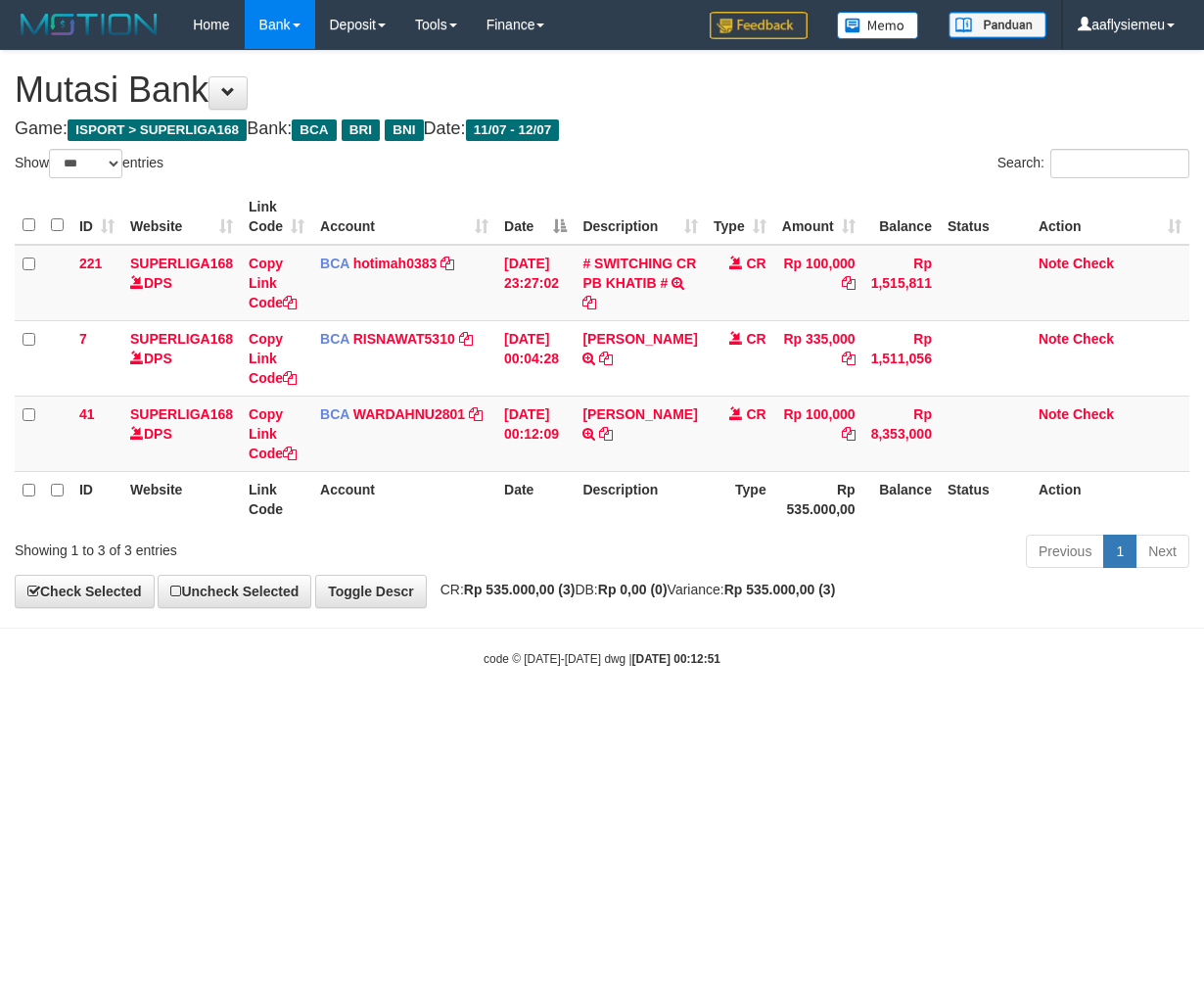 scroll, scrollTop: 0, scrollLeft: 0, axis: both 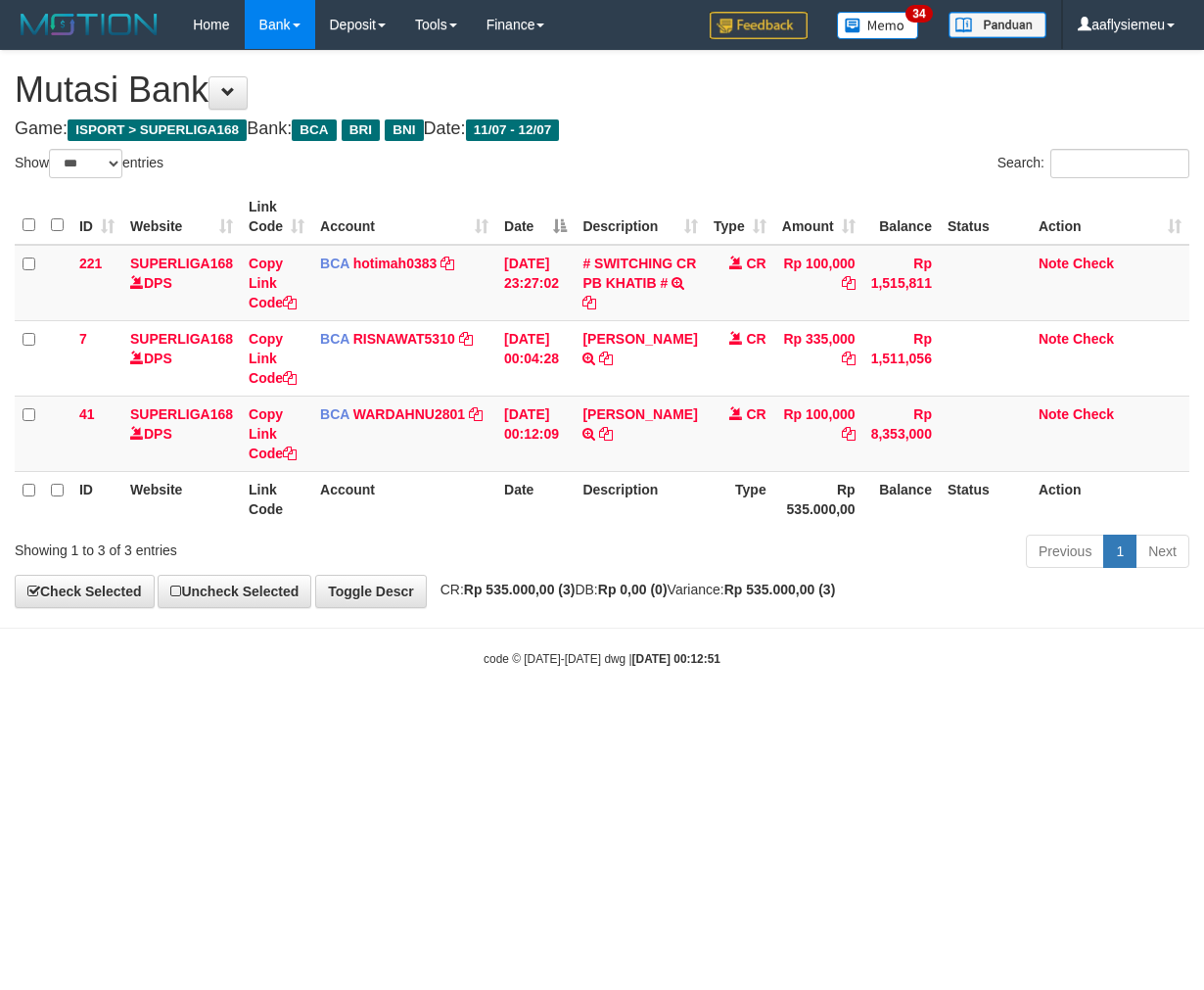 drag, startPoint x: 663, startPoint y: 656, endPoint x: 301, endPoint y: 717, distance: 367.10353 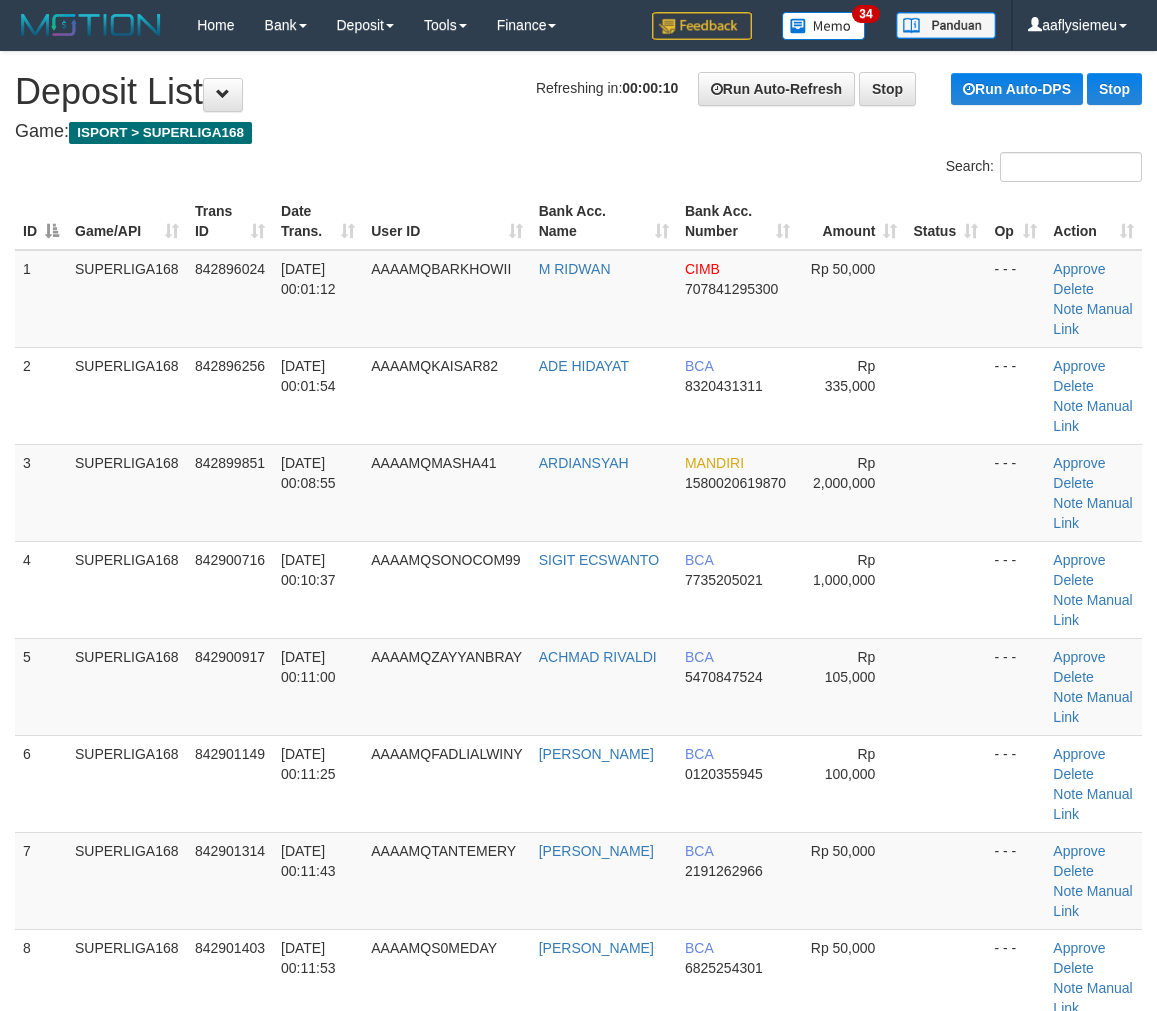 scroll, scrollTop: 0, scrollLeft: 0, axis: both 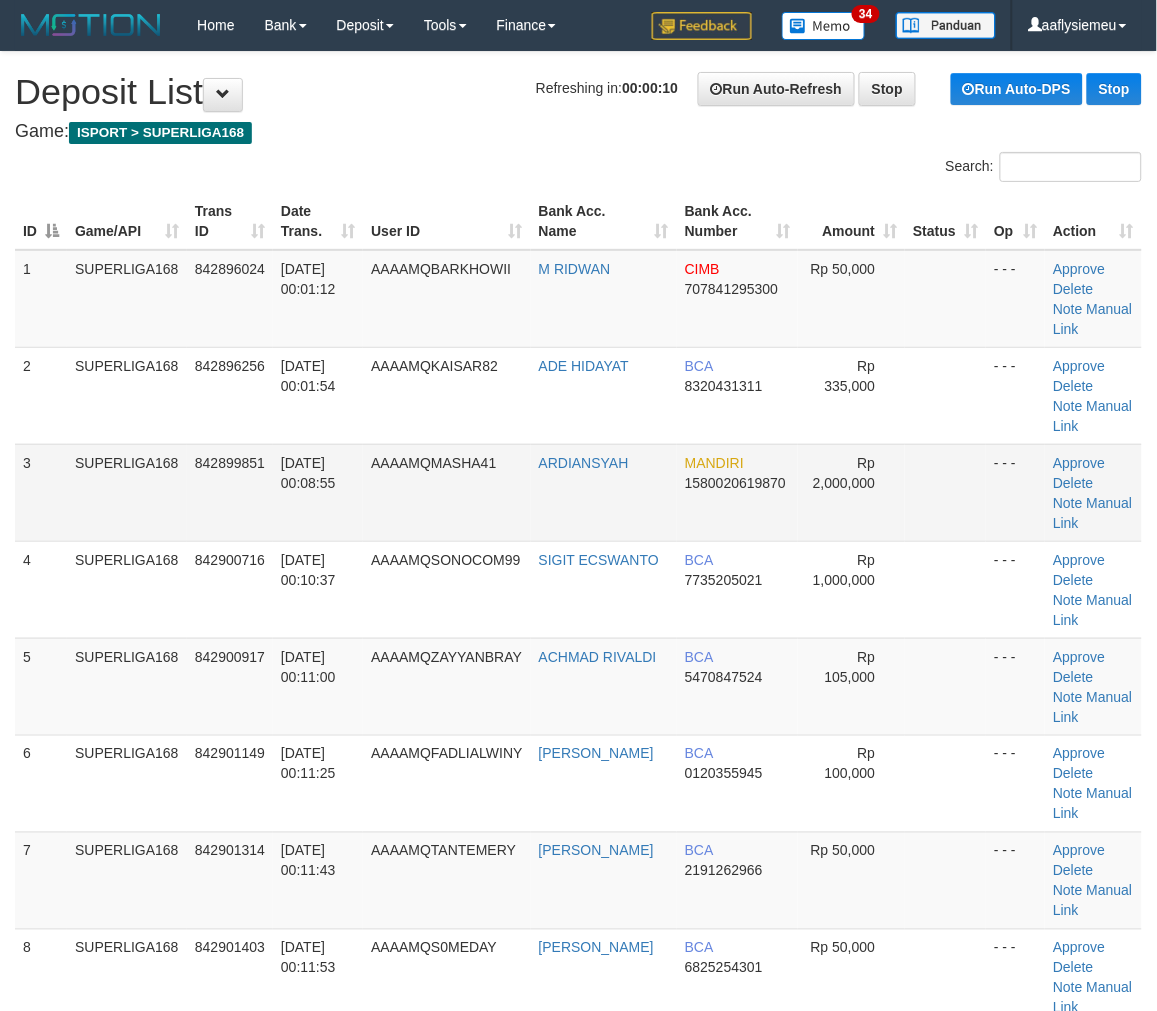 click on "SUPERLIGA168" at bounding box center (127, 492) 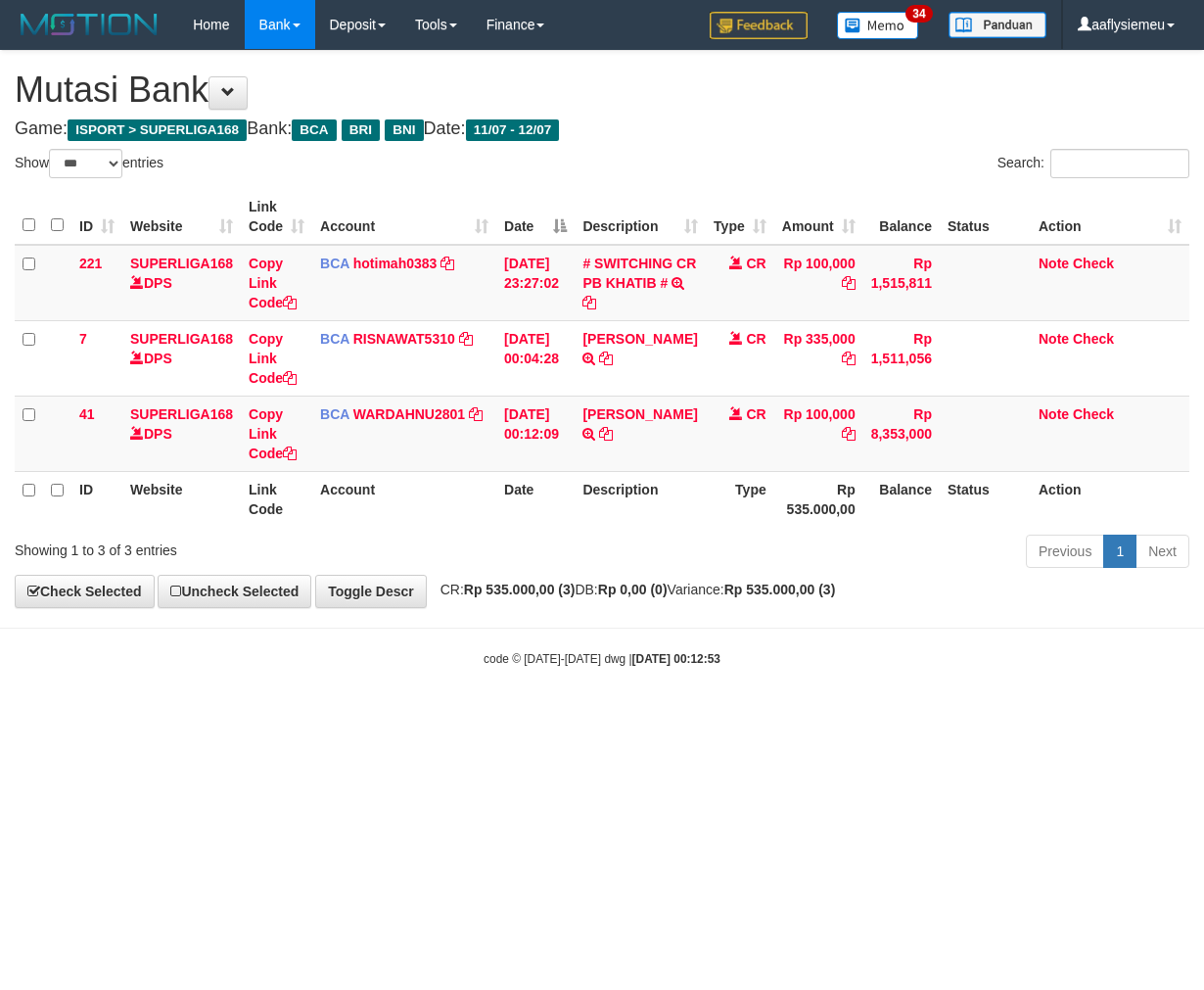 select on "***" 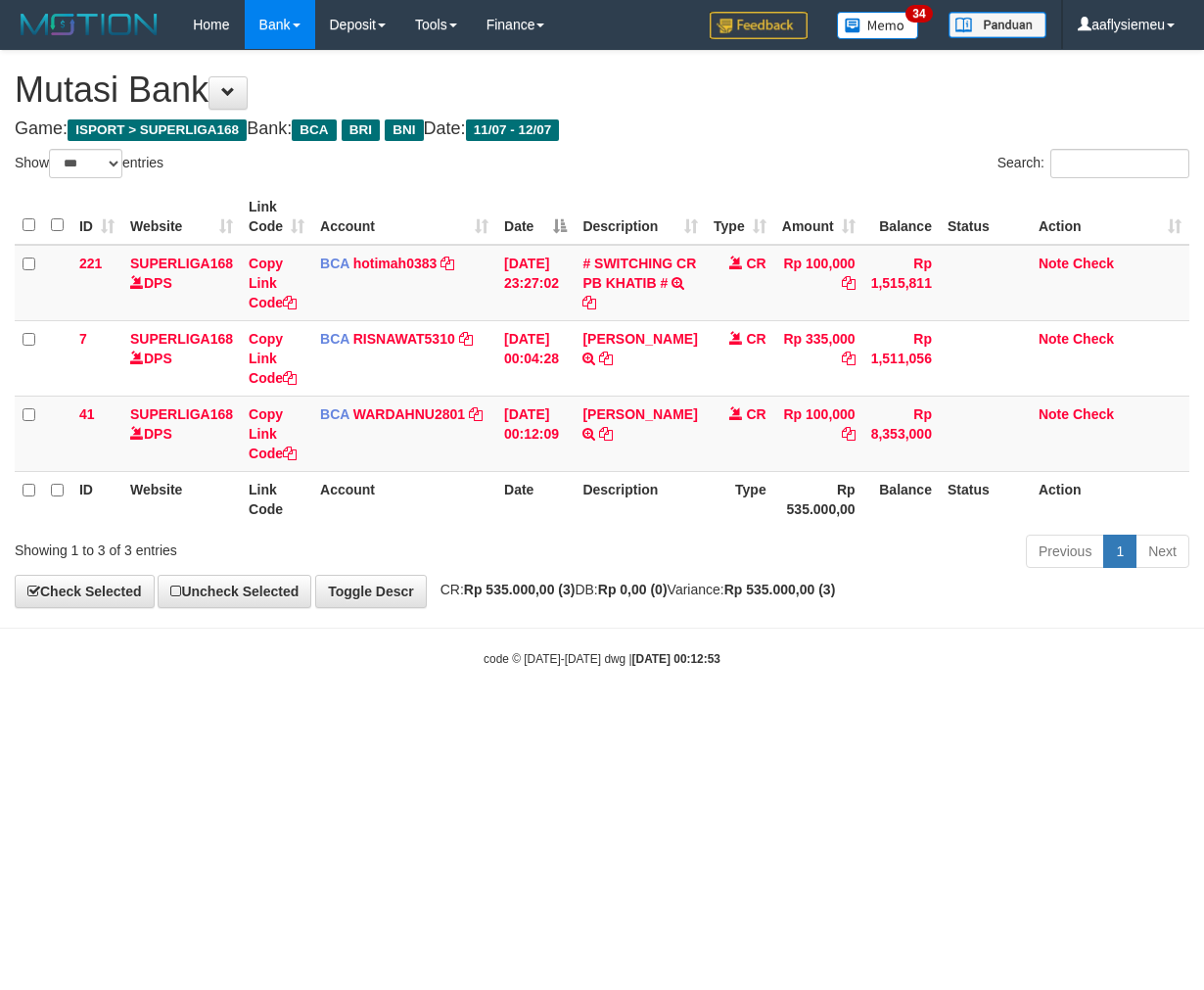 scroll, scrollTop: 0, scrollLeft: 0, axis: both 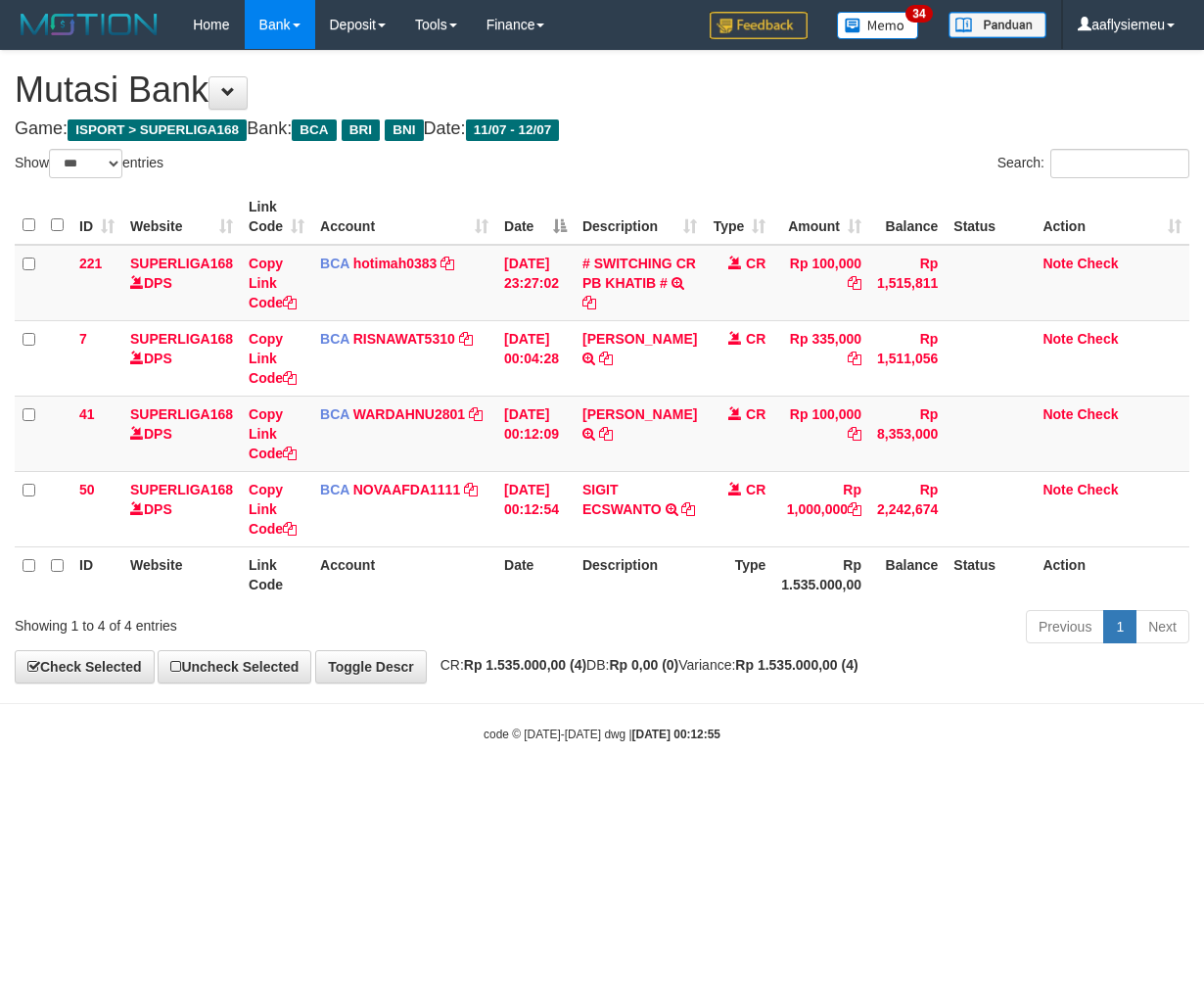 select on "***" 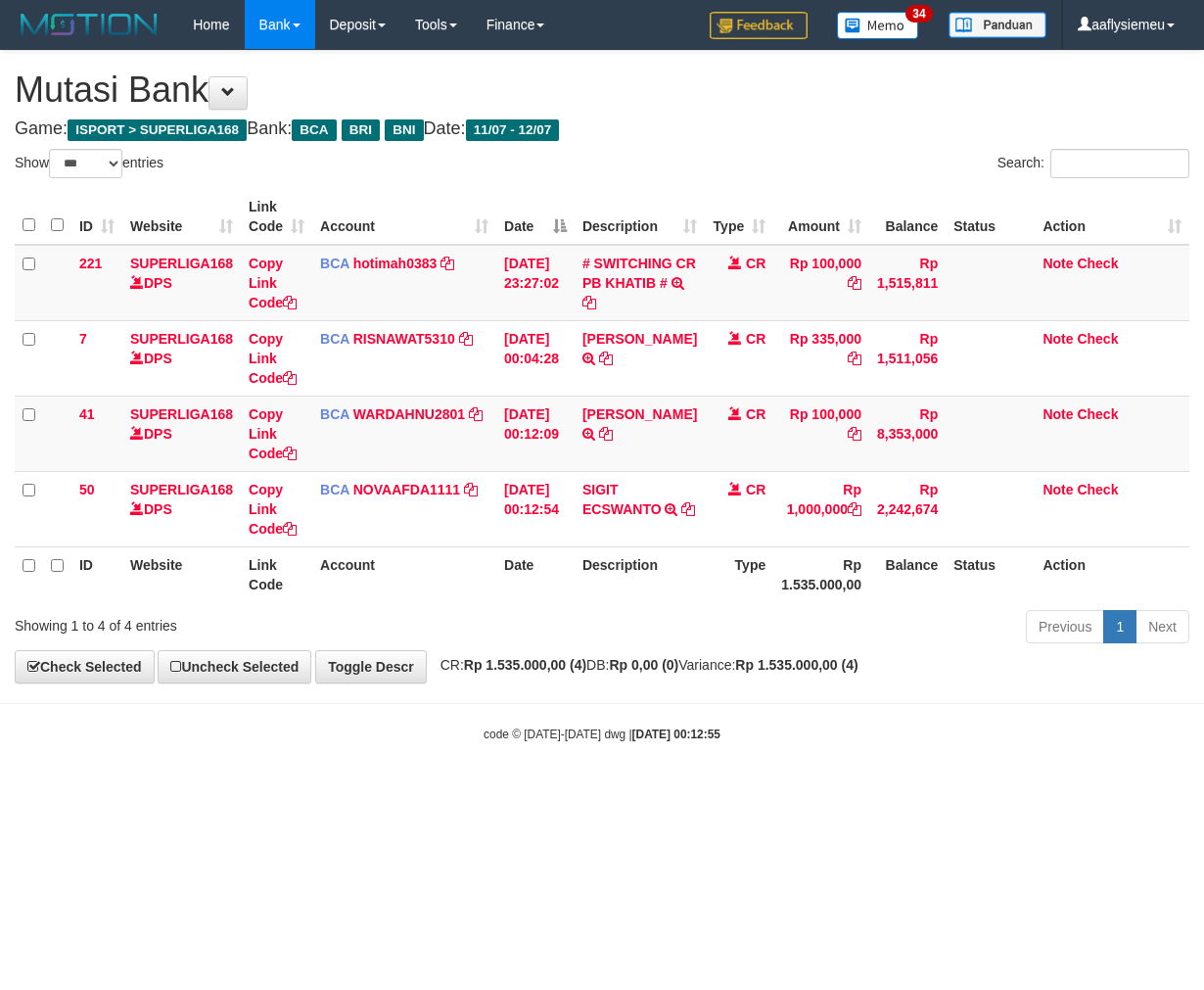 scroll, scrollTop: 0, scrollLeft: 0, axis: both 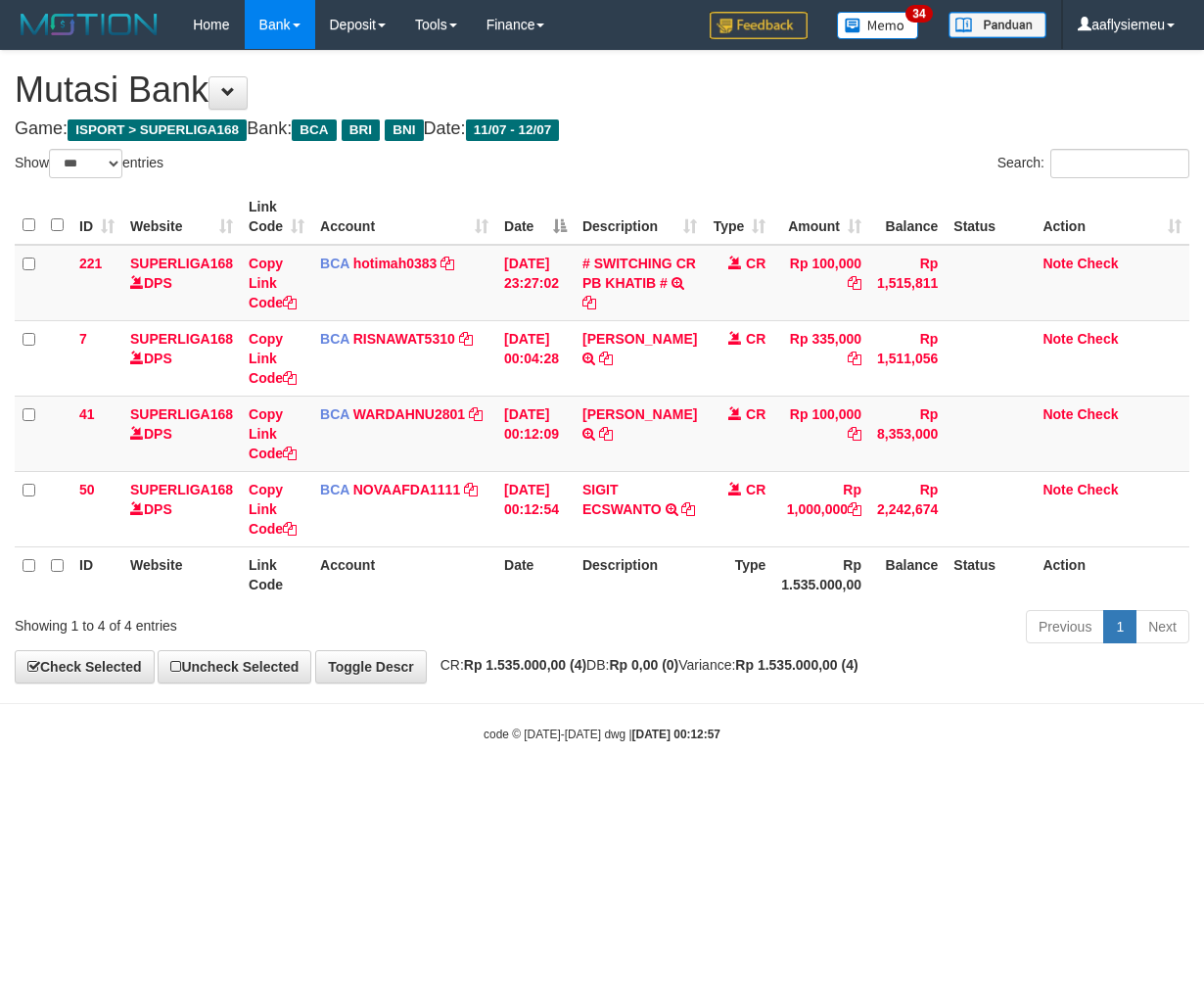 select on "***" 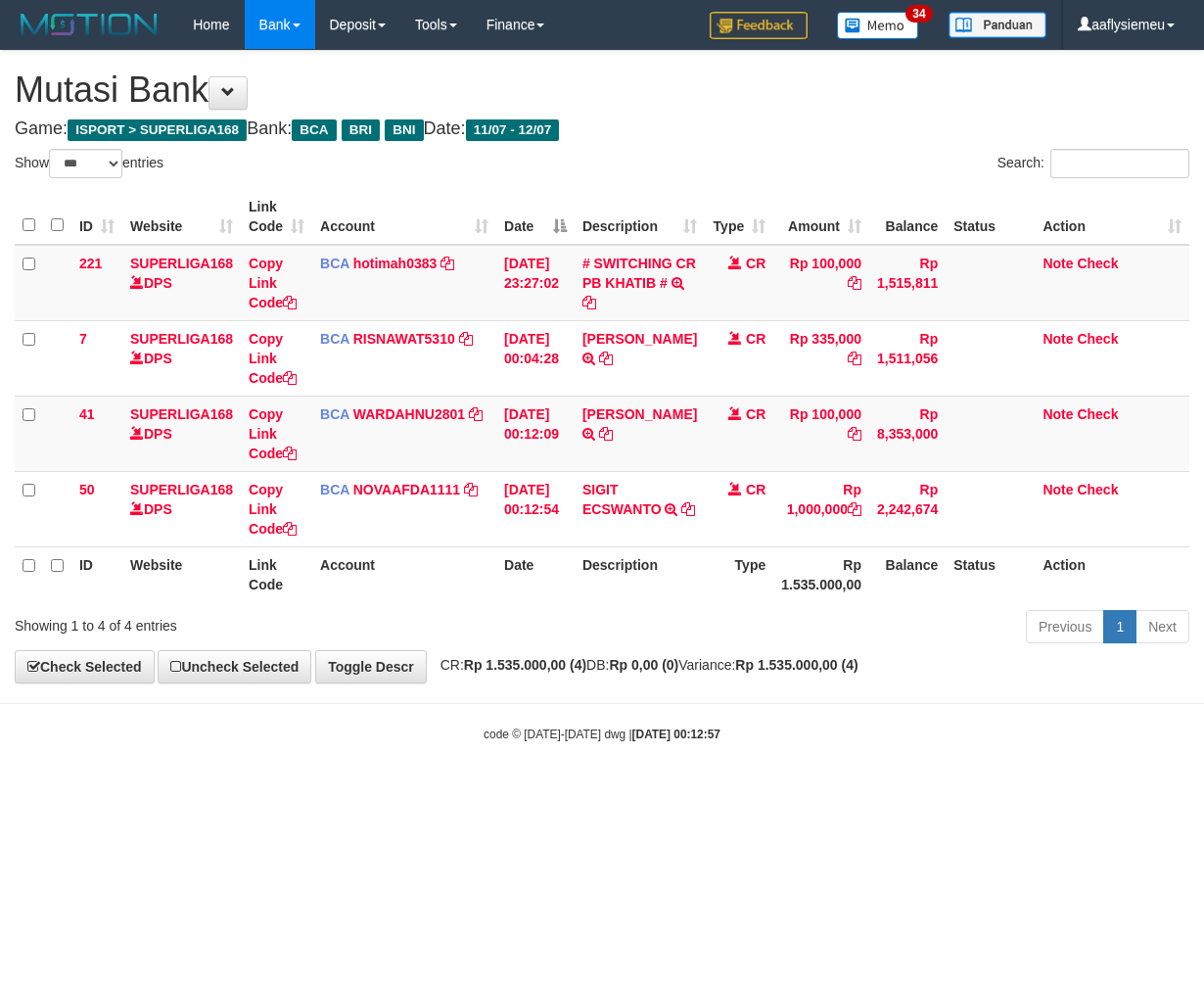 scroll, scrollTop: 0, scrollLeft: 0, axis: both 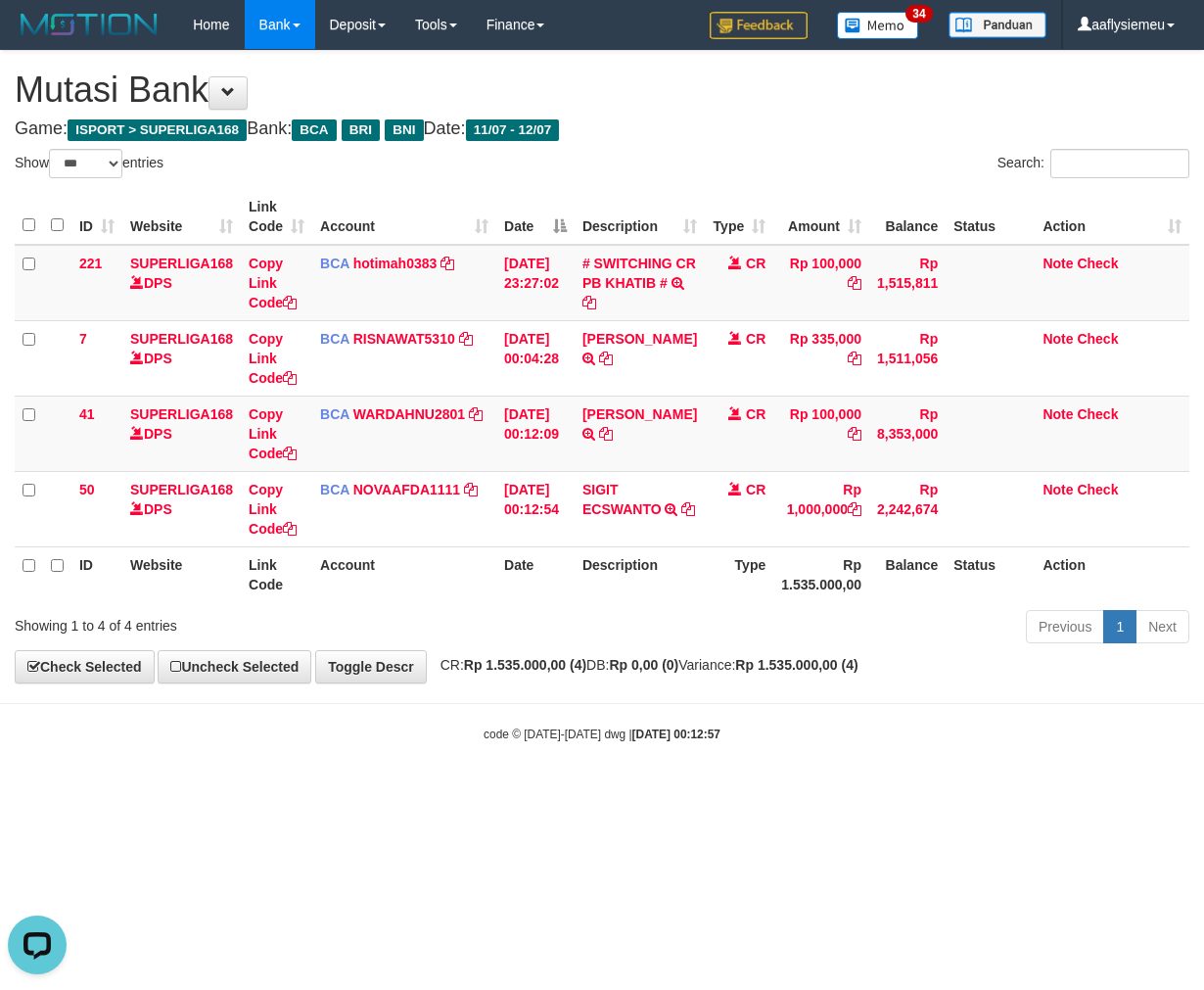 click on "Toggle navigation
Home
Bank
Account List
Load
By Website
Group
[ISPORT]													SUPERLIGA168
By Load Group (DPS)" at bounding box center (602, 396) 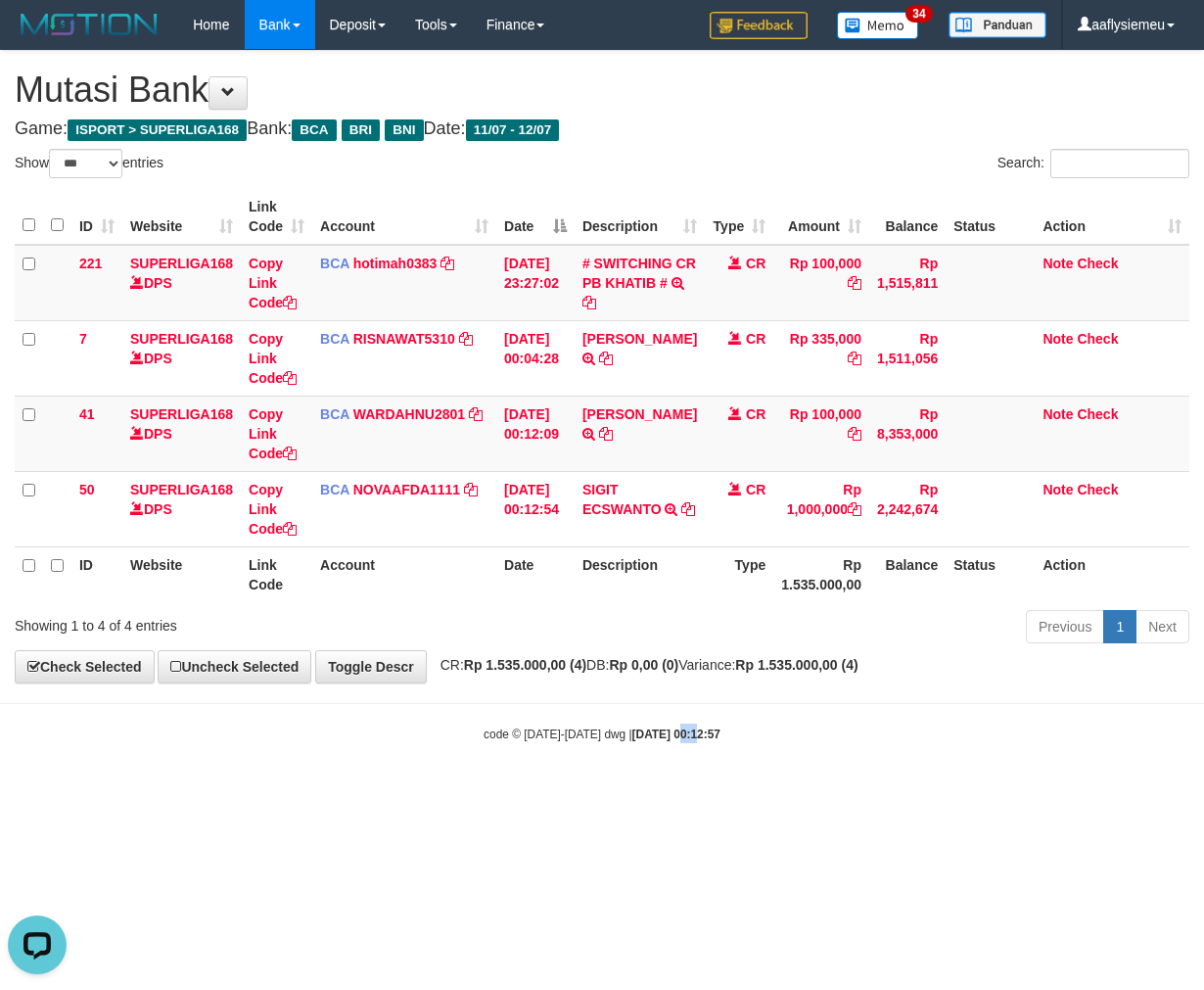 click on "Toggle navigation
Home
Bank
Account List
Load
By Website
Group
[ISPORT]													SUPERLIGA168
By Load Group (DPS)" at bounding box center [602, 396] 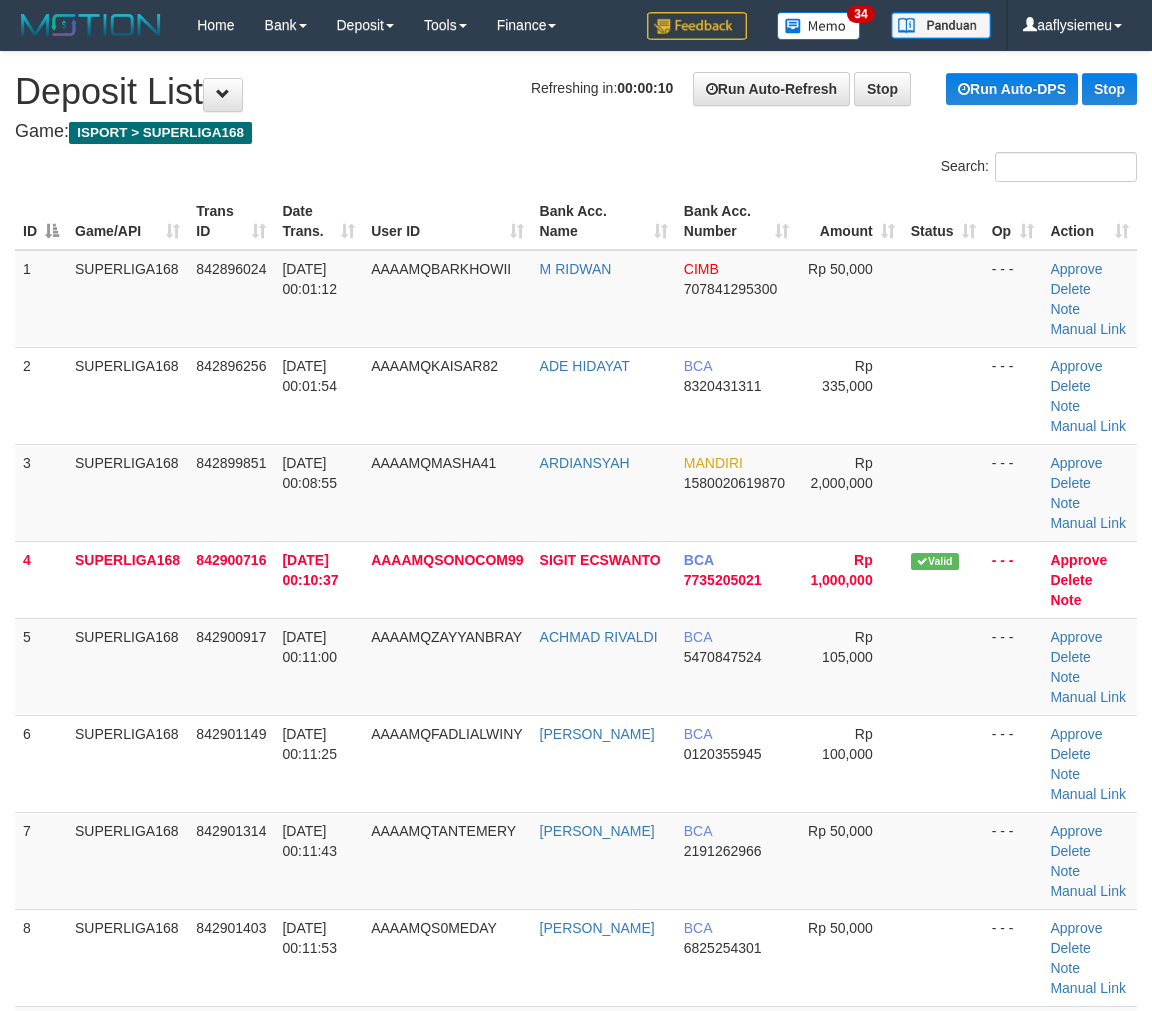 scroll, scrollTop: 0, scrollLeft: 0, axis: both 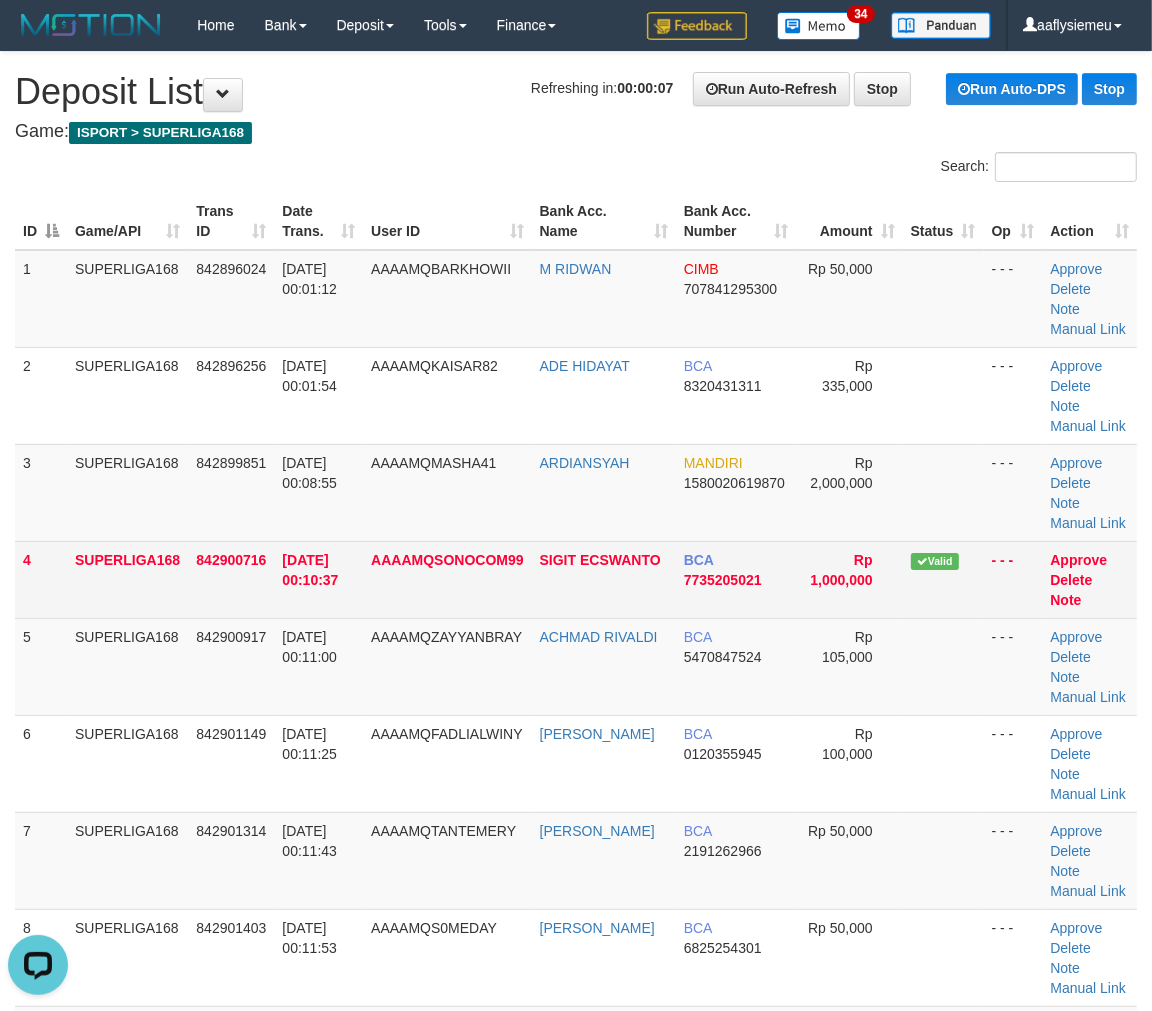 click on "SUPERLIGA168" at bounding box center [127, 579] 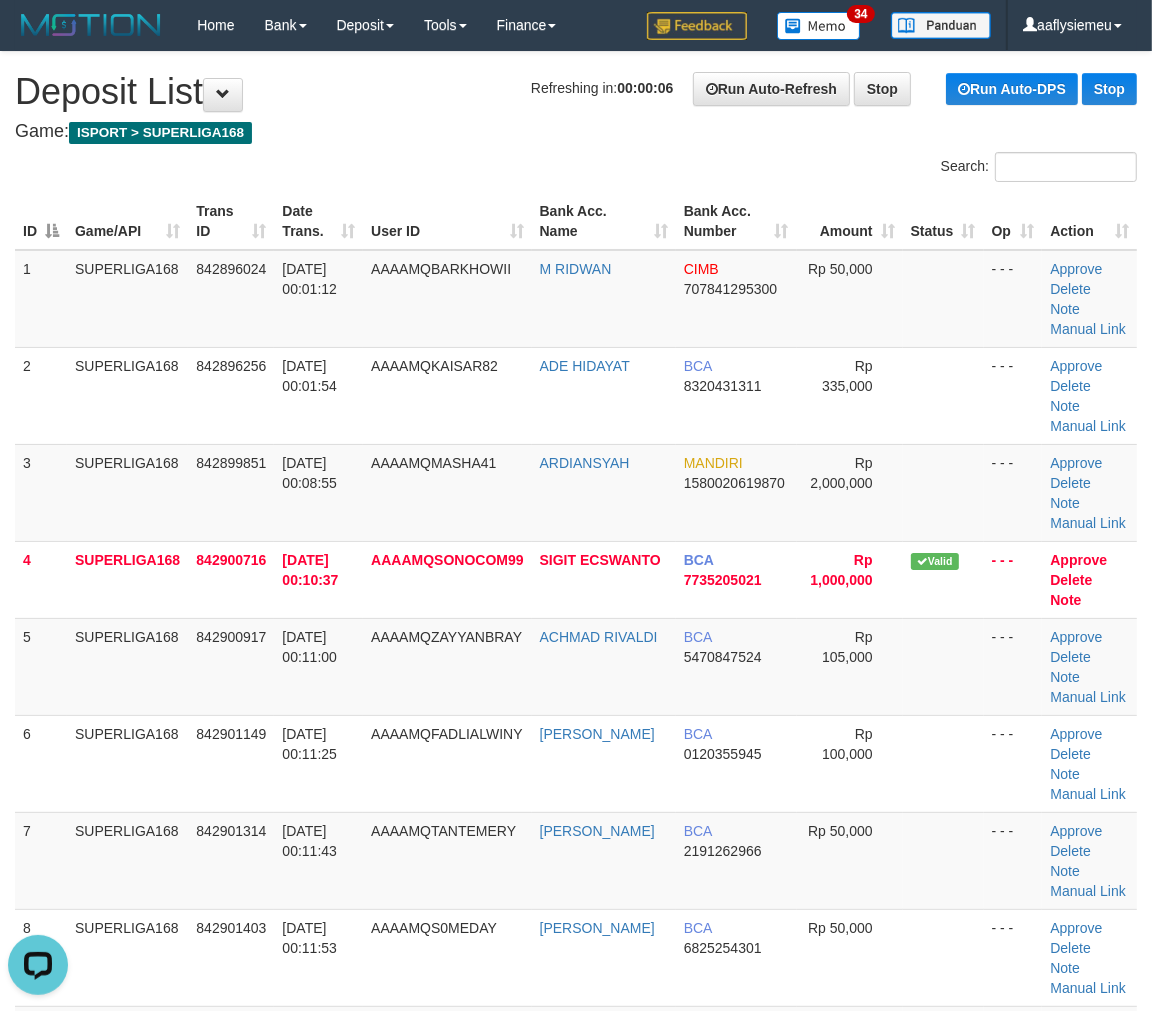 drag, startPoint x: 266, startPoint y: 576, endPoint x: 10, endPoint y: 627, distance: 261.03064 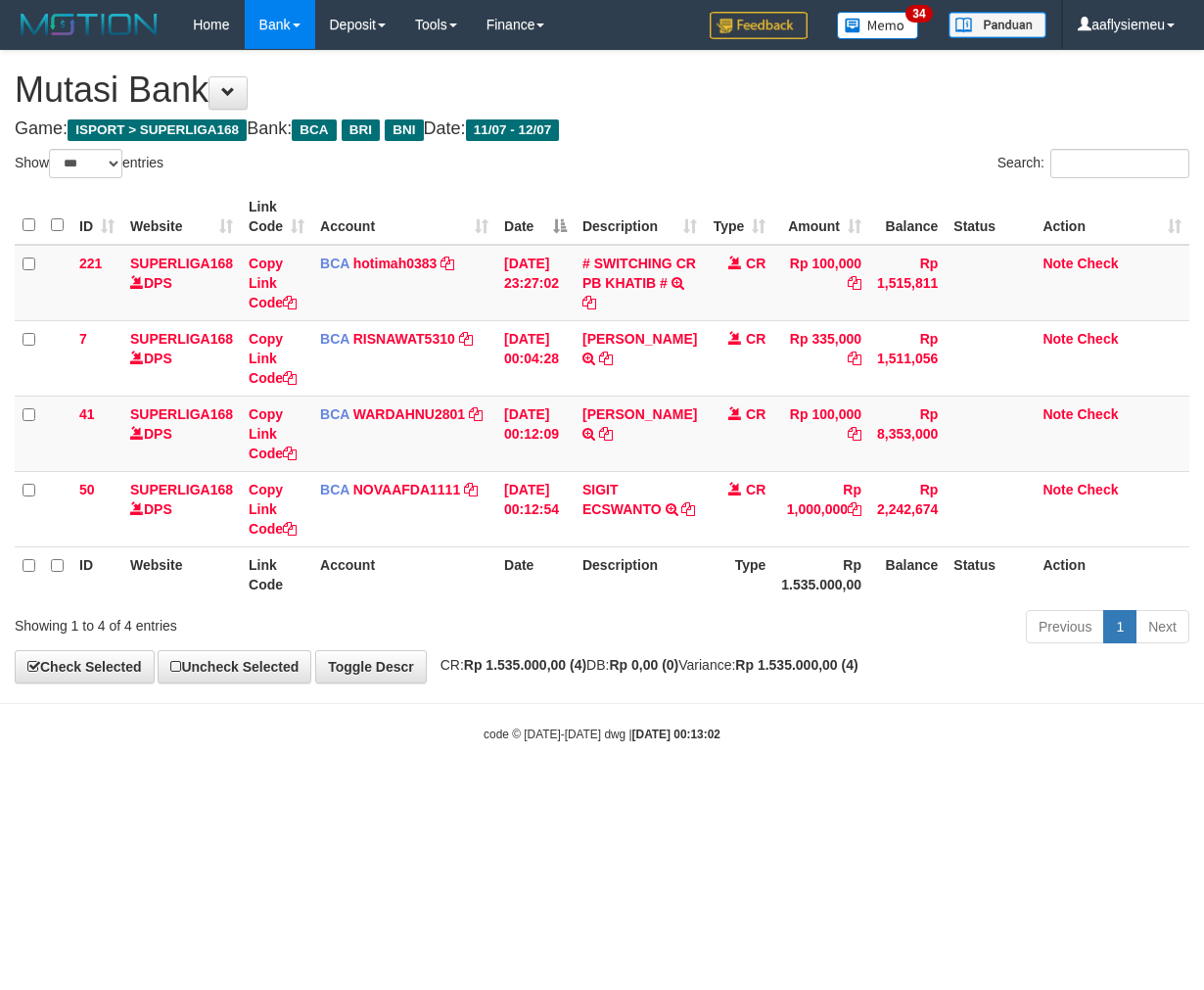 select on "***" 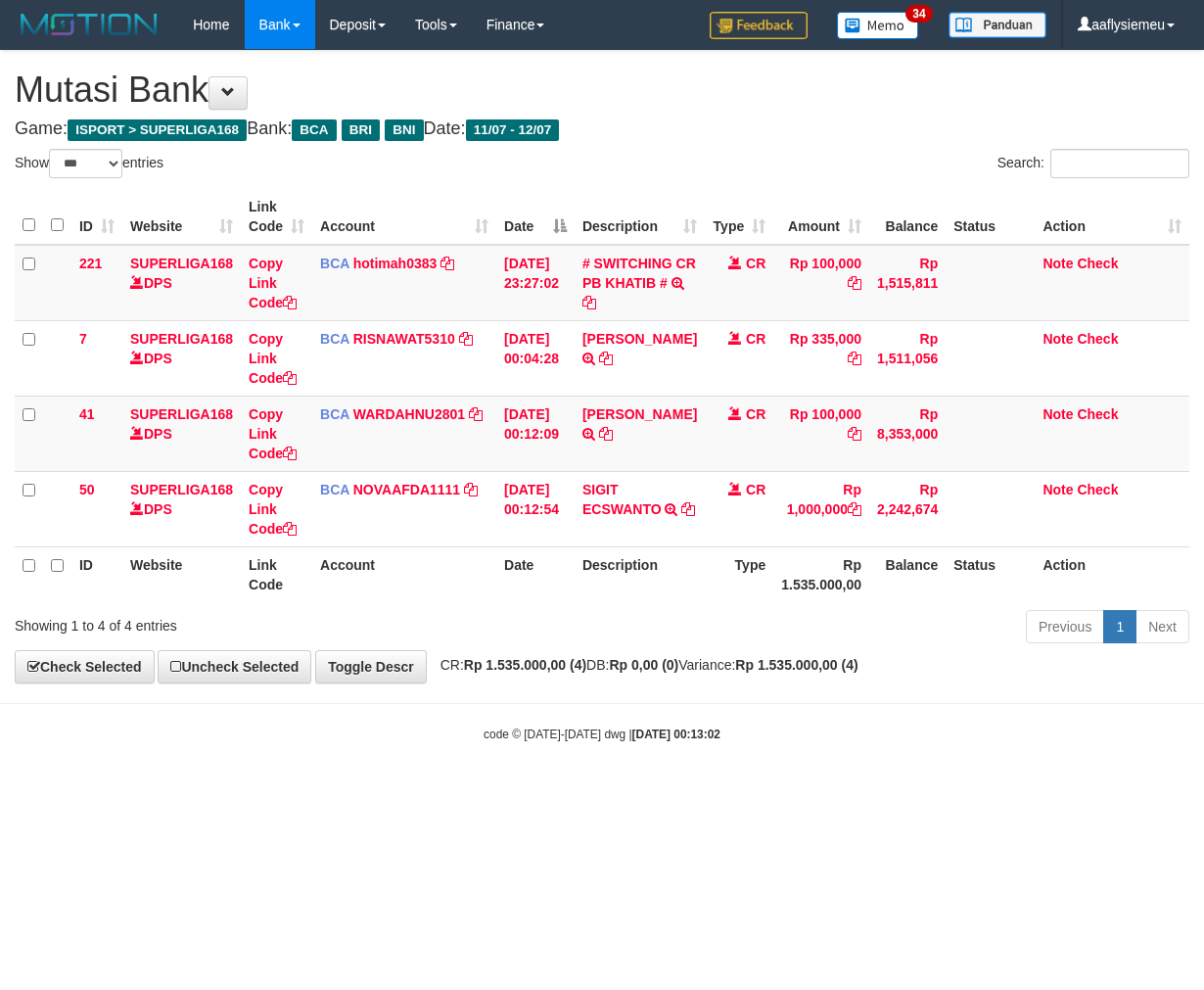 click on "code © [DATE]-[DATE] dwg |  [DATE] 00:13:02" at bounding box center [602, 733] 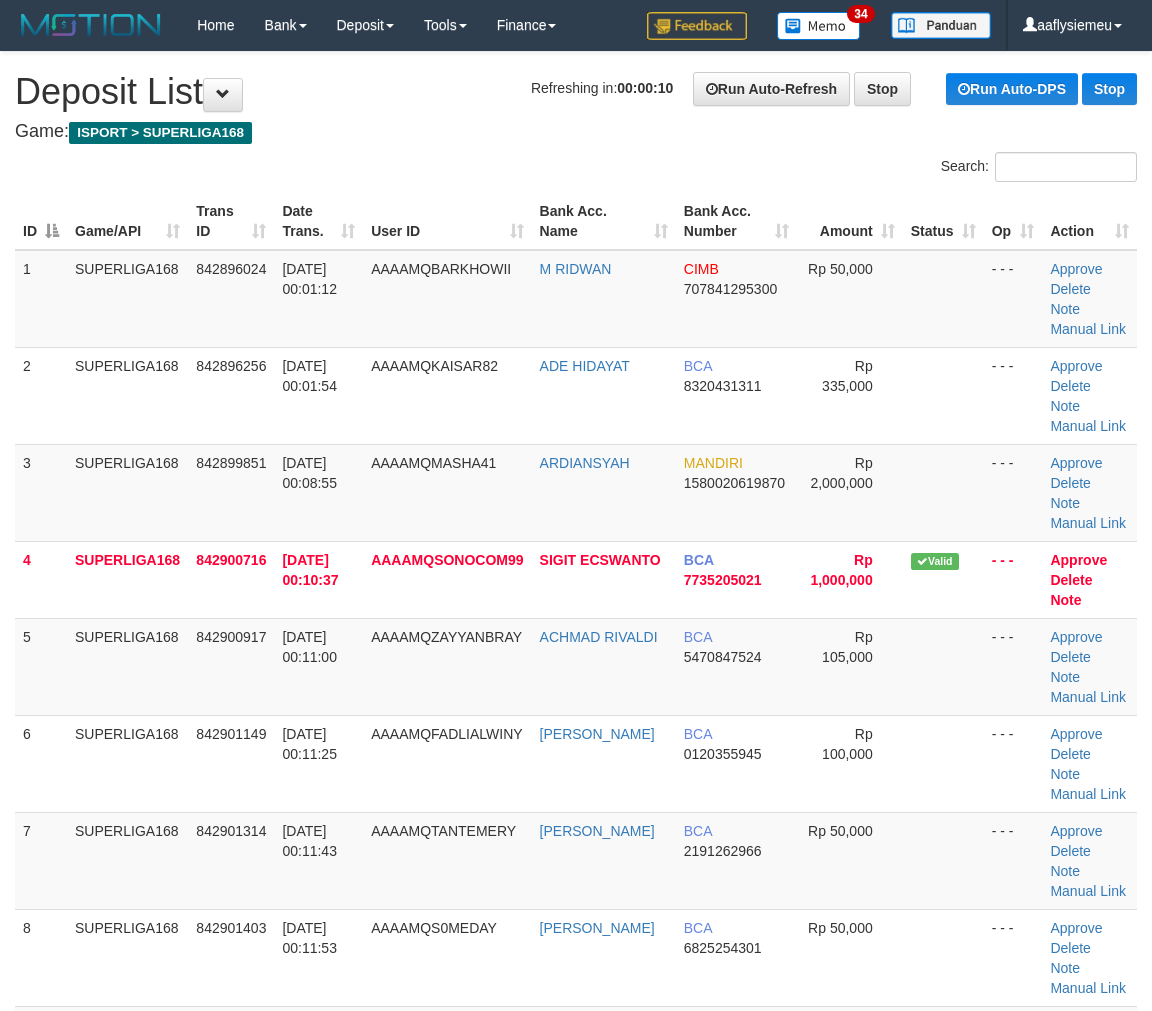 scroll, scrollTop: 0, scrollLeft: 0, axis: both 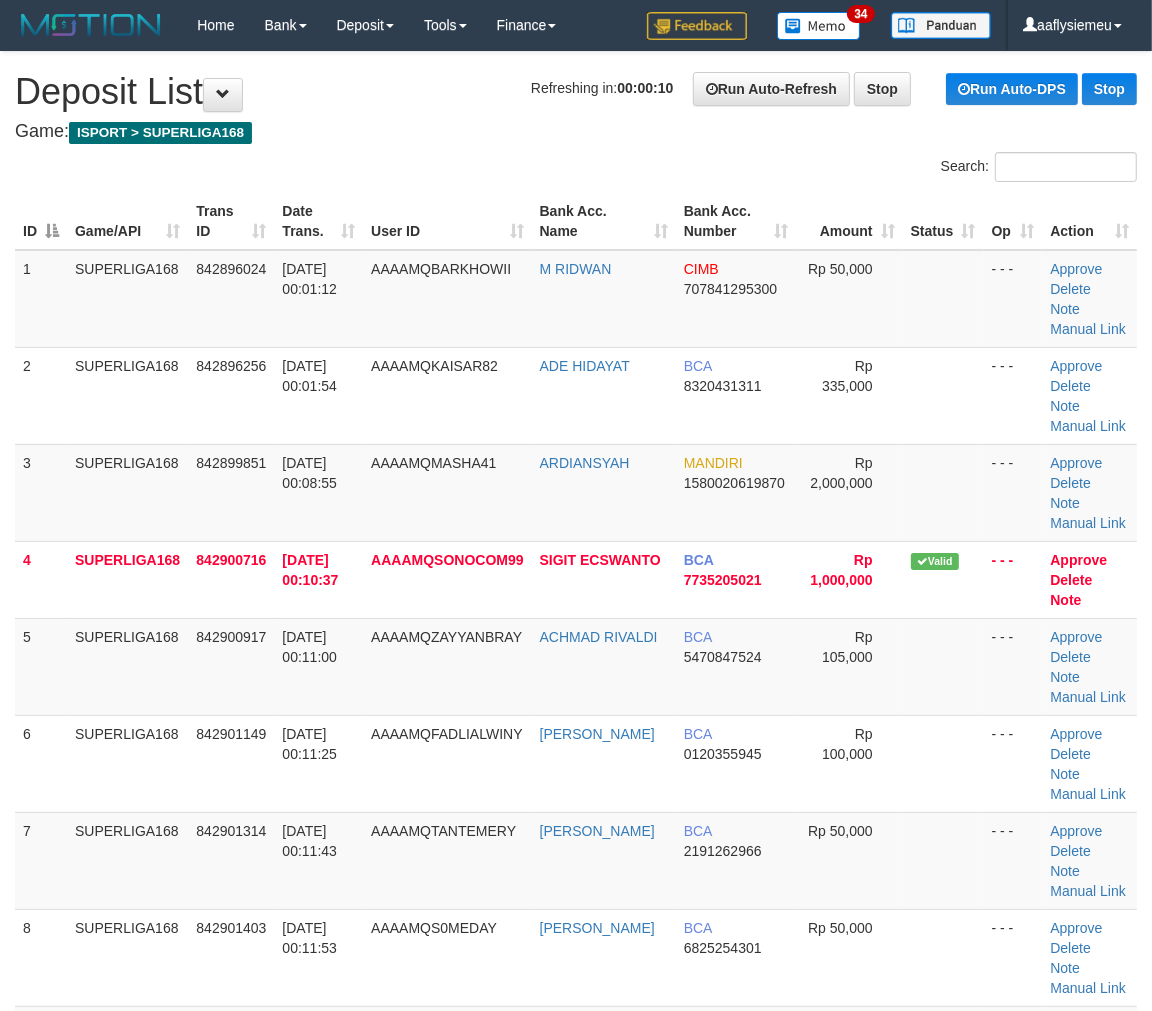drag, startPoint x: 235, startPoint y: 454, endPoint x: 6, endPoint y: 522, distance: 238.88281 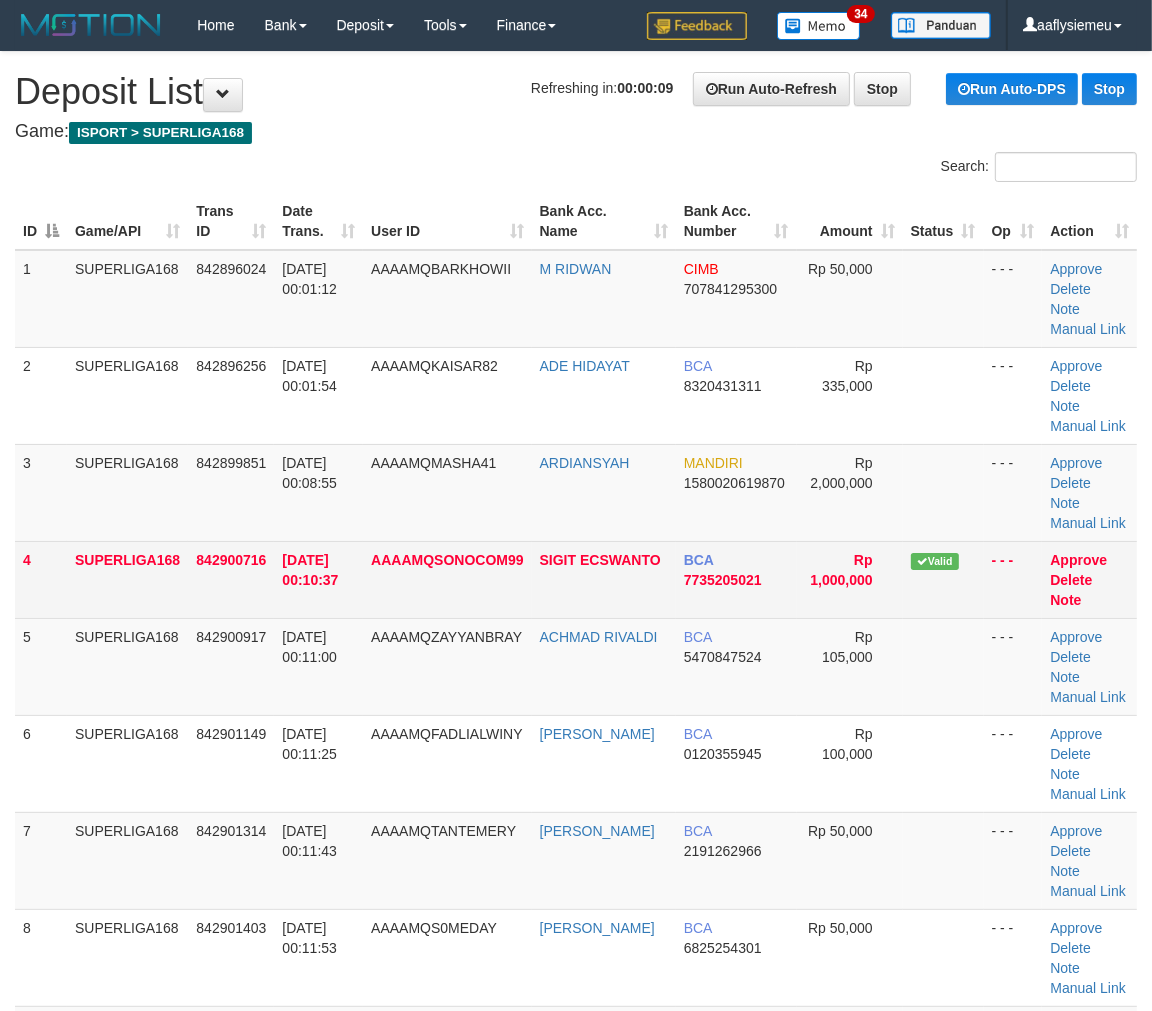 drag, startPoint x: 156, startPoint y: 572, endPoint x: 3, endPoint y: 627, distance: 162.58536 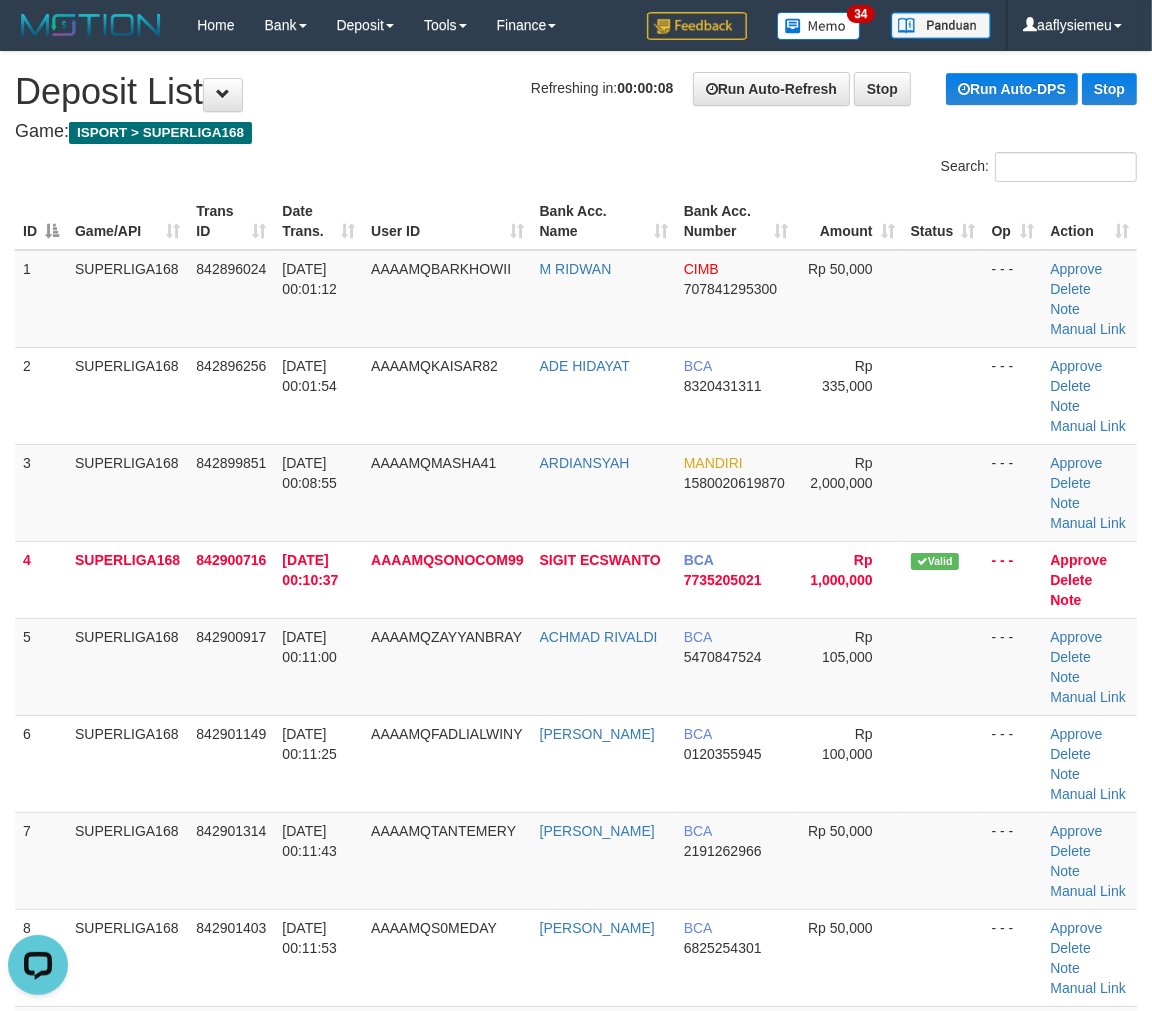 scroll, scrollTop: 0, scrollLeft: 0, axis: both 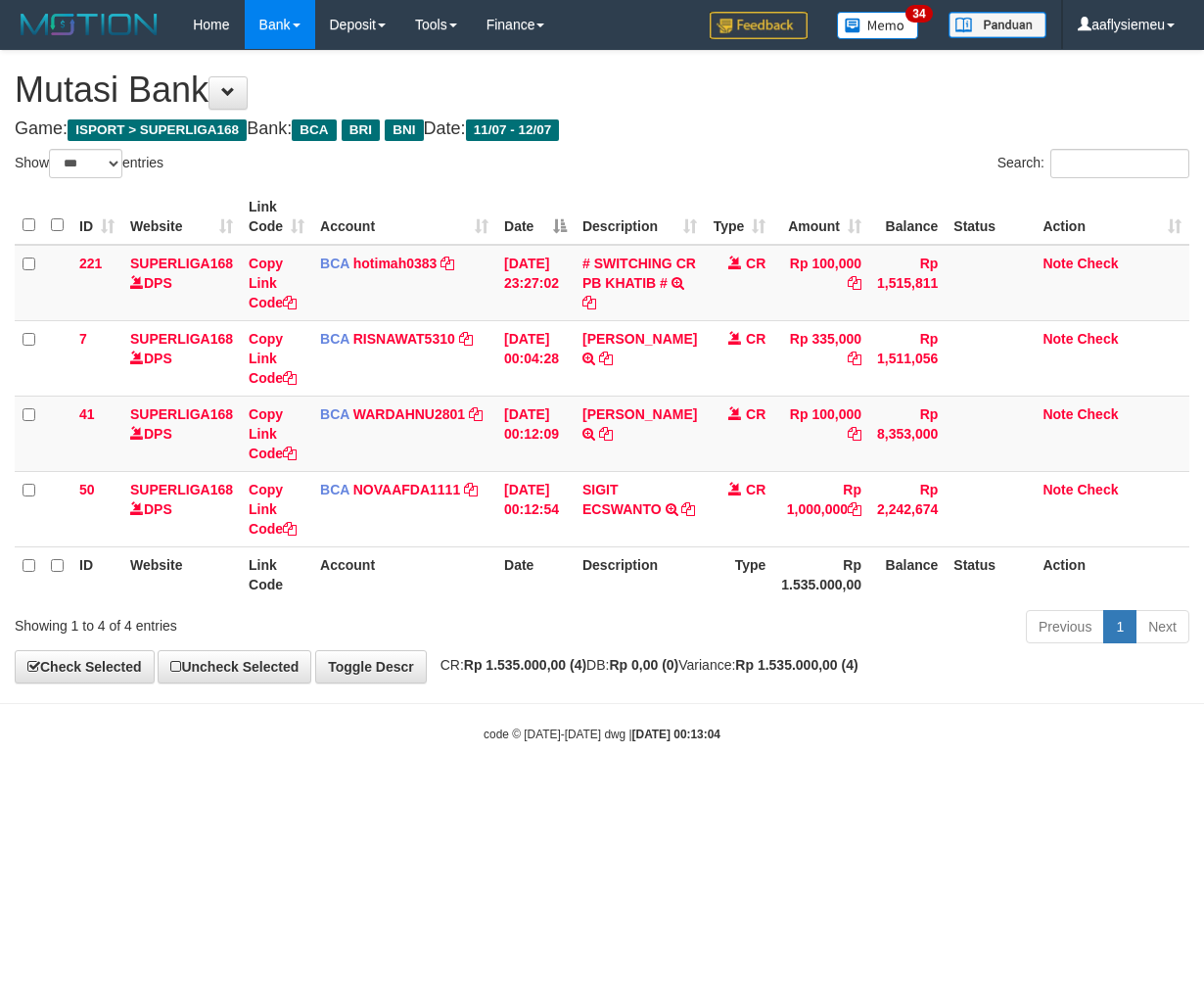 select on "***" 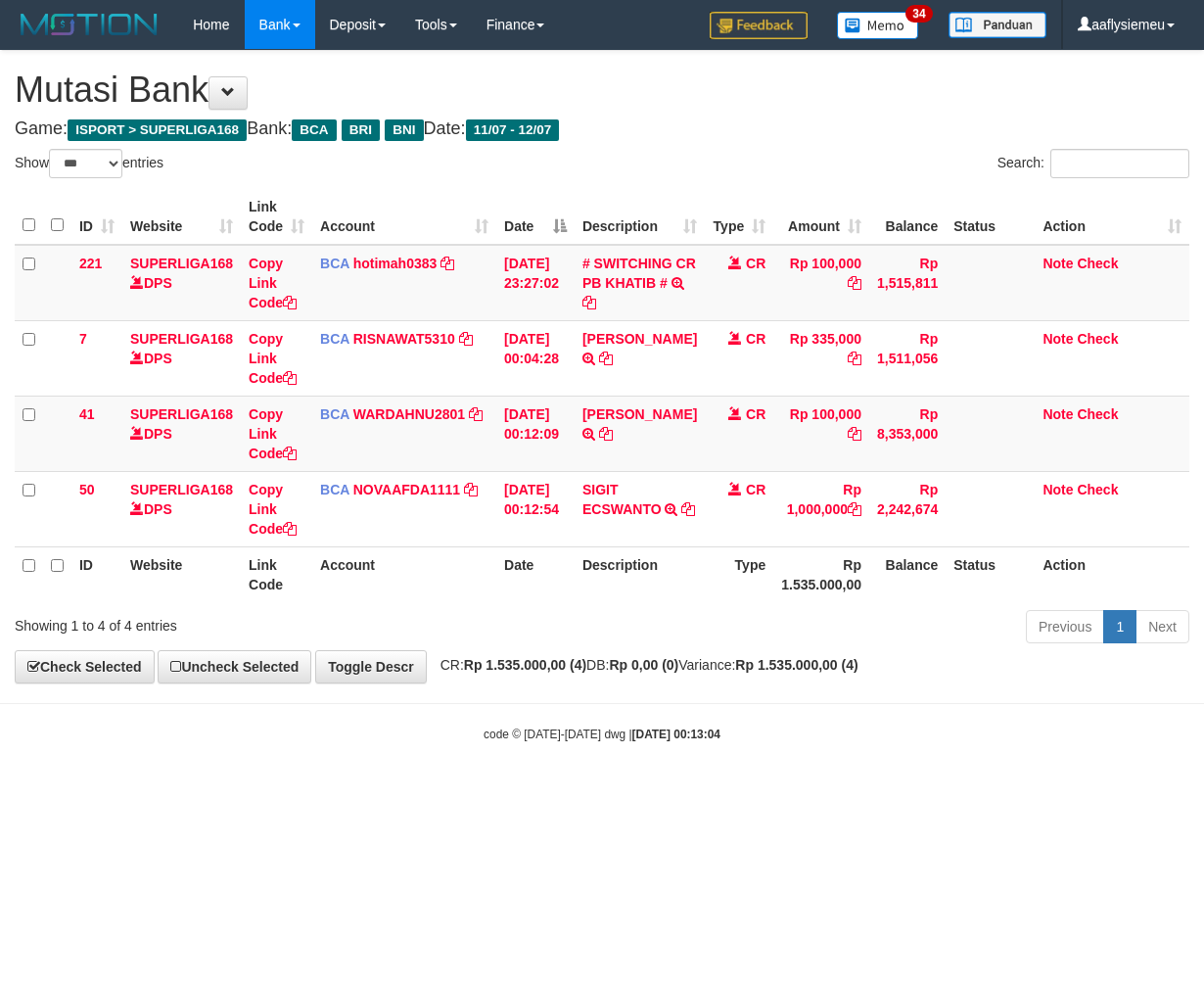 scroll, scrollTop: 0, scrollLeft: 0, axis: both 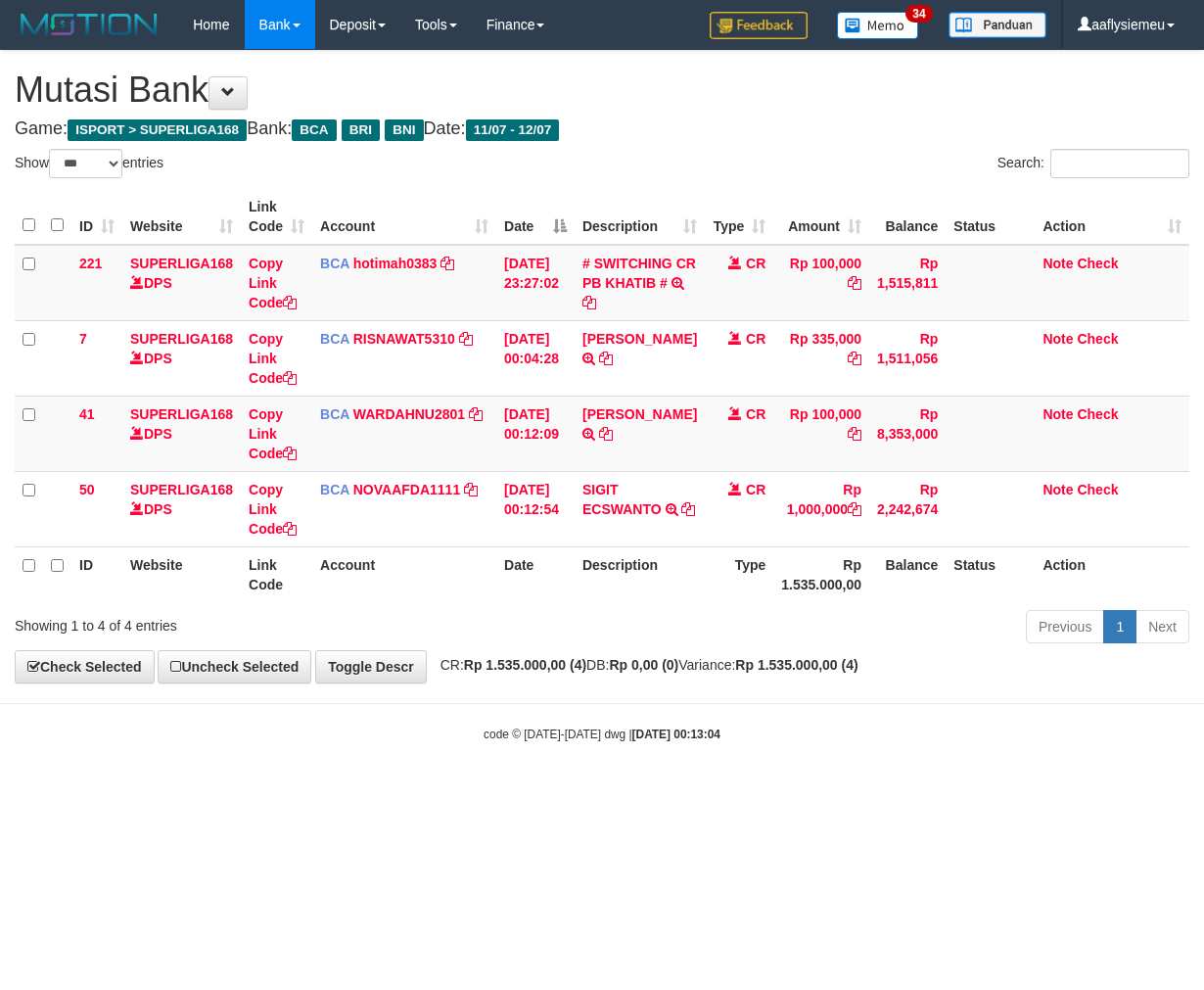 select on "***" 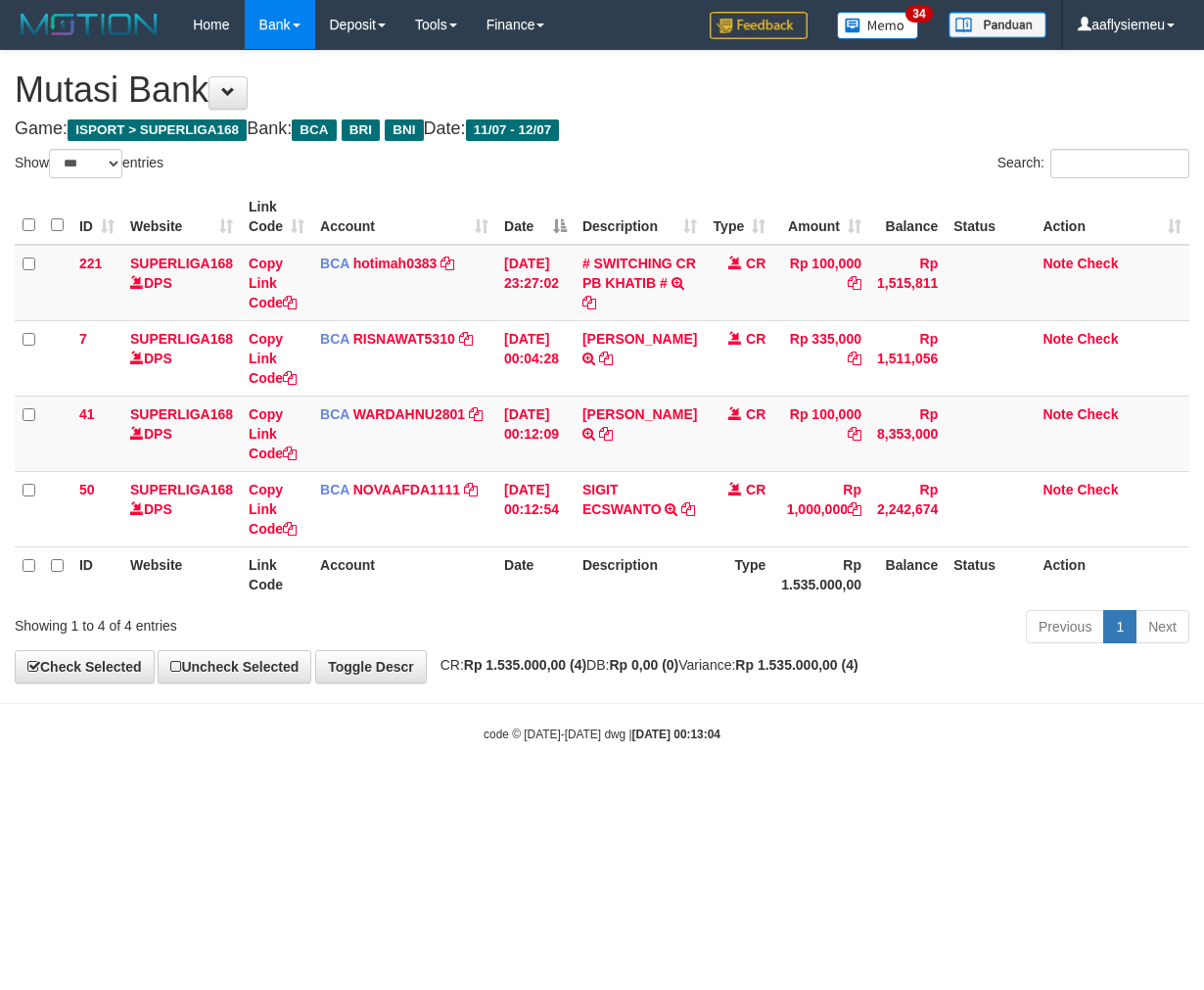 scroll, scrollTop: 0, scrollLeft: 0, axis: both 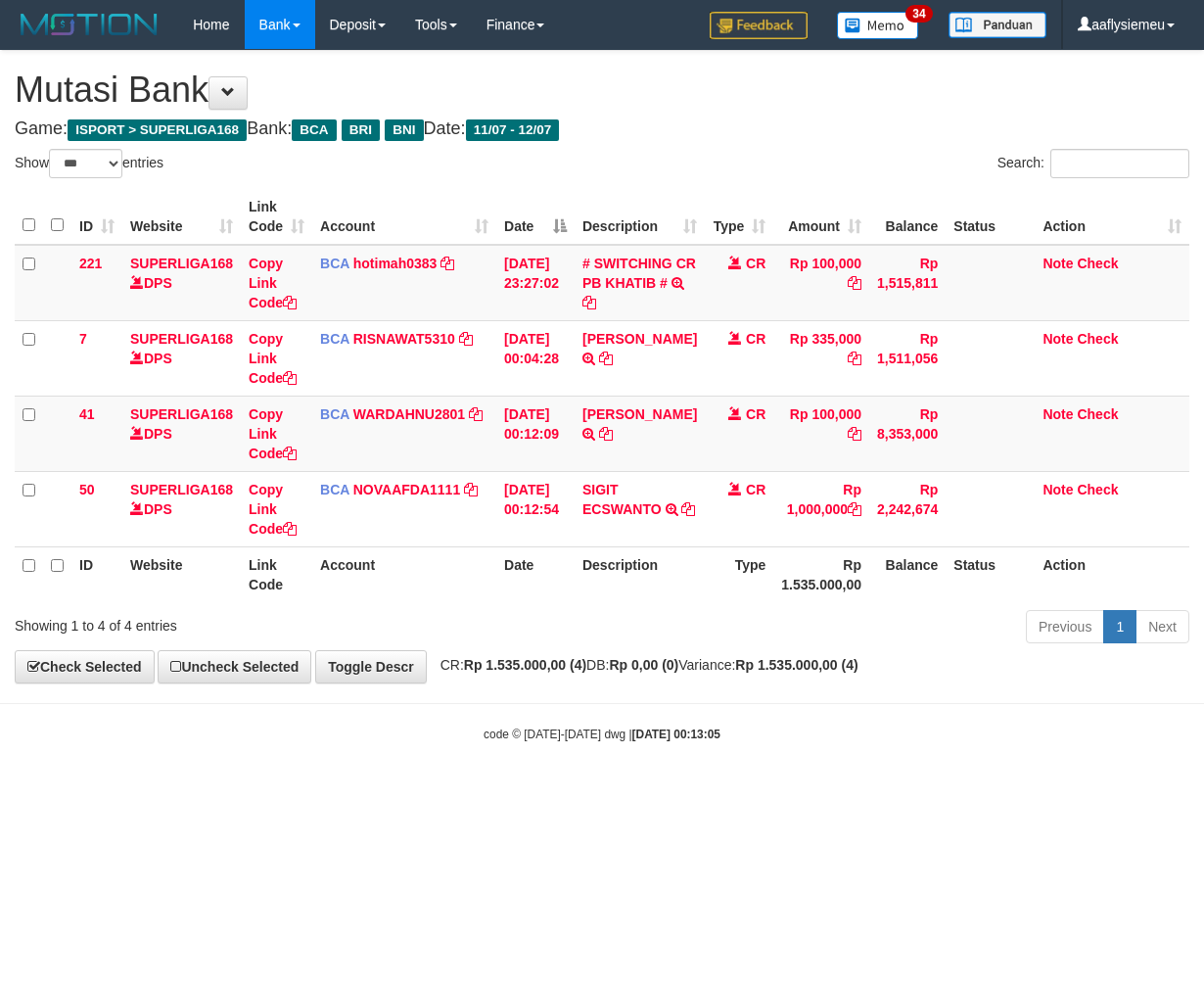 select on "***" 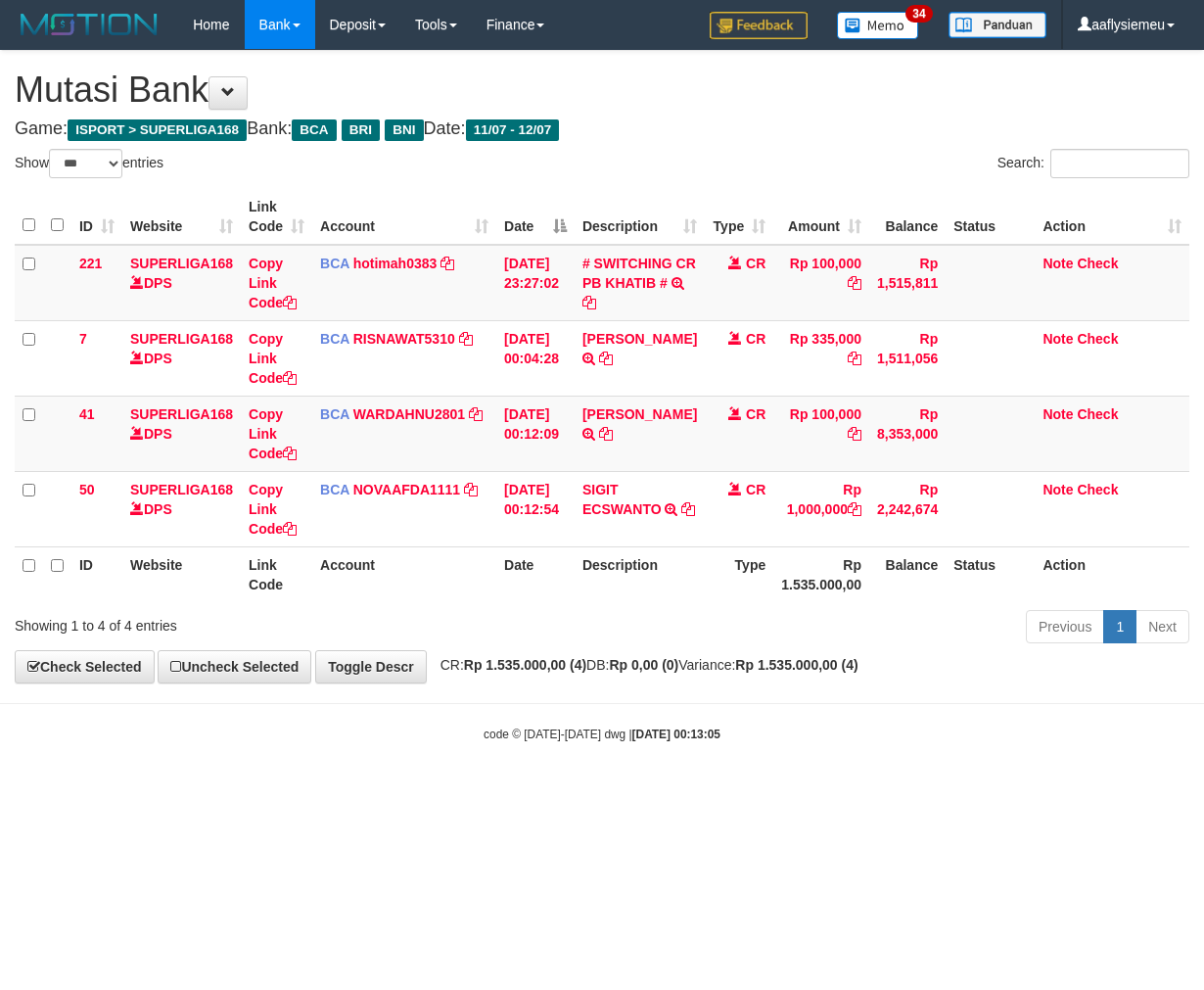 scroll, scrollTop: 0, scrollLeft: 0, axis: both 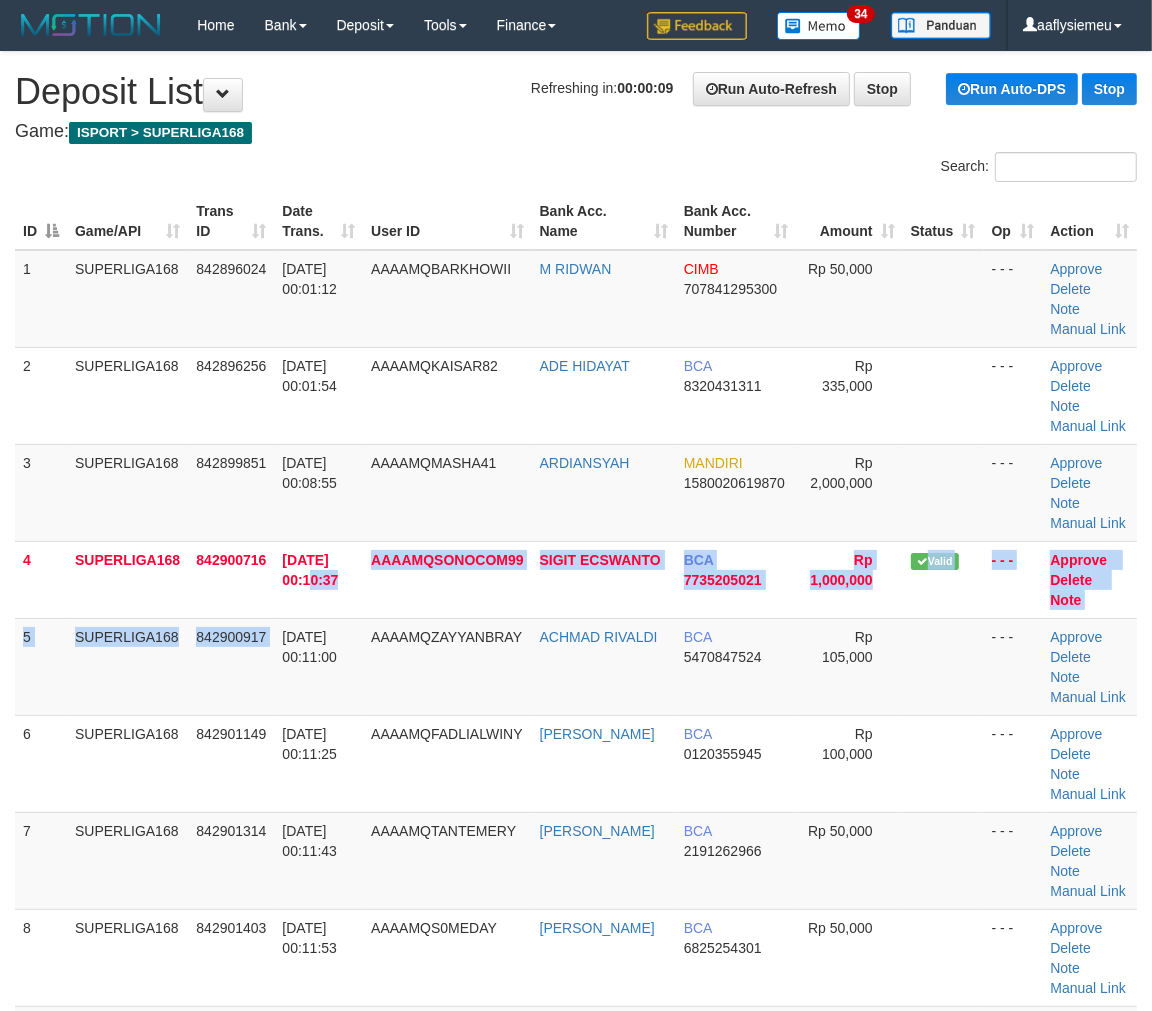 drag, startPoint x: 281, startPoint y: 614, endPoint x: 3, endPoint y: 681, distance: 285.95978 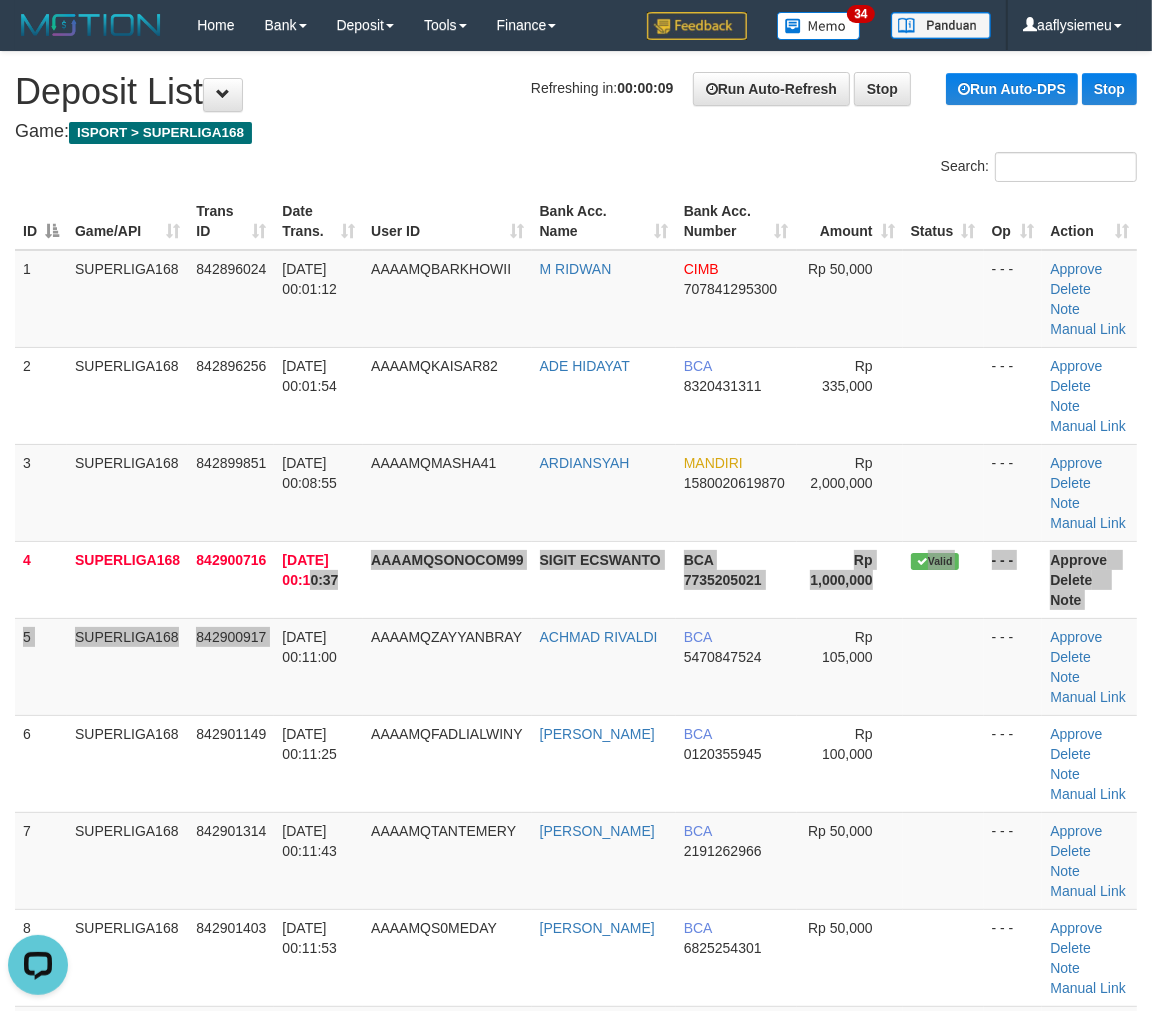 scroll, scrollTop: 0, scrollLeft: 0, axis: both 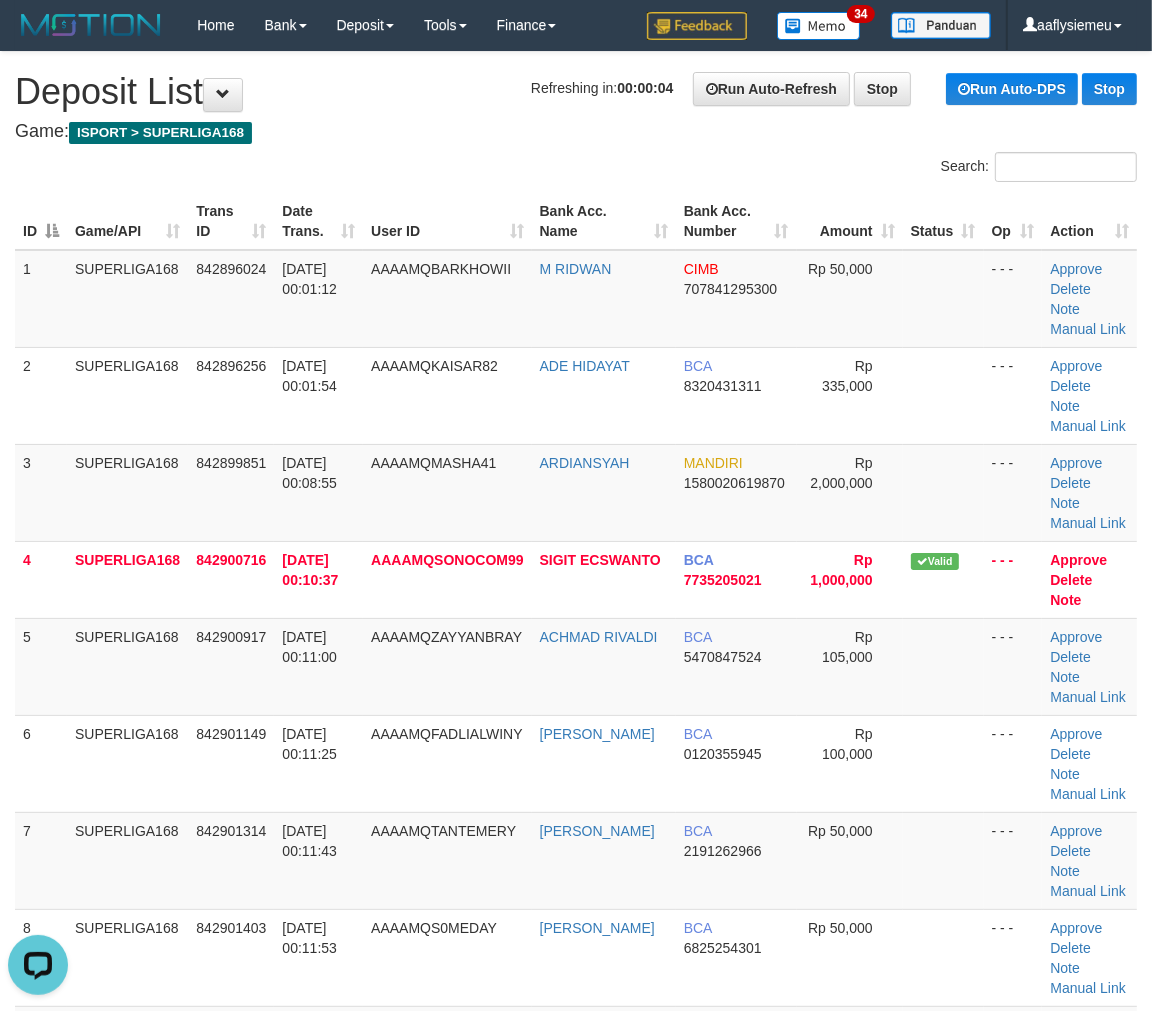 drag, startPoint x: 170, startPoint y: 527, endPoint x: 12, endPoint y: 594, distance: 171.61876 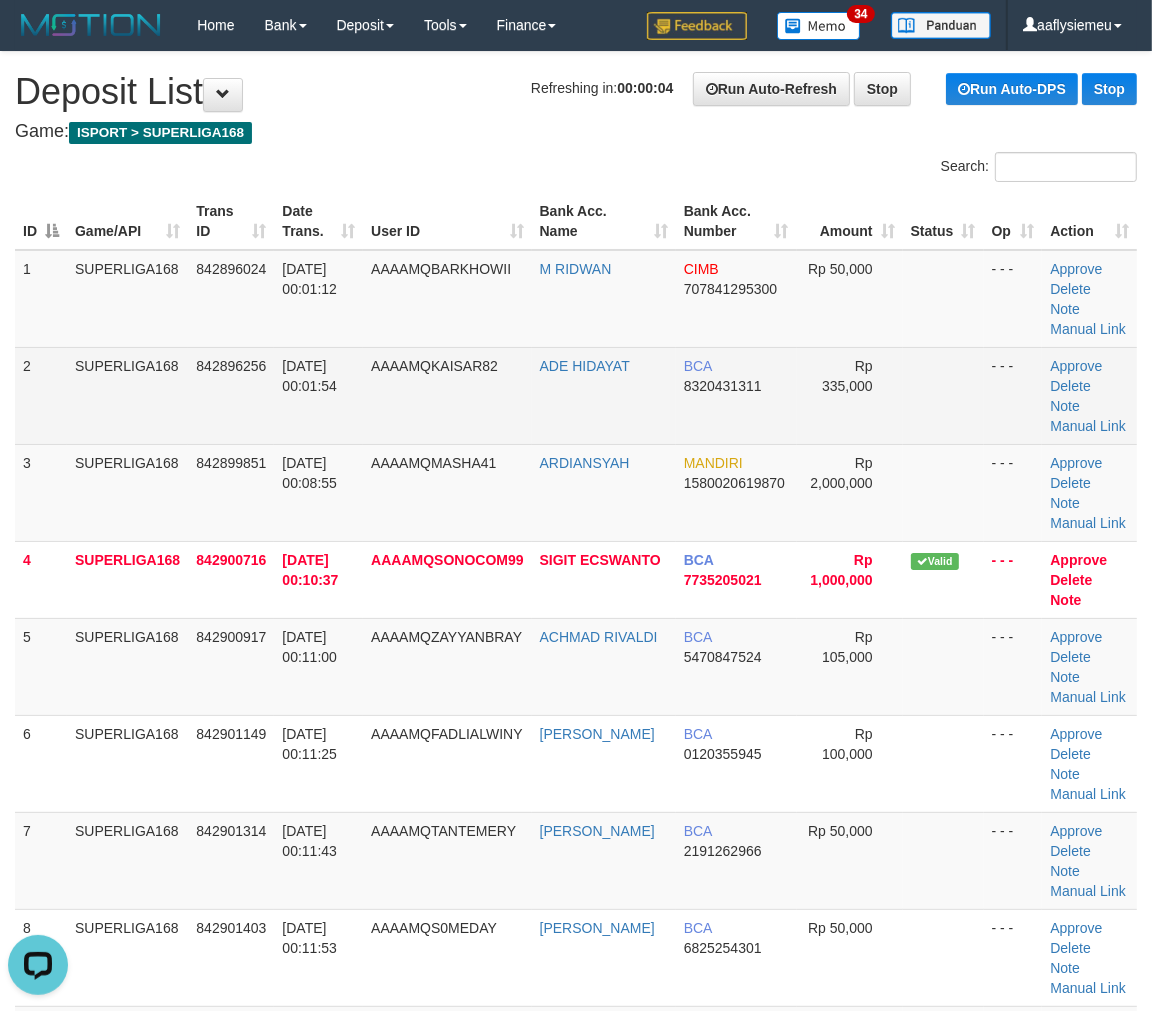 click on "1
SUPERLIGA168
842896024
12/07/2025 00:01:12
AAAAMQBARKHOWII
M RIDWAN
CIMB
707841295300
Rp 50,000
- - -
Approve
Delete
Note
Manual Link
2
SUPERLIGA168
842896256
12/07/2025 00:01:54
AAAAMQKAISAR82
ADE HIDAYAT
BCA
8320431311
Rp 335,000" at bounding box center [576, 822] 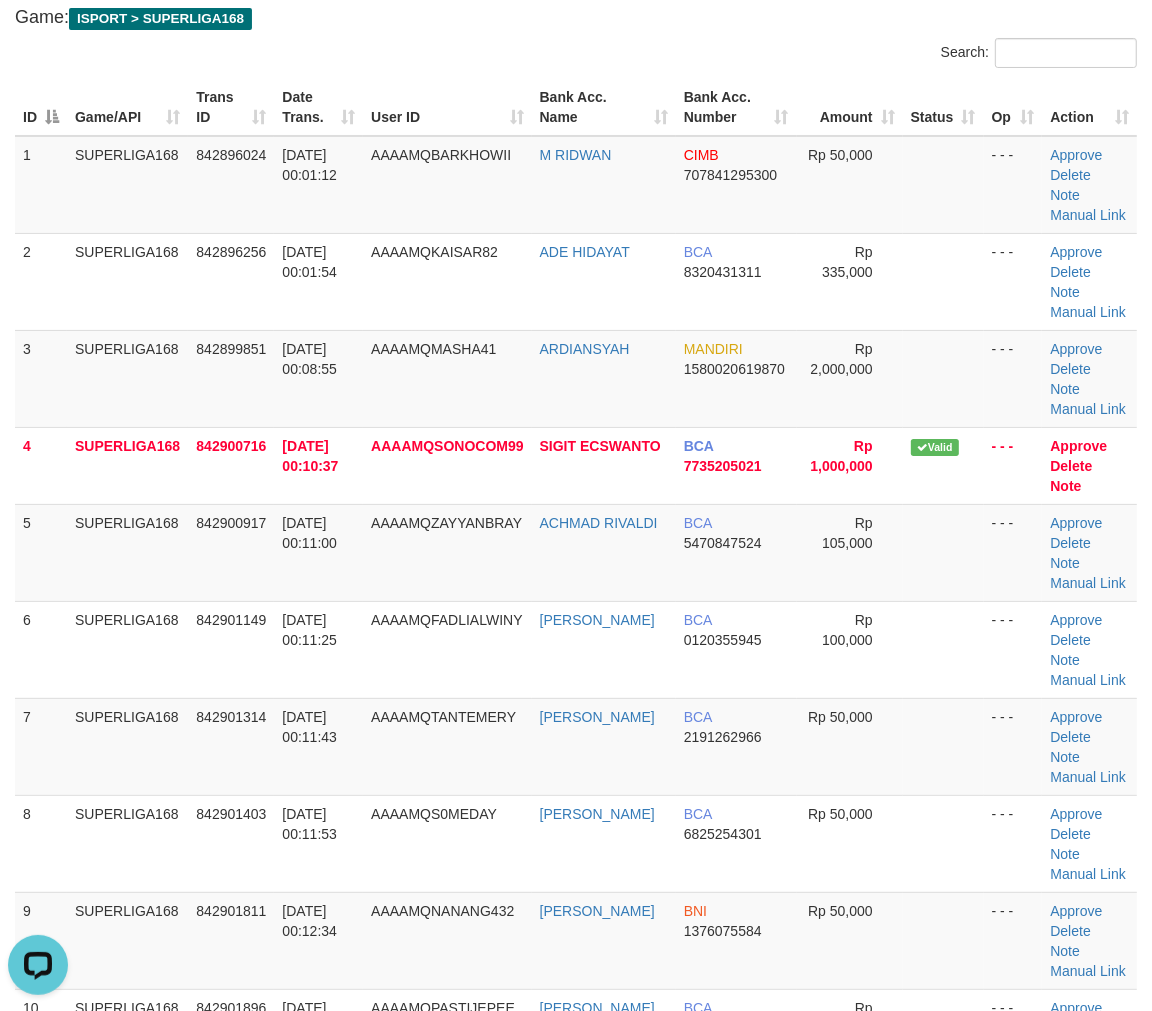 scroll, scrollTop: 333, scrollLeft: 0, axis: vertical 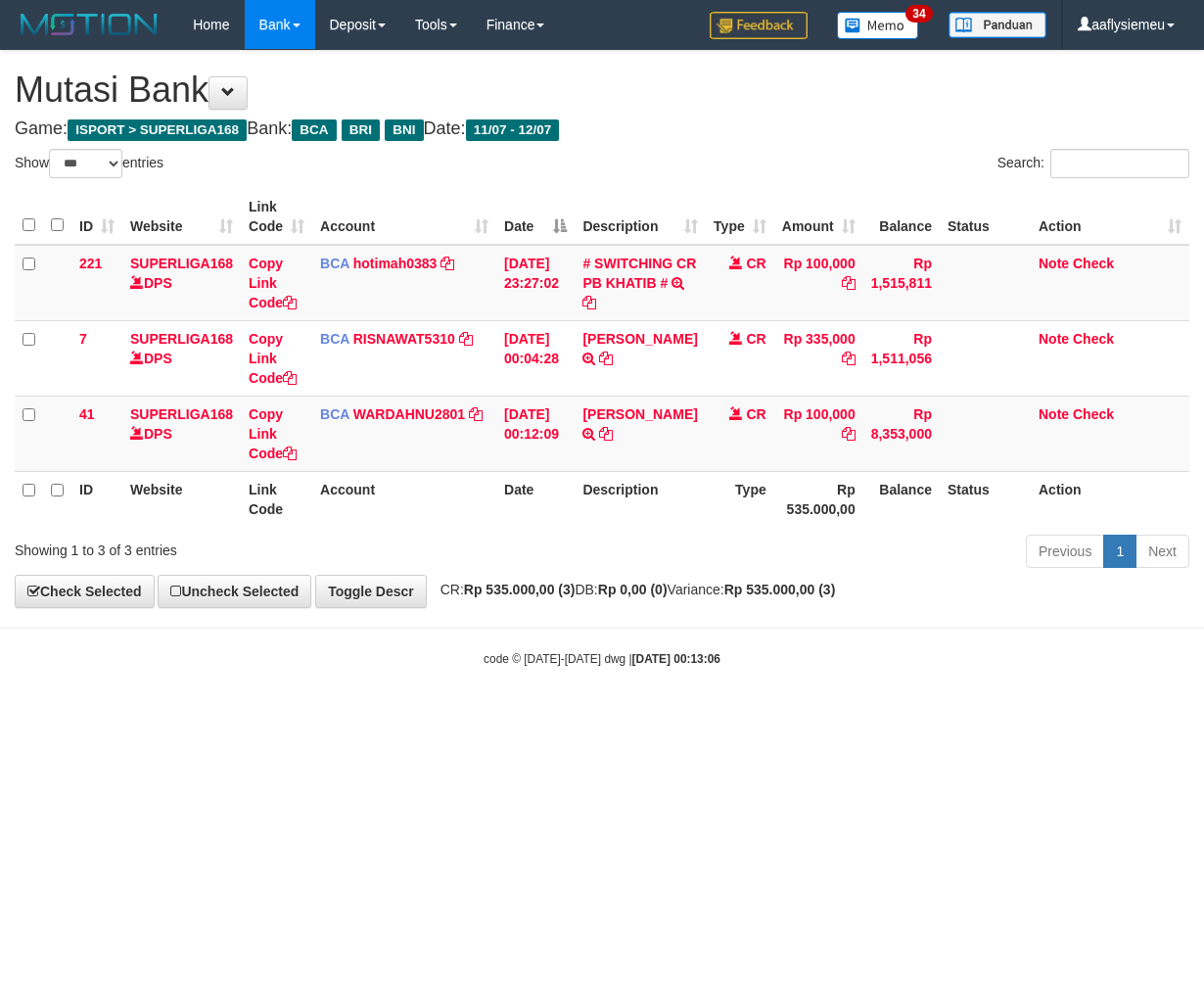 select on "***" 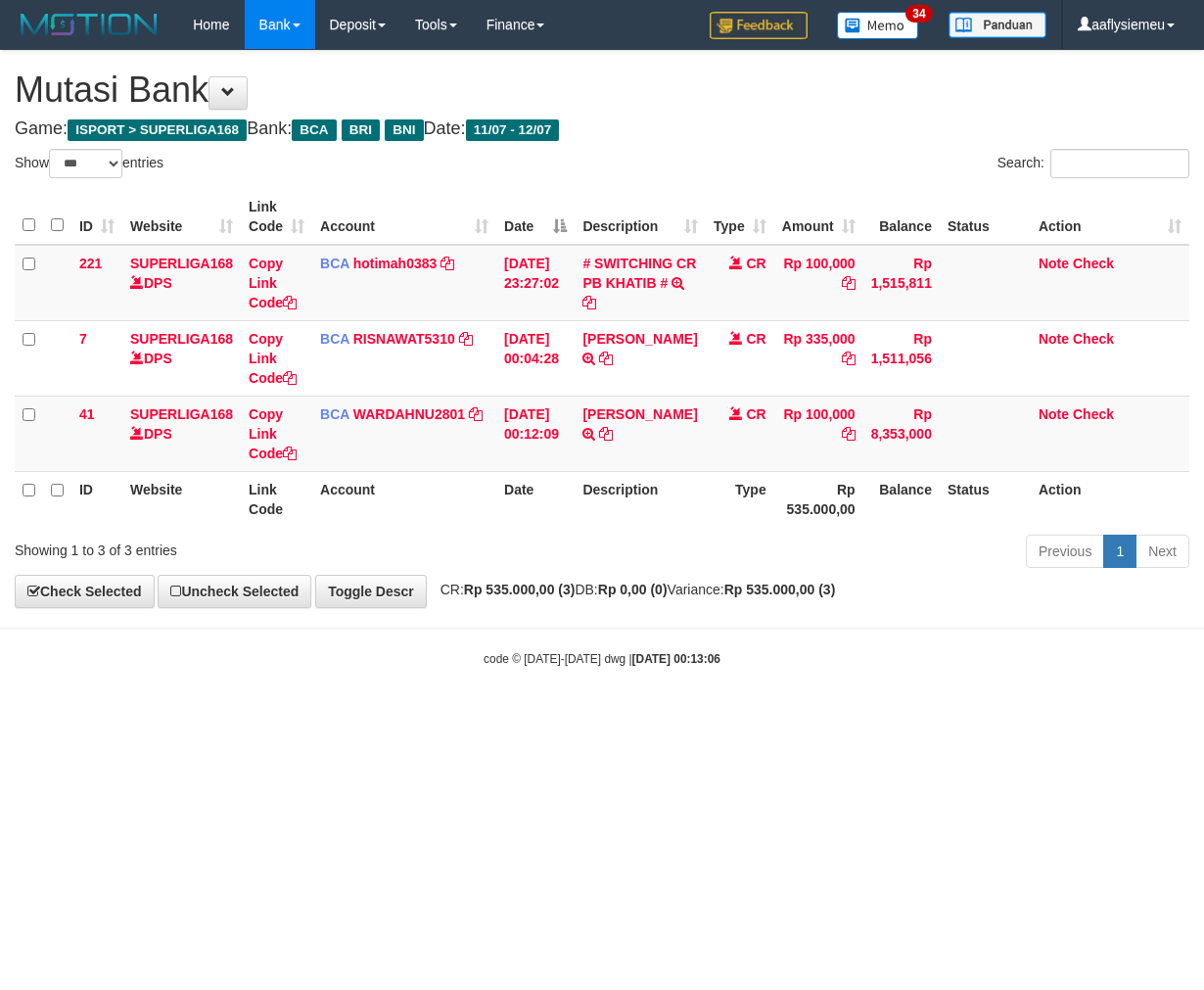 scroll, scrollTop: 0, scrollLeft: 0, axis: both 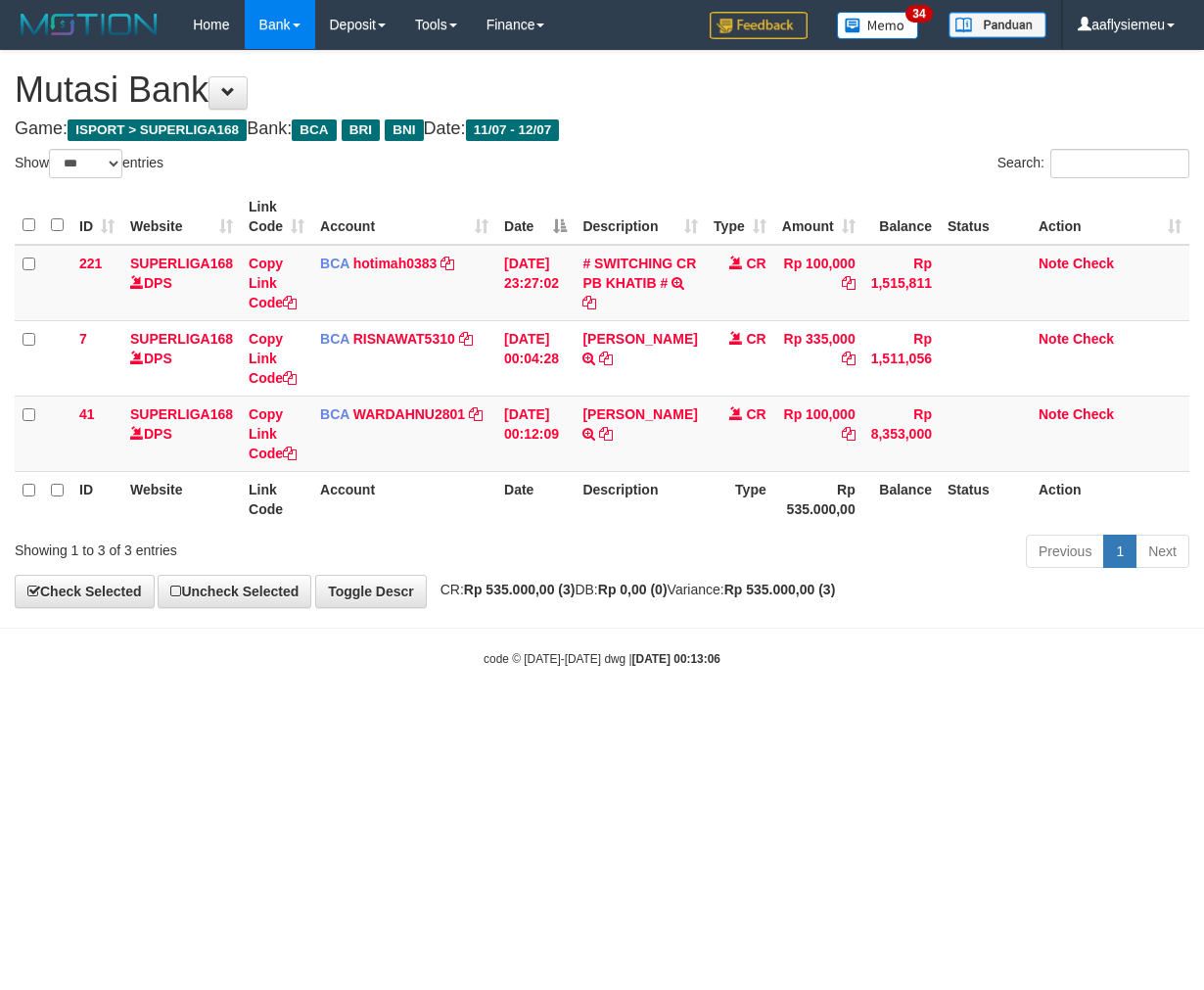 select on "***" 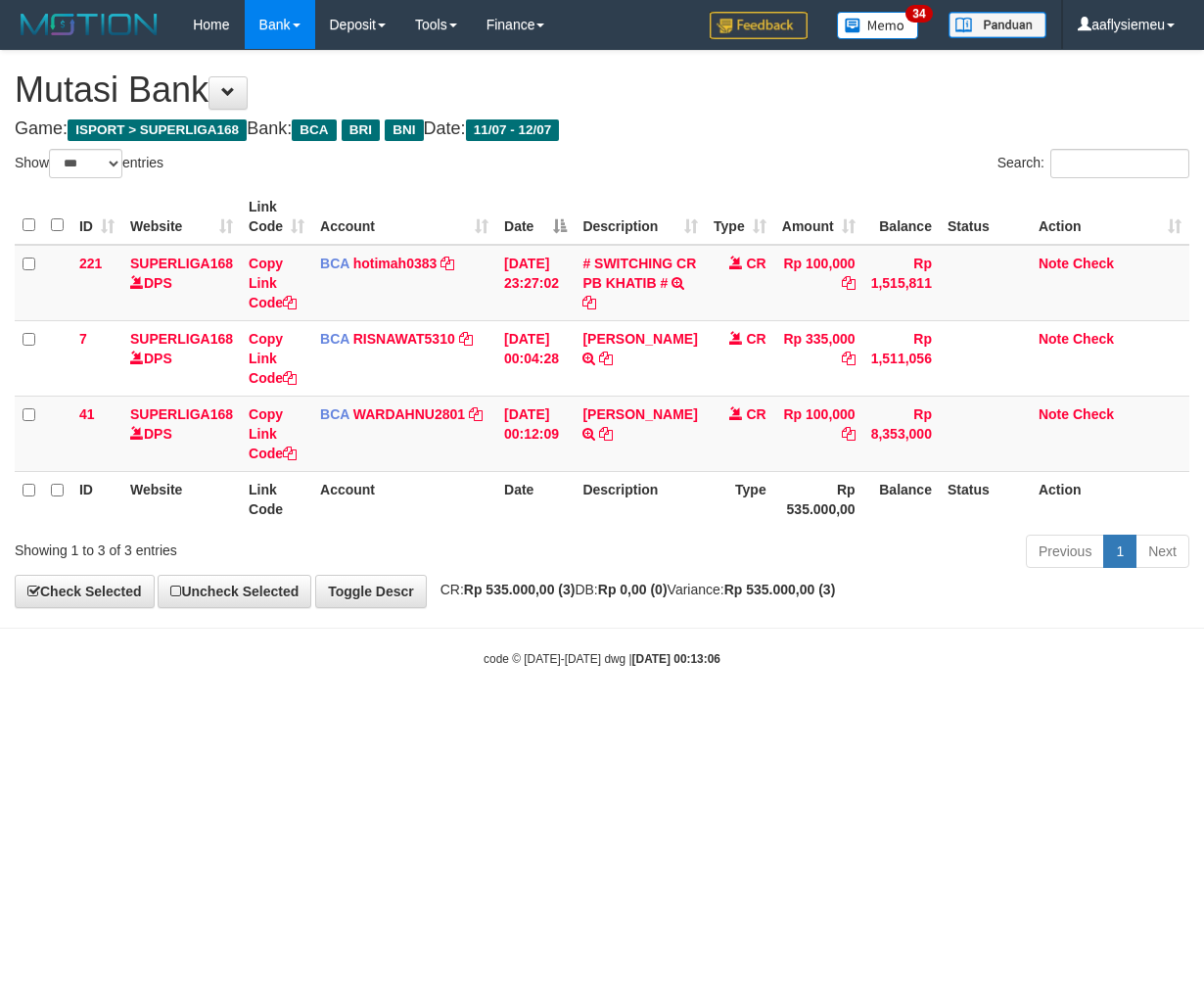 scroll, scrollTop: 0, scrollLeft: 0, axis: both 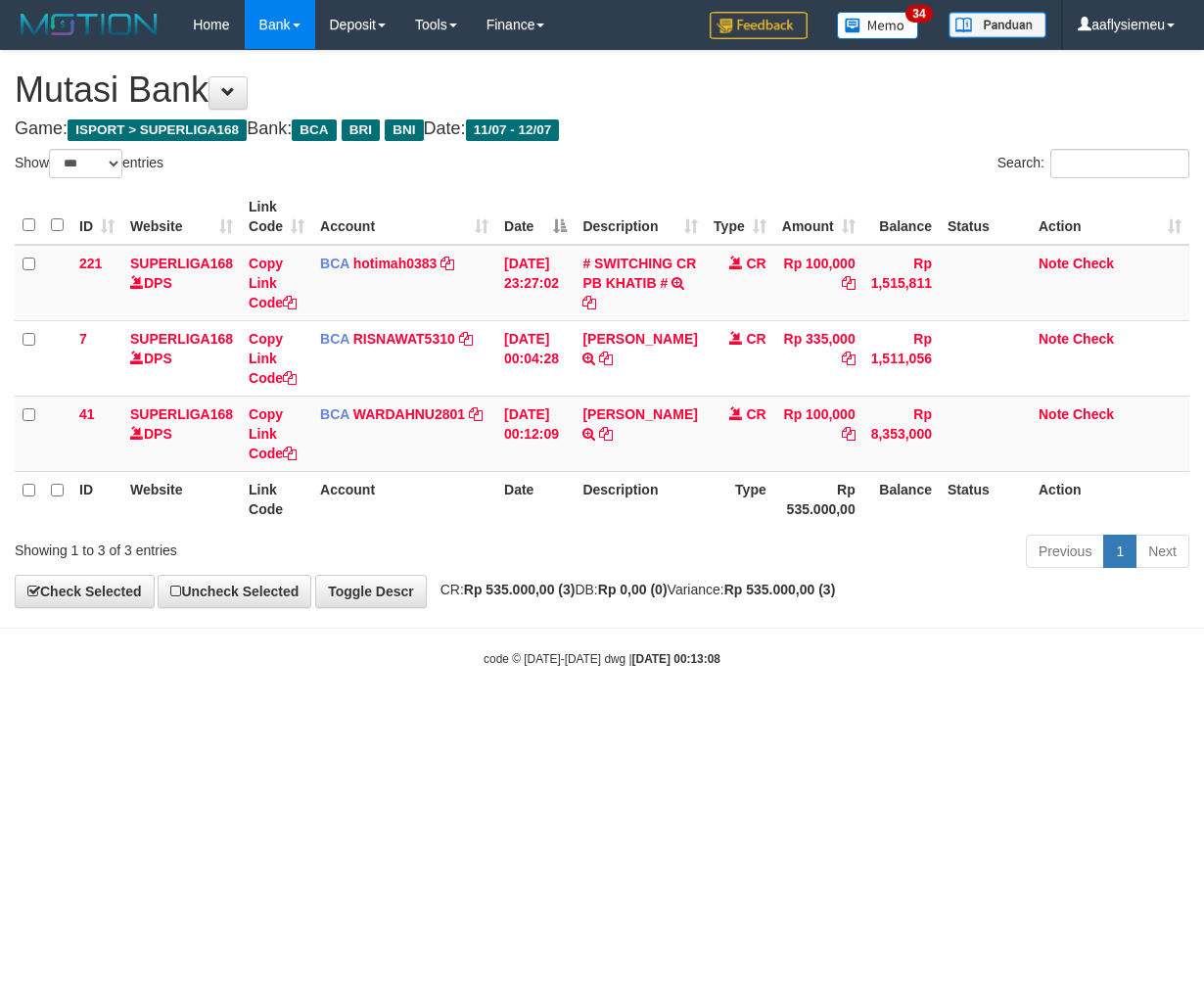 select on "***" 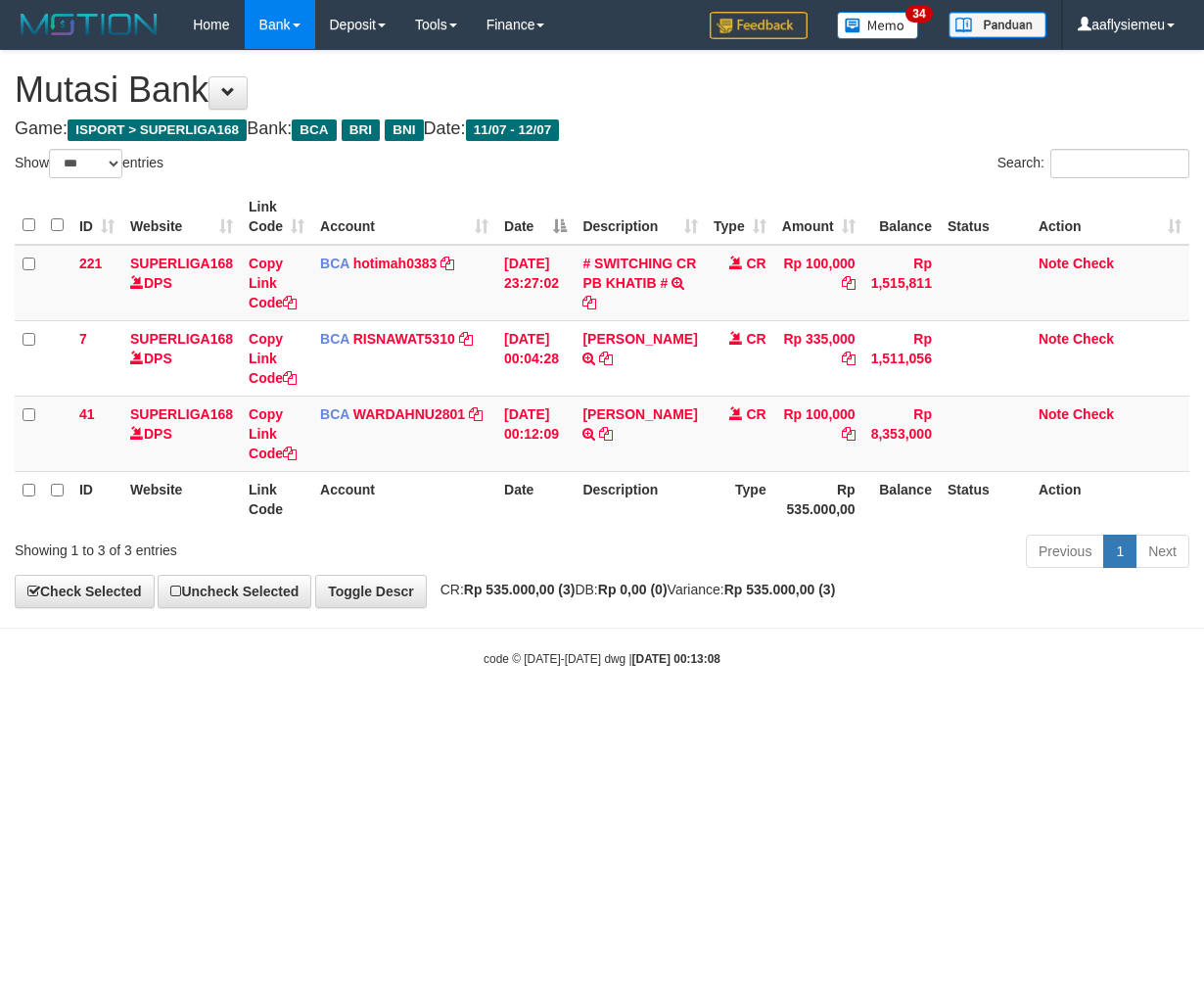 scroll, scrollTop: 0, scrollLeft: 0, axis: both 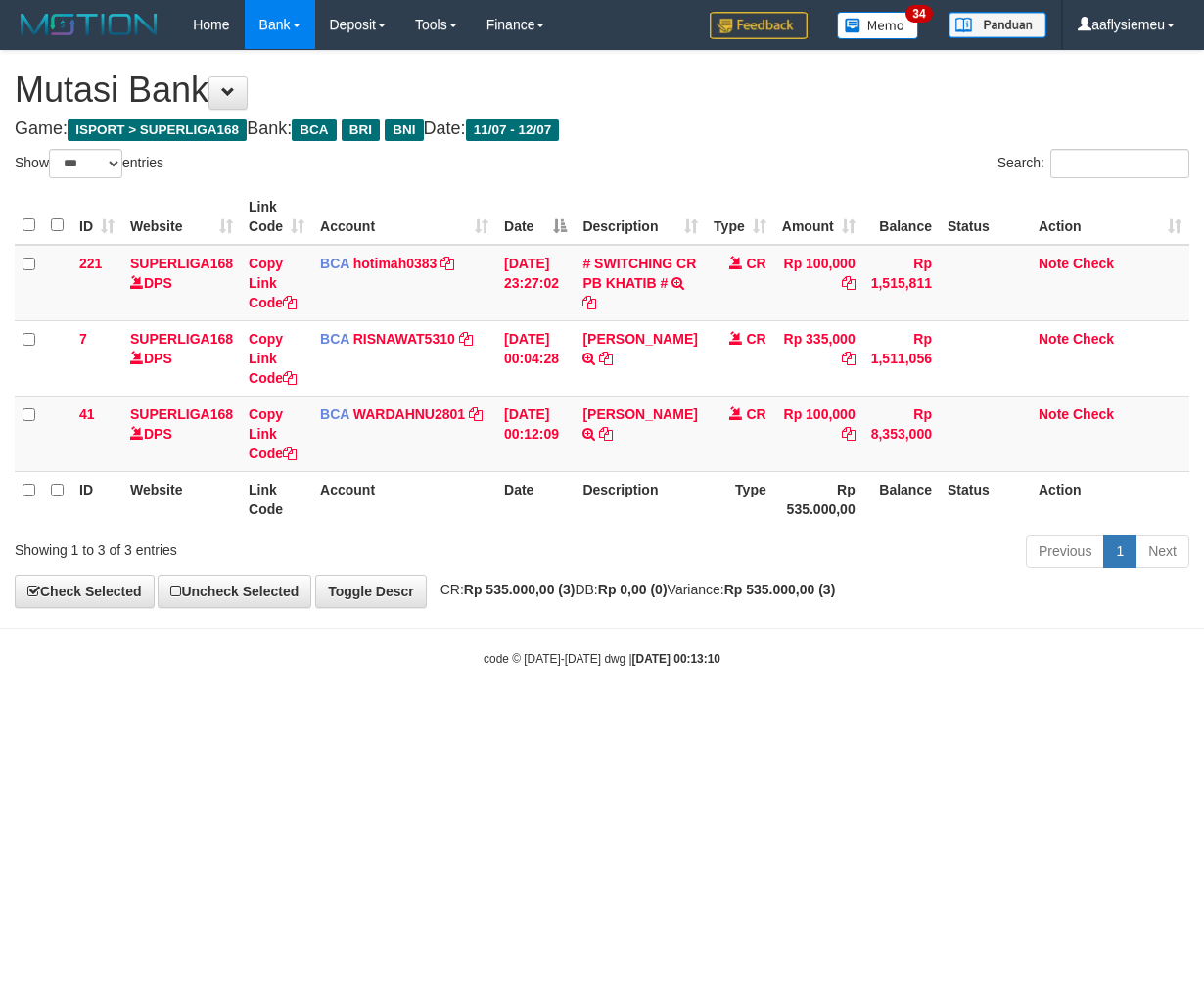 select on "***" 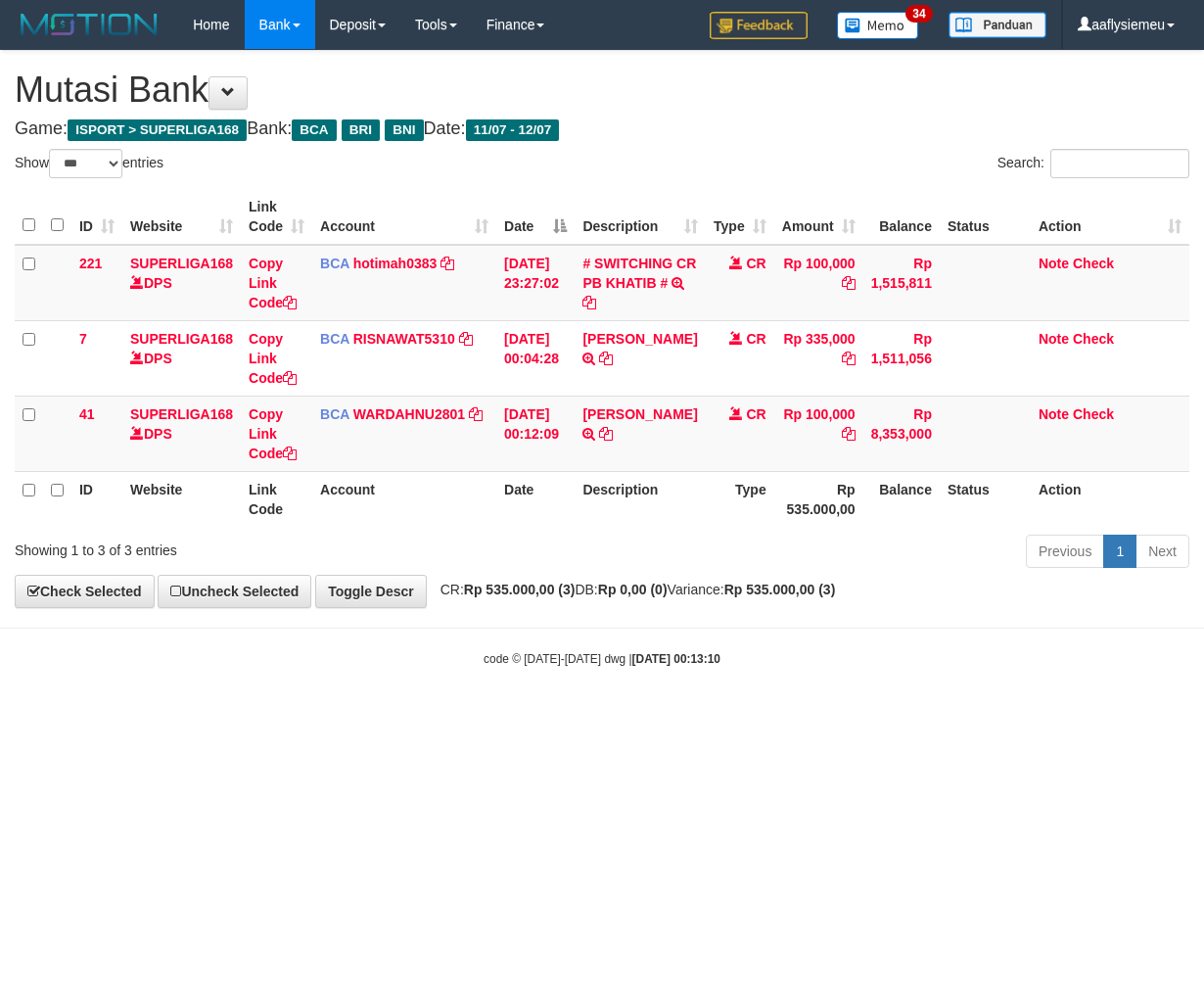 scroll, scrollTop: 0, scrollLeft: 0, axis: both 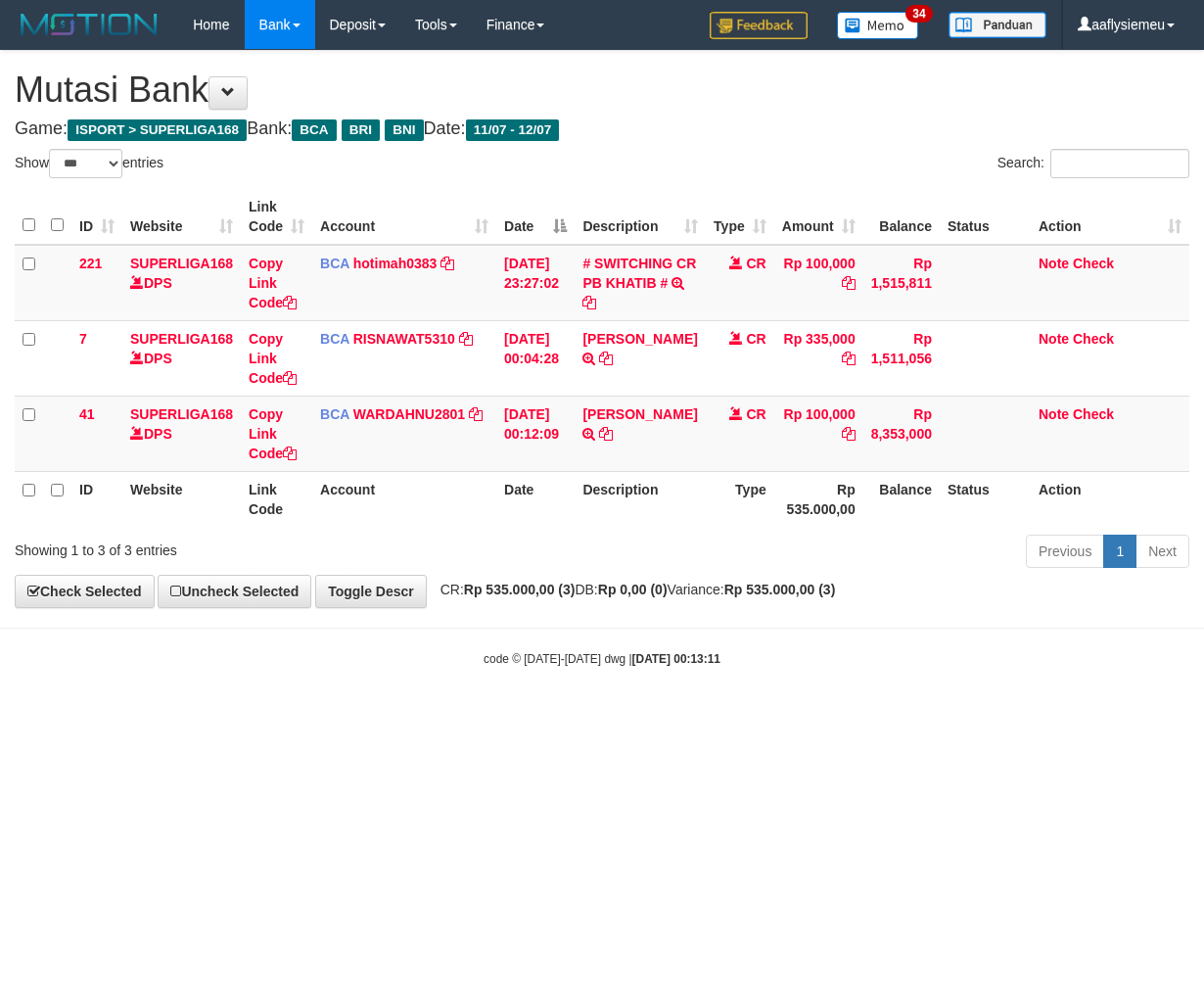 select on "***" 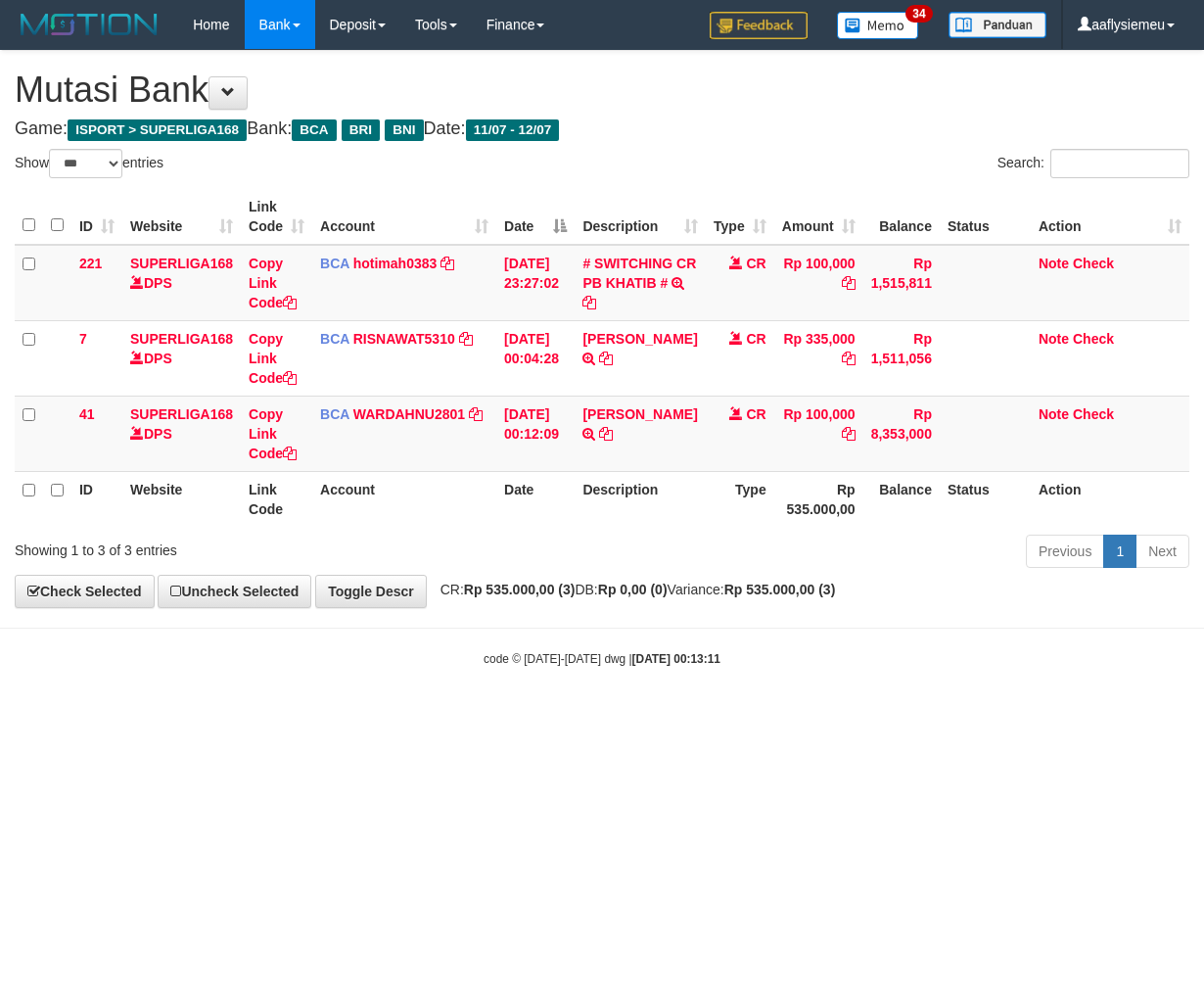scroll, scrollTop: 0, scrollLeft: 0, axis: both 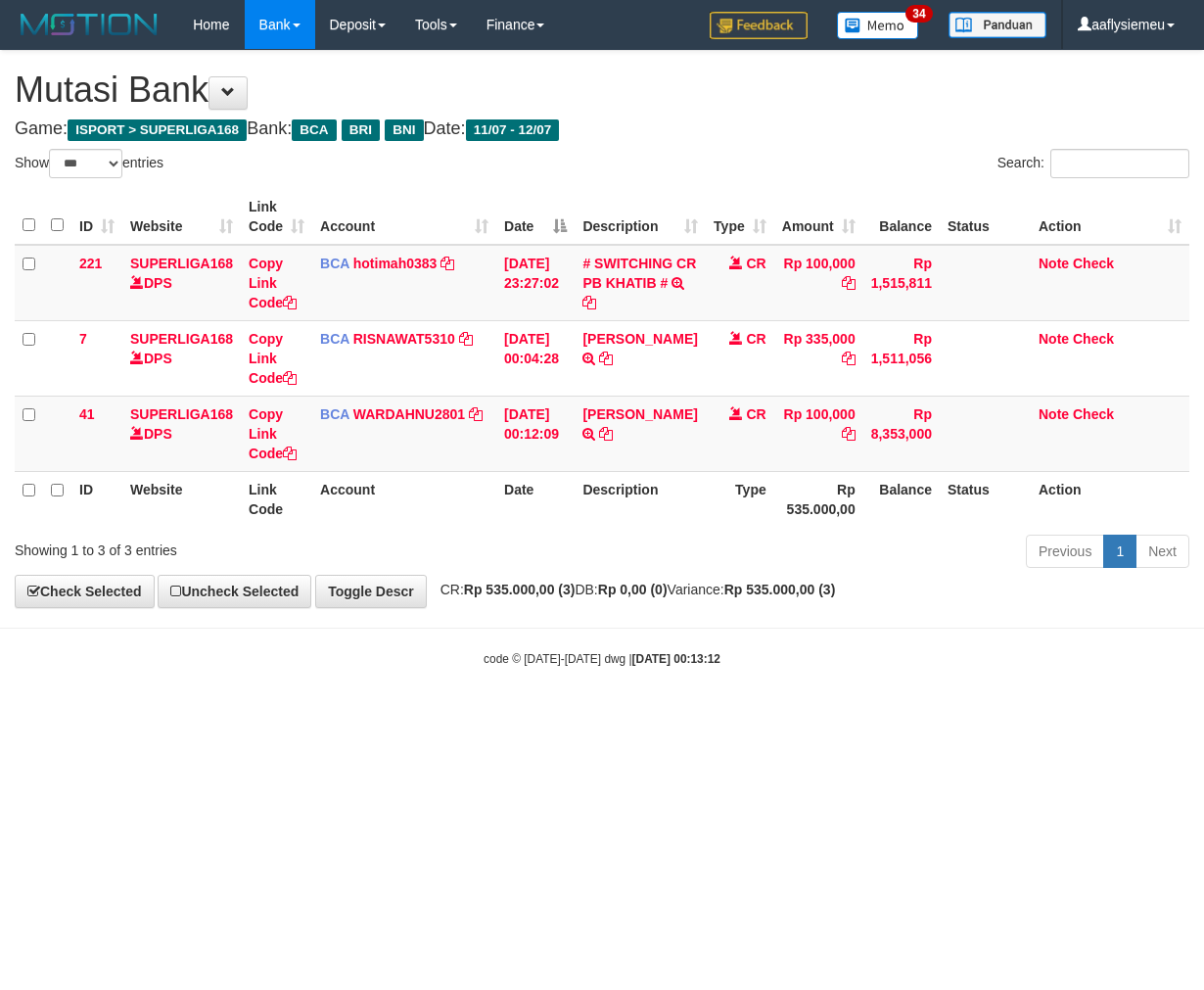 select on "***" 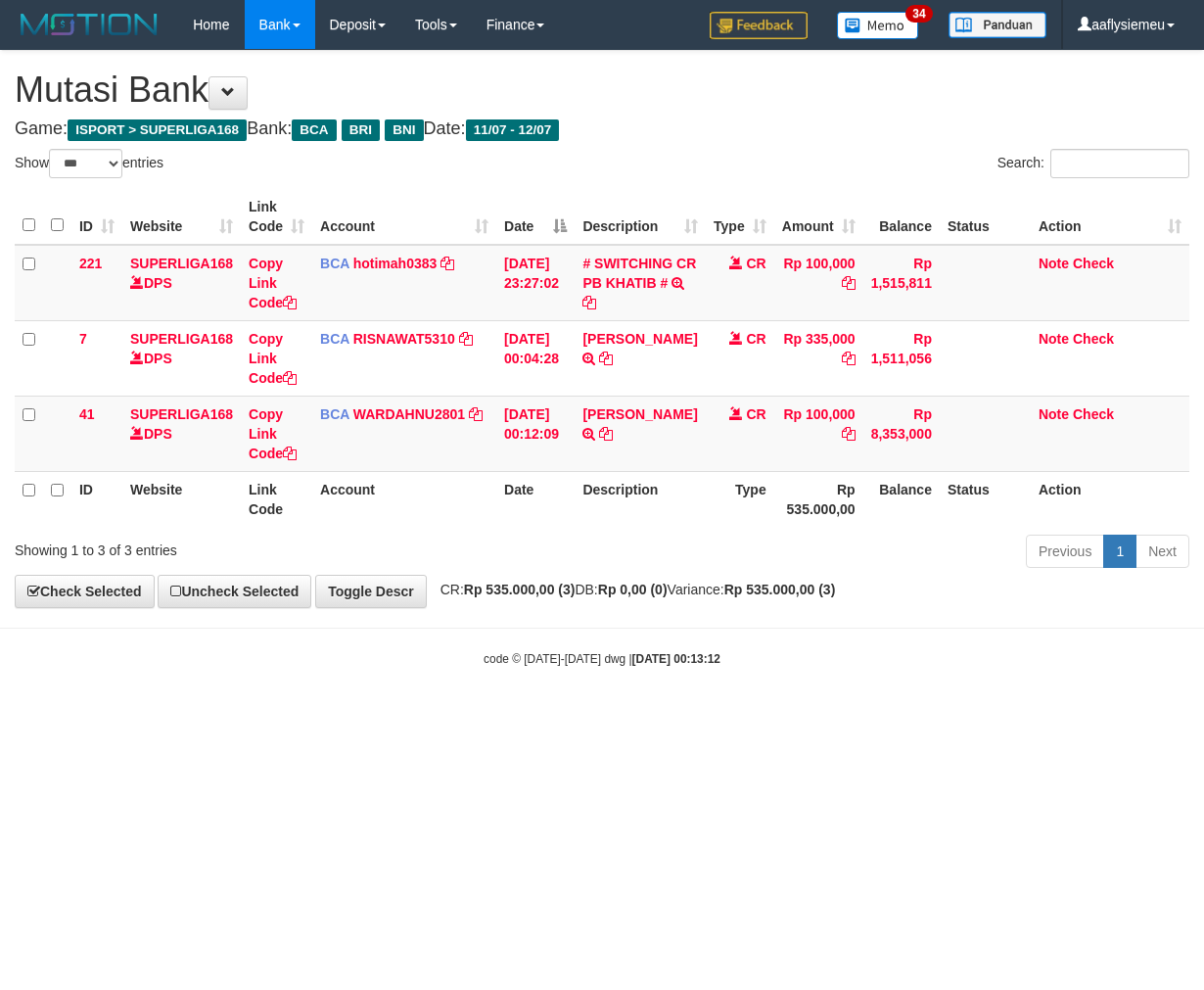 scroll, scrollTop: 0, scrollLeft: 0, axis: both 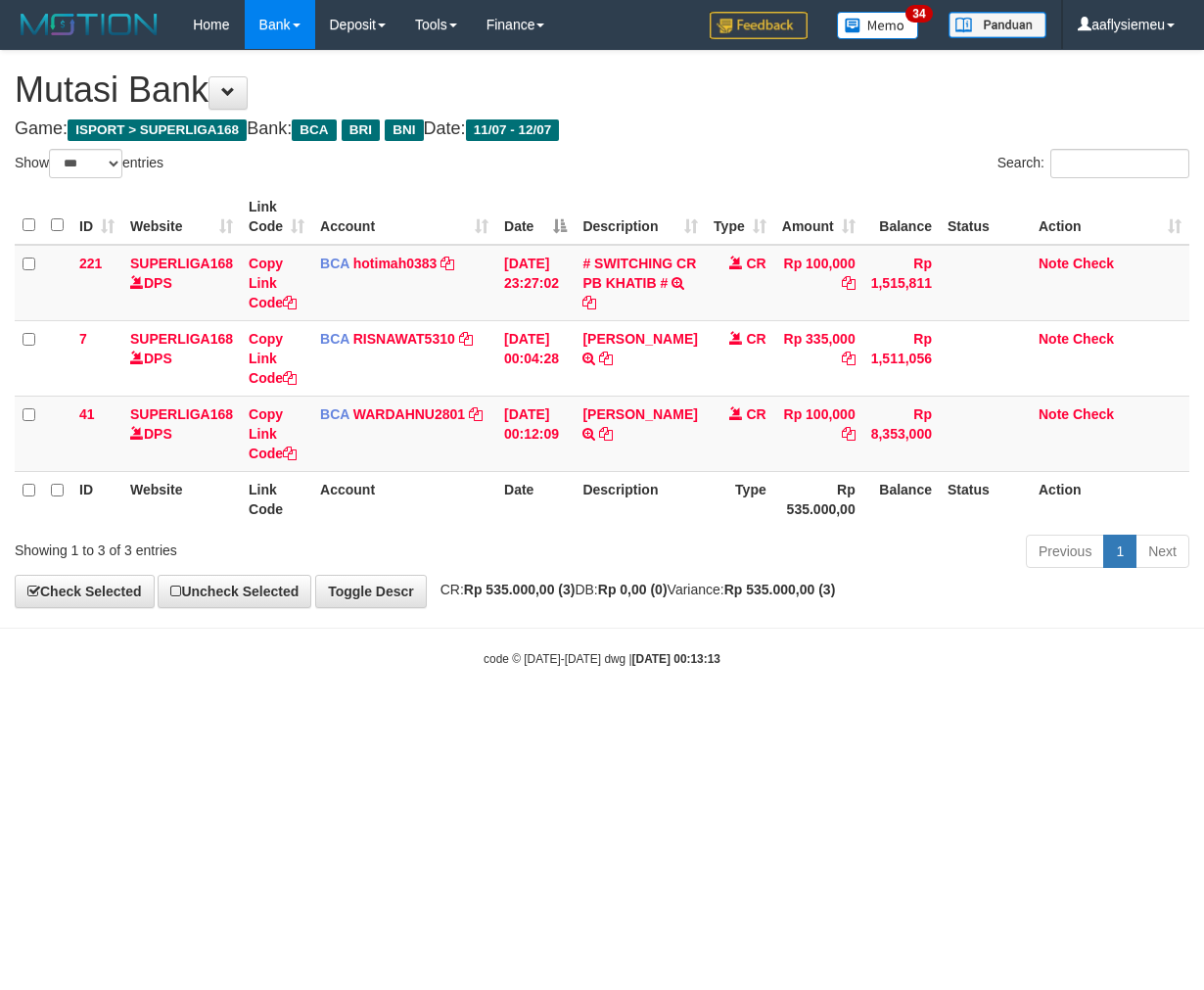 select on "***" 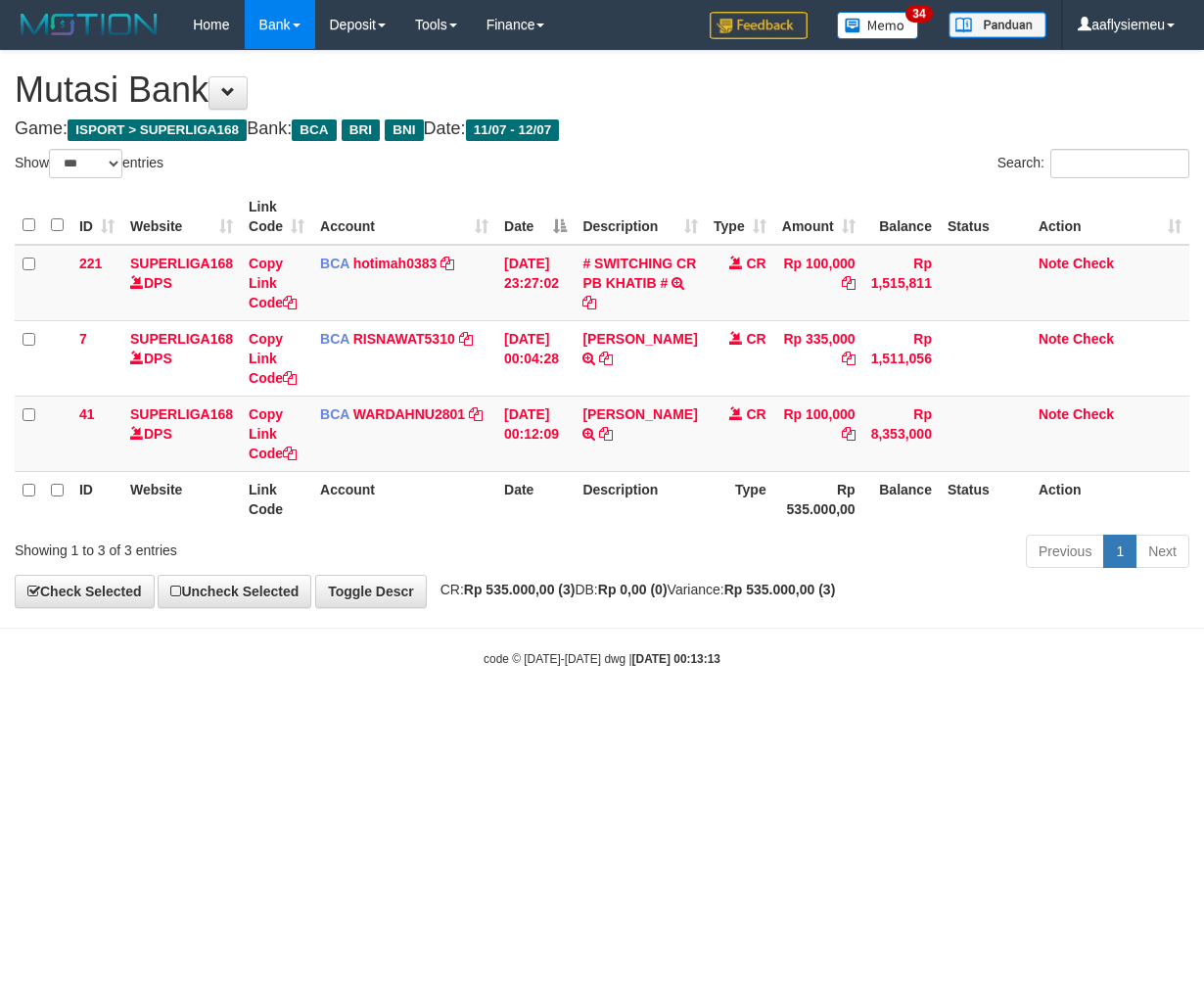 scroll, scrollTop: 0, scrollLeft: 0, axis: both 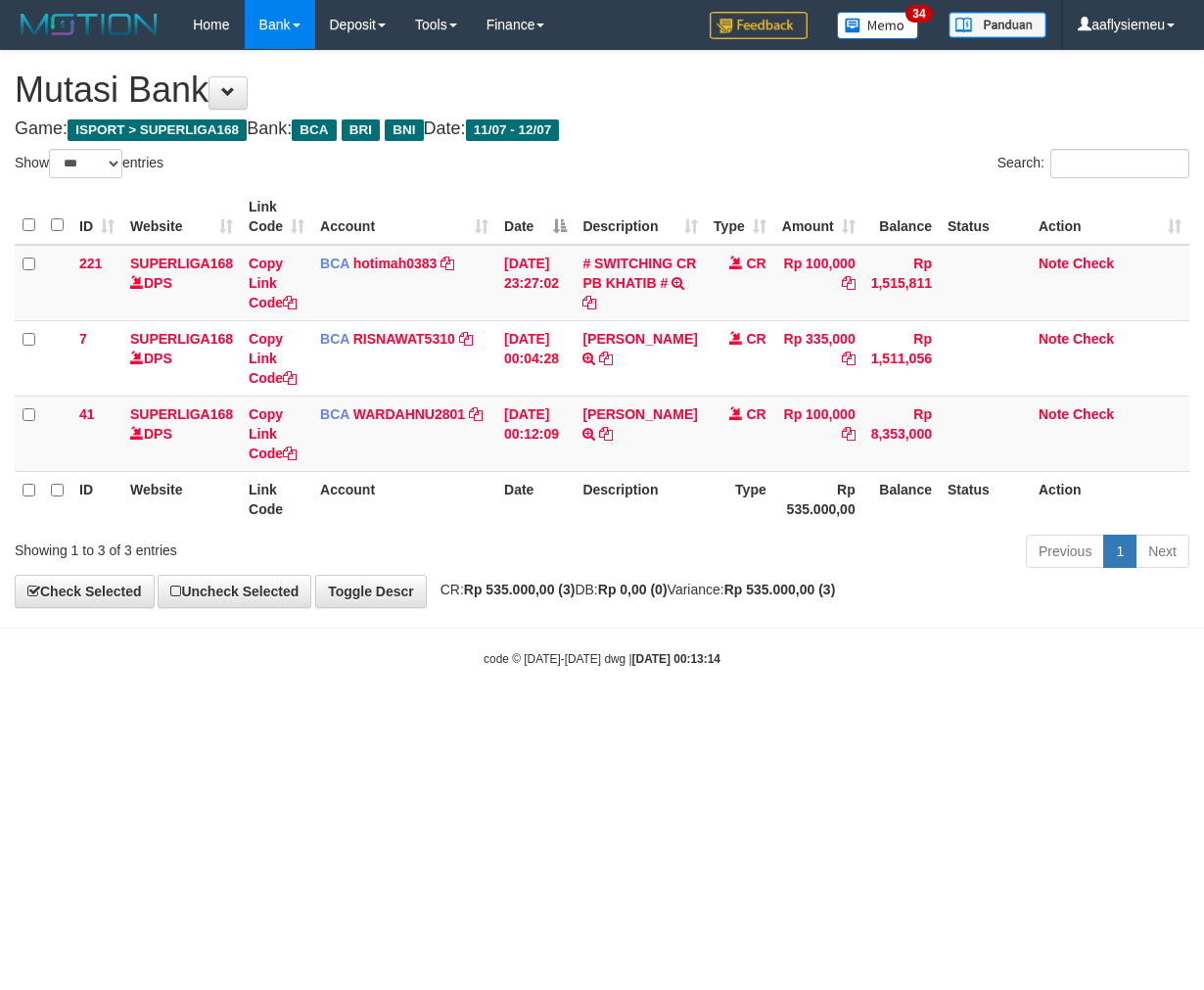select on "***" 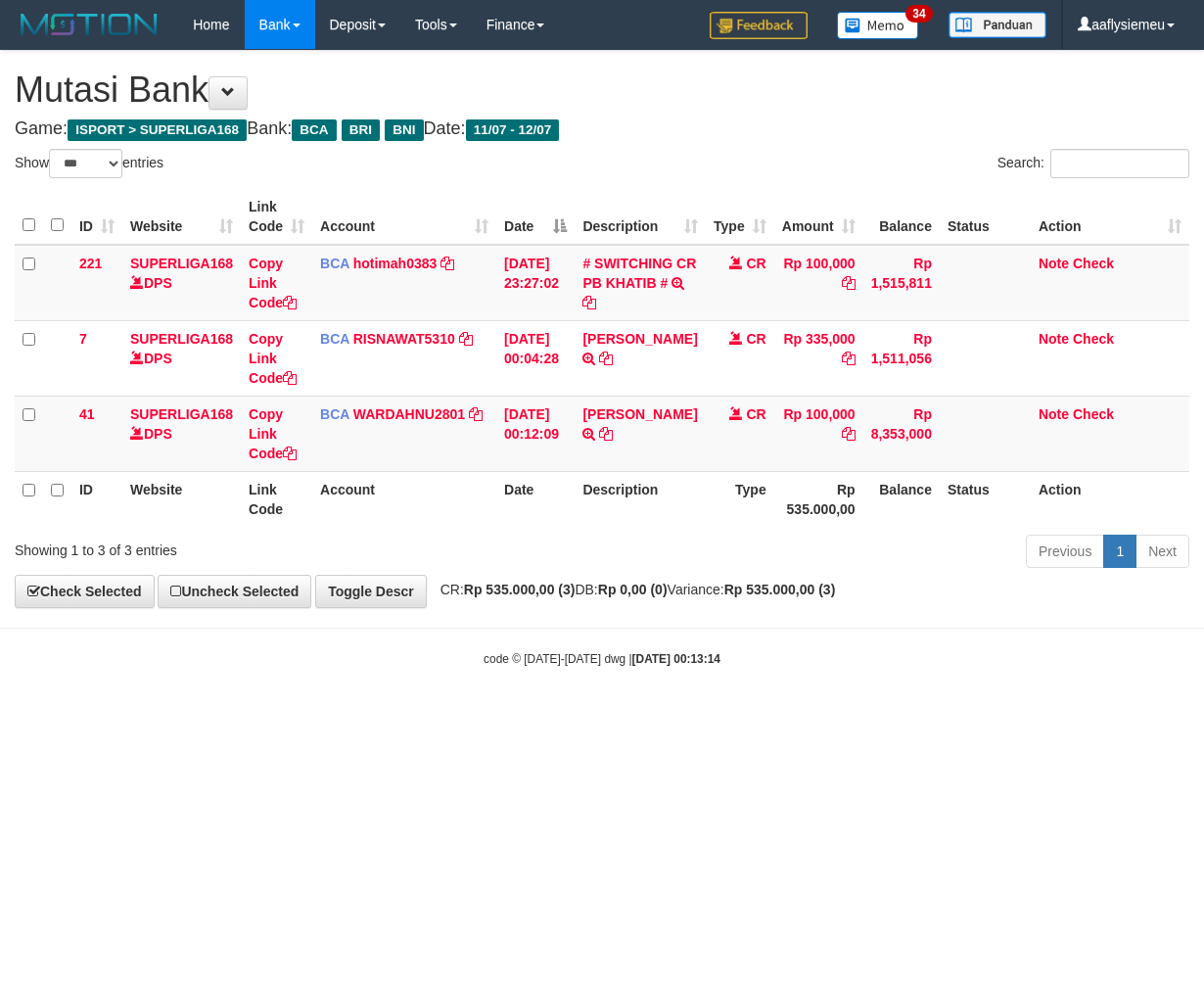 scroll, scrollTop: 0, scrollLeft: 0, axis: both 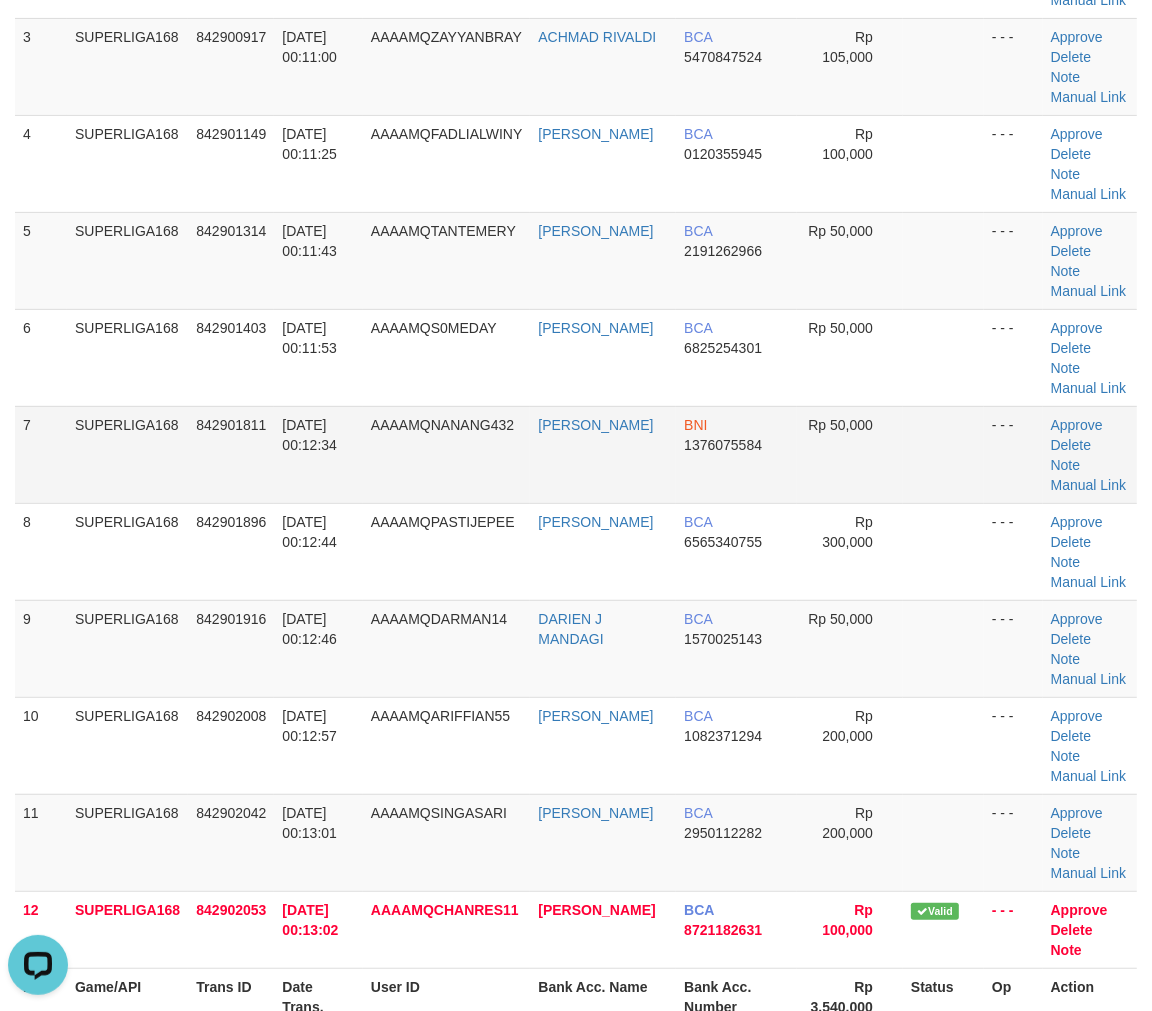 drag, startPoint x: 178, startPoint y: 456, endPoint x: 150, endPoint y: 483, distance: 38.8973 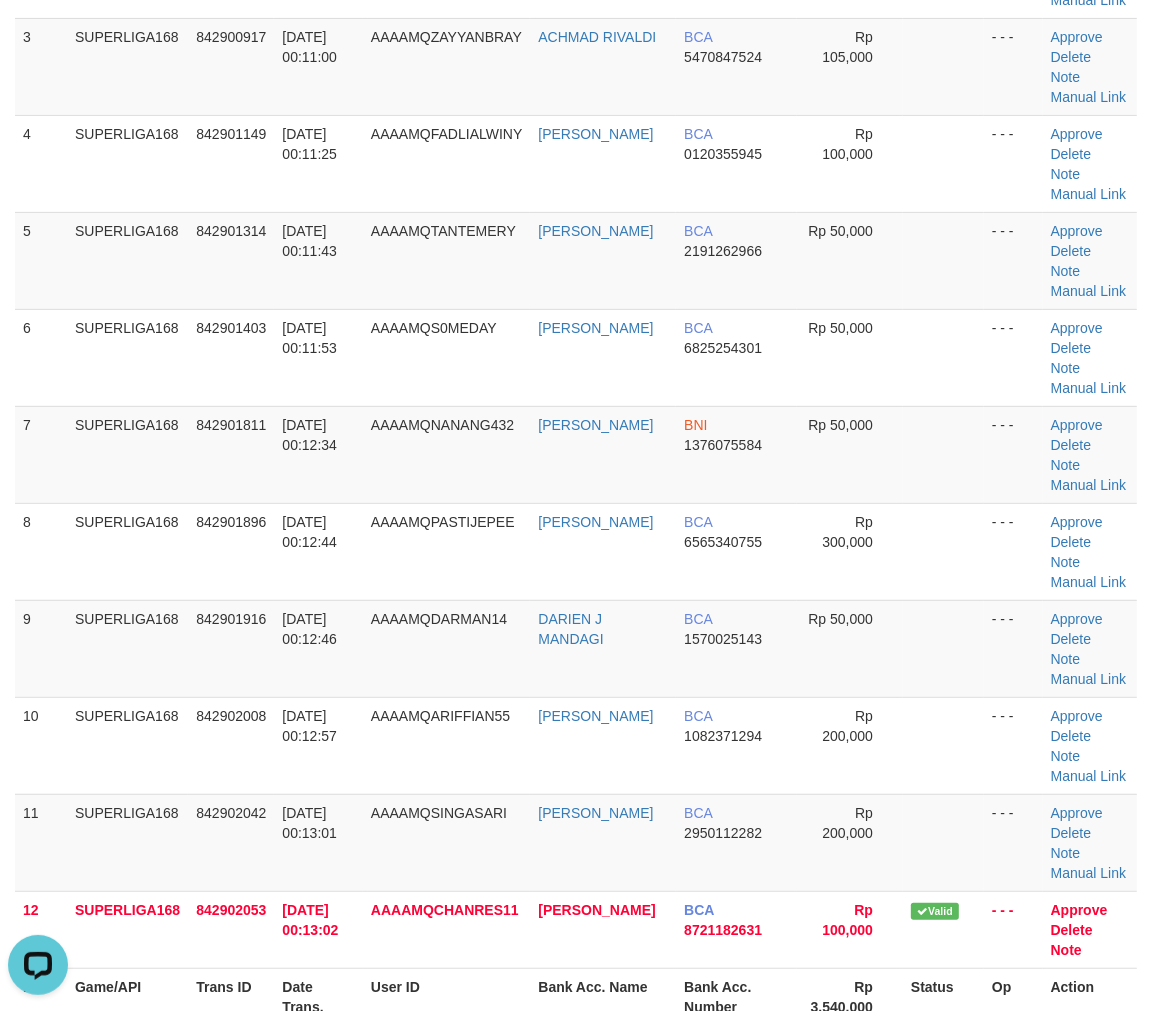 drag, startPoint x: 188, startPoint y: 414, endPoint x: 0, endPoint y: 513, distance: 212.47353 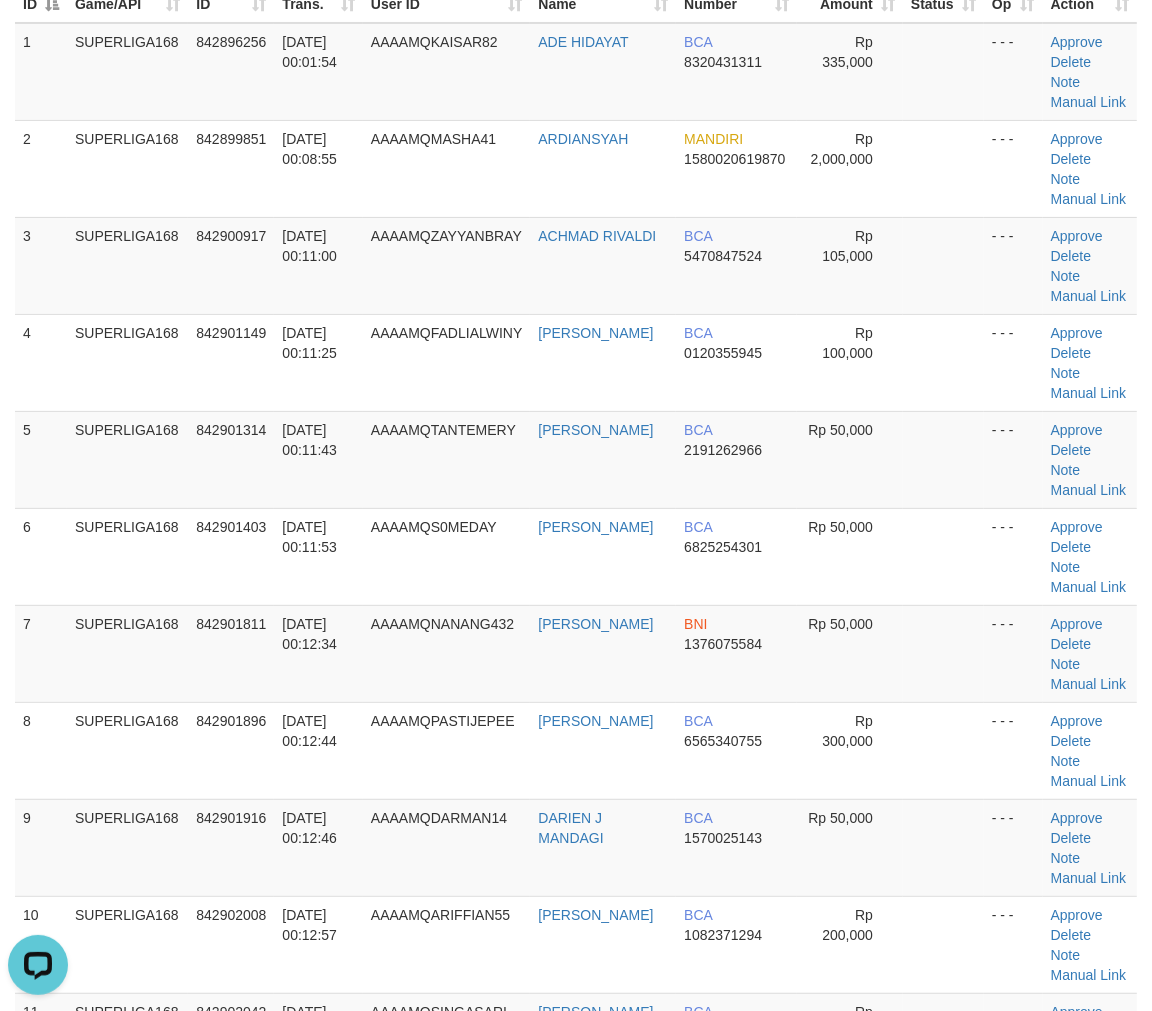 scroll, scrollTop: 0, scrollLeft: 0, axis: both 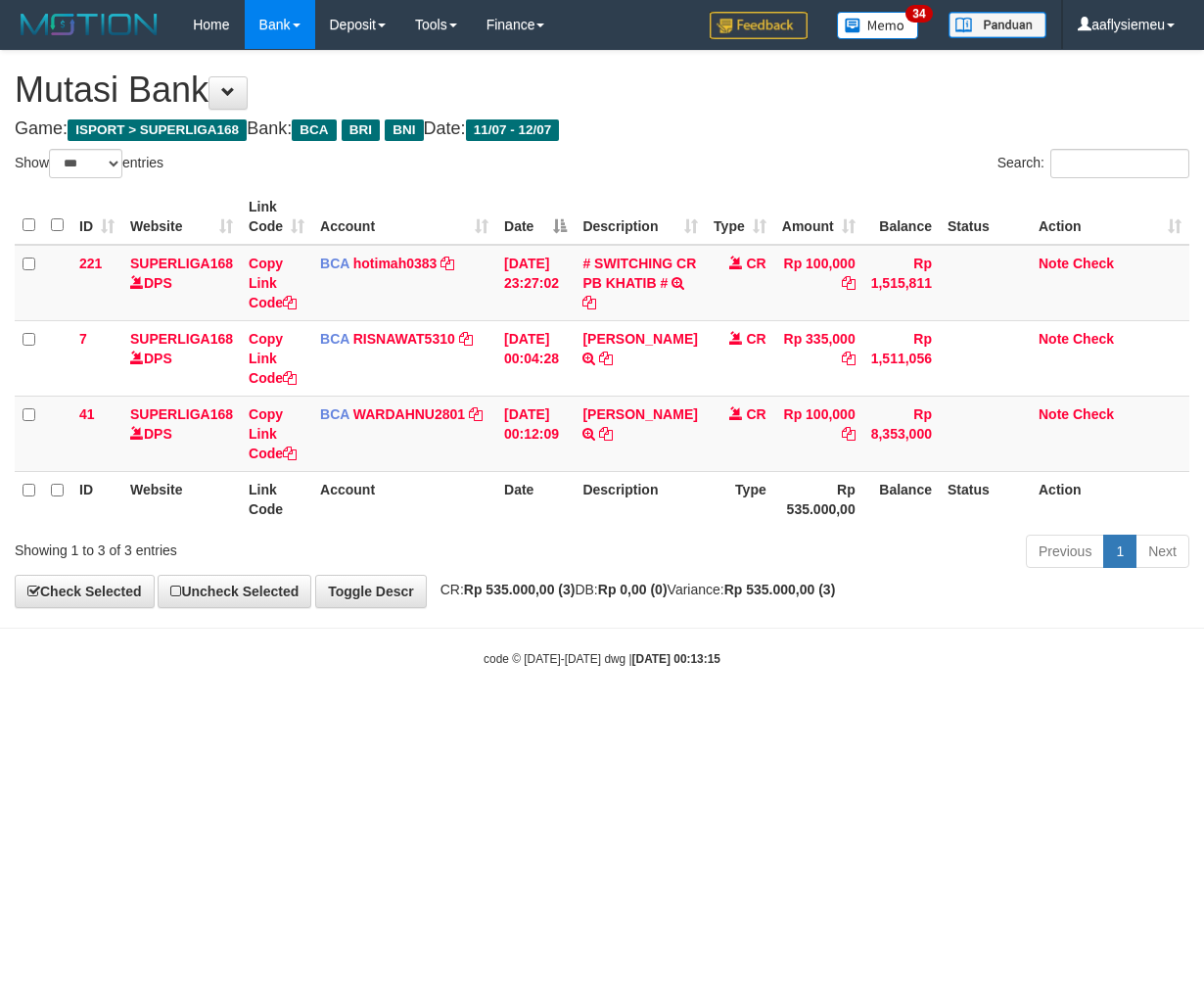 select on "***" 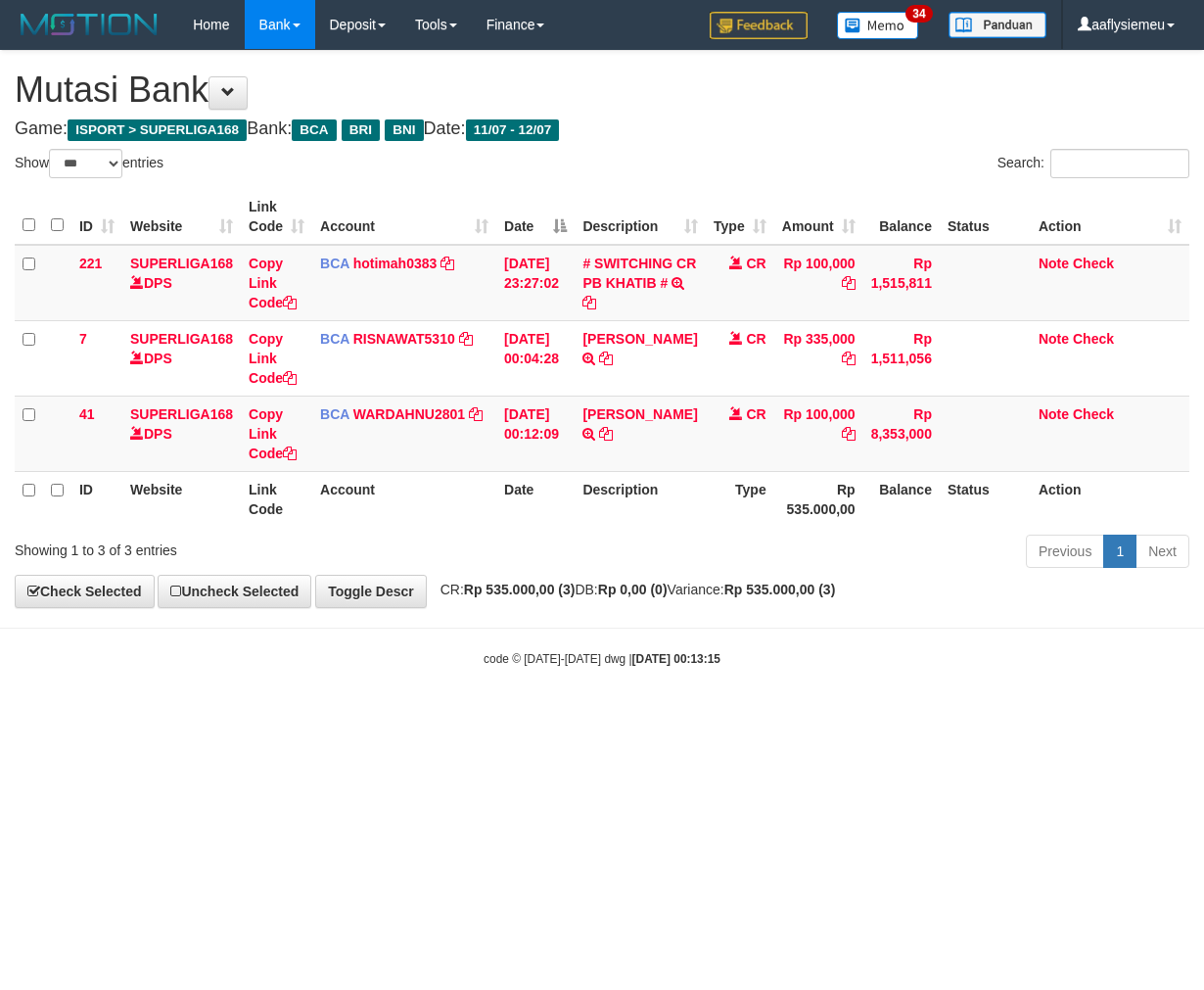 scroll, scrollTop: 0, scrollLeft: 0, axis: both 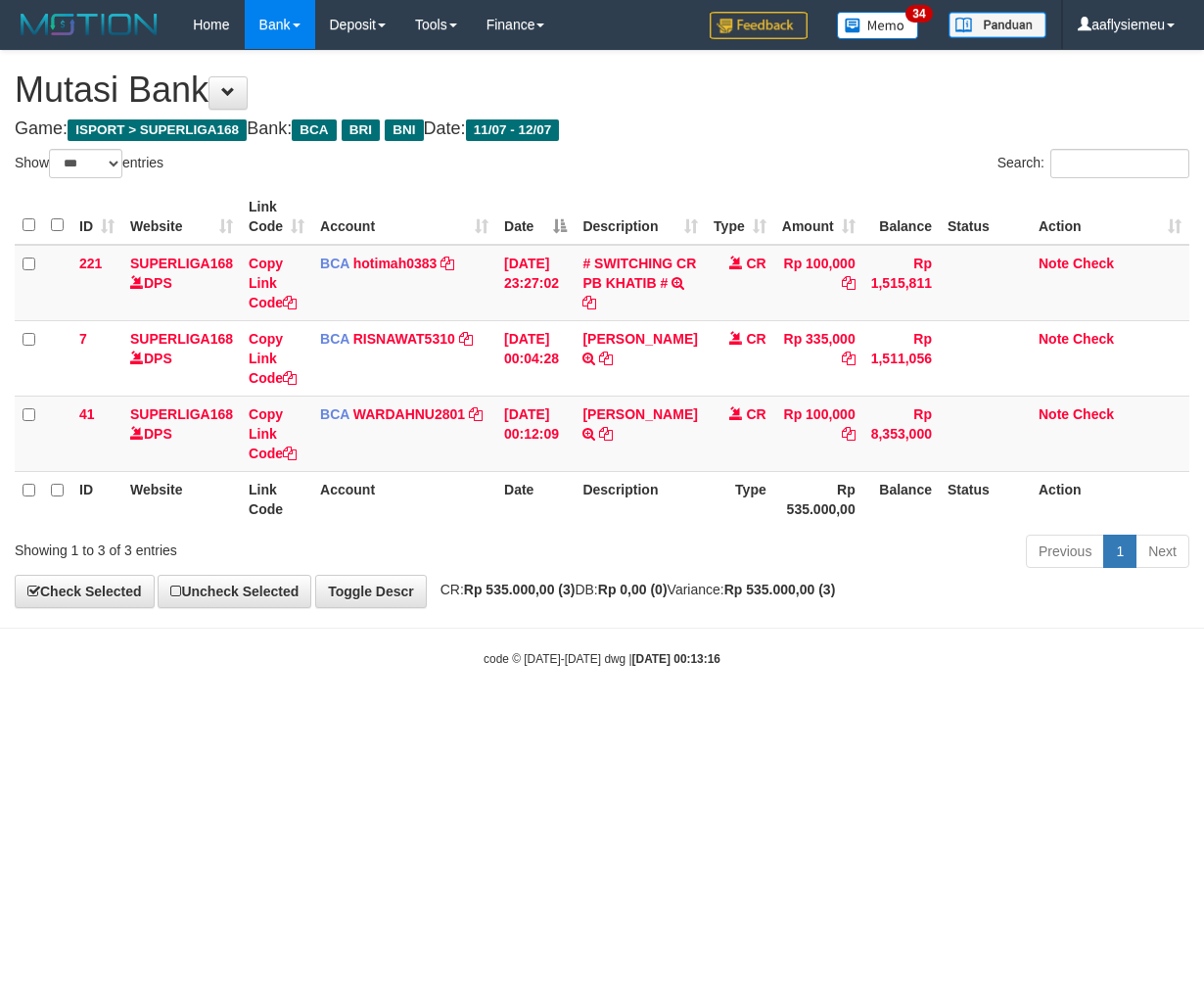 select on "***" 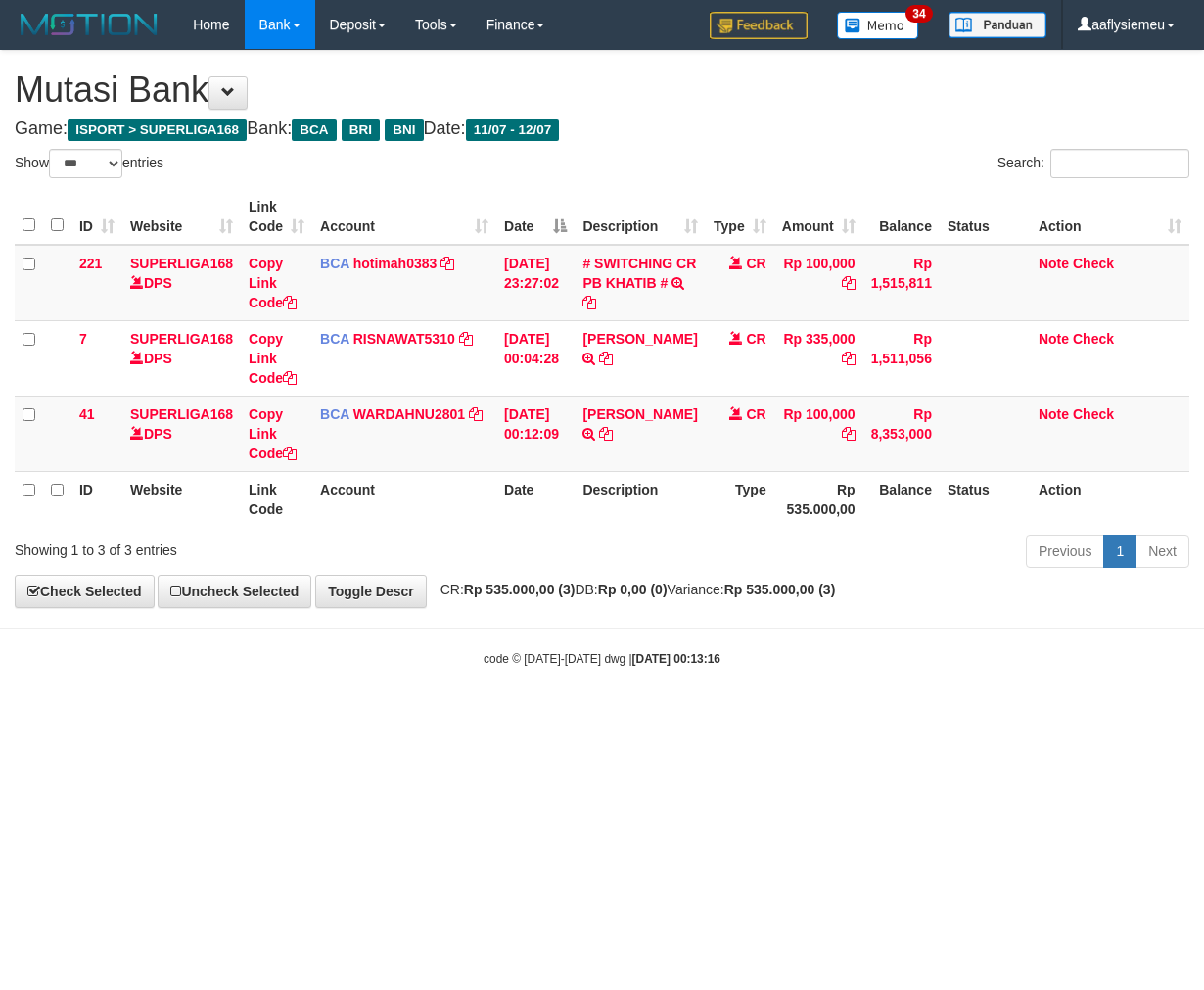 scroll, scrollTop: 0, scrollLeft: 0, axis: both 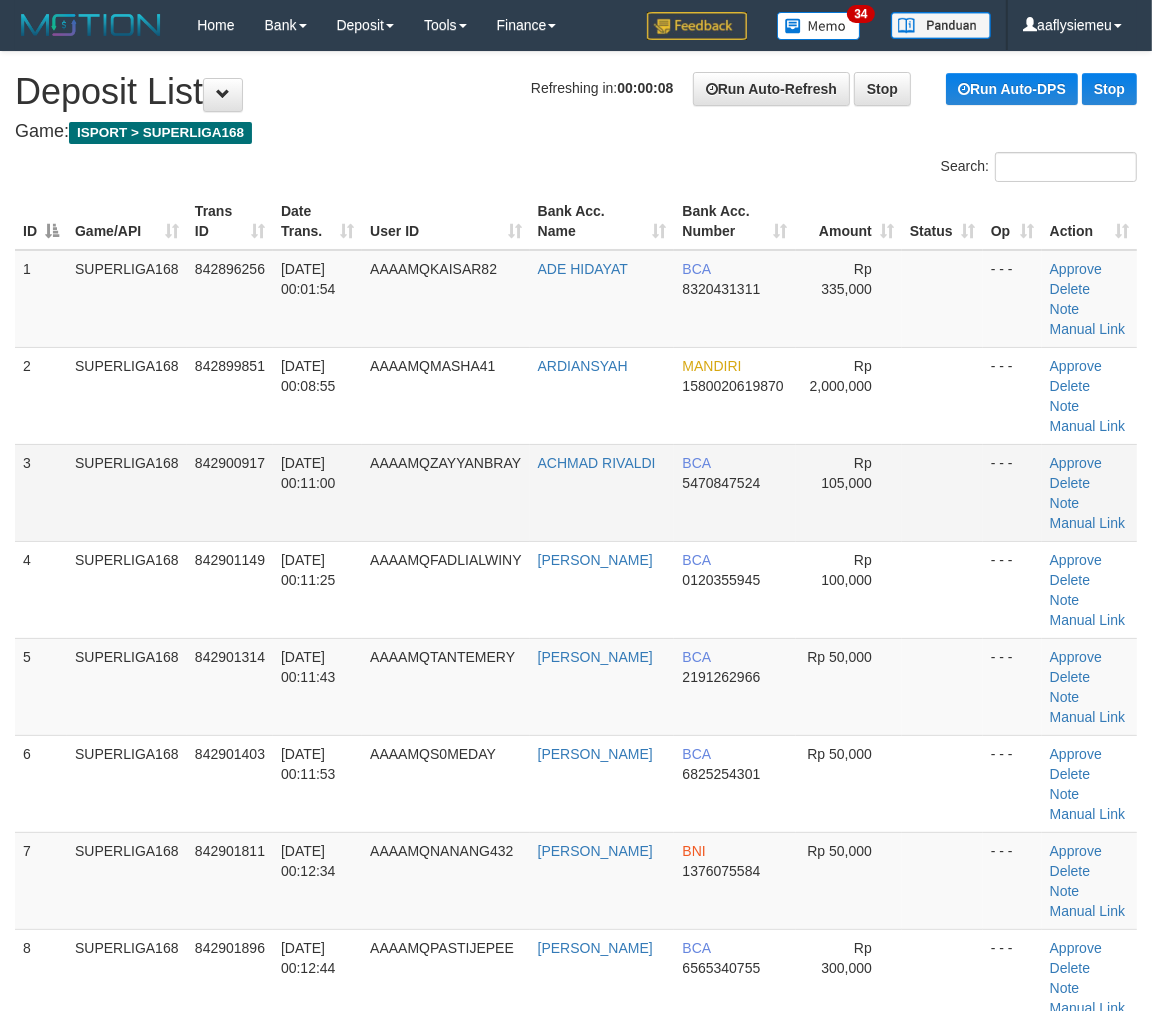 click on "842900917" at bounding box center (230, 492) 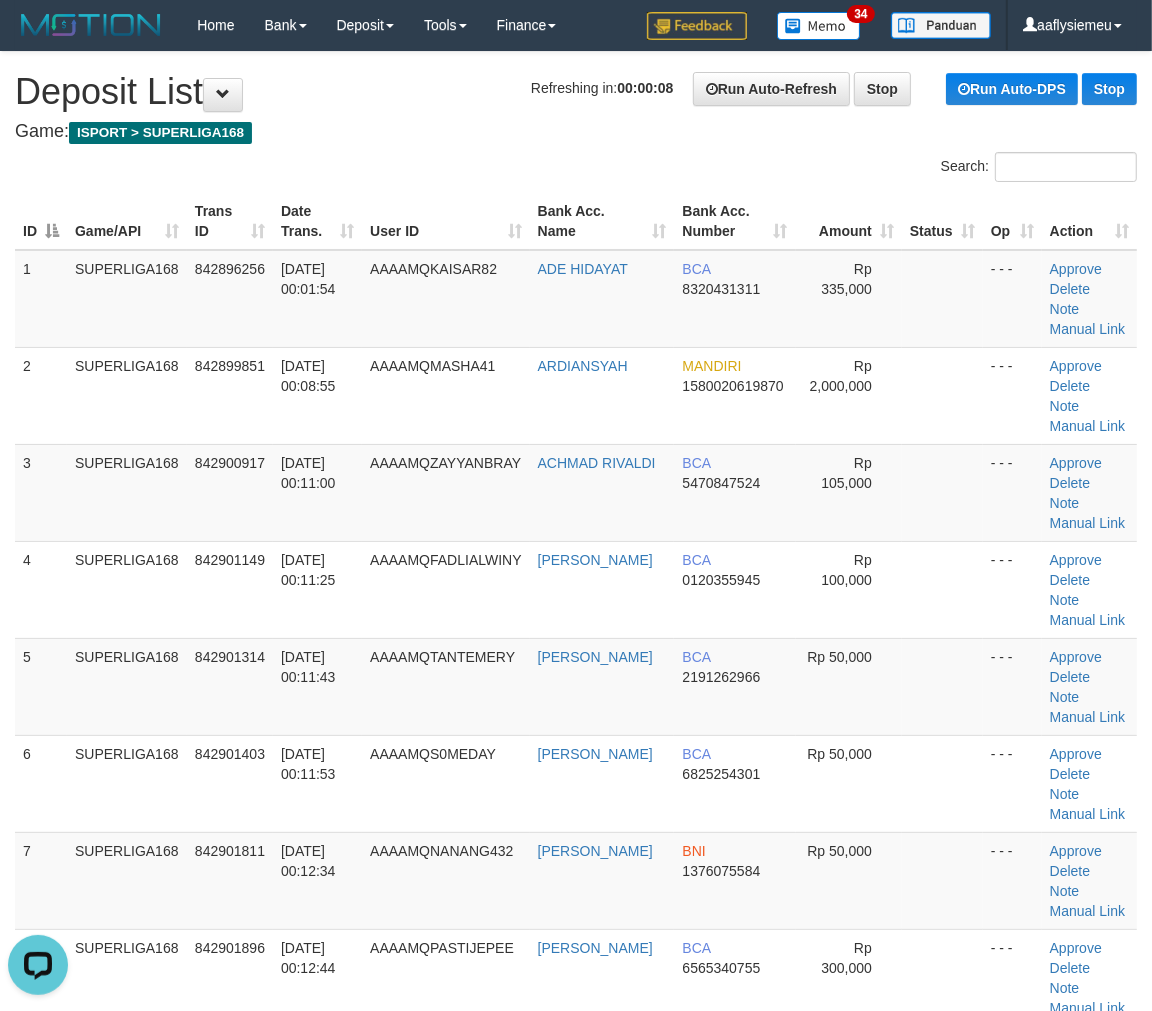 scroll, scrollTop: 0, scrollLeft: 0, axis: both 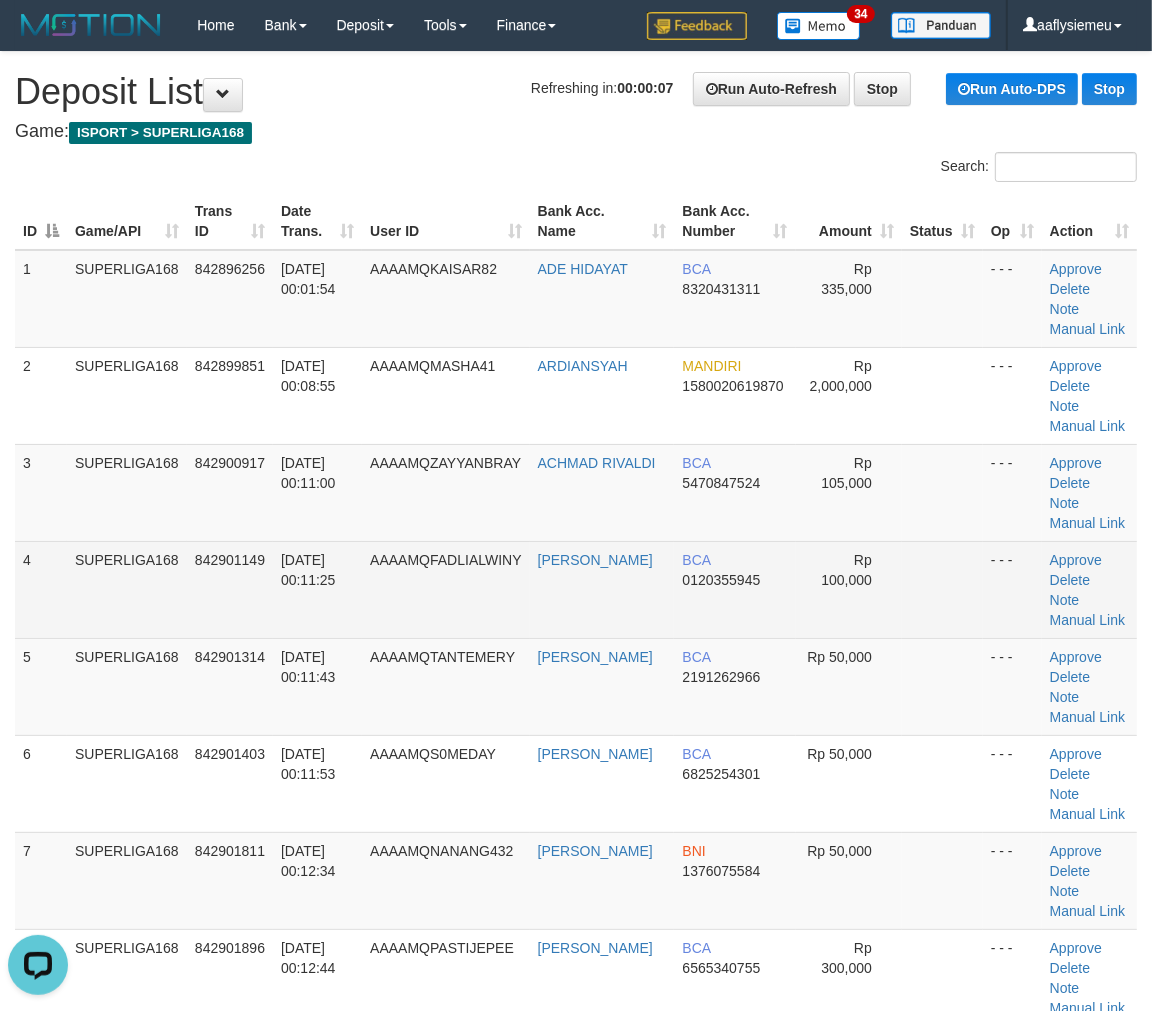 drag, startPoint x: 58, startPoint y: 611, endPoint x: 1, endPoint y: 625, distance: 58.694122 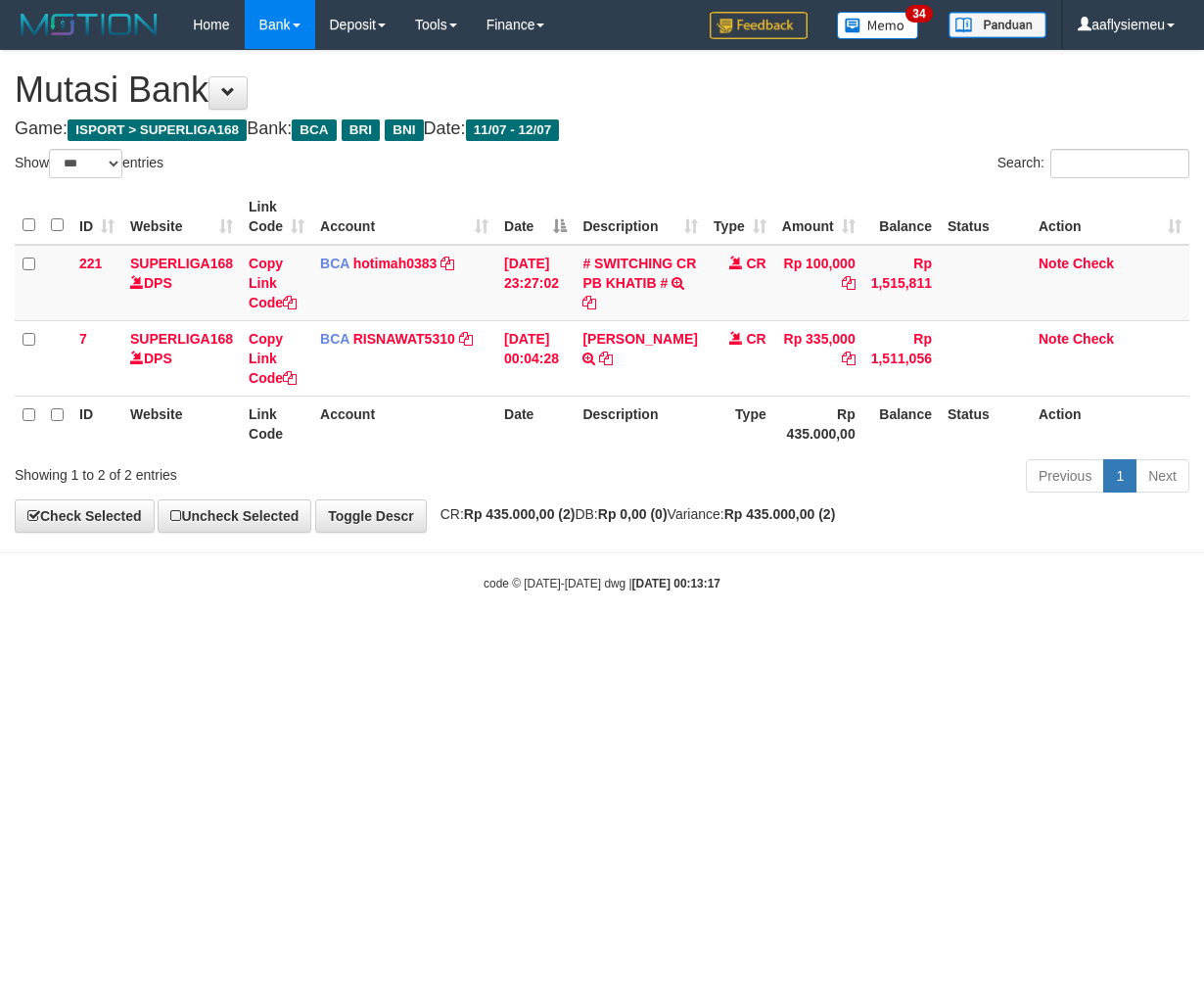 select on "***" 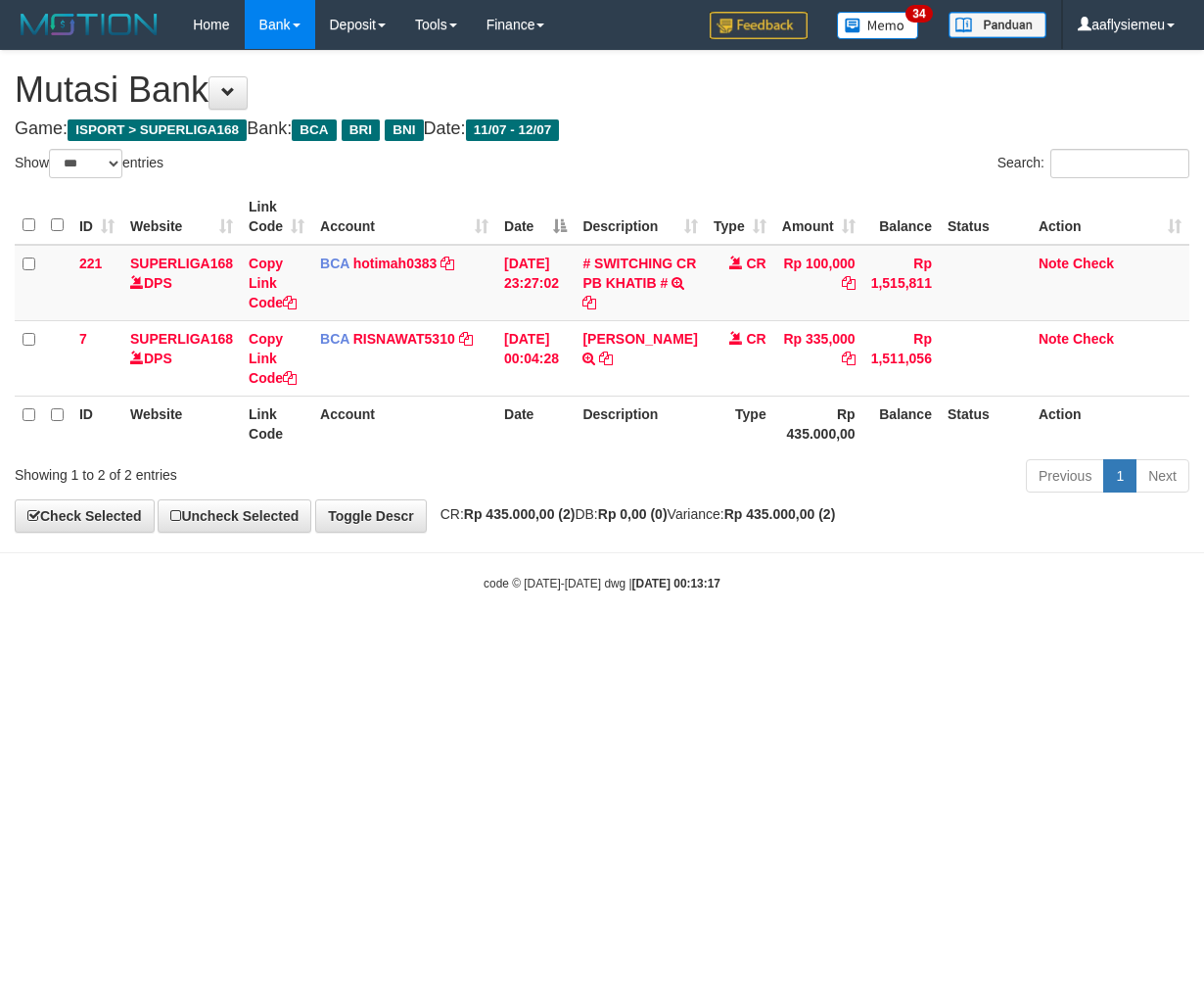scroll, scrollTop: 0, scrollLeft: 0, axis: both 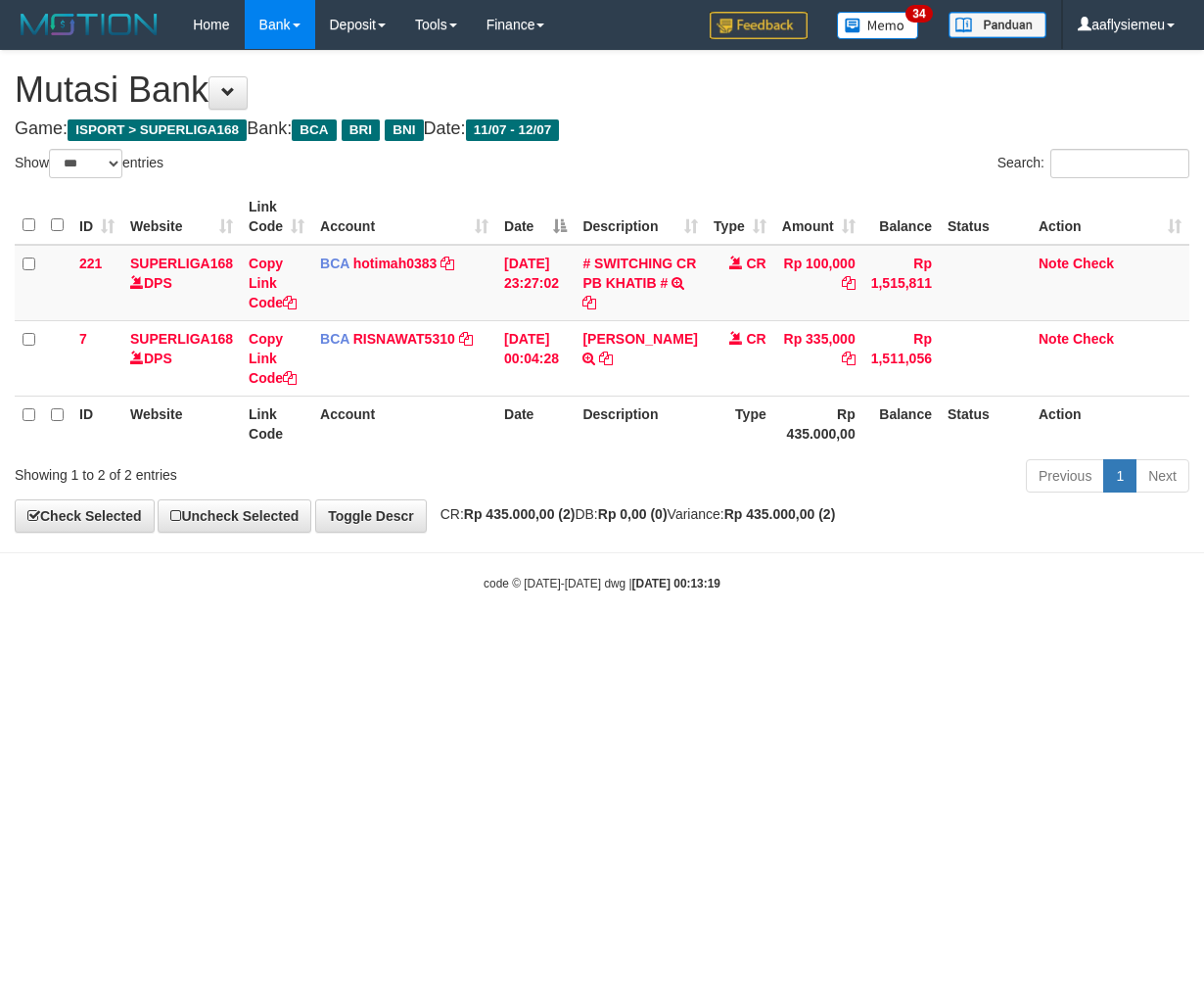select on "***" 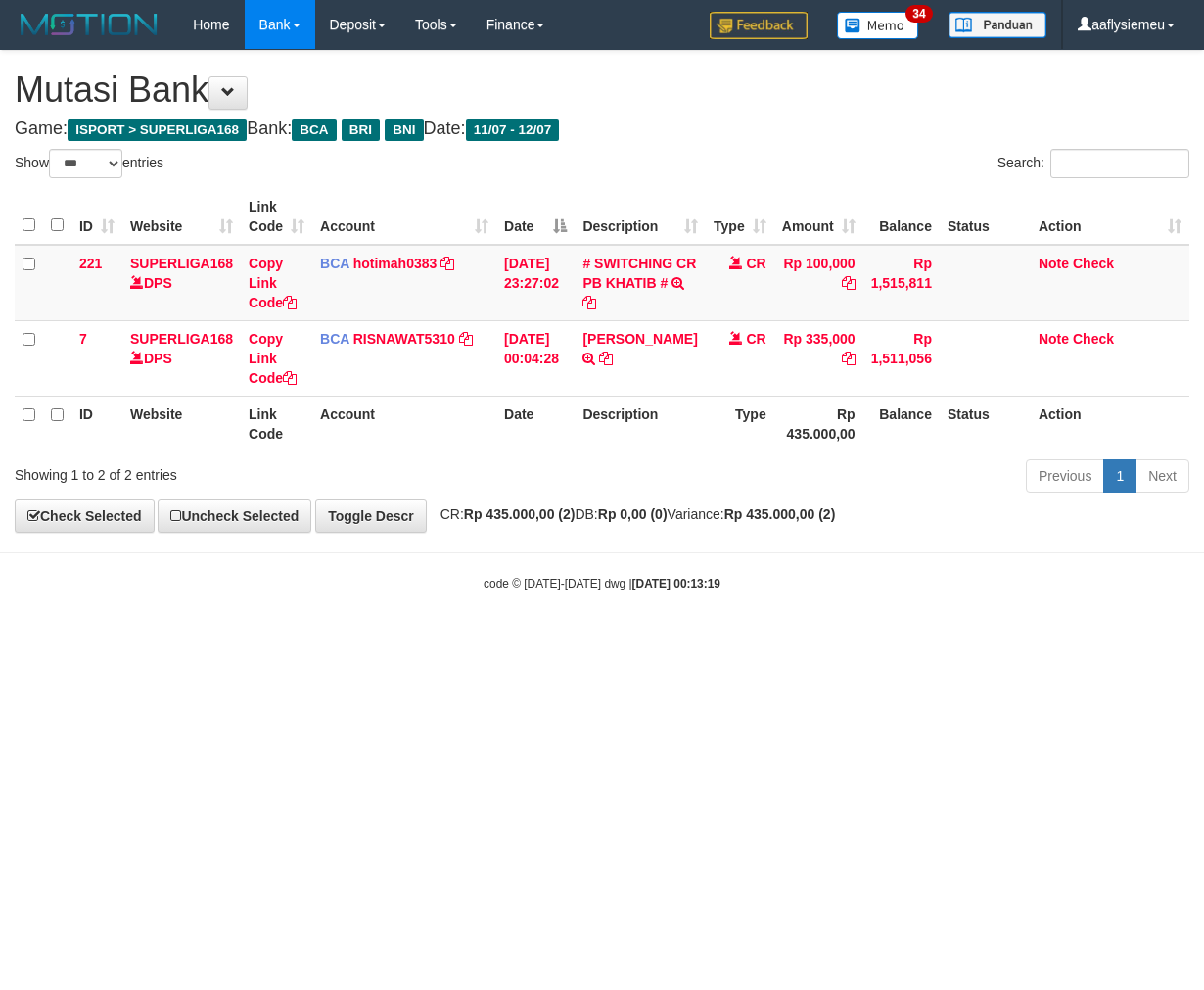 scroll, scrollTop: 0, scrollLeft: 0, axis: both 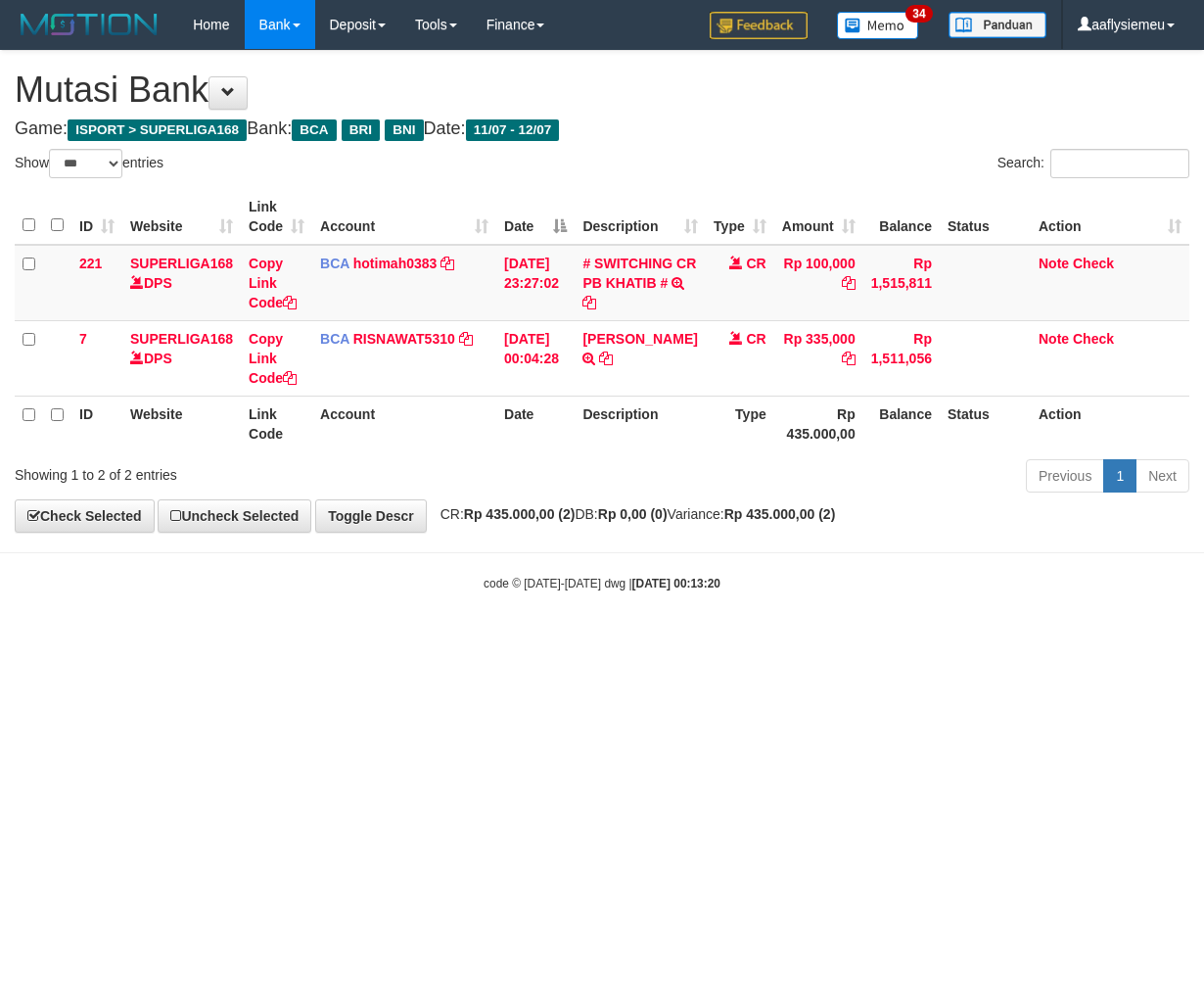 select on "***" 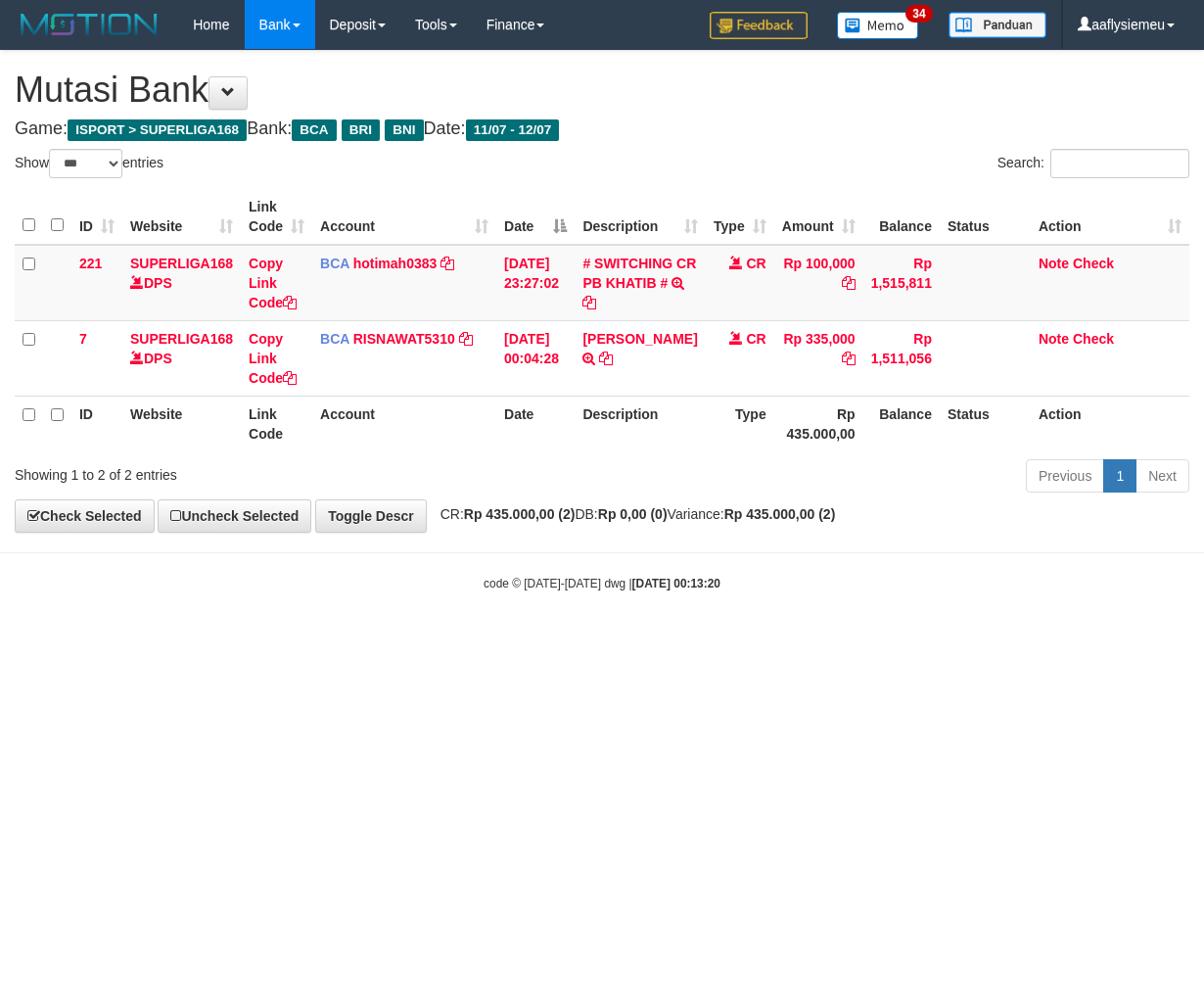 scroll, scrollTop: 0, scrollLeft: 0, axis: both 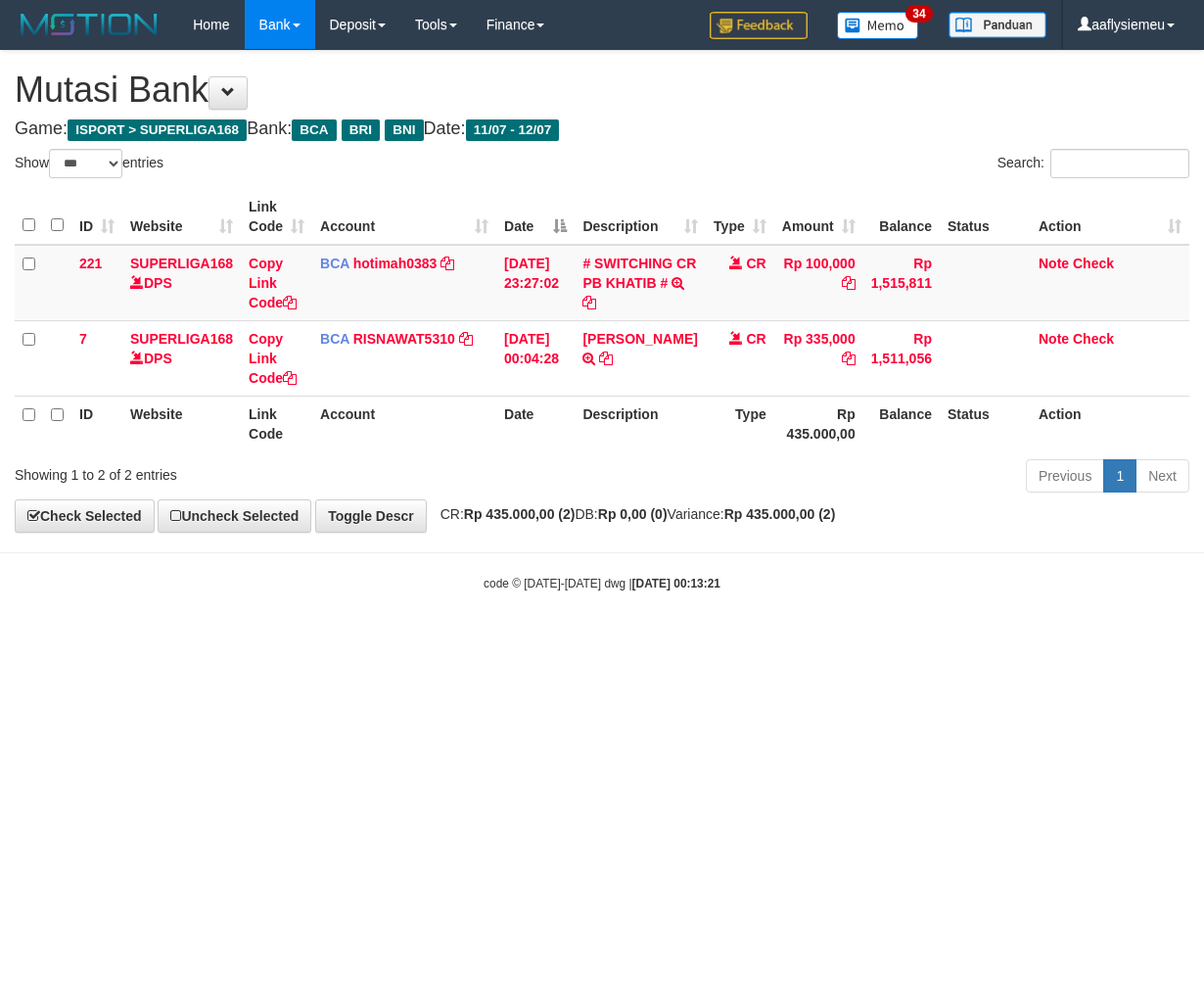 select on "***" 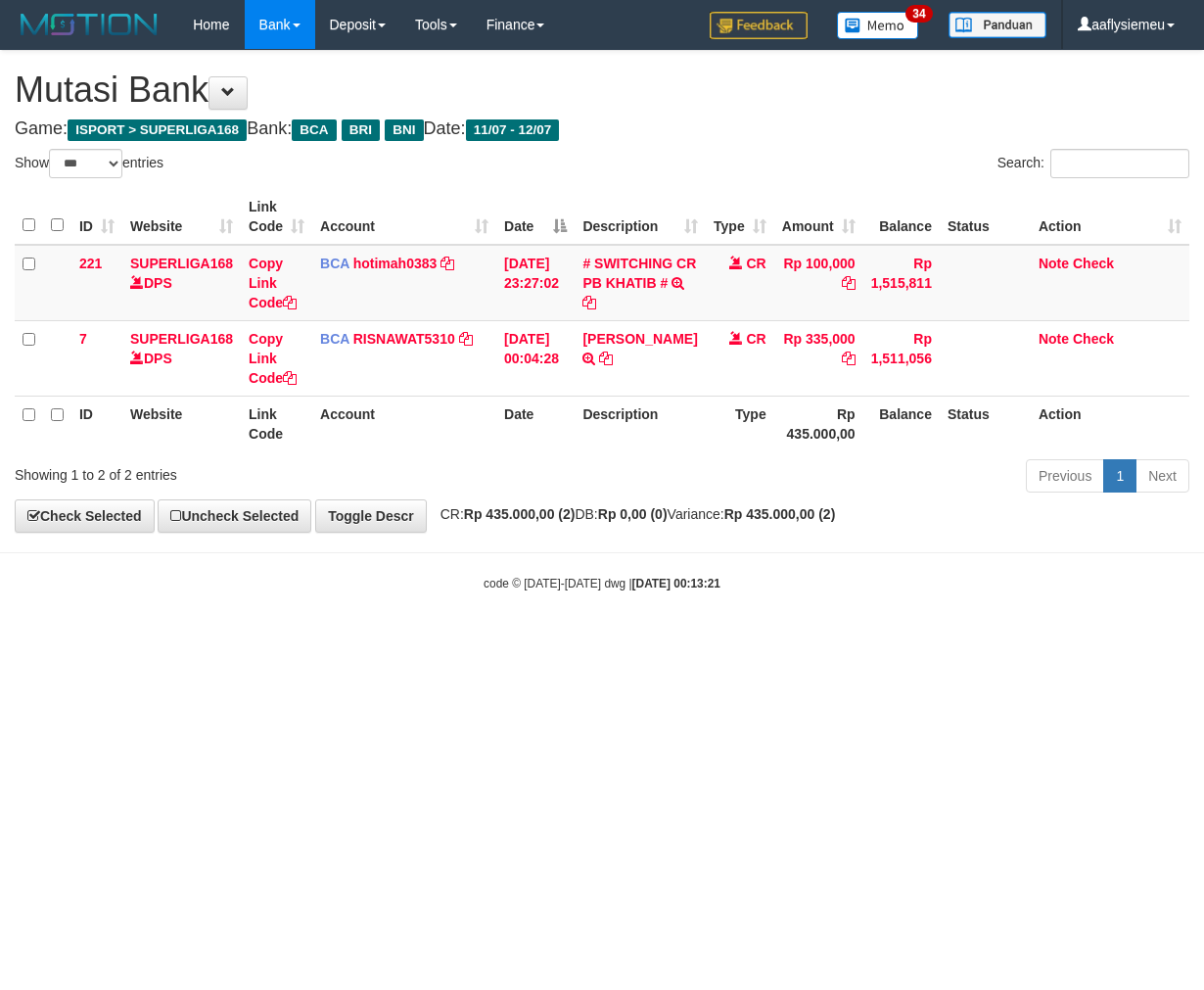 scroll, scrollTop: 0, scrollLeft: 0, axis: both 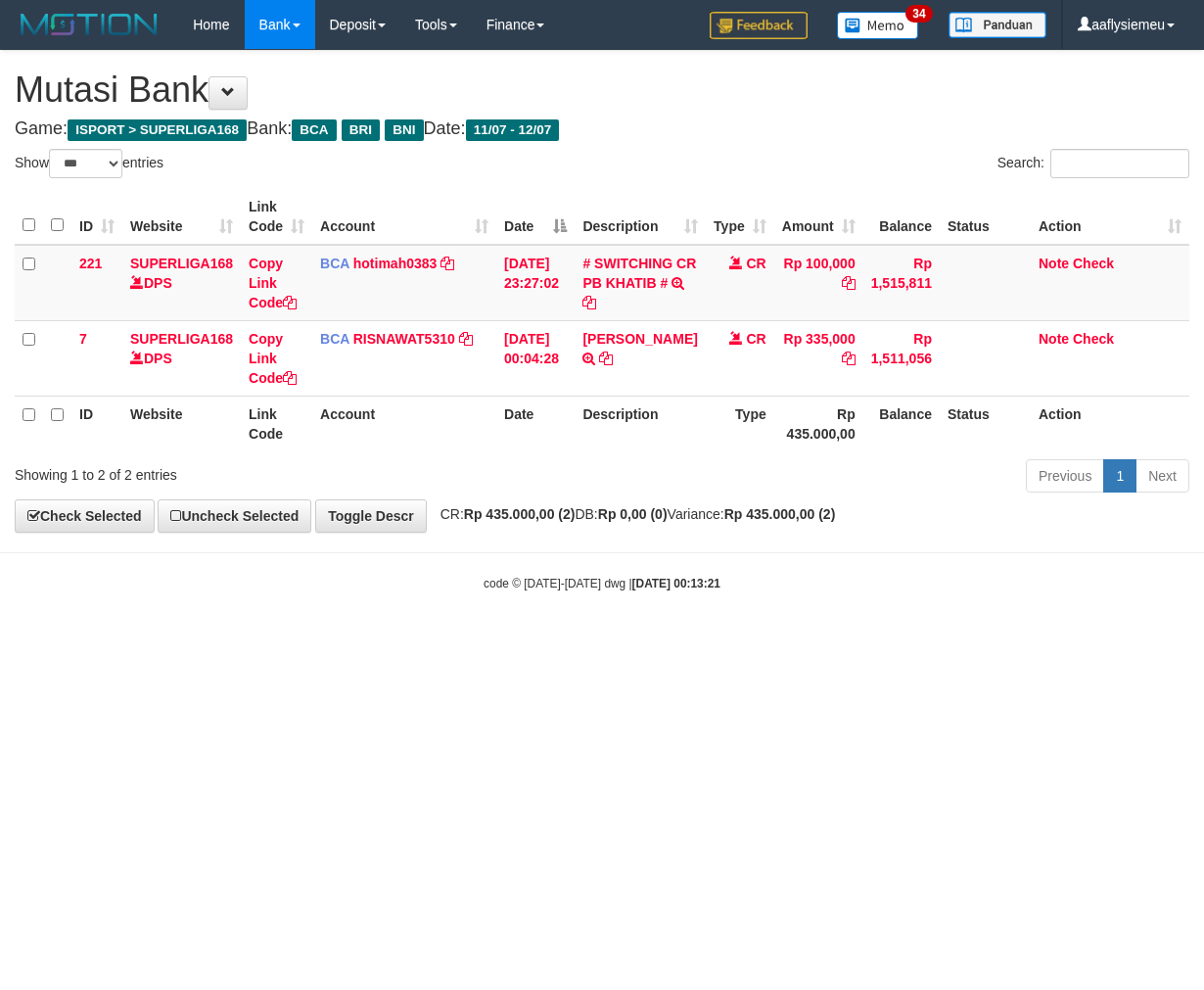 select on "***" 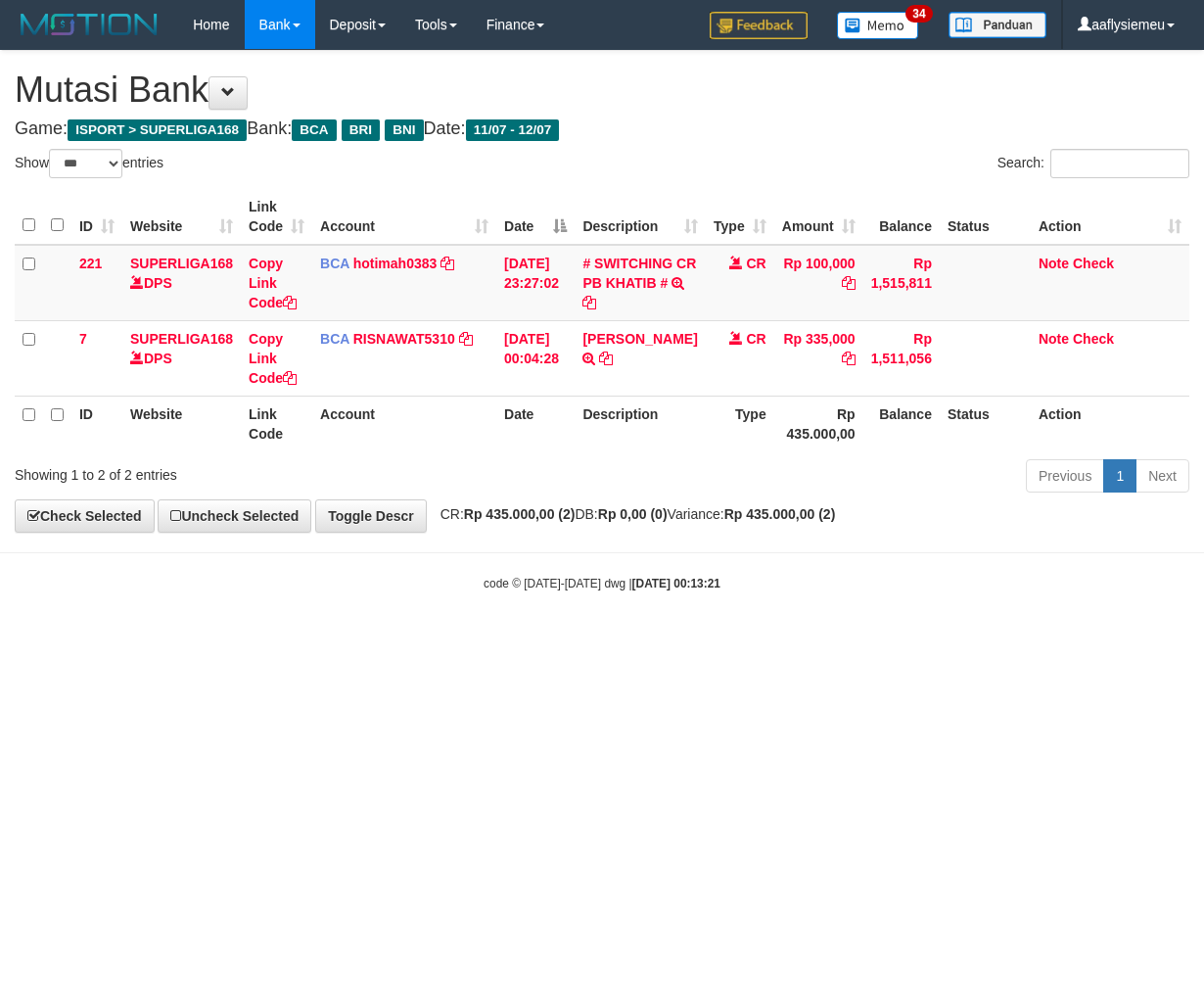 scroll, scrollTop: 0, scrollLeft: 0, axis: both 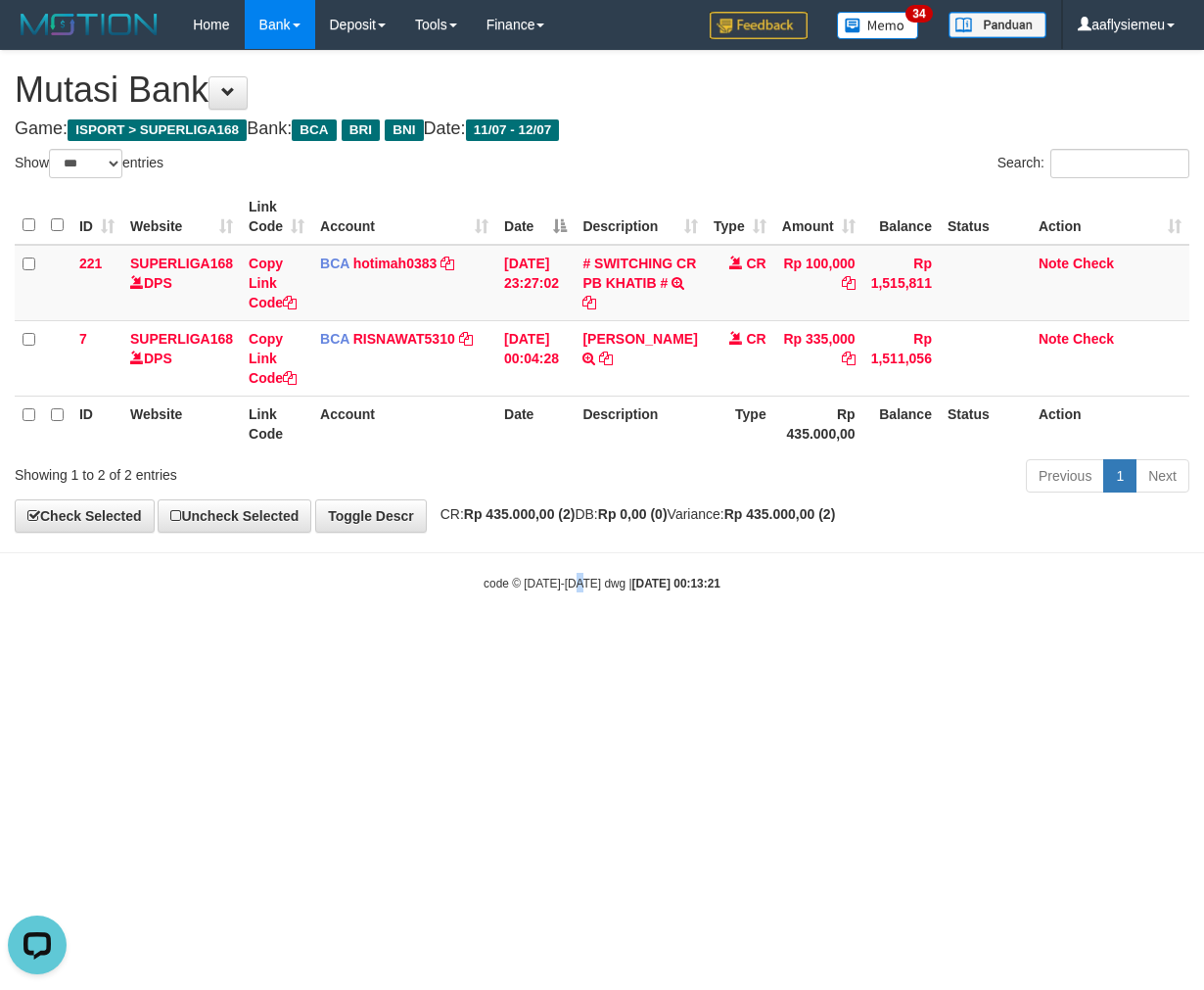 click on "Toggle navigation
Home
Bank
Account List
Load
By Website
Group
[ISPORT]													SUPERLIGA168
By Load Group (DPS)
34" at bounding box center (602, 320) 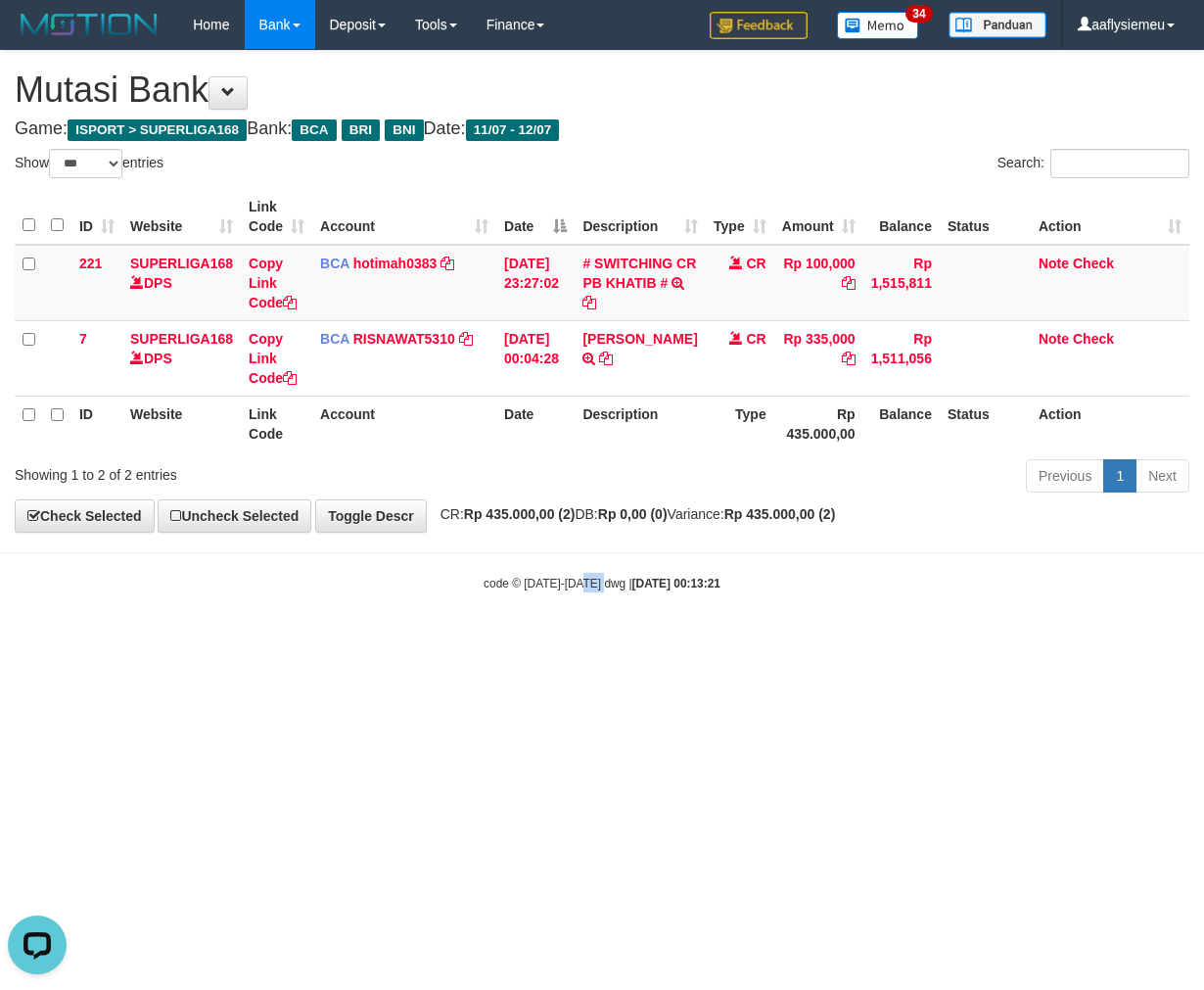 click on "Toggle navigation
Home
Bank
Account List
Load
By Website
Group
[ISPORT]													SUPERLIGA168
By Load Group (DPS)
34" at bounding box center [602, 320] 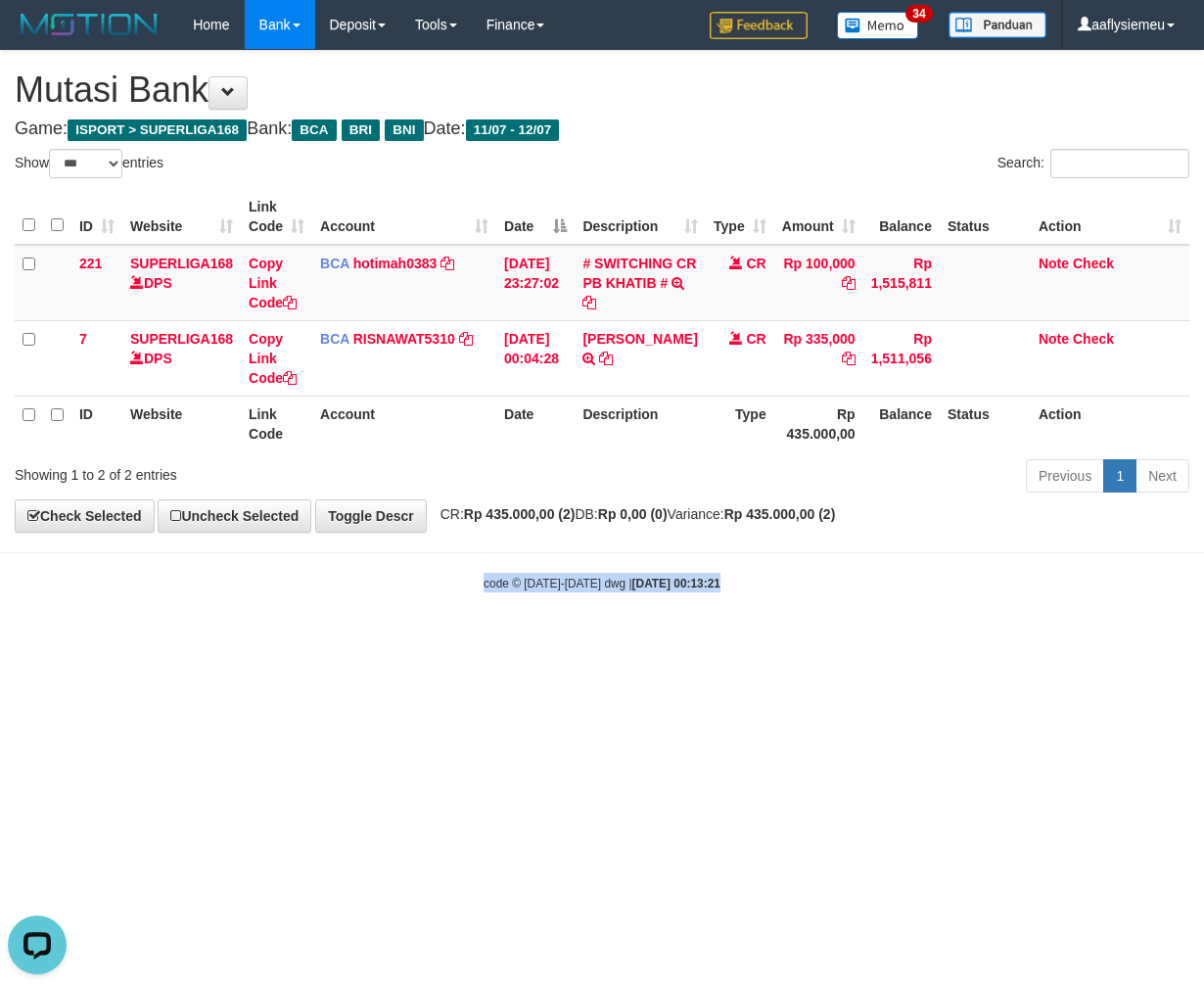 click on "Toggle navigation
Home
Bank
Account List
Load
By Website
Group
[ISPORT]													SUPERLIGA168
By Load Group (DPS)
34" at bounding box center (602, 320) 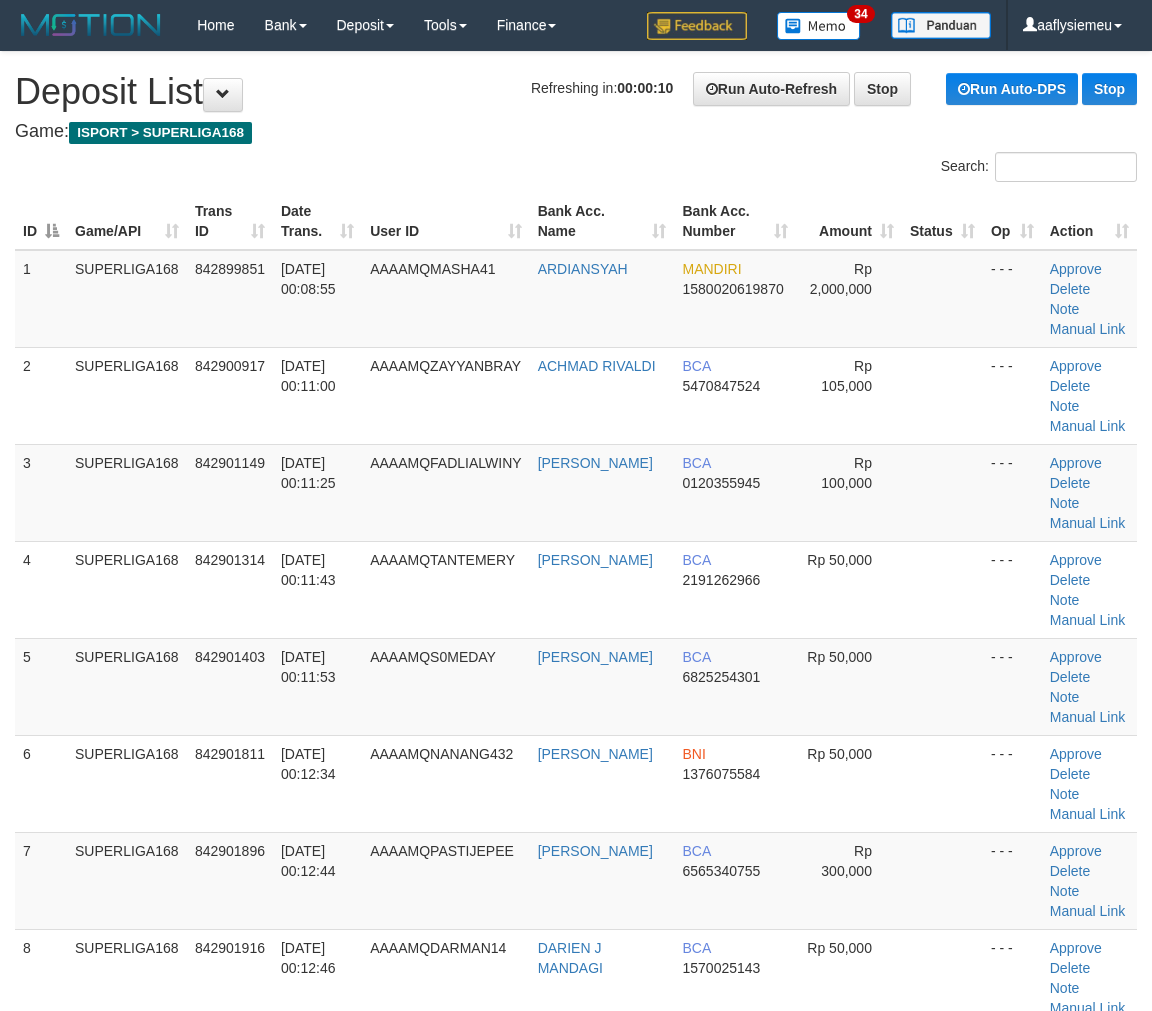 scroll, scrollTop: 0, scrollLeft: 0, axis: both 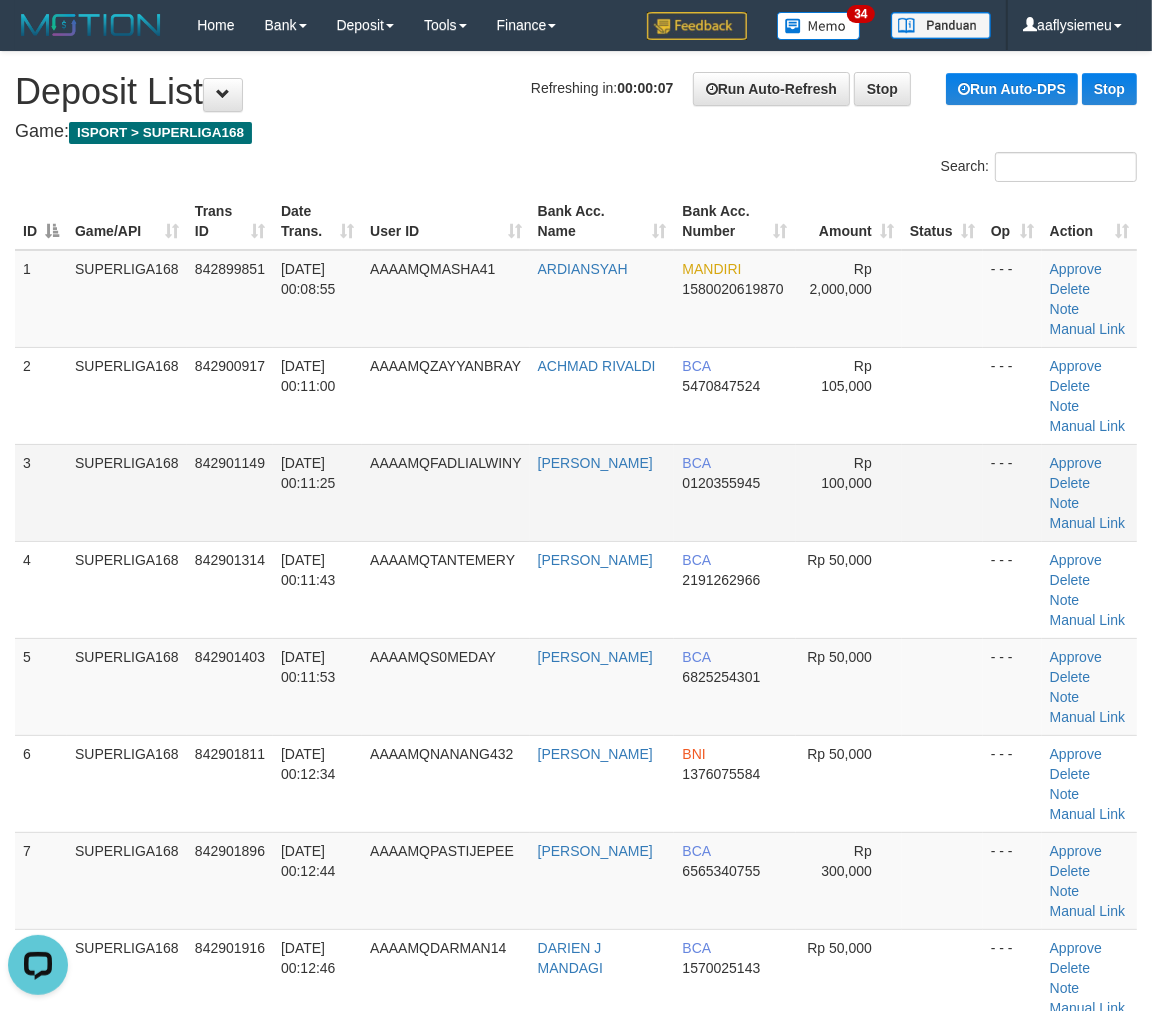 click on "SUPERLIGA168" at bounding box center [127, 492] 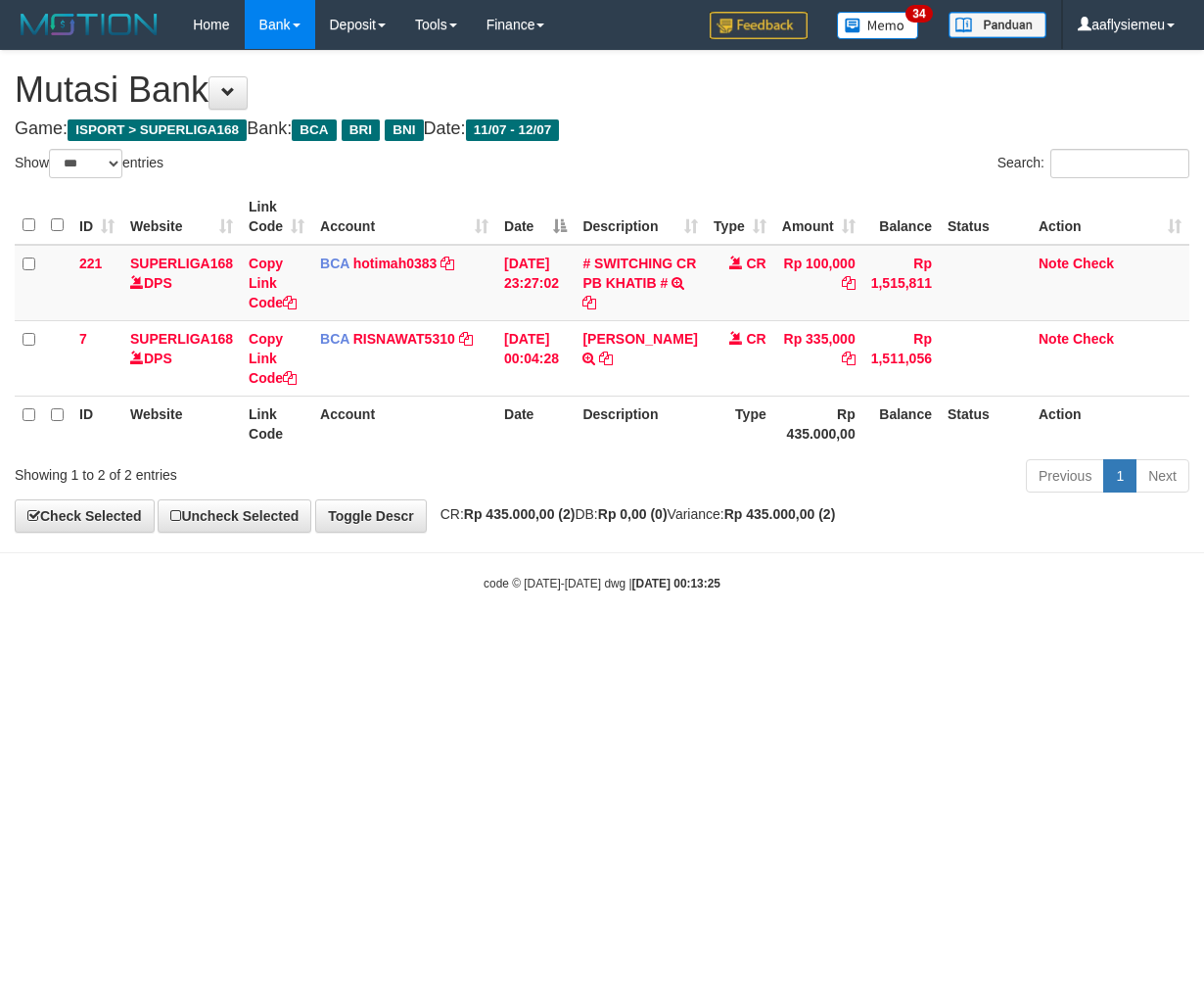 select on "***" 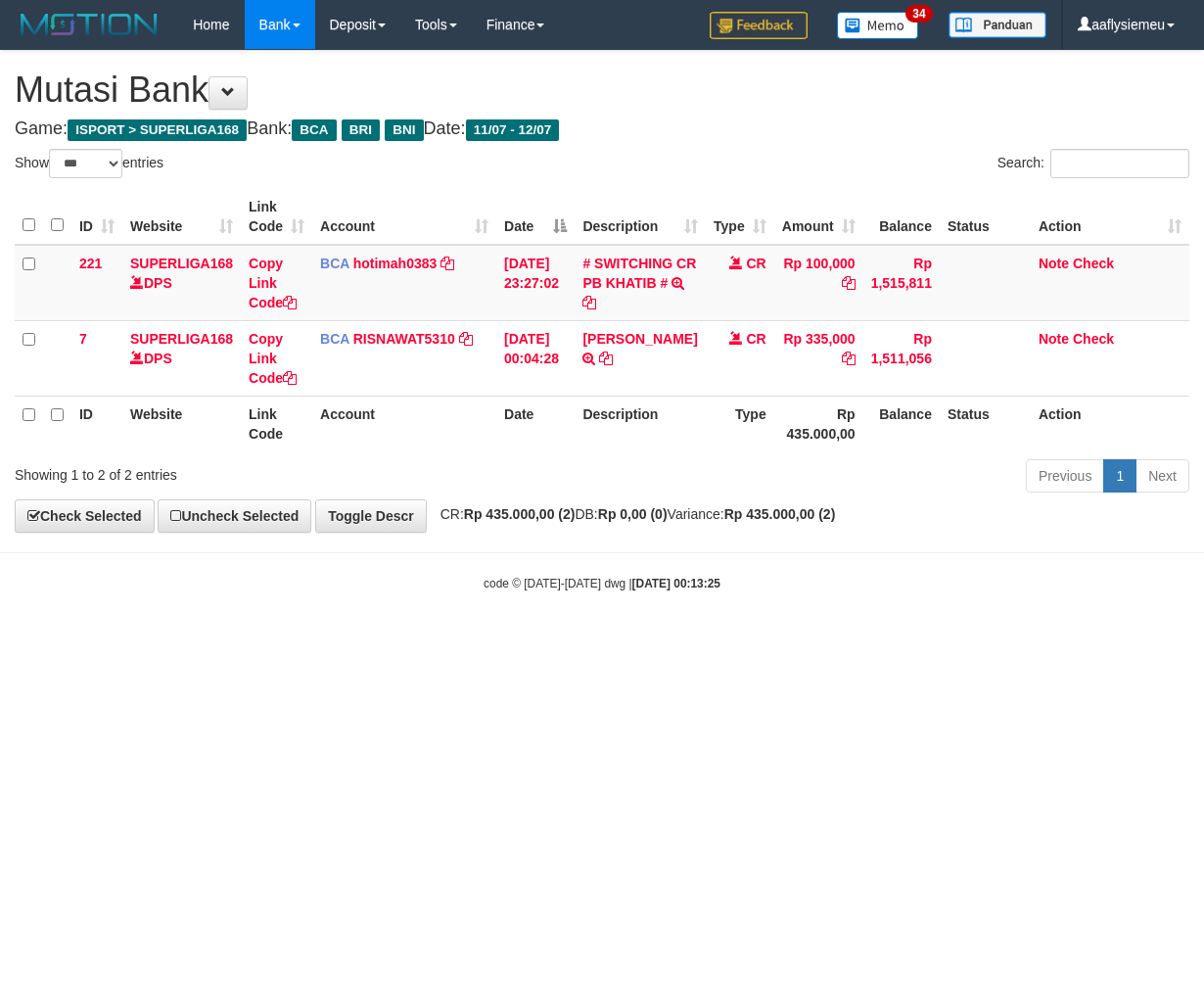 scroll, scrollTop: 0, scrollLeft: 0, axis: both 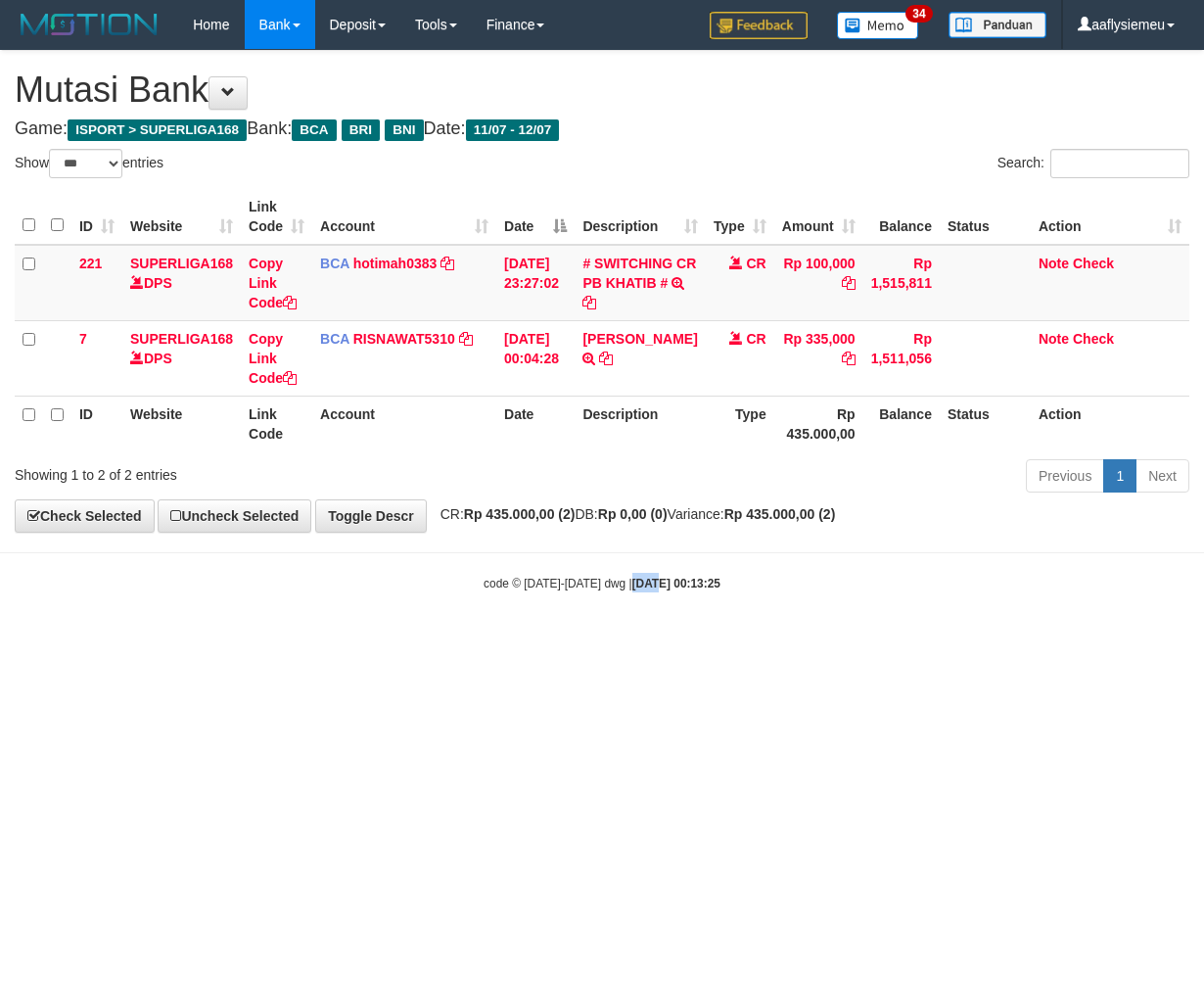 click on "Toggle navigation
Home
Bank
Account List
Load
By Website
Group
[ISPORT]													SUPERLIGA168
By Load Group (DPS)" at bounding box center [602, 320] 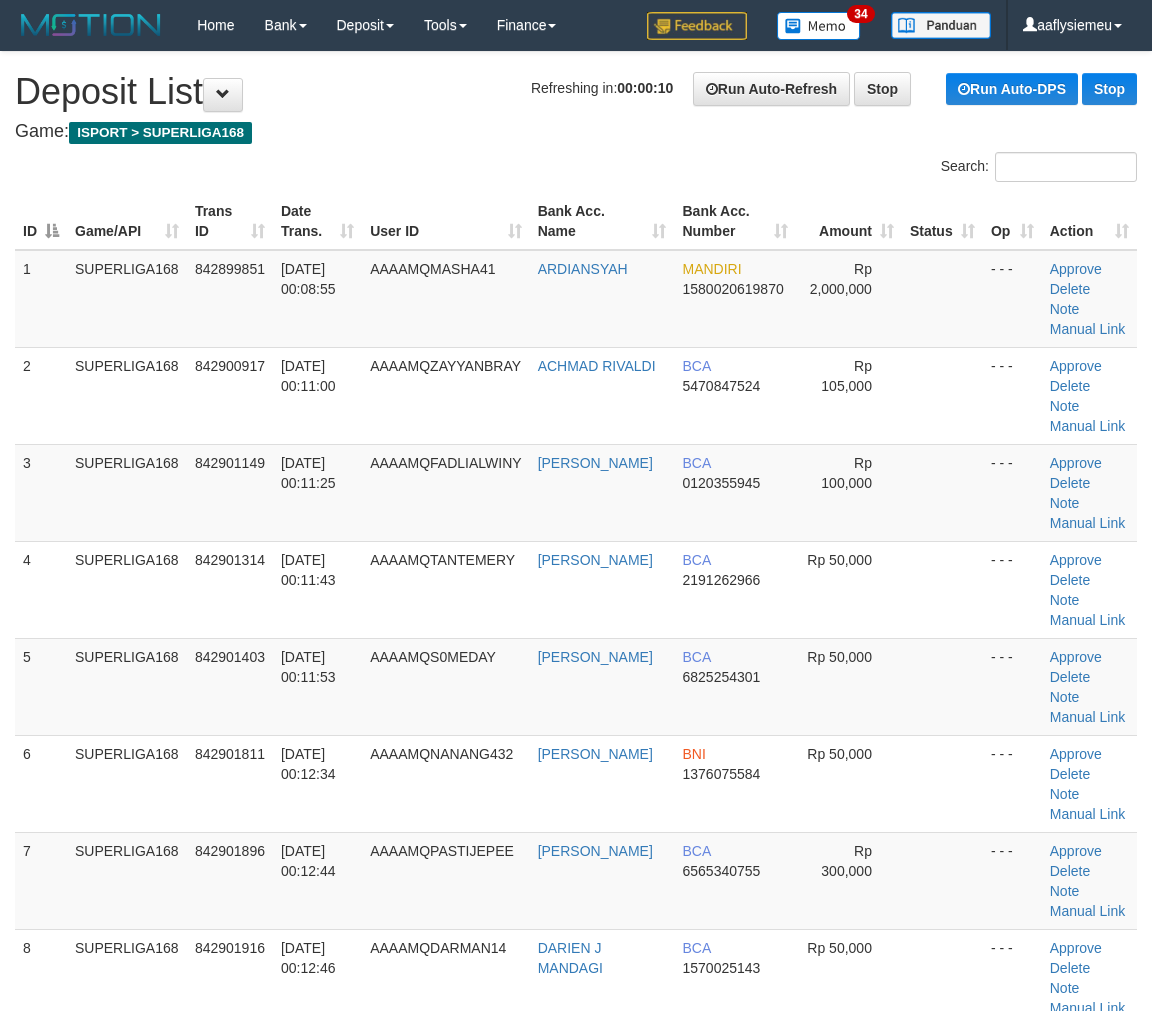 scroll, scrollTop: 0, scrollLeft: 0, axis: both 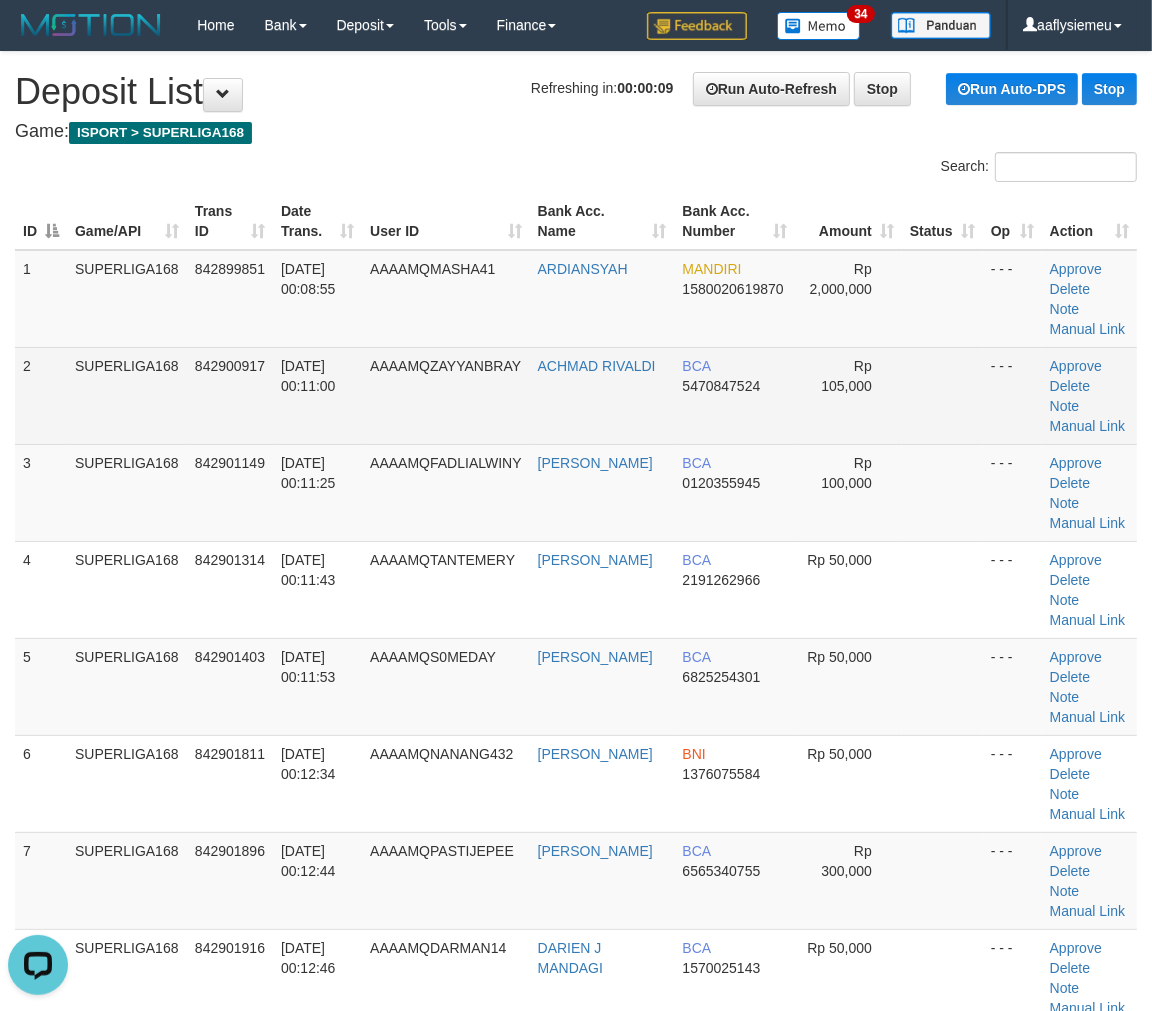 click on "2" at bounding box center [41, 395] 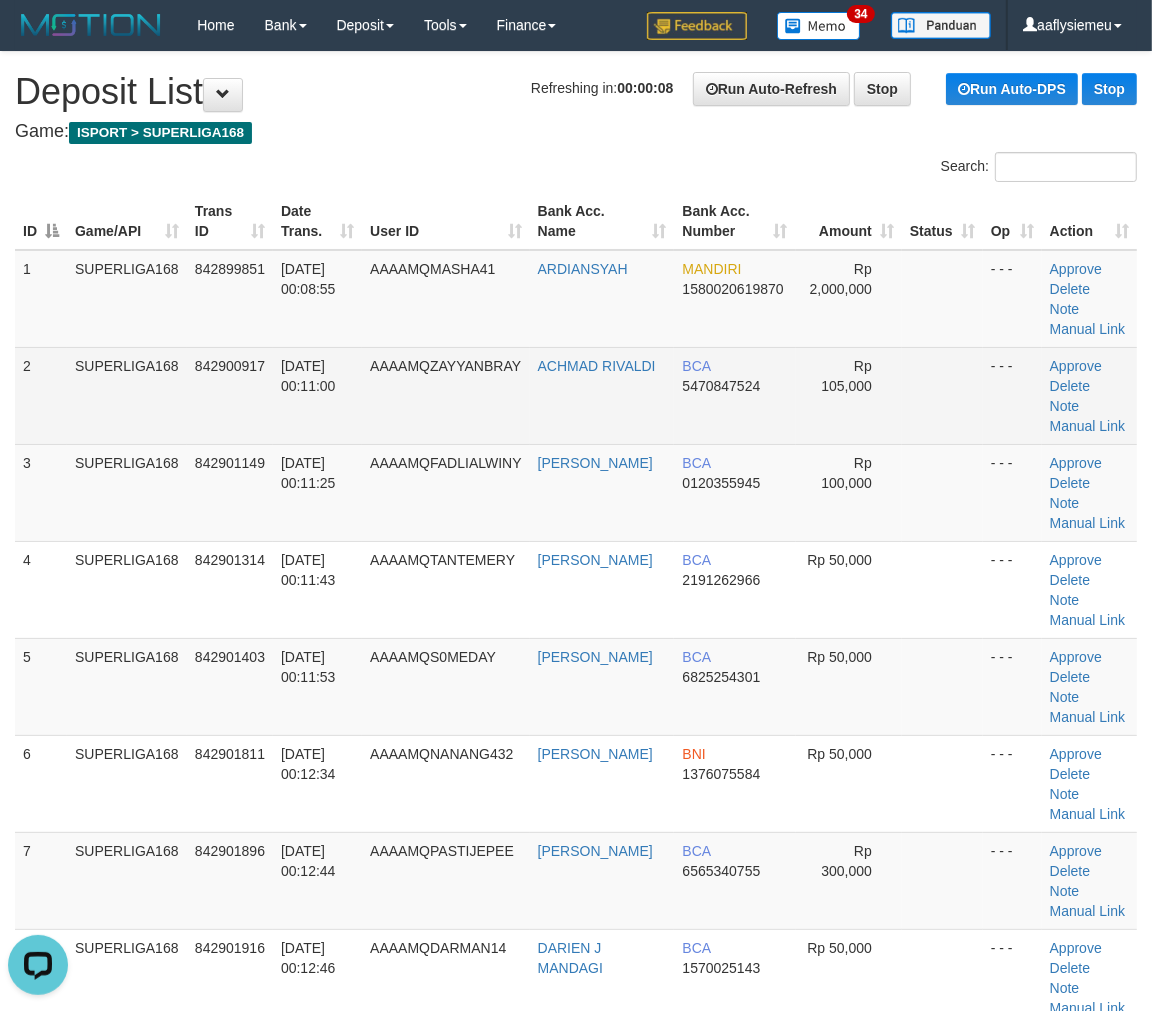 click on "SUPERLIGA168" at bounding box center (127, 395) 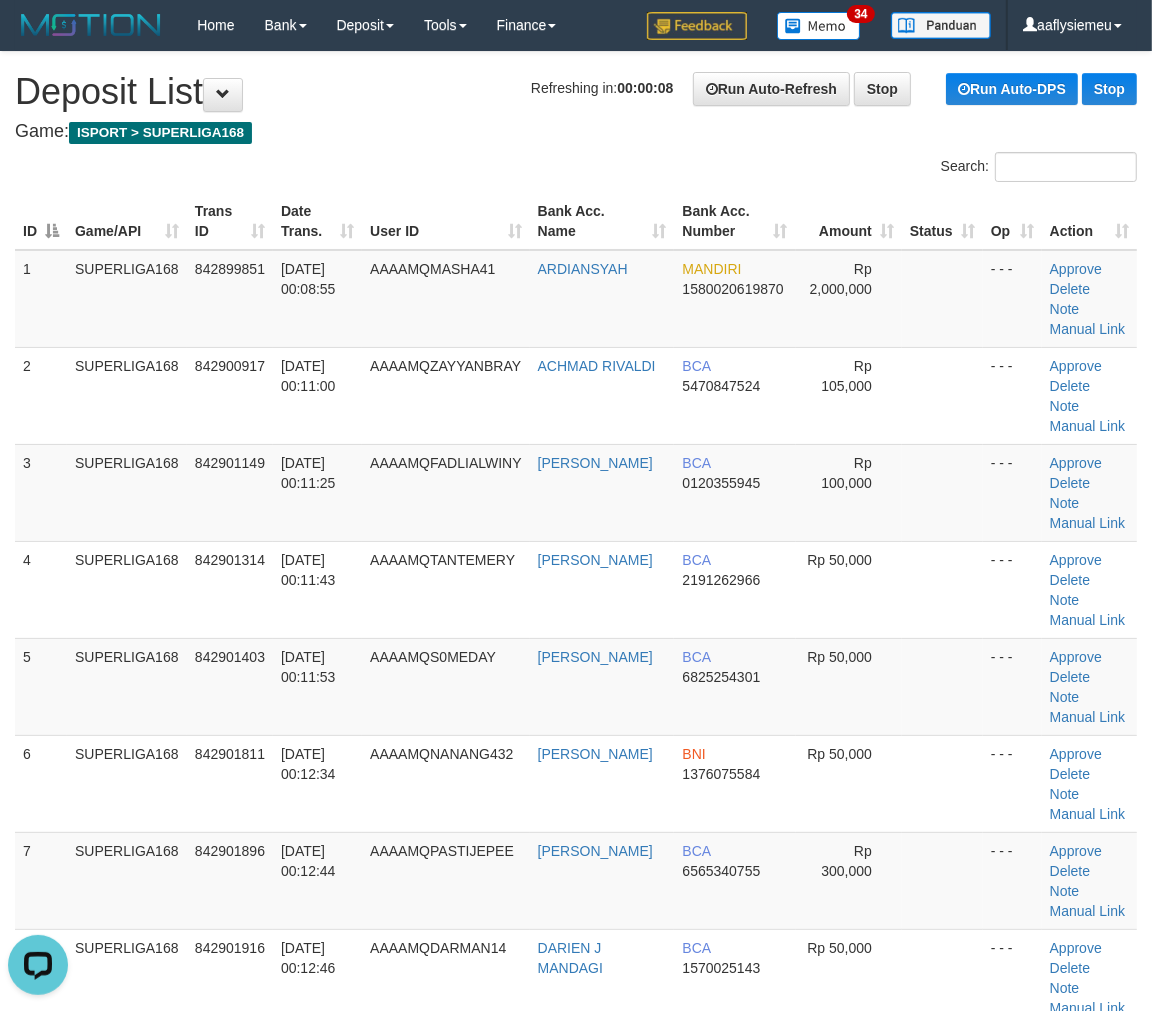 drag, startPoint x: 104, startPoint y: 430, endPoint x: 0, endPoint y: 465, distance: 109.73149 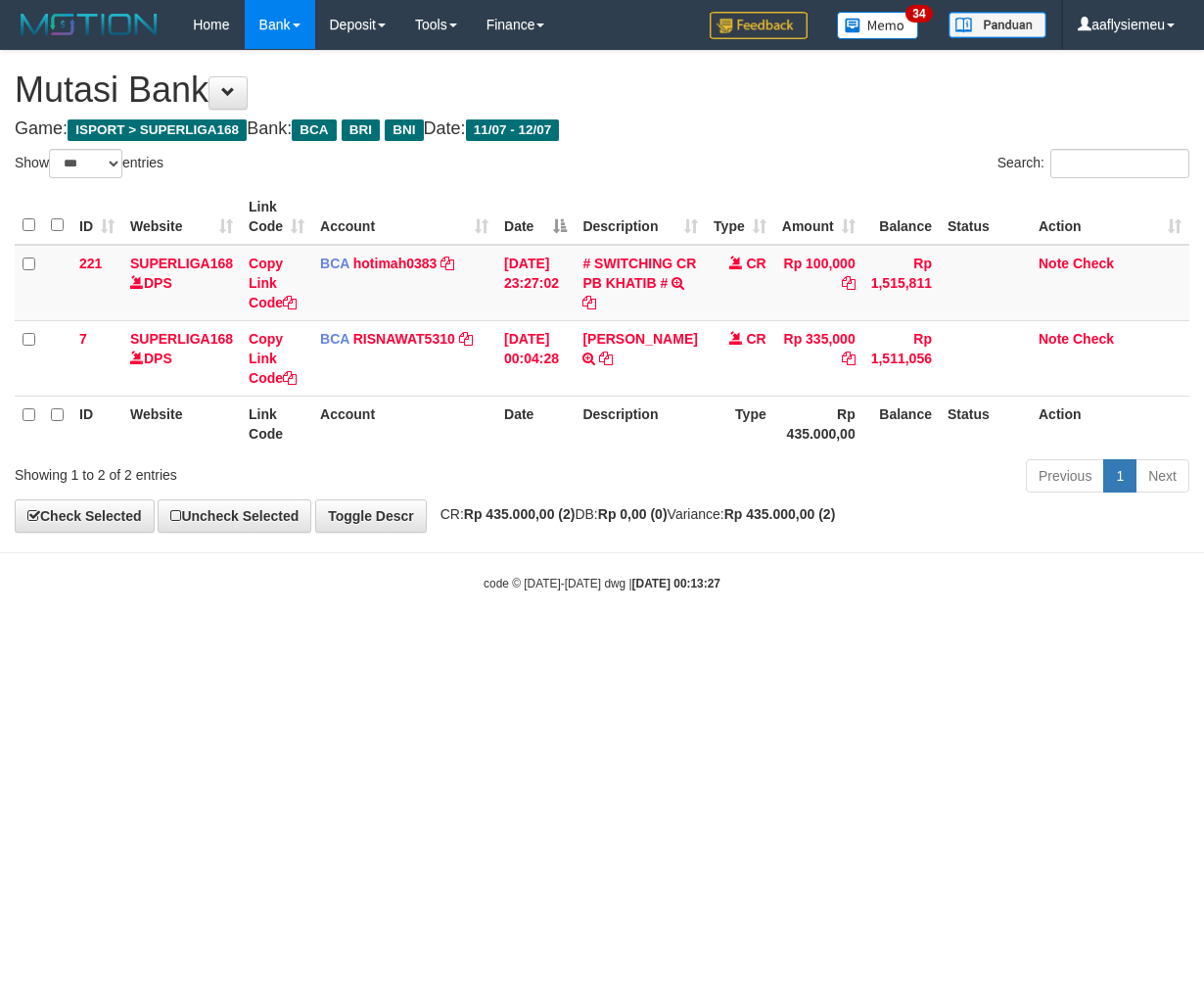 select on "***" 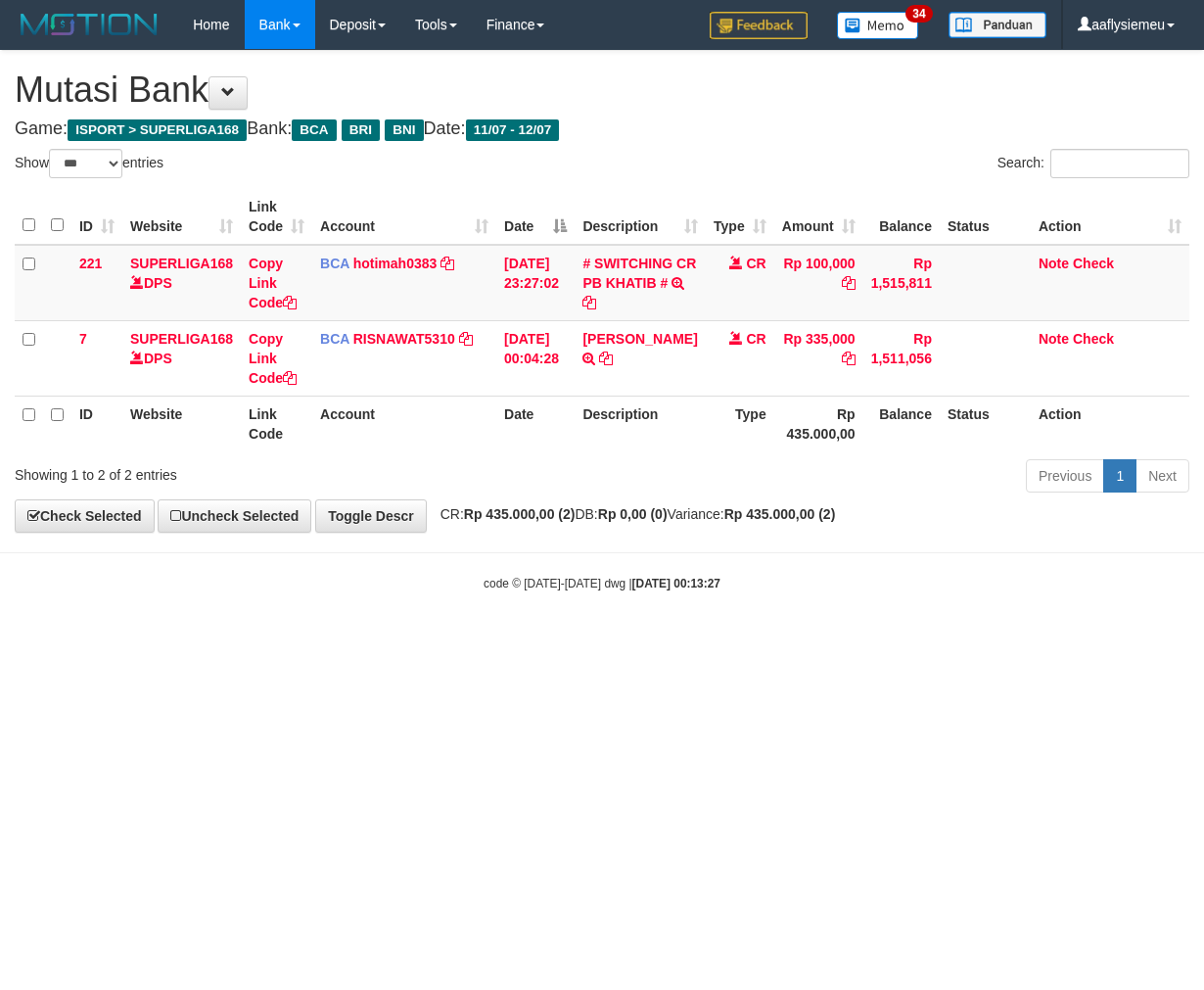 scroll, scrollTop: 0, scrollLeft: 0, axis: both 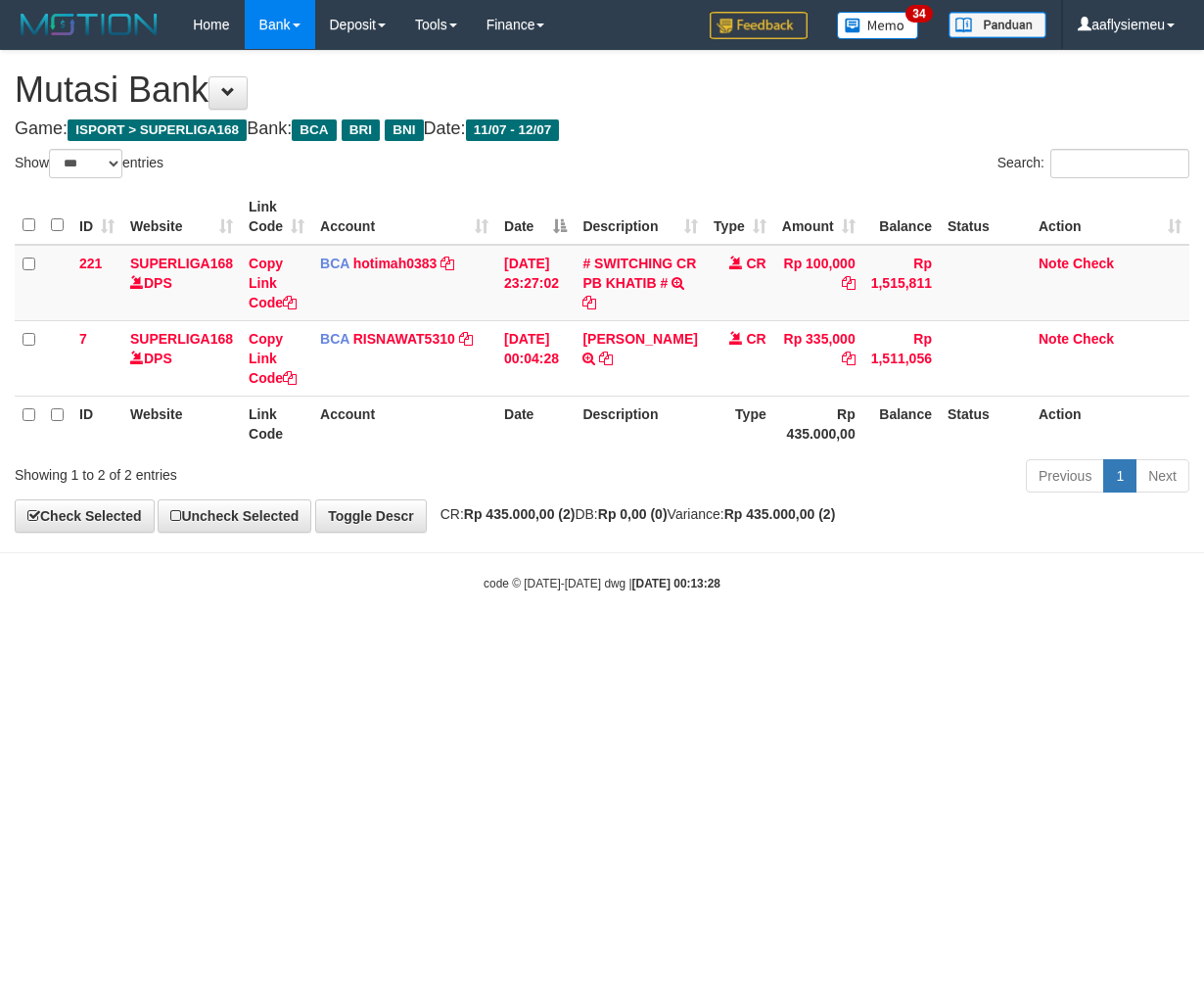 select on "***" 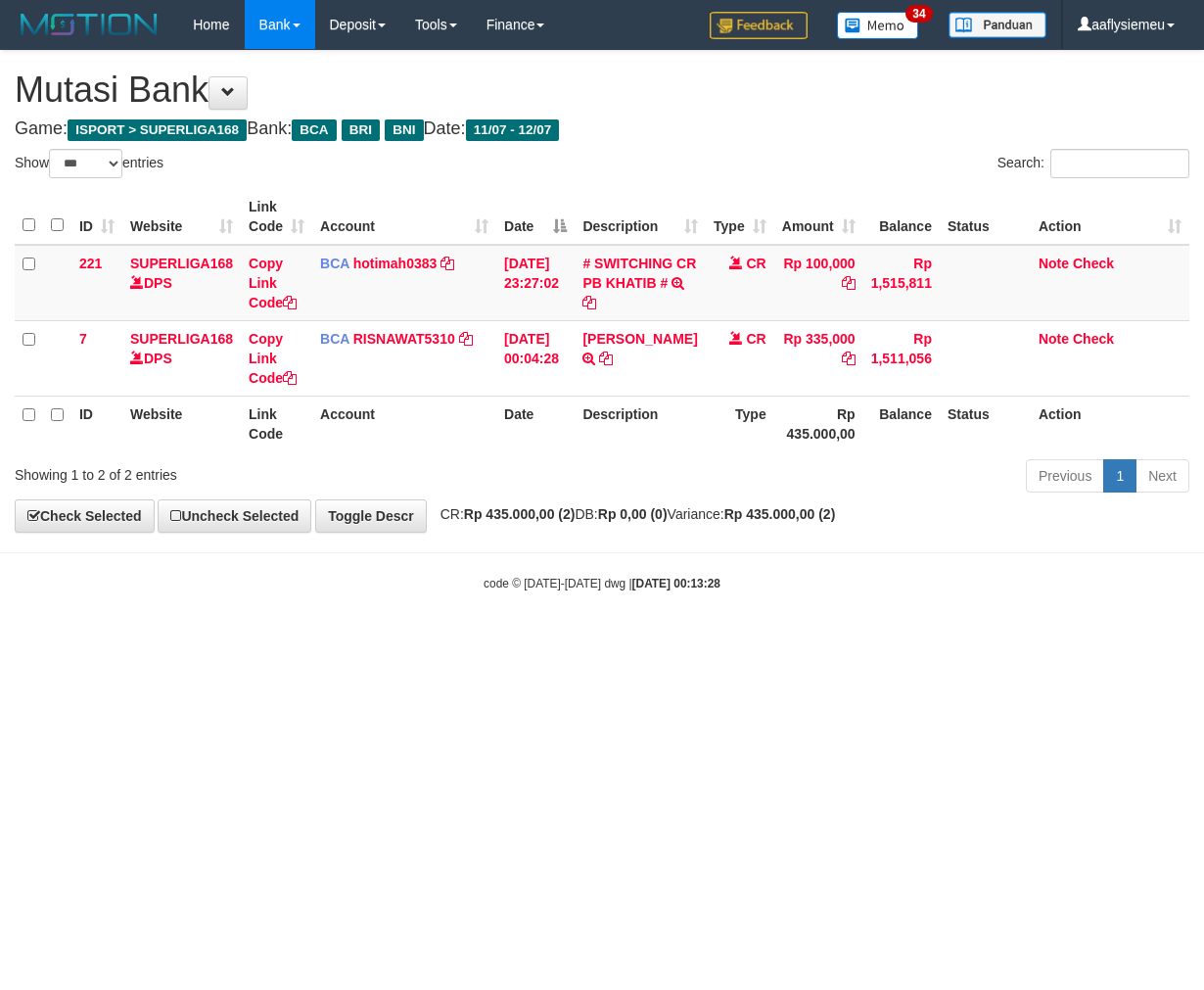 scroll, scrollTop: 0, scrollLeft: 0, axis: both 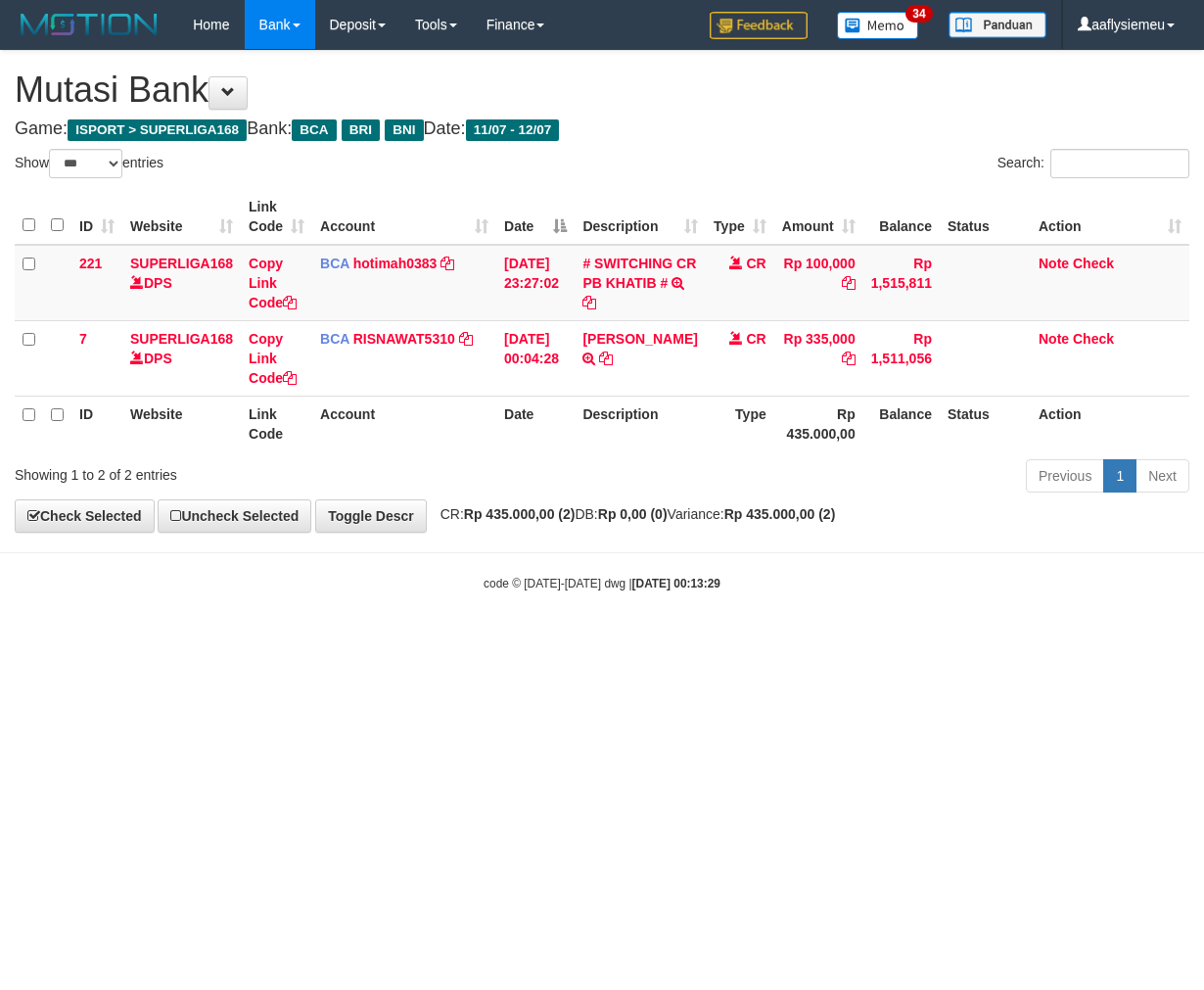 select on "***" 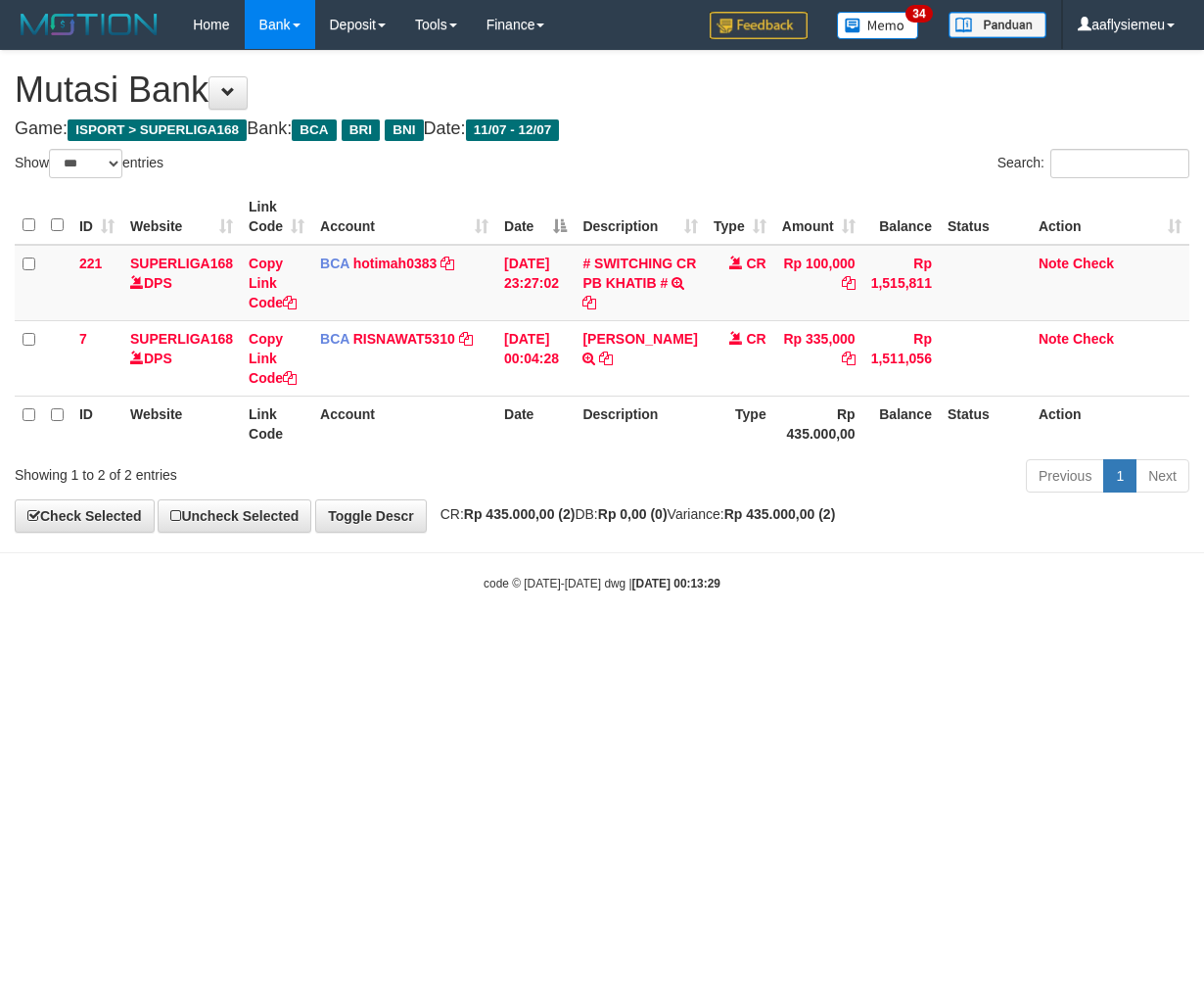 scroll, scrollTop: 0, scrollLeft: 0, axis: both 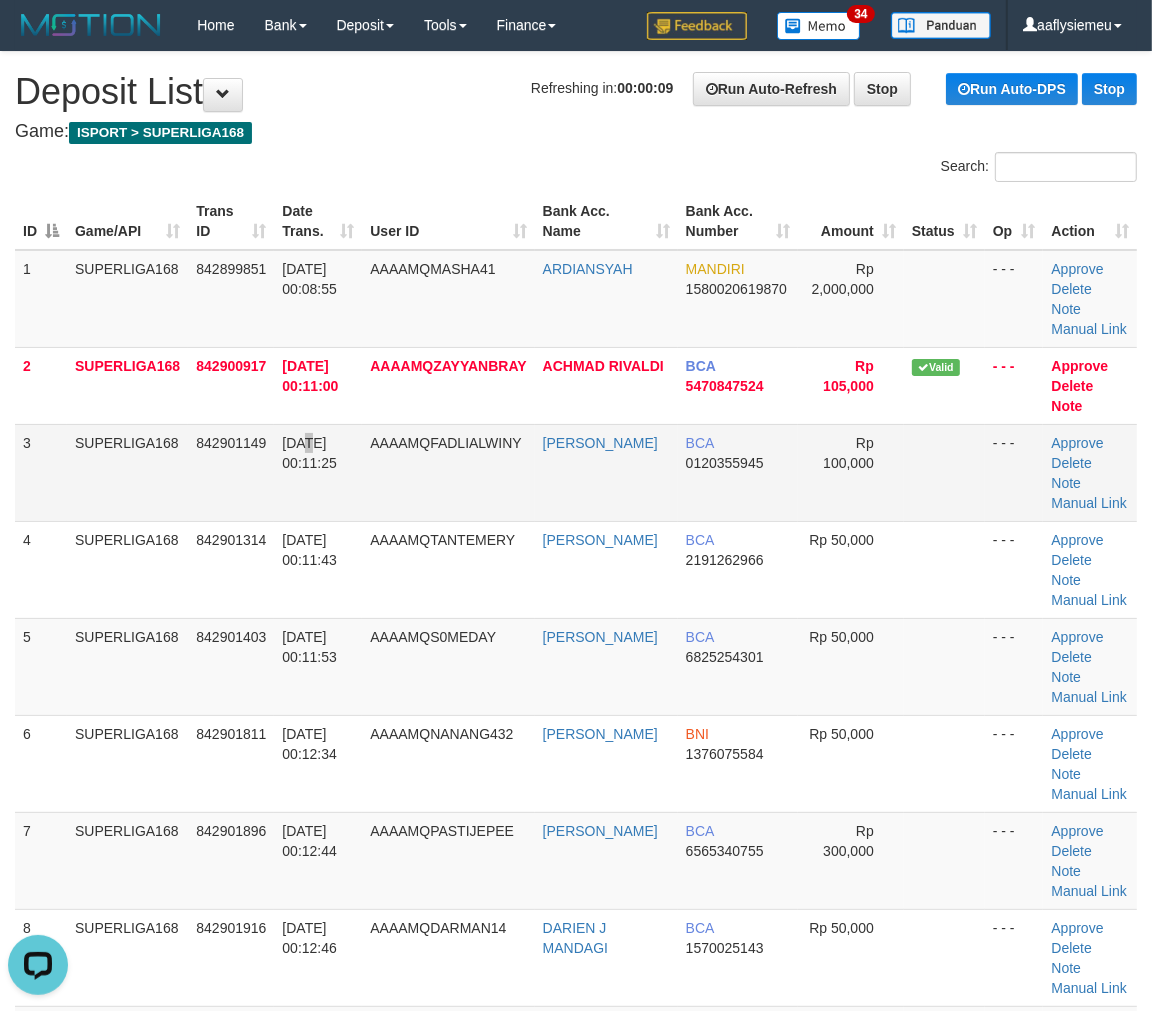 click on "12/07/2025 00:11:25" at bounding box center [309, 453] 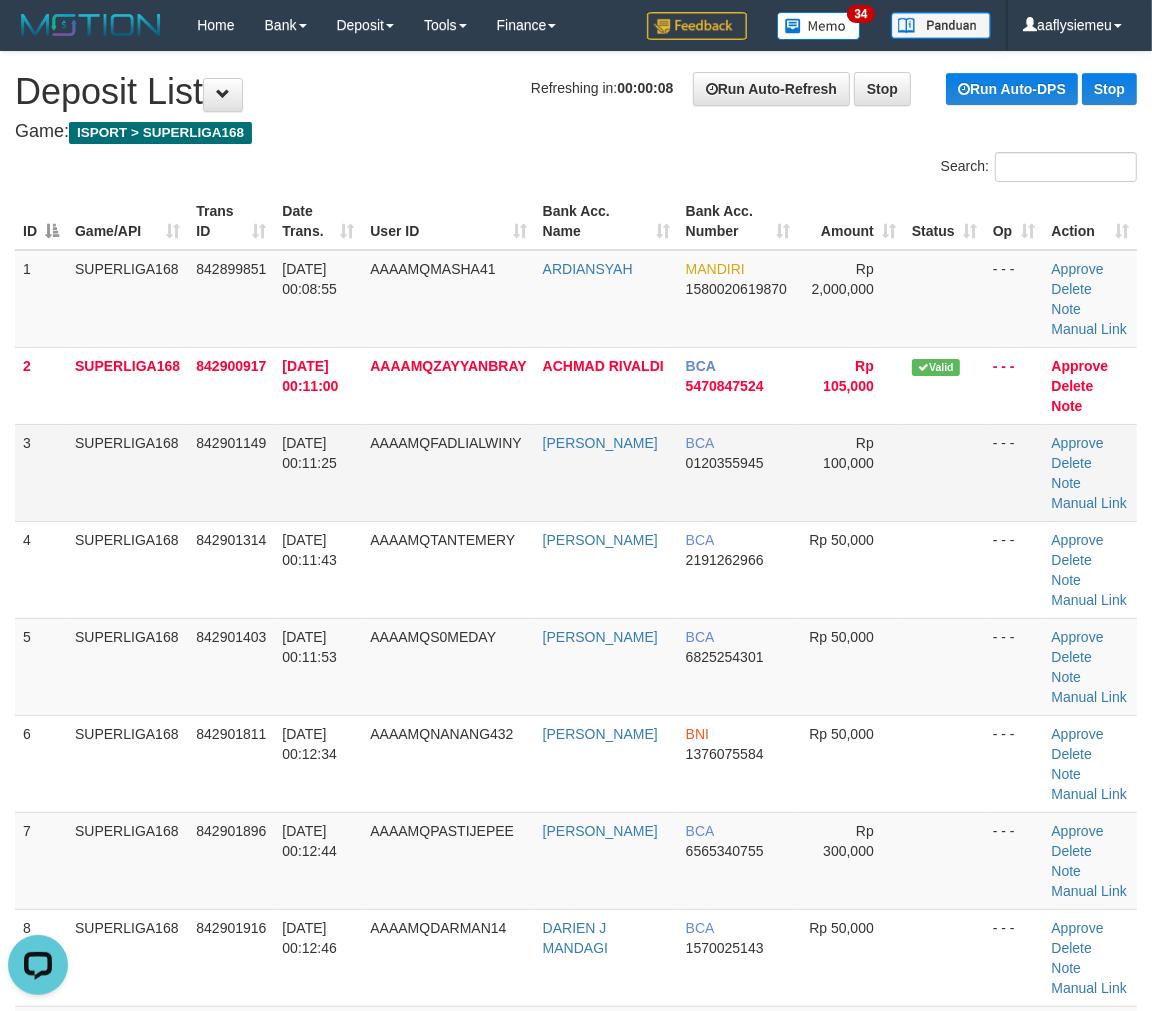 scroll, scrollTop: 722, scrollLeft: 0, axis: vertical 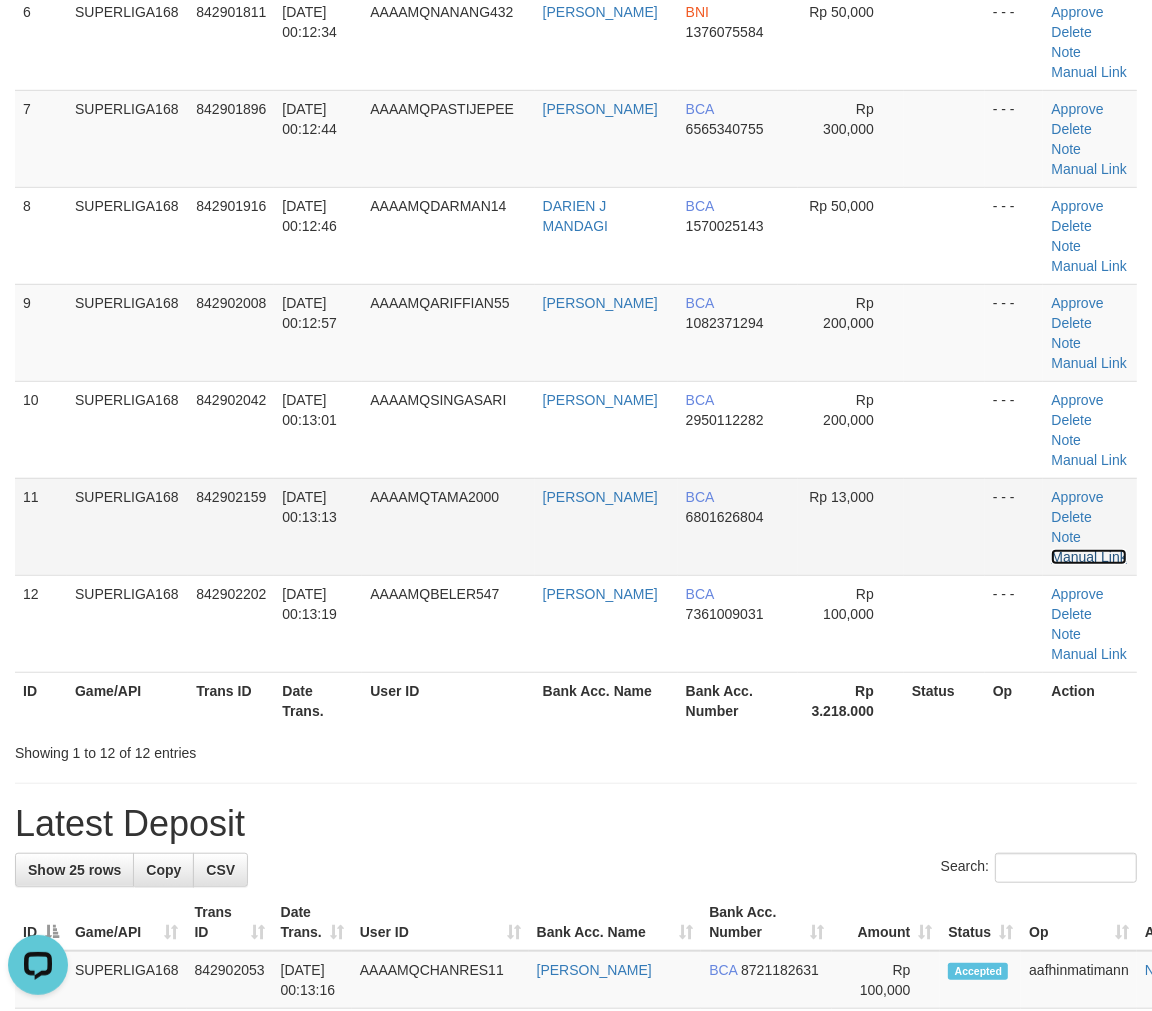 click on "Manual Link" at bounding box center [1089, 557] 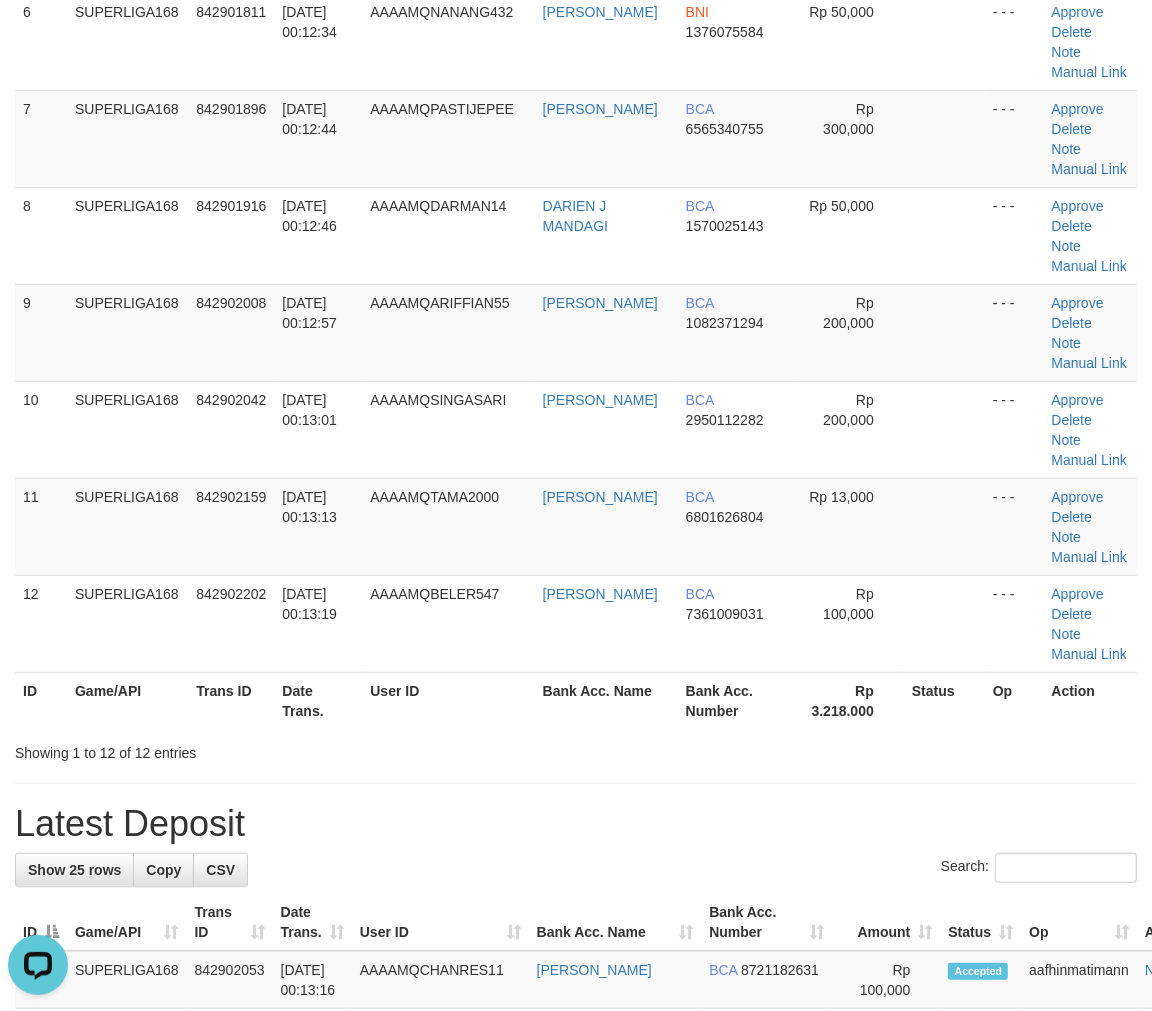 drag, startPoint x: 431, startPoint y: 784, endPoint x: 1, endPoint y: 790, distance: 430.04187 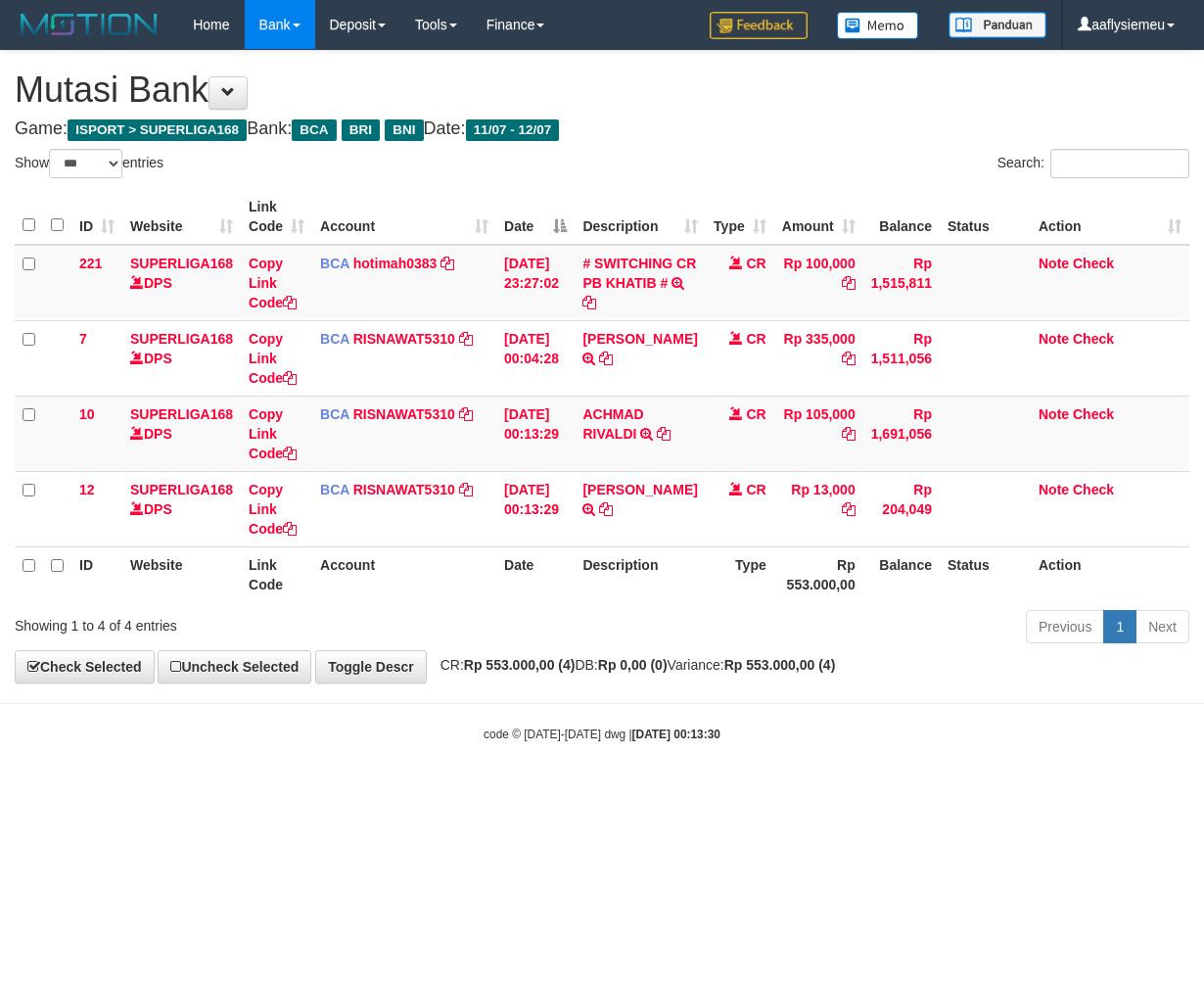 select on "***" 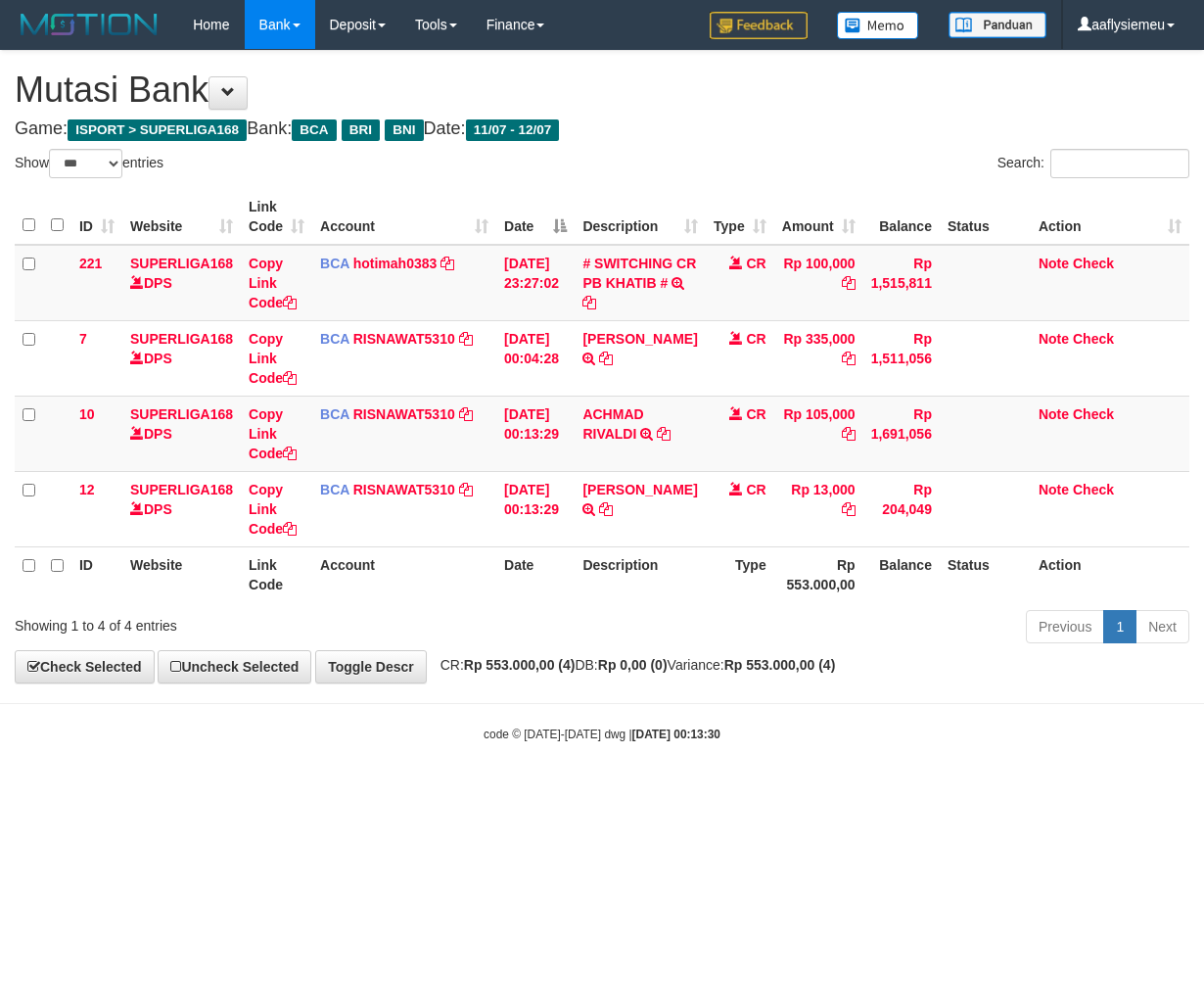 scroll, scrollTop: 0, scrollLeft: 0, axis: both 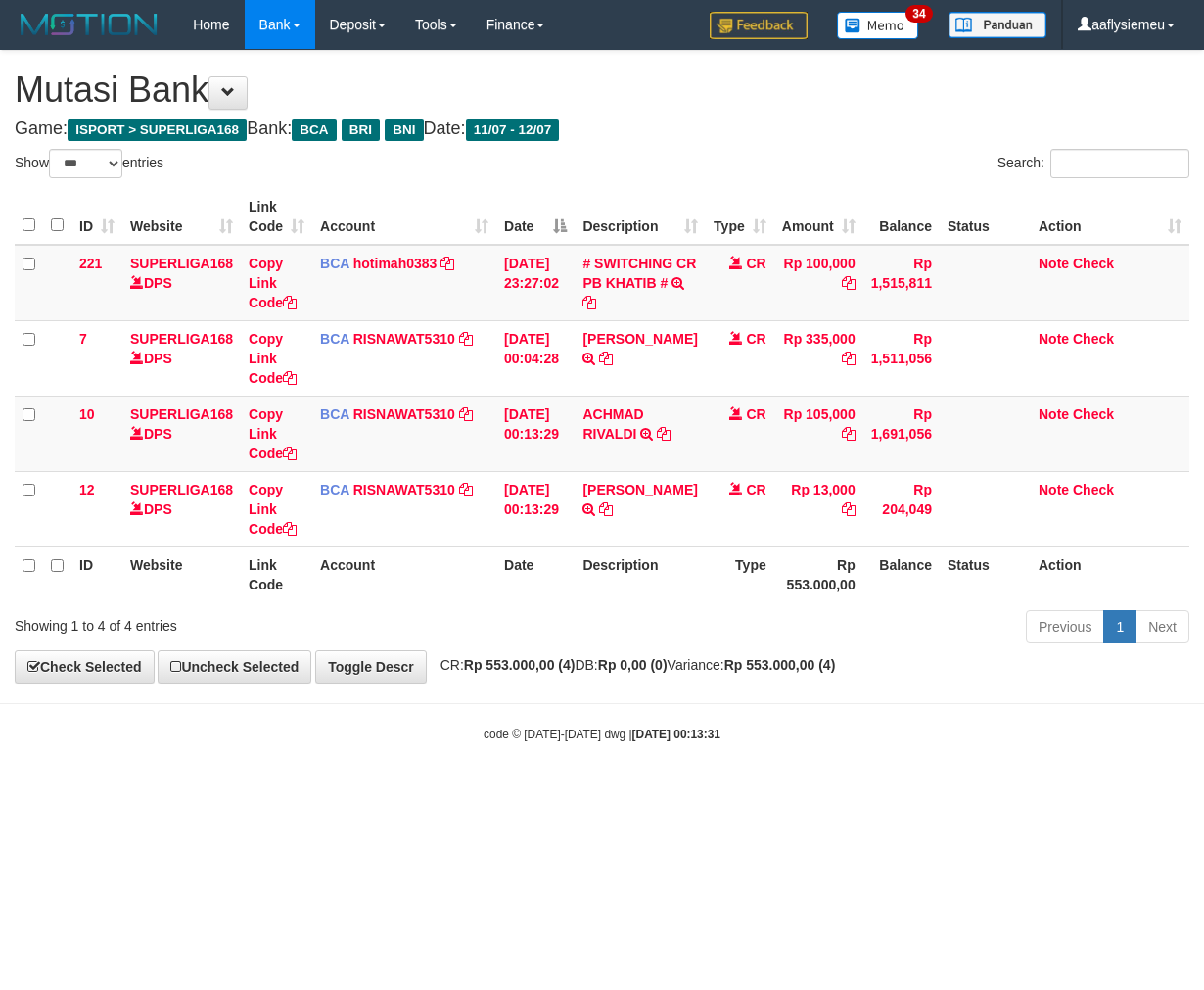 select on "***" 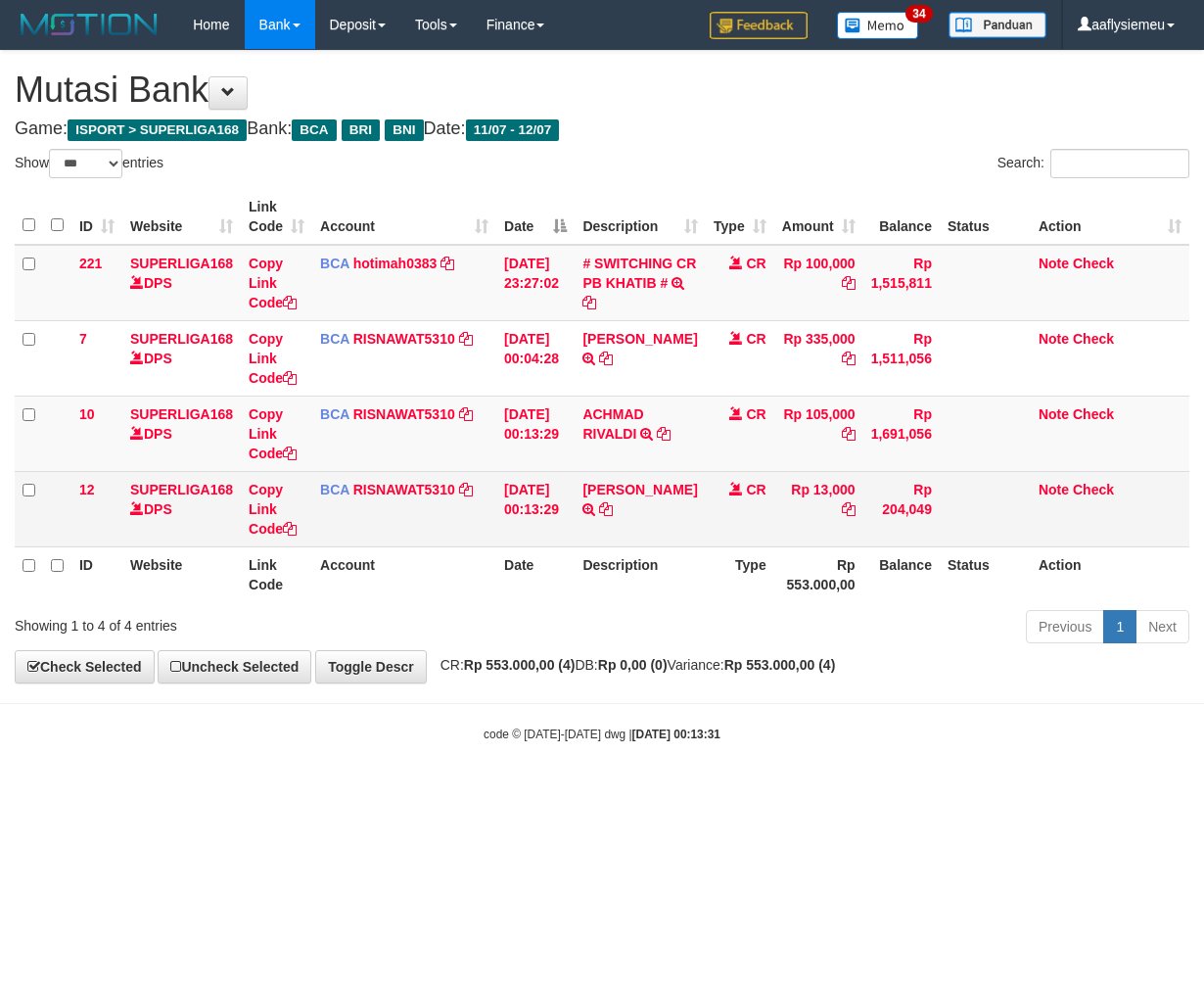 scroll, scrollTop: 0, scrollLeft: 0, axis: both 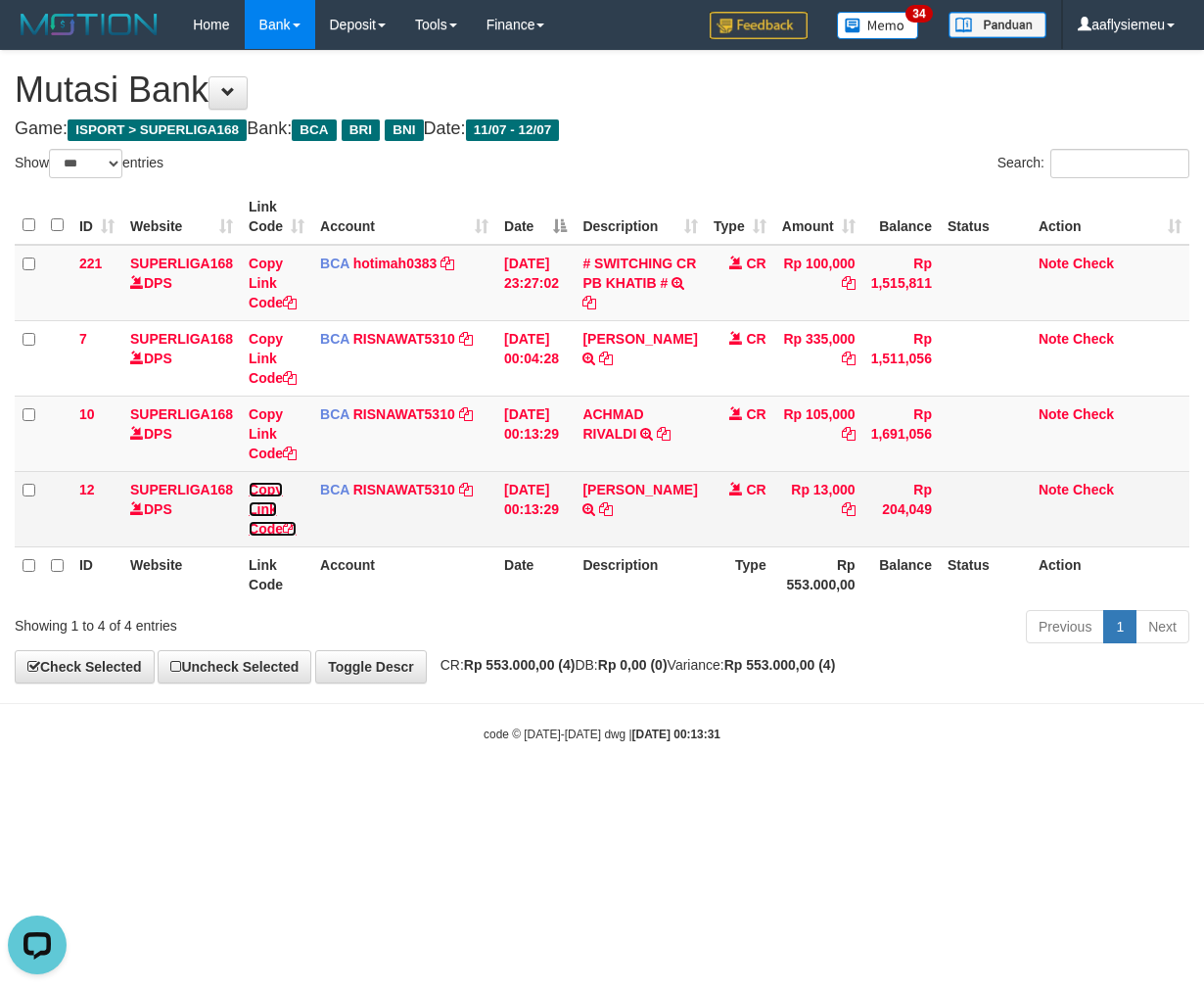 drag, startPoint x: 270, startPoint y: 529, endPoint x: 295, endPoint y: 533, distance: 25.317978 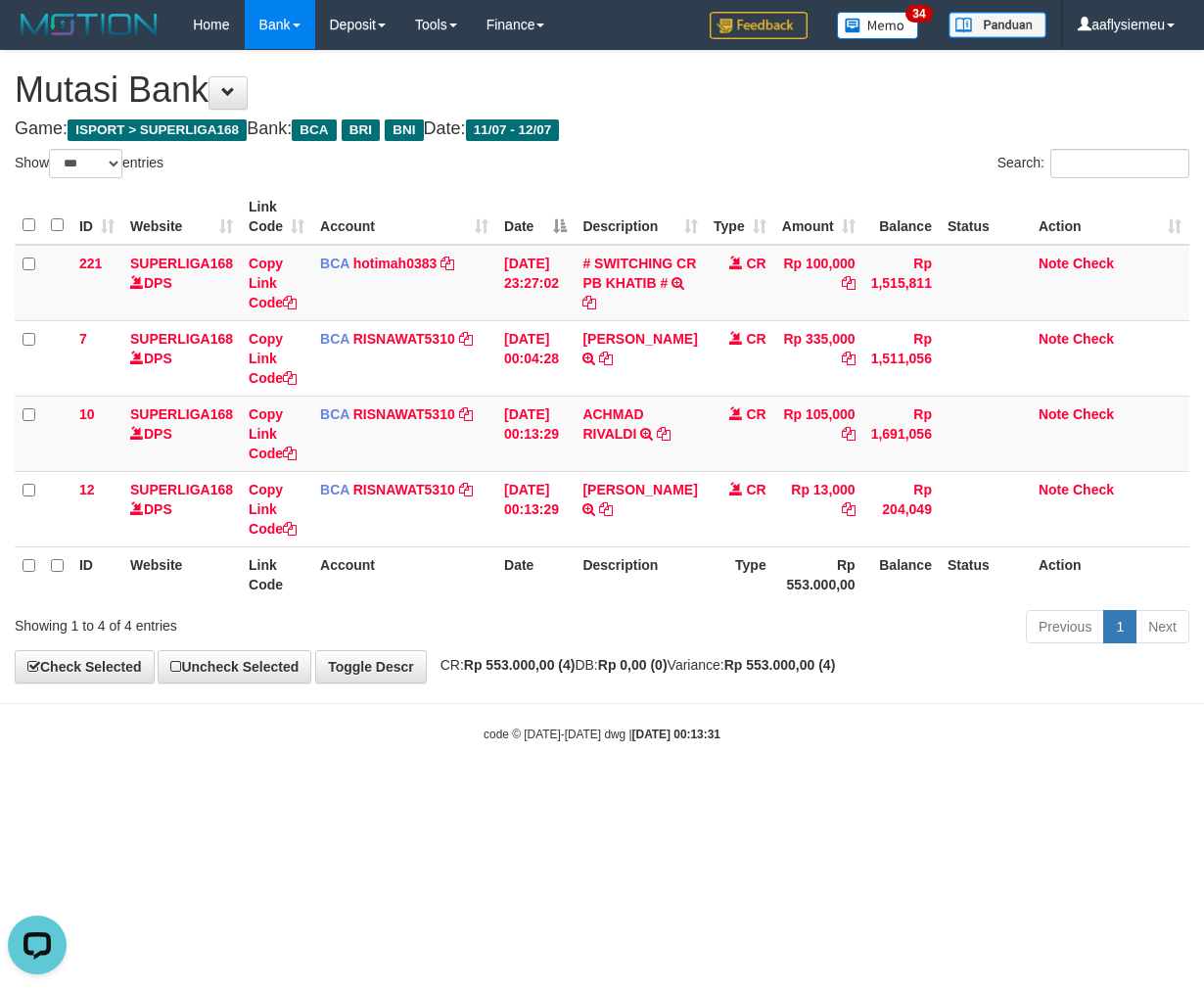 scroll, scrollTop: 268, scrollLeft: 0, axis: vertical 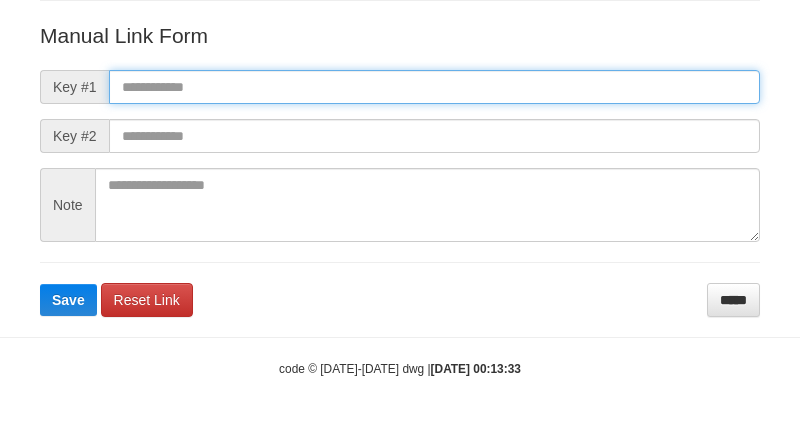 drag, startPoint x: 201, startPoint y: 86, endPoint x: 177, endPoint y: 174, distance: 91.214035 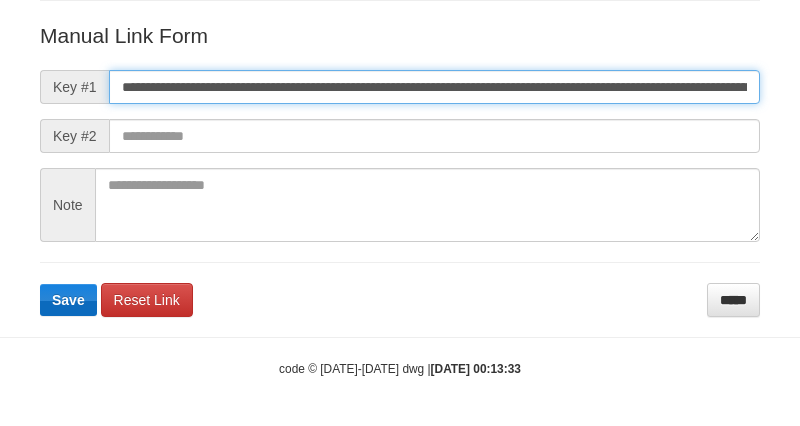 scroll, scrollTop: 0, scrollLeft: 1148, axis: horizontal 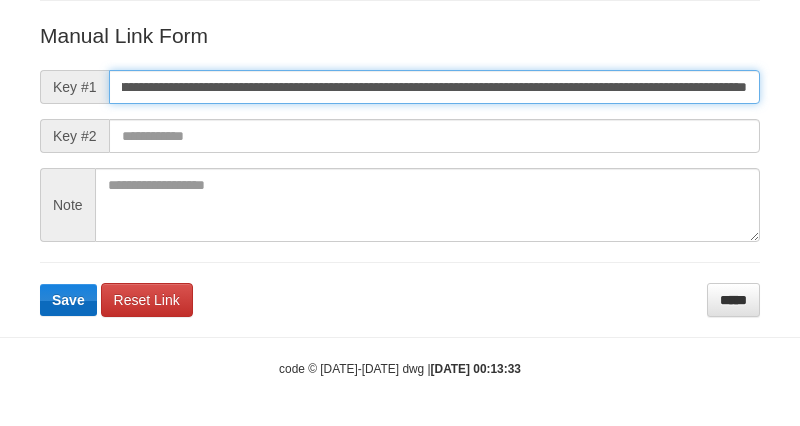 type on "**********" 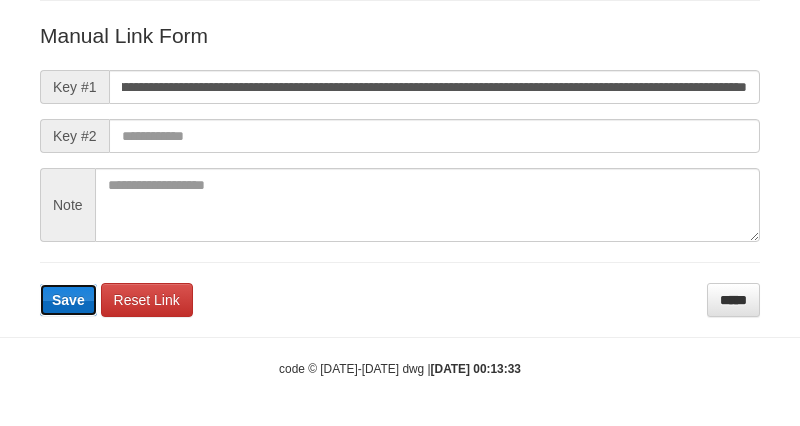 click on "Save" at bounding box center [68, 300] 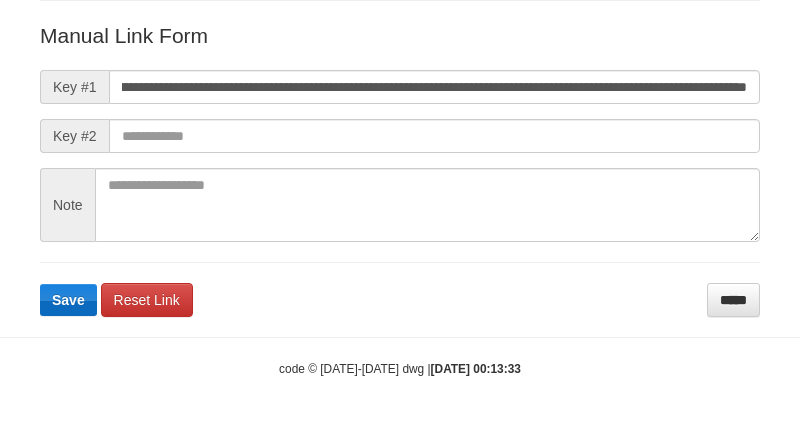 scroll, scrollTop: 0, scrollLeft: 0, axis: both 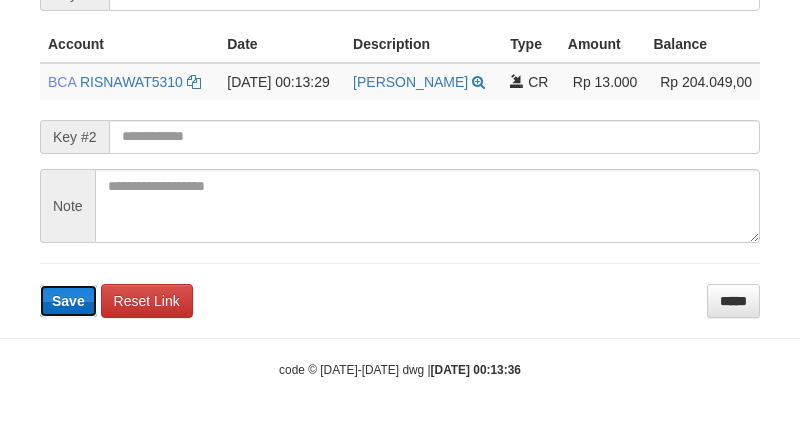 click on "Save" at bounding box center (68, 301) 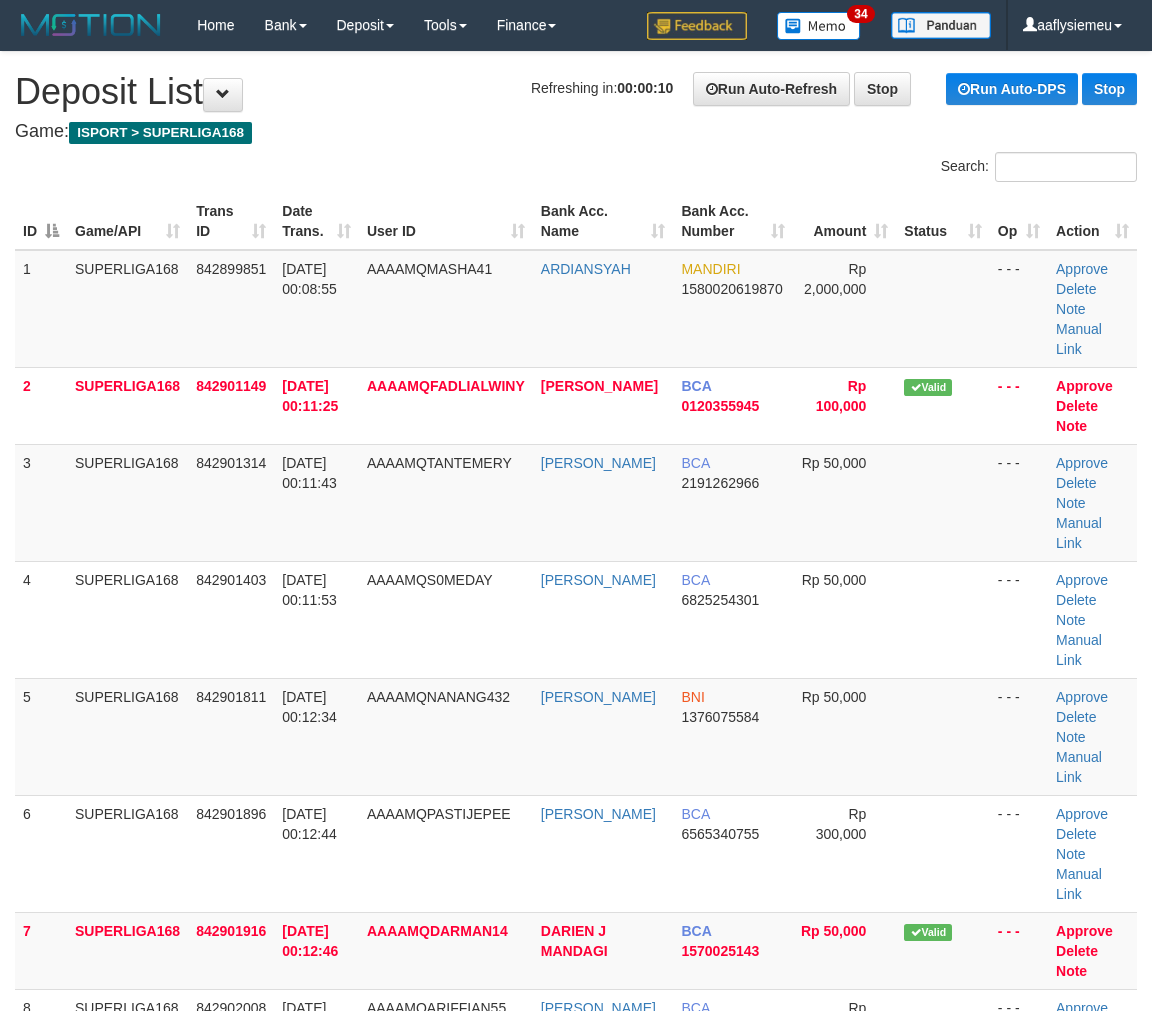 scroll, scrollTop: 816, scrollLeft: 0, axis: vertical 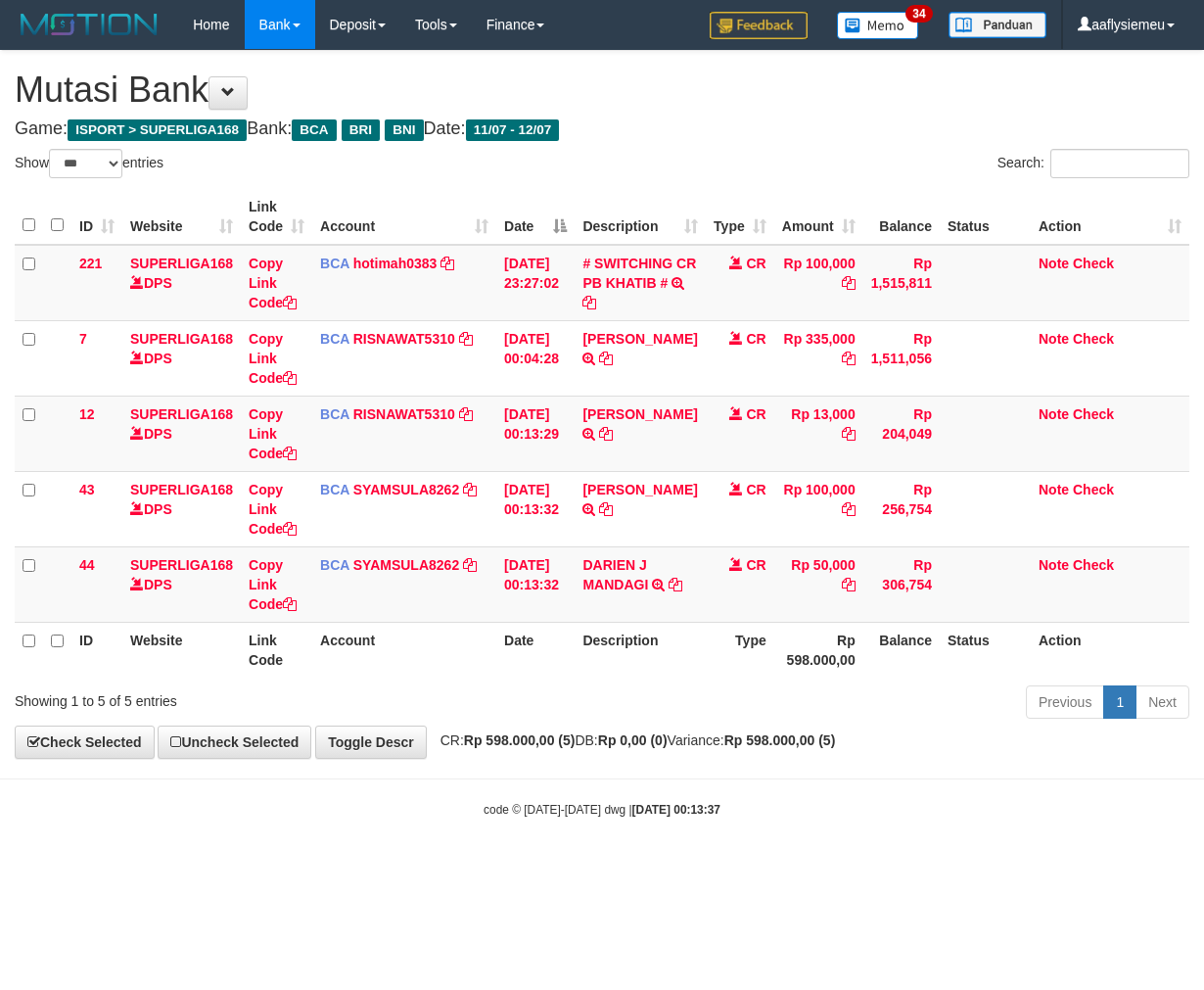 select on "***" 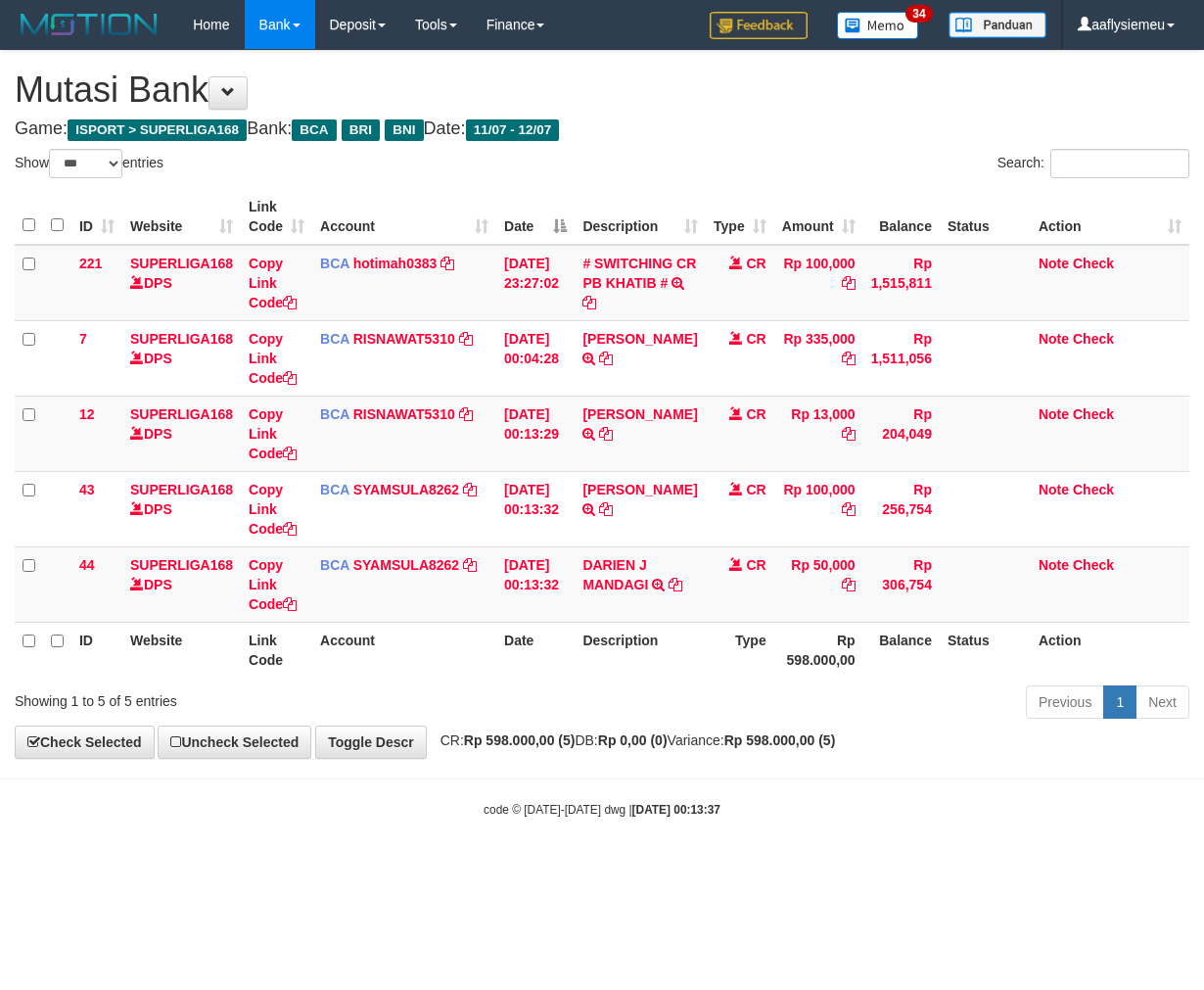 scroll, scrollTop: 0, scrollLeft: 0, axis: both 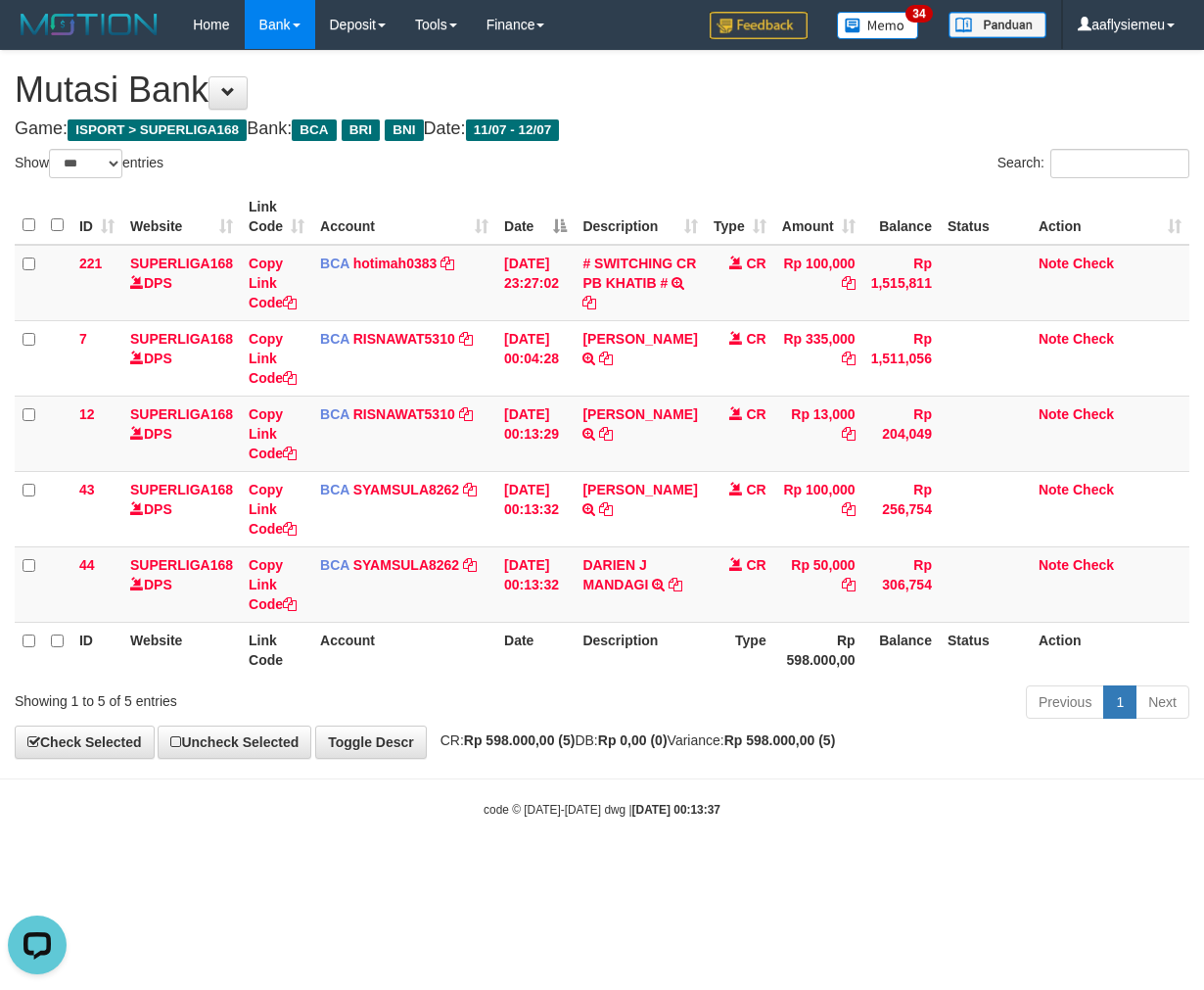 drag, startPoint x: 941, startPoint y: 795, endPoint x: 1153, endPoint y: 744, distance: 218.04816 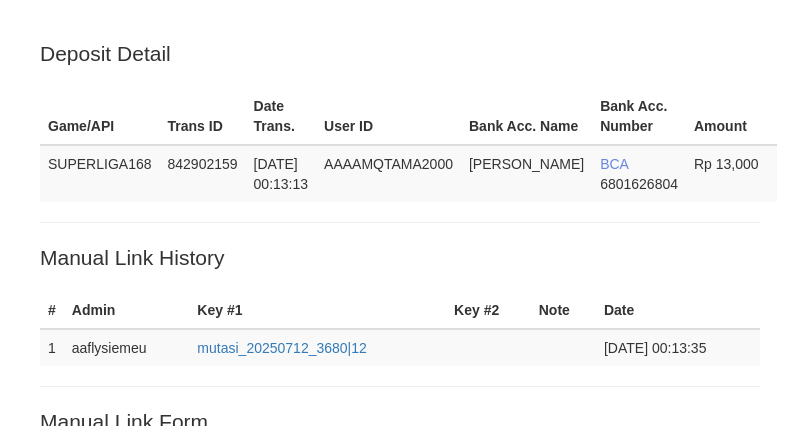 scroll, scrollTop: 480, scrollLeft: 0, axis: vertical 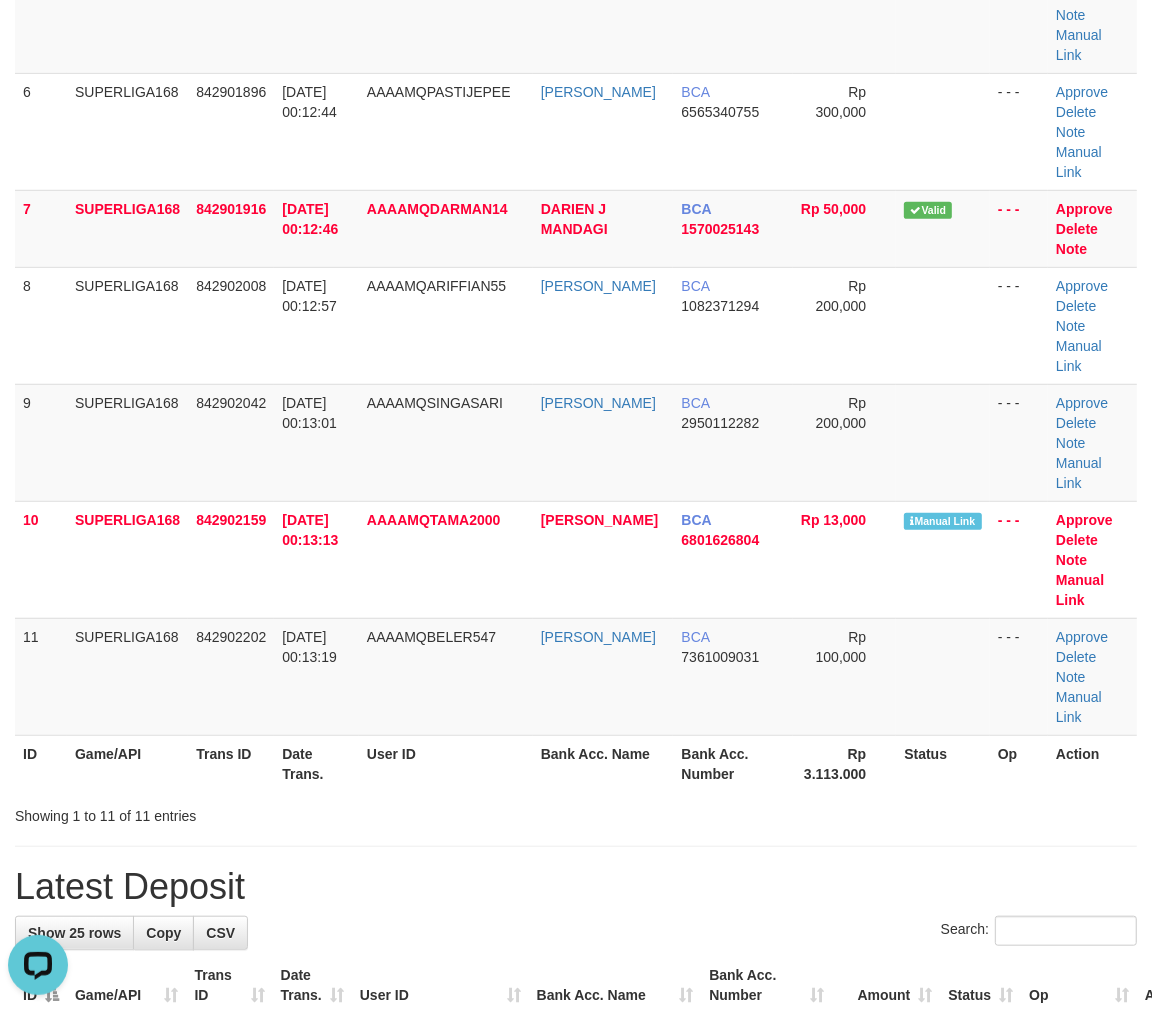 drag, startPoint x: 288, startPoint y: 511, endPoint x: 5, endPoint y: 635, distance: 308.97412 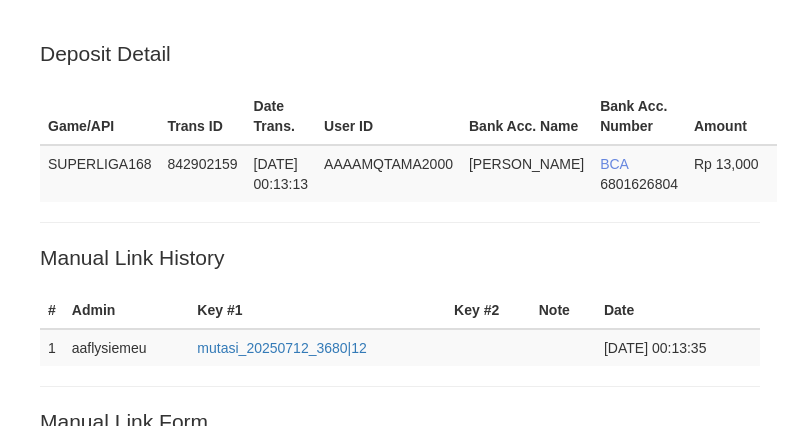 scroll, scrollTop: 480, scrollLeft: 0, axis: vertical 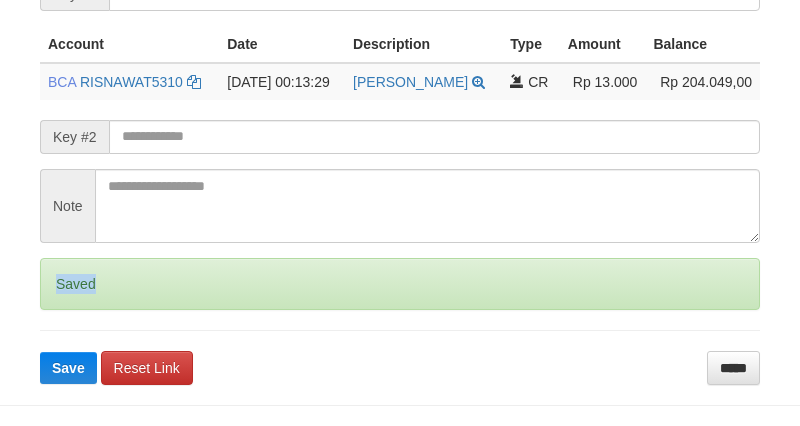 click on "Saved" at bounding box center [400, 284] 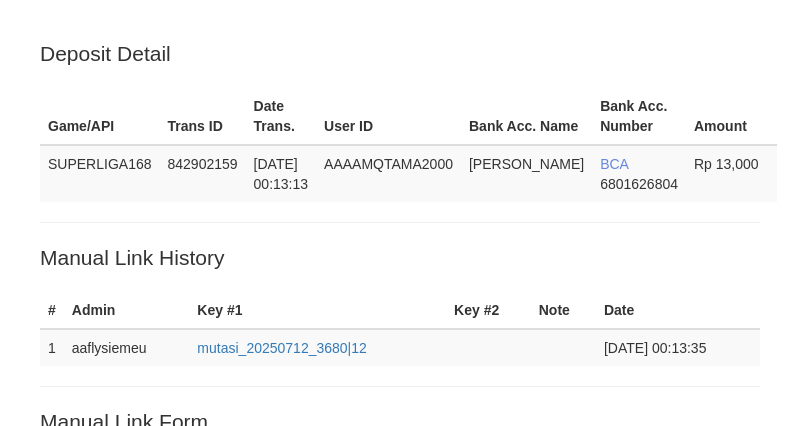 scroll, scrollTop: 480, scrollLeft: 0, axis: vertical 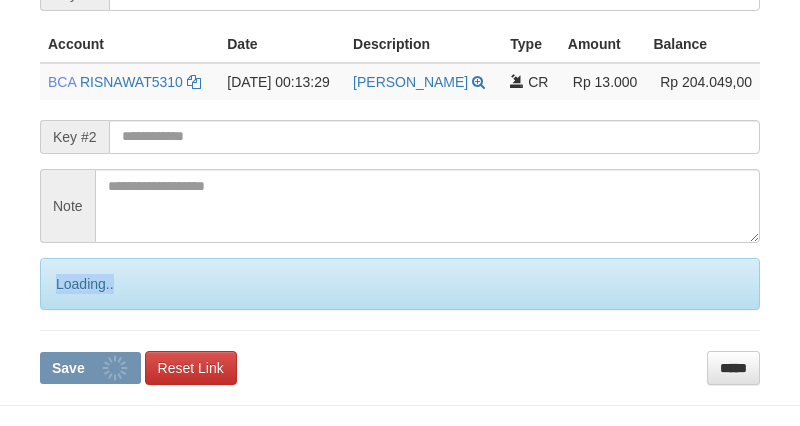 click on "Loading.." at bounding box center [400, 284] 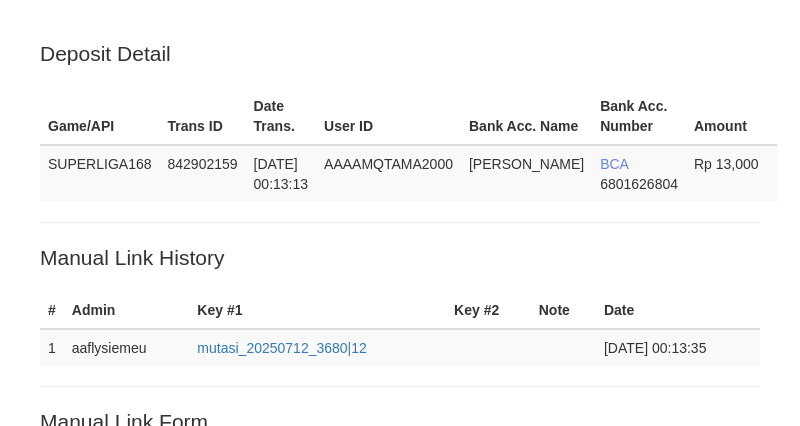 scroll, scrollTop: 480, scrollLeft: 0, axis: vertical 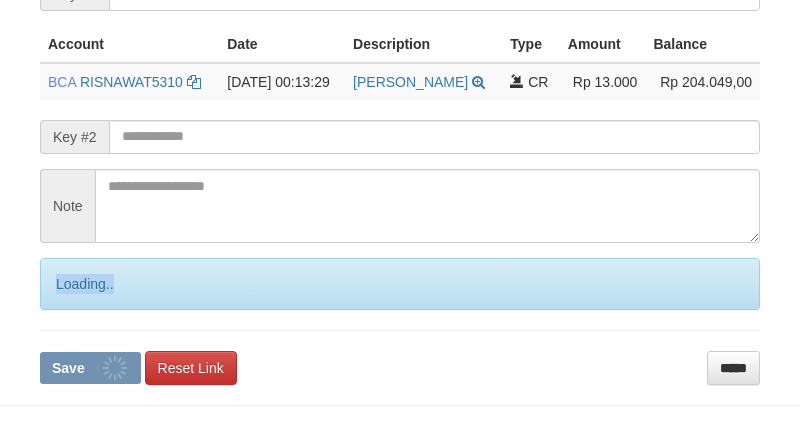 click on "Loading.." at bounding box center [400, 284] 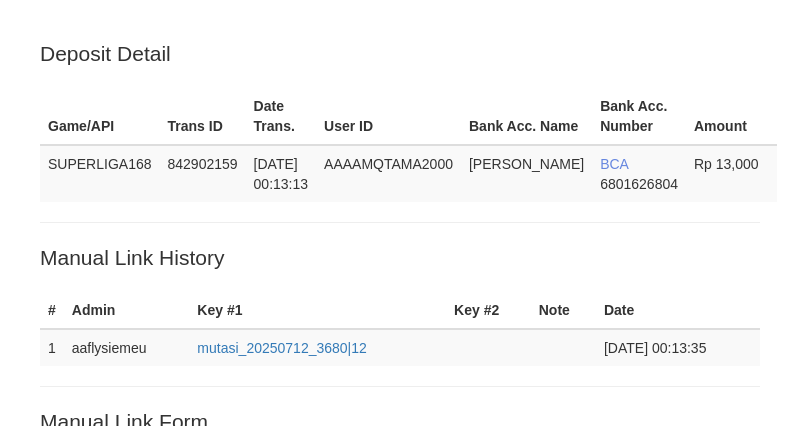 scroll, scrollTop: 480, scrollLeft: 0, axis: vertical 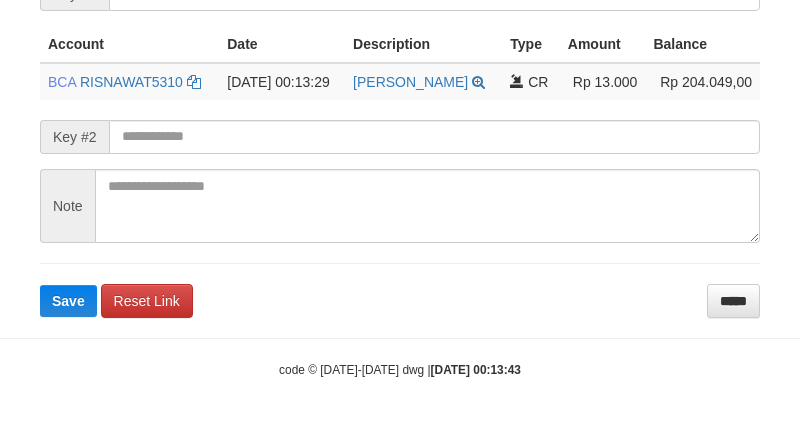 click on "Save" at bounding box center (68, 301) 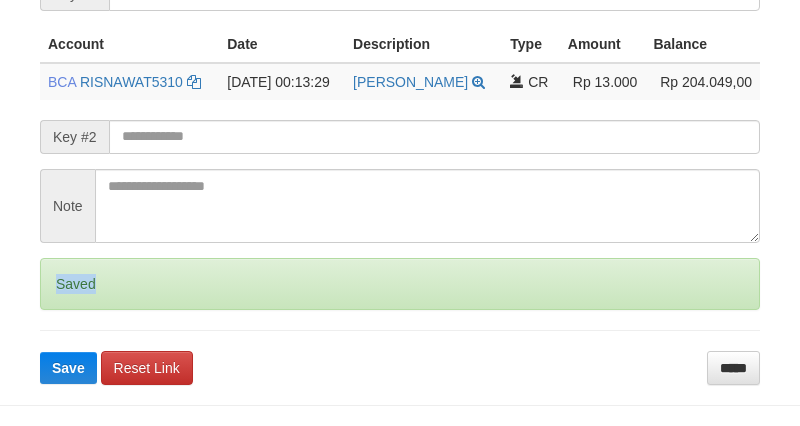 click on "Saved" at bounding box center (400, 284) 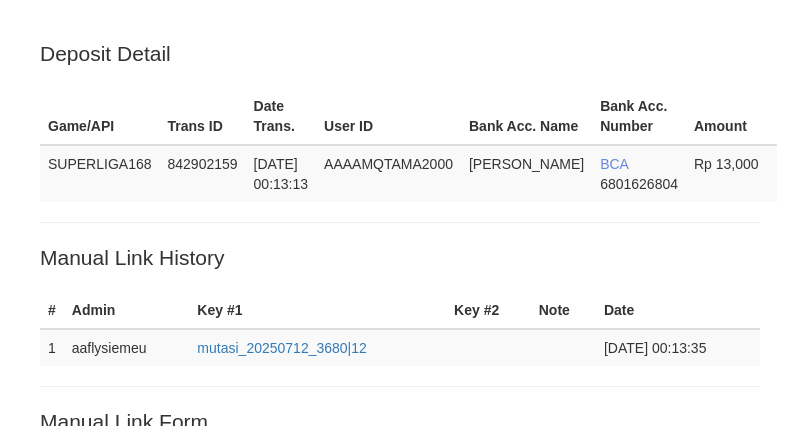 scroll, scrollTop: 480, scrollLeft: 0, axis: vertical 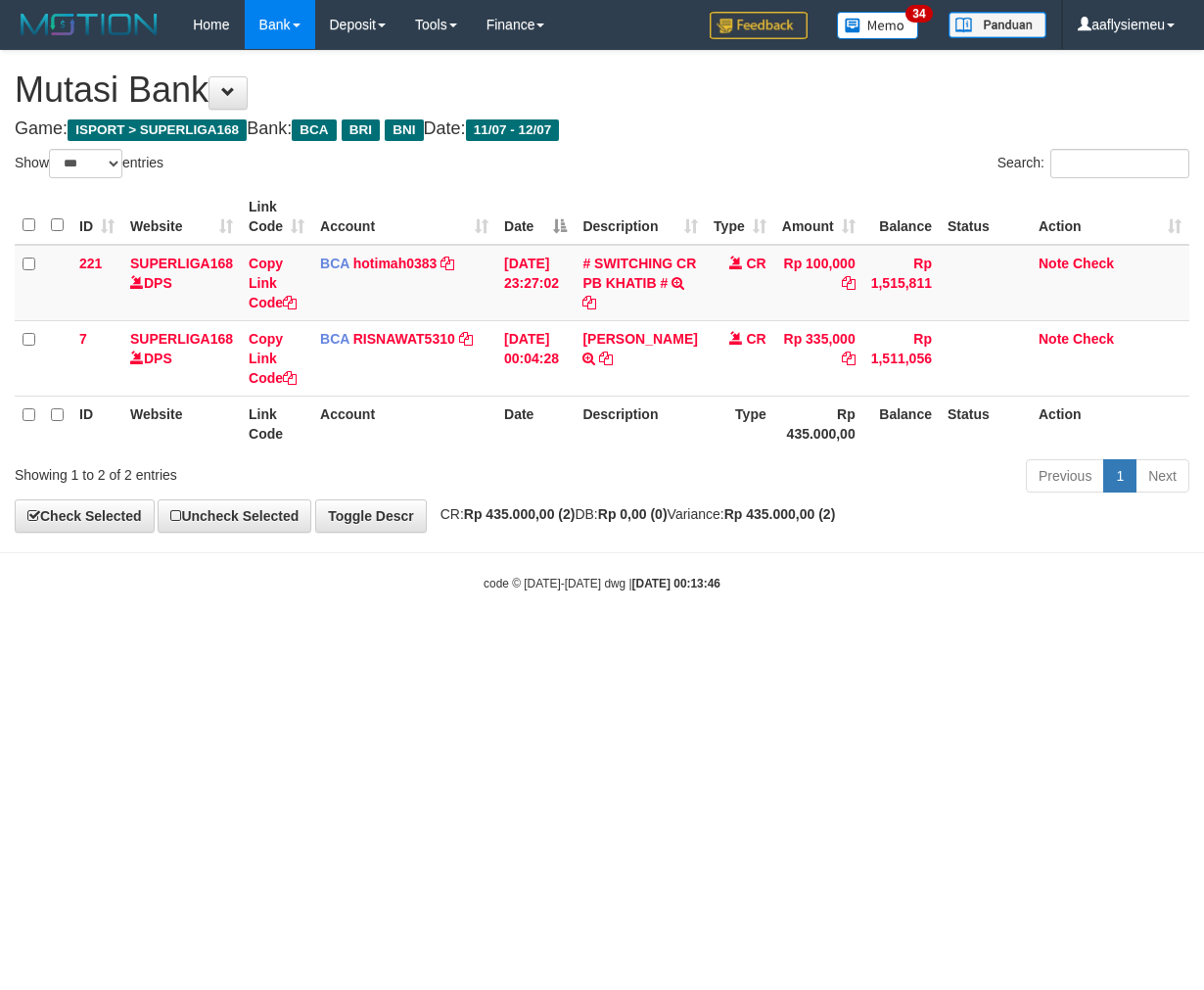 select on "***" 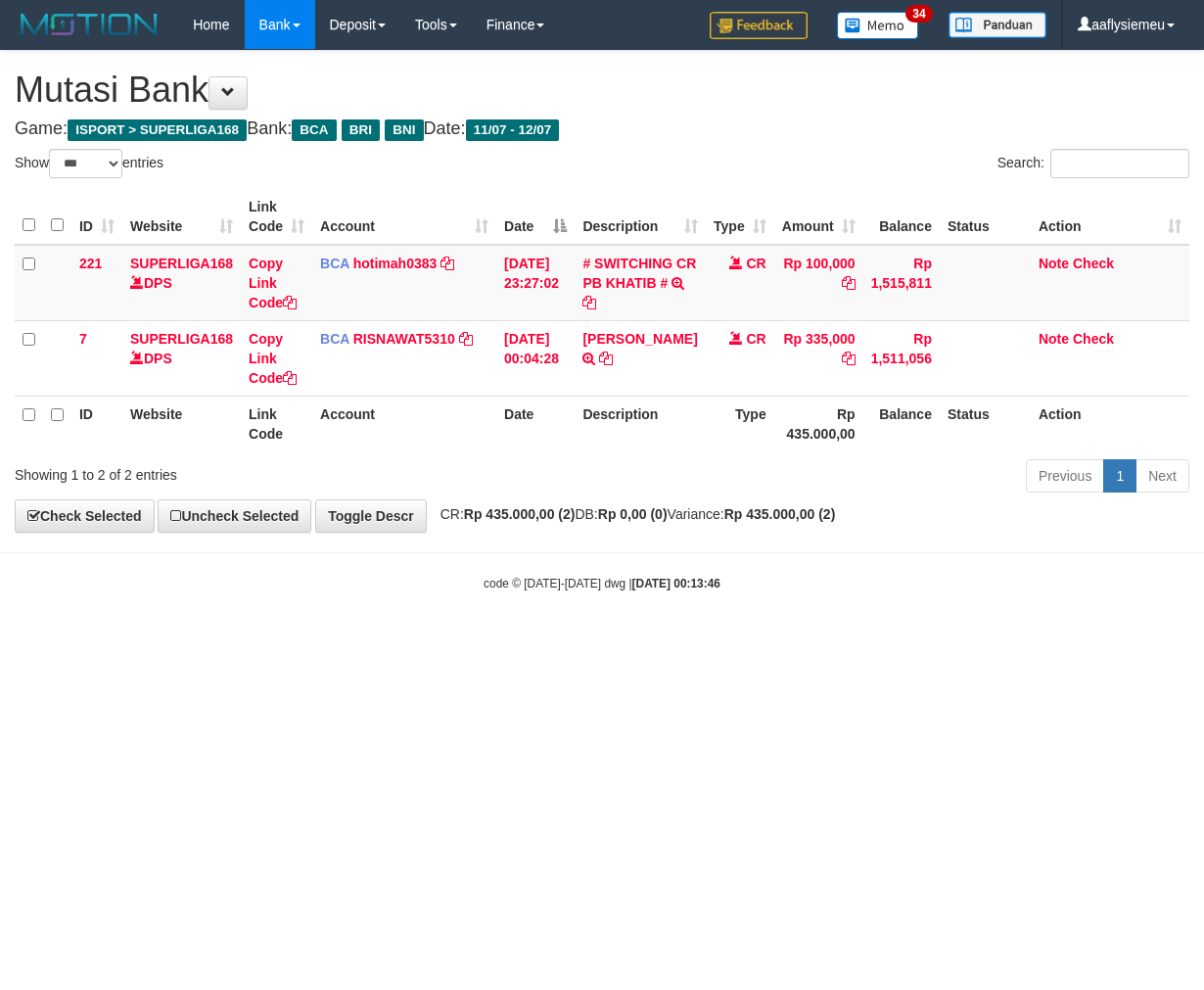 scroll, scrollTop: 0, scrollLeft: 0, axis: both 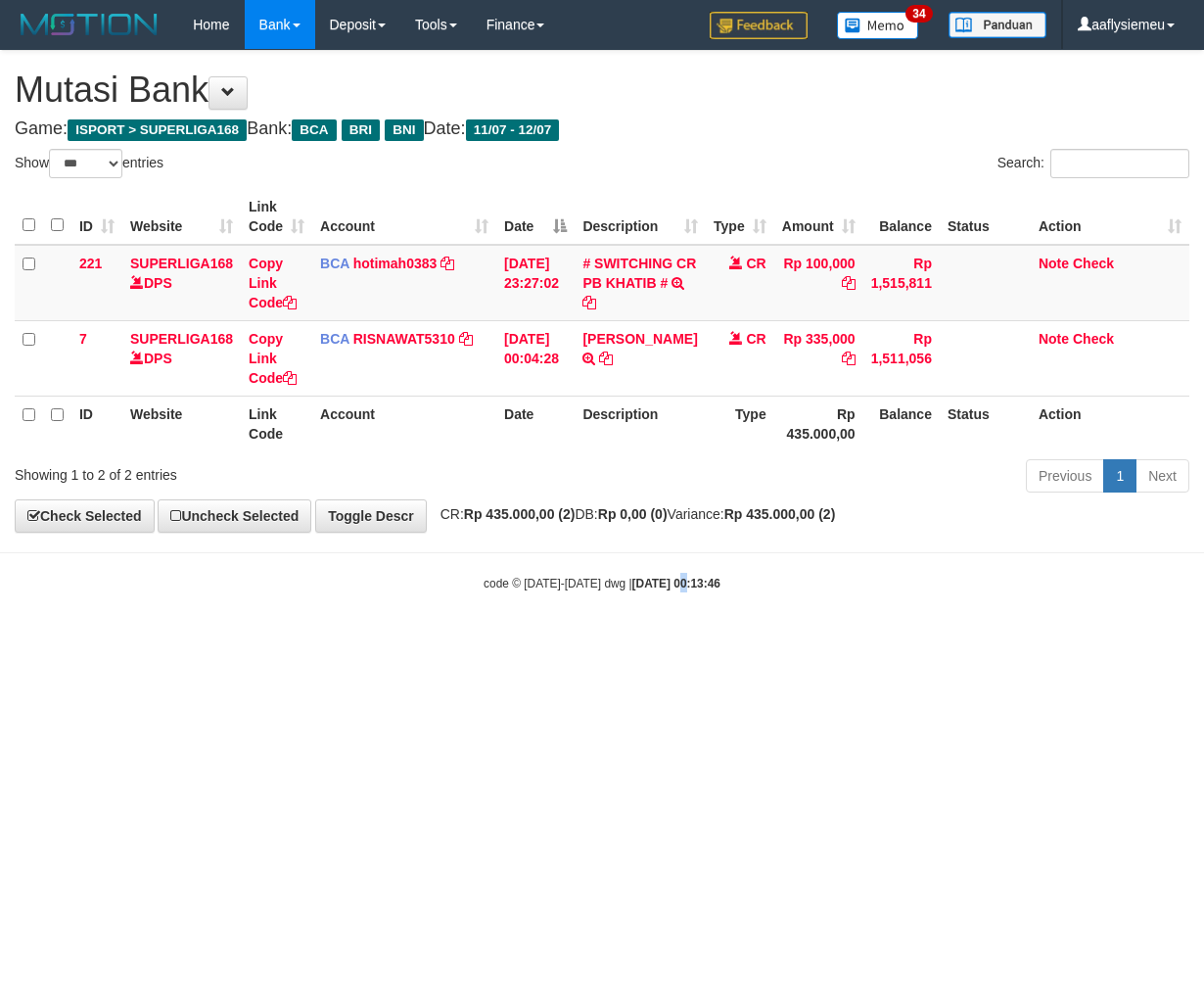 drag, startPoint x: 661, startPoint y: 765, endPoint x: 1198, endPoint y: 649, distance: 549.386 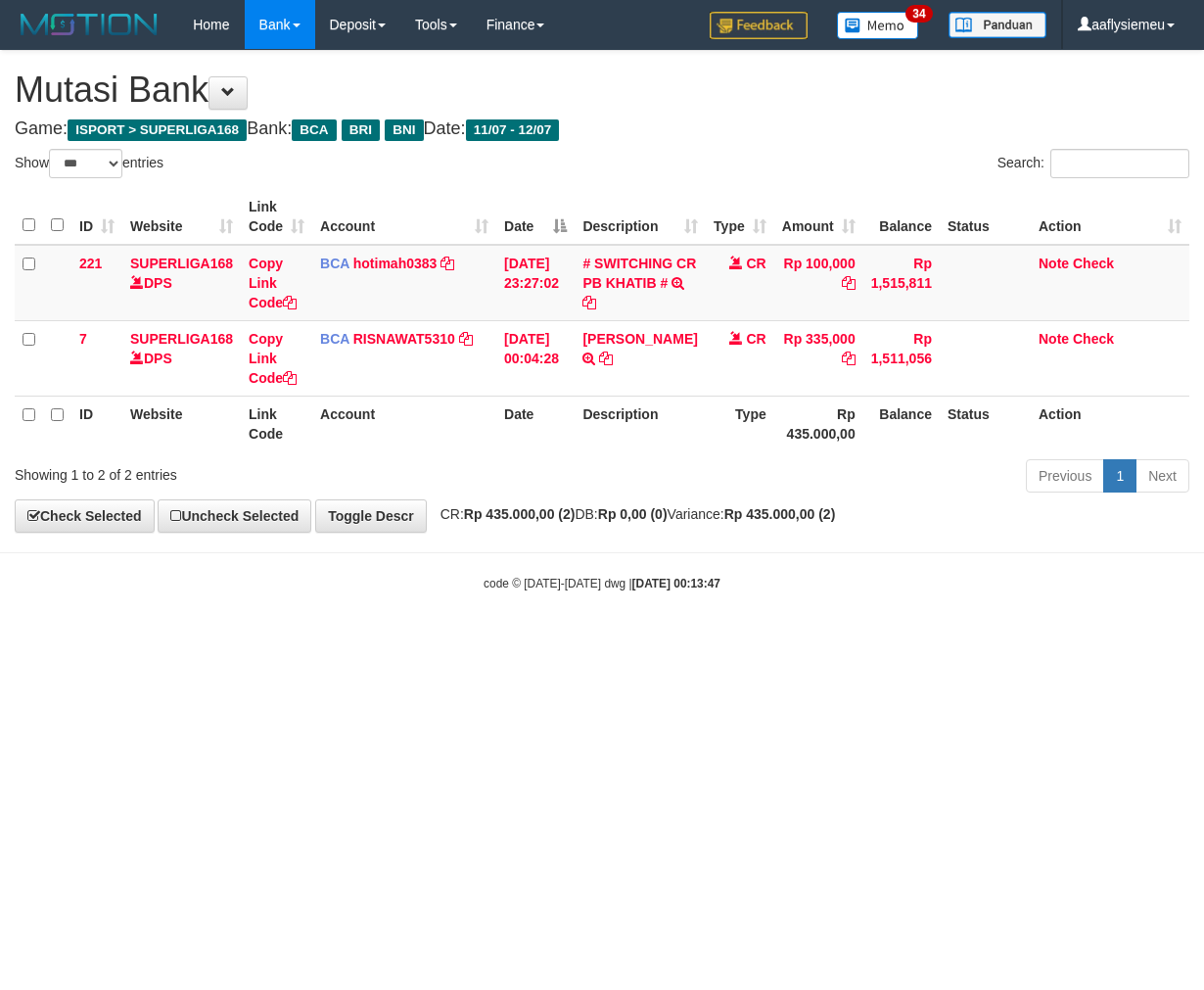 select on "***" 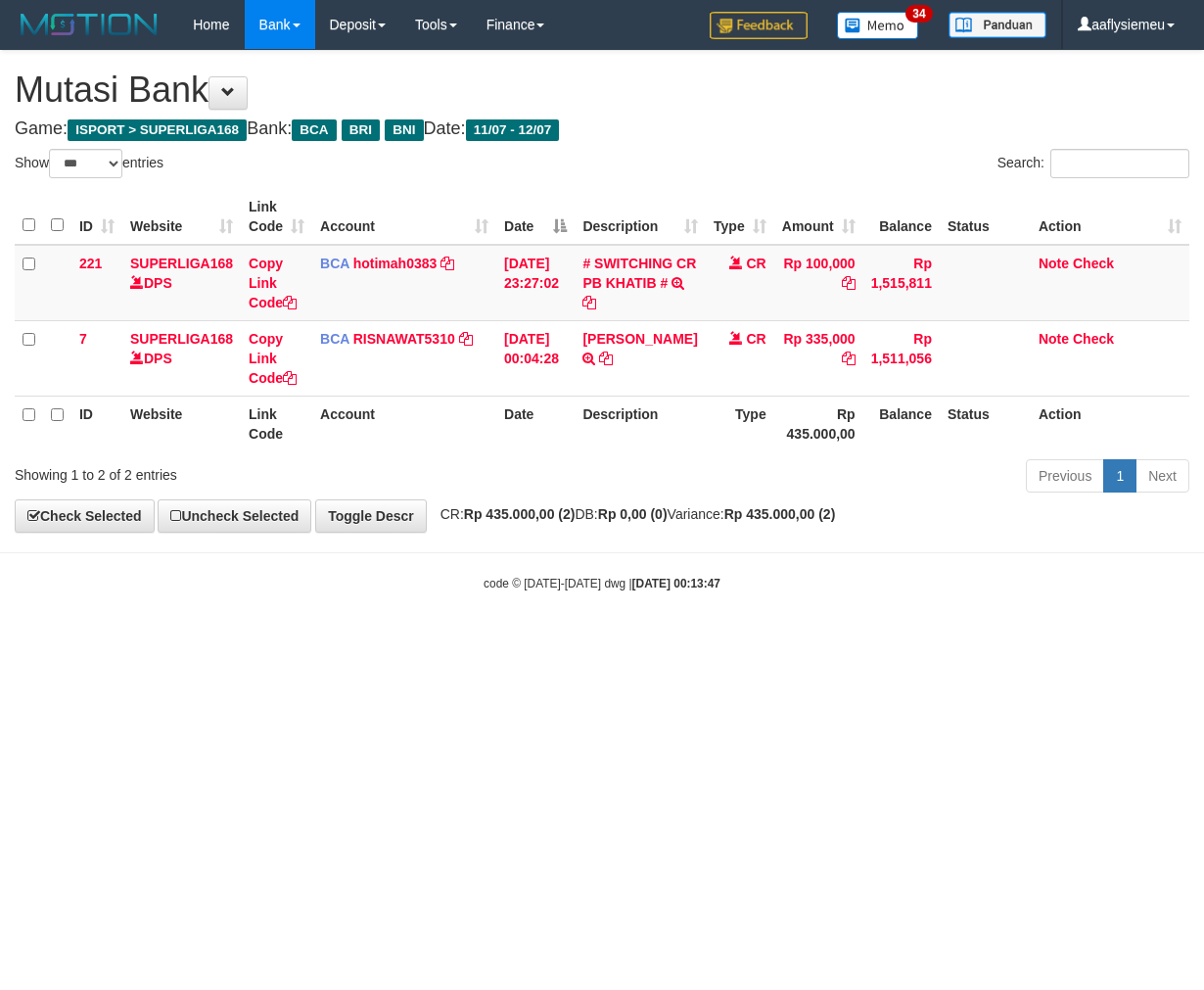 scroll, scrollTop: 0, scrollLeft: 0, axis: both 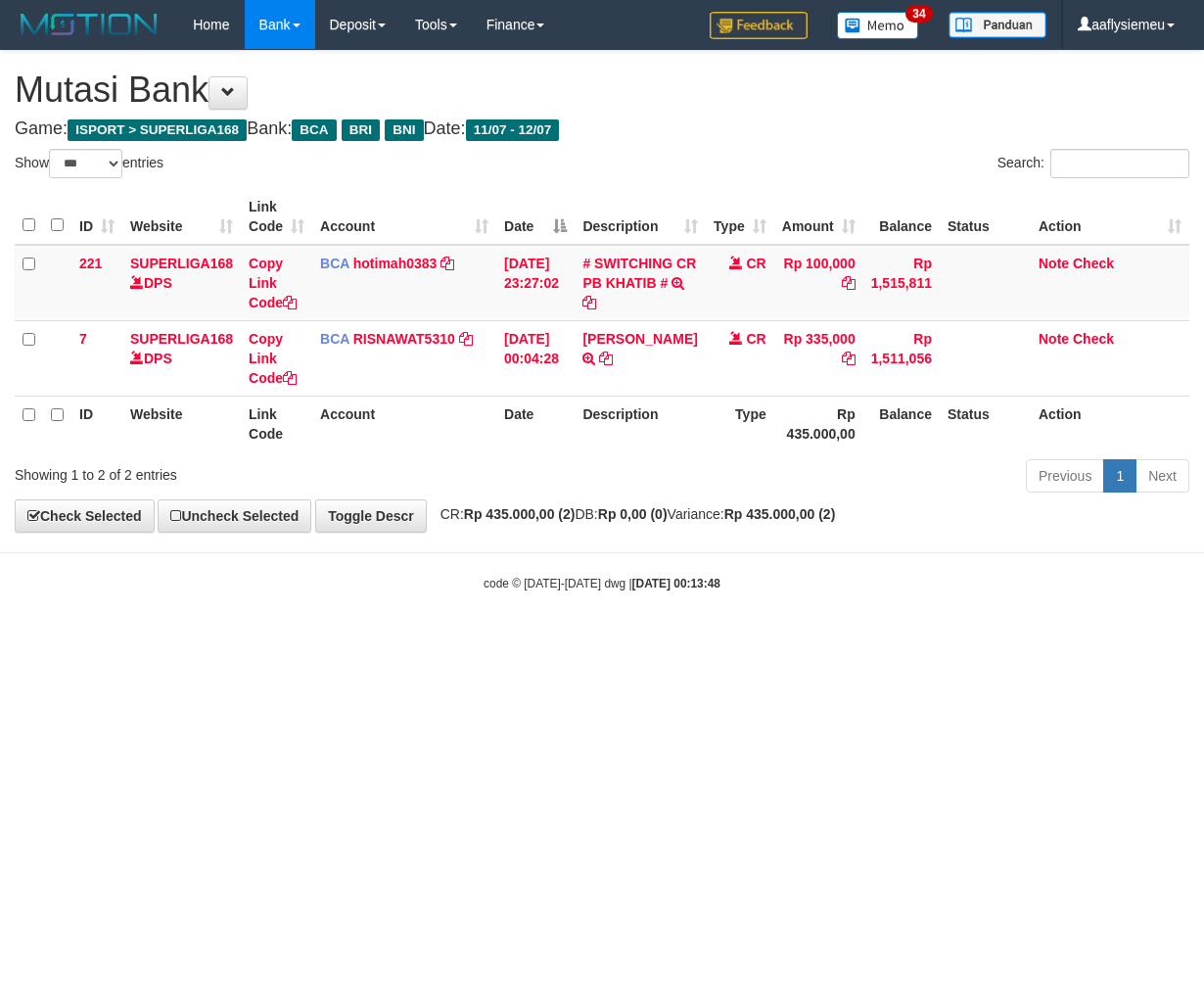 select on "***" 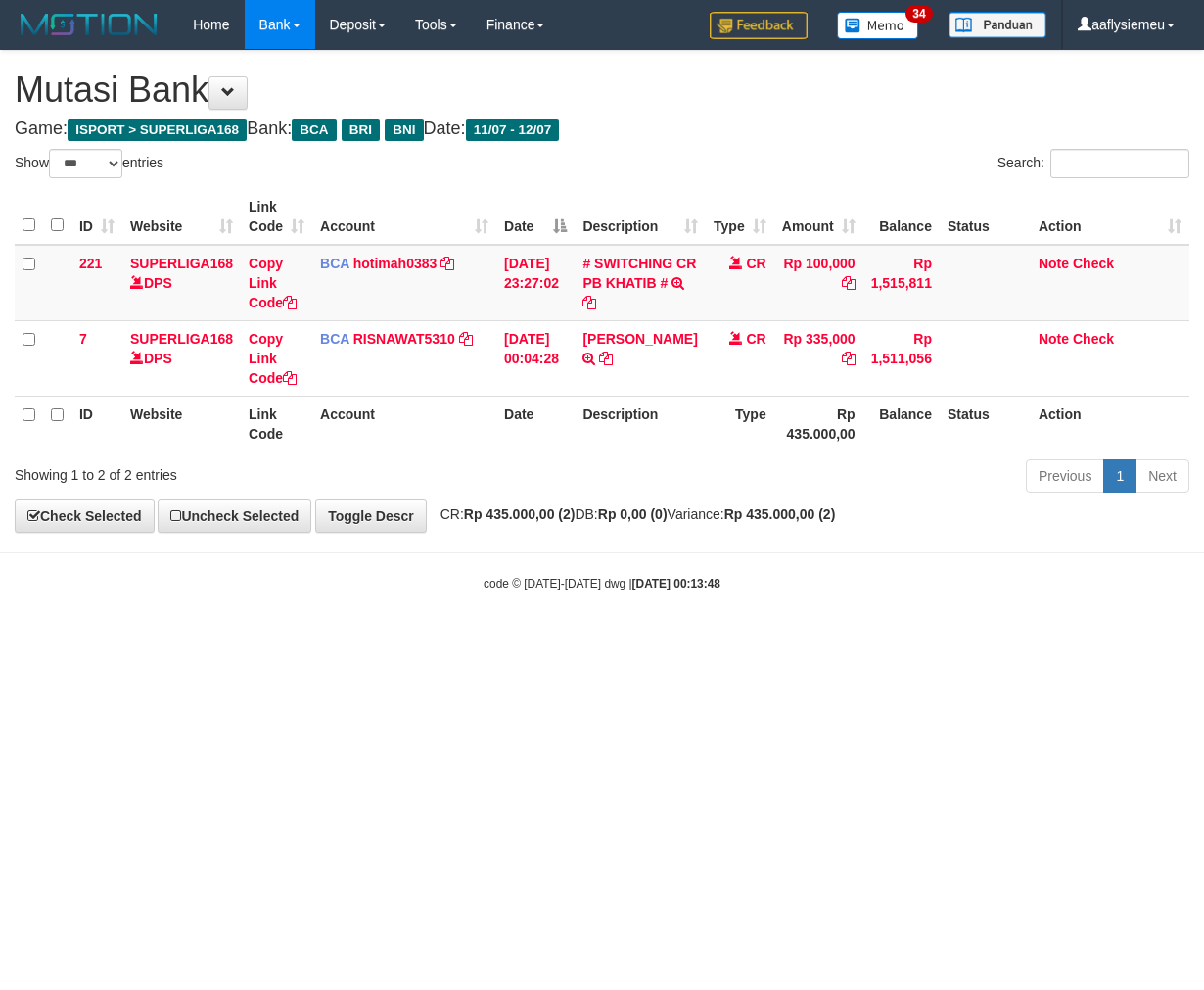 scroll, scrollTop: 0, scrollLeft: 0, axis: both 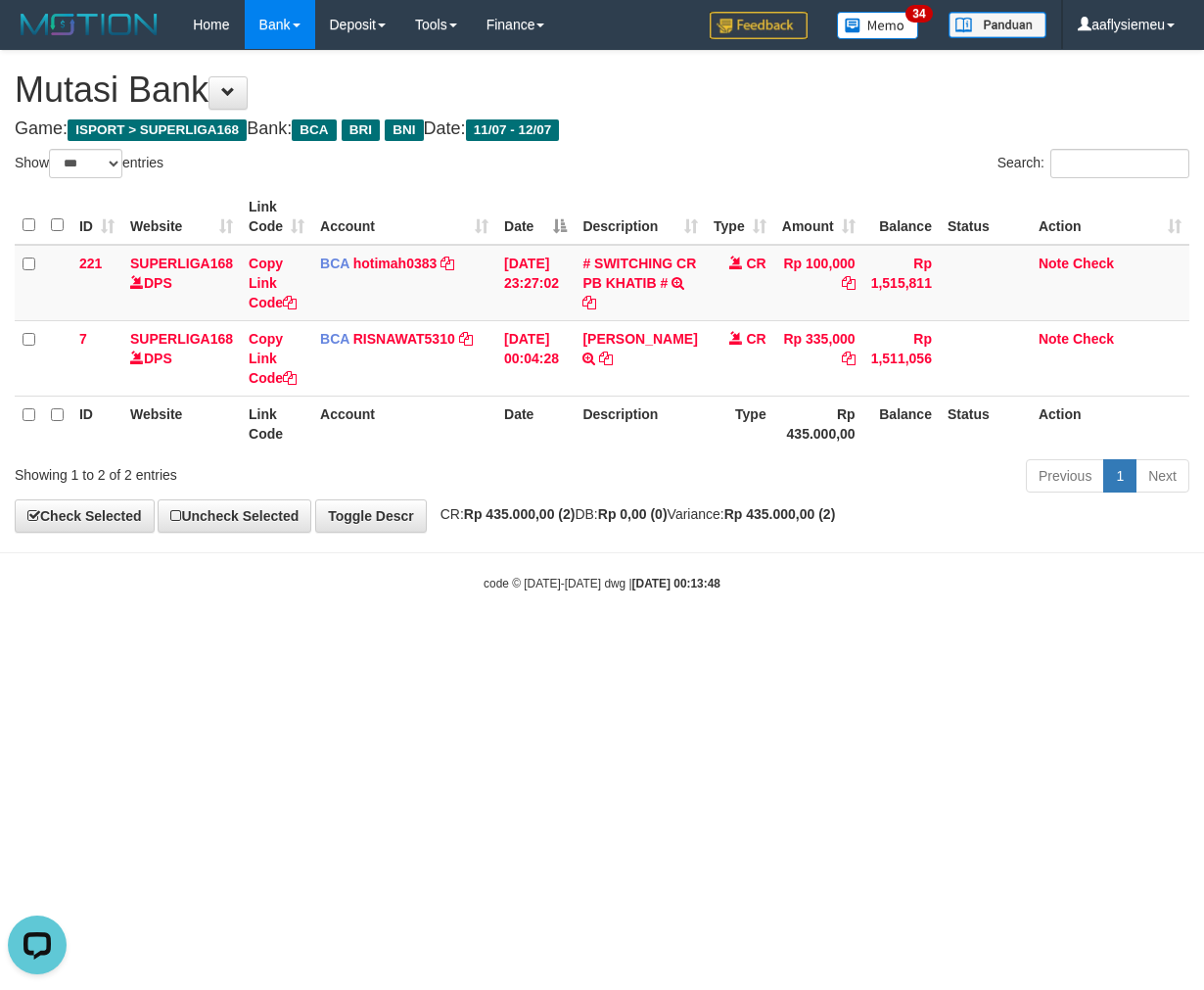 drag, startPoint x: 588, startPoint y: 692, endPoint x: 699, endPoint y: 664, distance: 114.4771 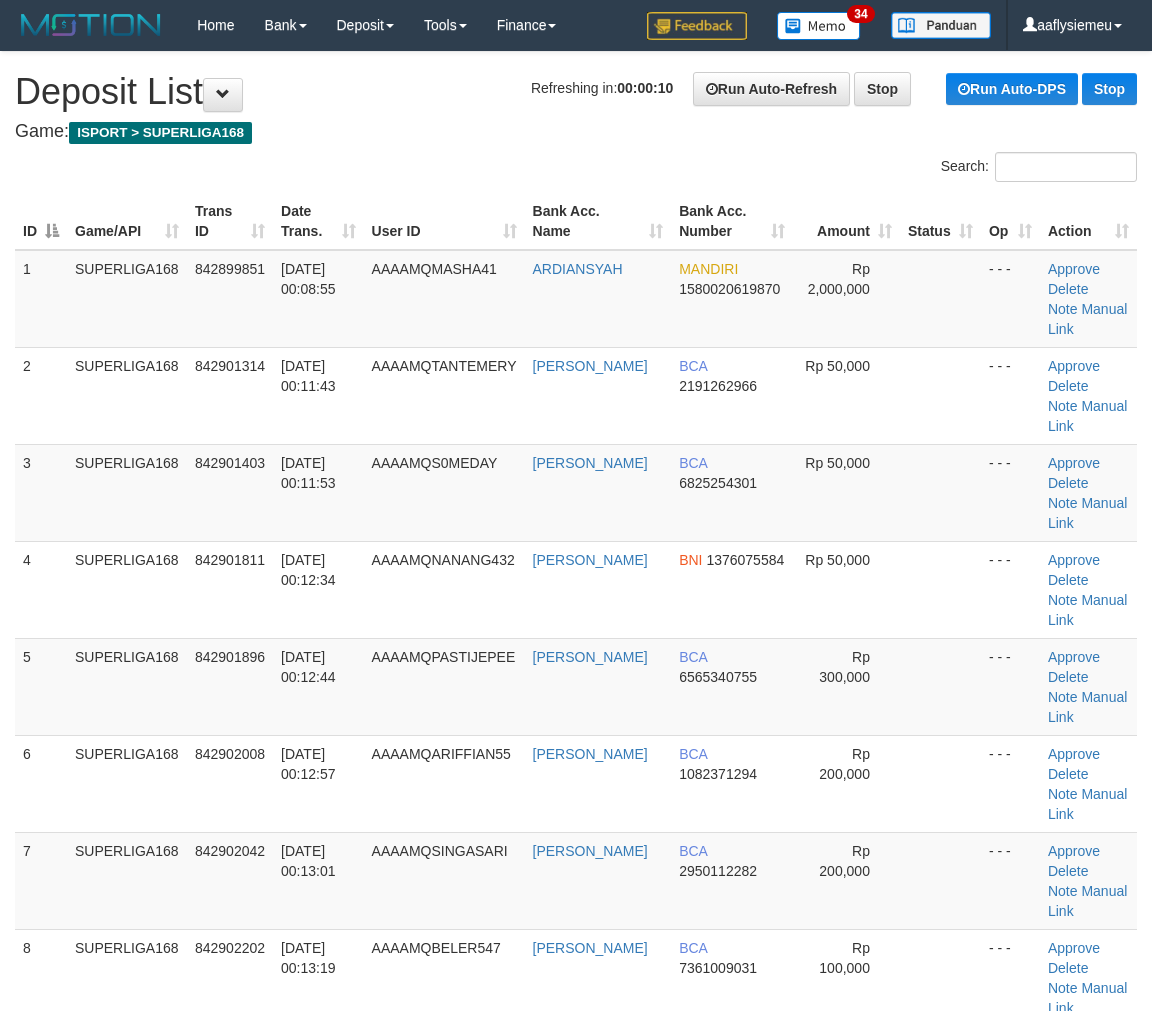 scroll, scrollTop: 0, scrollLeft: 0, axis: both 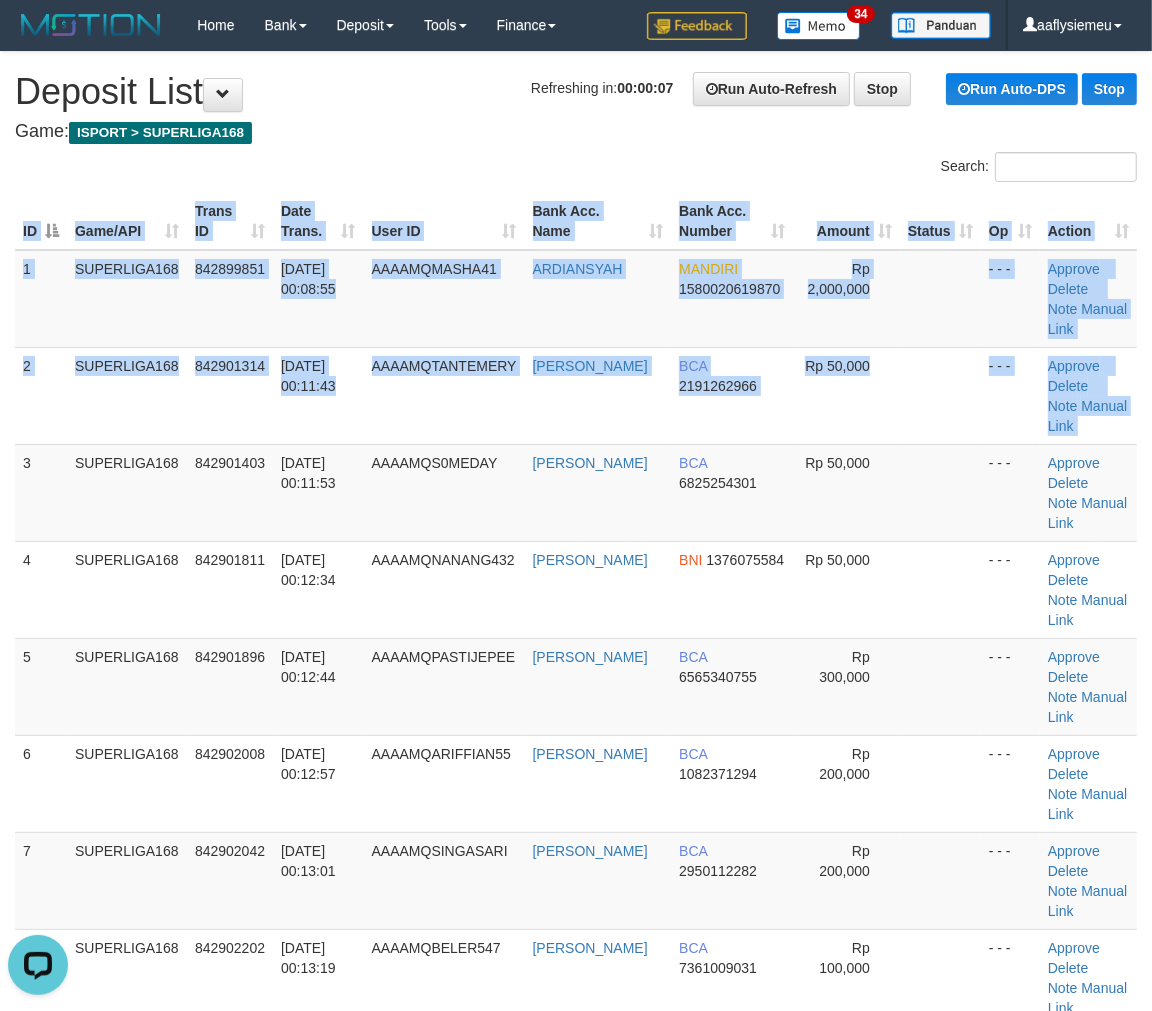 drag, startPoint x: 15, startPoint y: 481, endPoint x: 1, endPoint y: 497, distance: 21.260292 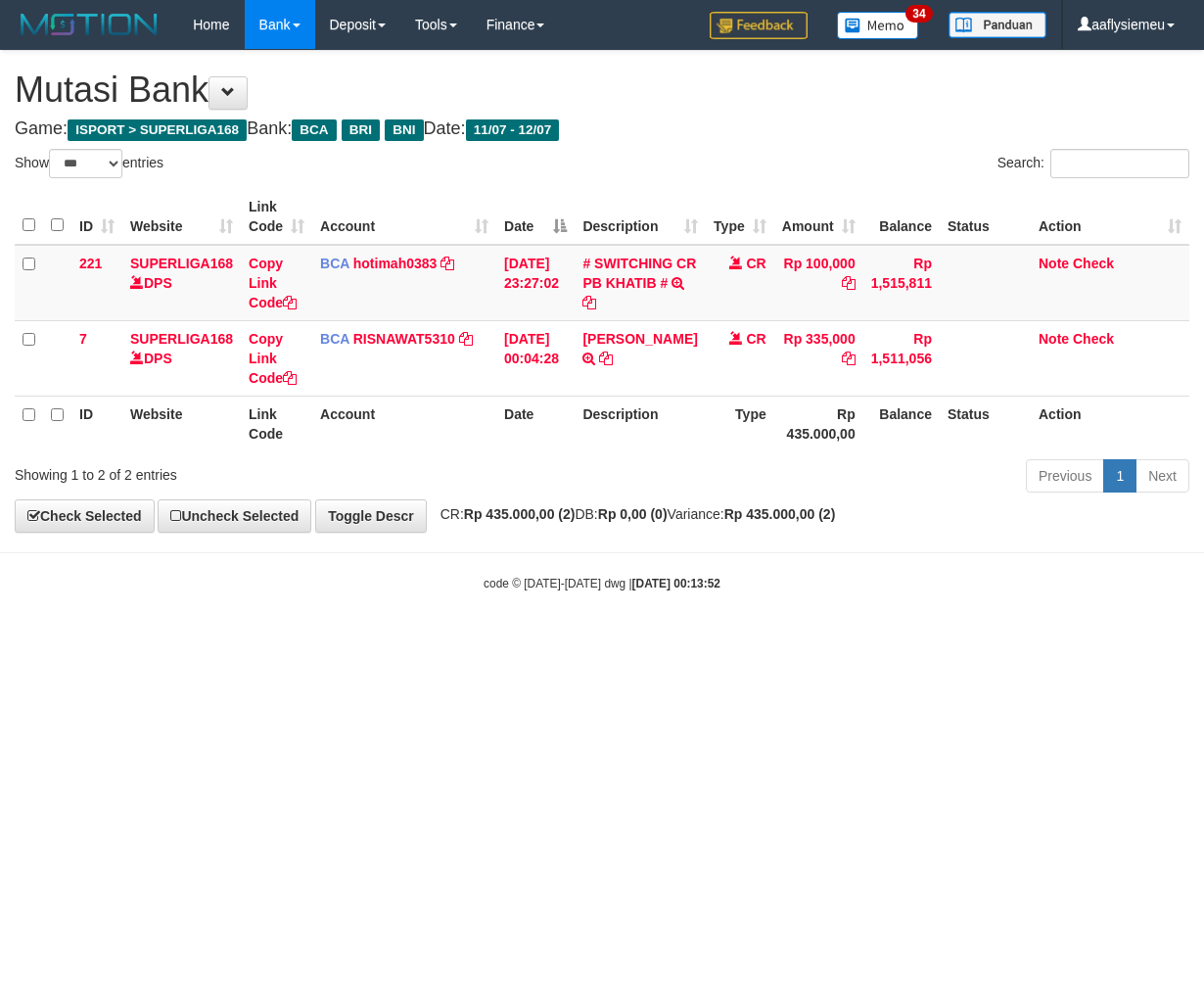 select on "***" 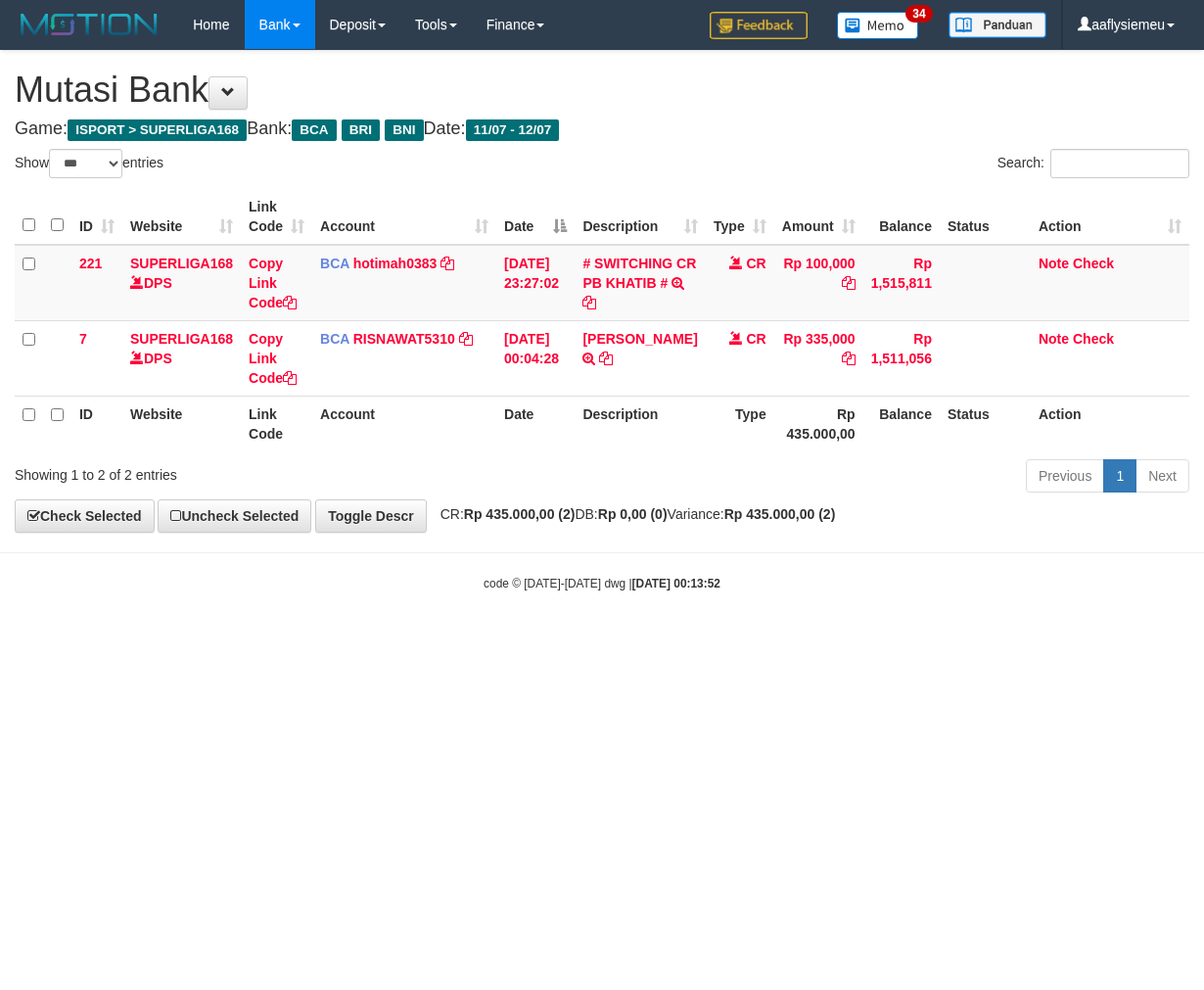 scroll, scrollTop: 0, scrollLeft: 0, axis: both 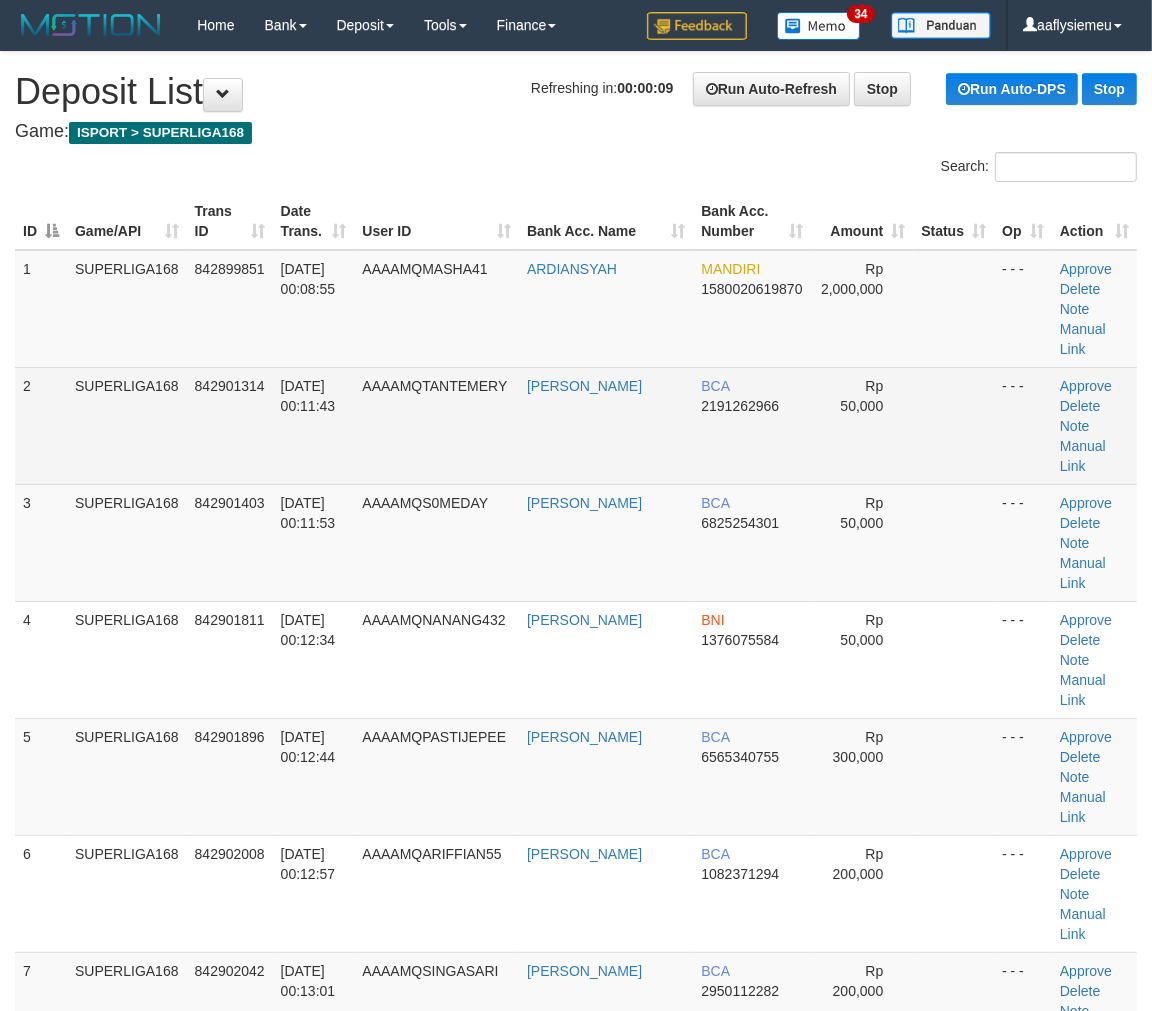 click on "842901314" at bounding box center [230, 425] 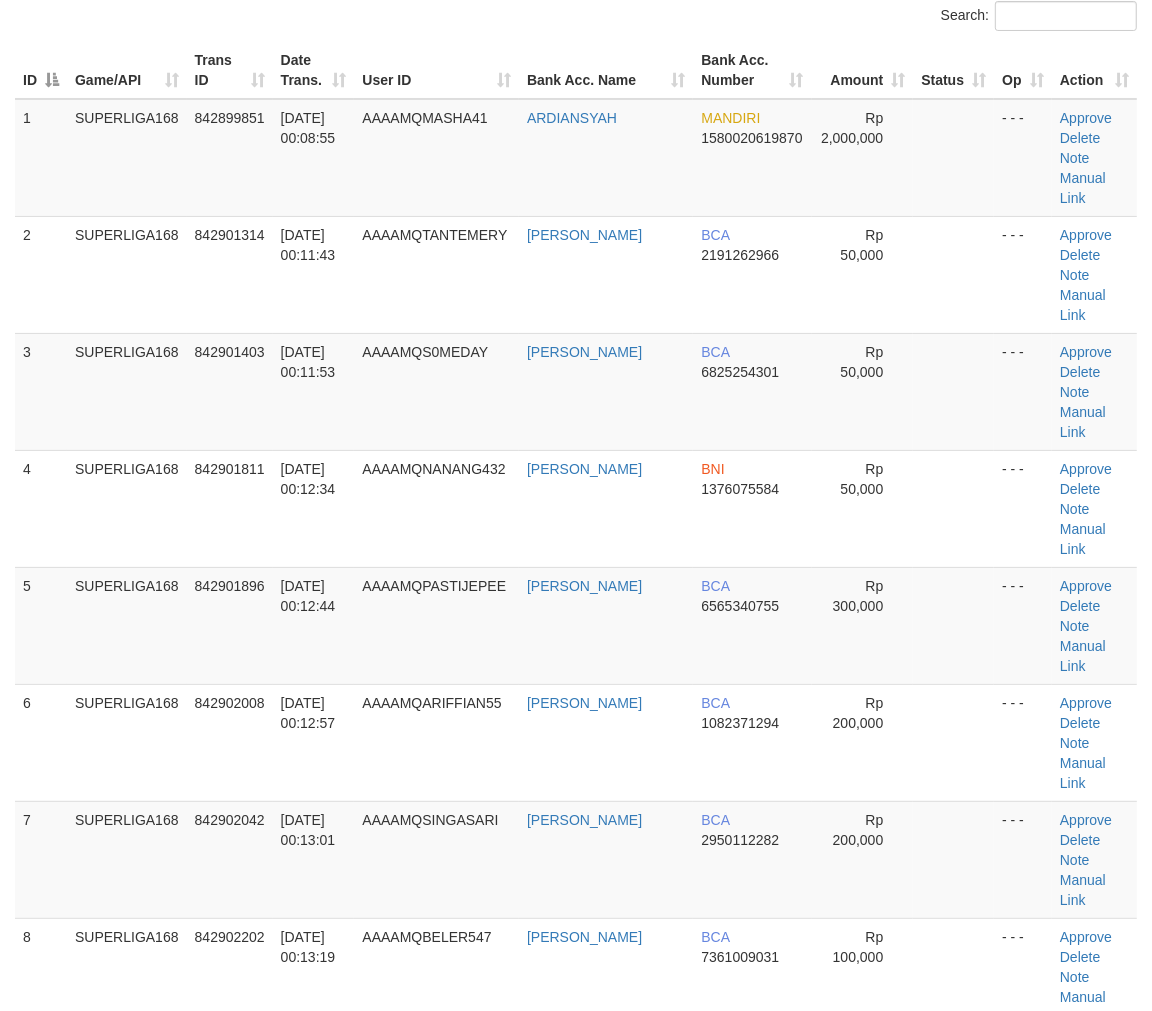 scroll, scrollTop: 444, scrollLeft: 0, axis: vertical 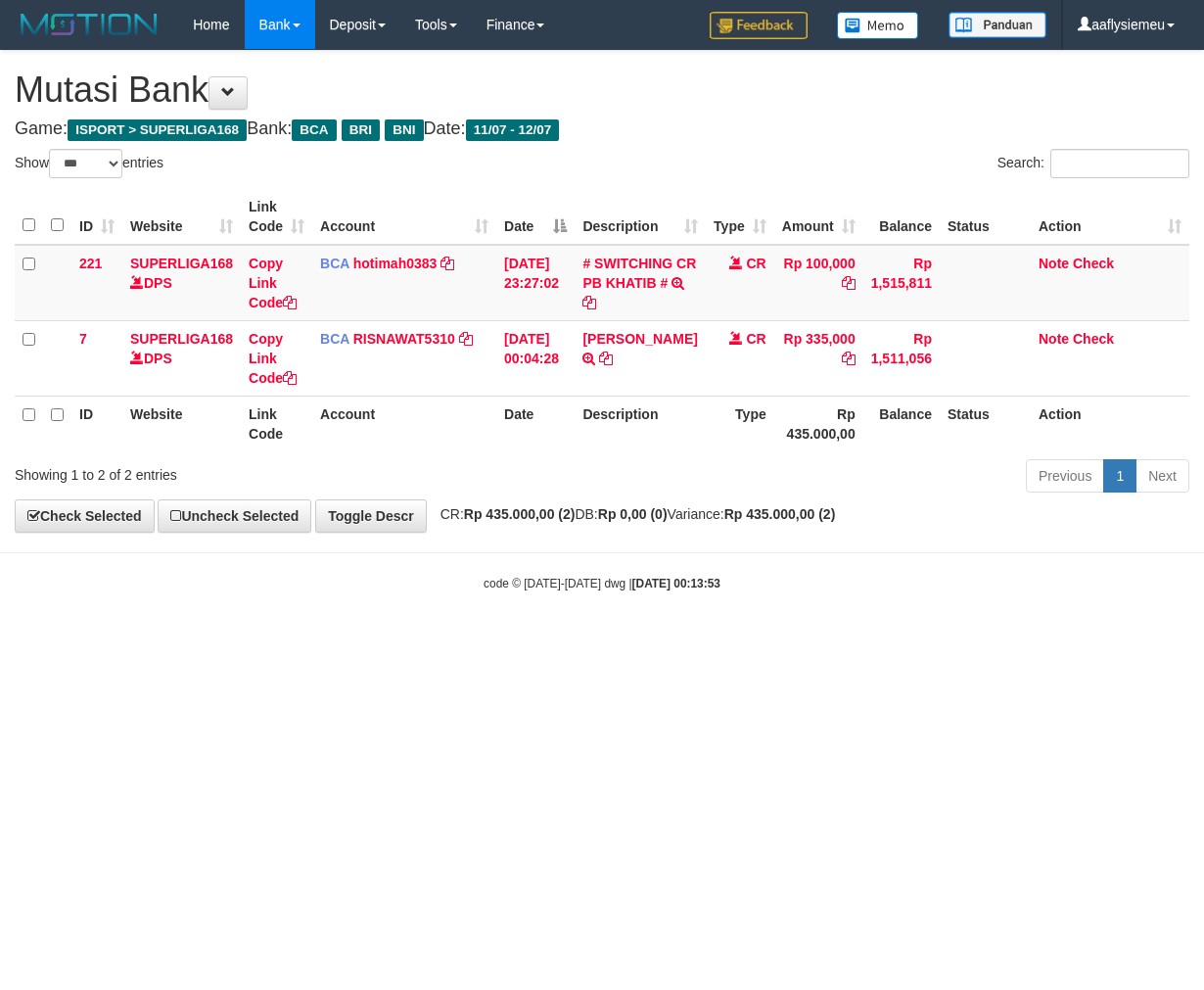 select on "***" 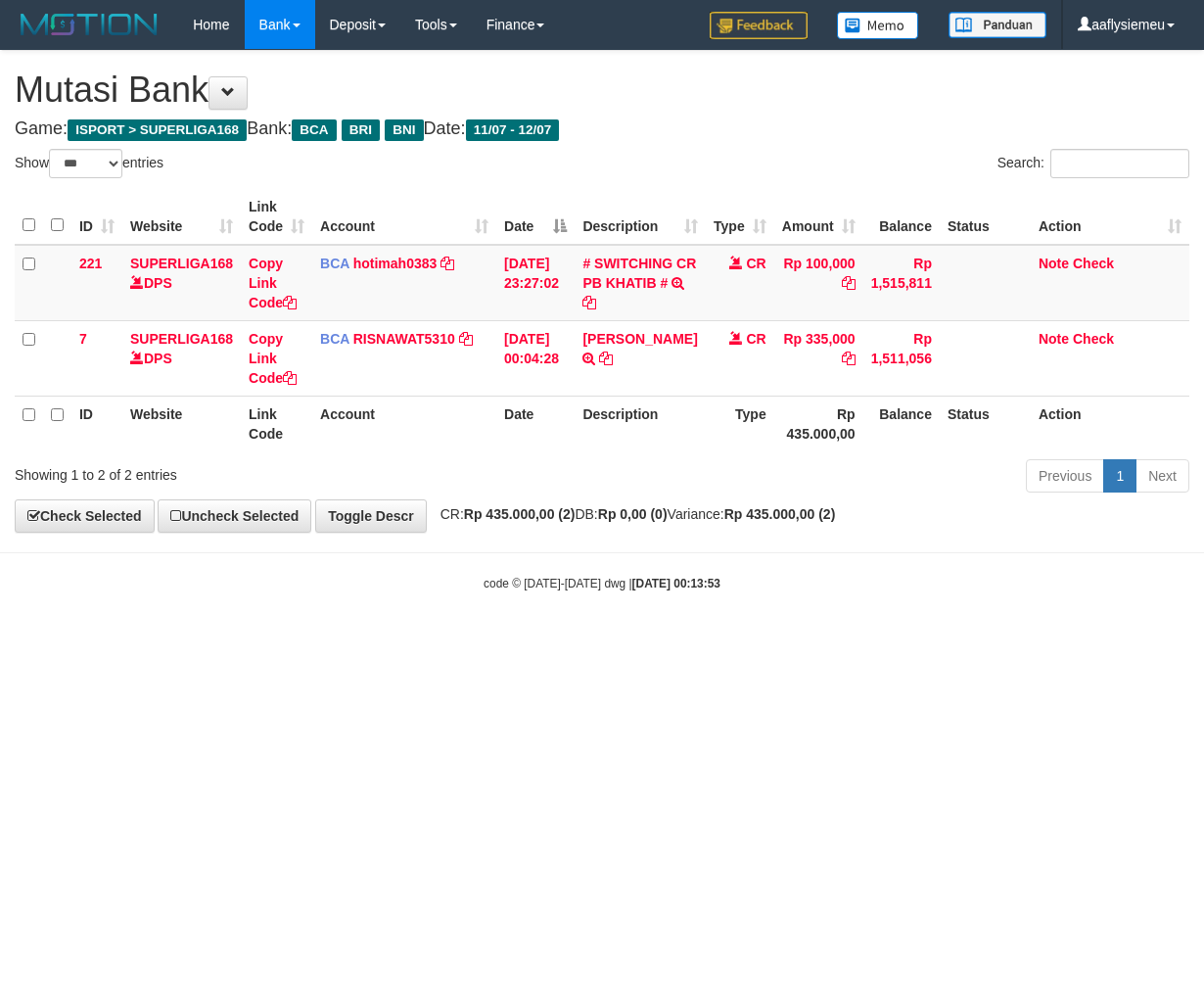 scroll, scrollTop: 0, scrollLeft: 0, axis: both 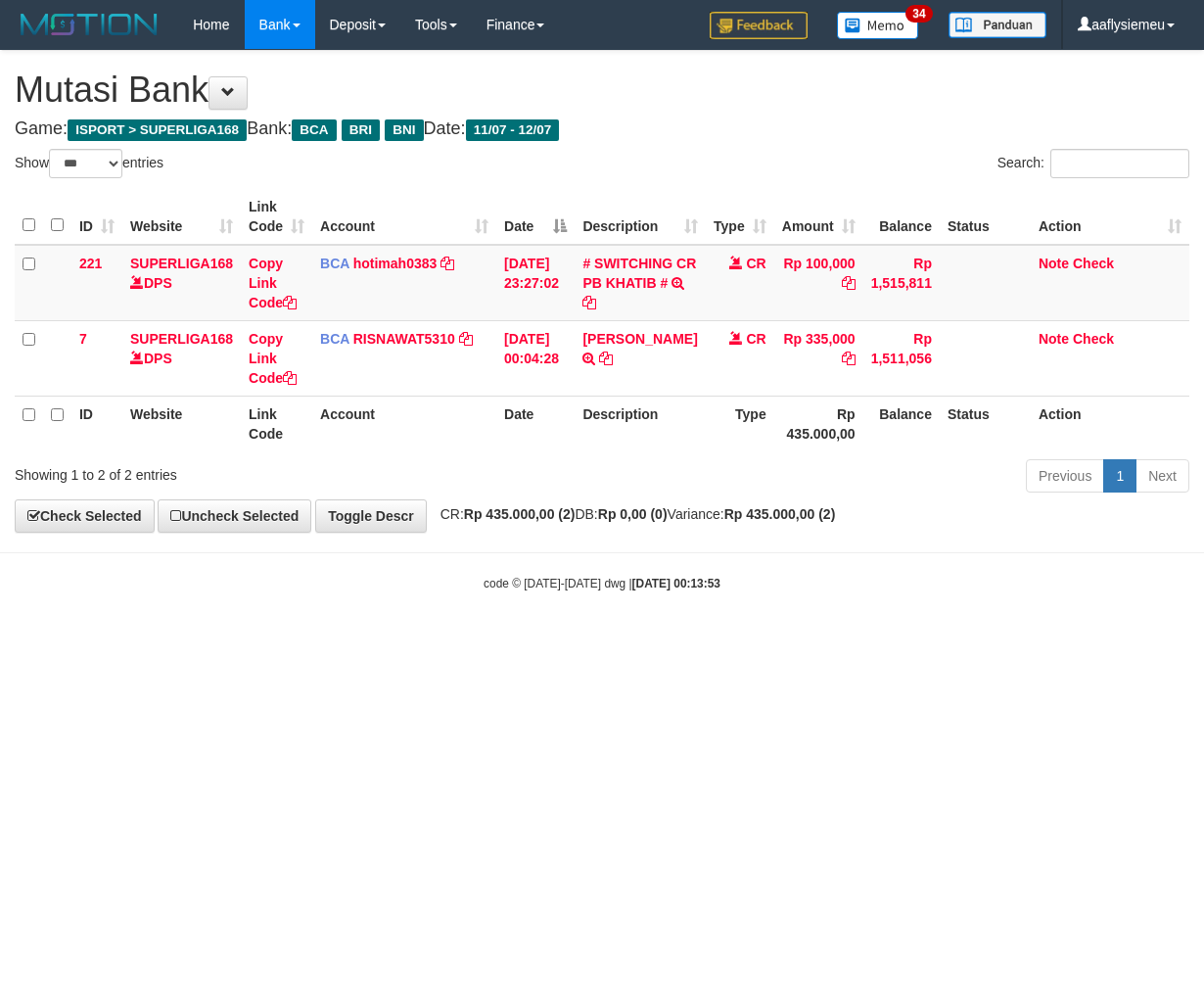click on "Toggle navigation
Home
Bank
Account List
Load
By Website
Group
[ISPORT]													SUPERLIGA168
By Load Group (DPS)" at bounding box center (602, 320) 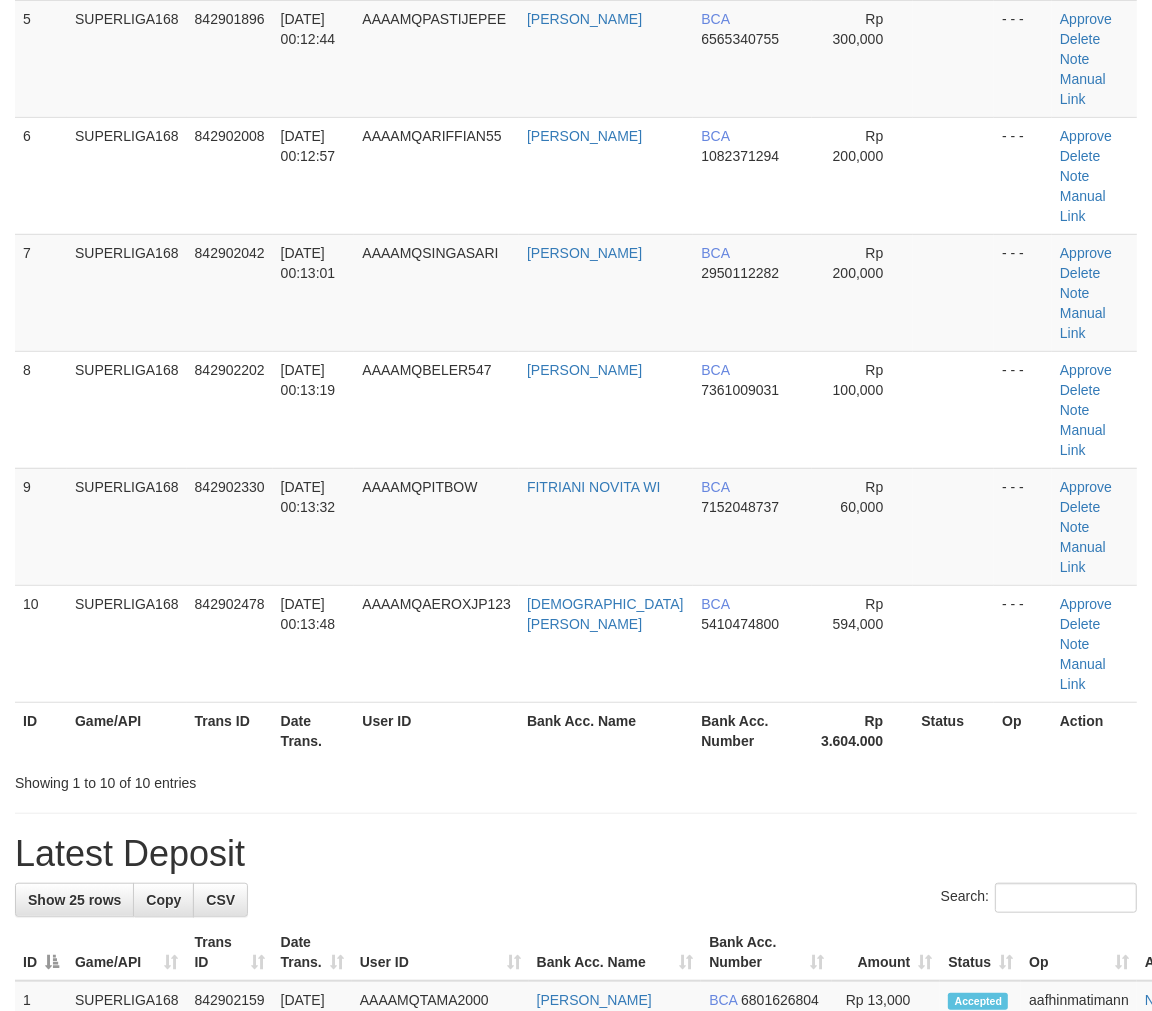 scroll, scrollTop: 444, scrollLeft: 0, axis: vertical 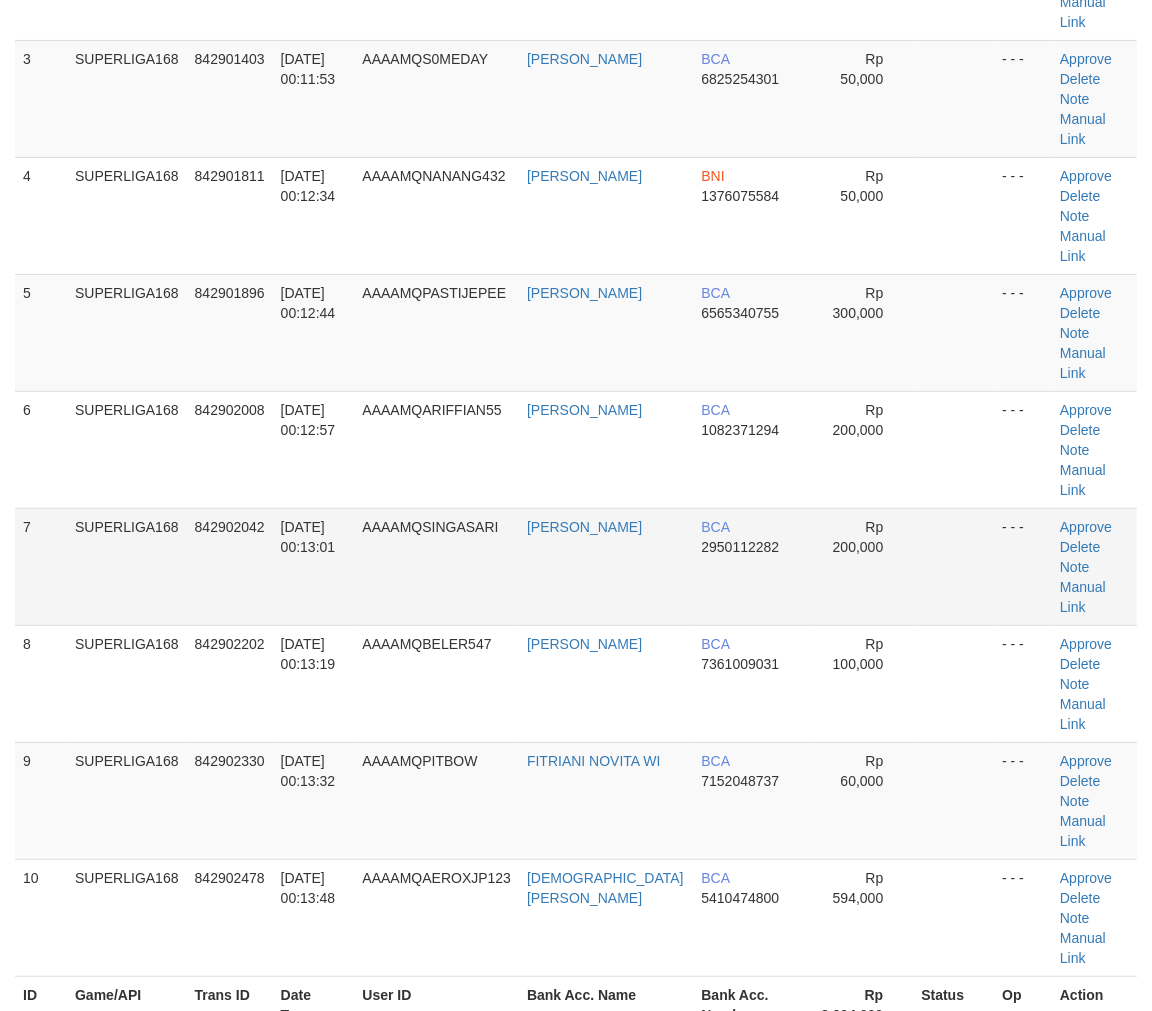 drag, startPoint x: 400, startPoint y: 425, endPoint x: 254, endPoint y: 513, distance: 170.46994 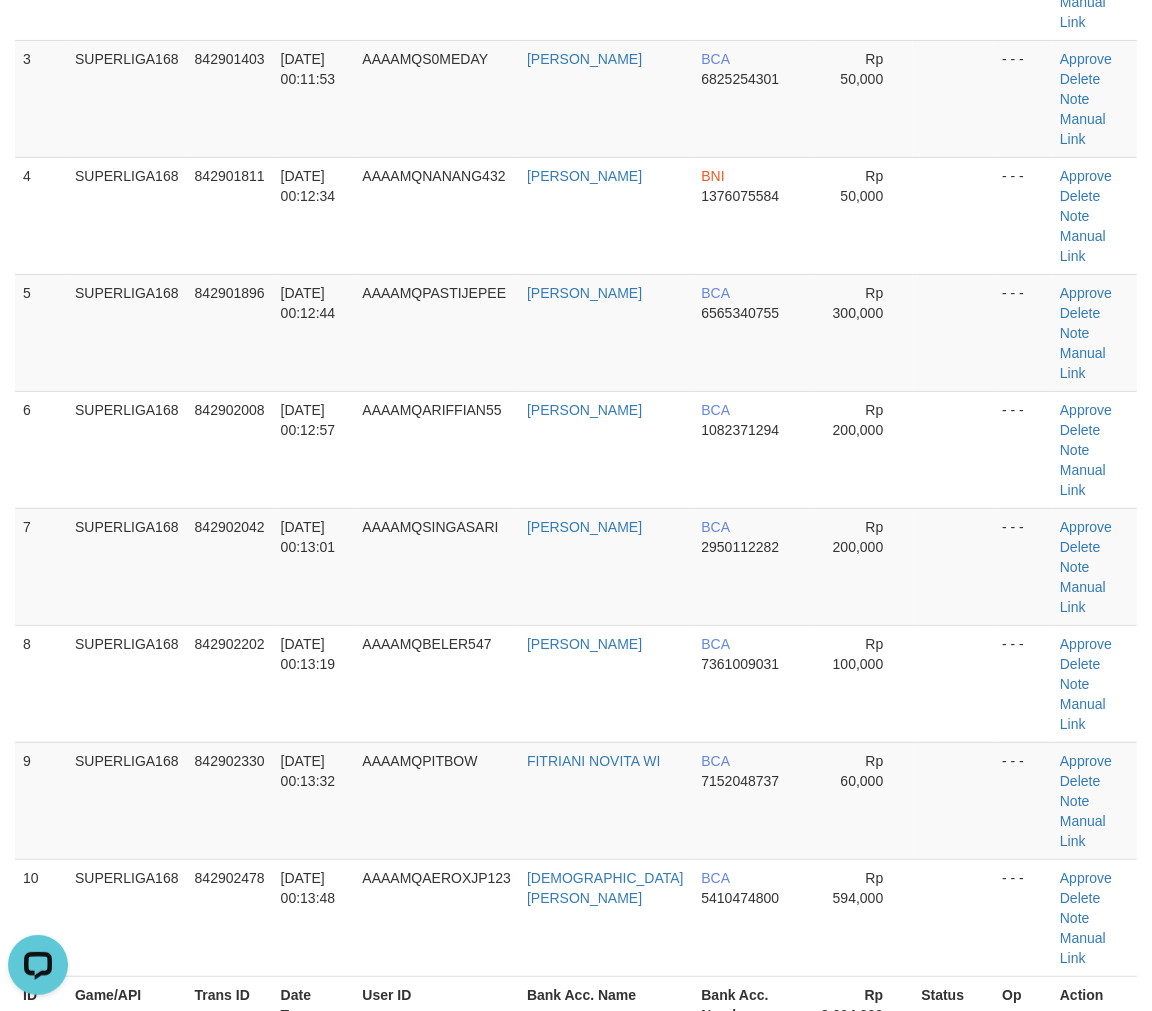 scroll, scrollTop: 0, scrollLeft: 0, axis: both 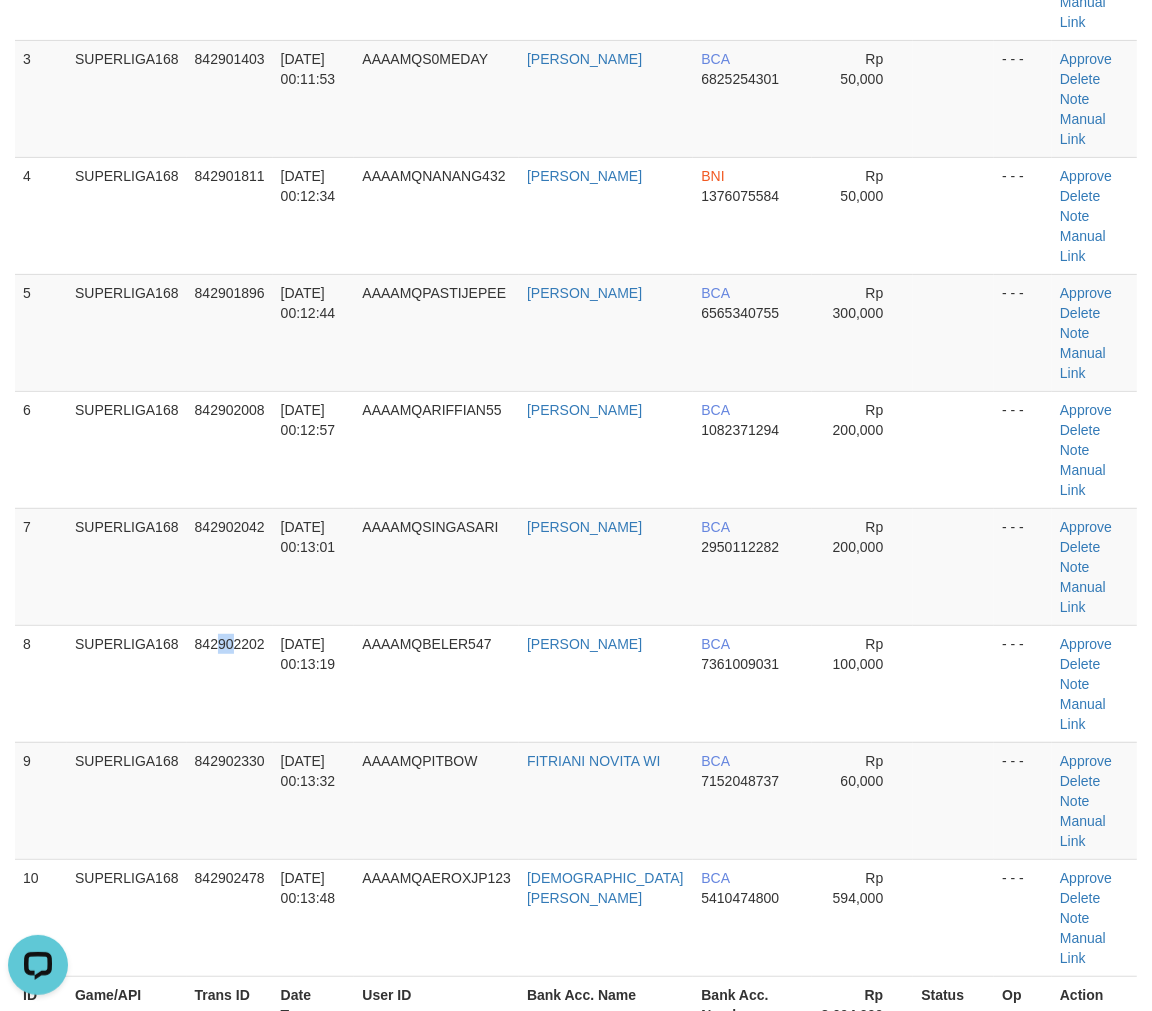 drag, startPoint x: 236, startPoint y: 484, endPoint x: 6, endPoint y: 566, distance: 244.18027 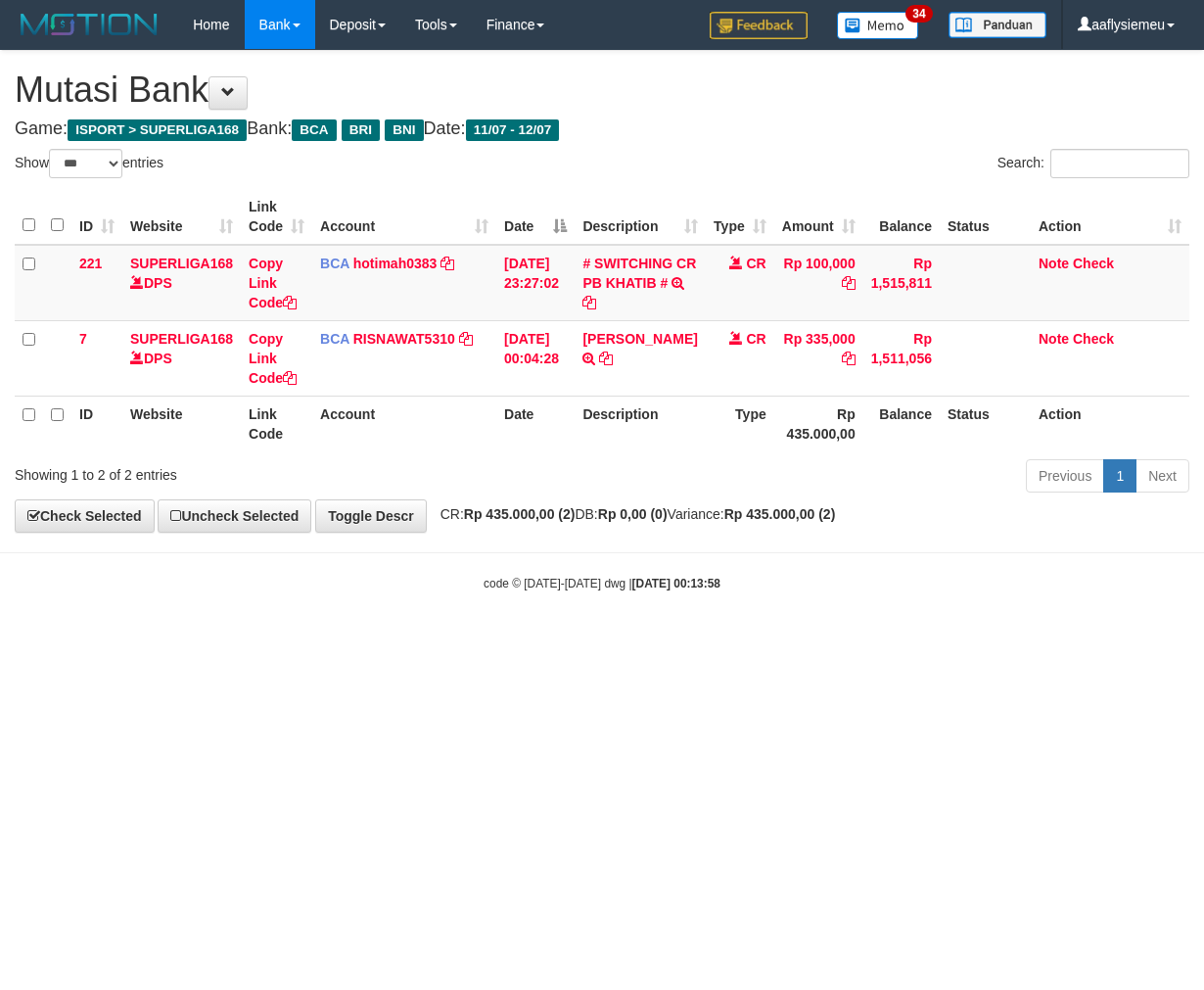 select on "***" 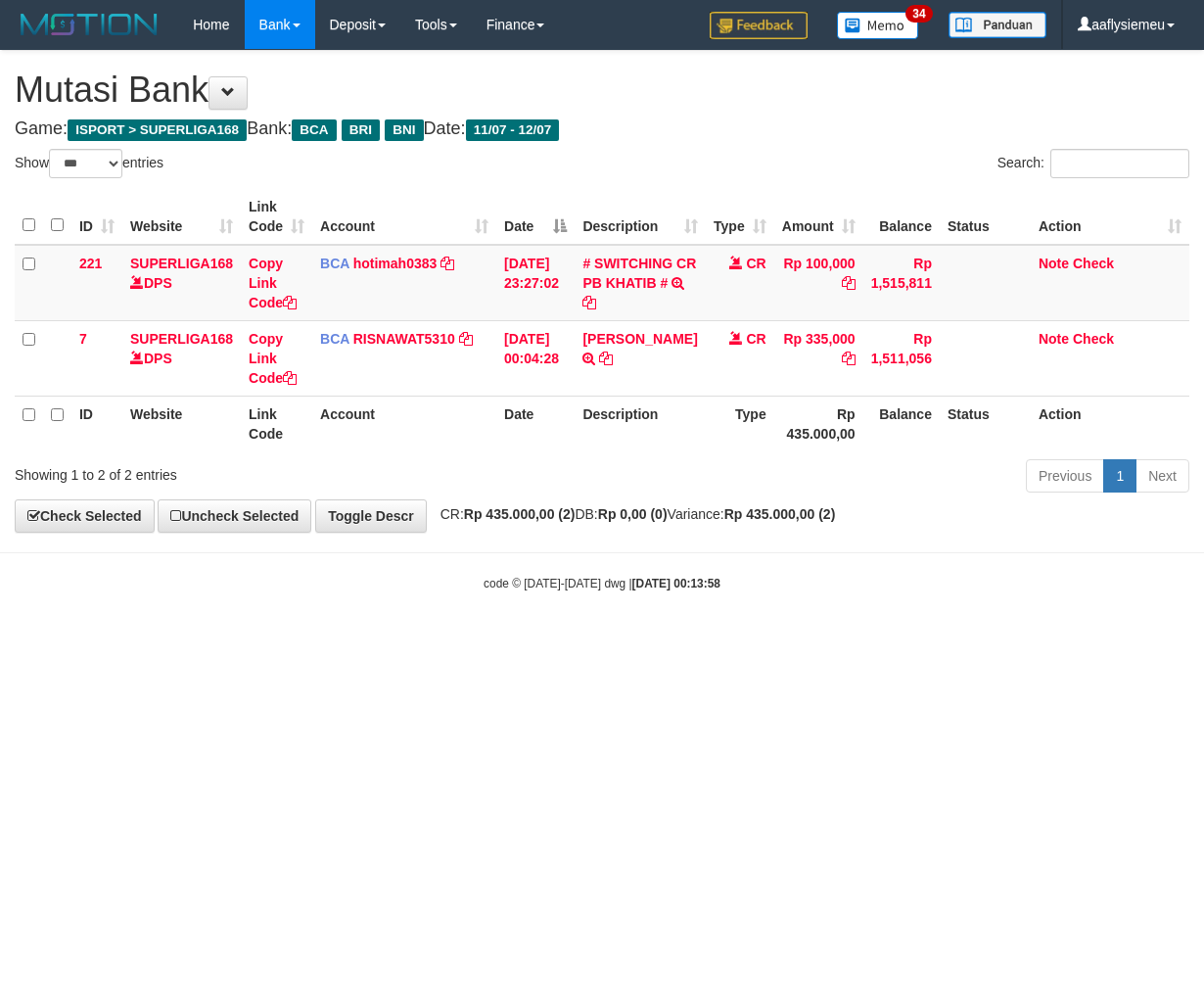scroll, scrollTop: 0, scrollLeft: 0, axis: both 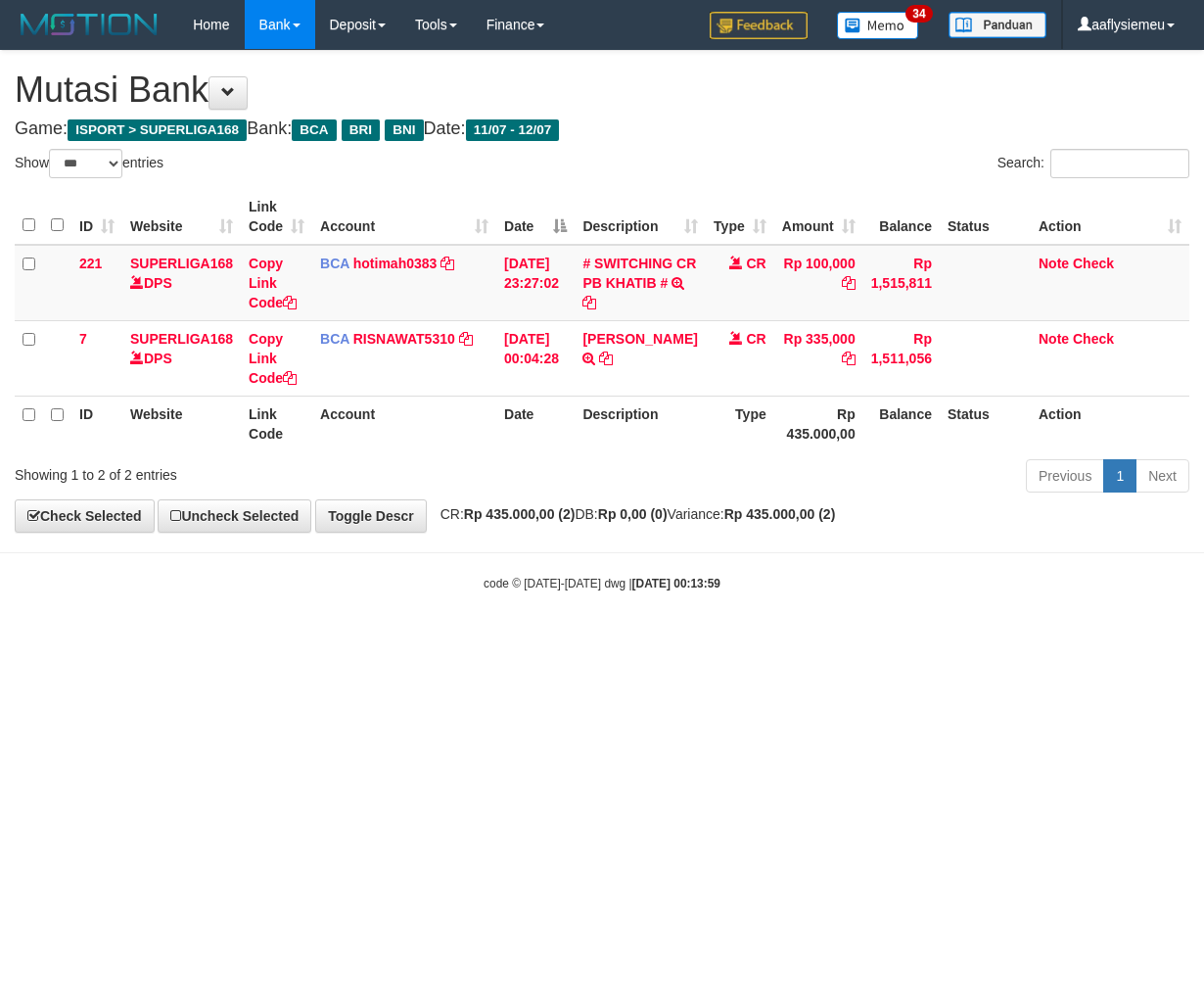 select on "***" 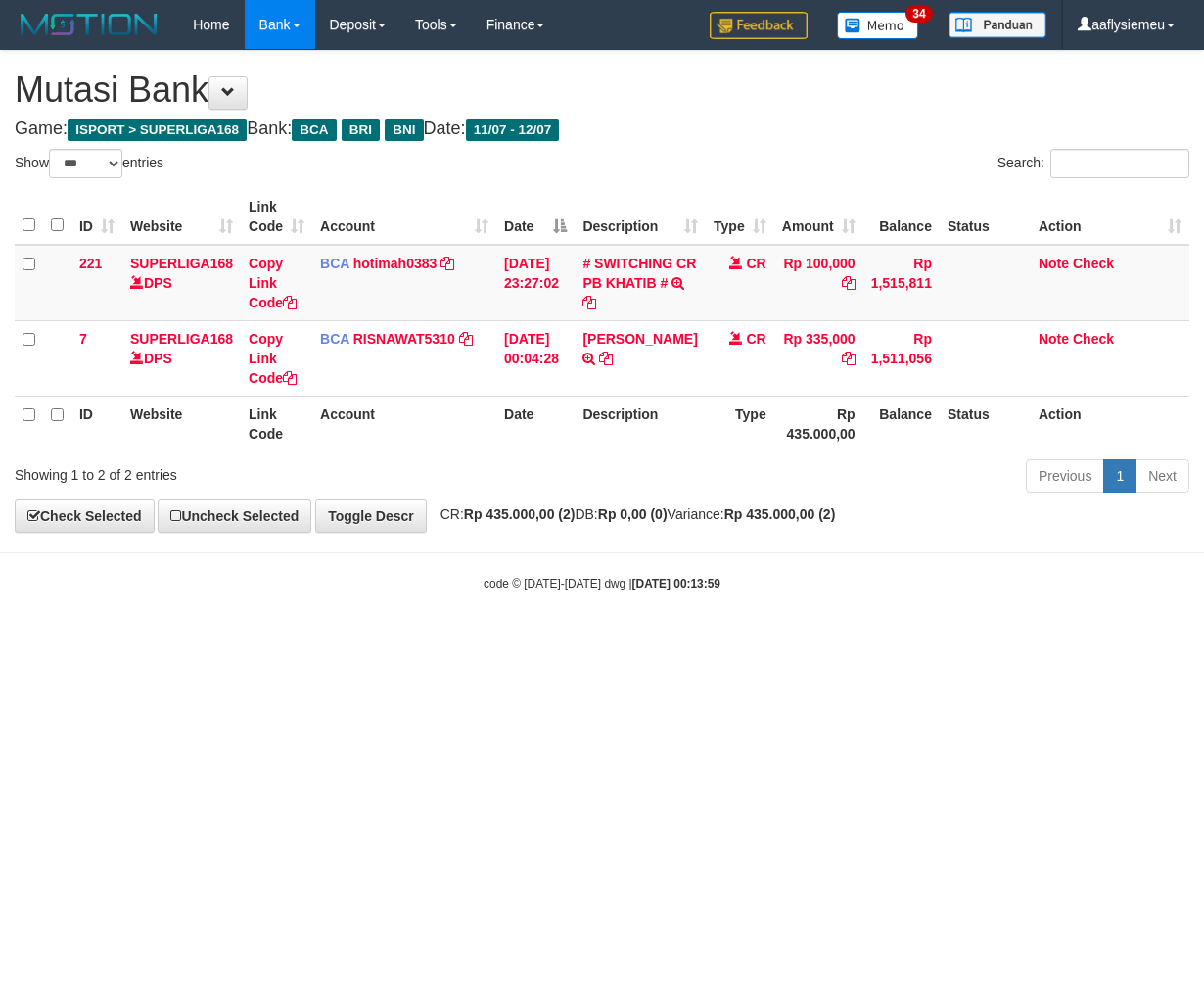 scroll, scrollTop: 0, scrollLeft: 0, axis: both 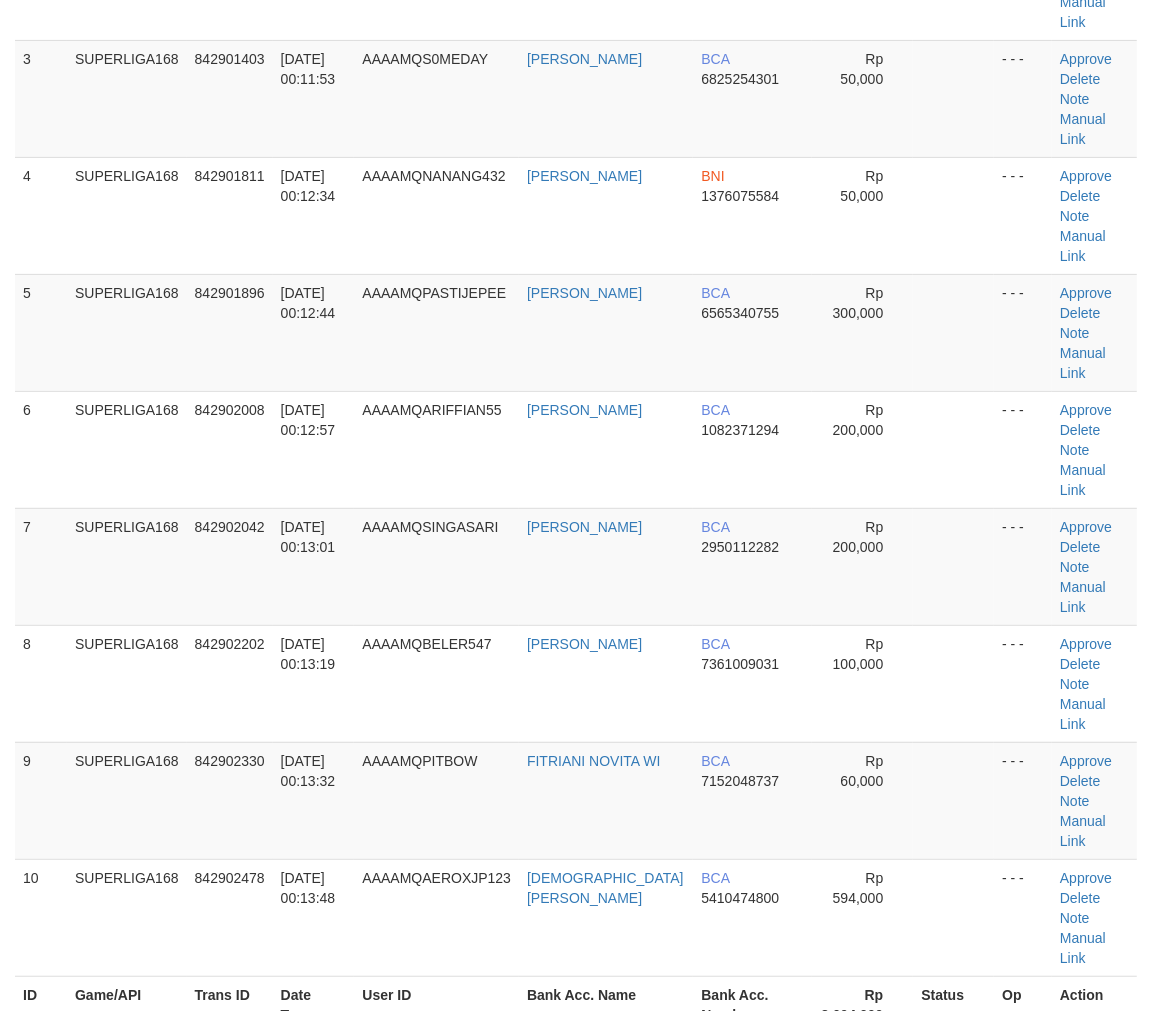 drag, startPoint x: 263, startPoint y: 411, endPoint x: 10, endPoint y: 520, distance: 275.48138 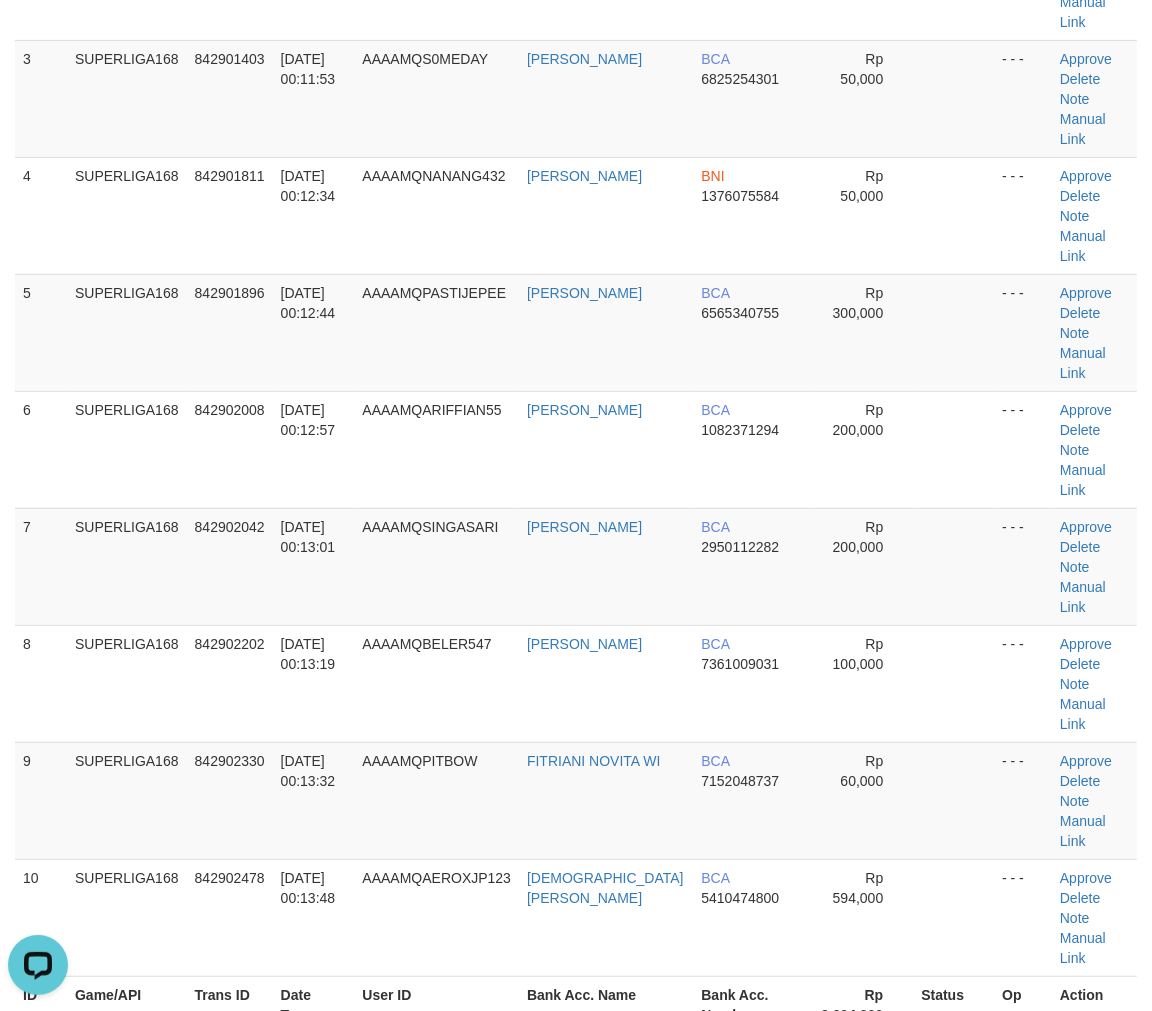 scroll, scrollTop: 0, scrollLeft: 0, axis: both 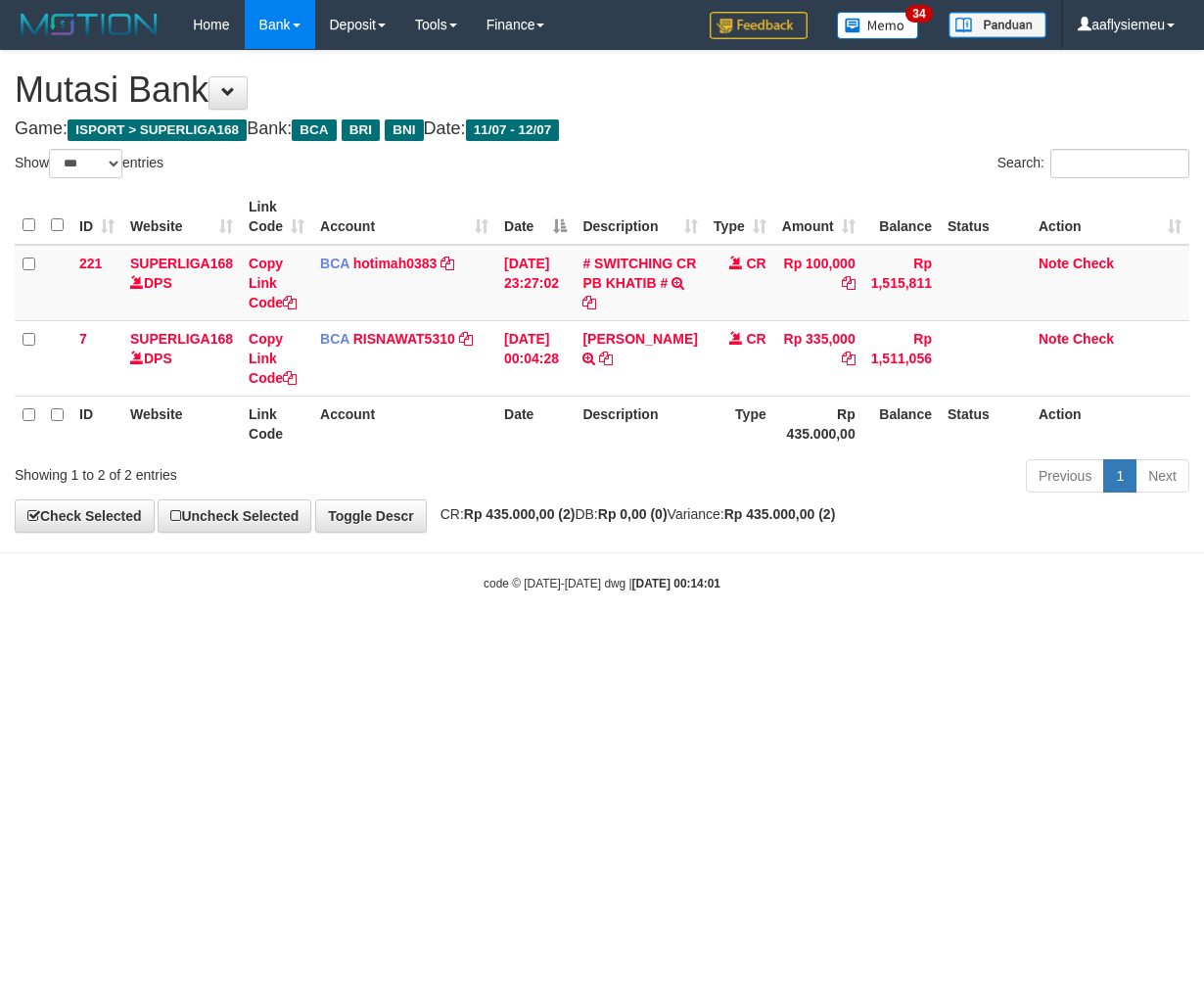 select on "***" 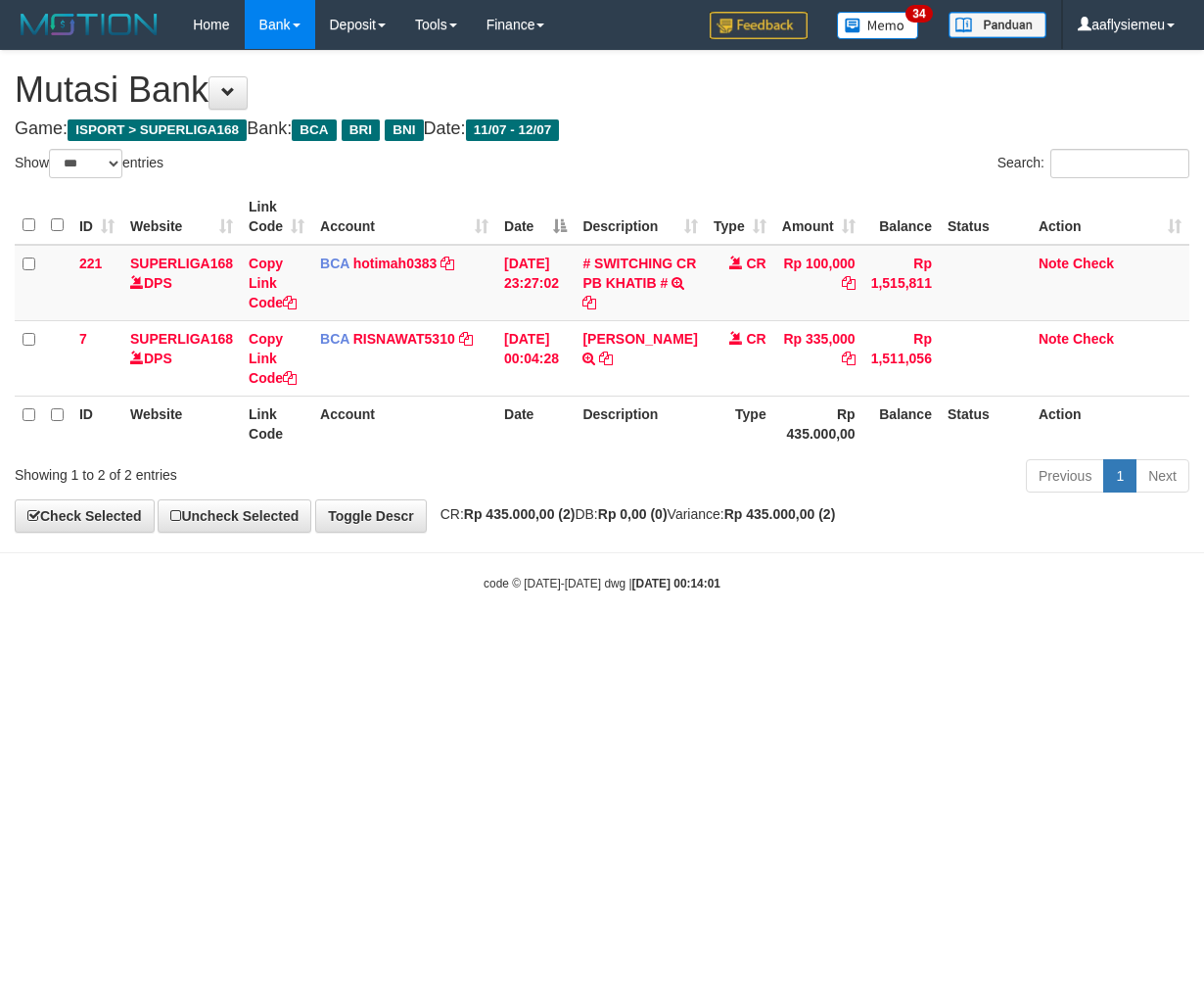 scroll, scrollTop: 0, scrollLeft: 0, axis: both 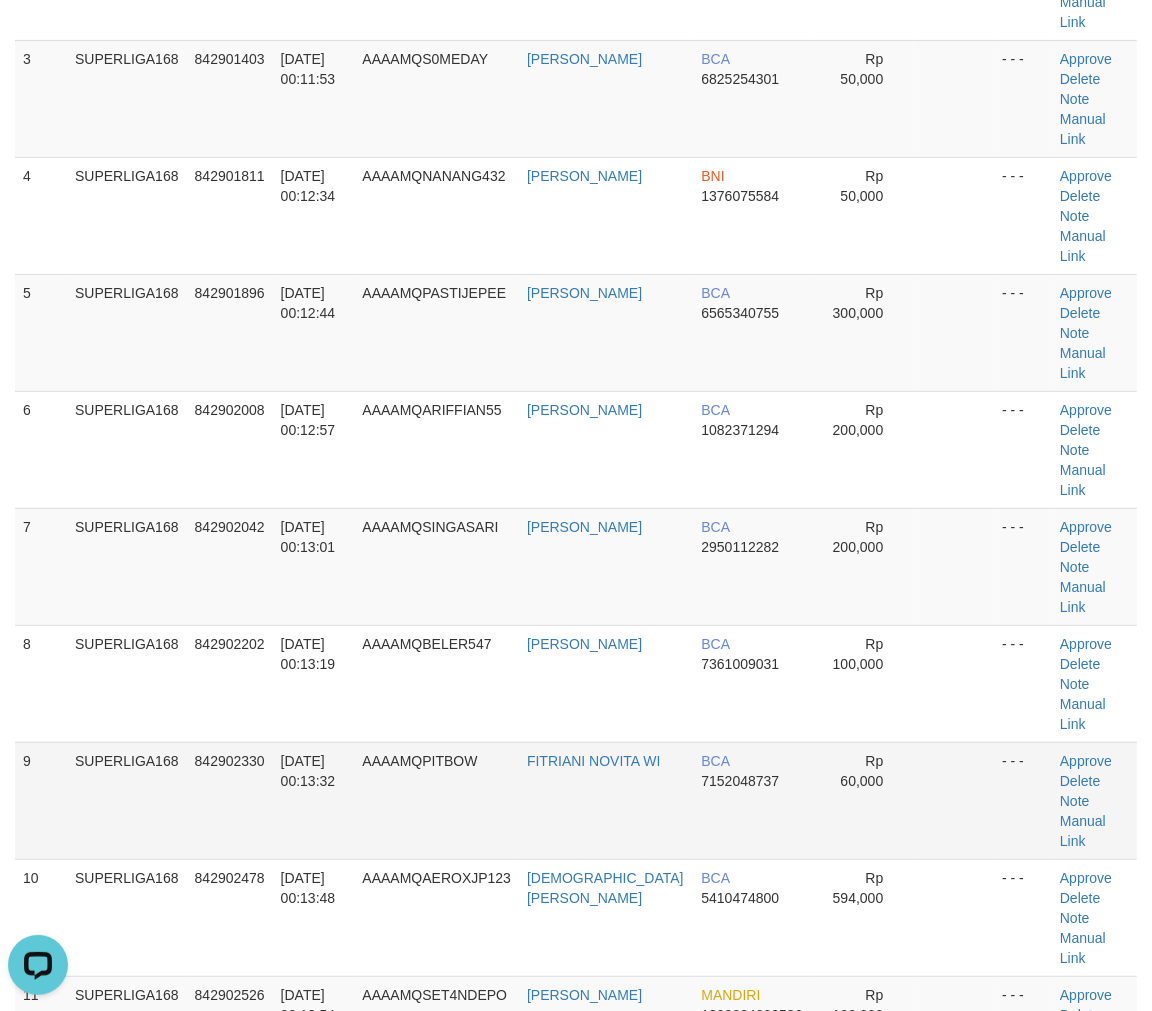 click on "SUPERLIGA168" at bounding box center [127, 800] 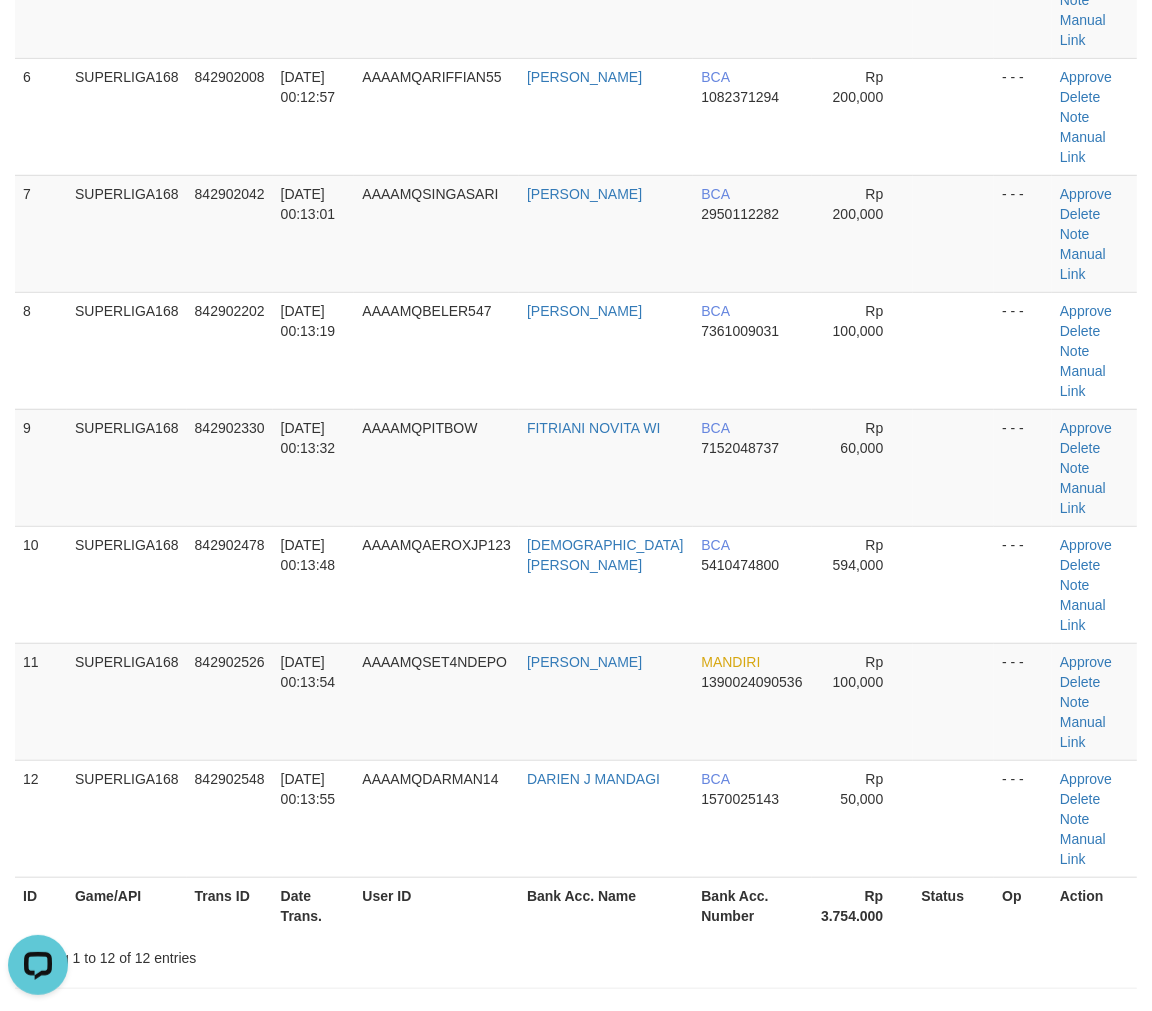 scroll, scrollTop: 222, scrollLeft: 0, axis: vertical 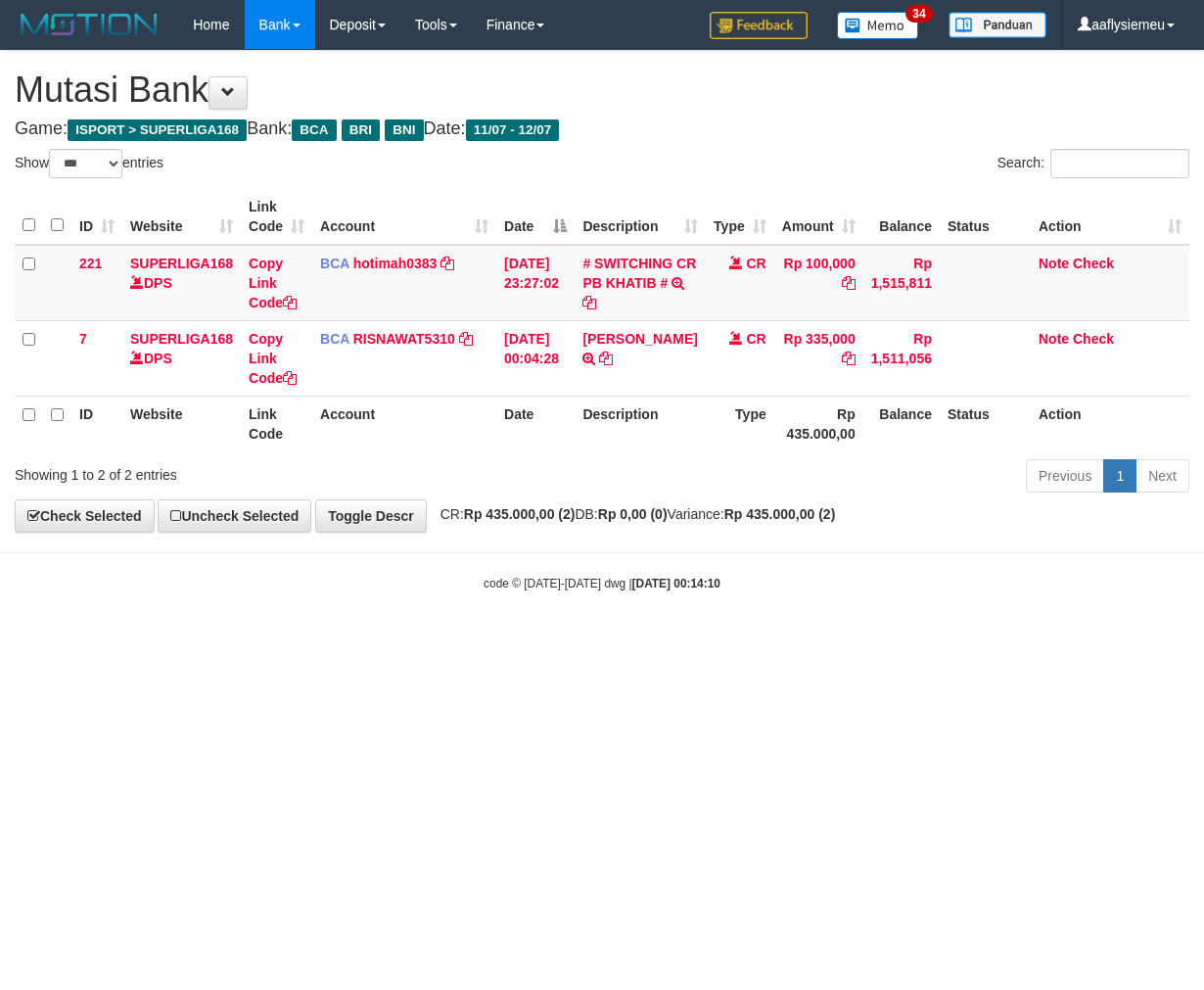 select on "***" 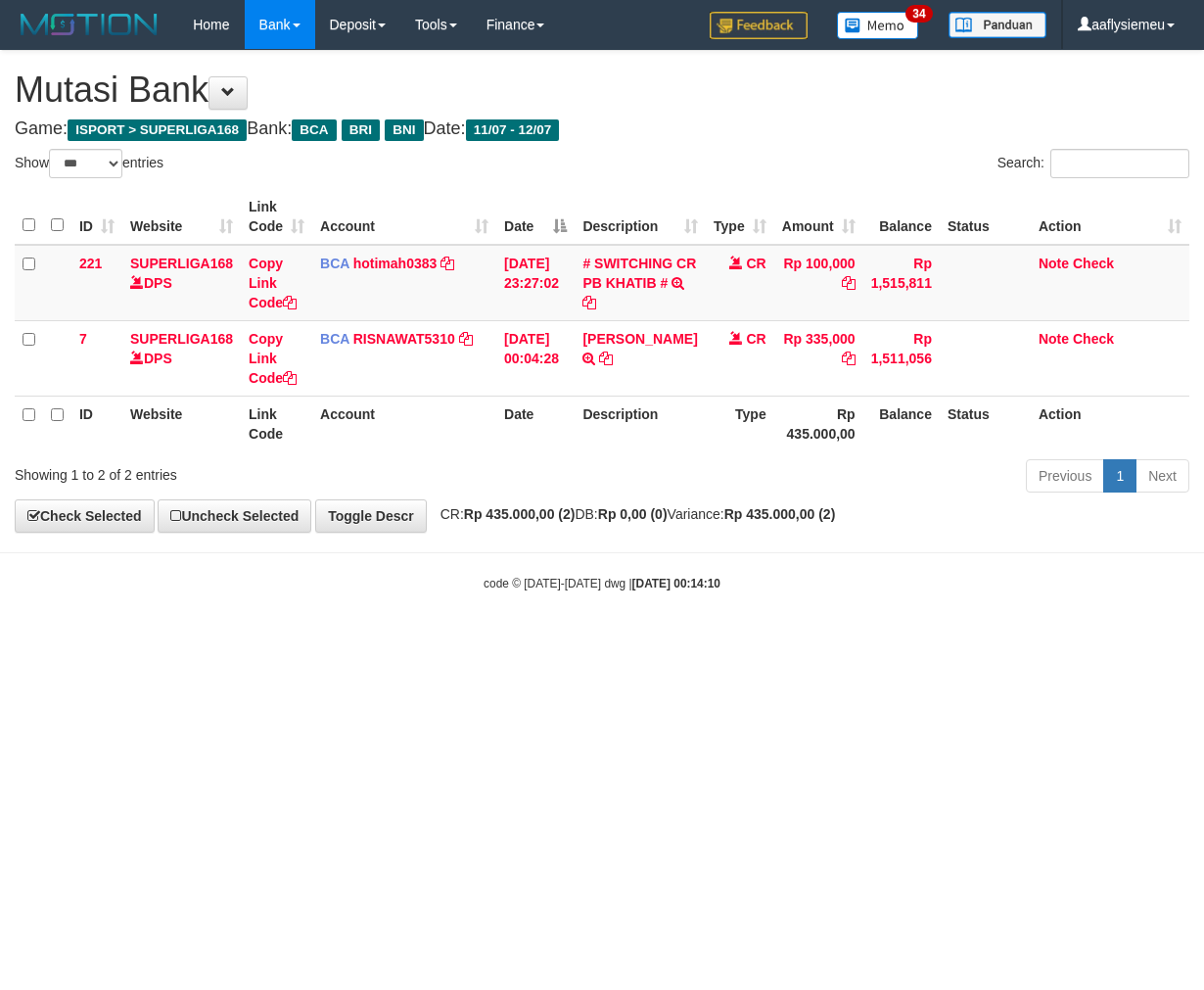 scroll, scrollTop: 0, scrollLeft: 0, axis: both 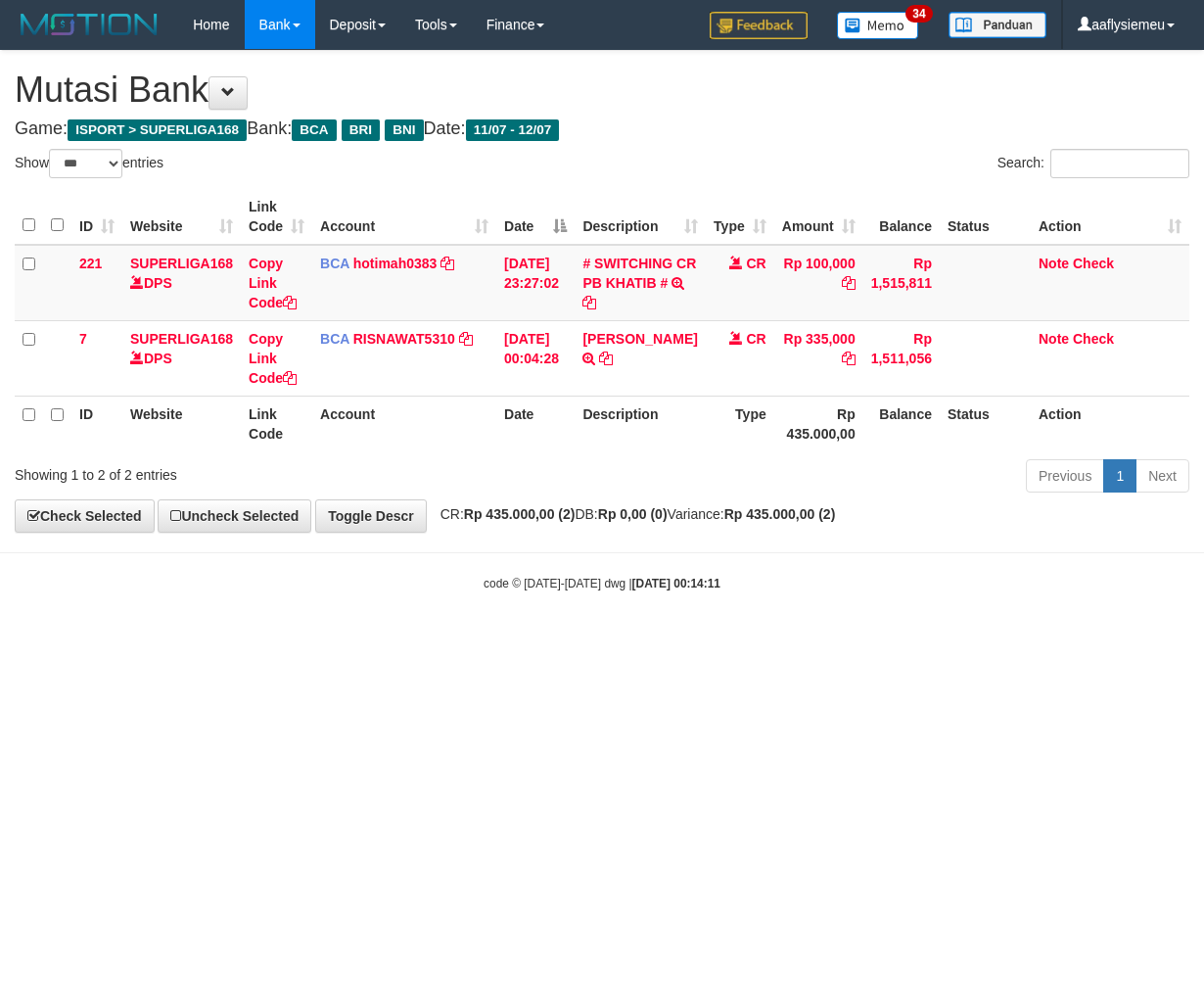 select on "***" 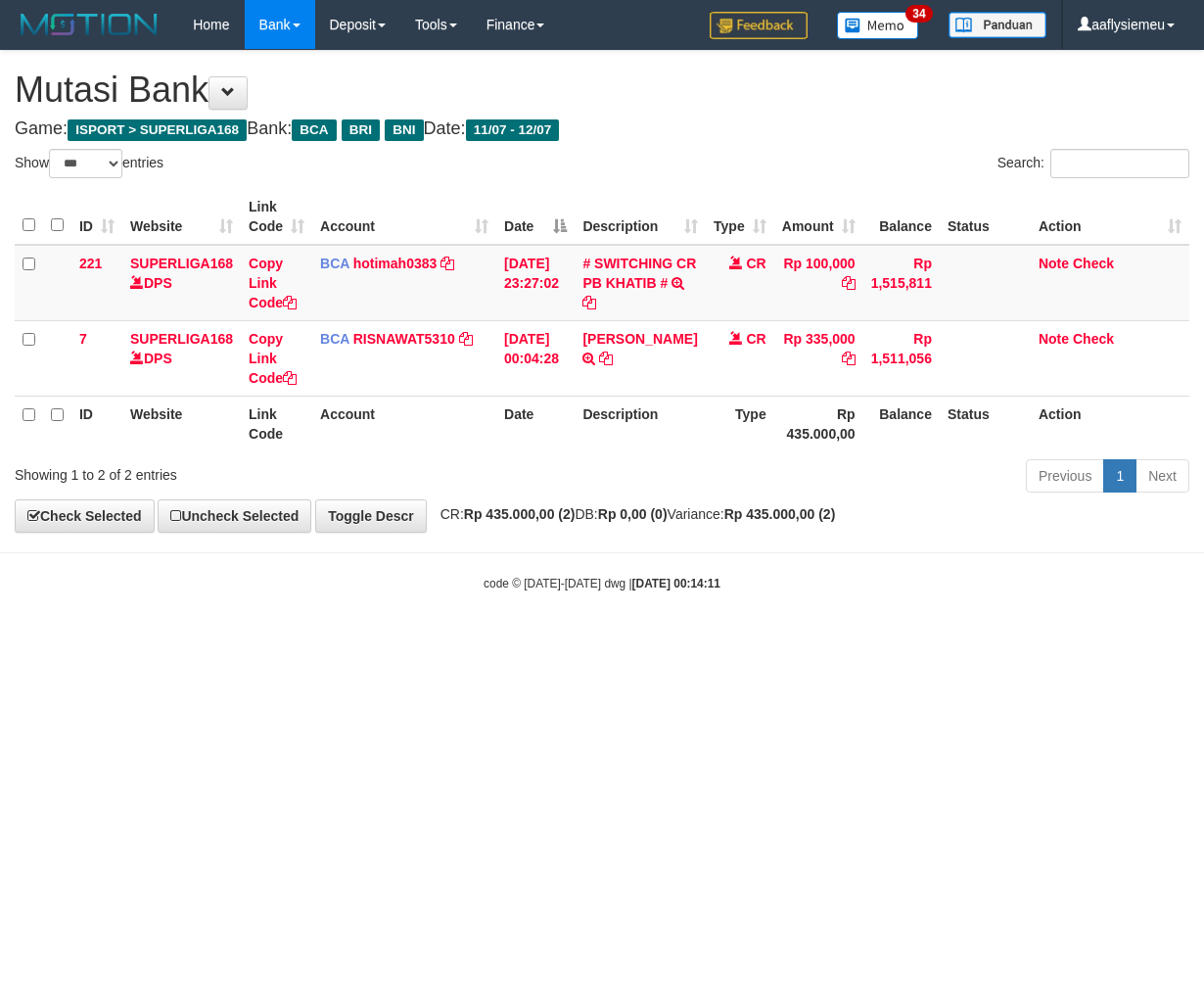 scroll, scrollTop: 0, scrollLeft: 0, axis: both 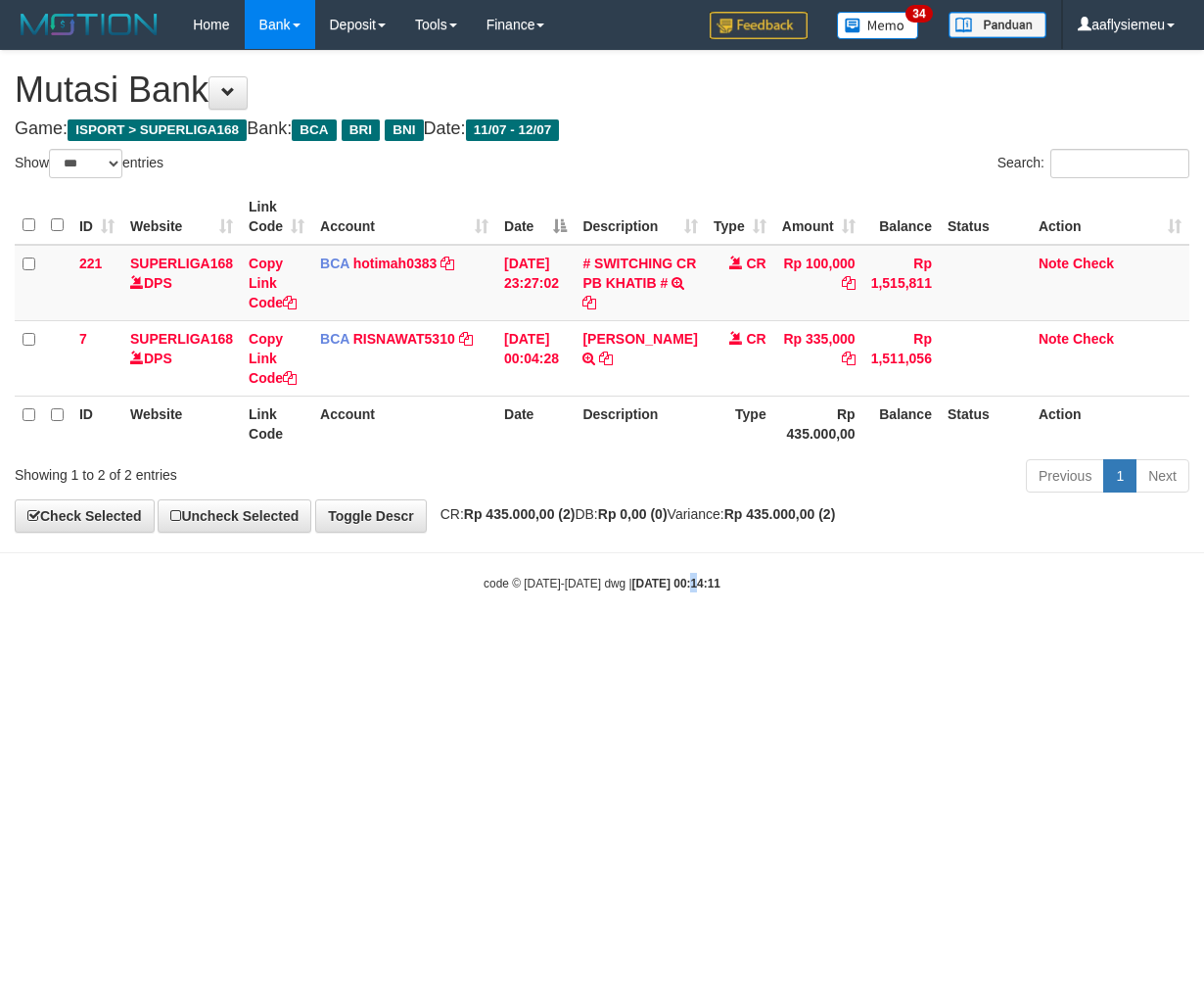 click on "Toggle navigation
Home
Bank
Account List
Load
By Website
Group
[ISPORT]													SUPERLIGA168
By Load Group (DPS)" at bounding box center [602, 320] 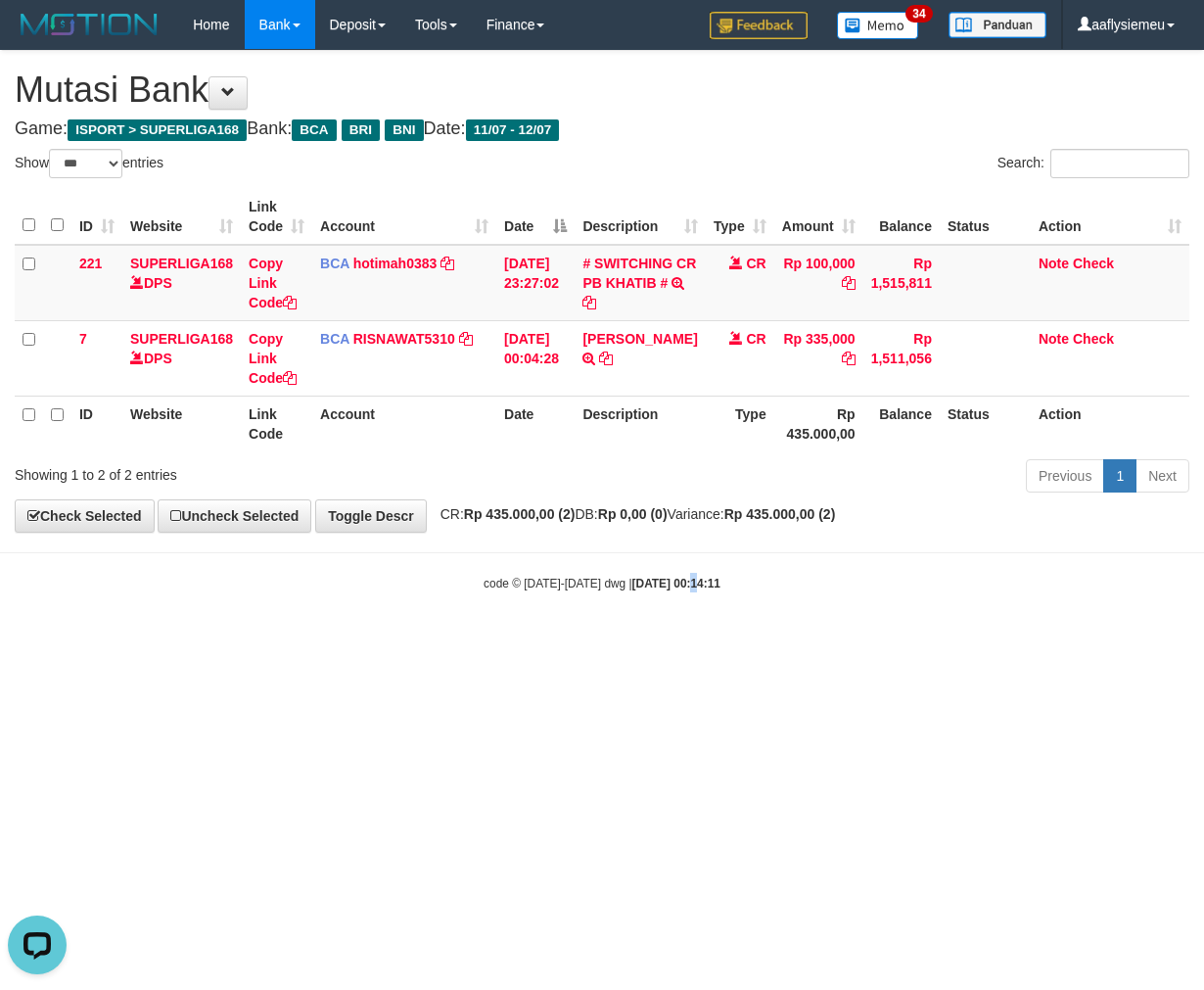 scroll, scrollTop: 0, scrollLeft: 0, axis: both 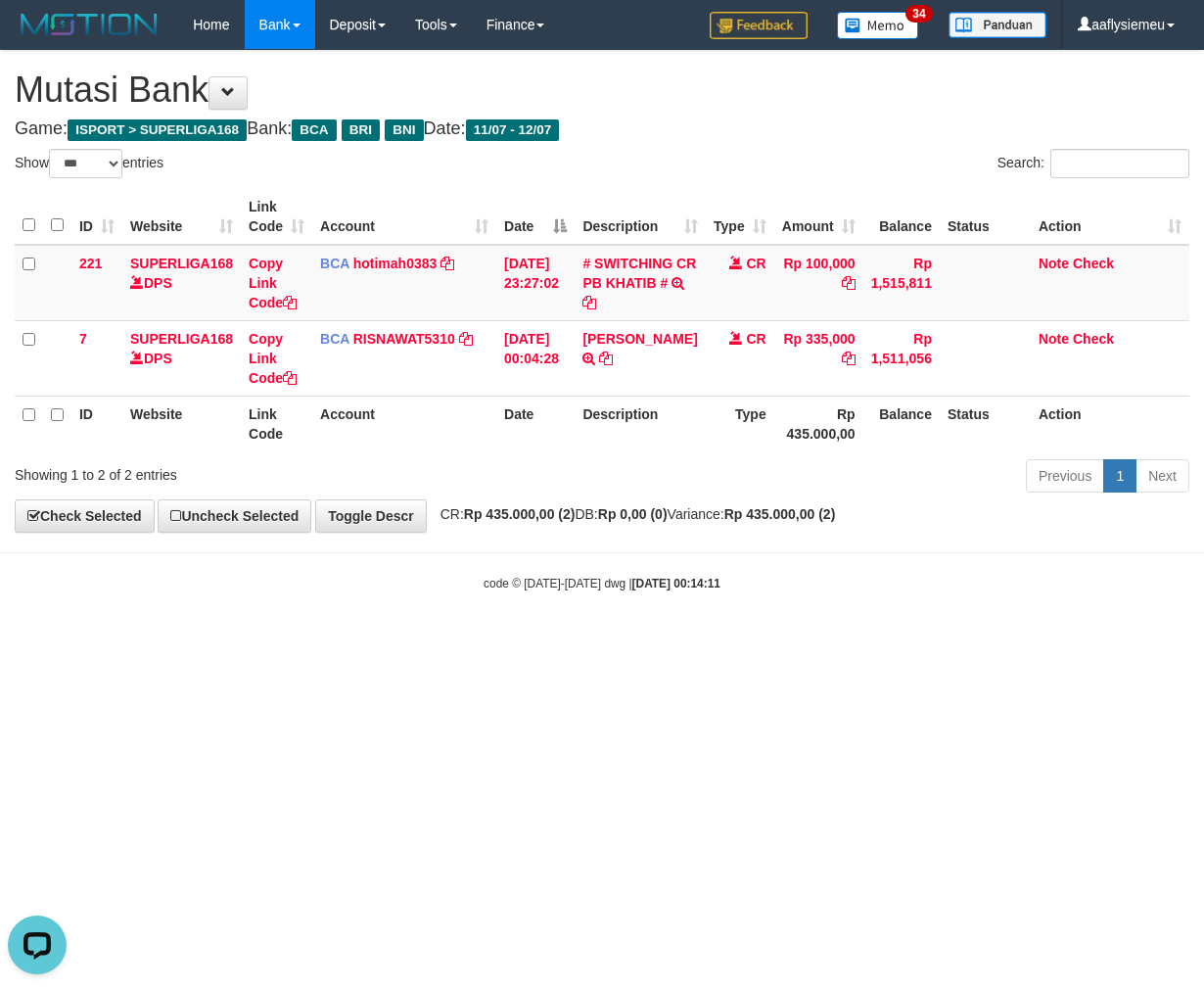 click on "Toggle navigation
Home
Bank
Account List
Load
By Website
Group
[ISPORT]													SUPERLIGA168
By Load Group (DPS)" at bounding box center [602, 320] 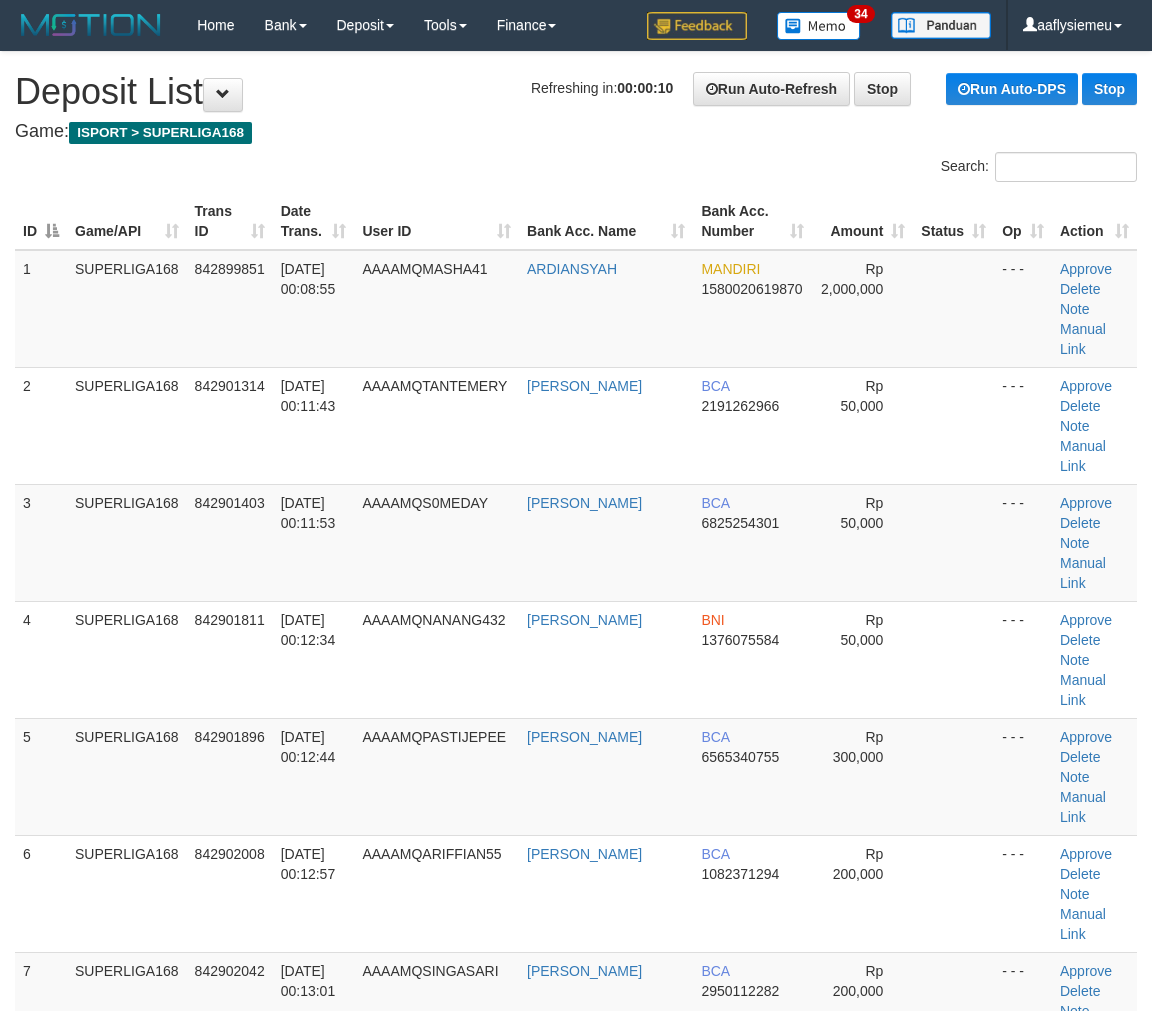 scroll, scrollTop: 0, scrollLeft: 0, axis: both 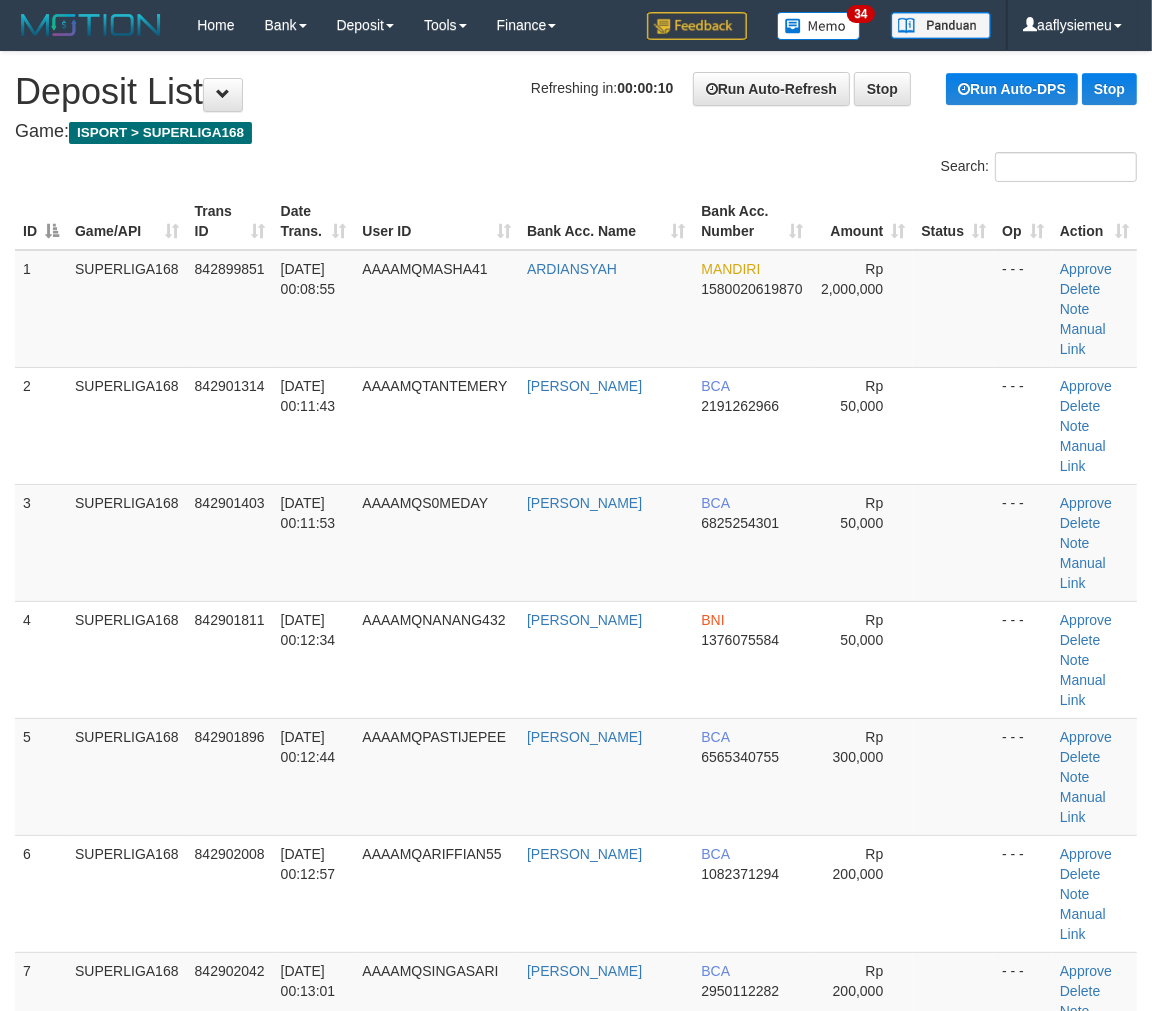 drag, startPoint x: 431, startPoint y: 760, endPoint x: 1, endPoint y: 912, distance: 456.07455 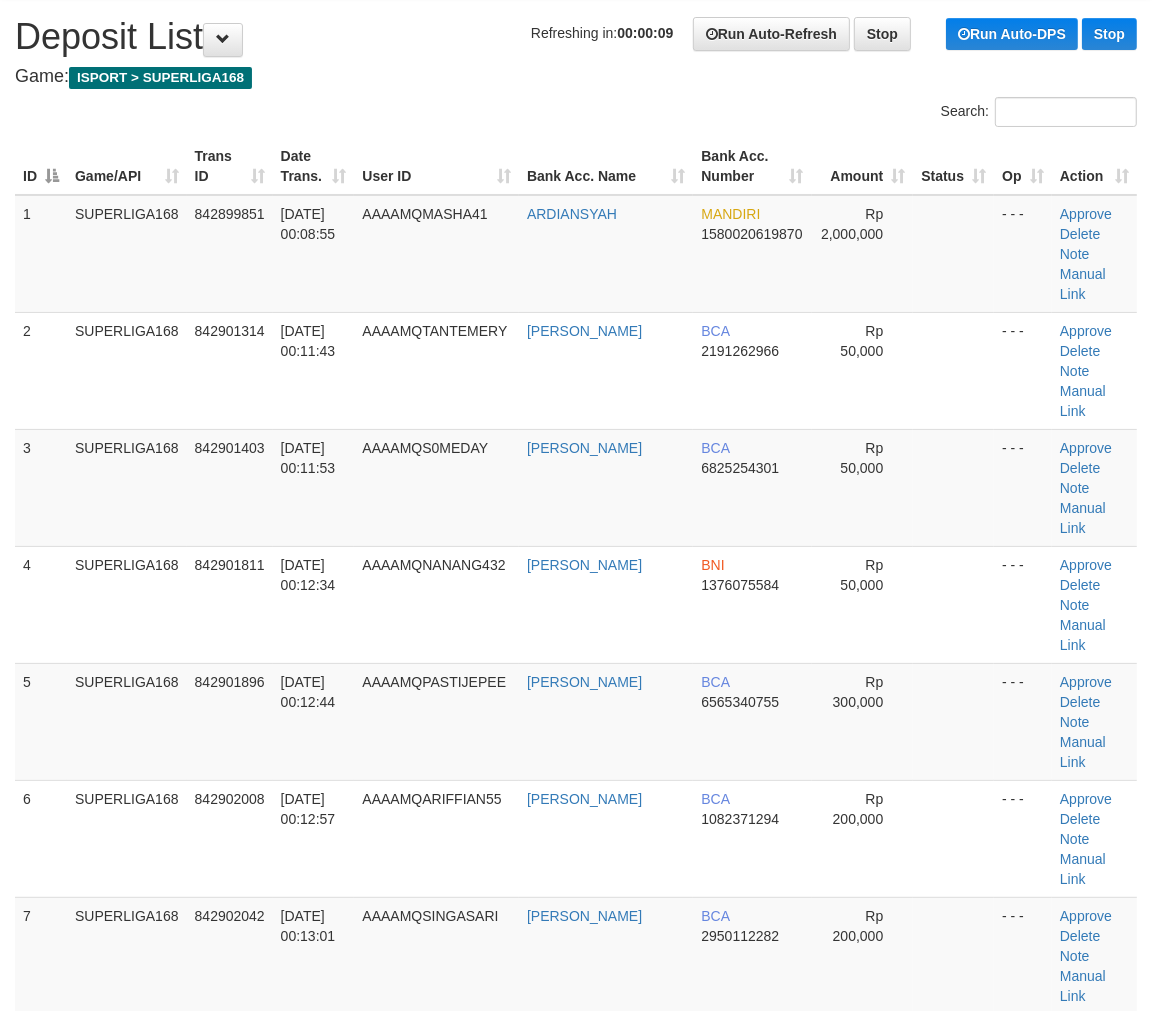 scroll, scrollTop: 111, scrollLeft: 0, axis: vertical 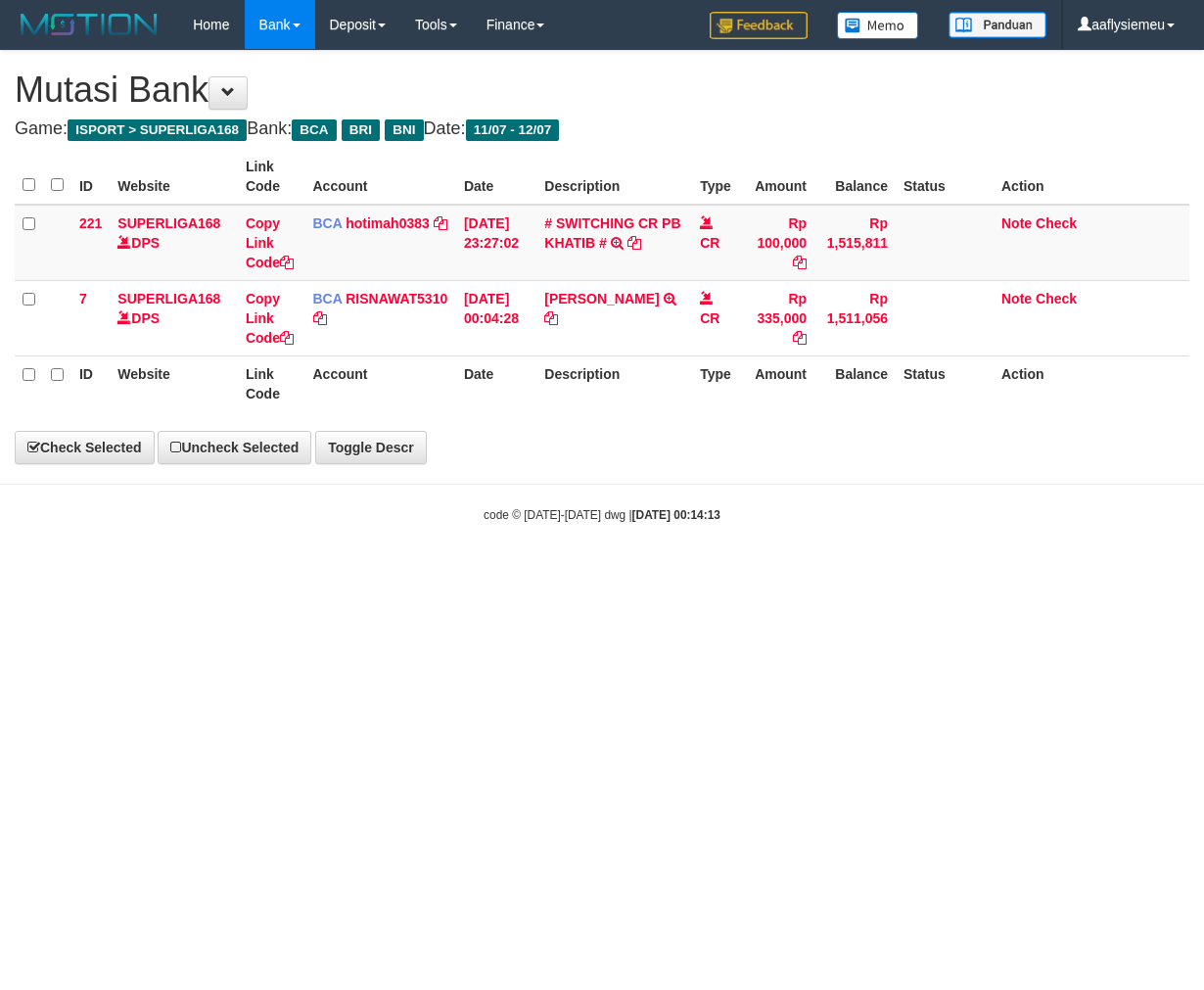 click on "Toggle navigation
Home
Bank
Account List
Load
By Website
Group
[ISPORT]													SUPERLIGA168
By Load Group (DPS)
Group aaf-001
Group aaf-002
Group aaf-003
Group aaf-004
Group aaf-005												 Sync" at bounding box center [602, 286] 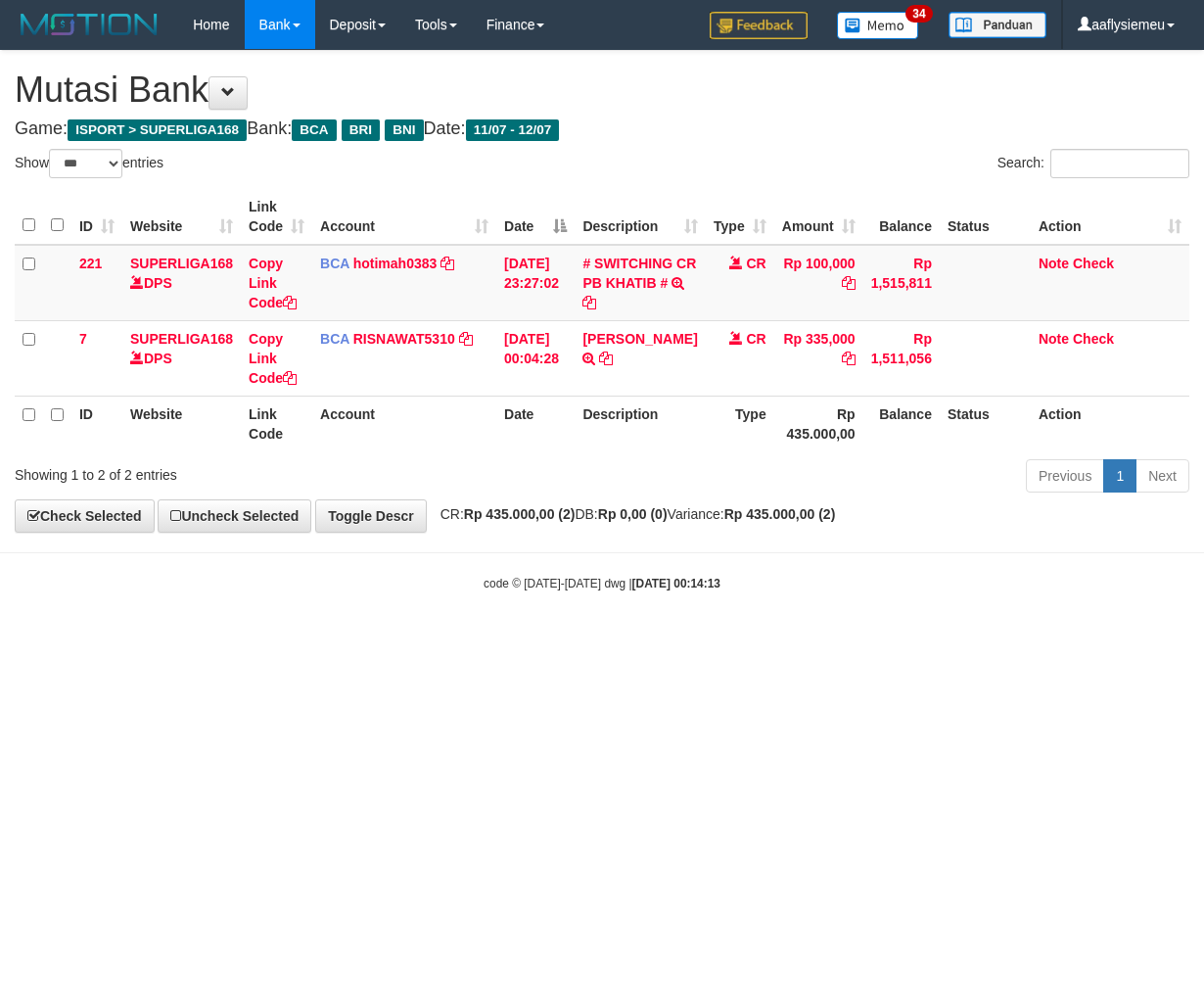 click on "Toggle navigation
Home
Bank
Account List
Load
By Website
Group
[ISPORT]													SUPERLIGA168
By Load Group (DPS)" at bounding box center [602, 320] 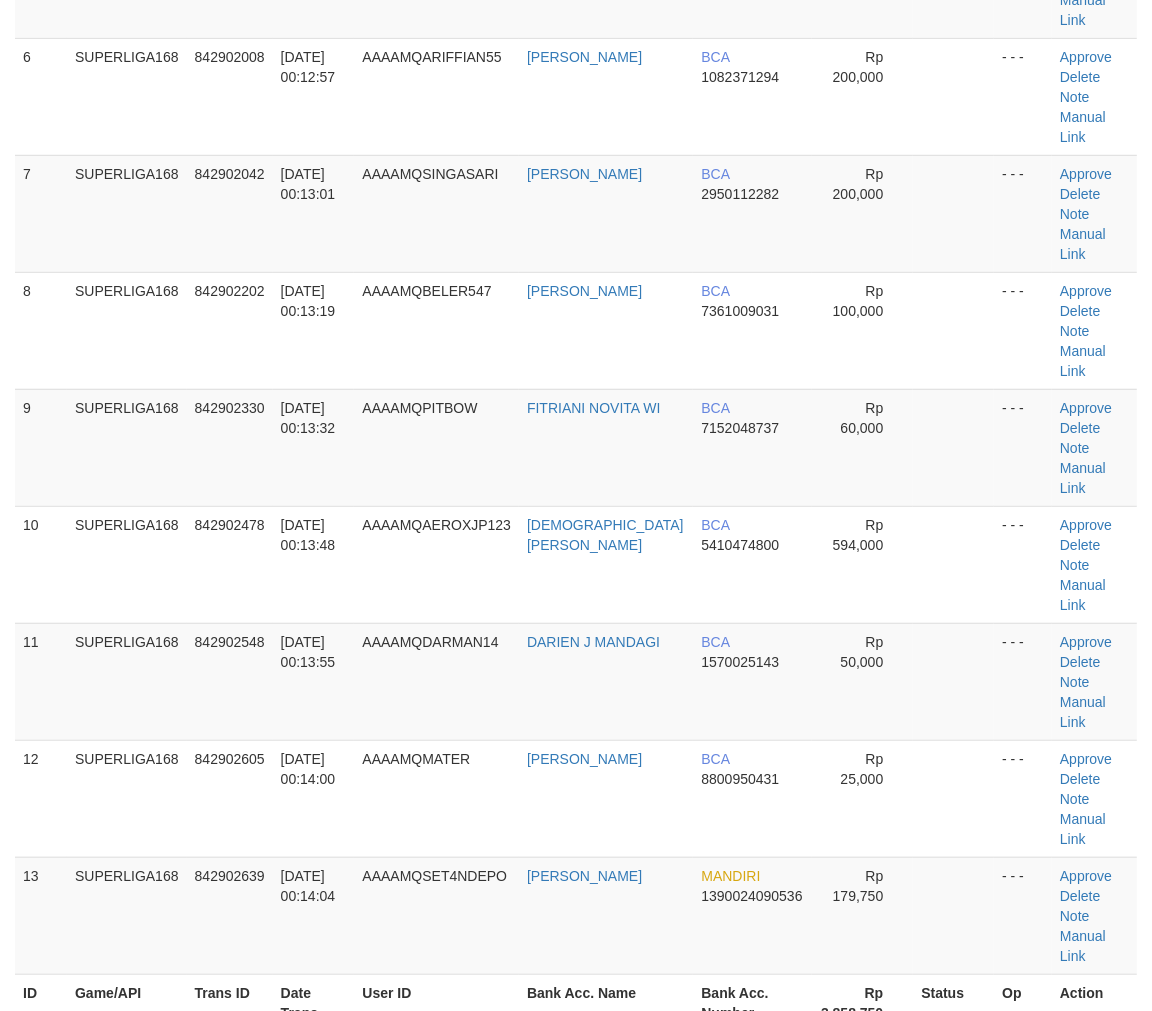 scroll, scrollTop: 1112, scrollLeft: 0, axis: vertical 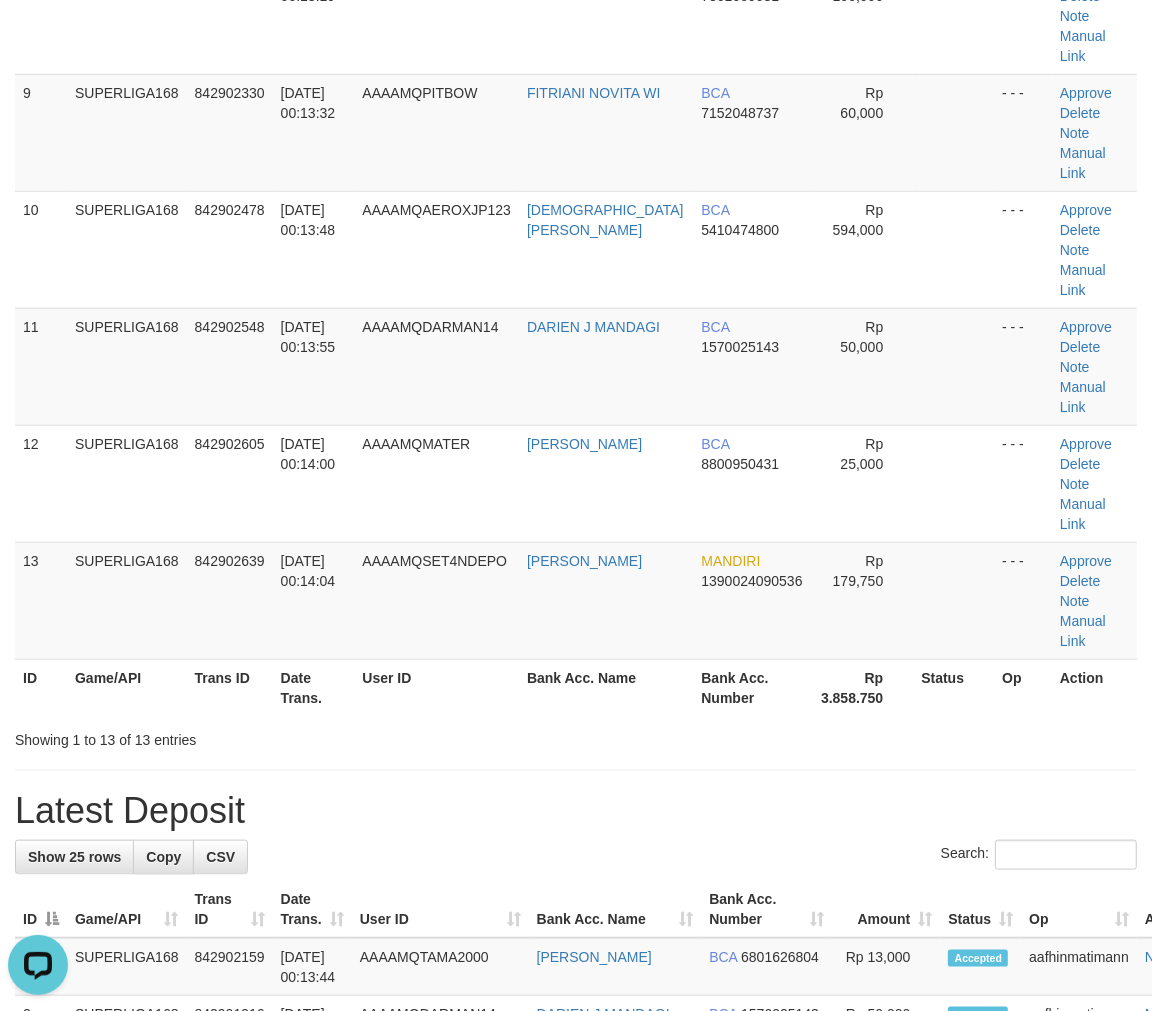click on "Game/API" at bounding box center (127, 687) 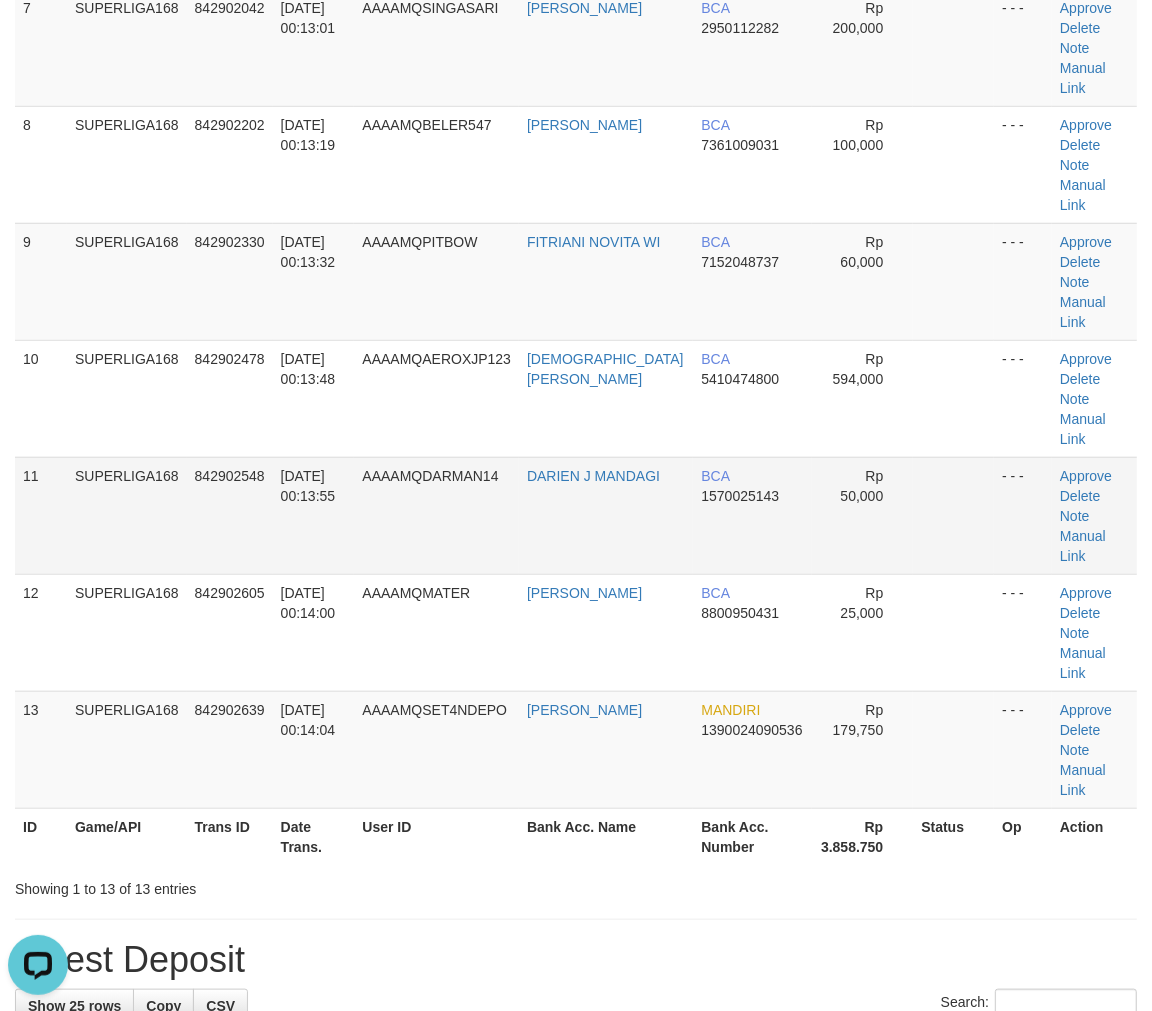 scroll, scrollTop: 667, scrollLeft: 0, axis: vertical 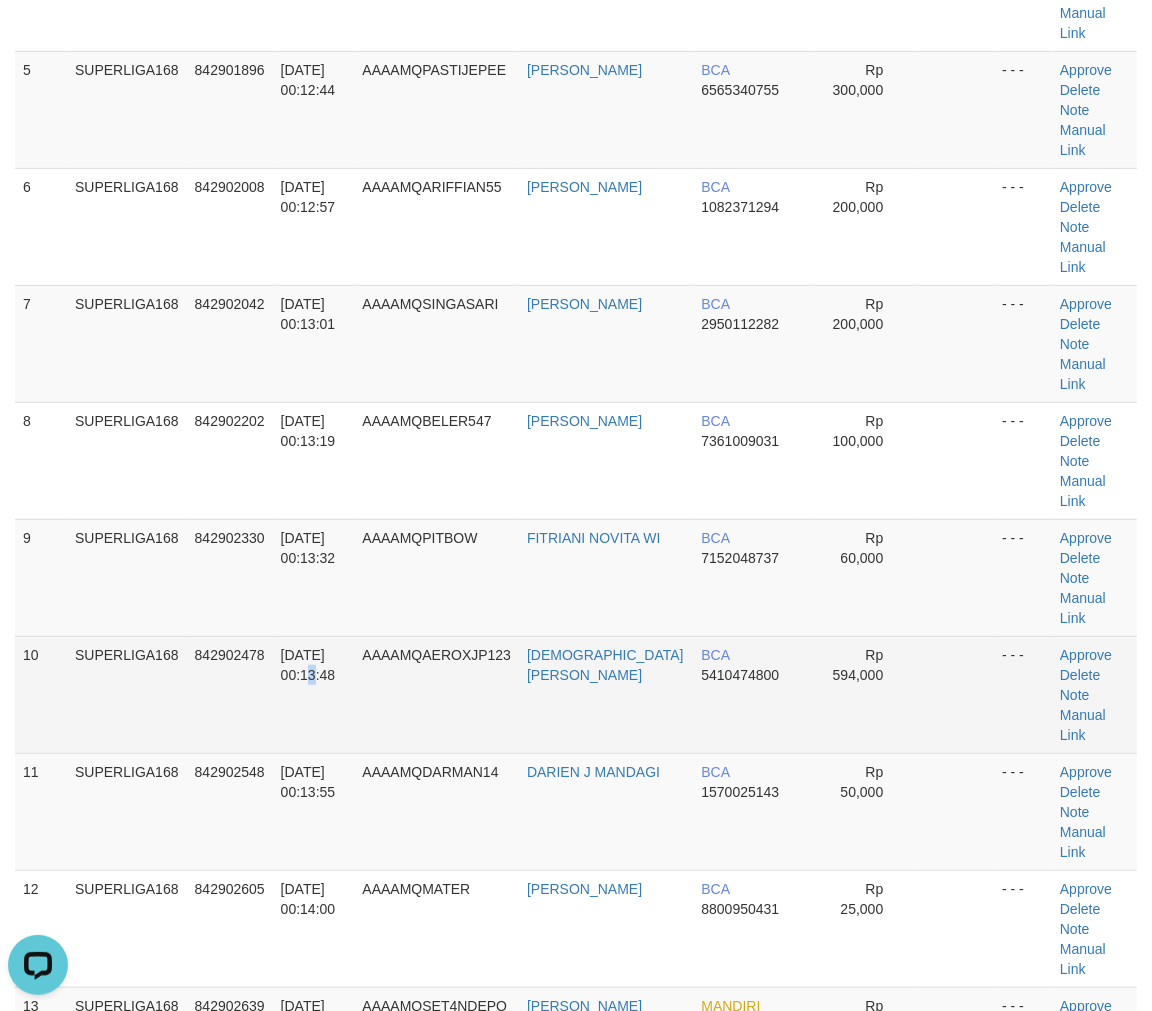 click on "12/07/2025 00:13:48" at bounding box center [314, 694] 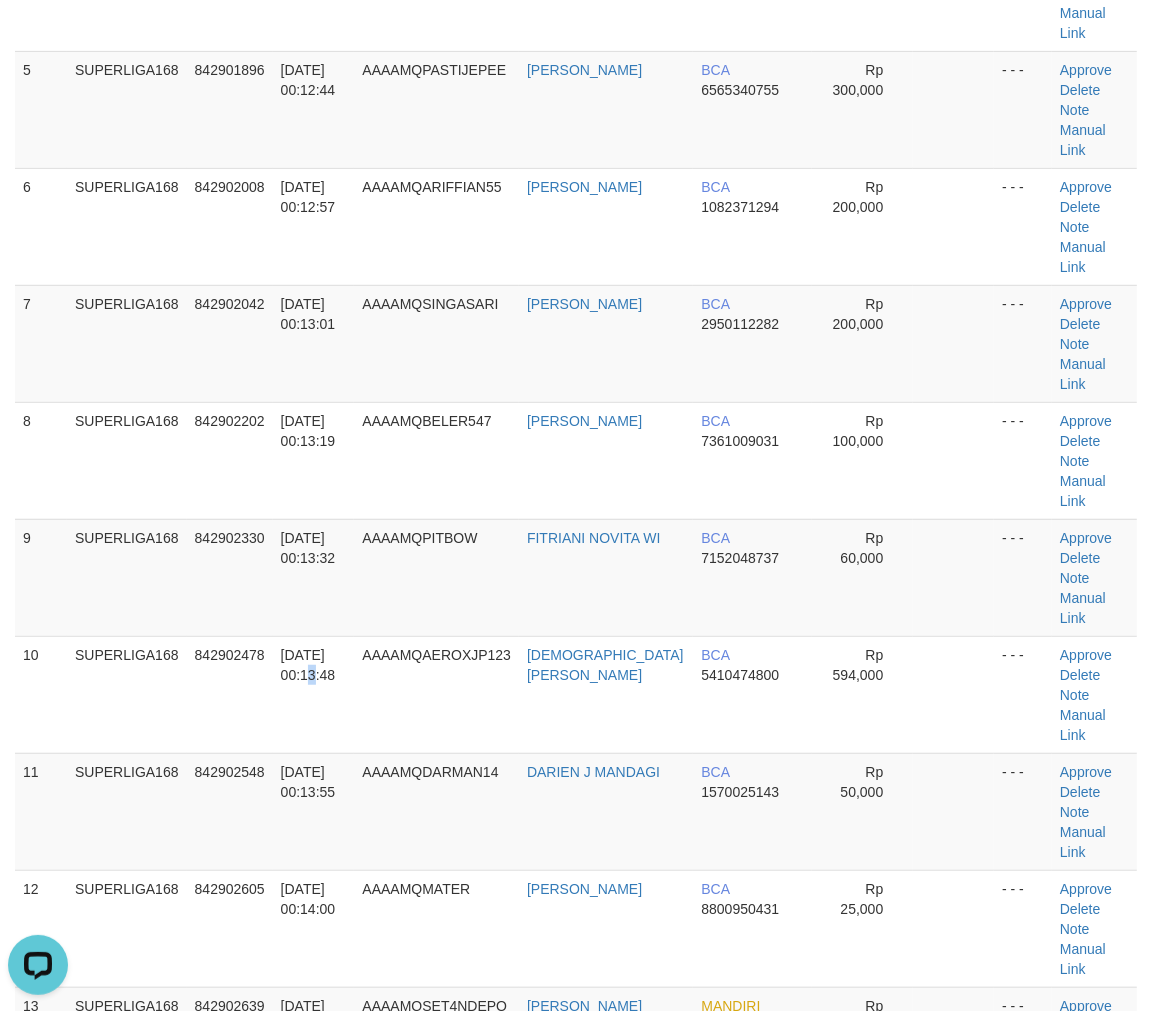drag, startPoint x: 172, startPoint y: 527, endPoint x: 3, endPoint y: 597, distance: 182.92348 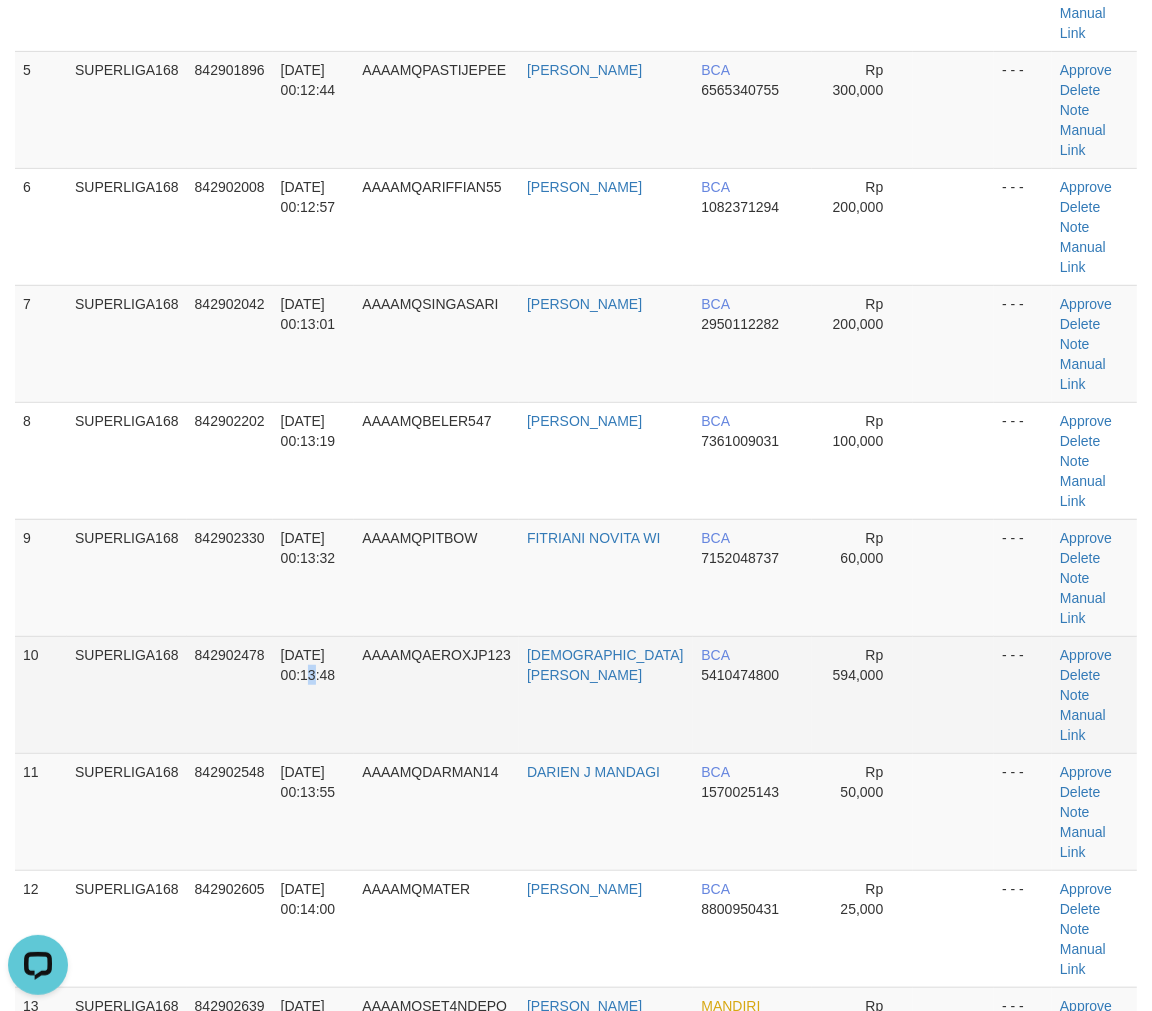 drag, startPoint x: 341, startPoint y: 498, endPoint x: 291, endPoint y: 526, distance: 57.306194 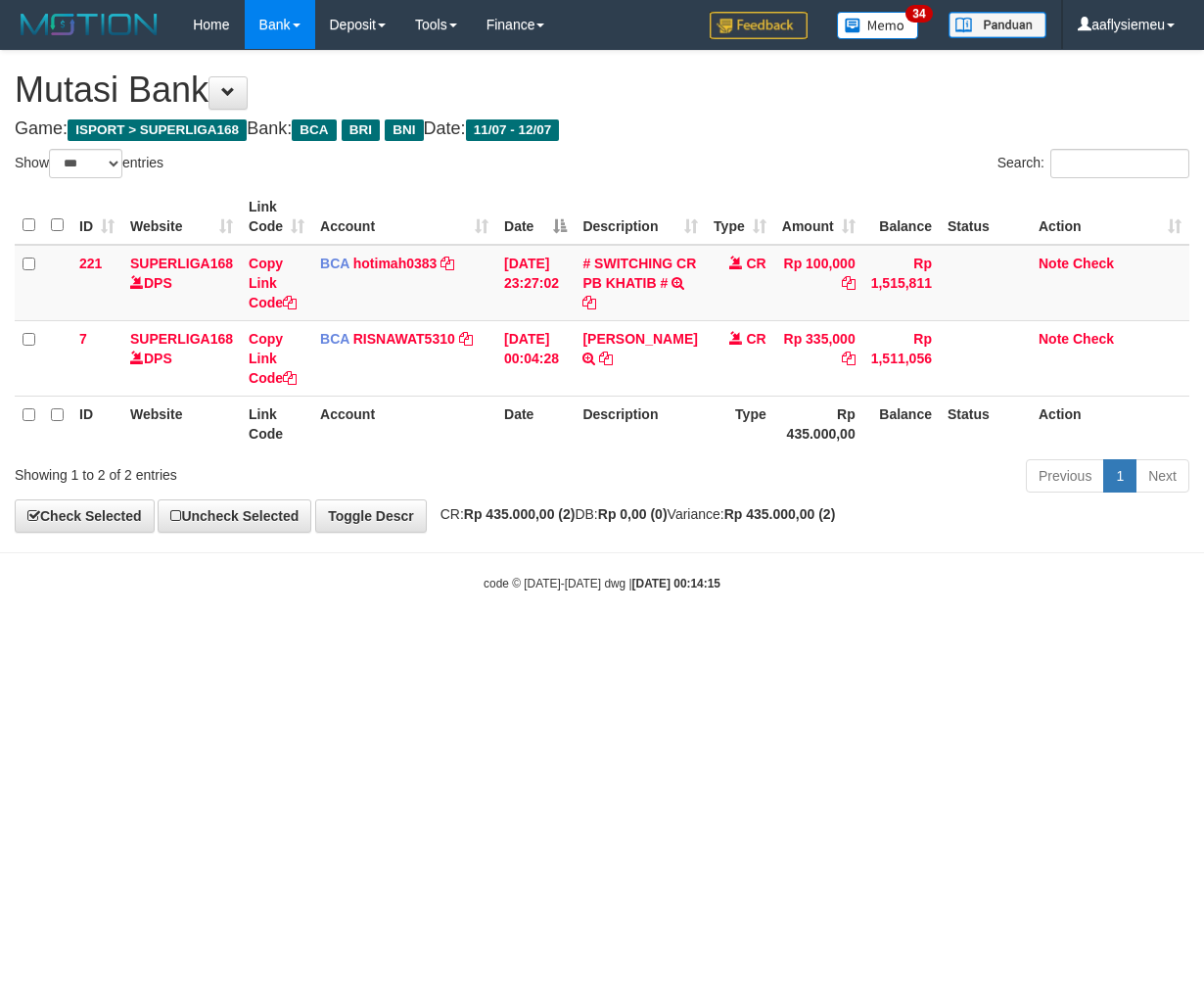 select on "***" 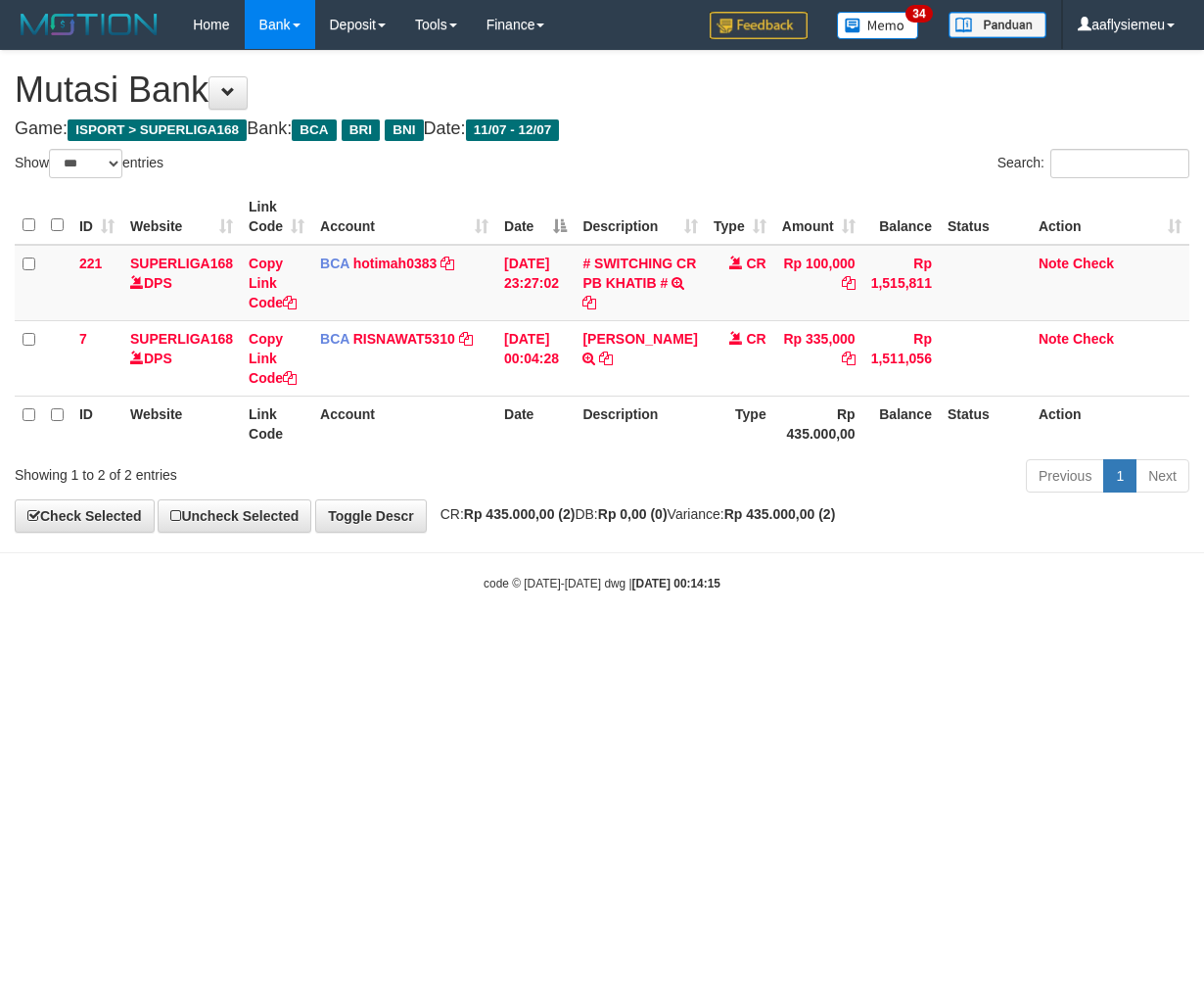 scroll, scrollTop: 0, scrollLeft: 0, axis: both 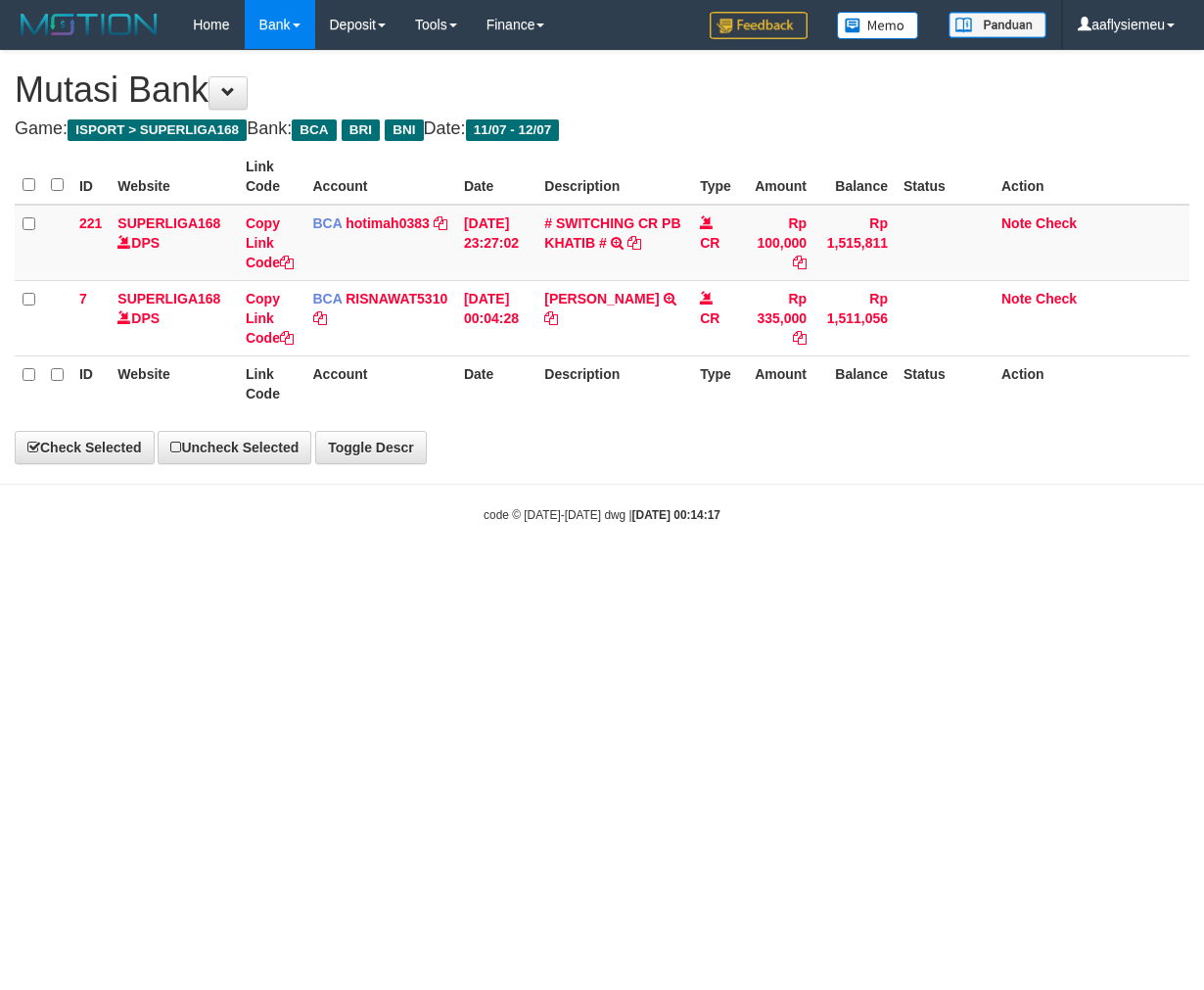 select on "***" 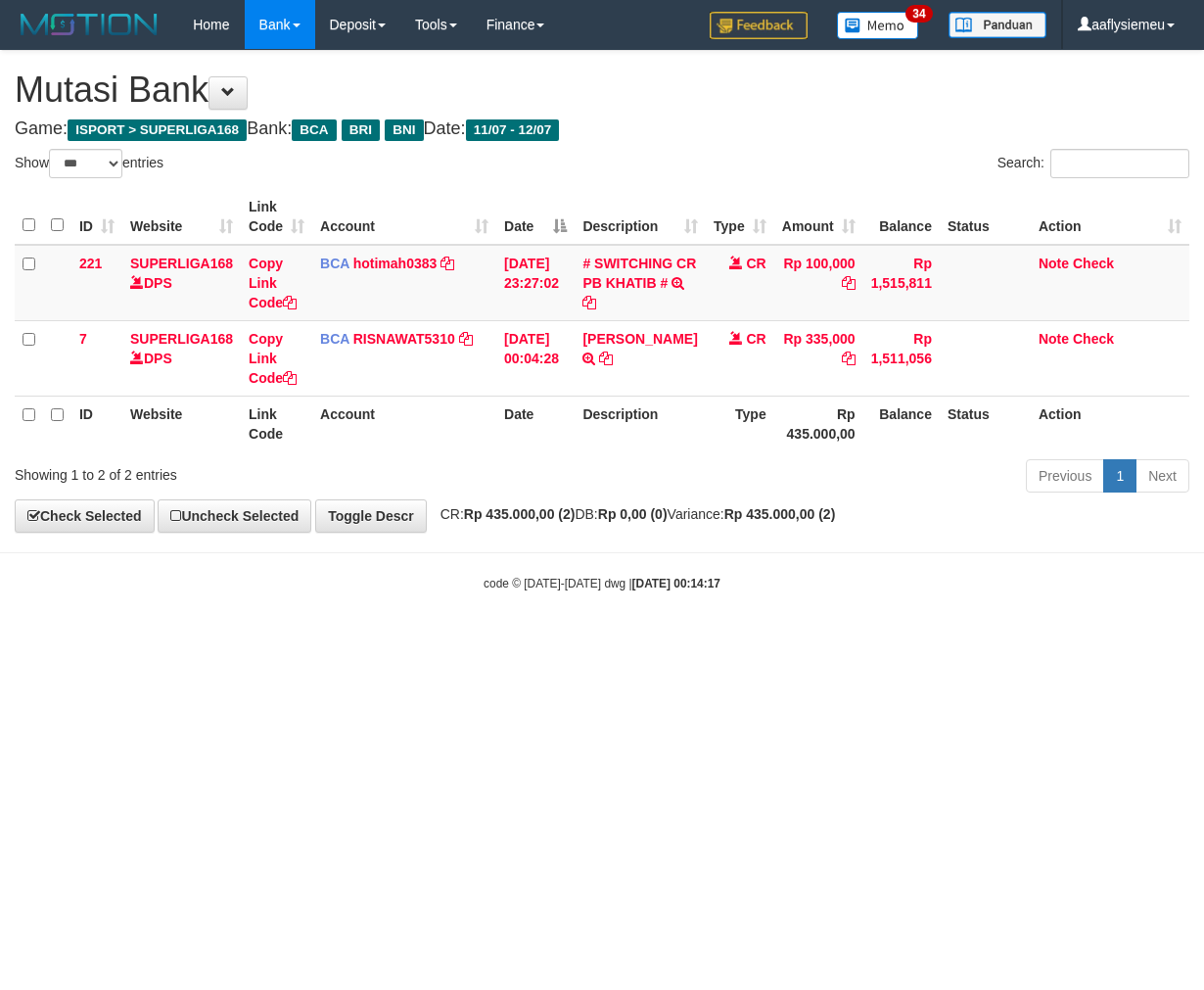 click on "Toggle navigation
Home
Bank
Account List
Load
By Website
Group
[ISPORT]													SUPERLIGA168
By Load Group (DPS)" at bounding box center (602, 320) 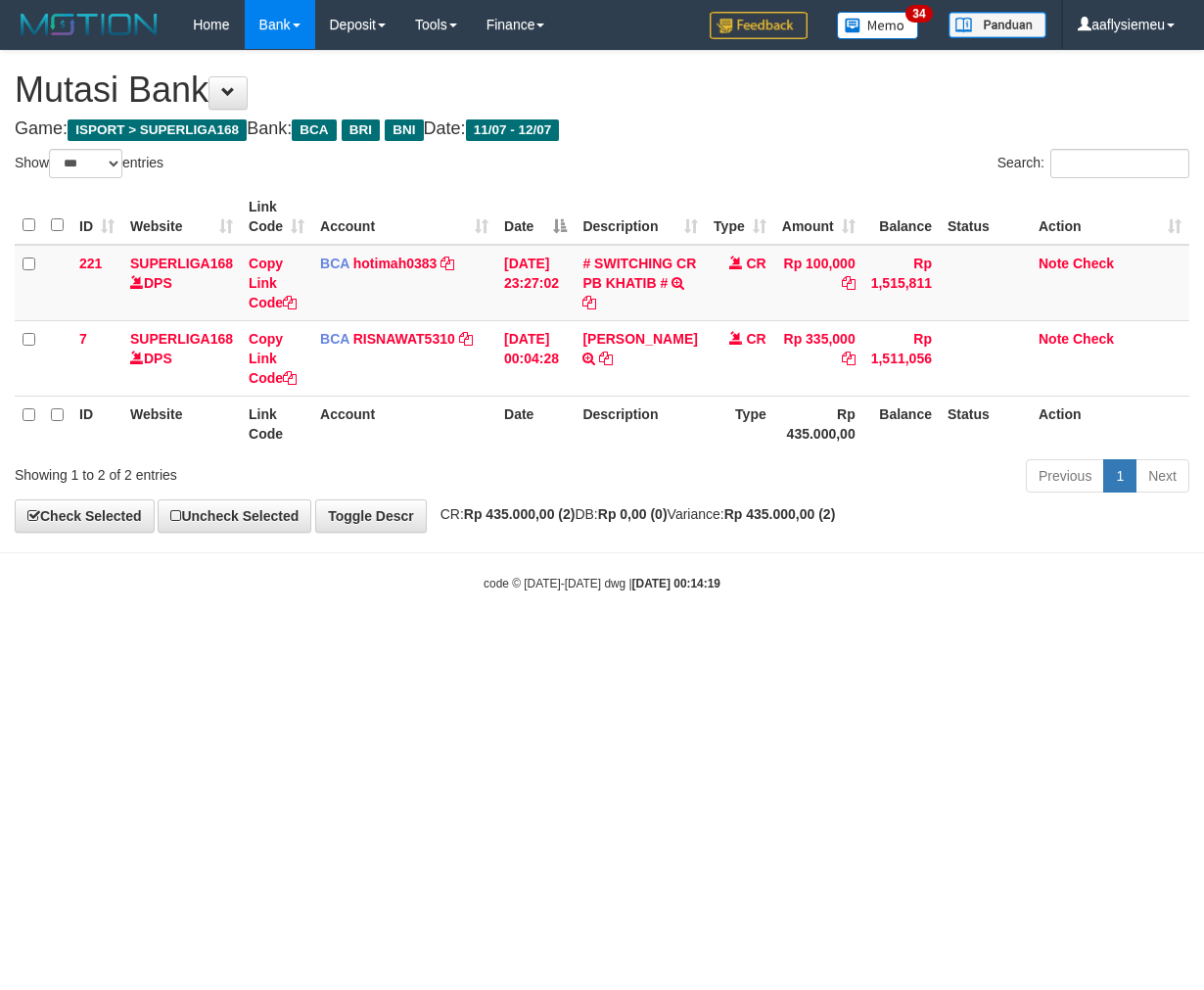 select on "***" 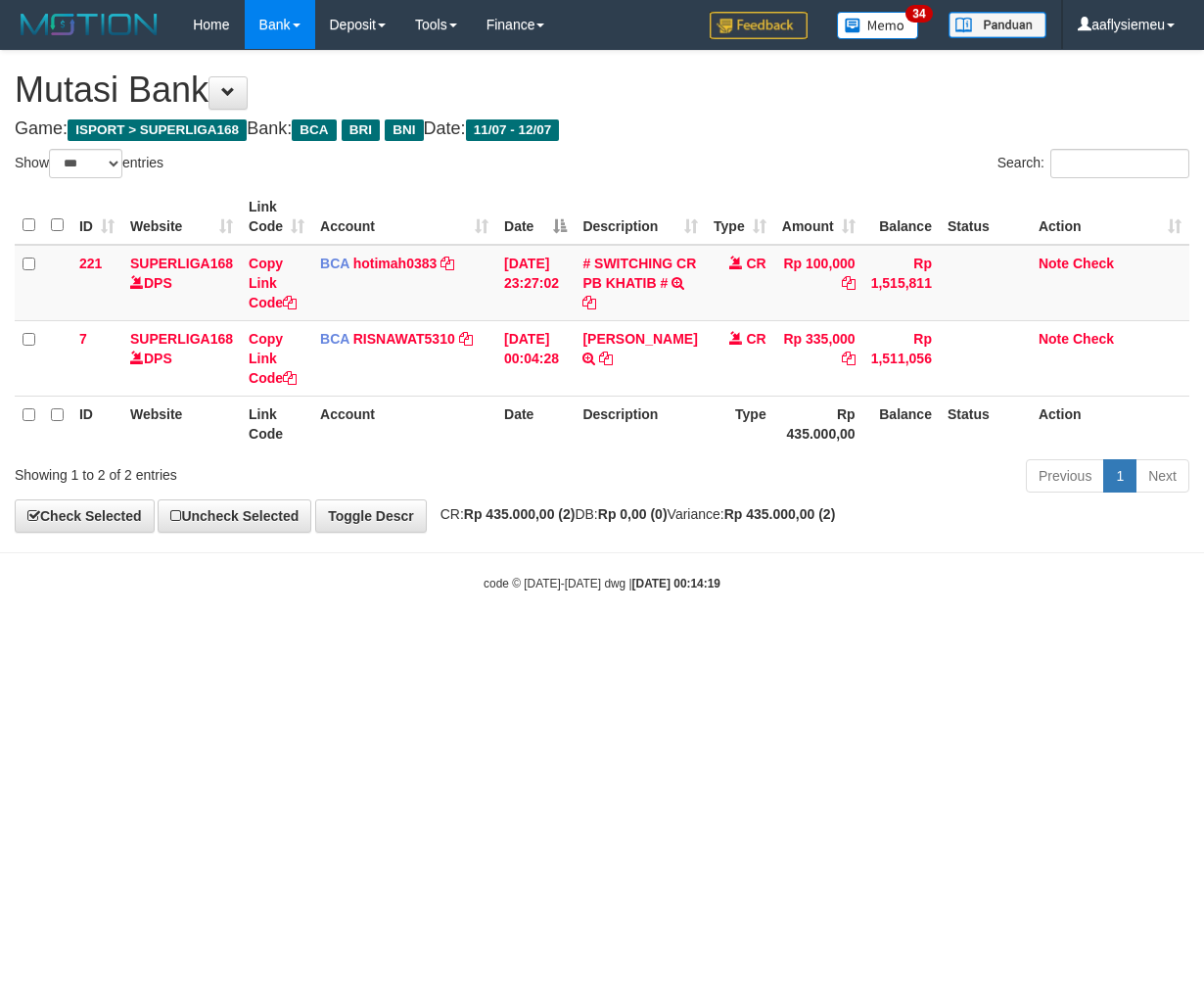 scroll, scrollTop: 0, scrollLeft: 0, axis: both 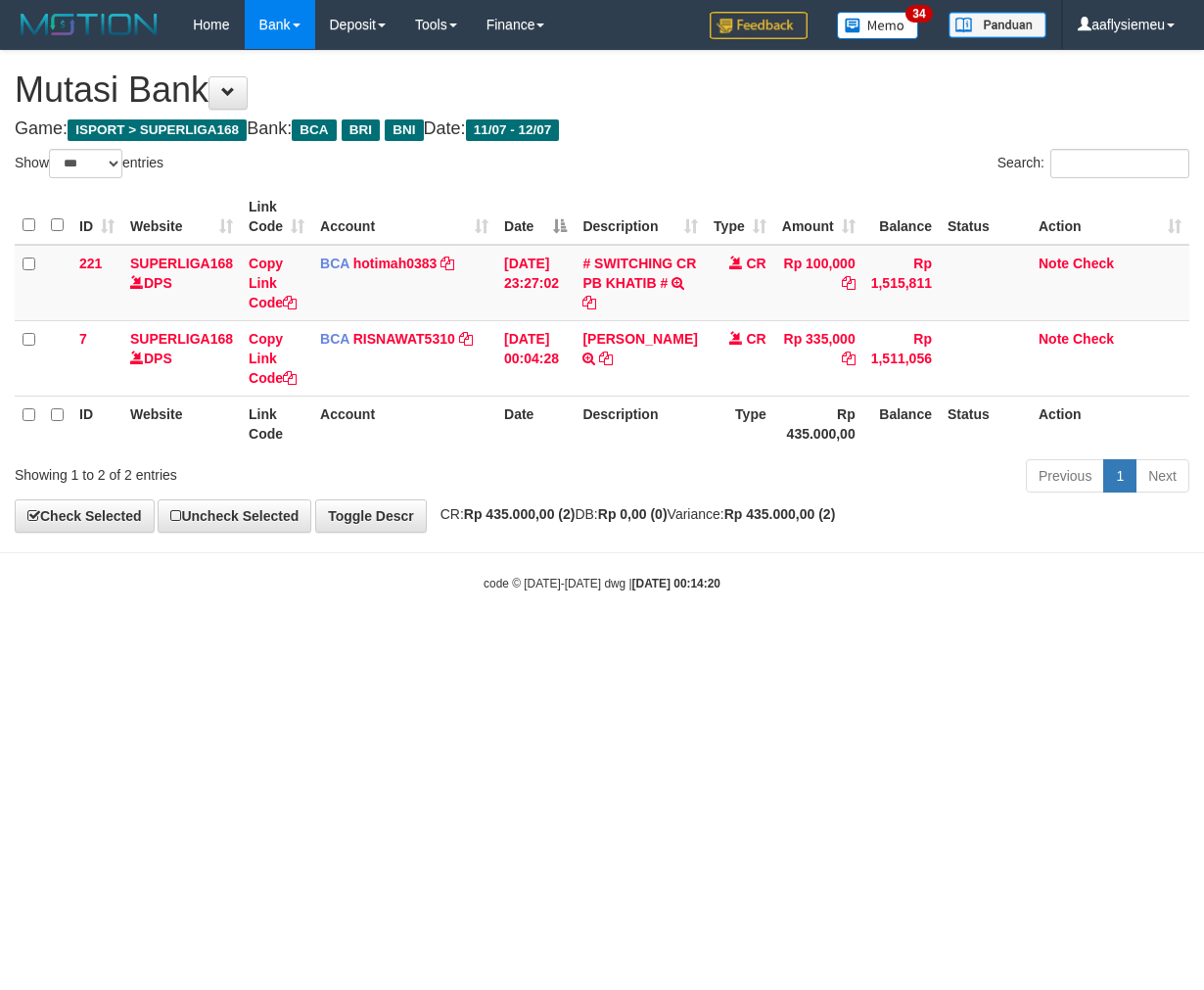 select on "***" 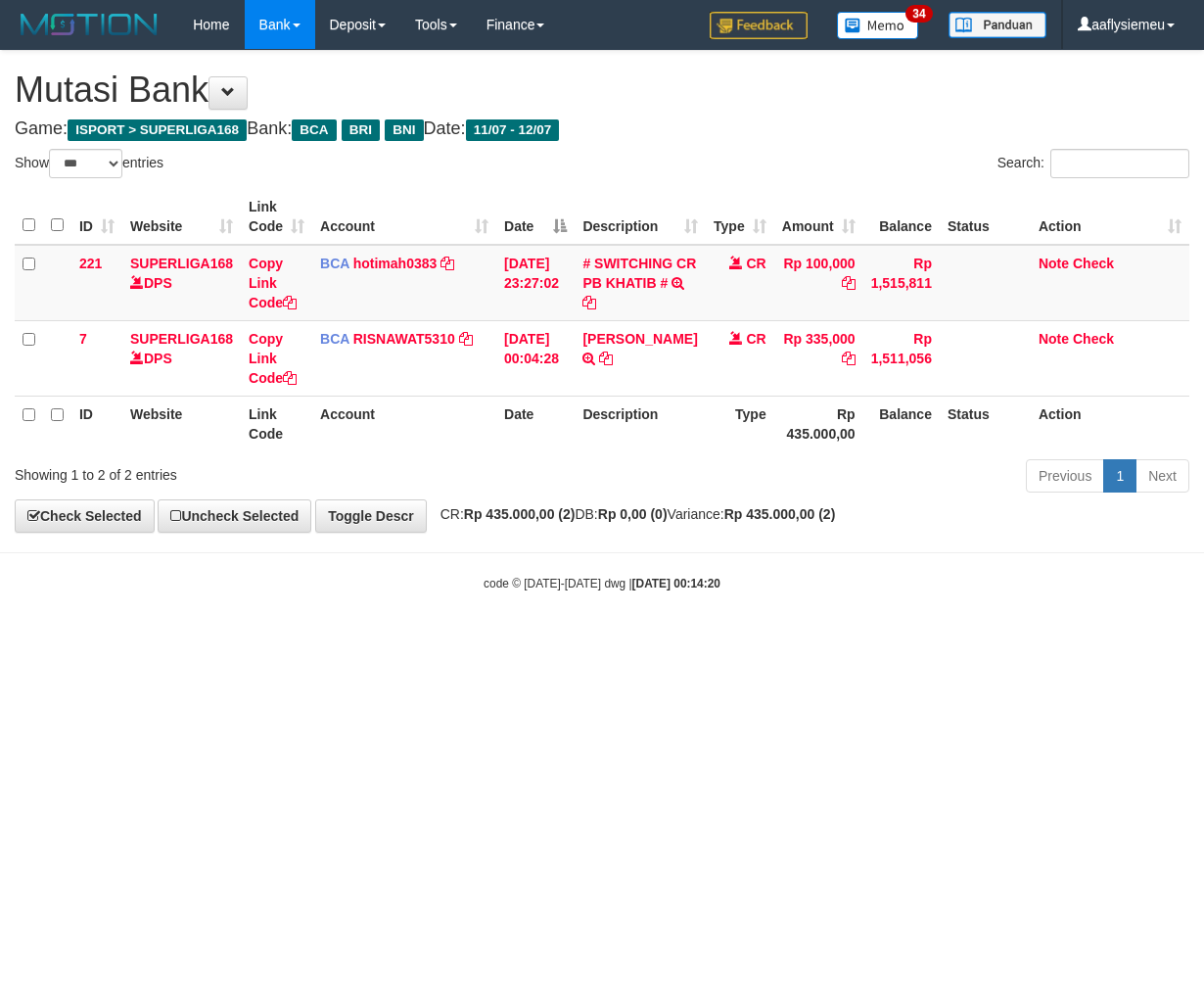 scroll, scrollTop: 0, scrollLeft: 0, axis: both 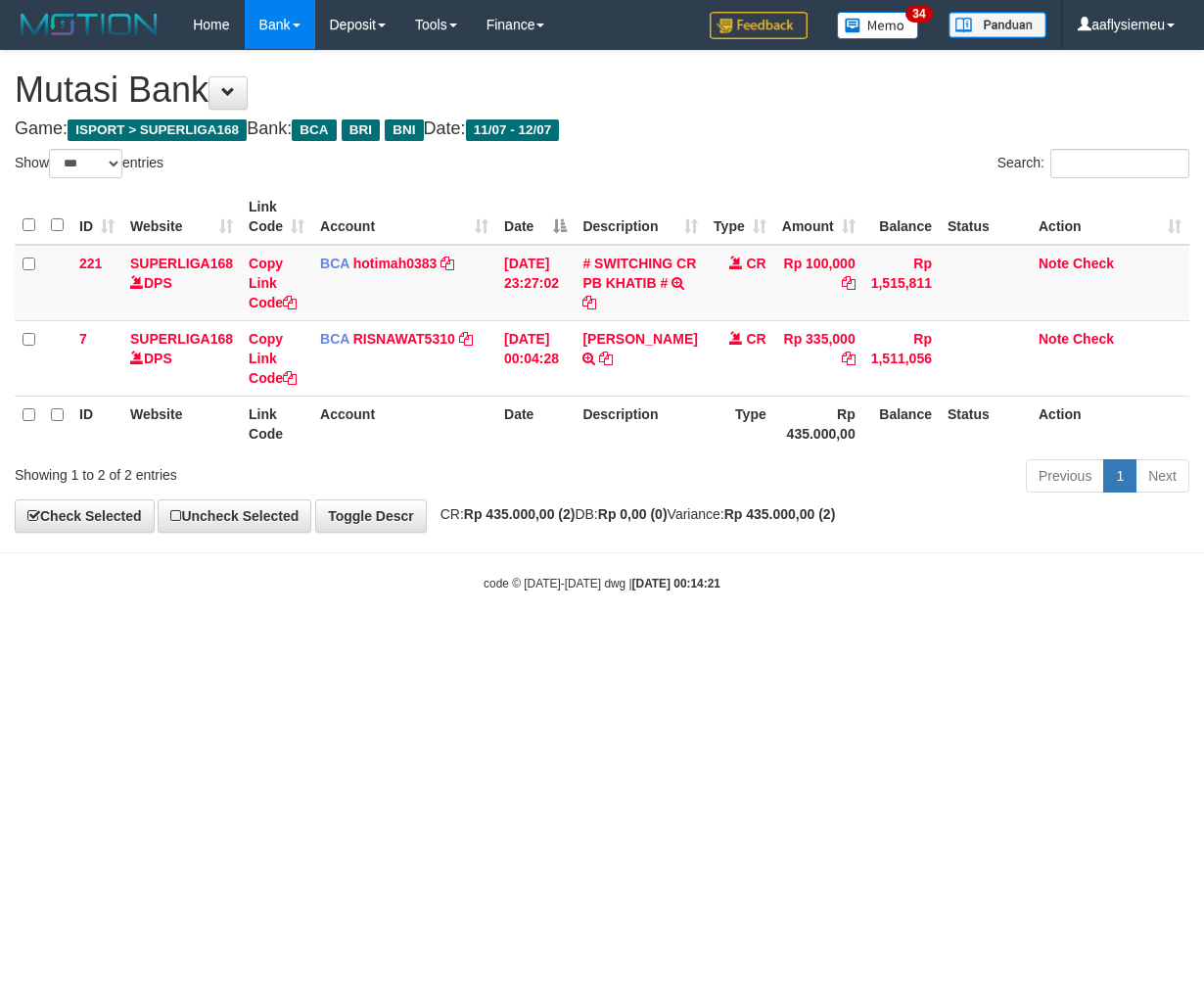 select on "***" 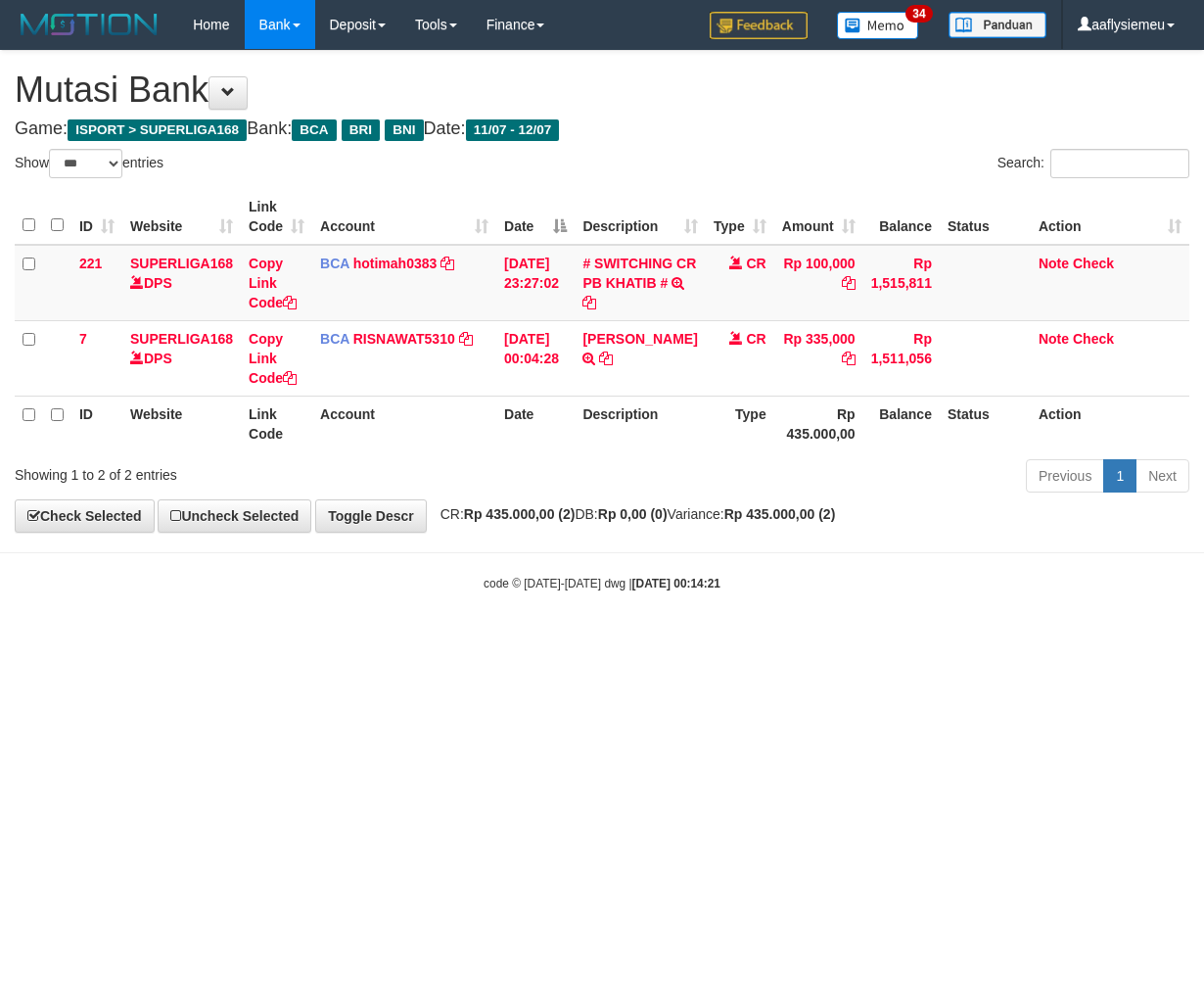 scroll, scrollTop: 0, scrollLeft: 0, axis: both 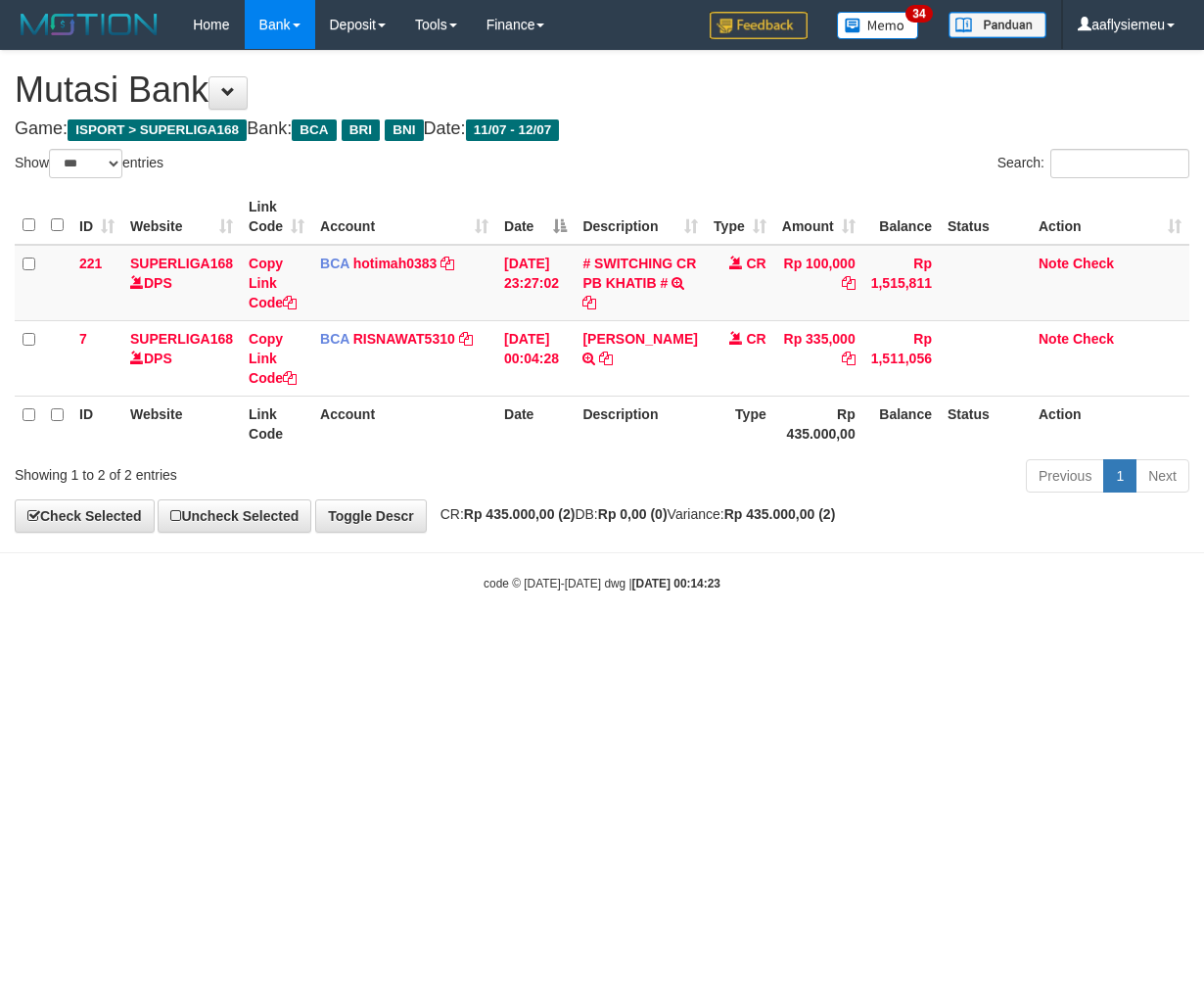 select on "***" 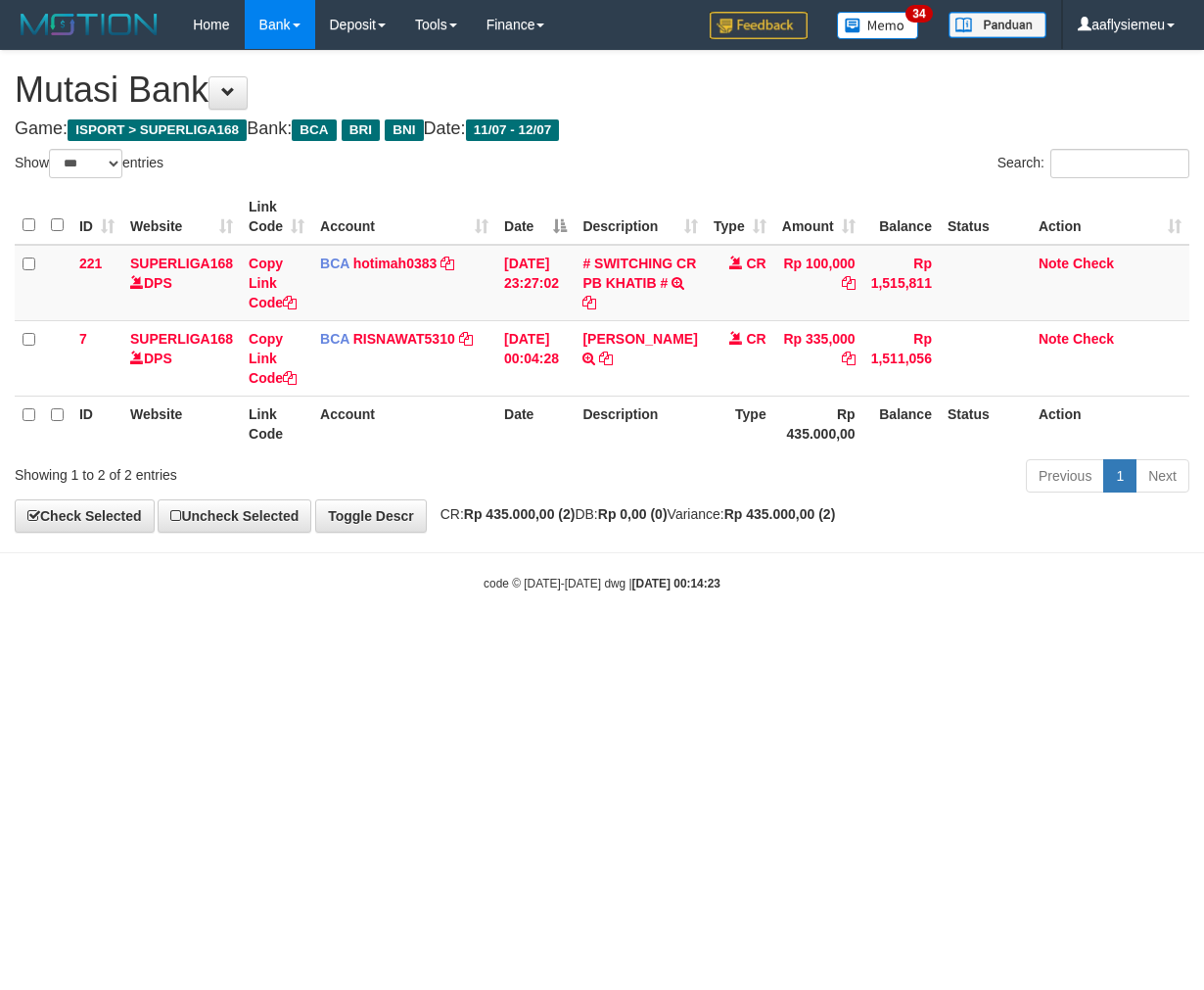 scroll, scrollTop: 0, scrollLeft: 0, axis: both 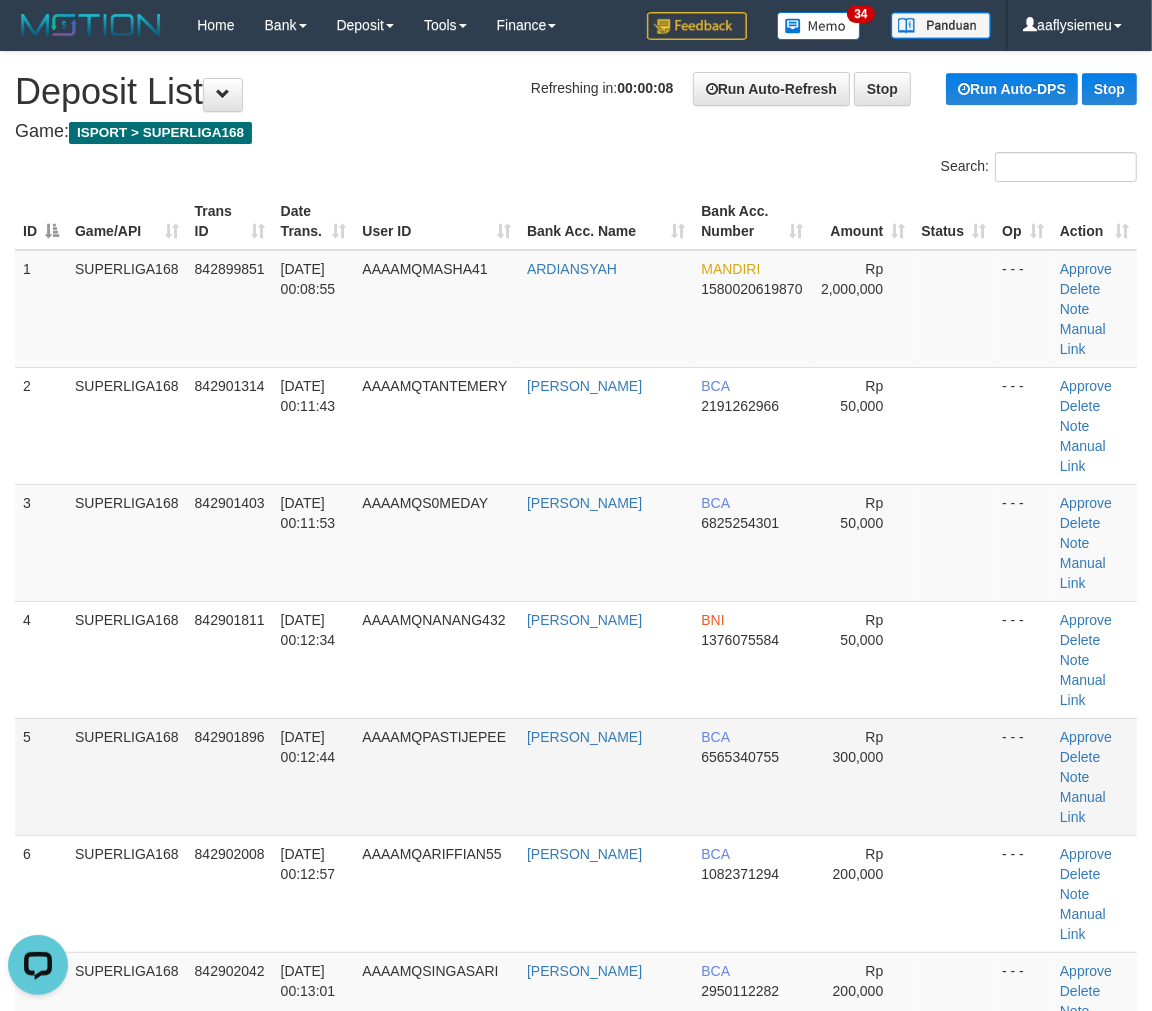 drag, startPoint x: 360, startPoint y: 616, endPoint x: 301, endPoint y: 668, distance: 78.64477 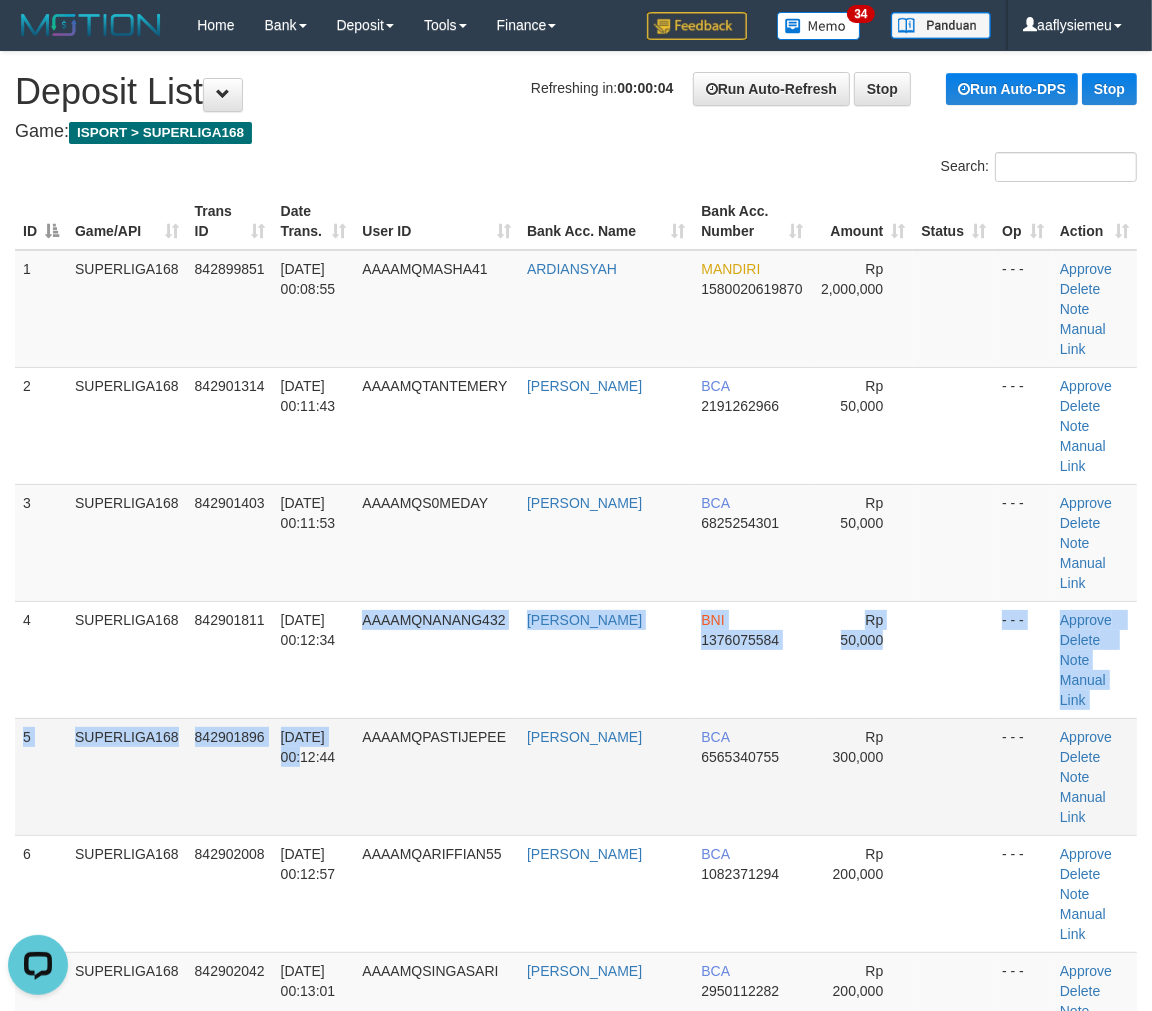 click on "842901896" at bounding box center [230, 776] 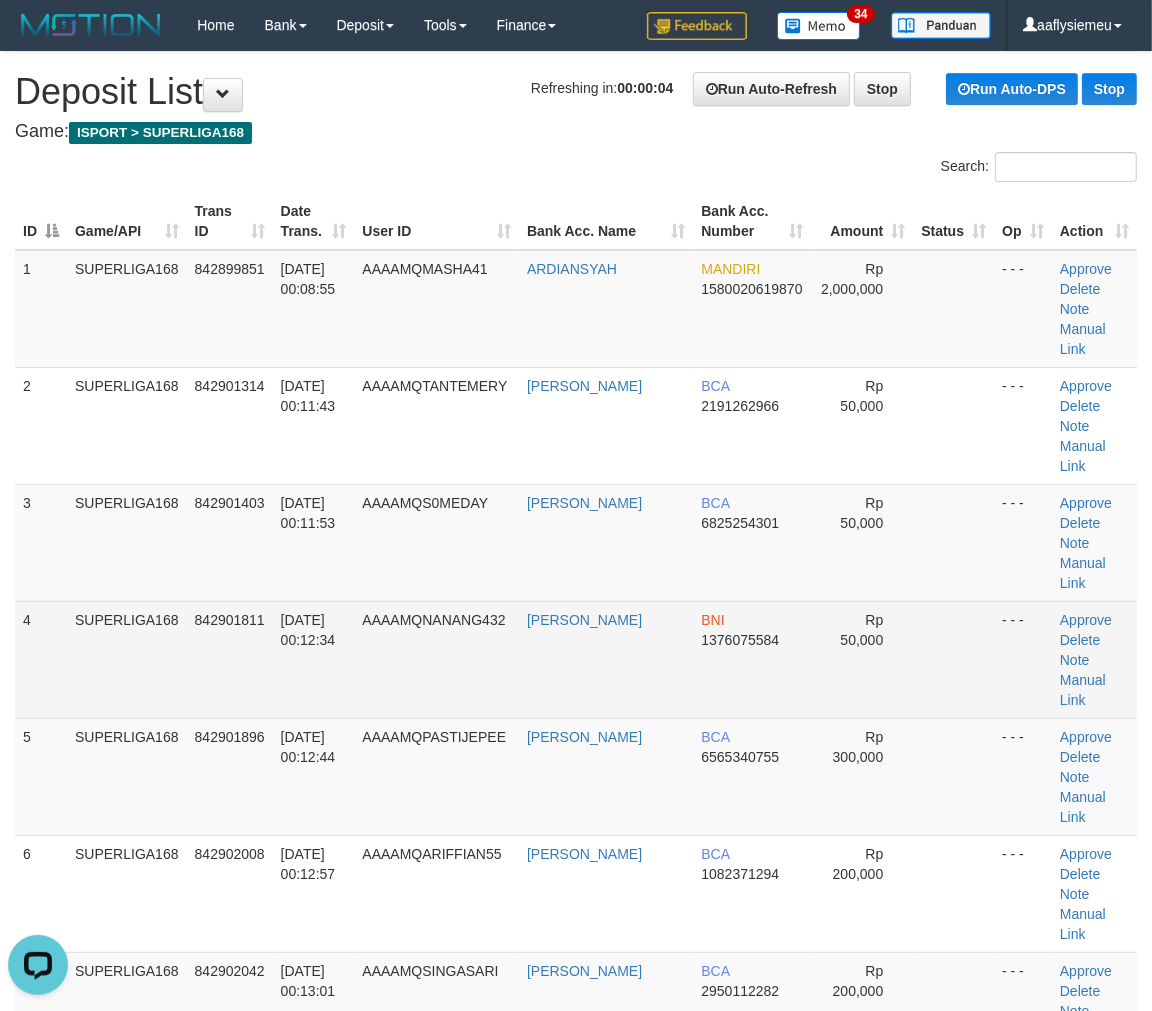 drag, startPoint x: 265, startPoint y: 550, endPoint x: 56, endPoint y: 593, distance: 213.3776 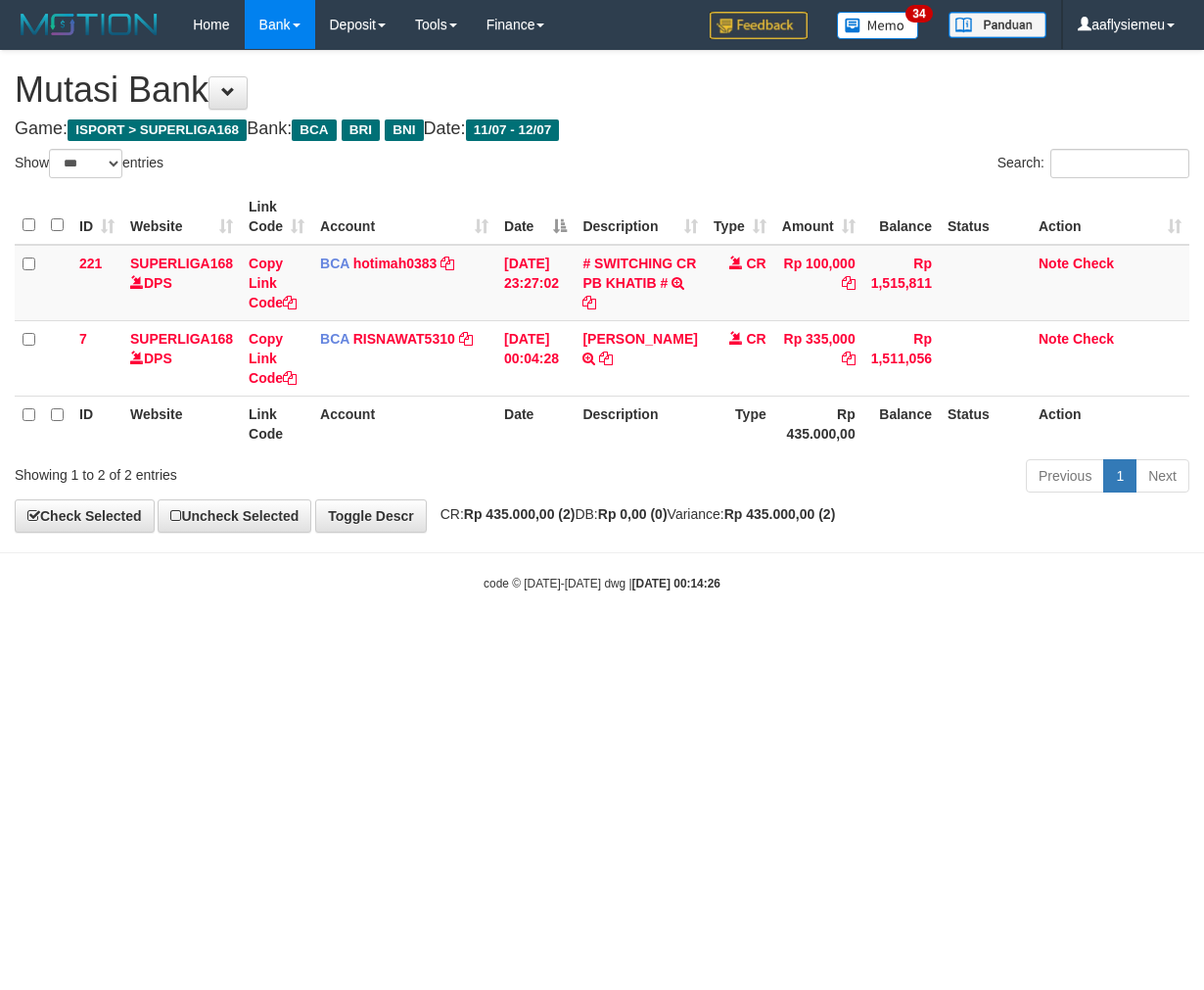select on "***" 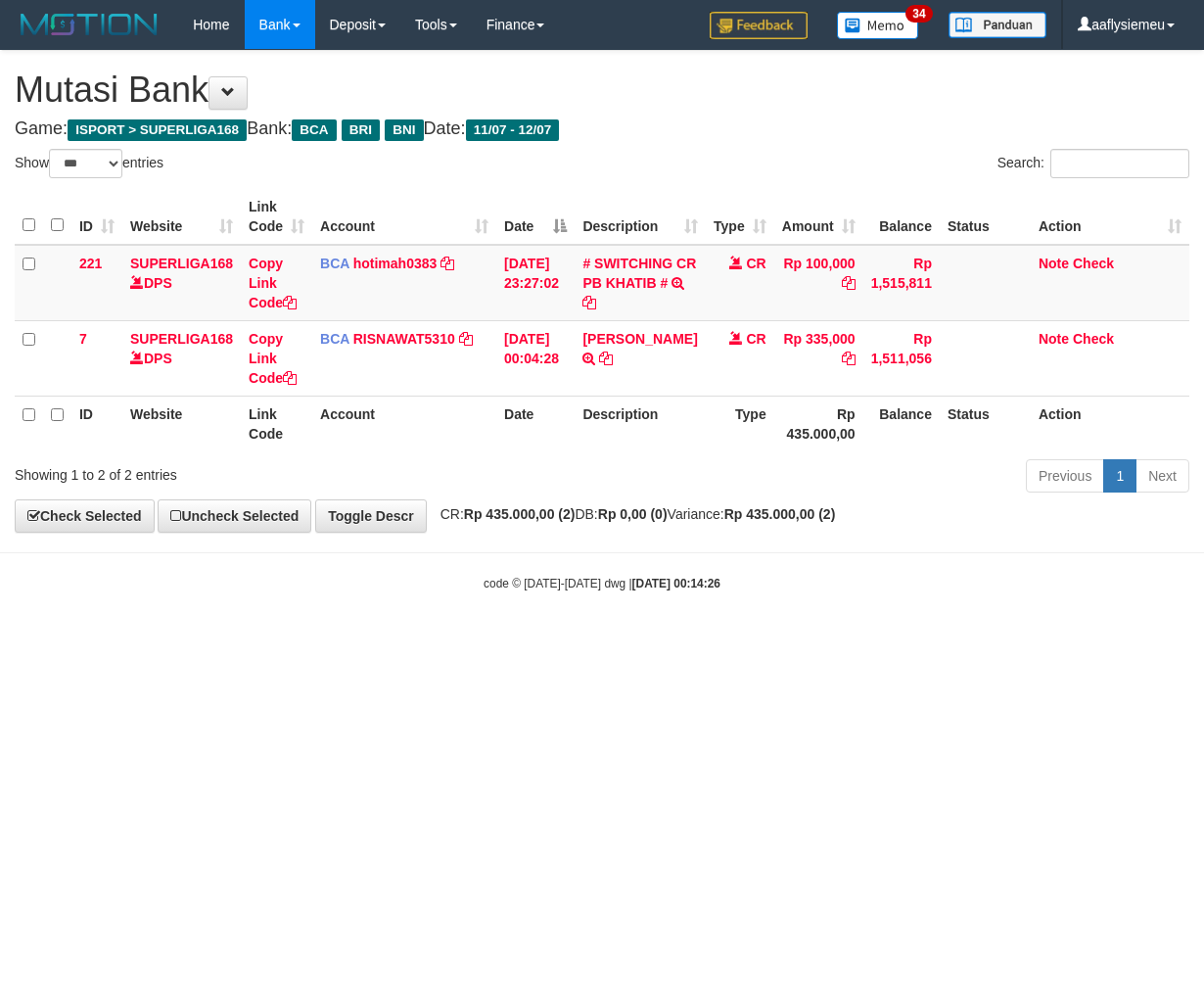 scroll, scrollTop: 0, scrollLeft: 0, axis: both 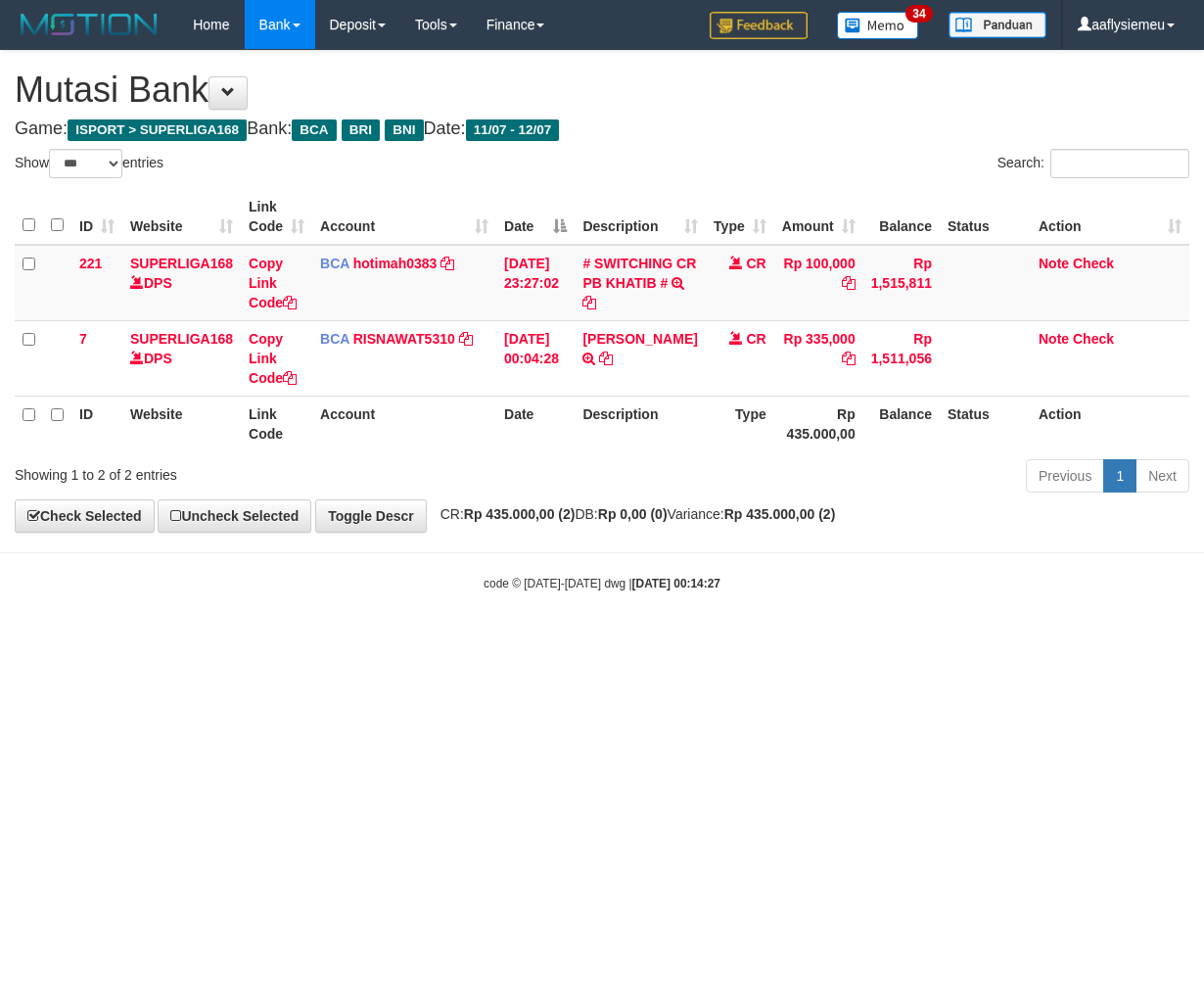 select on "***" 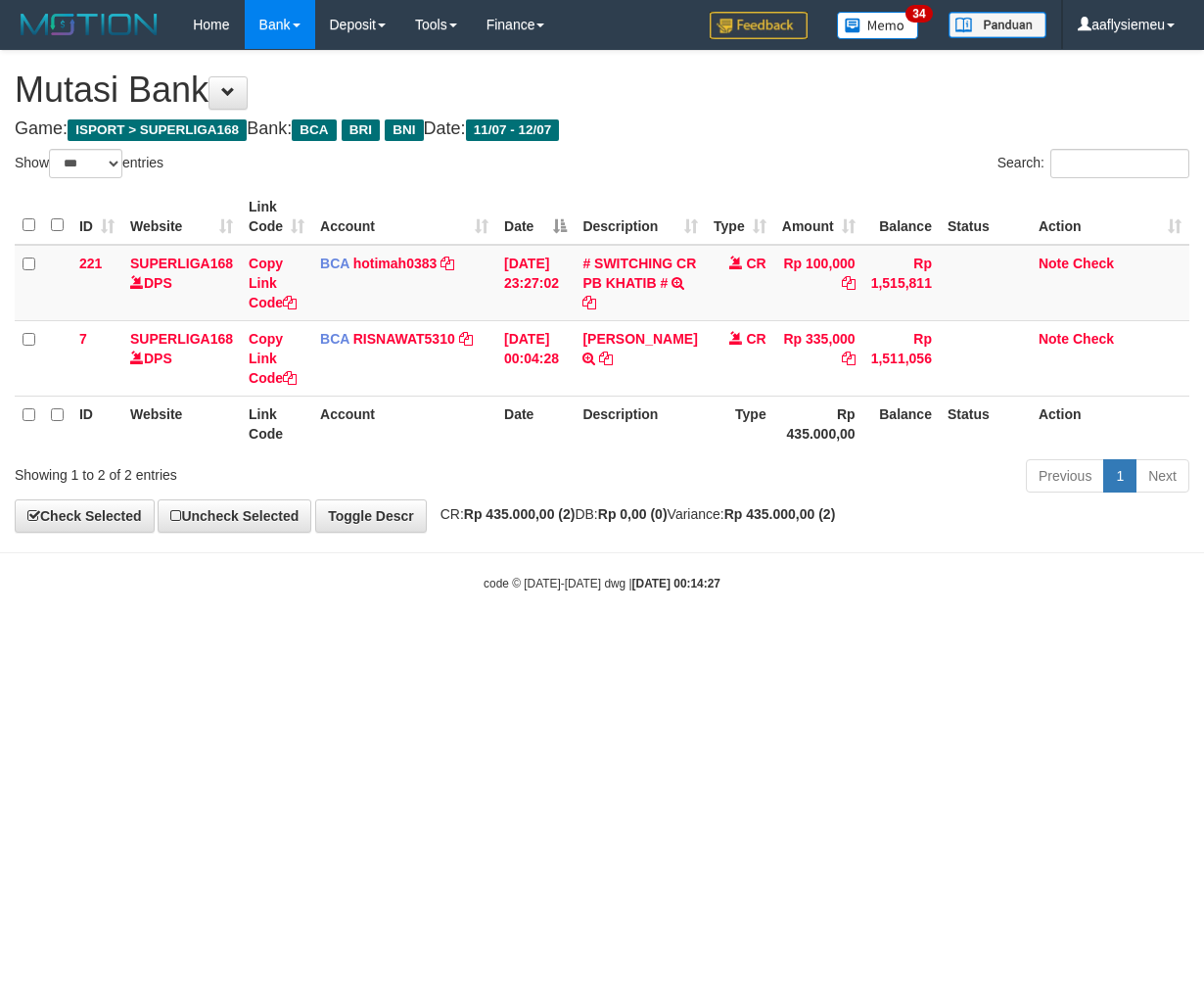 scroll, scrollTop: 0, scrollLeft: 0, axis: both 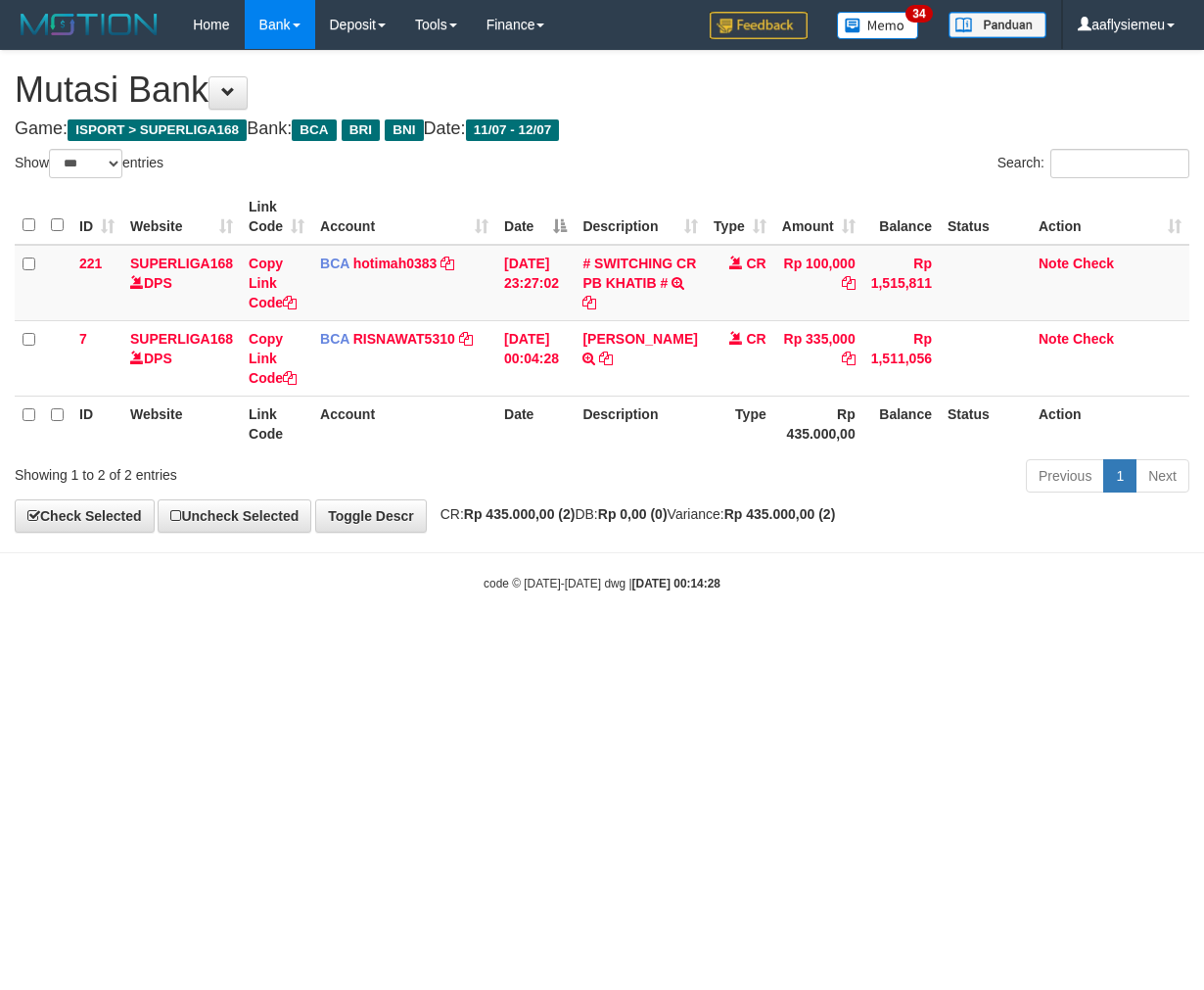 select on "***" 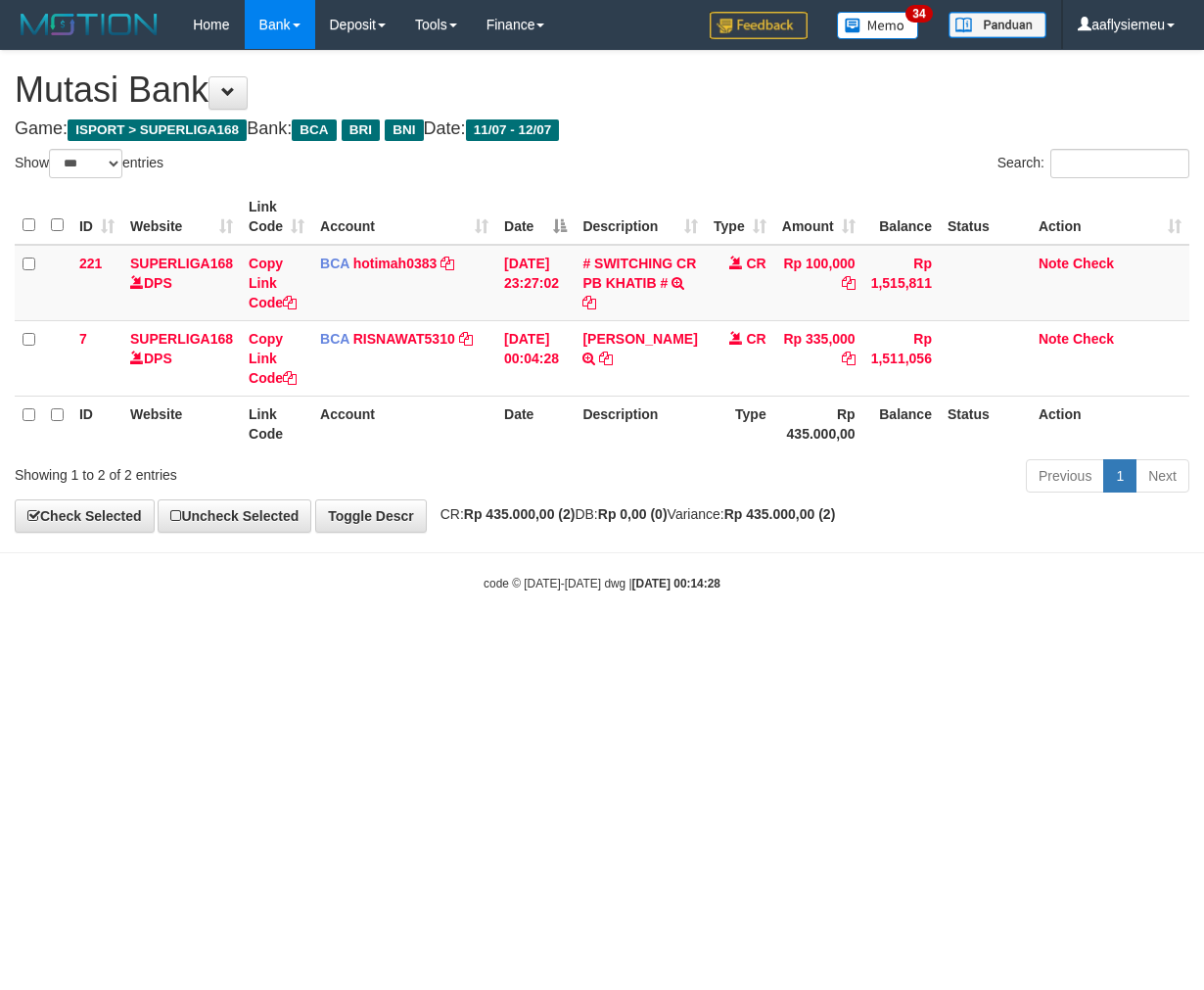 scroll, scrollTop: 0, scrollLeft: 0, axis: both 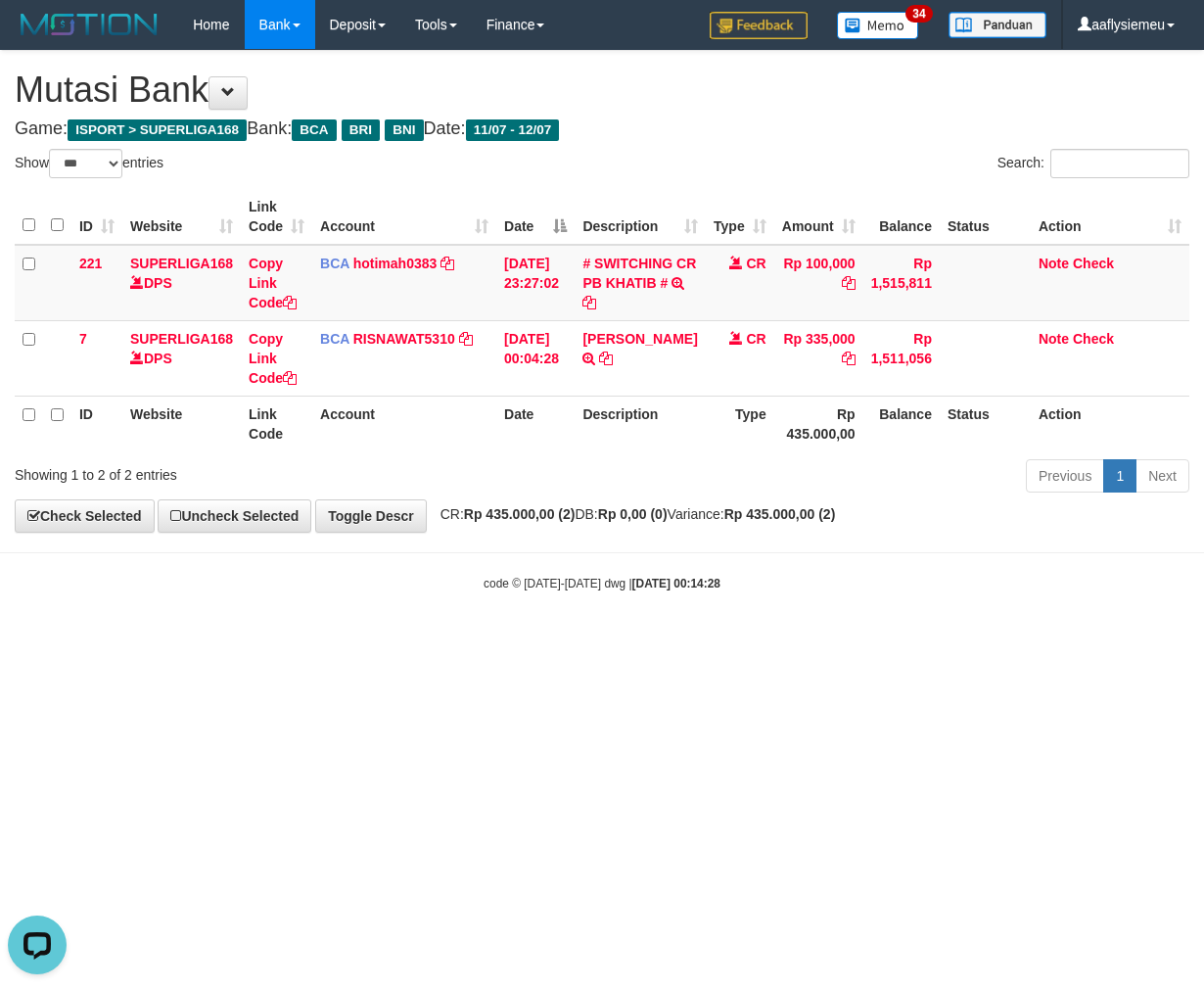 click on "Toggle navigation
Home
Bank
Account List
Load
By Website
Group
[ISPORT]													SUPERLIGA168
By Load Group (DPS)" at bounding box center [602, 320] 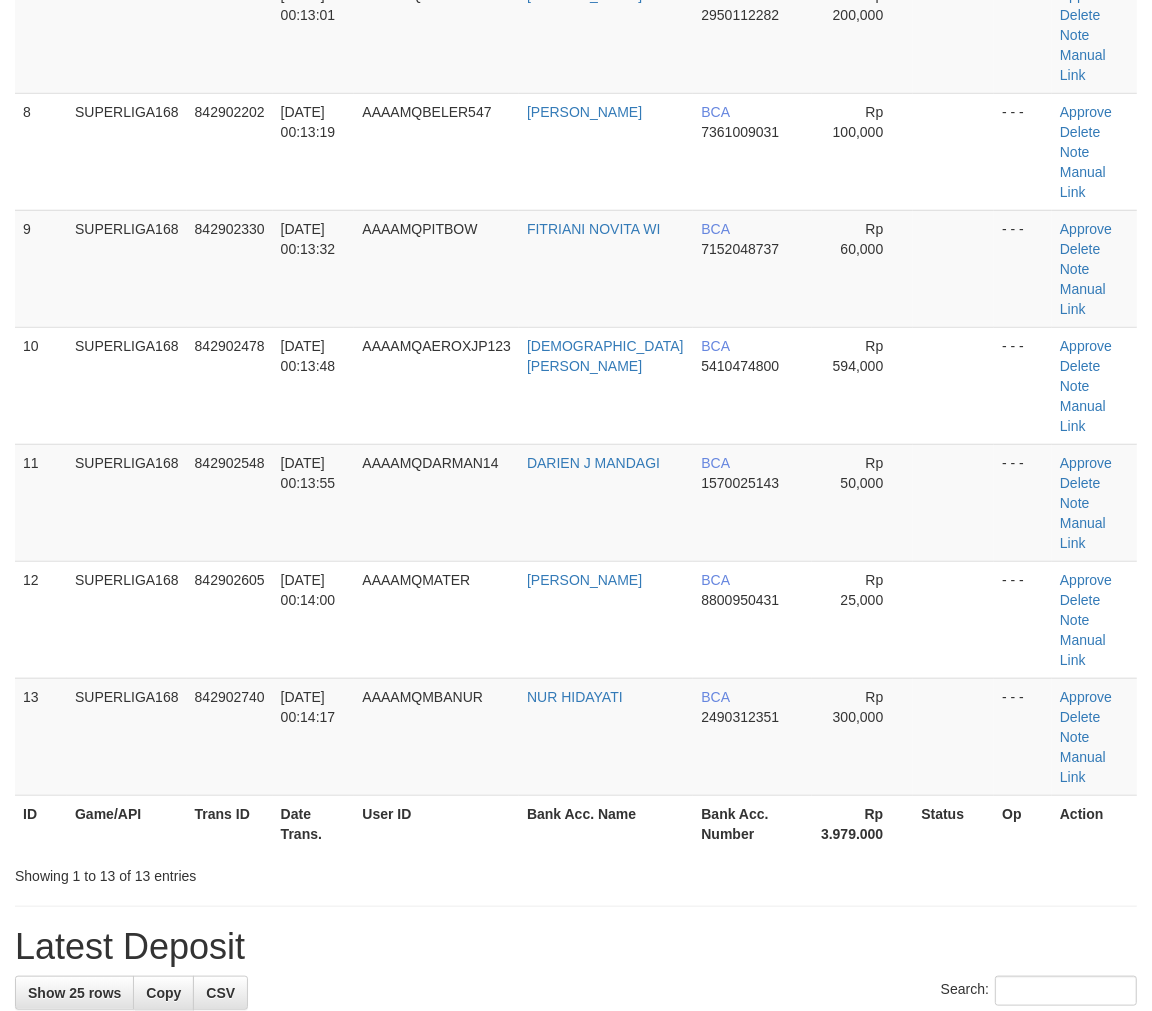 scroll, scrollTop: 1000, scrollLeft: 0, axis: vertical 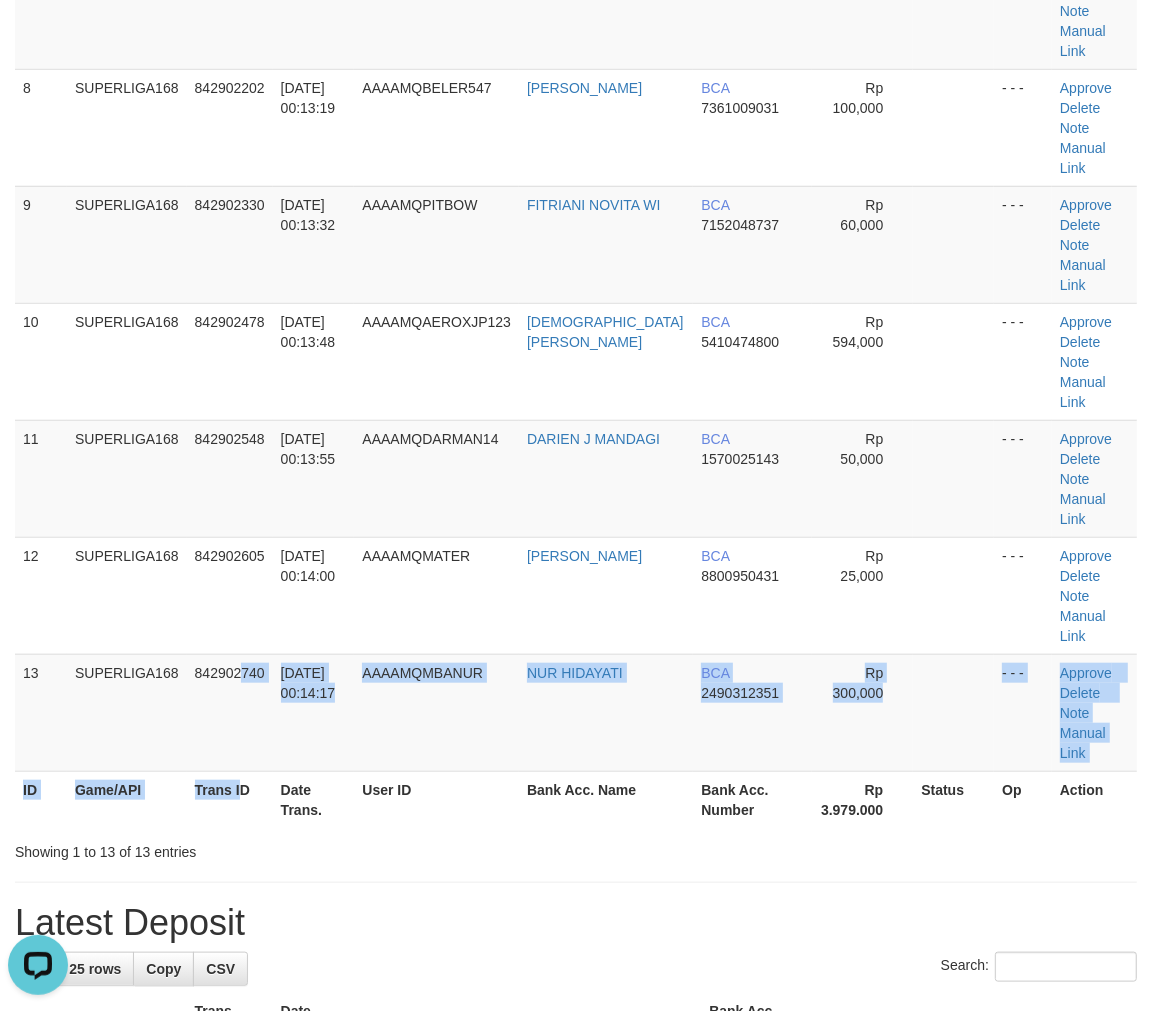 drag, startPoint x: 245, startPoint y: 508, endPoint x: 7, endPoint y: 635, distance: 269.7647 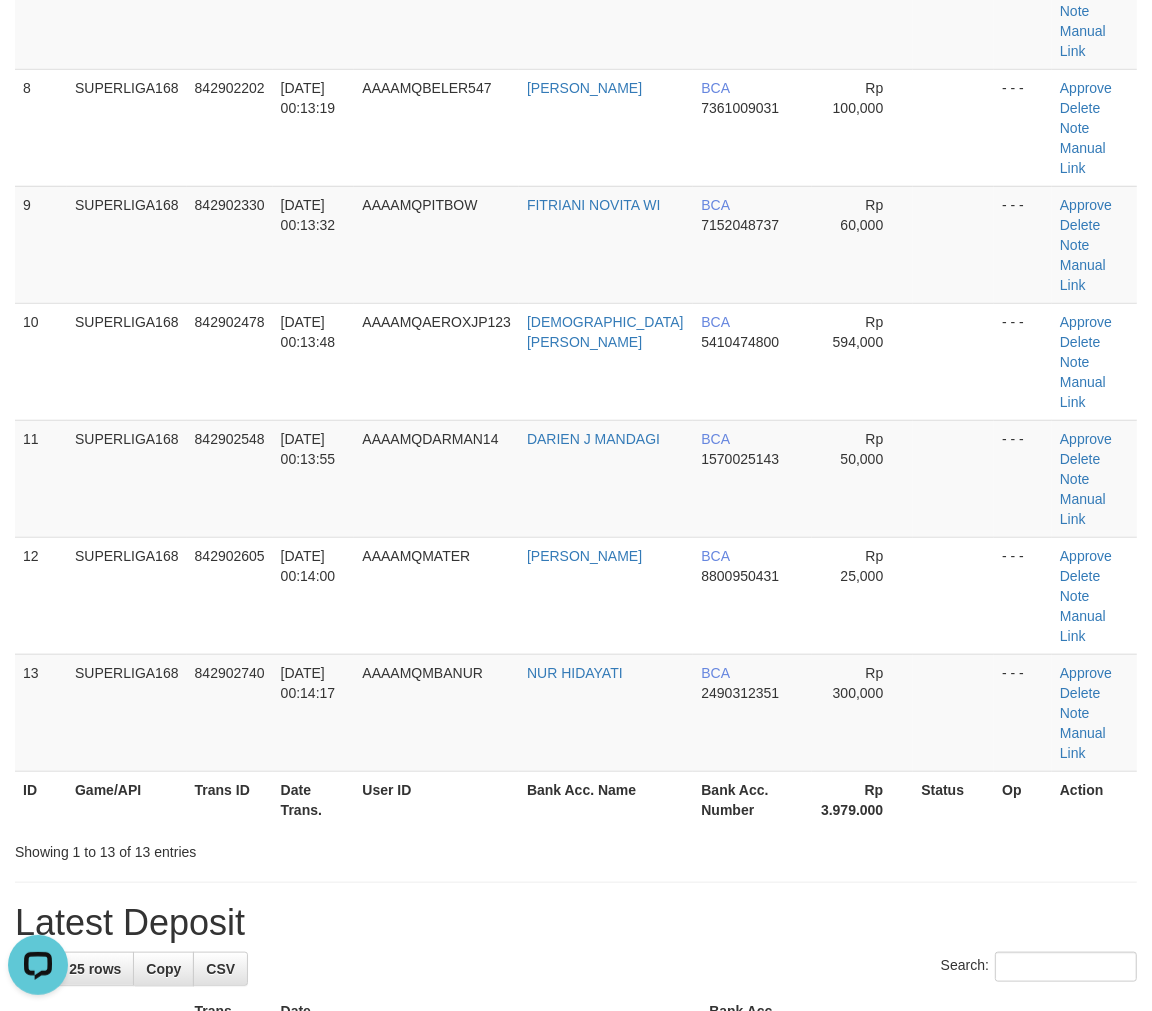 click on "Date Trans." at bounding box center (314, 799) 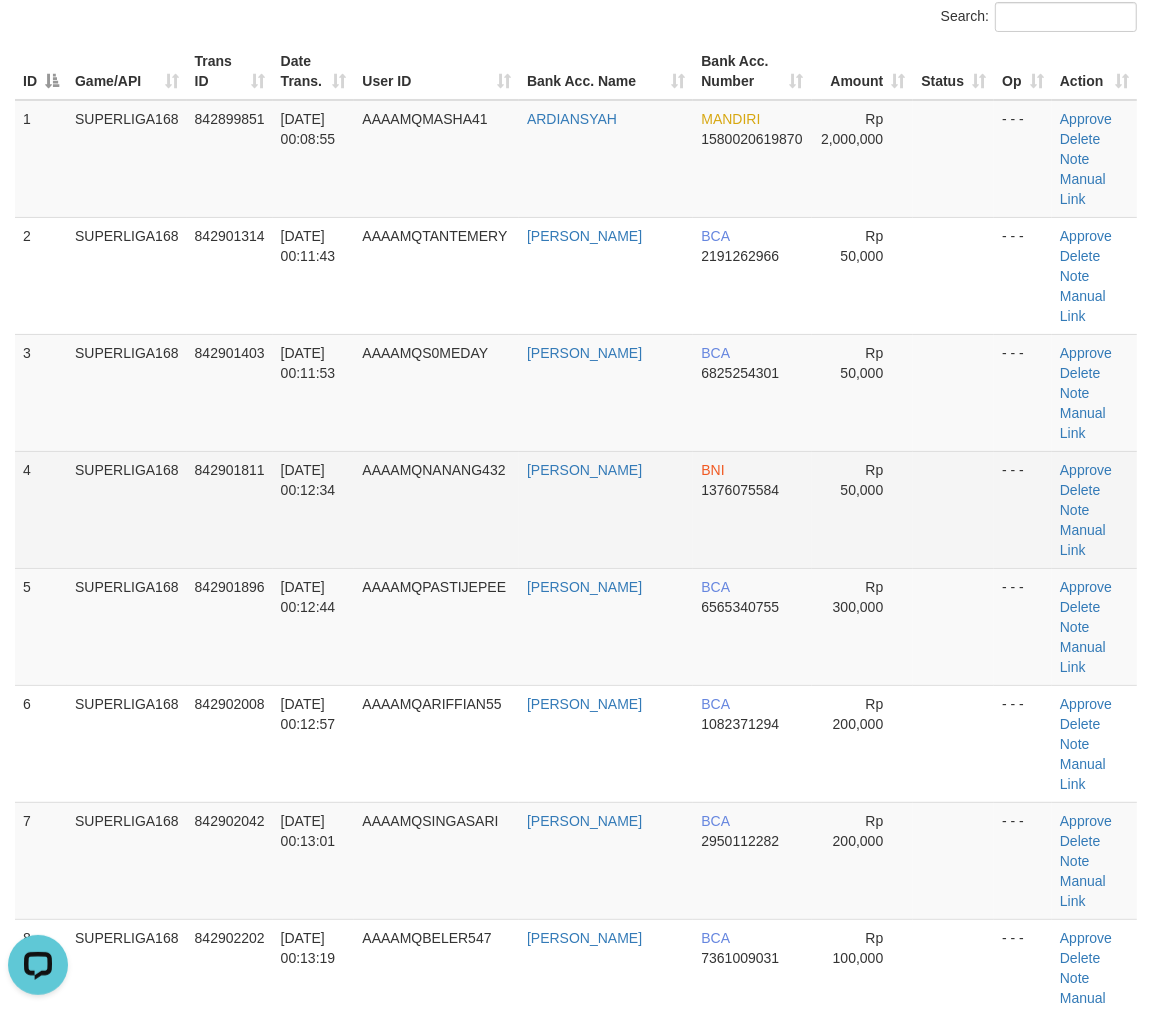 click on "842901811" at bounding box center (230, 509) 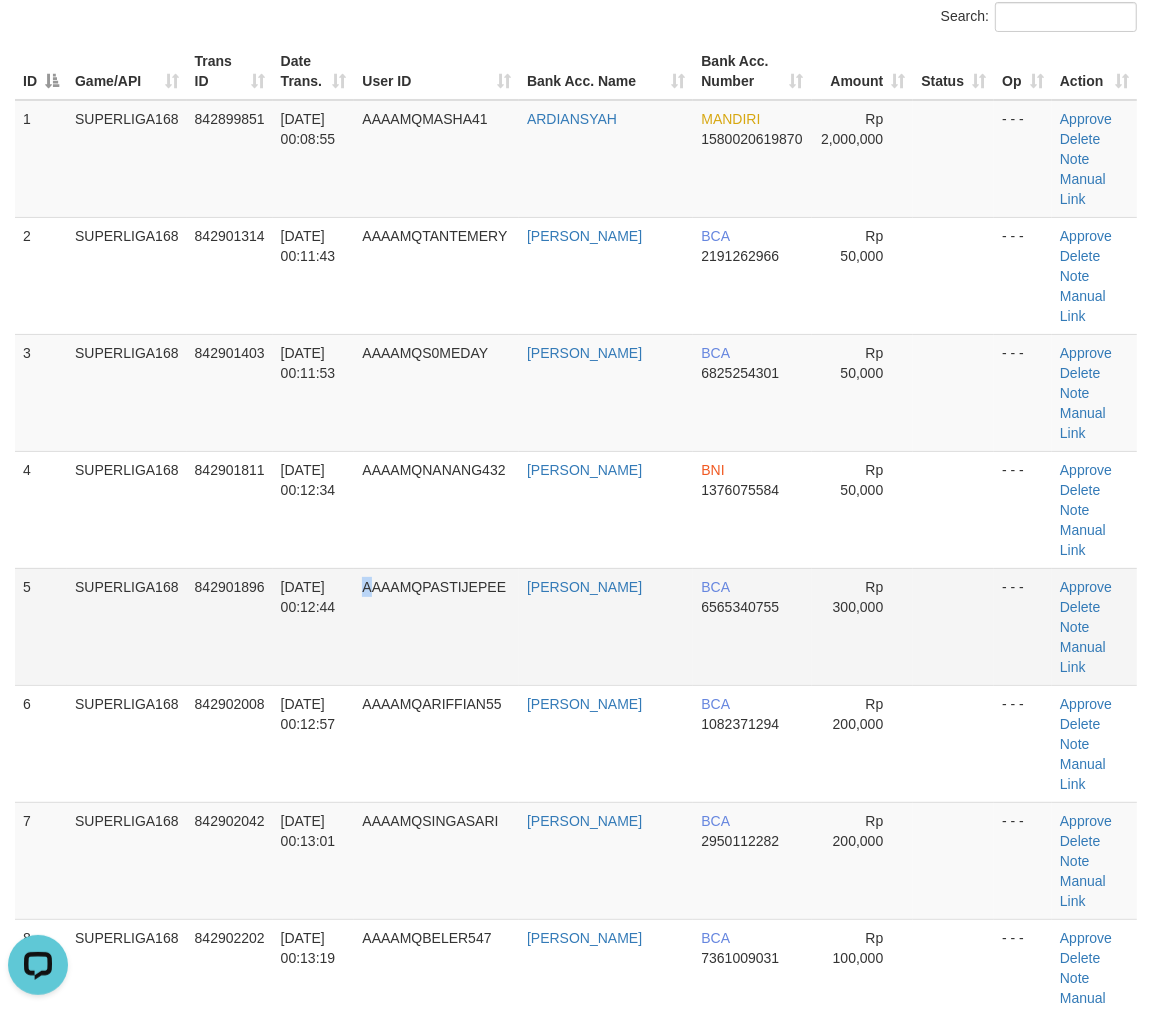click on "AAAAMQPASTIJEPEE" at bounding box center [436, 626] 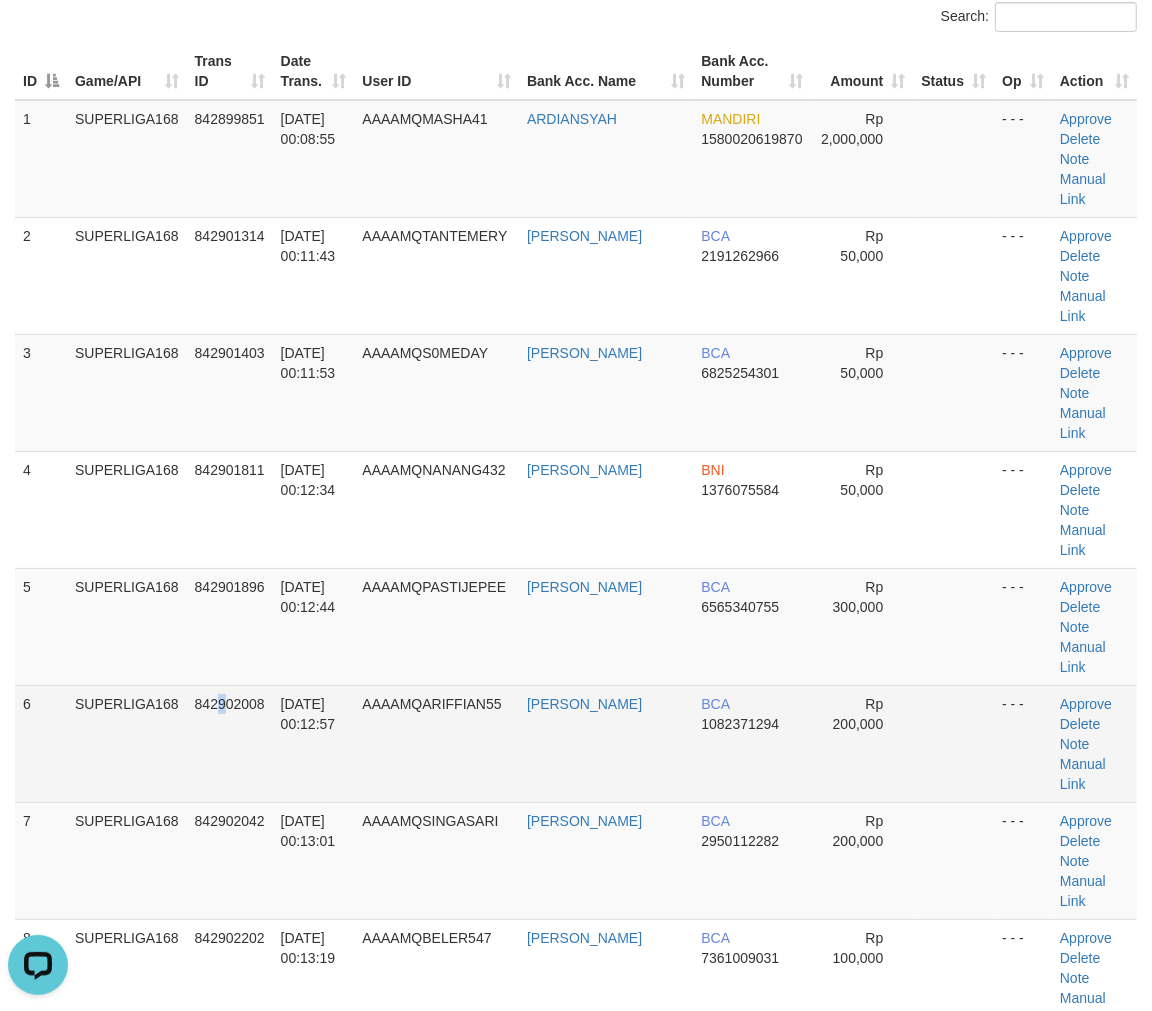 click on "842902008" at bounding box center (230, 743) 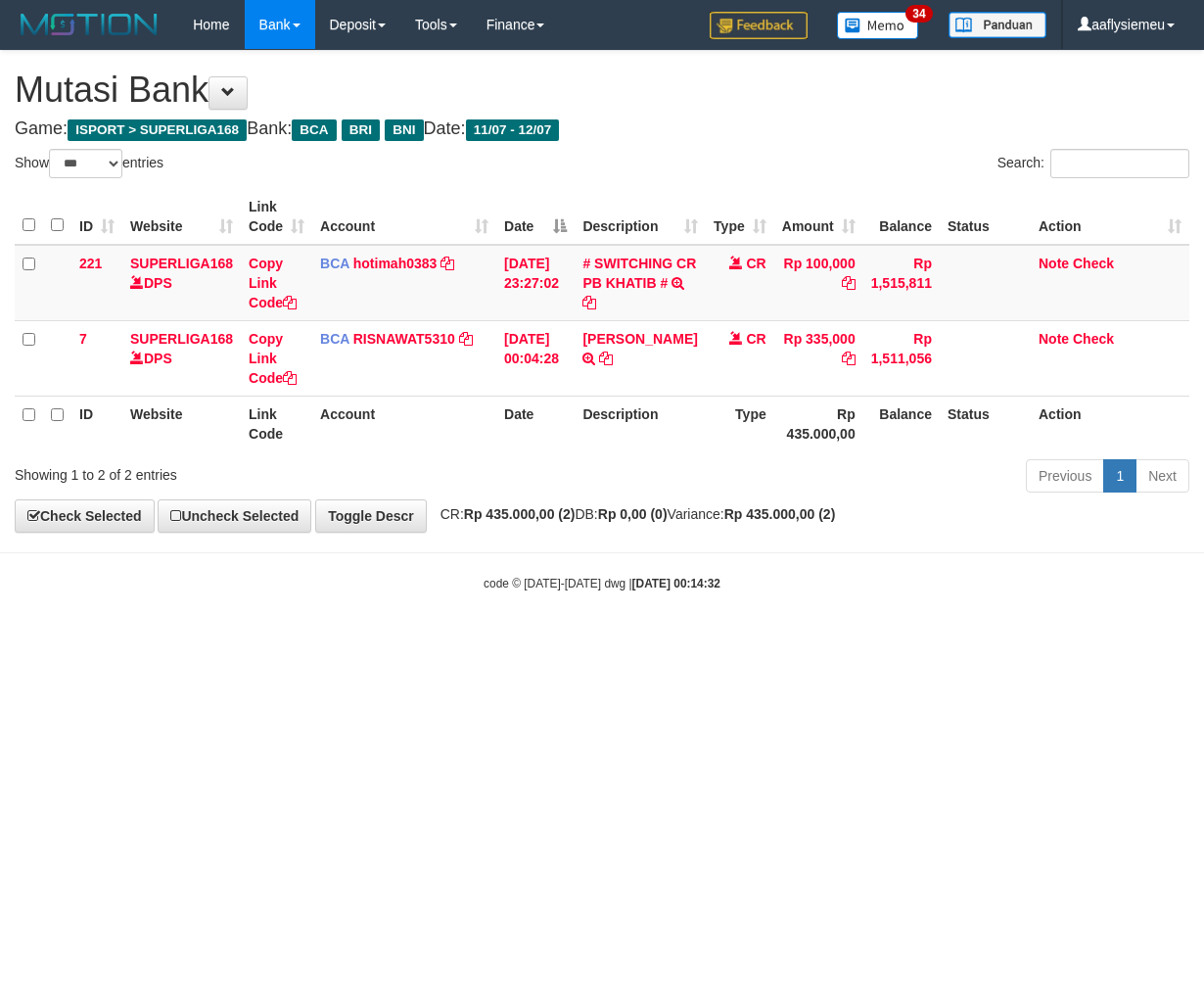 select on "***" 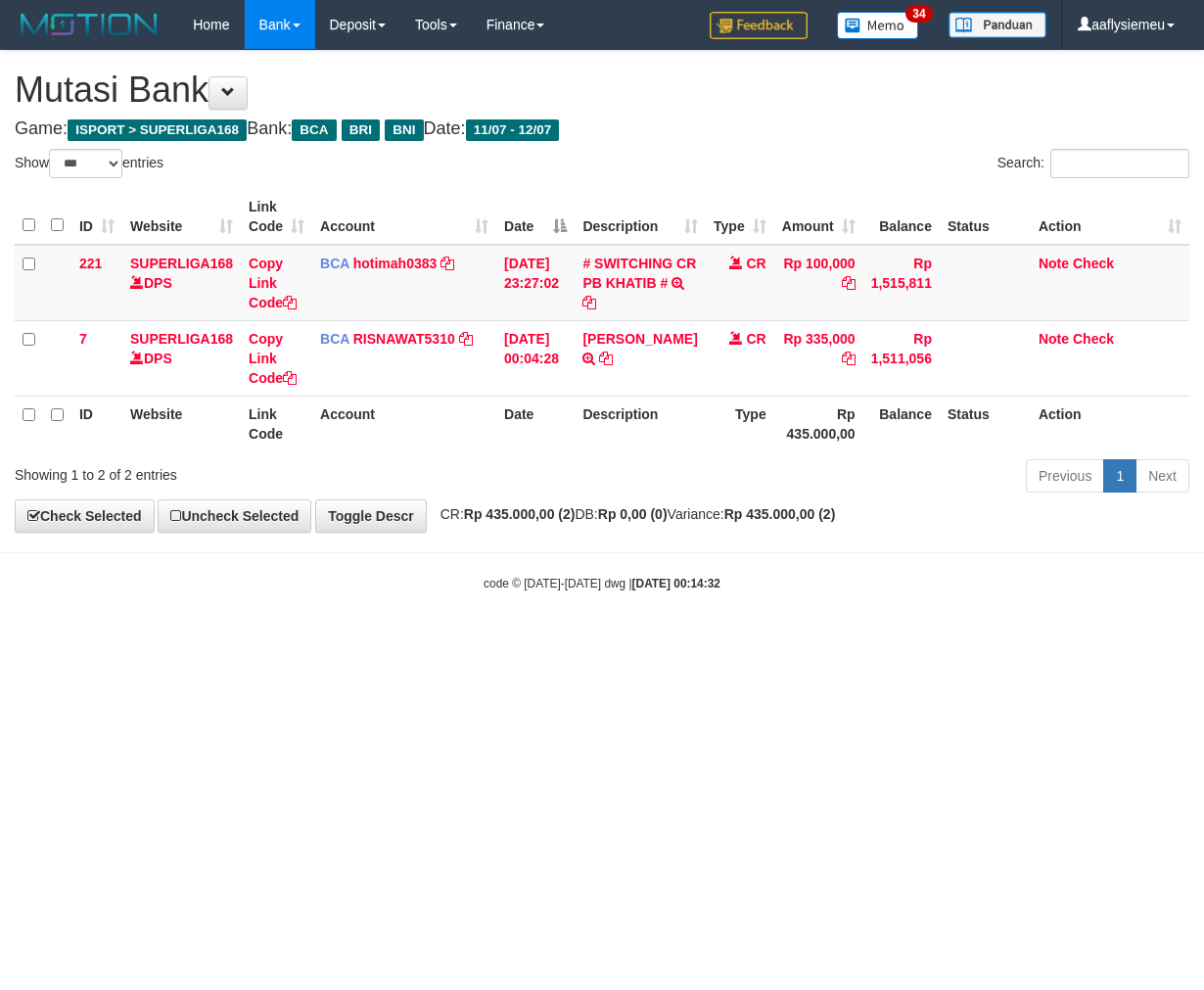 scroll, scrollTop: 0, scrollLeft: 0, axis: both 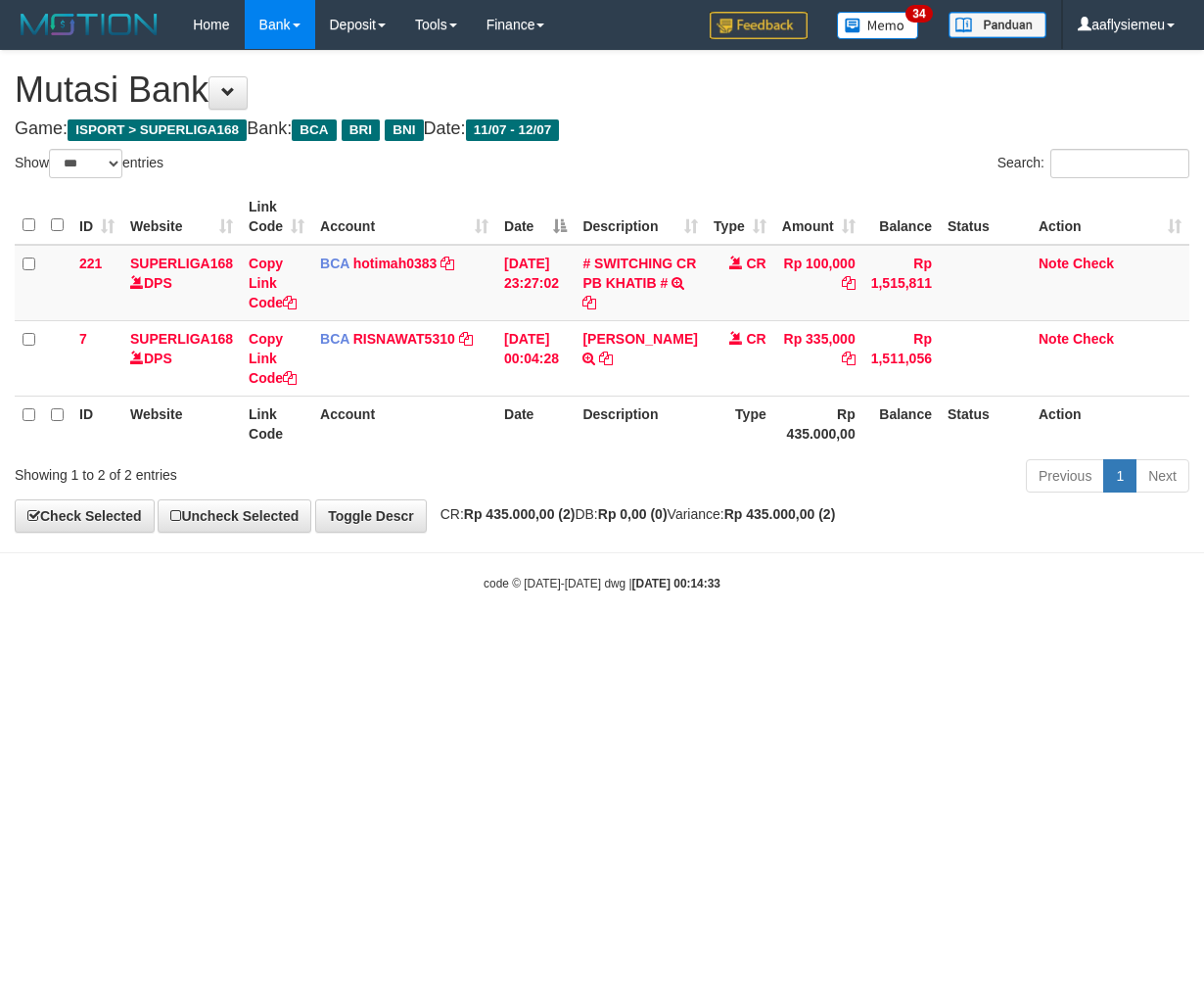 select on "***" 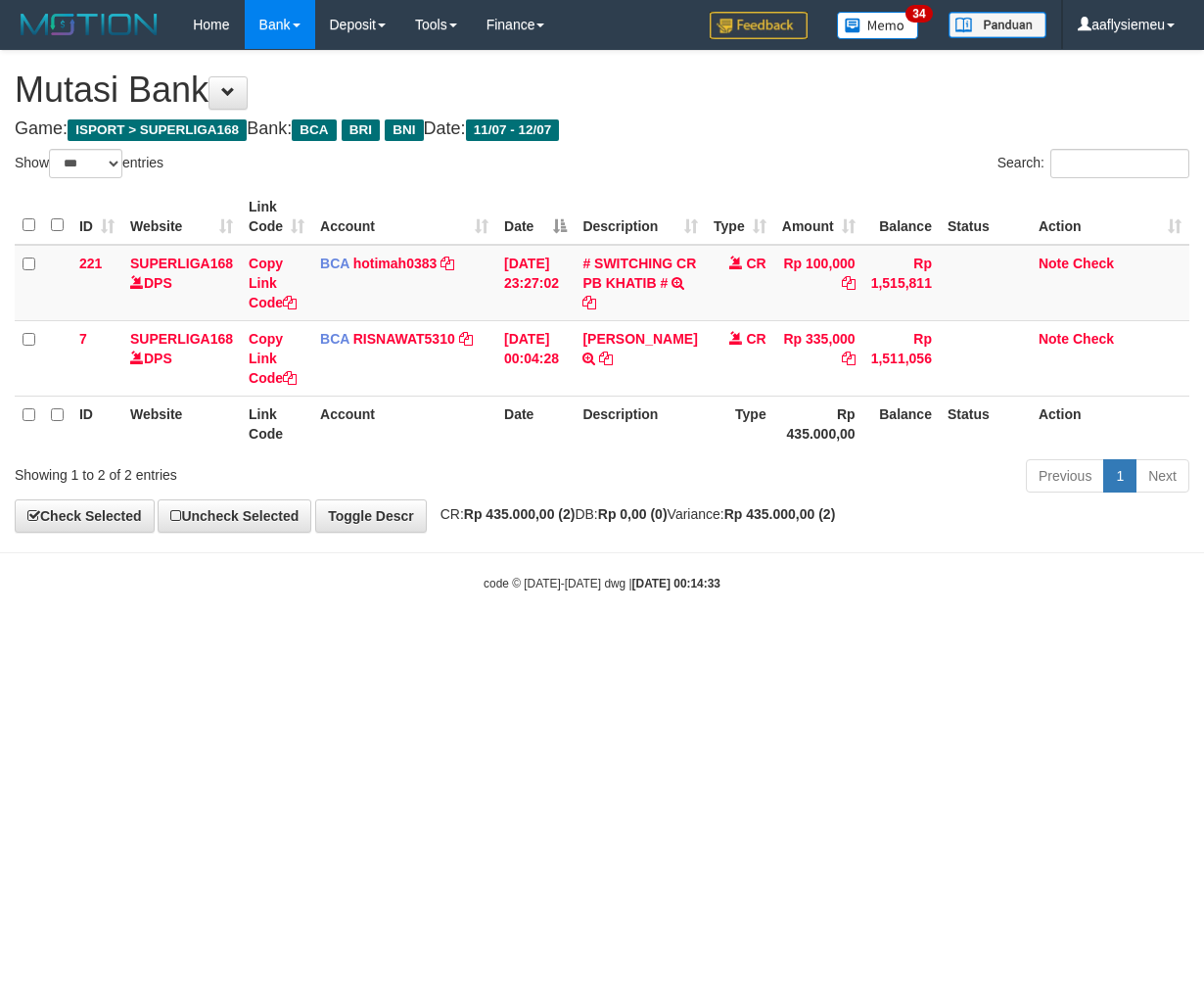scroll, scrollTop: 0, scrollLeft: 0, axis: both 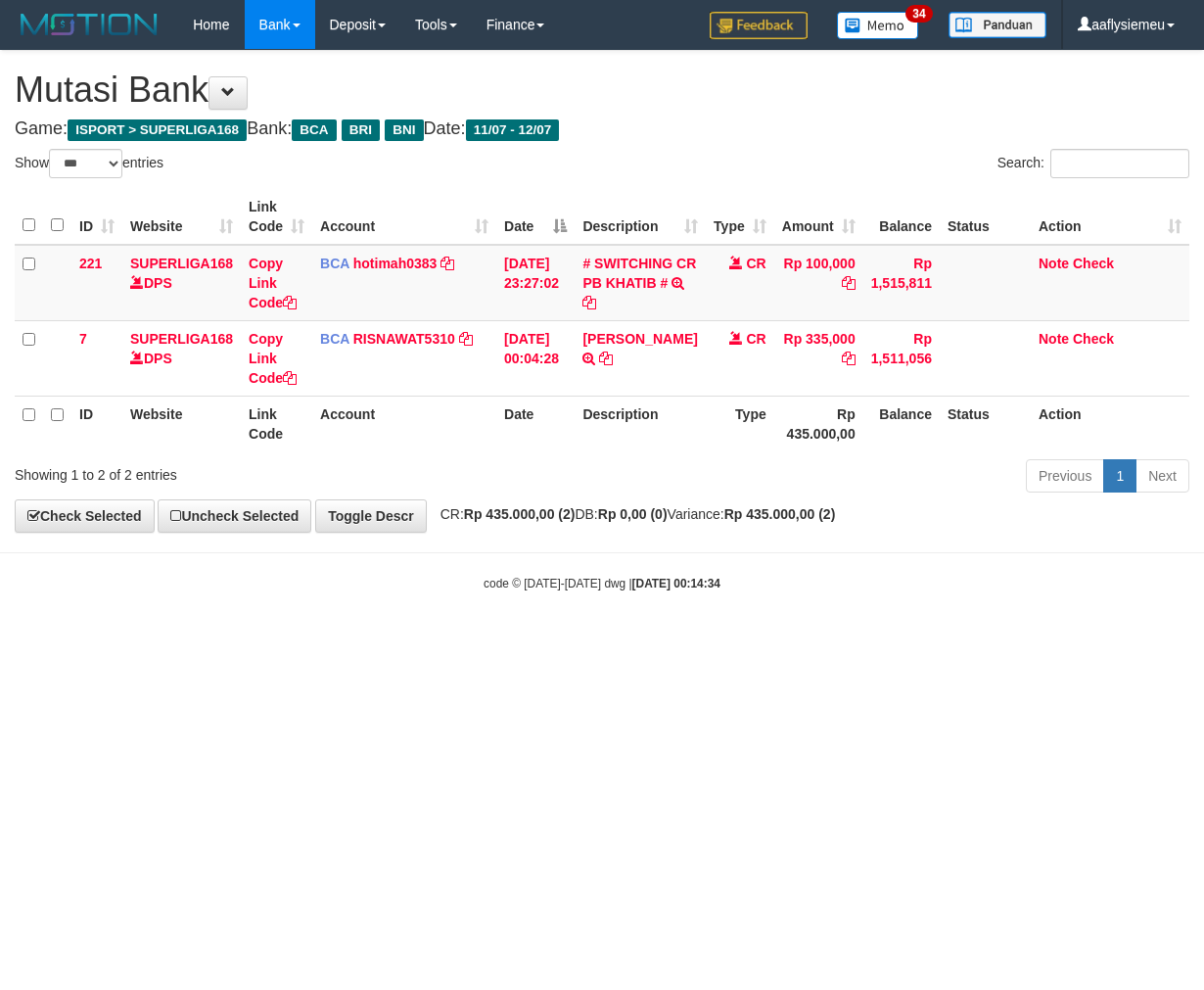 select on "***" 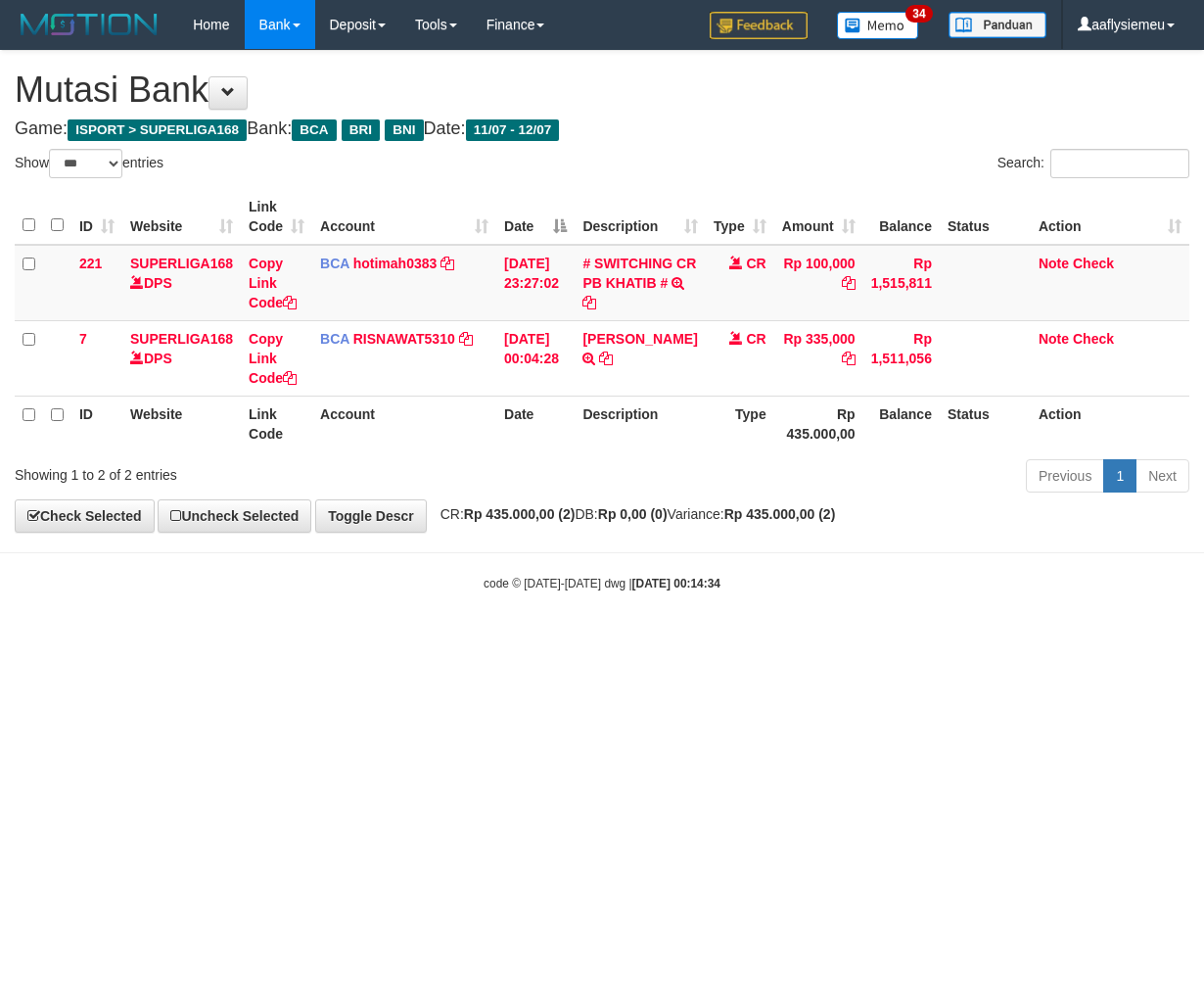 scroll, scrollTop: 0, scrollLeft: 0, axis: both 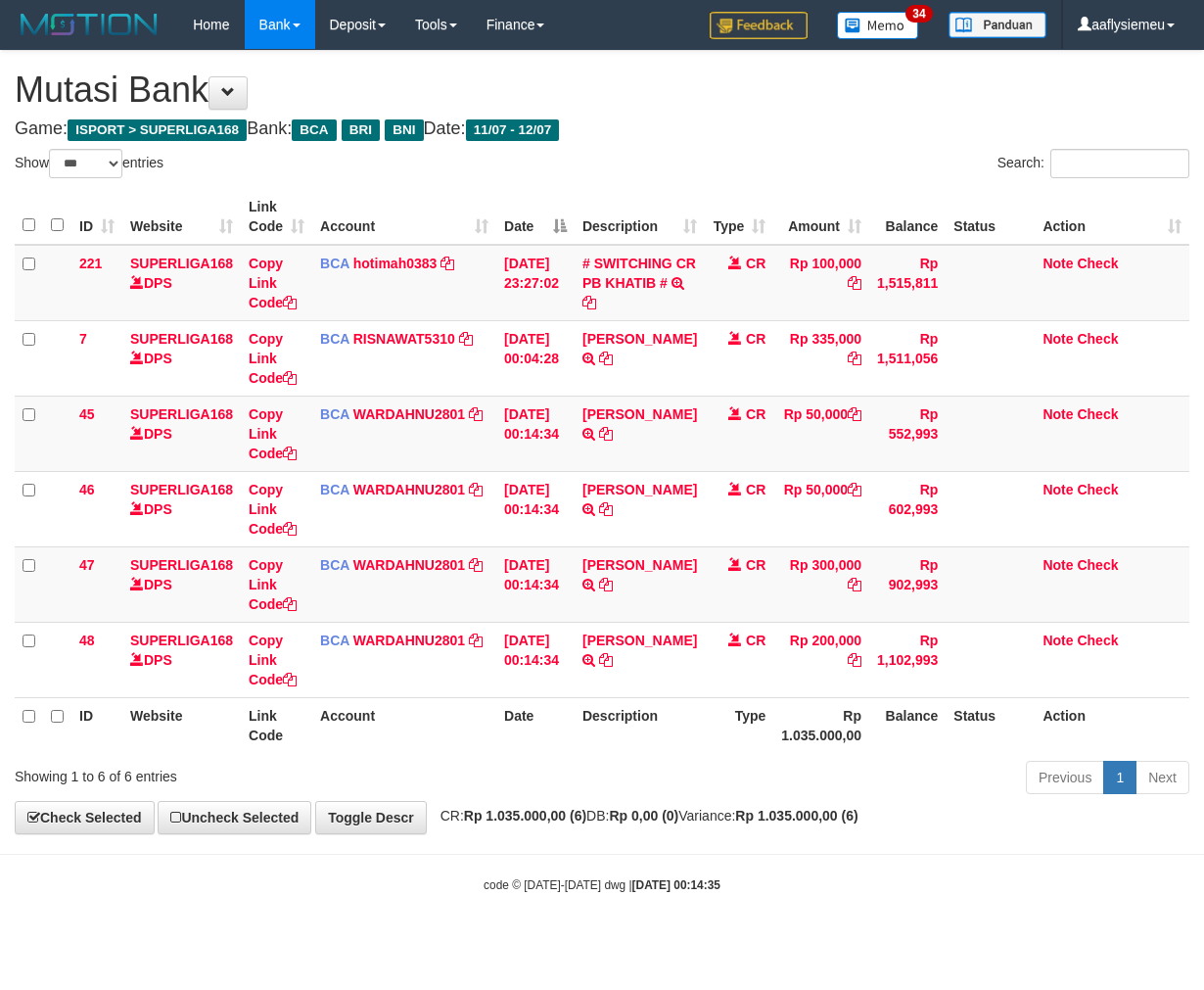 select on "***" 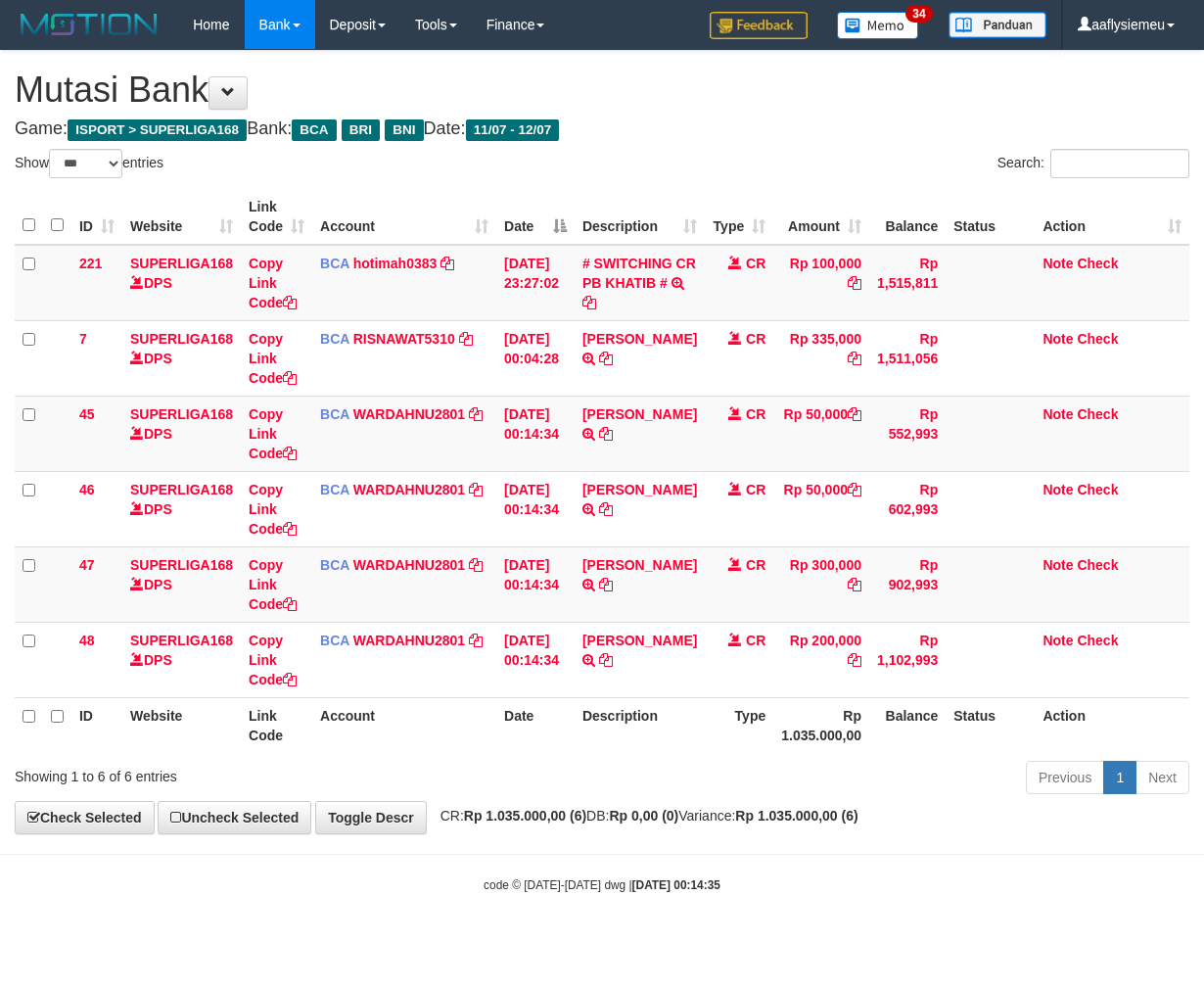 scroll, scrollTop: 0, scrollLeft: 0, axis: both 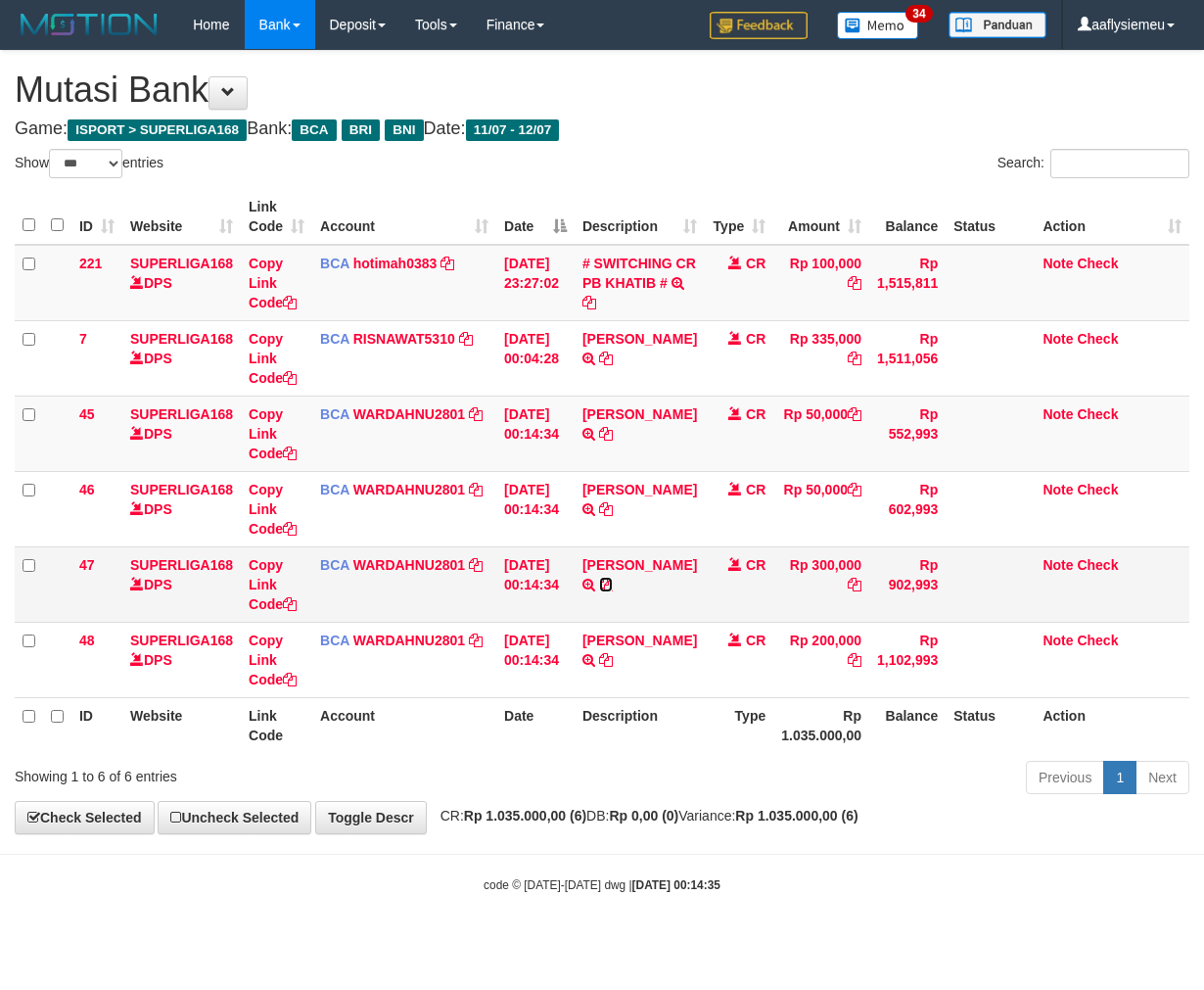 click at bounding box center [606, 585] 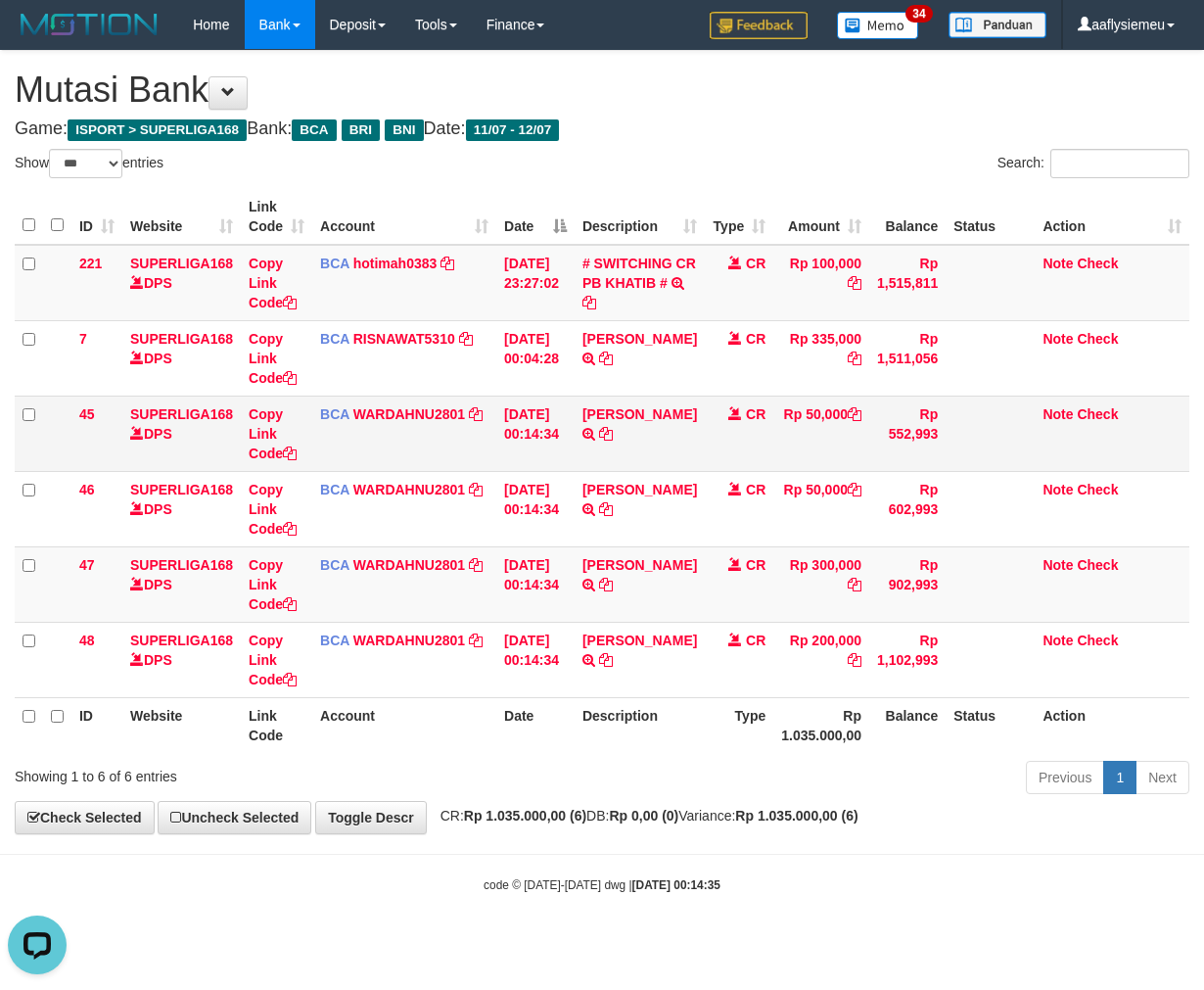 scroll, scrollTop: 0, scrollLeft: 0, axis: both 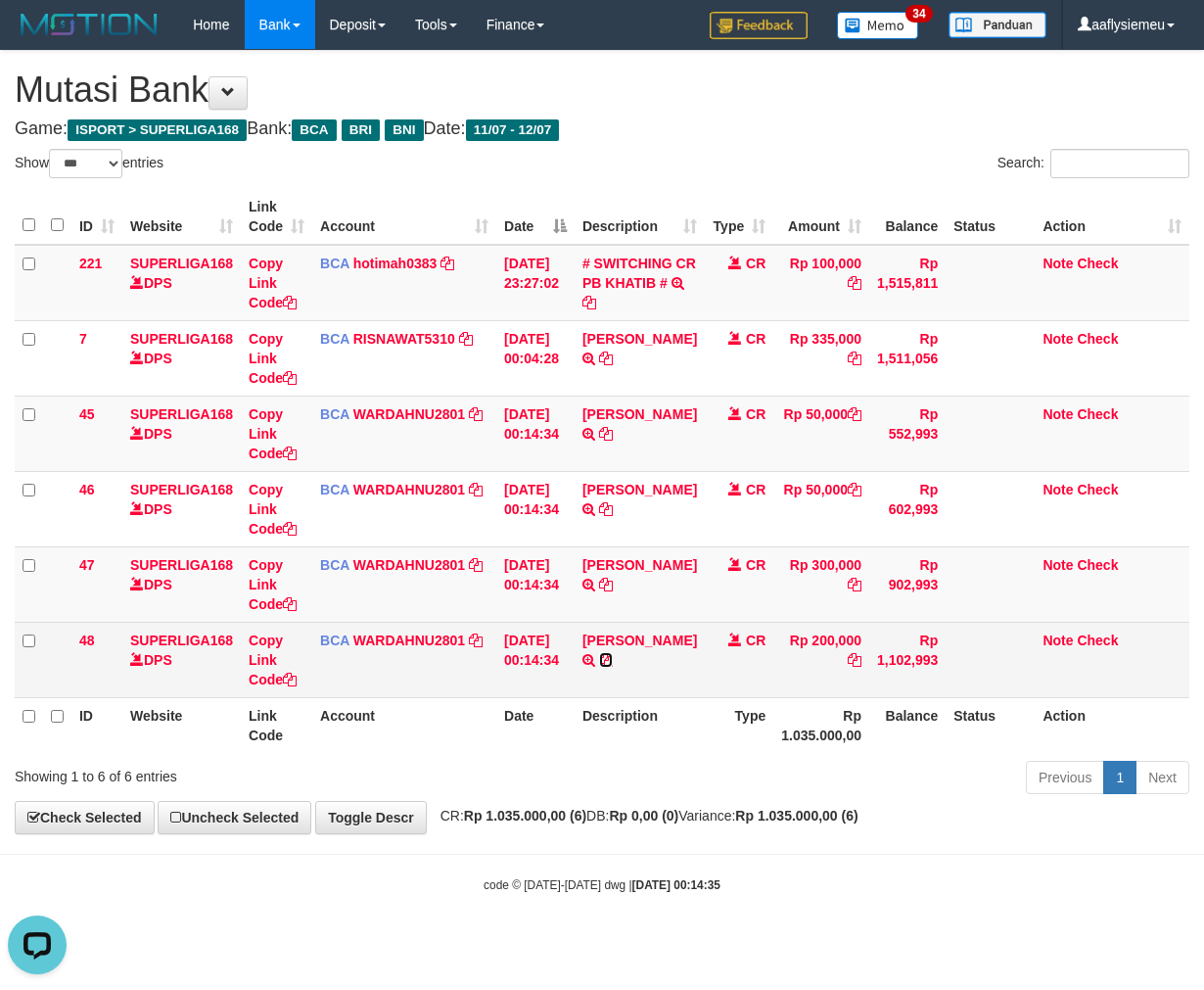 click at bounding box center [606, 660] 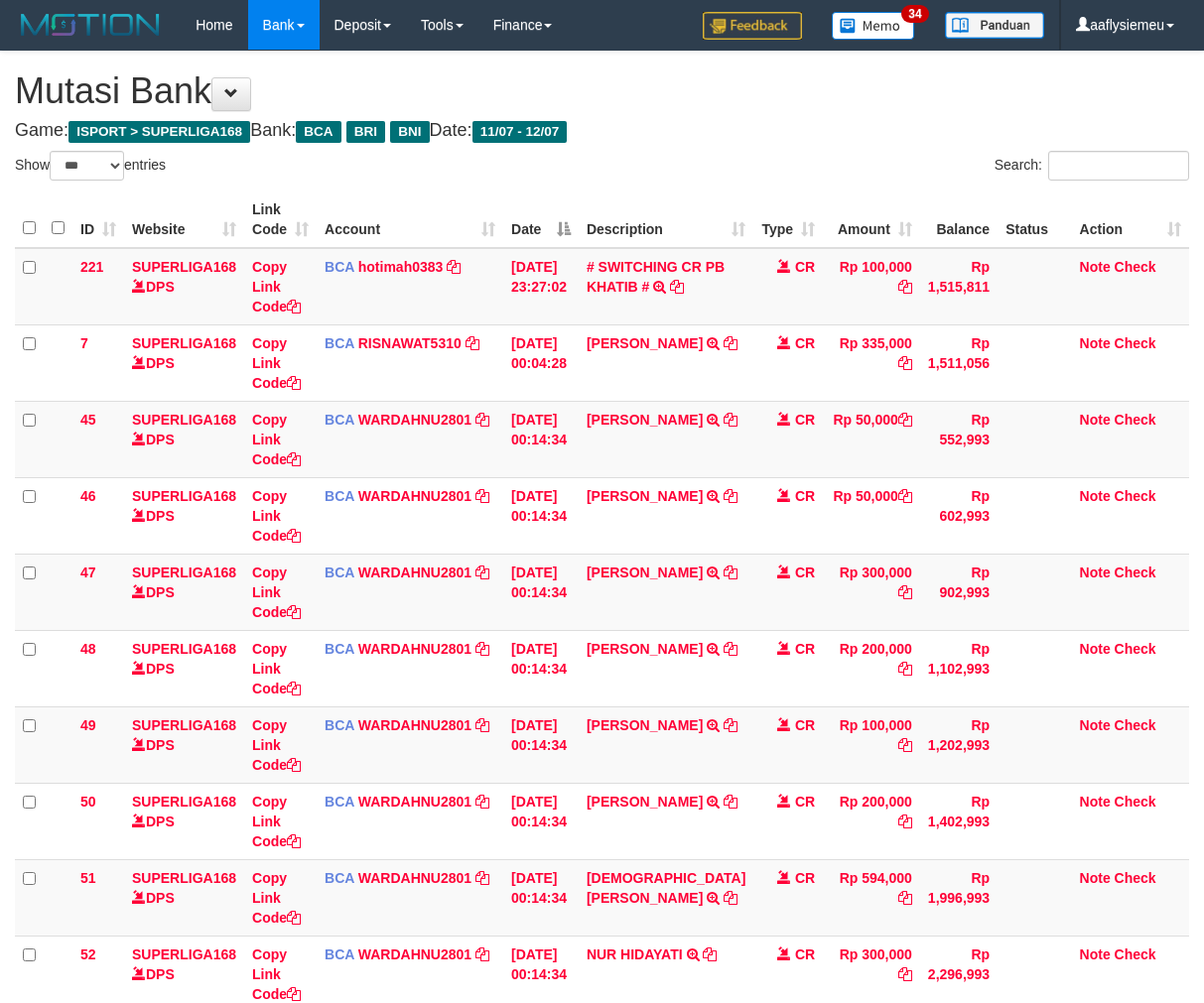 select on "***" 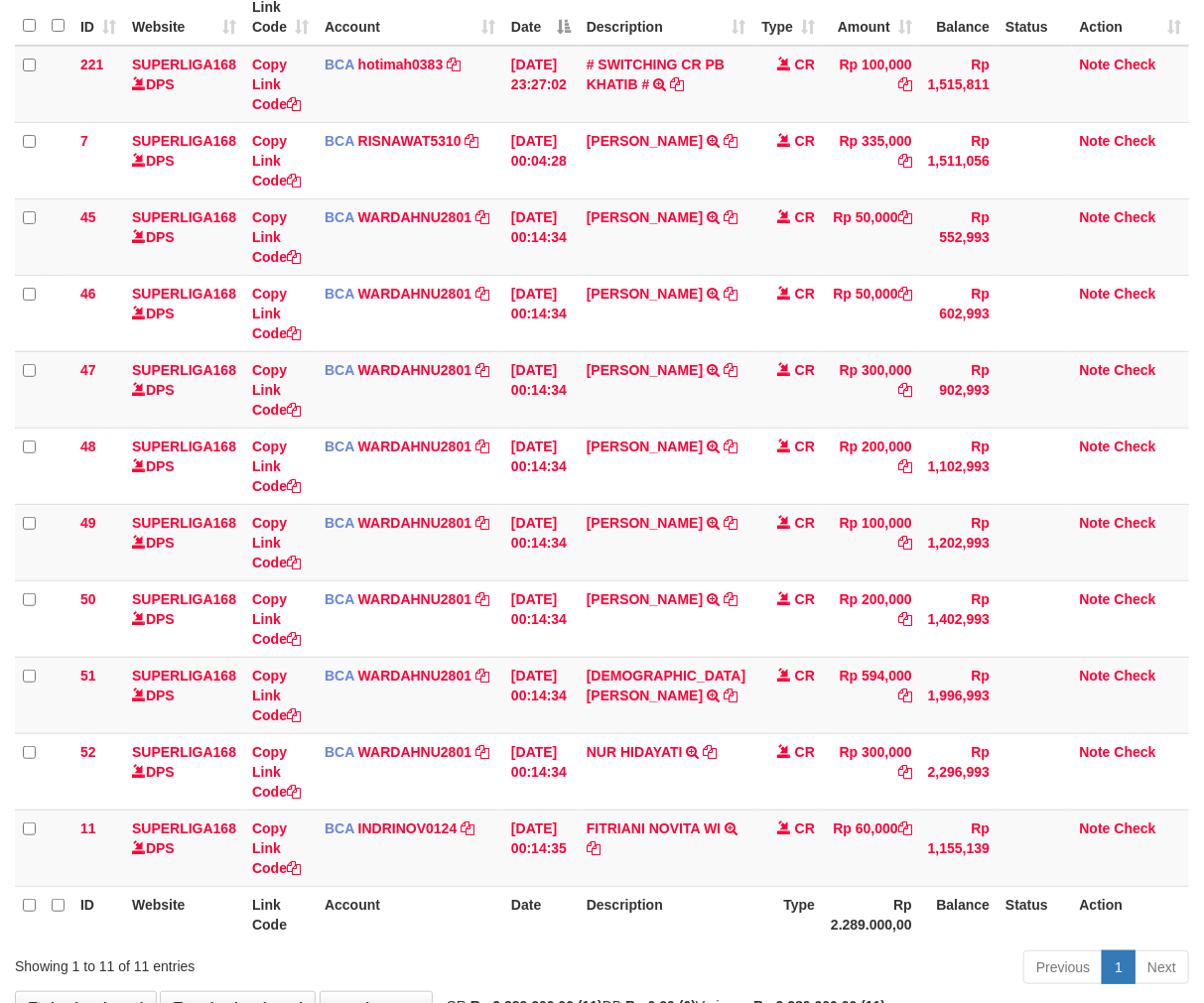 scroll, scrollTop: 334, scrollLeft: 0, axis: vertical 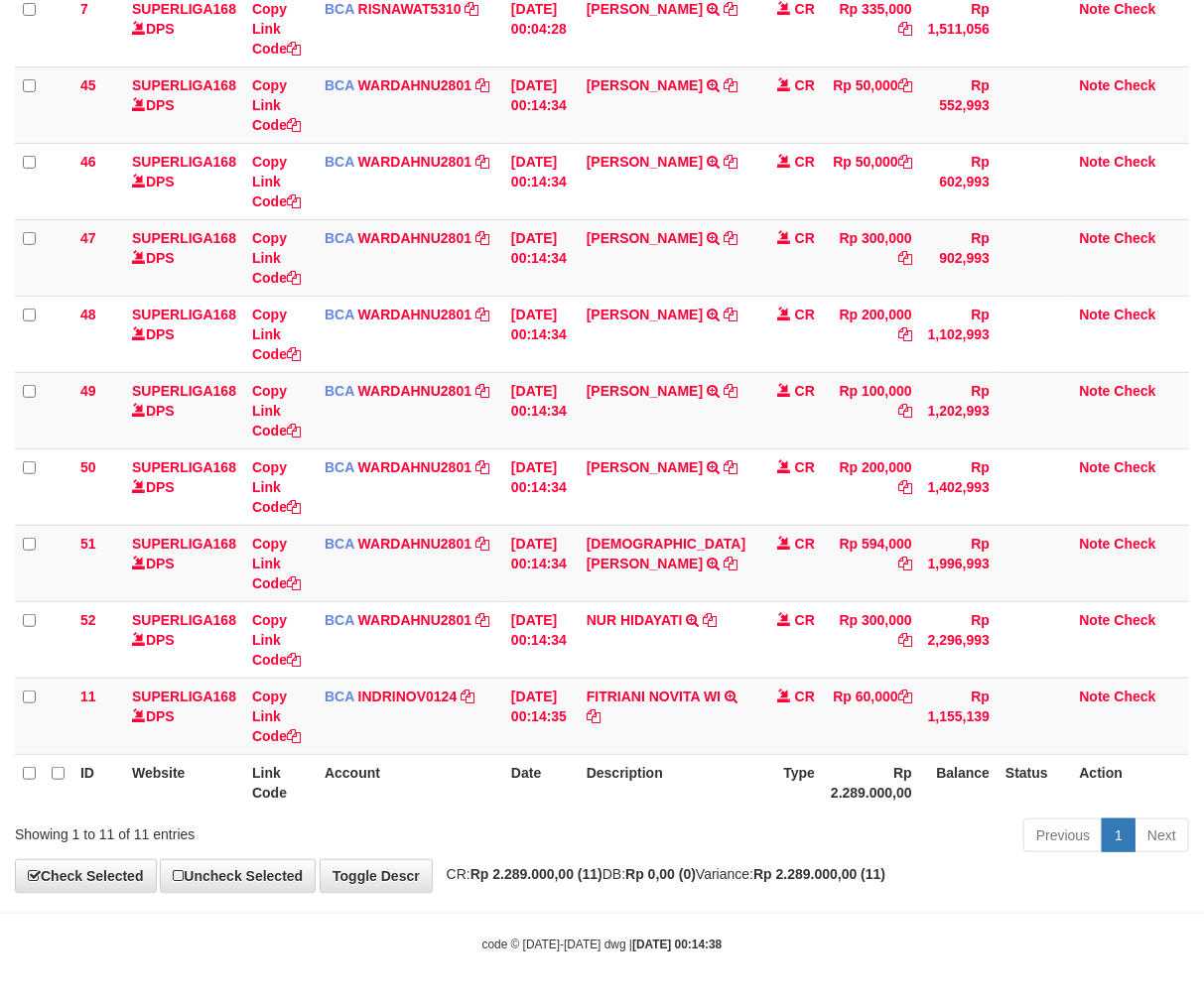 drag, startPoint x: 650, startPoint y: 834, endPoint x: 675, endPoint y: 824, distance: 26.925824 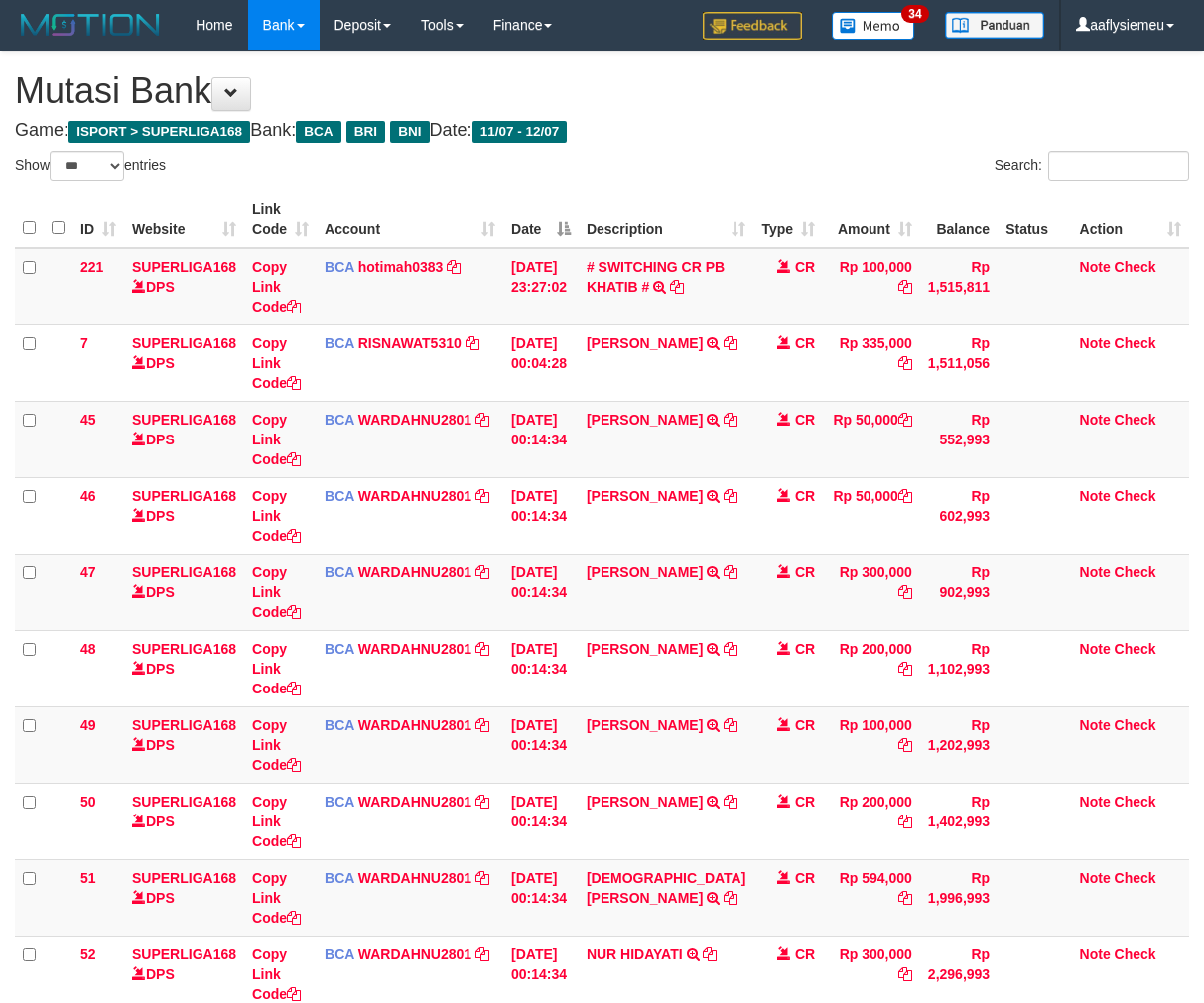 select on "***" 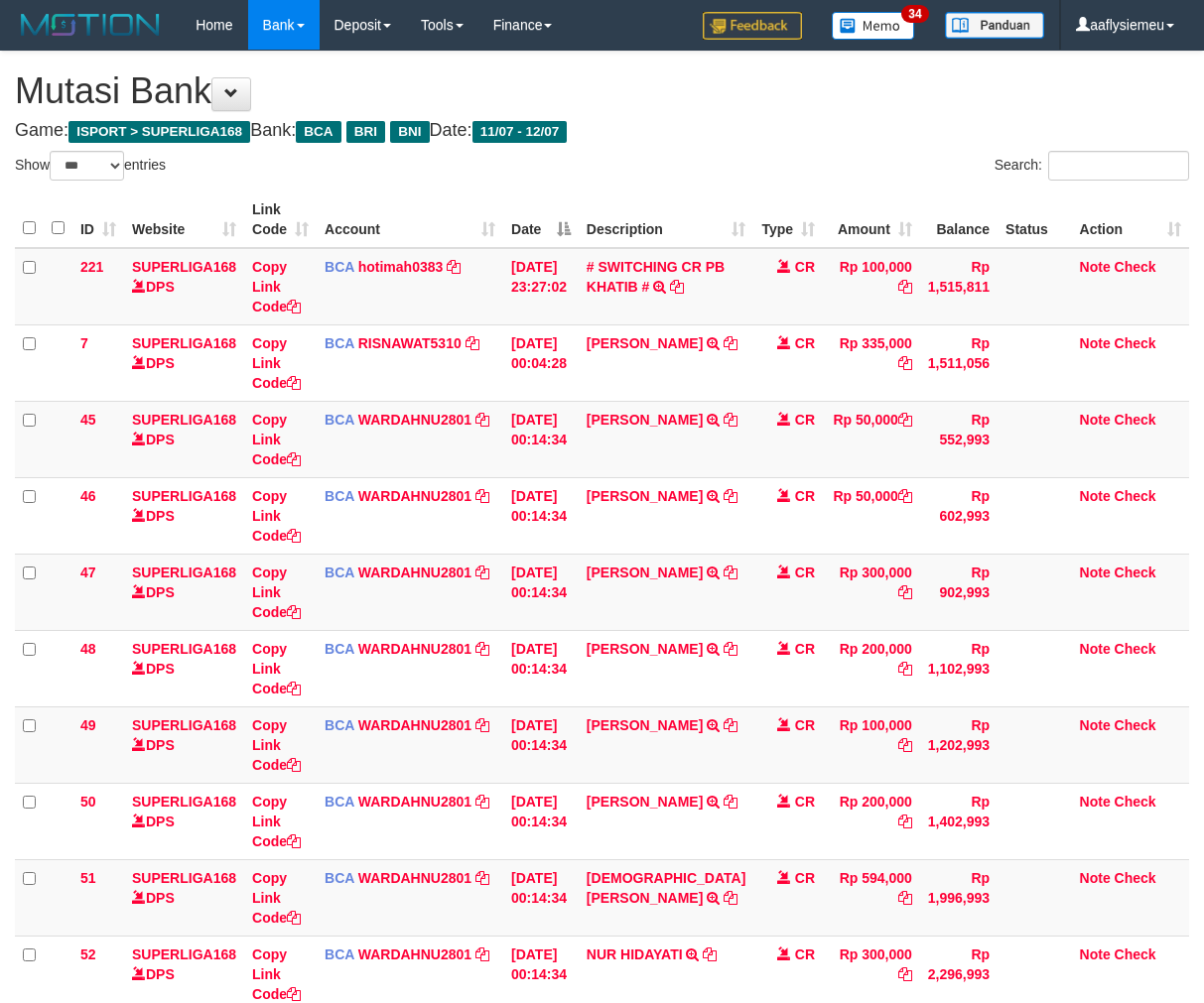 scroll, scrollTop: 313, scrollLeft: 0, axis: vertical 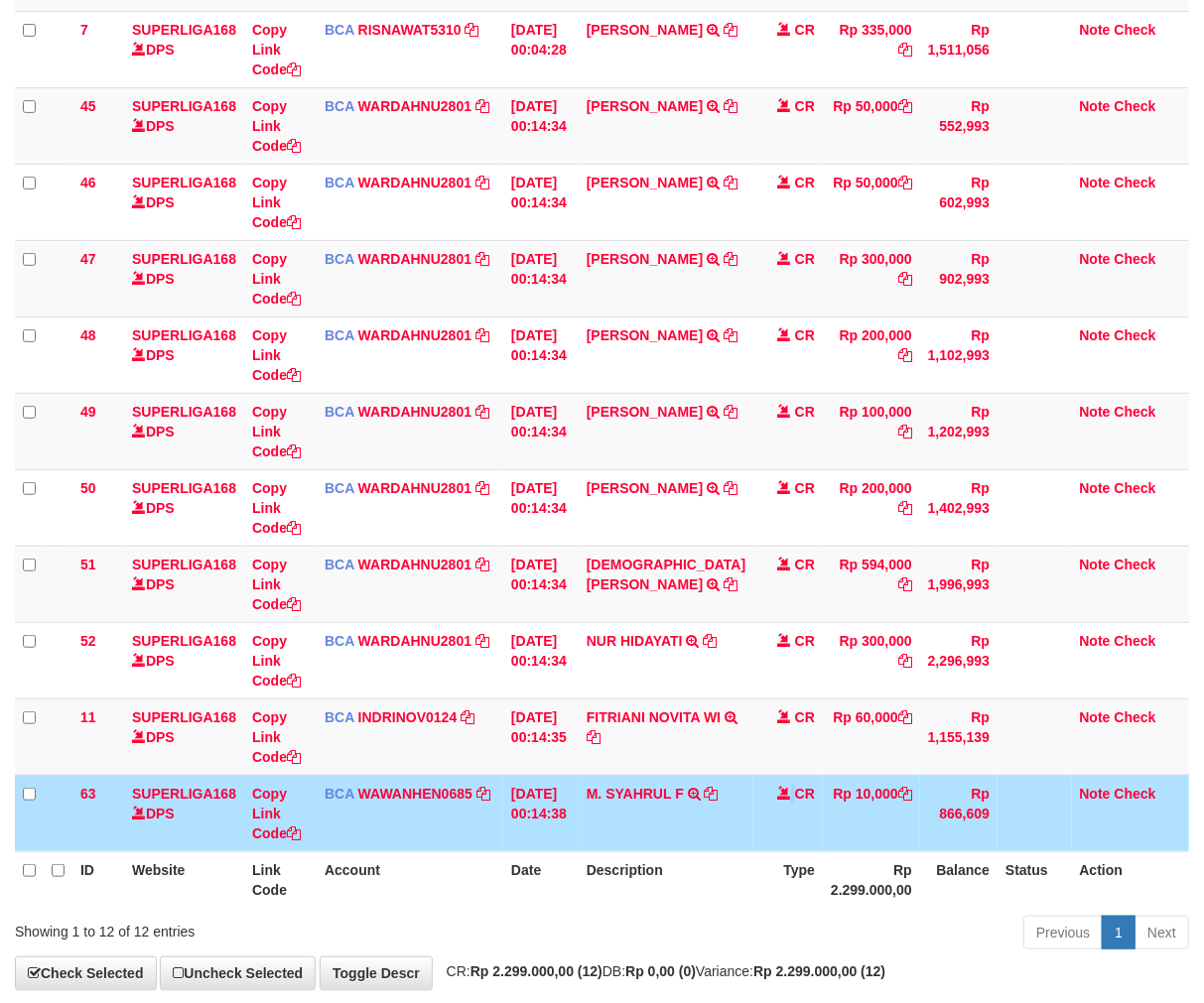 click on "Type" at bounding box center [788, 879] 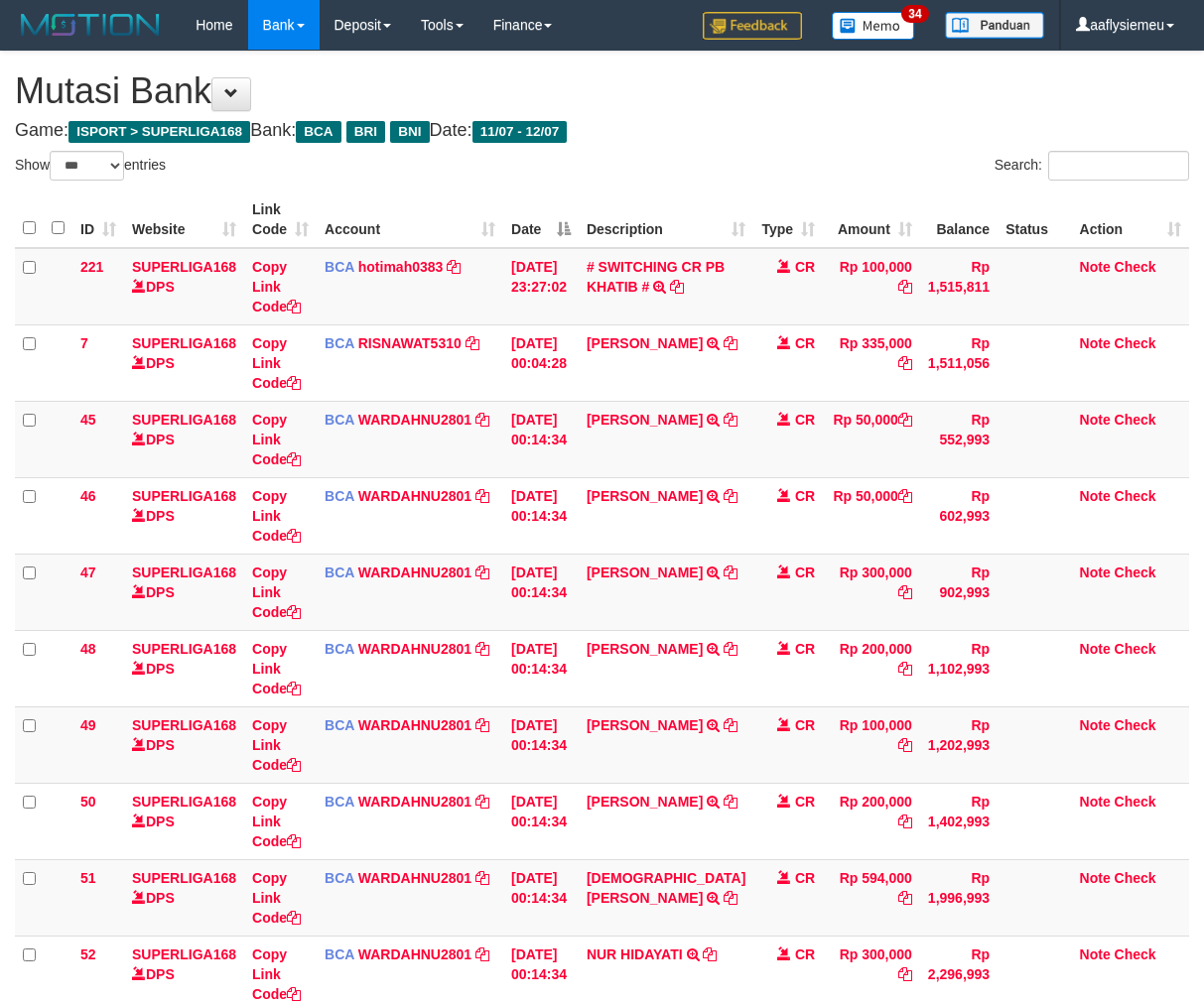 select on "***" 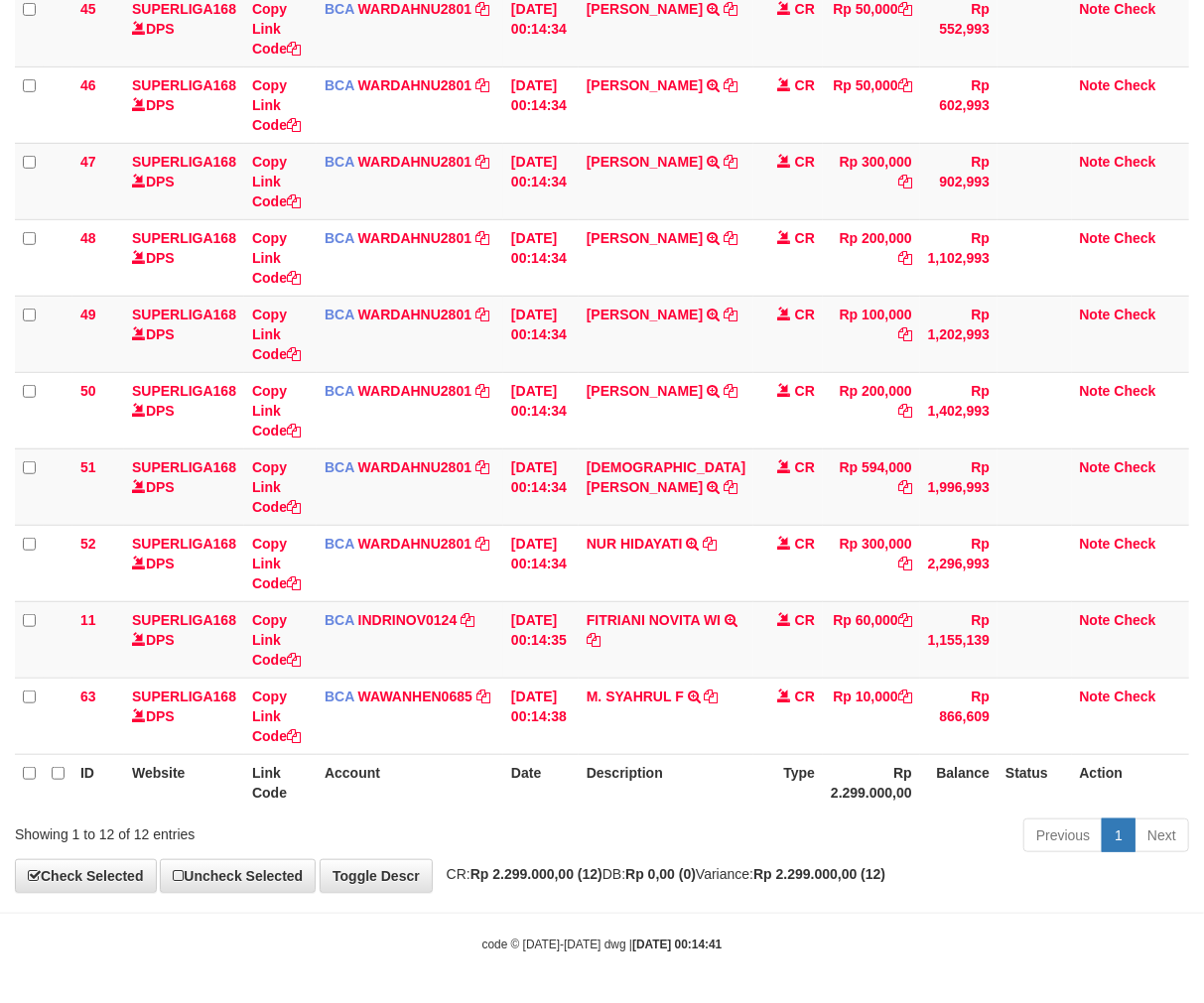 scroll, scrollTop: 412, scrollLeft: 0, axis: vertical 